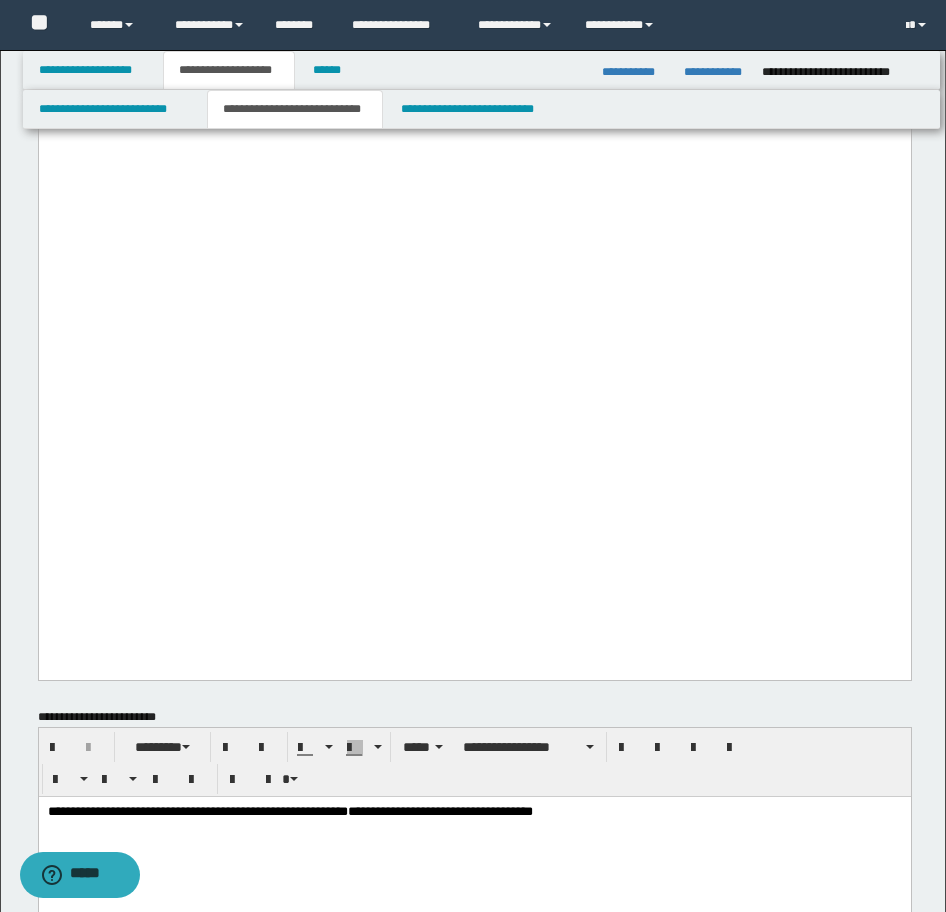 scroll, scrollTop: 0, scrollLeft: 0, axis: both 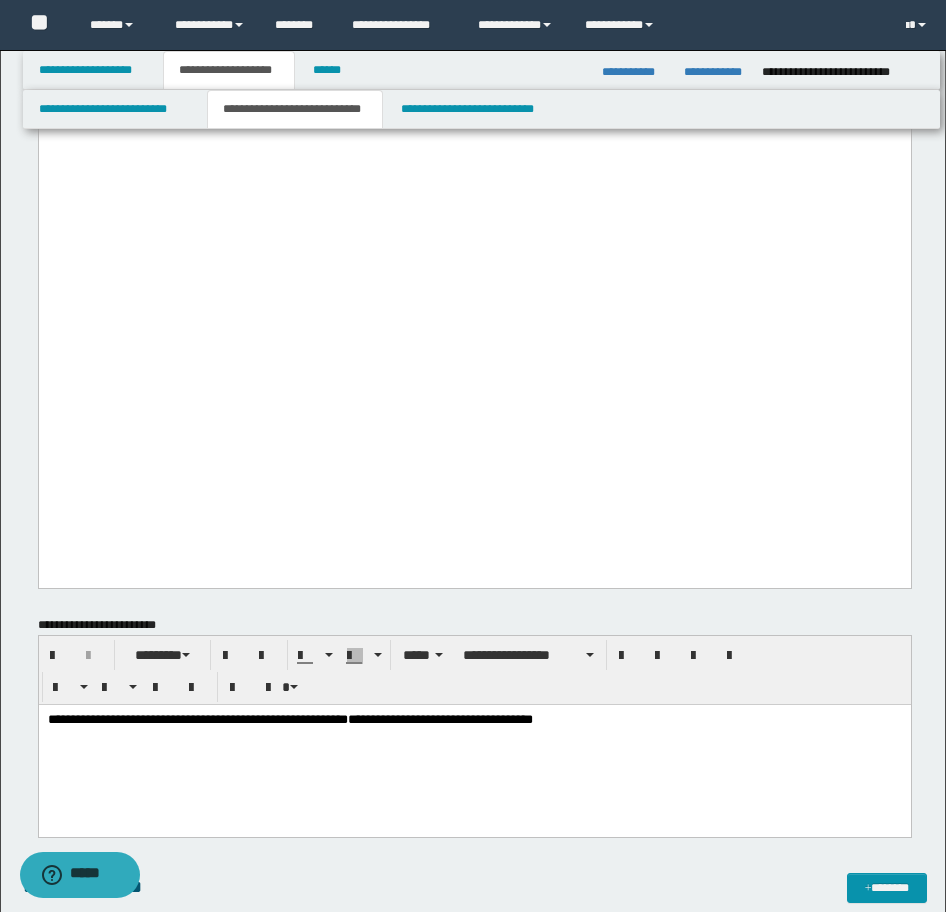 click on "**********" at bounding box center (475, 109) 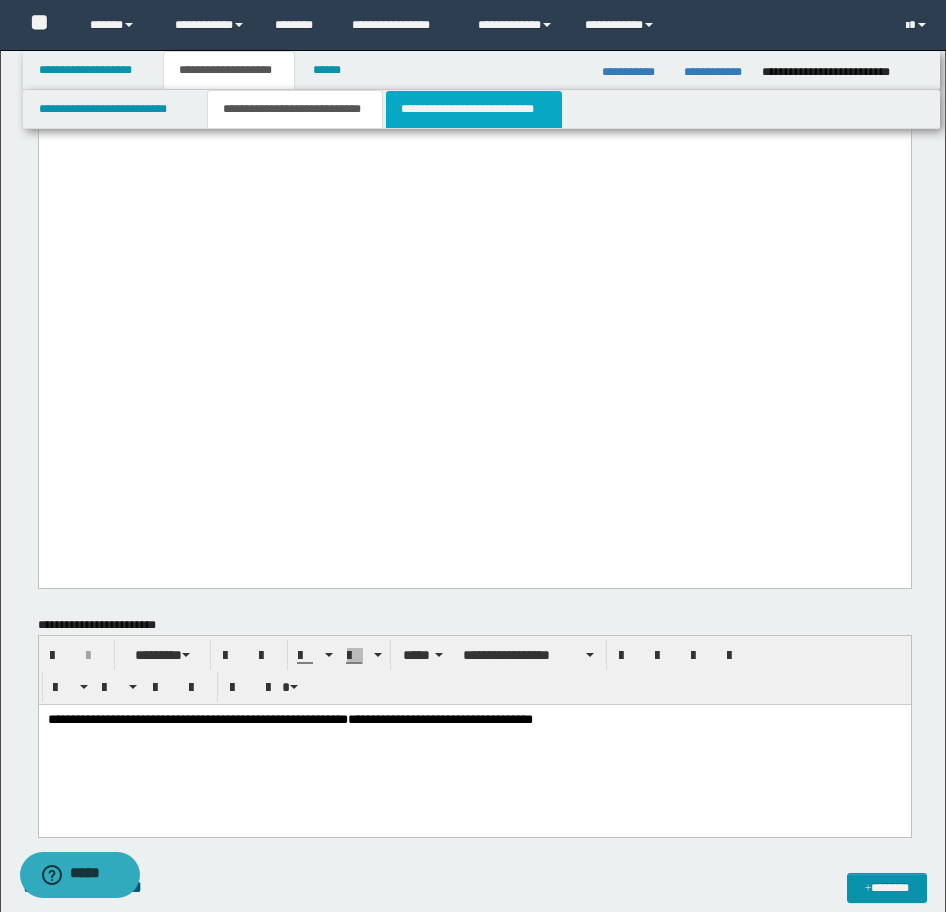 click on "**********" at bounding box center (474, 109) 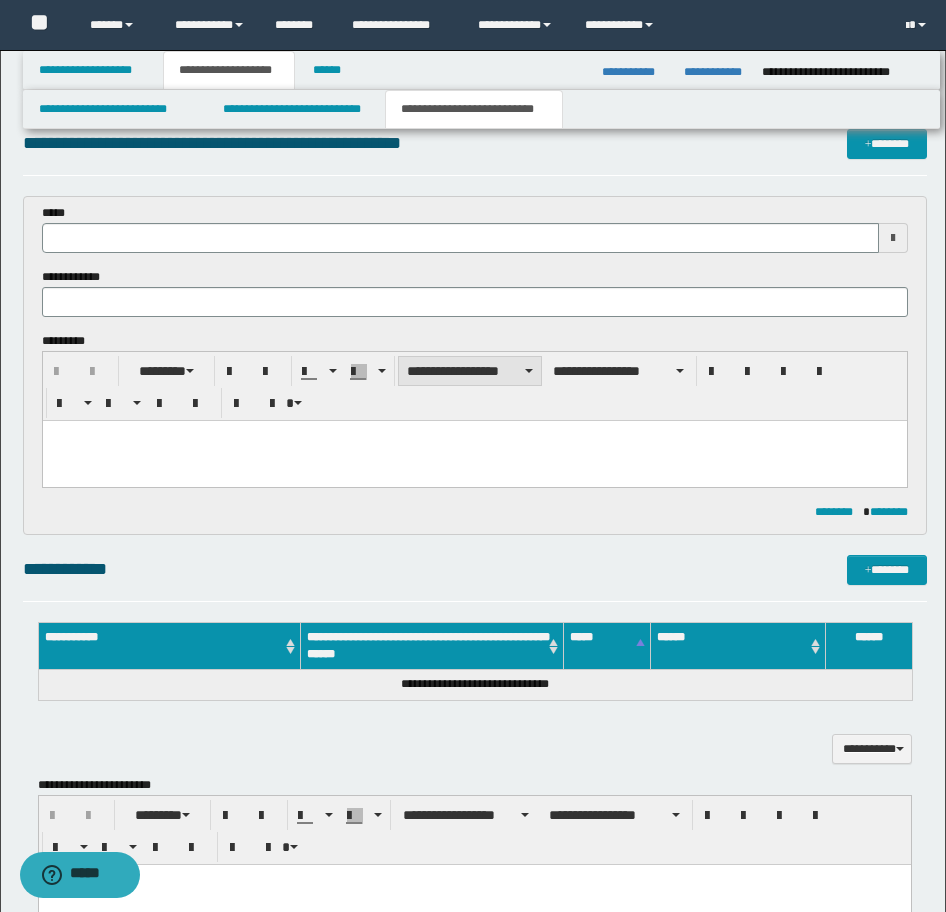 scroll, scrollTop: 0, scrollLeft: 0, axis: both 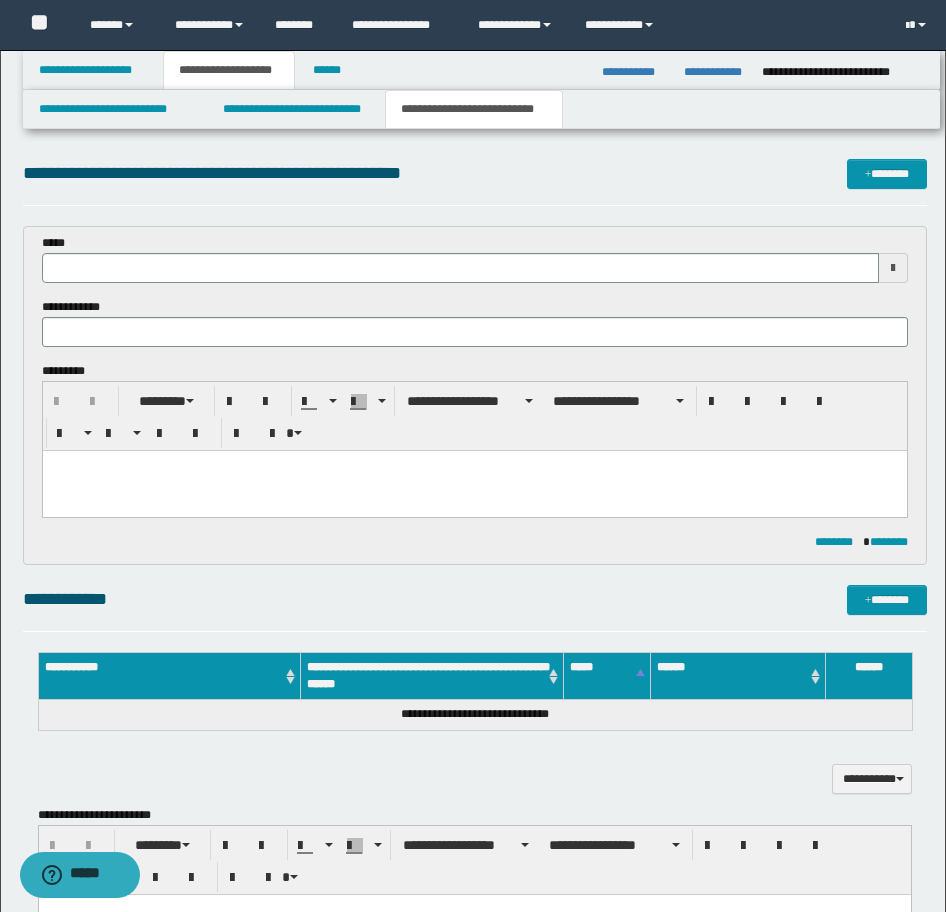 click at bounding box center [474, 491] 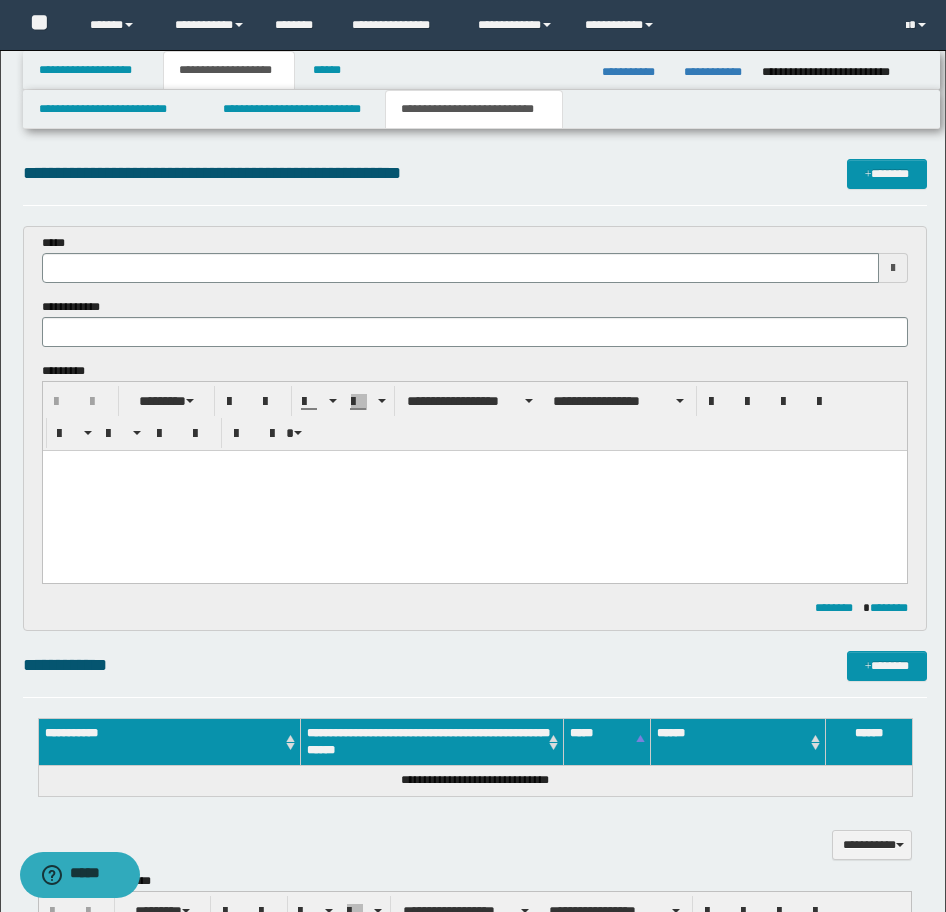 paste 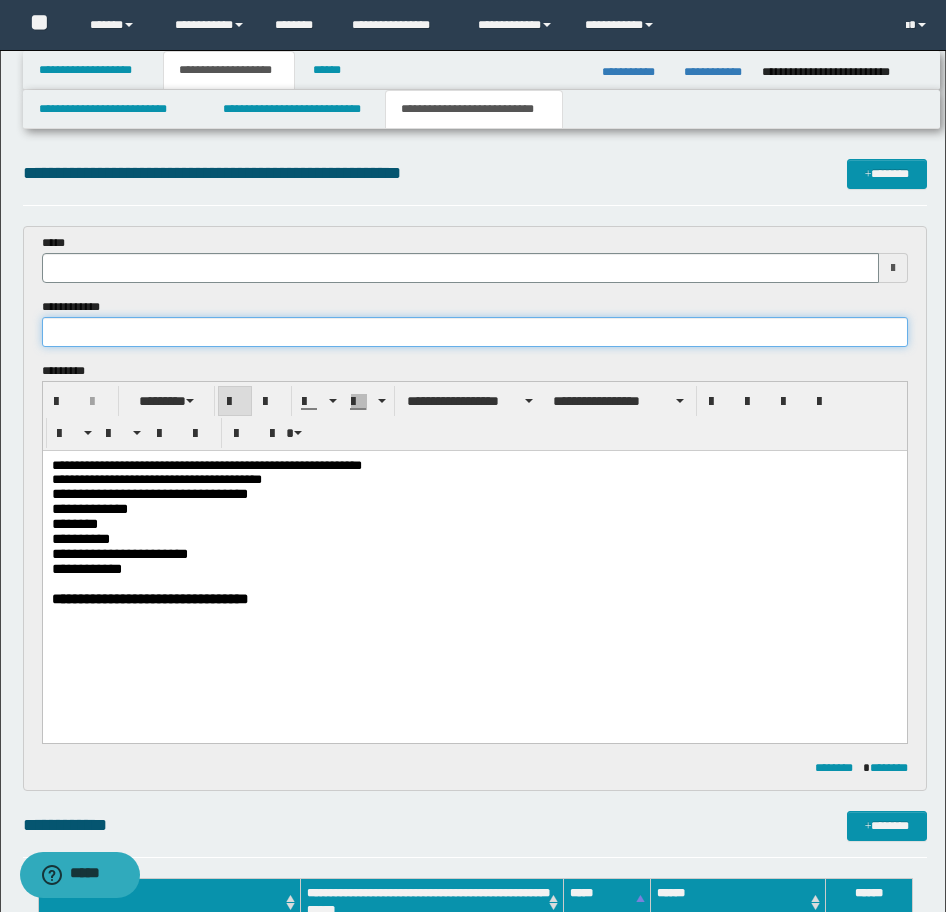 click at bounding box center (475, 332) 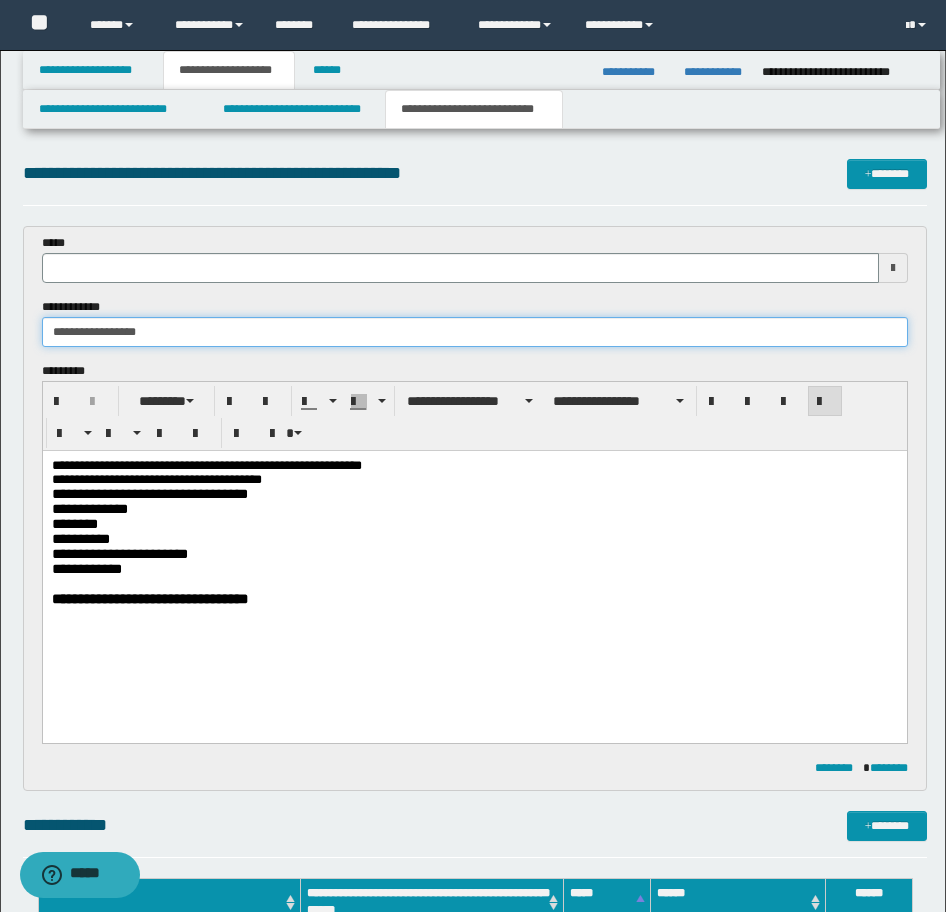 type on "**********" 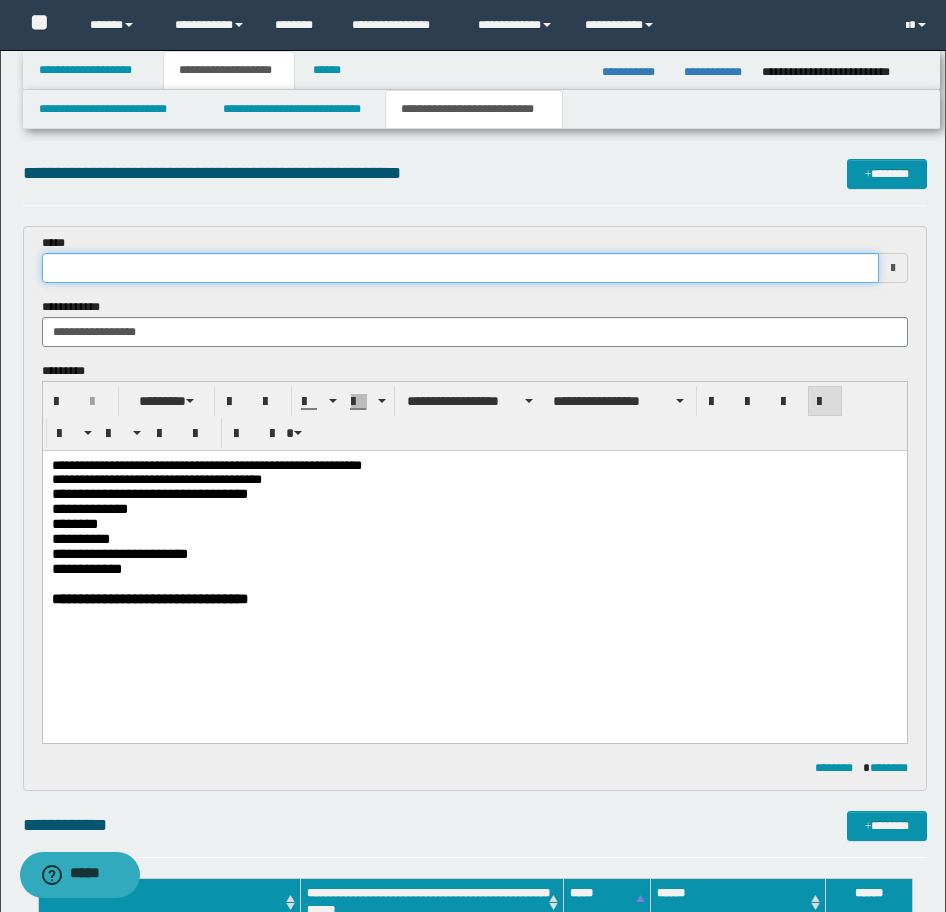 click at bounding box center [460, 268] 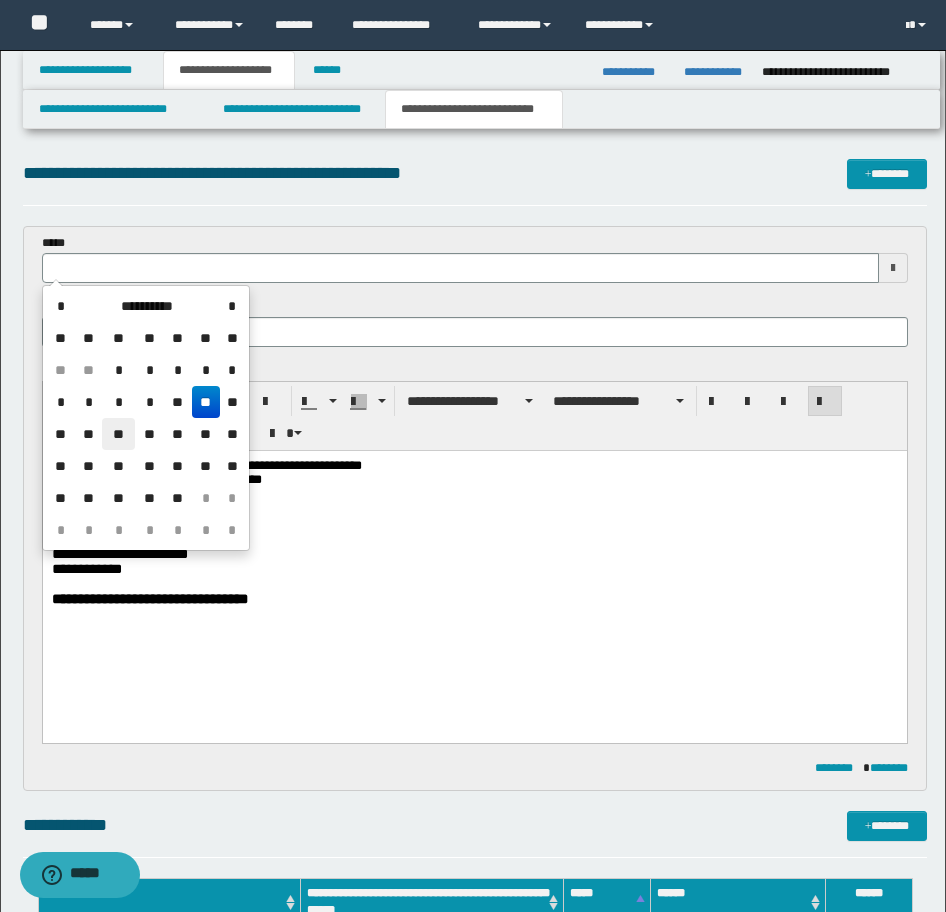 click on "**" at bounding box center (118, 434) 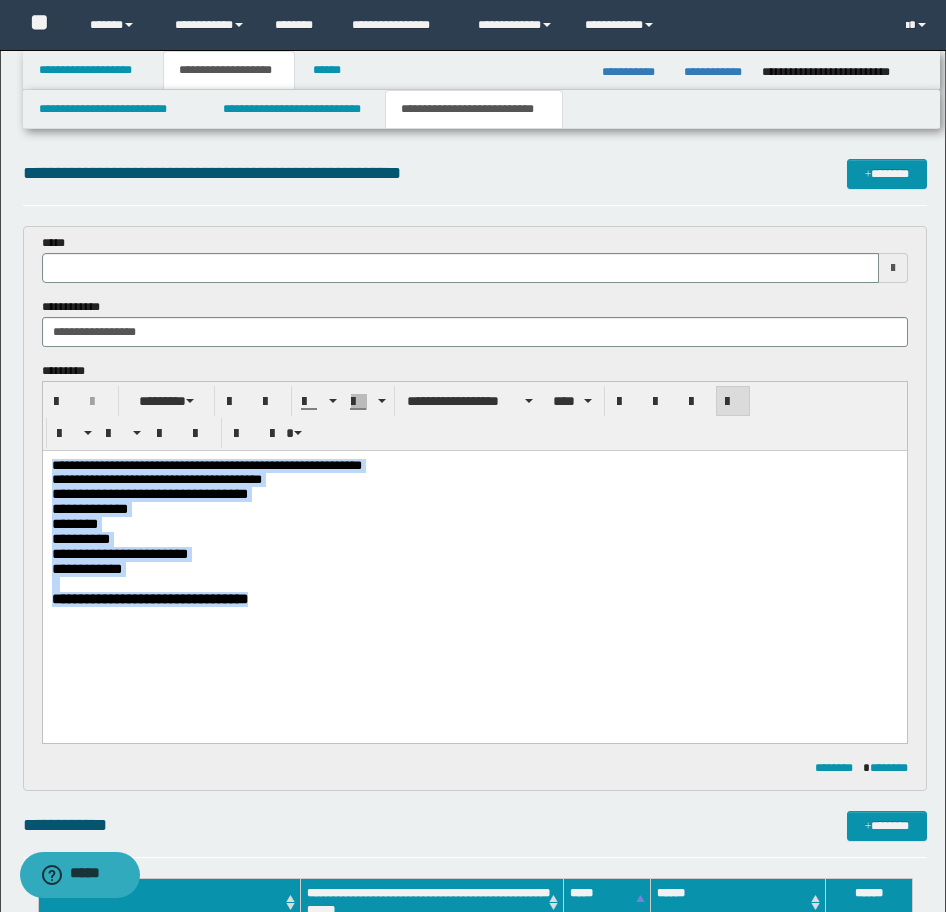 drag, startPoint x: 337, startPoint y: 637, endPoint x: -17, endPoint y: 384, distance: 435.11493 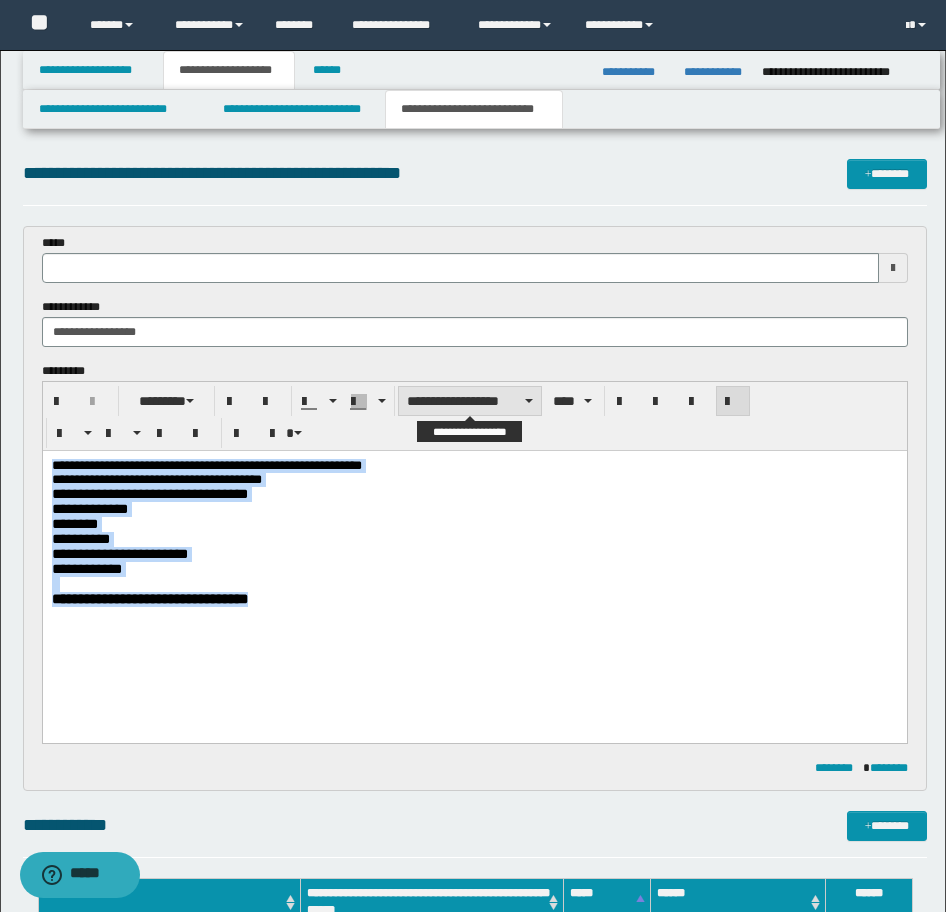 click on "**********" at bounding box center (470, 401) 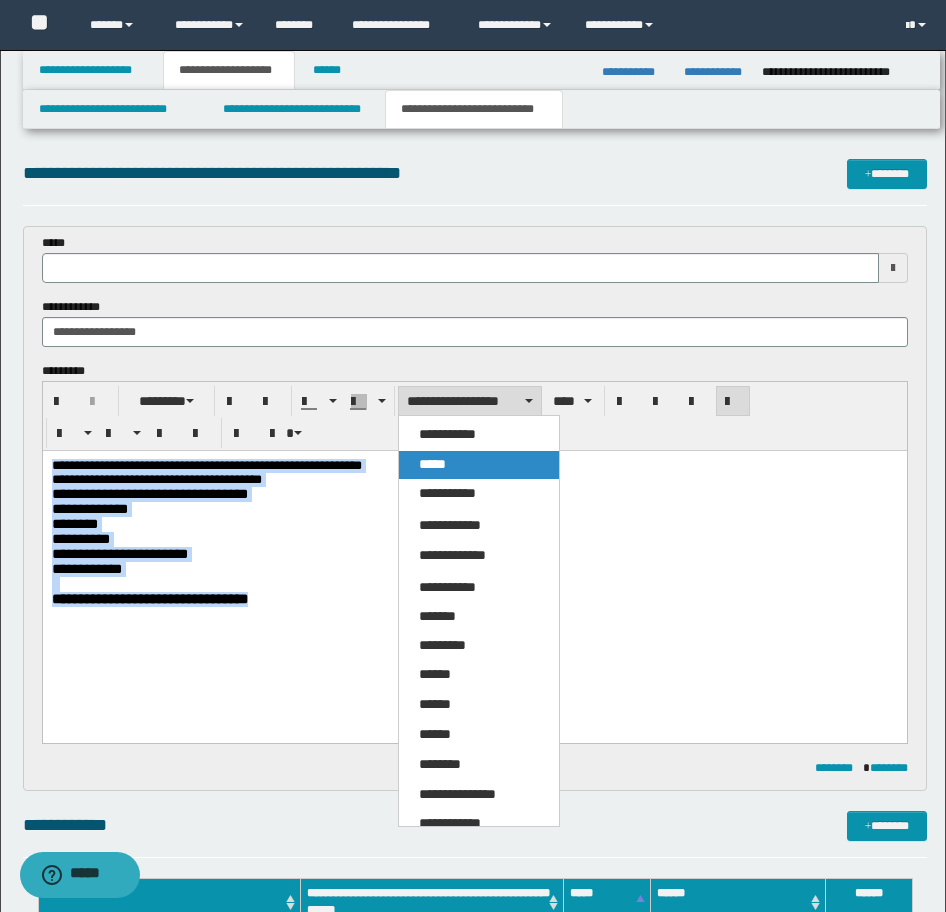 click on "*****" at bounding box center (432, 464) 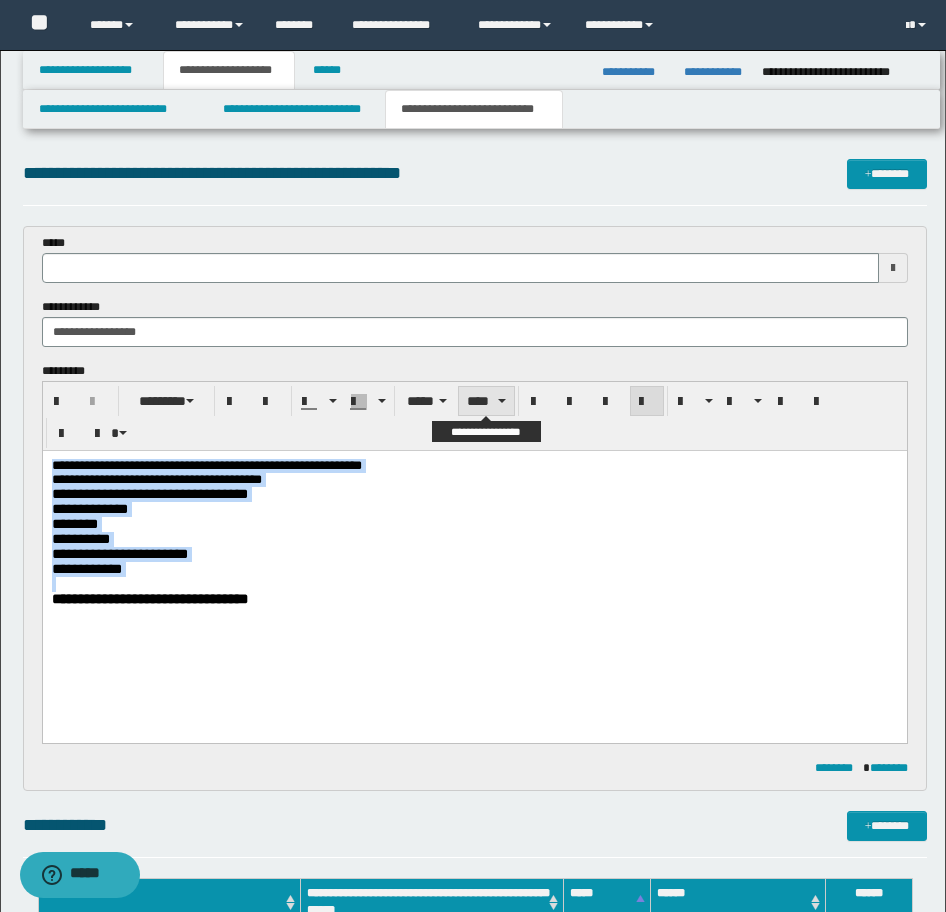 click on "****" at bounding box center (486, 401) 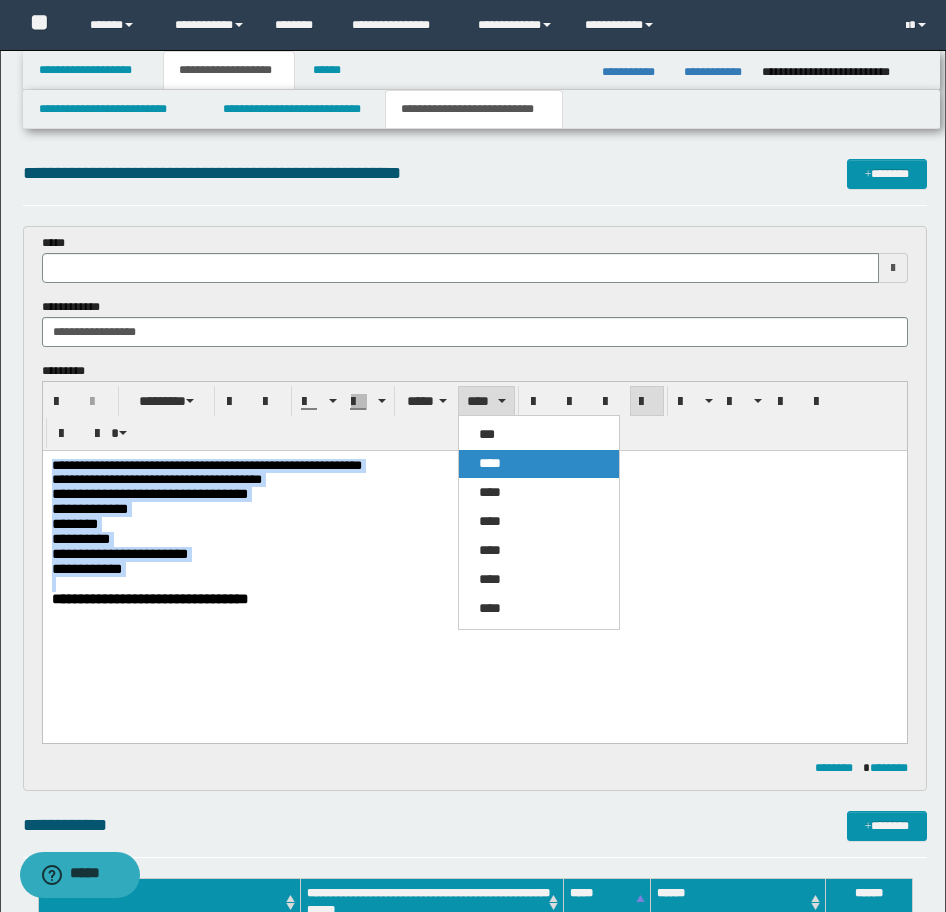 click on "****" at bounding box center [539, 464] 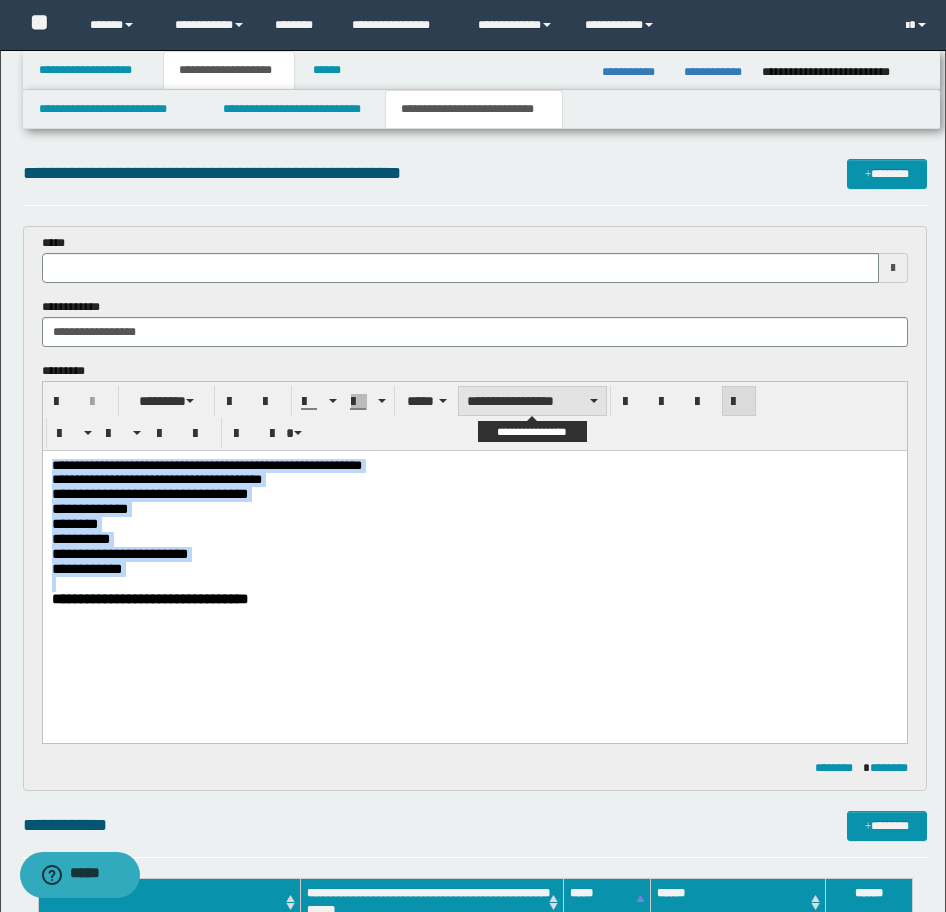 click on "**********" at bounding box center (532, 401) 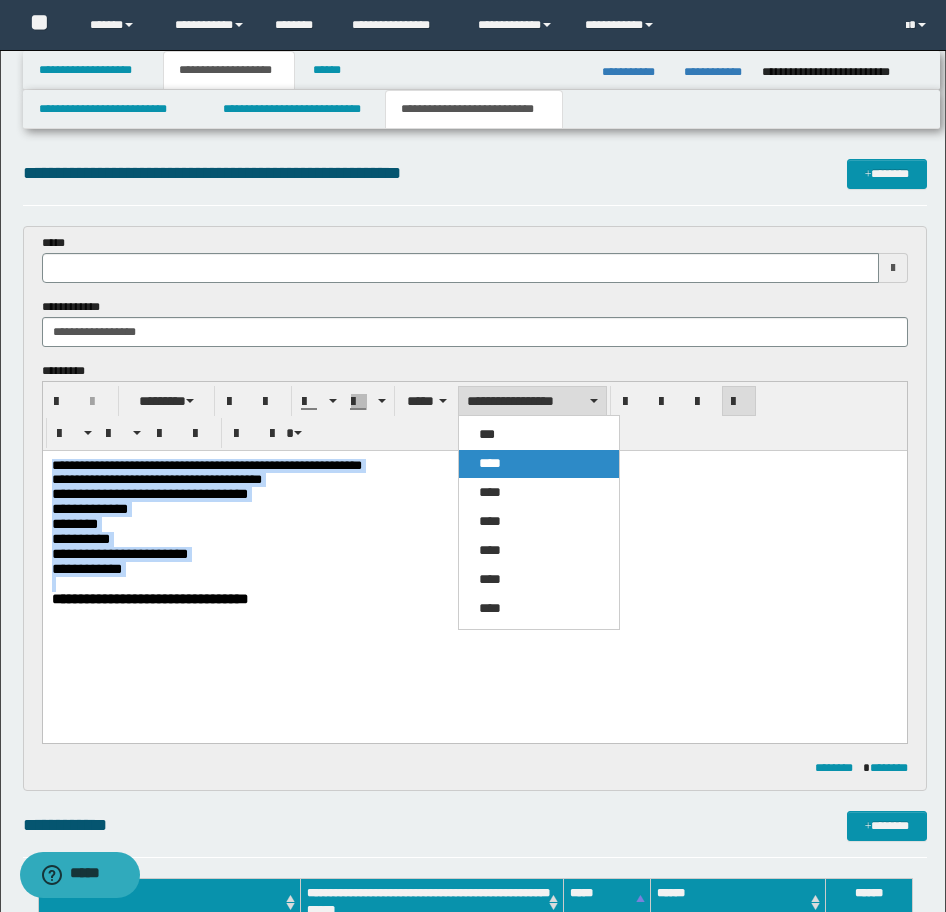 click on "****" at bounding box center (539, 464) 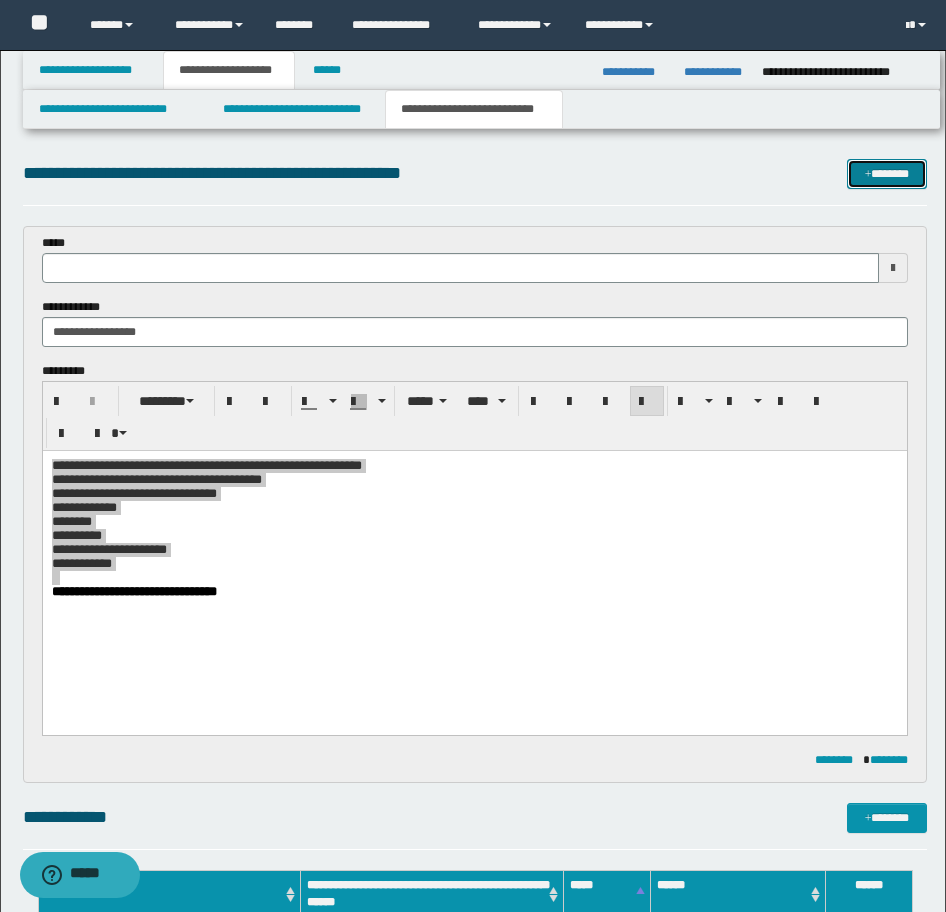 click on "*******" at bounding box center [887, 174] 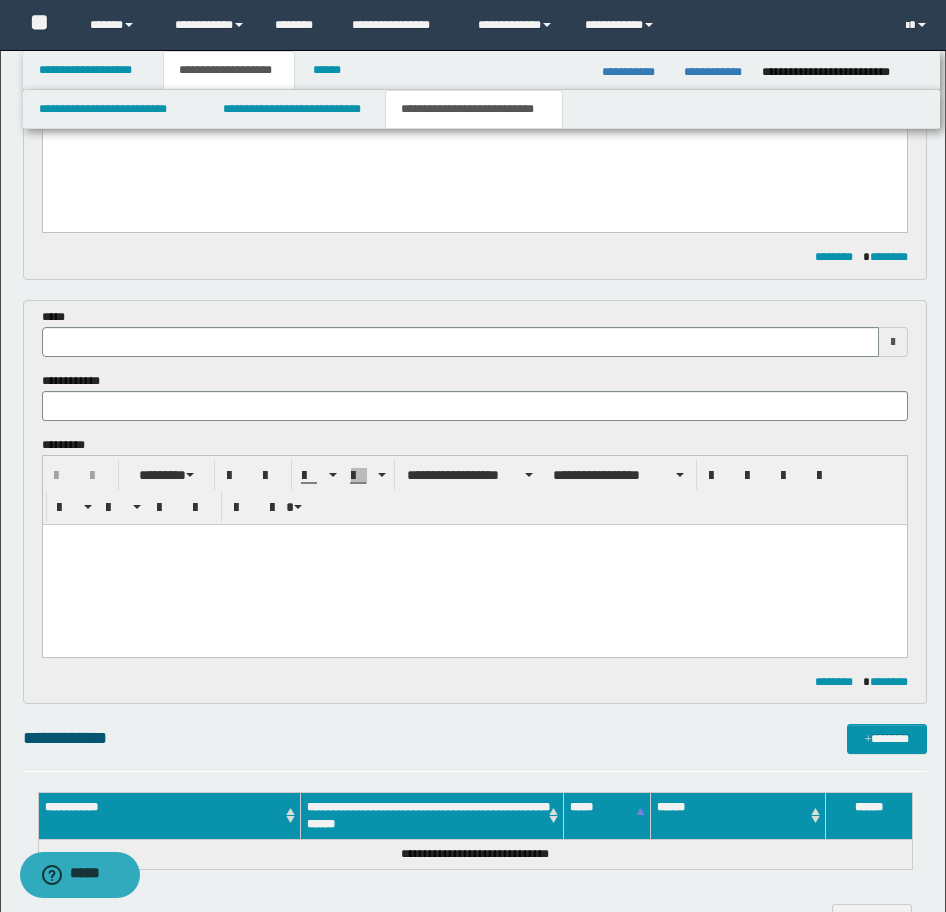 scroll, scrollTop: 330, scrollLeft: 0, axis: vertical 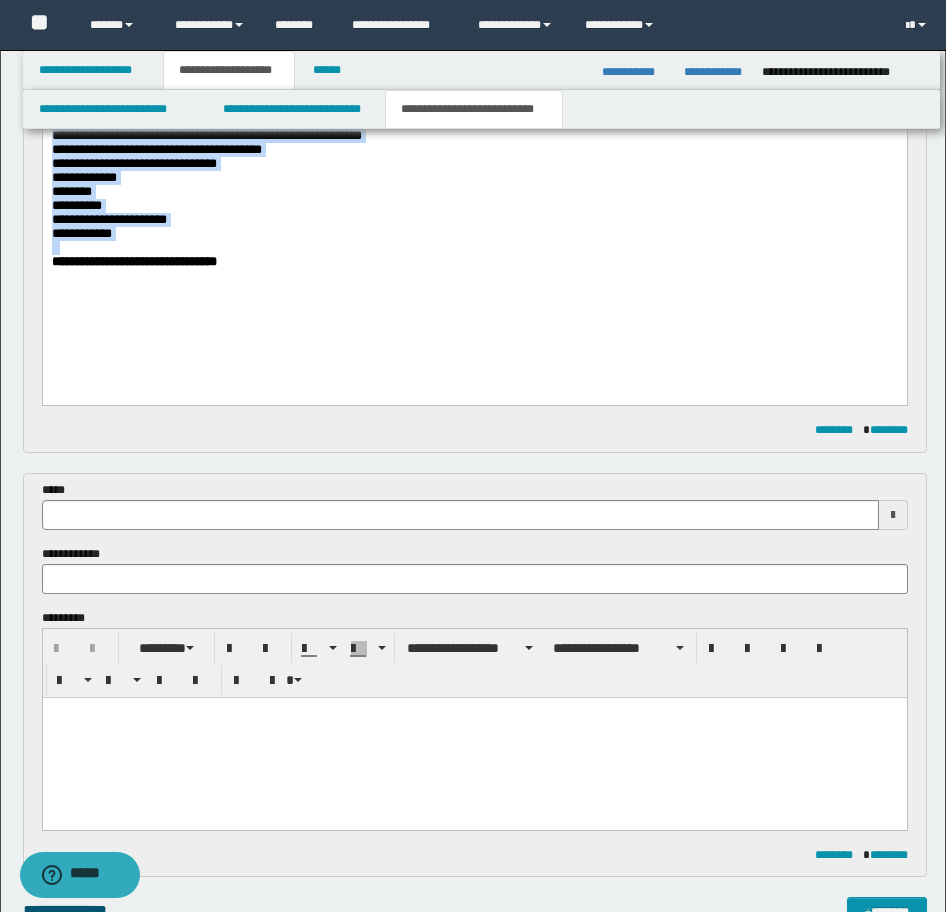 click on "**********" at bounding box center (474, 262) 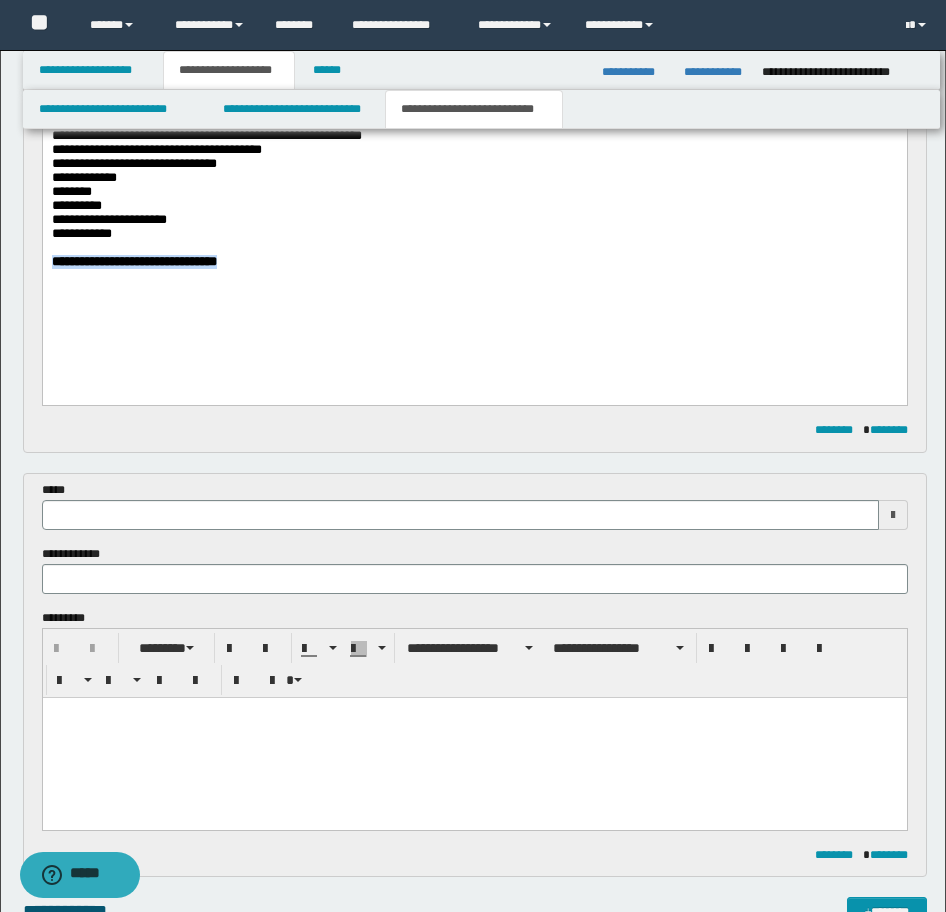 drag, startPoint x: 316, startPoint y: 292, endPoint x: 82, endPoint y: 397, distance: 256.47806 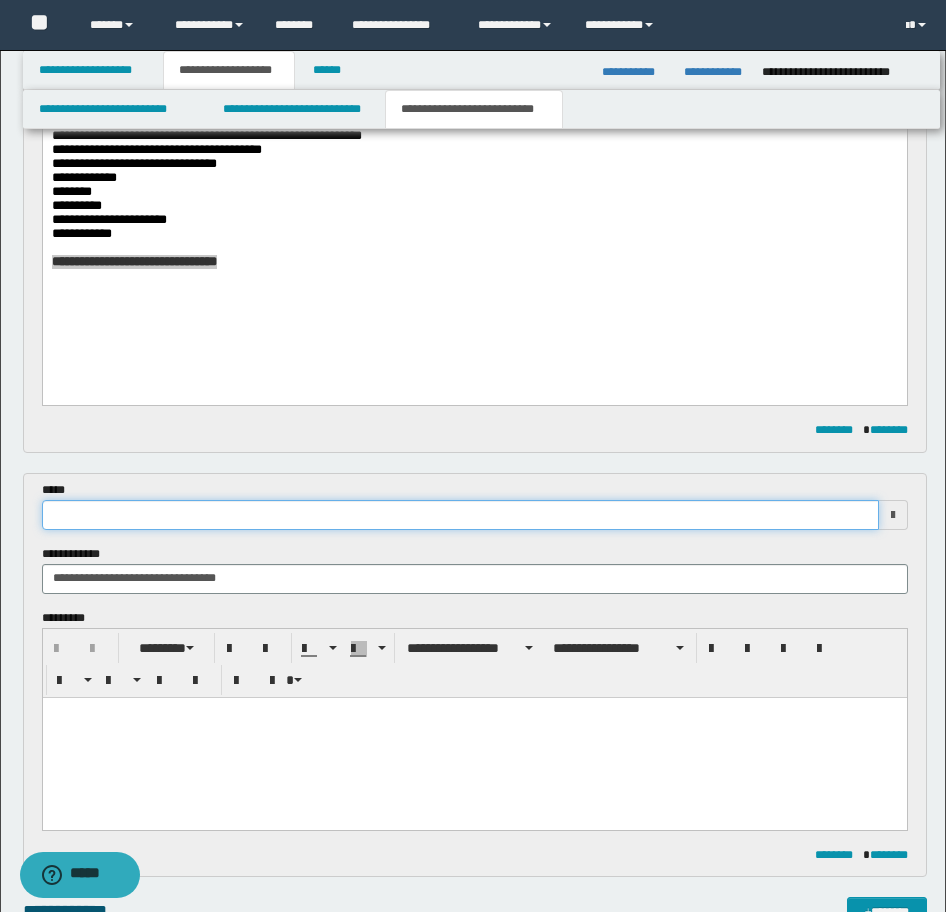 click at bounding box center (460, 515) 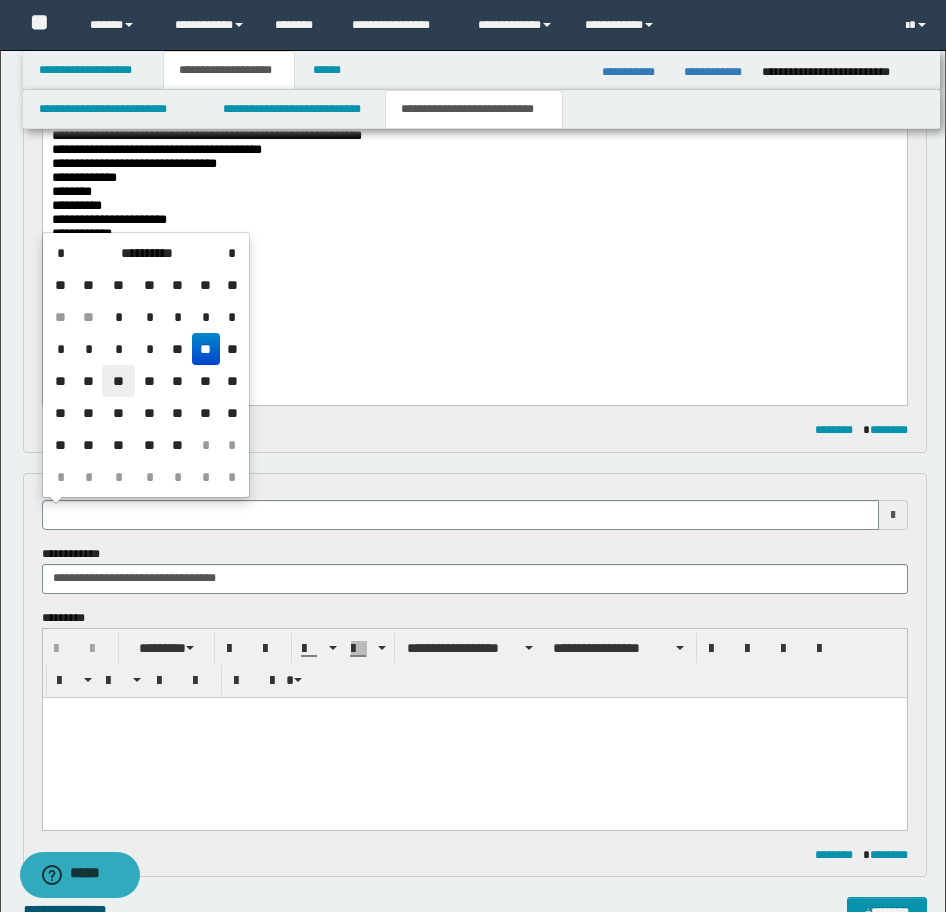 drag, startPoint x: 122, startPoint y: 375, endPoint x: 261, endPoint y: 216, distance: 211.19185 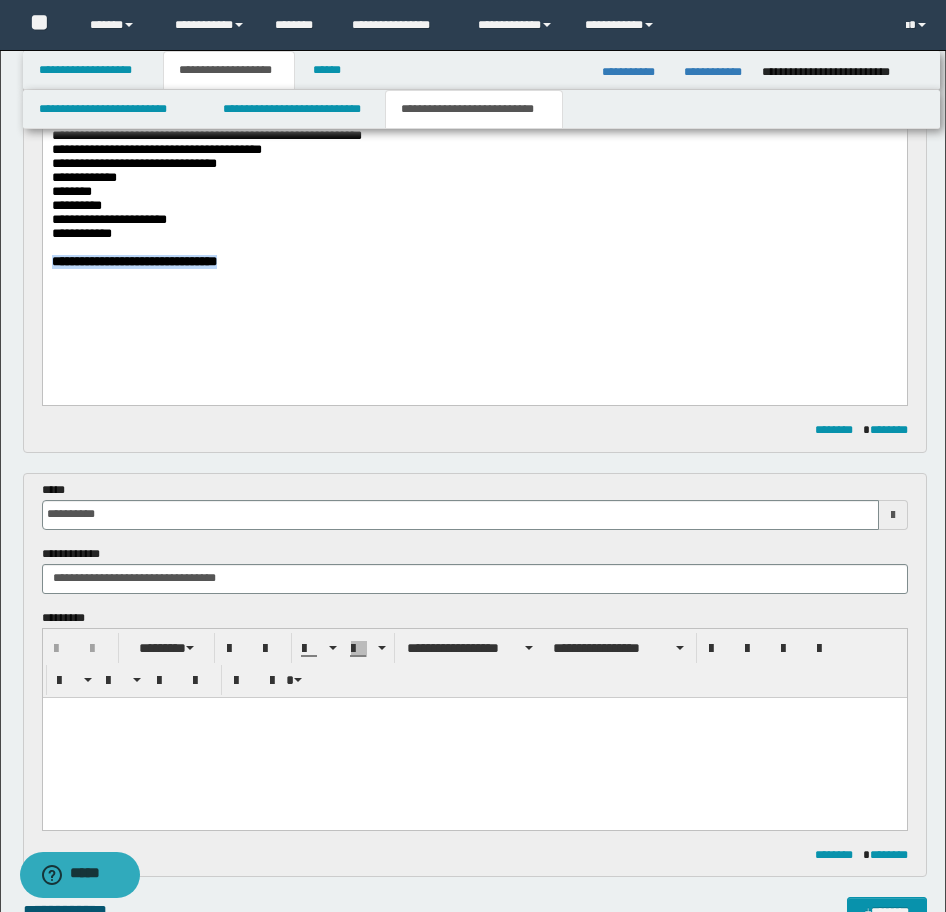 click on "**********" at bounding box center (474, 228) 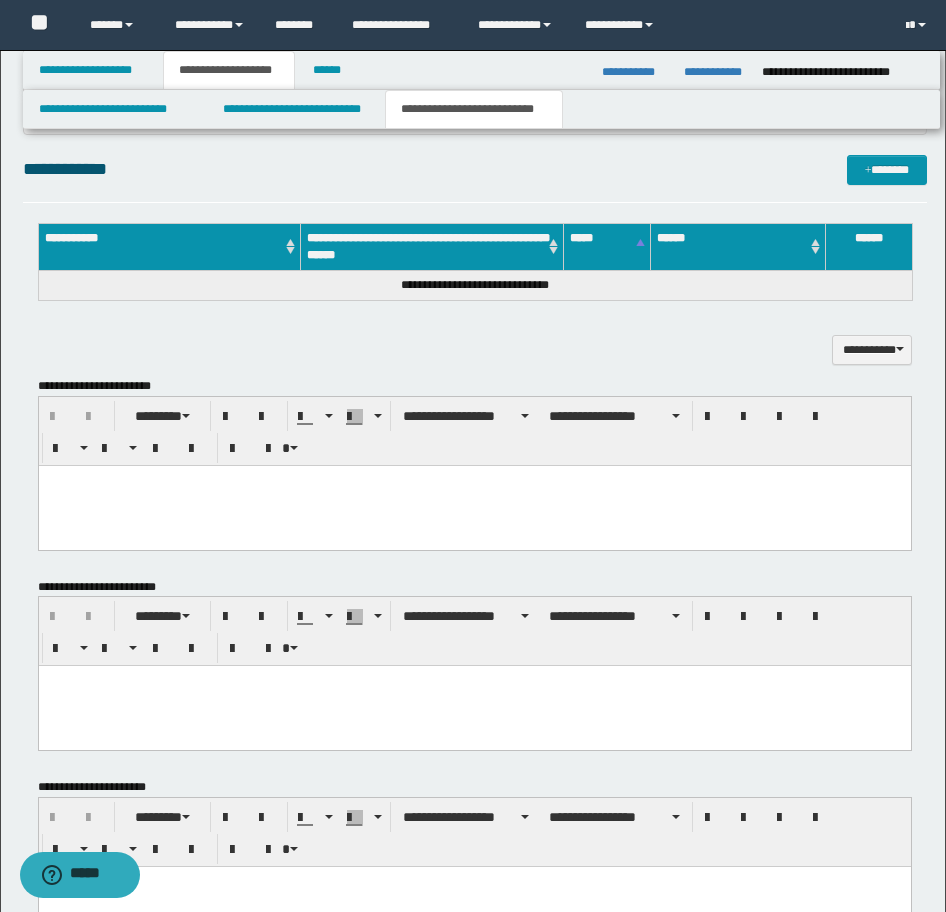 scroll, scrollTop: 1196, scrollLeft: 0, axis: vertical 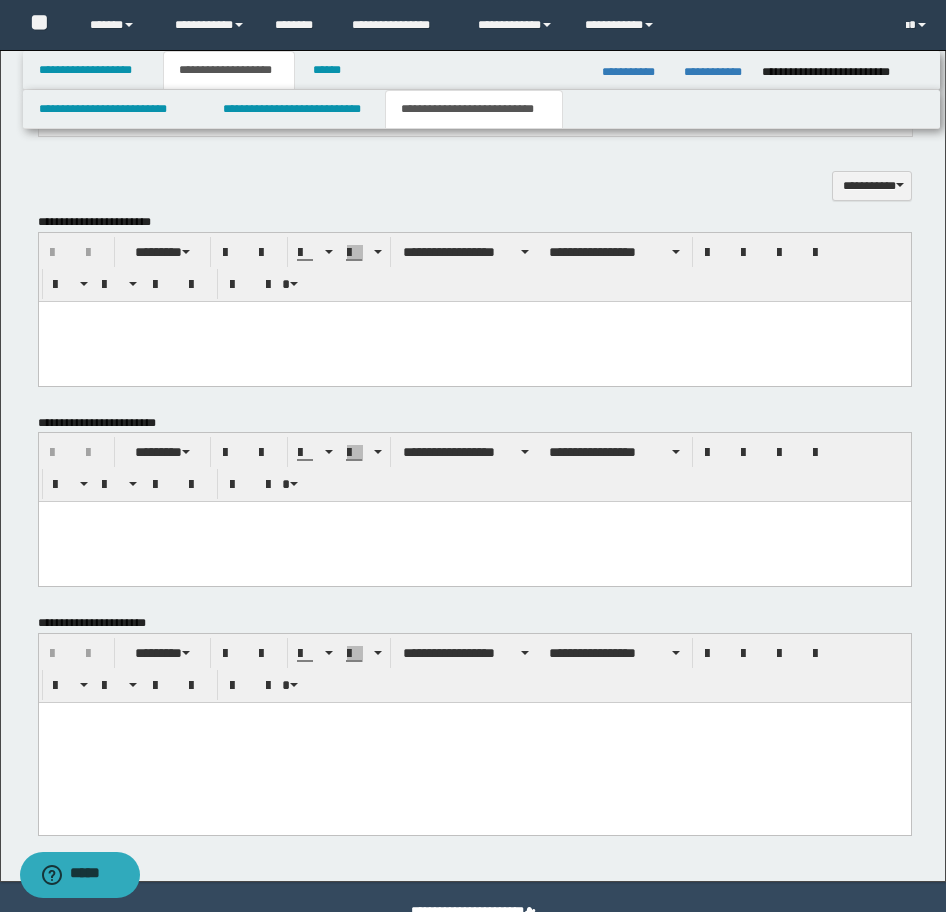 click at bounding box center [474, 743] 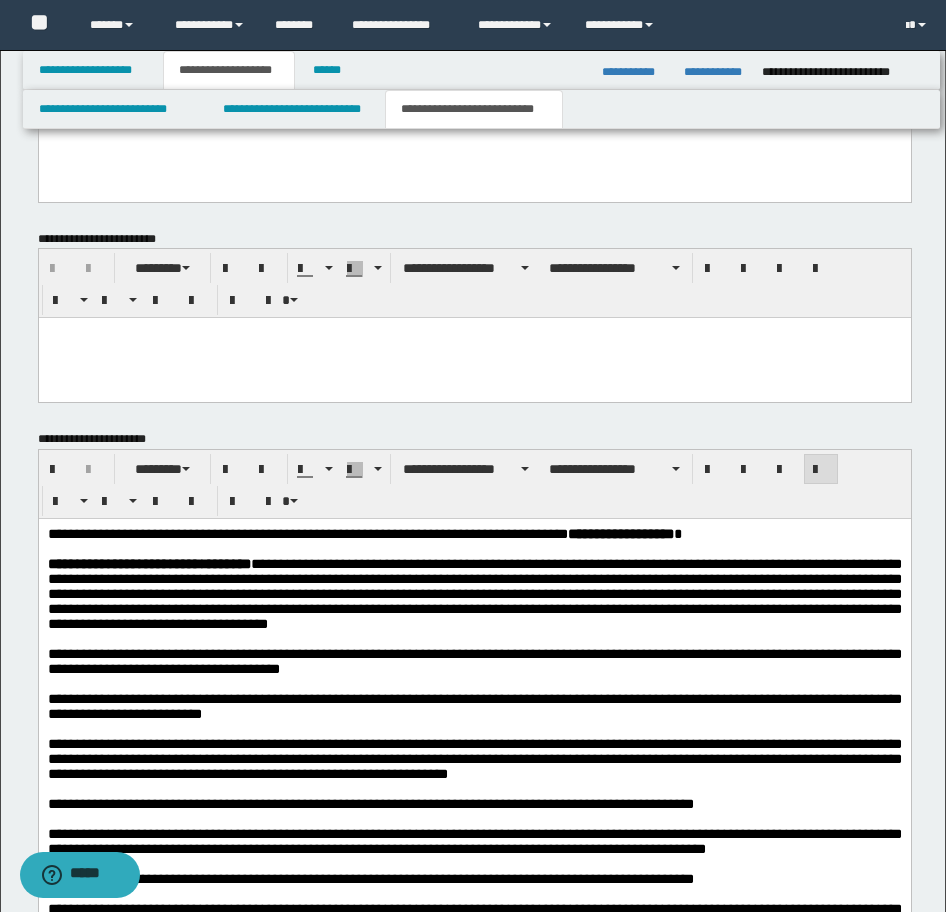 scroll, scrollTop: 1596, scrollLeft: 0, axis: vertical 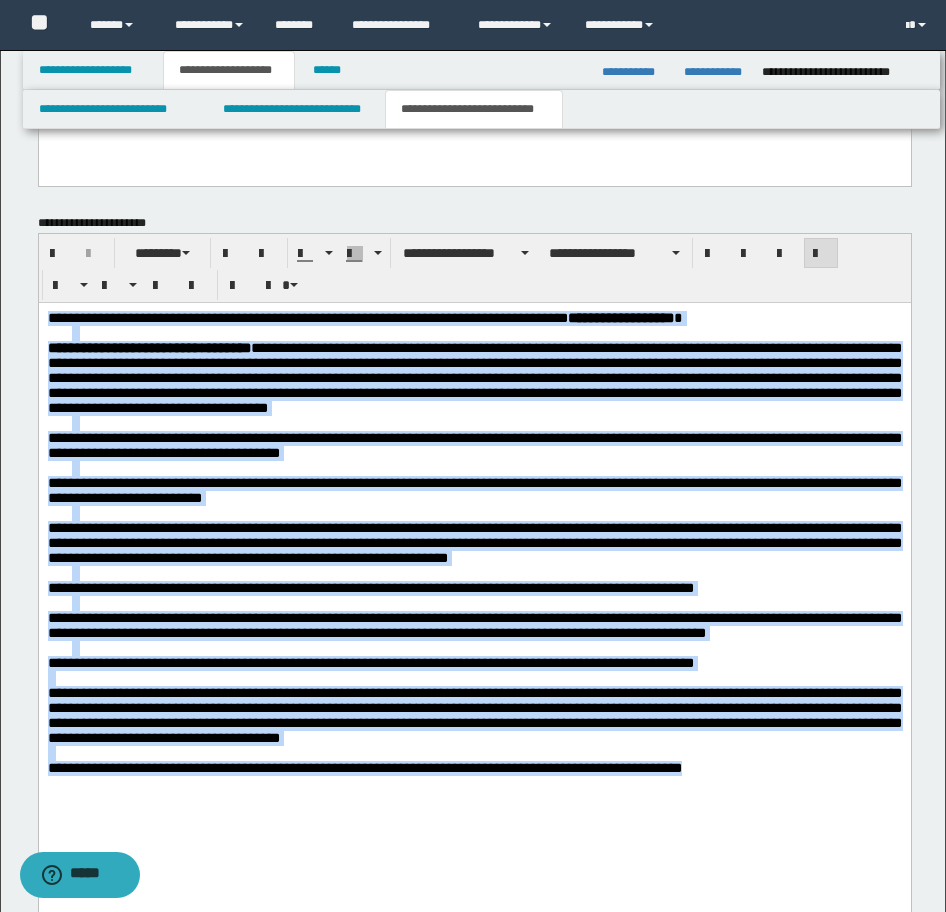 drag, startPoint x: 594, startPoint y: 817, endPoint x: -17, endPoint y: 267, distance: 822.0833 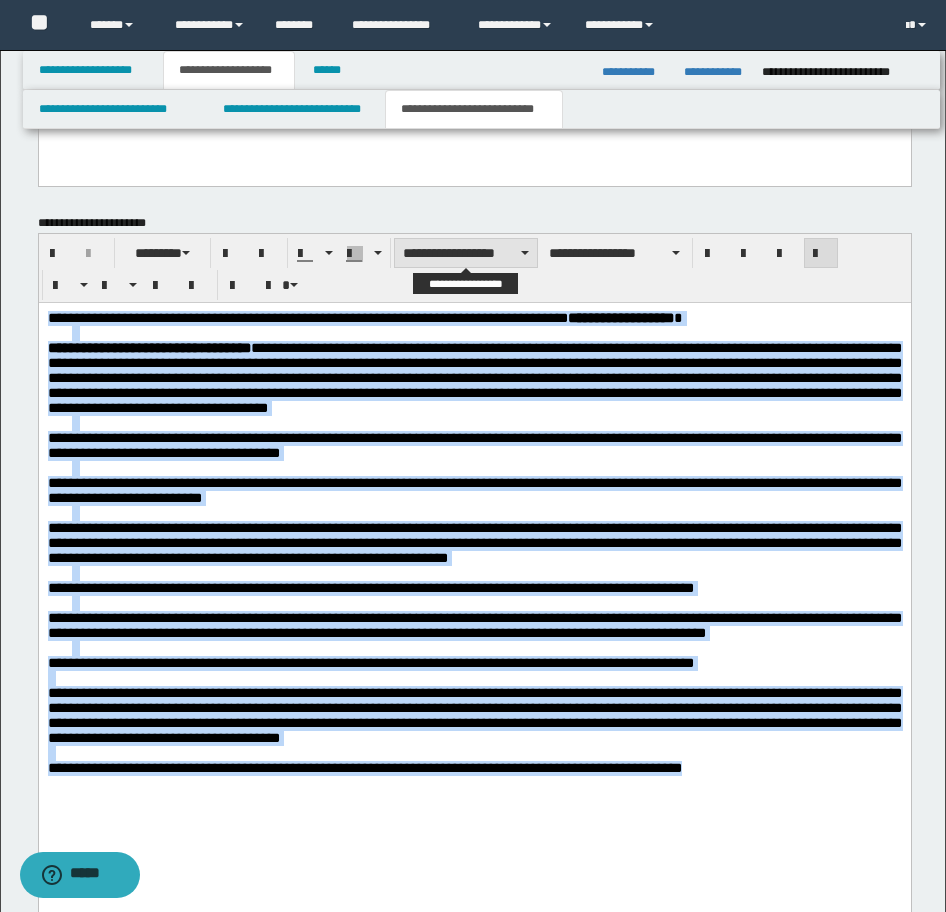 click on "**********" at bounding box center [466, 253] 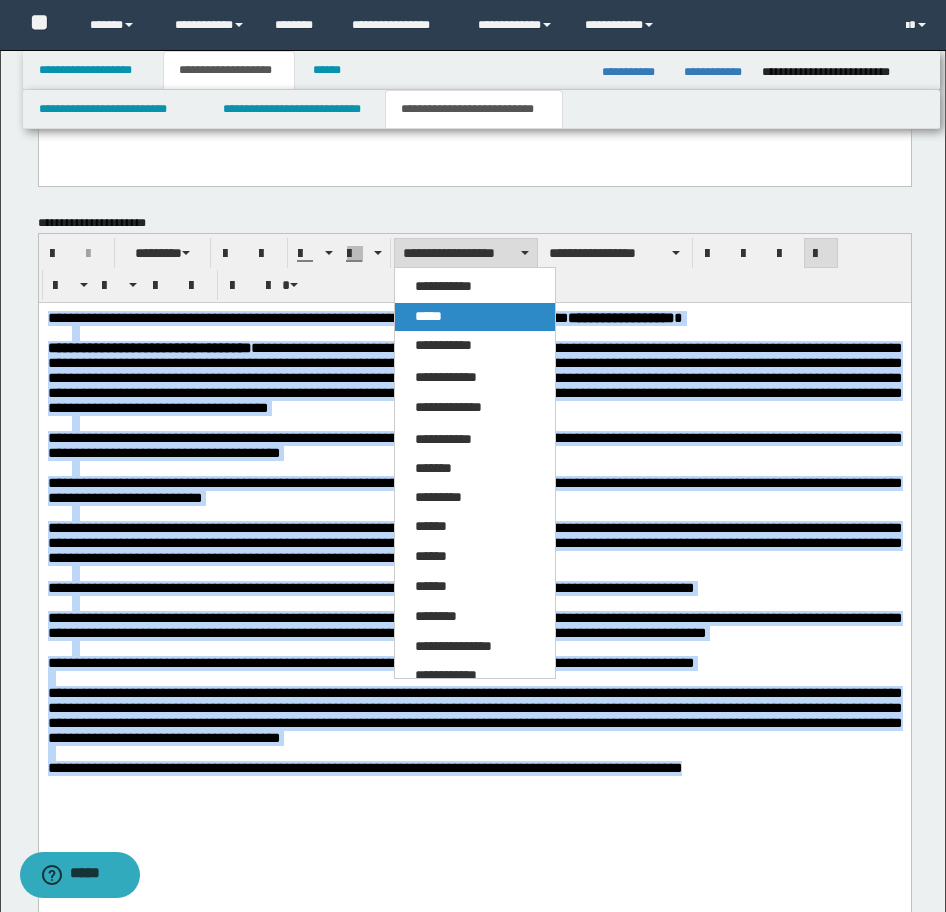click on "*****" at bounding box center (428, 316) 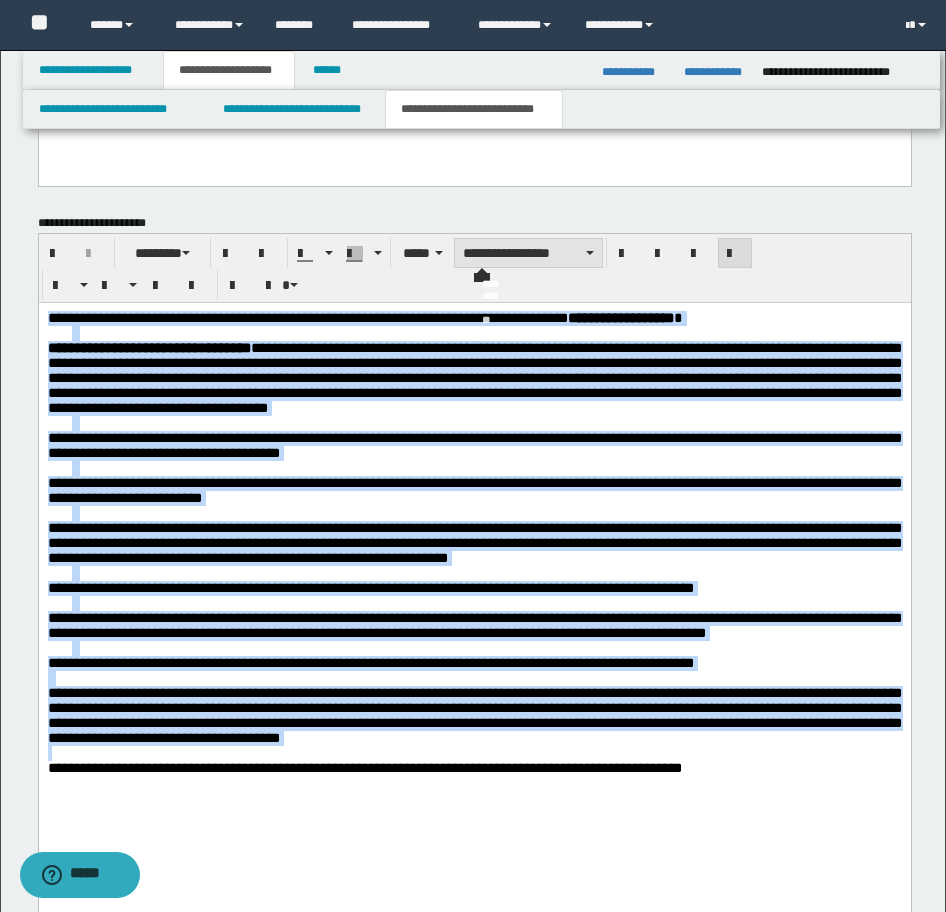 click on "**********" at bounding box center [528, 253] 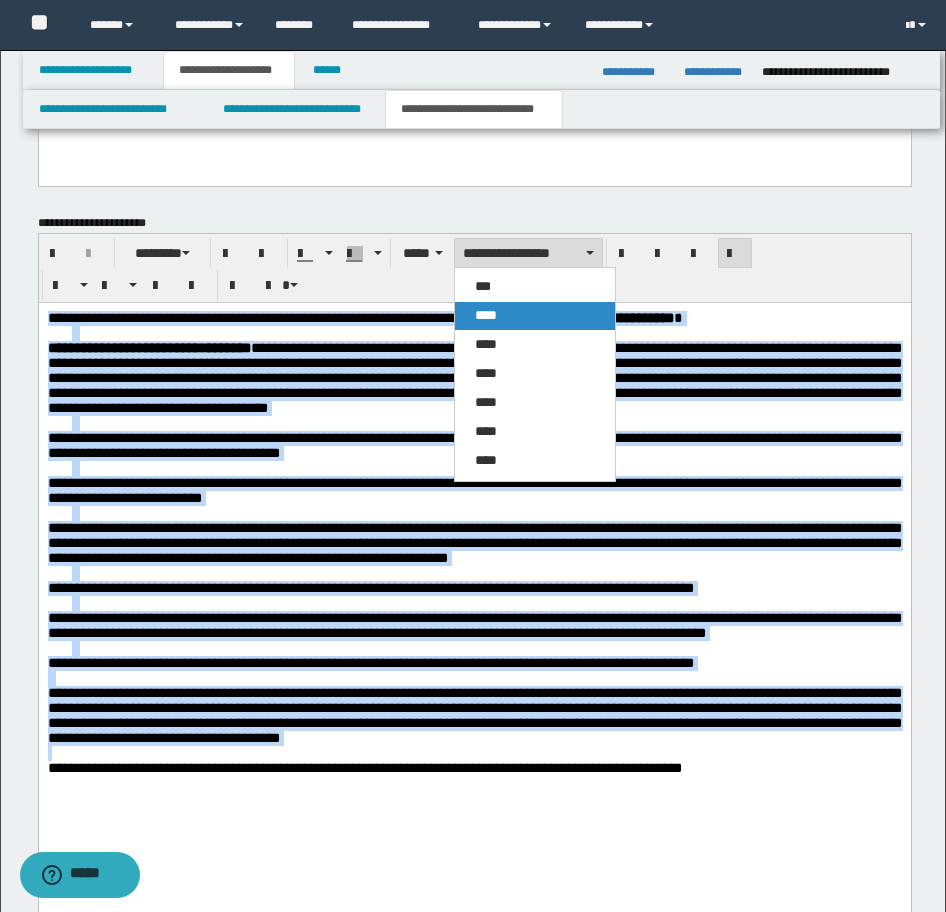 click on "****" at bounding box center (486, 315) 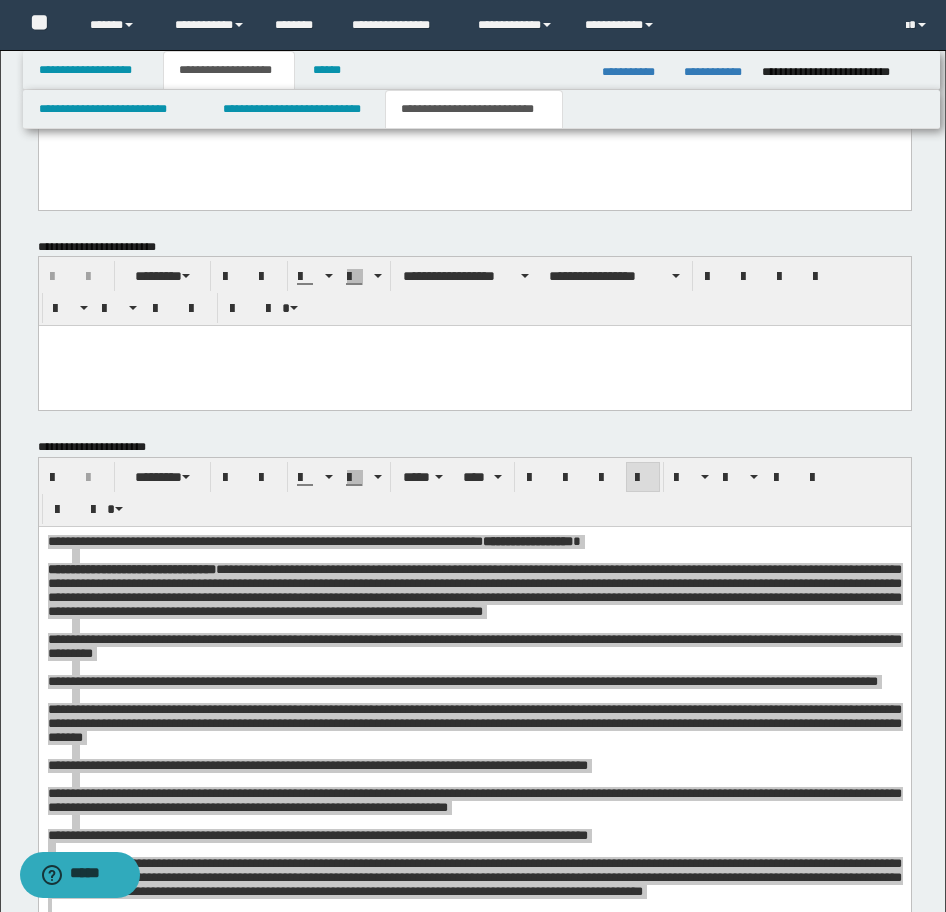 scroll, scrollTop: 1124, scrollLeft: 0, axis: vertical 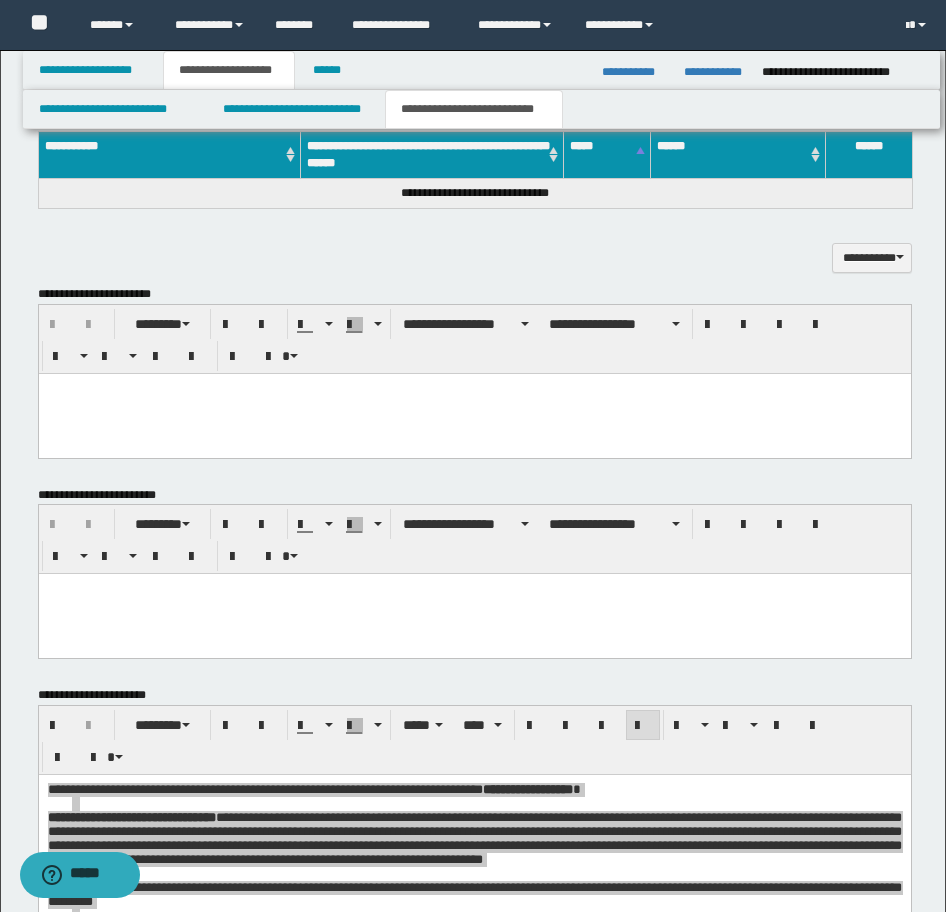click at bounding box center (474, 388) 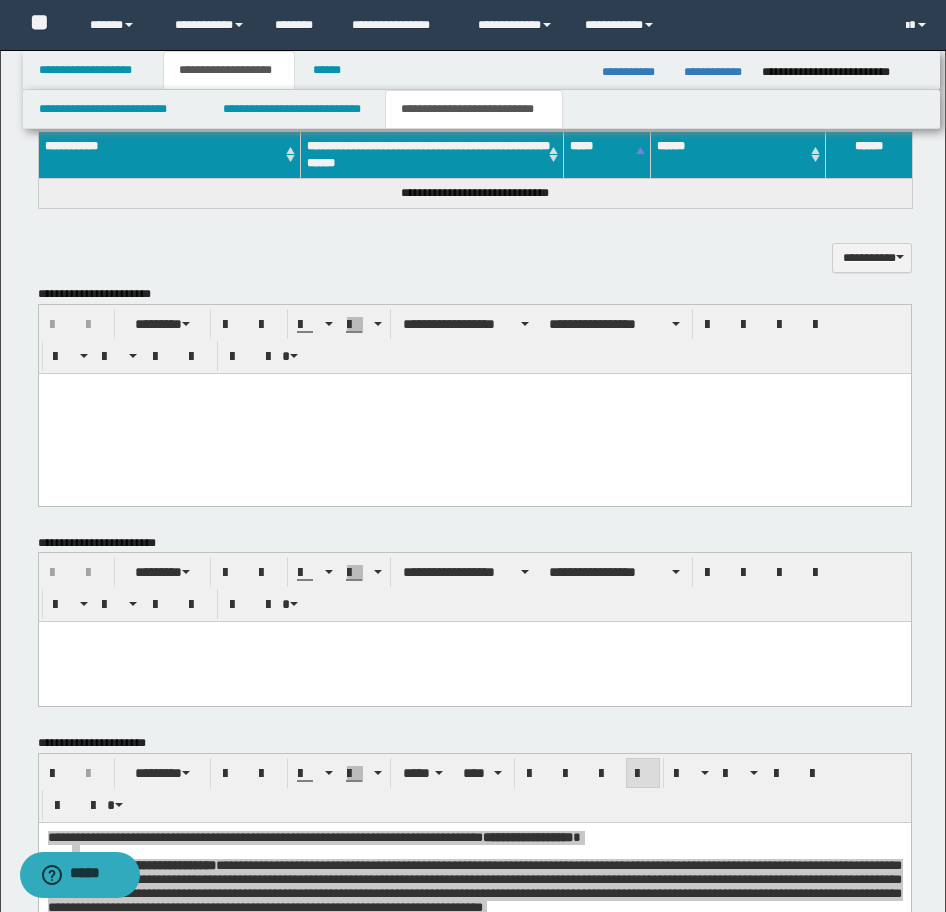 type 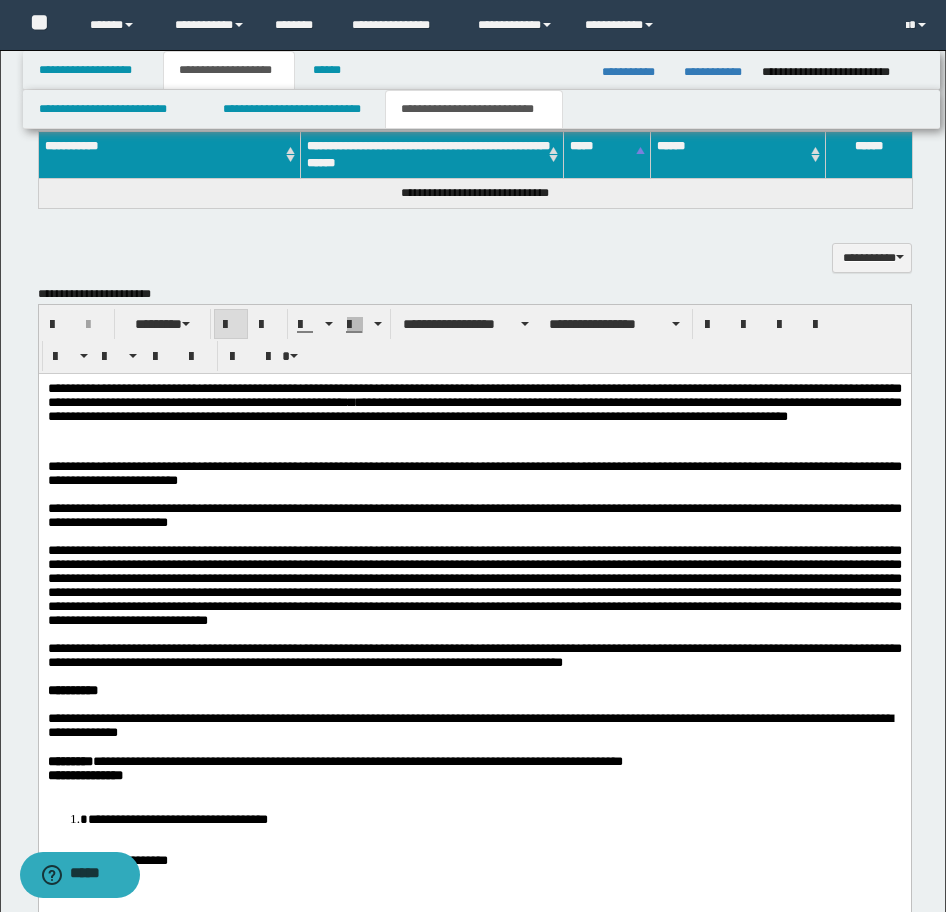 click on "**********" at bounding box center [474, 394] 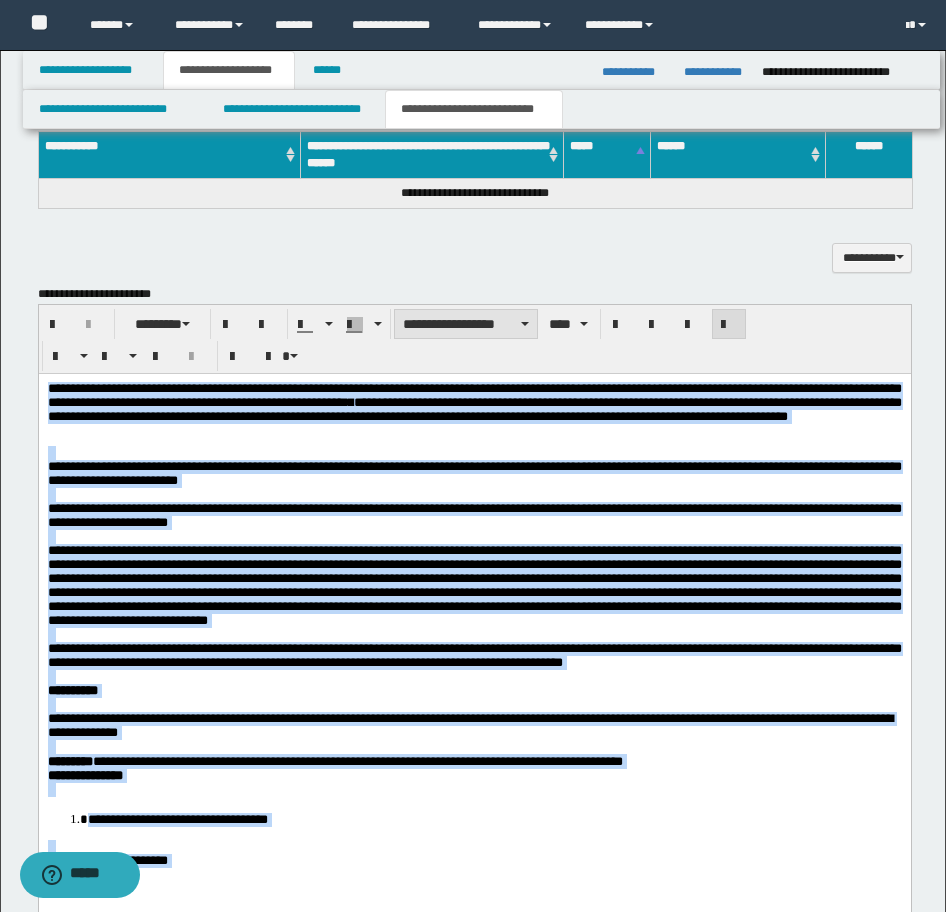 click on "**********" at bounding box center [466, 324] 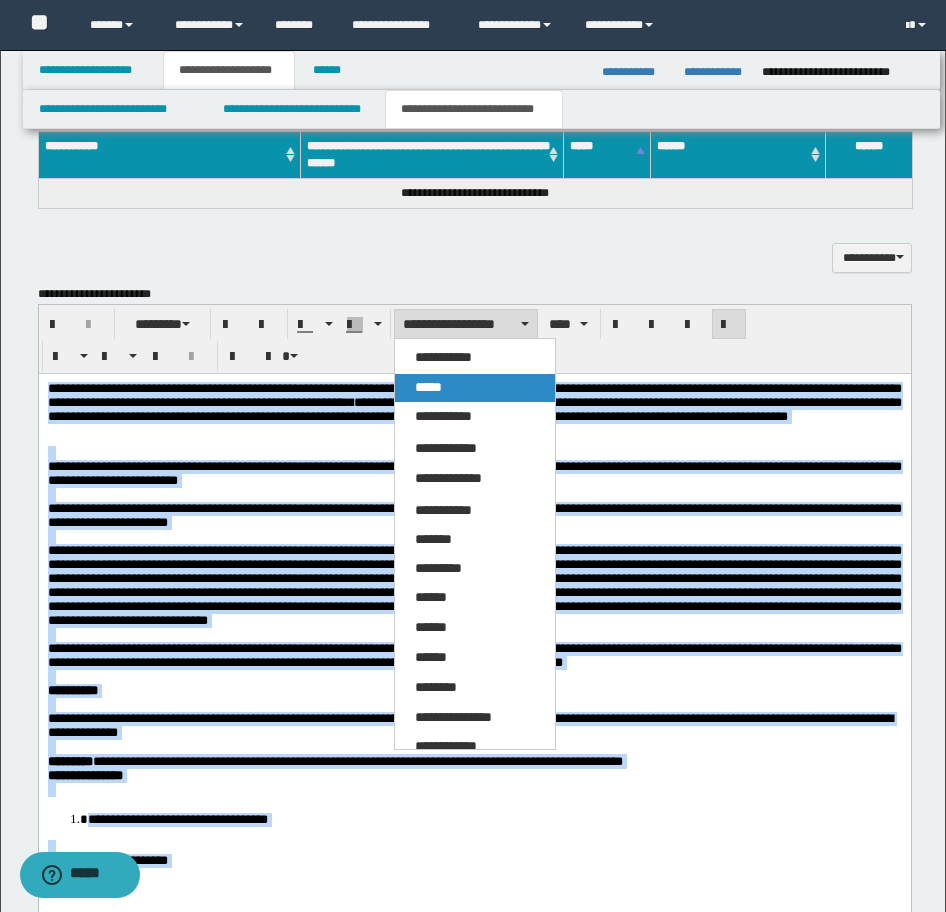 click on "*****" at bounding box center (475, 388) 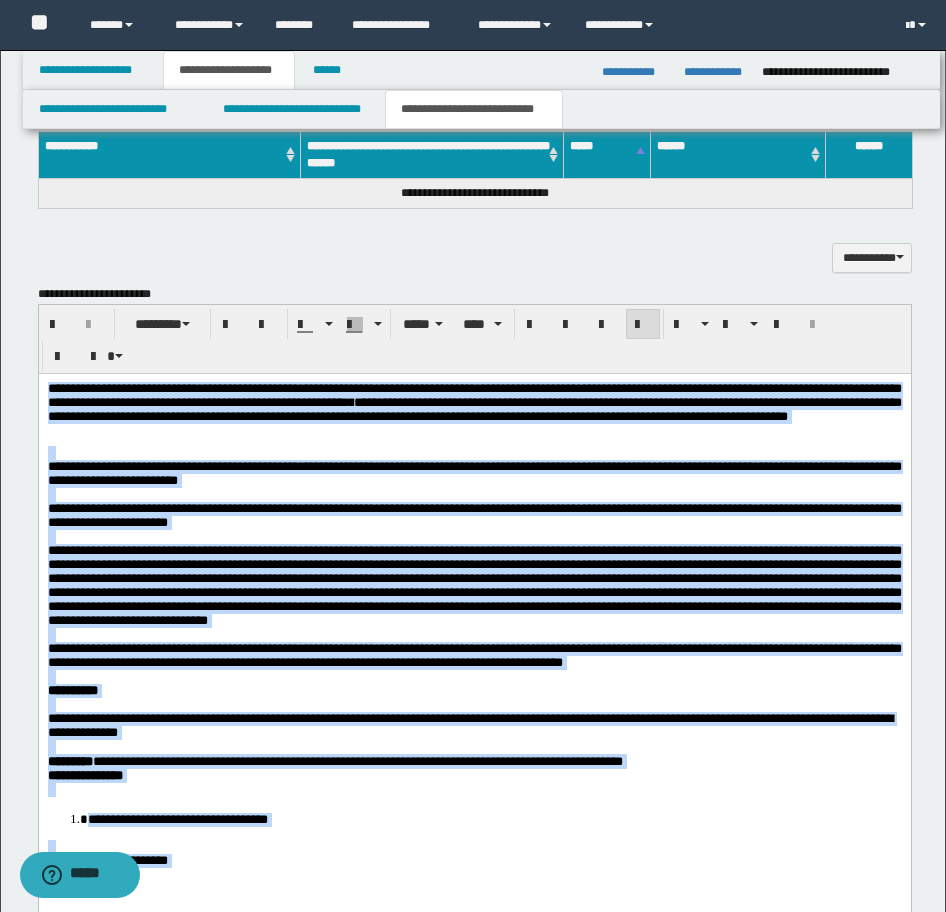 click on "**********" at bounding box center [474, 690] 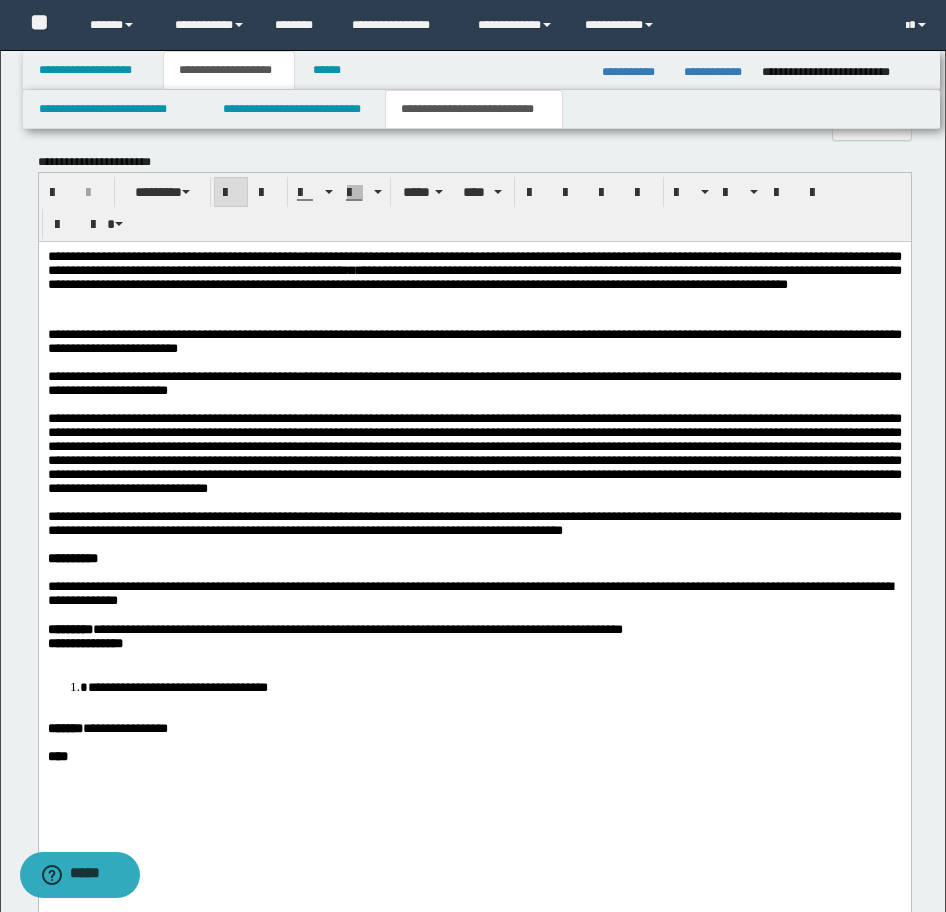 scroll, scrollTop: 1324, scrollLeft: 0, axis: vertical 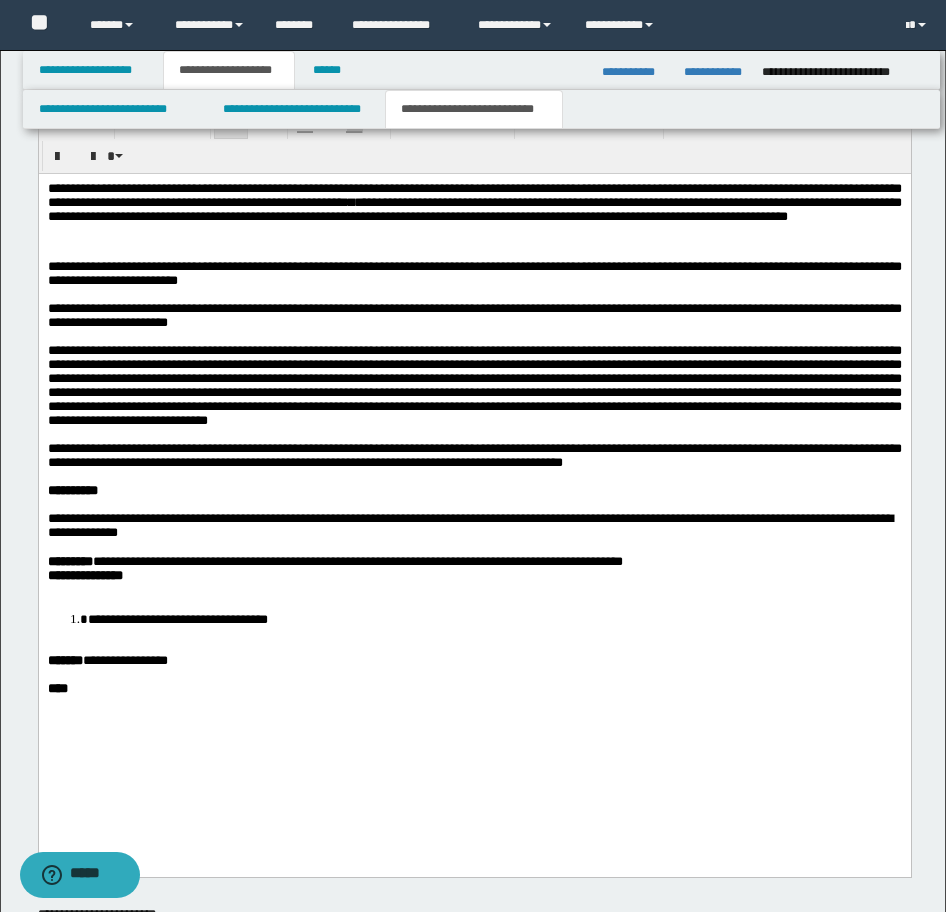 click on "**********" at bounding box center (84, 574) 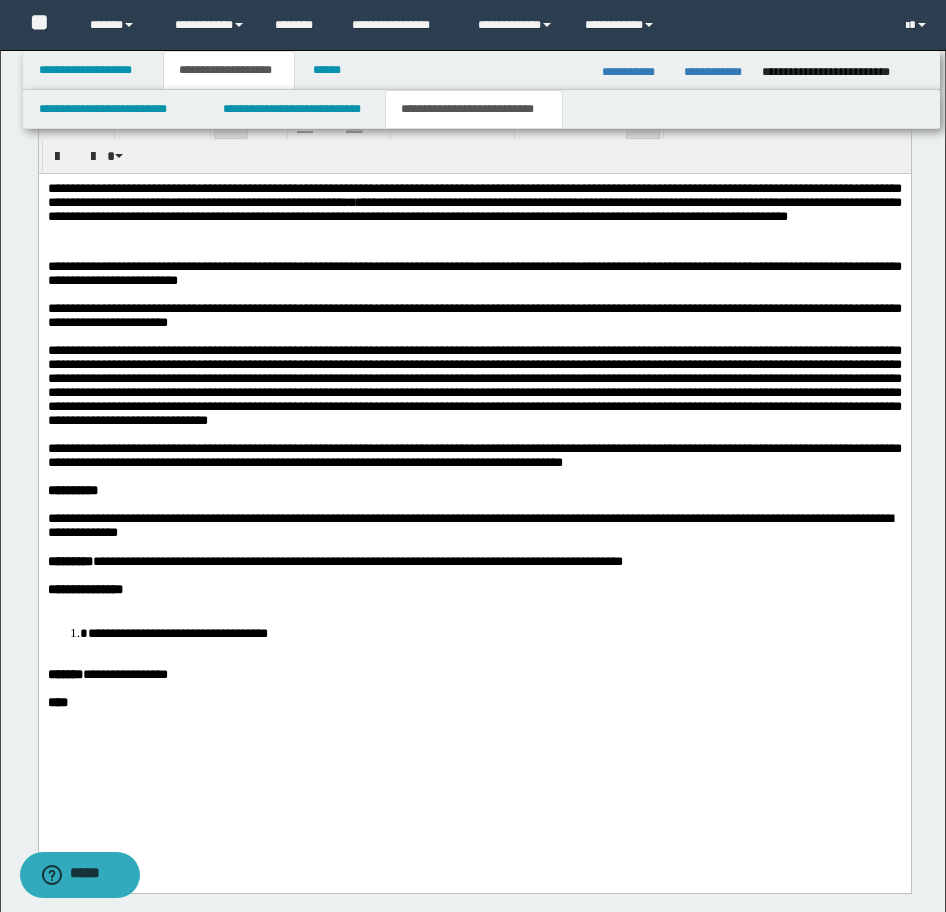 click on "**********" at bounding box center (494, 632) 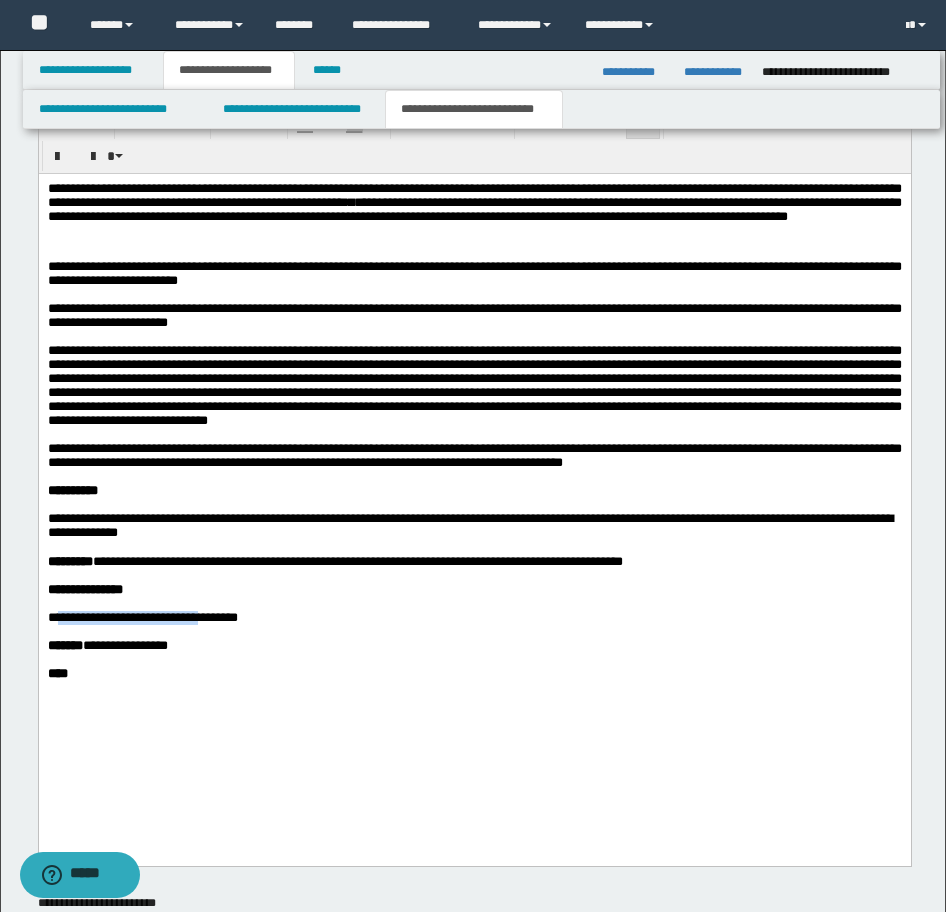 drag, startPoint x: 238, startPoint y: 686, endPoint x: 59, endPoint y: 689, distance: 179.02513 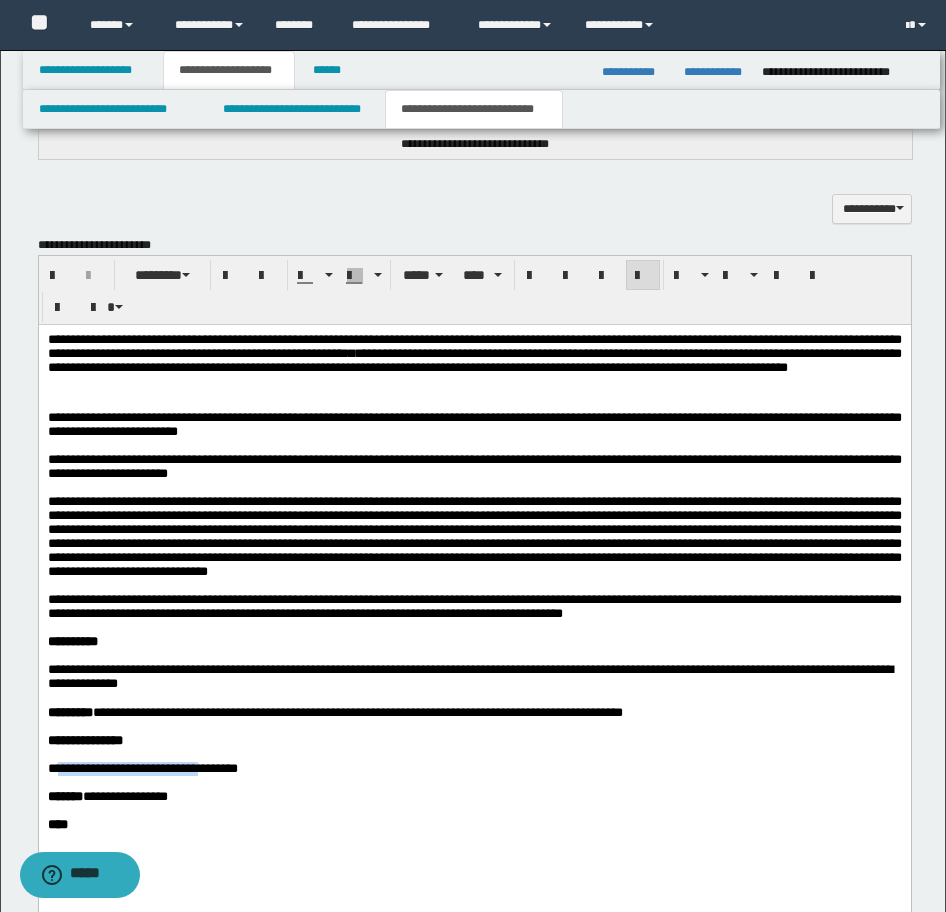 scroll, scrollTop: 1024, scrollLeft: 0, axis: vertical 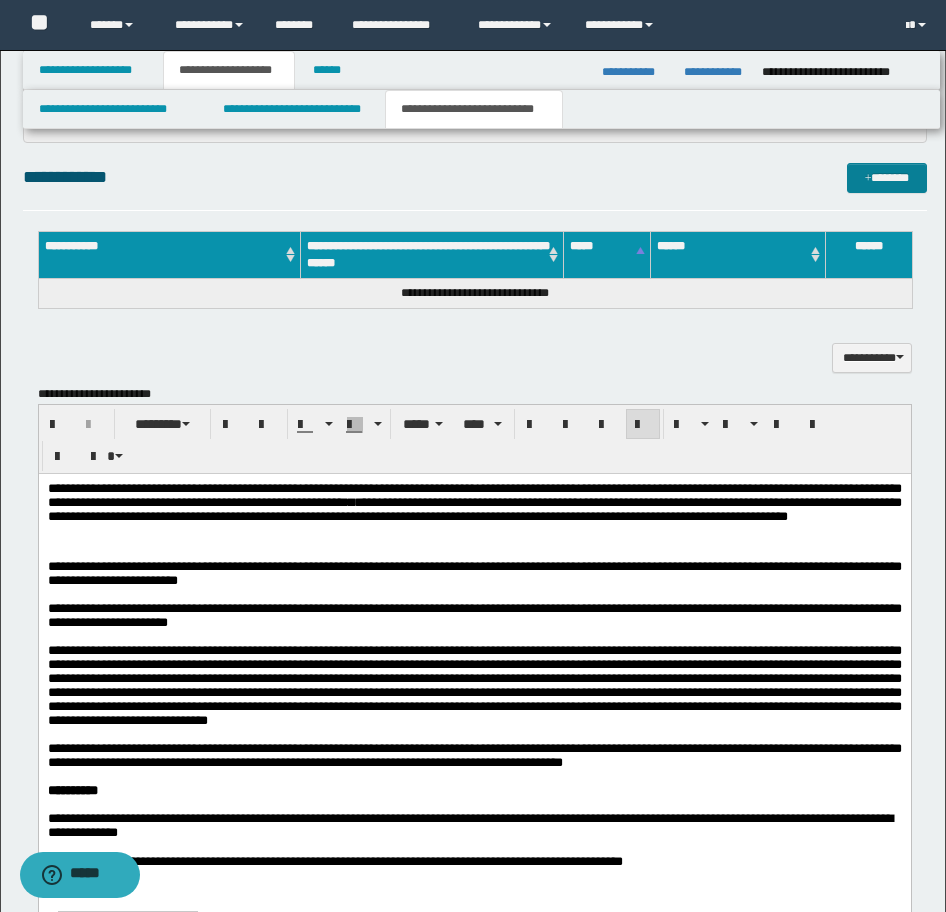 click on "*******" at bounding box center (887, 178) 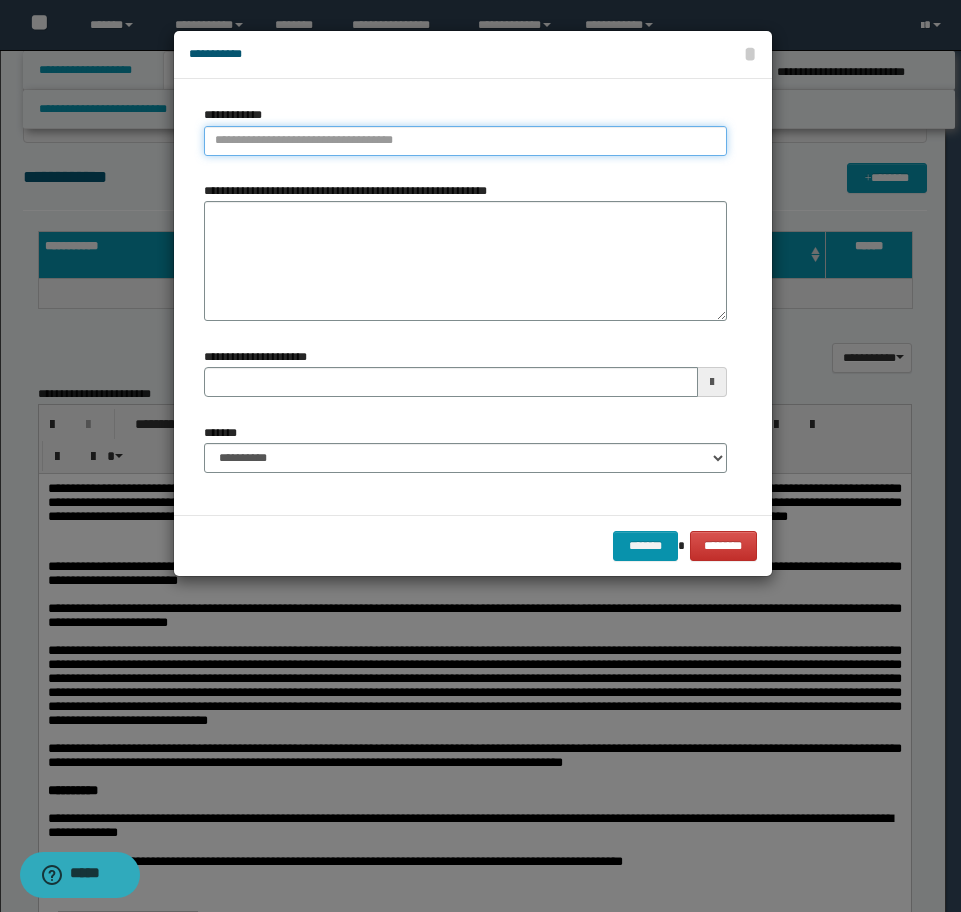 click on "**********" at bounding box center (465, 141) 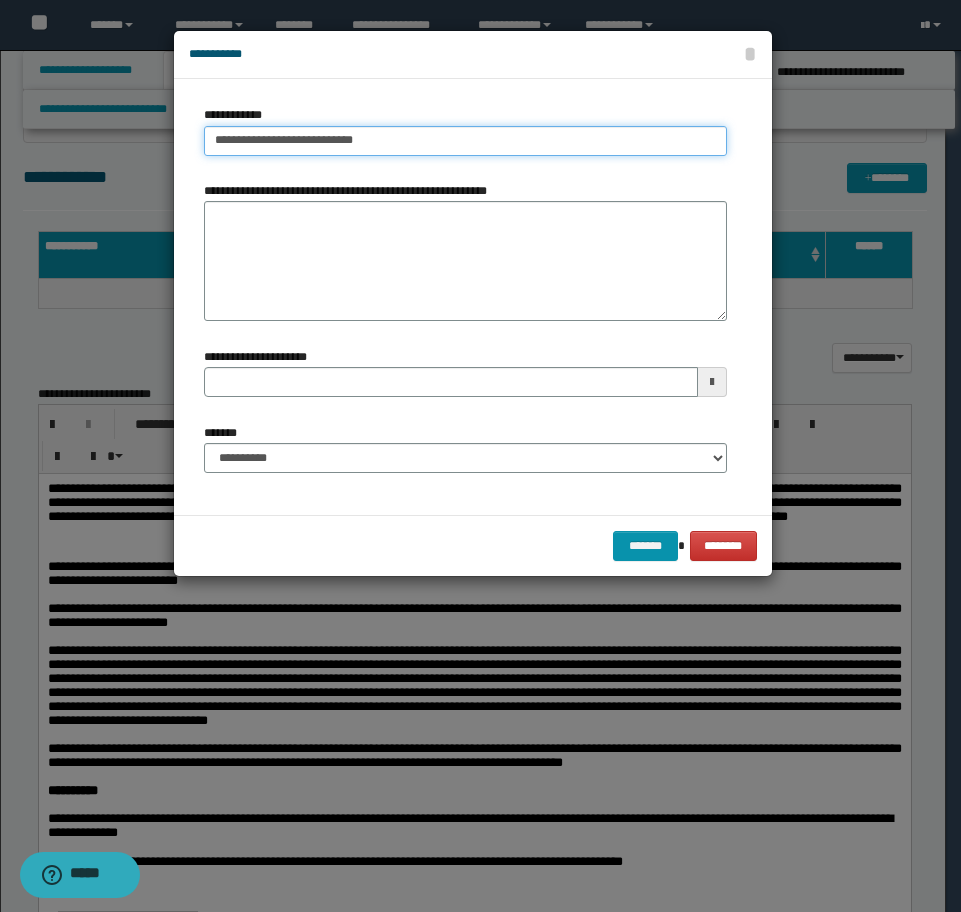 click on "**********" at bounding box center (465, 141) 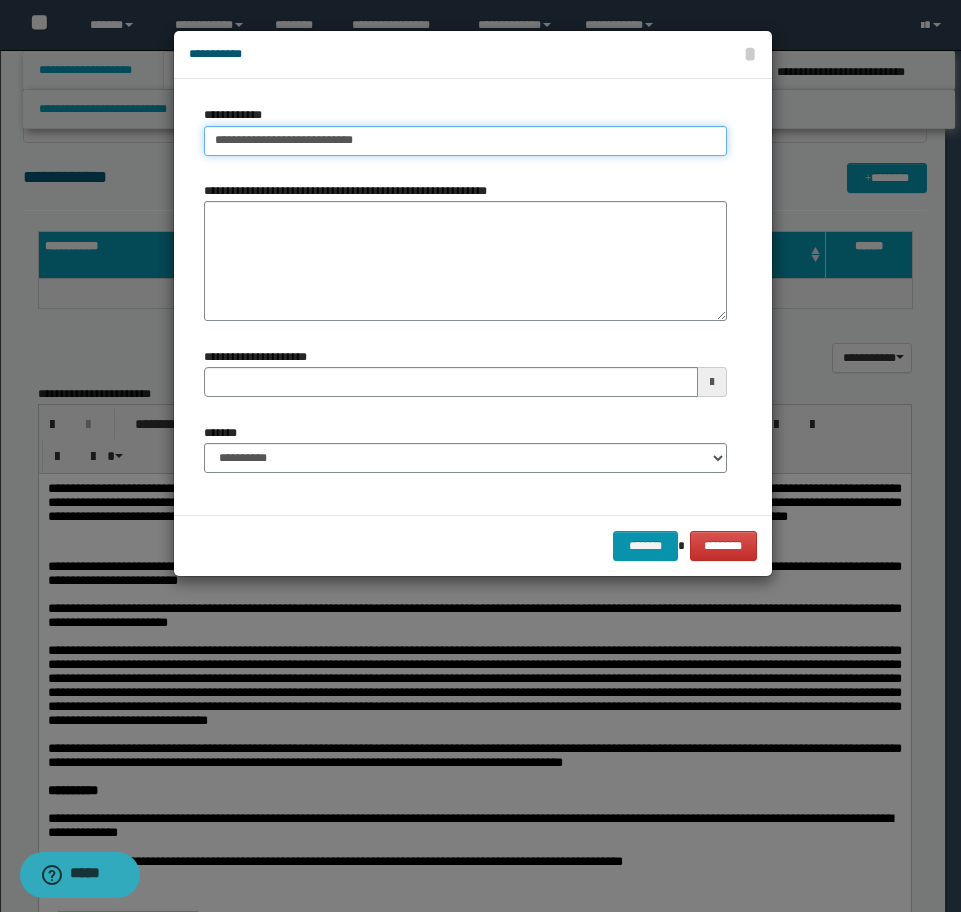 click on "**********" at bounding box center [465, 141] 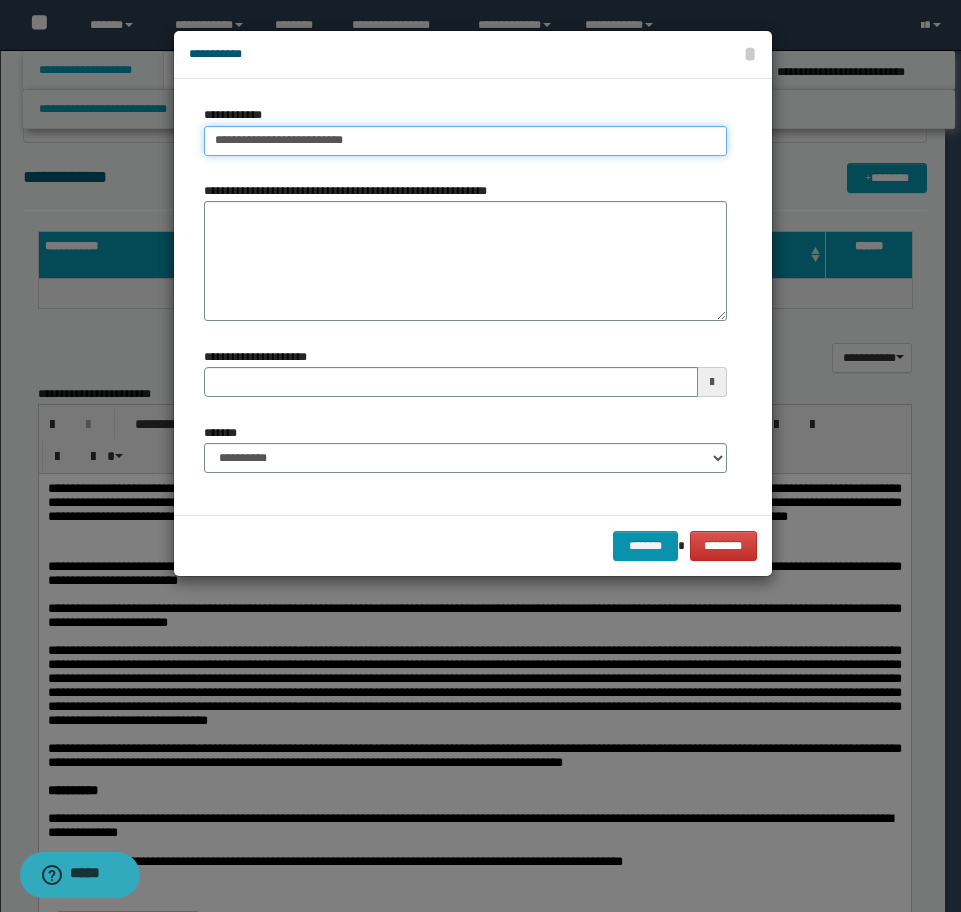 type on "**********" 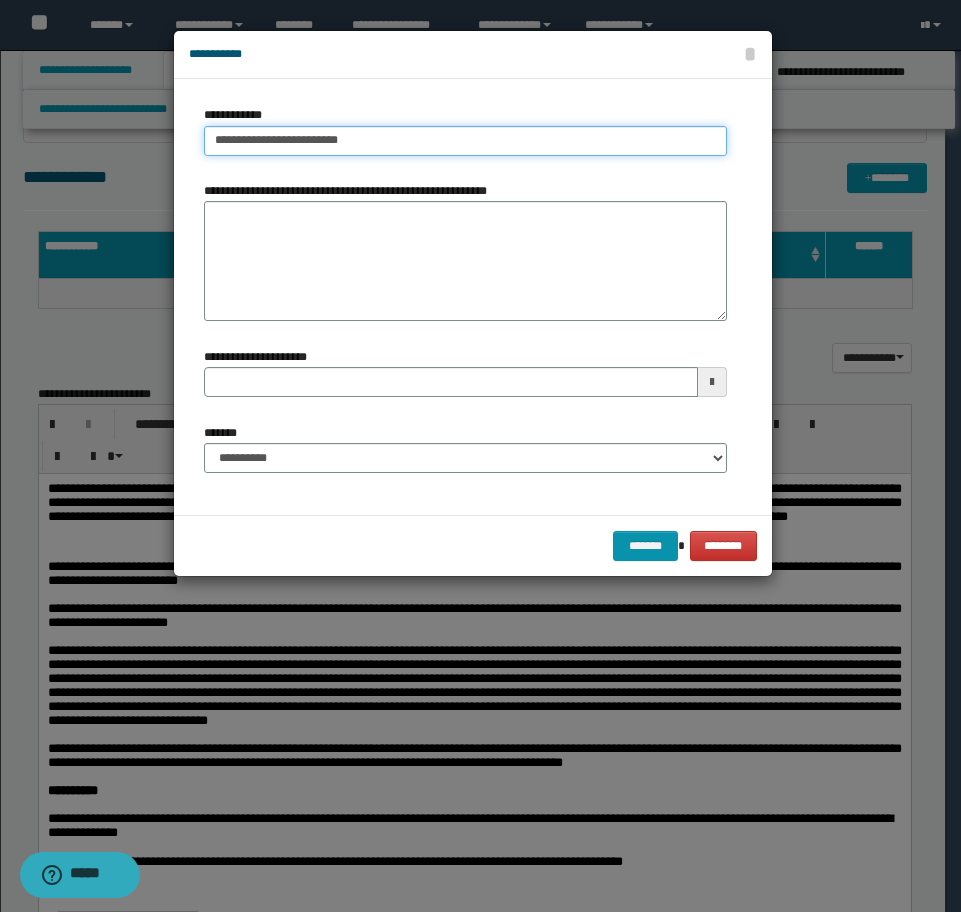 type on "**********" 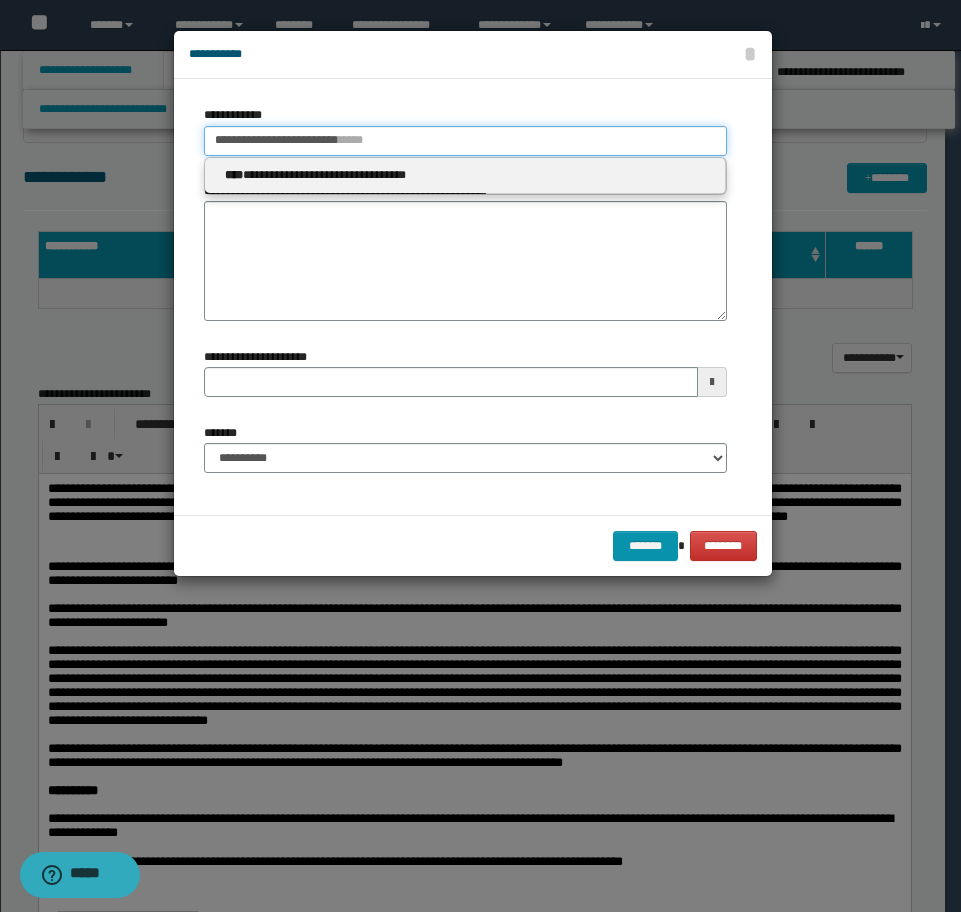 type on "**********" 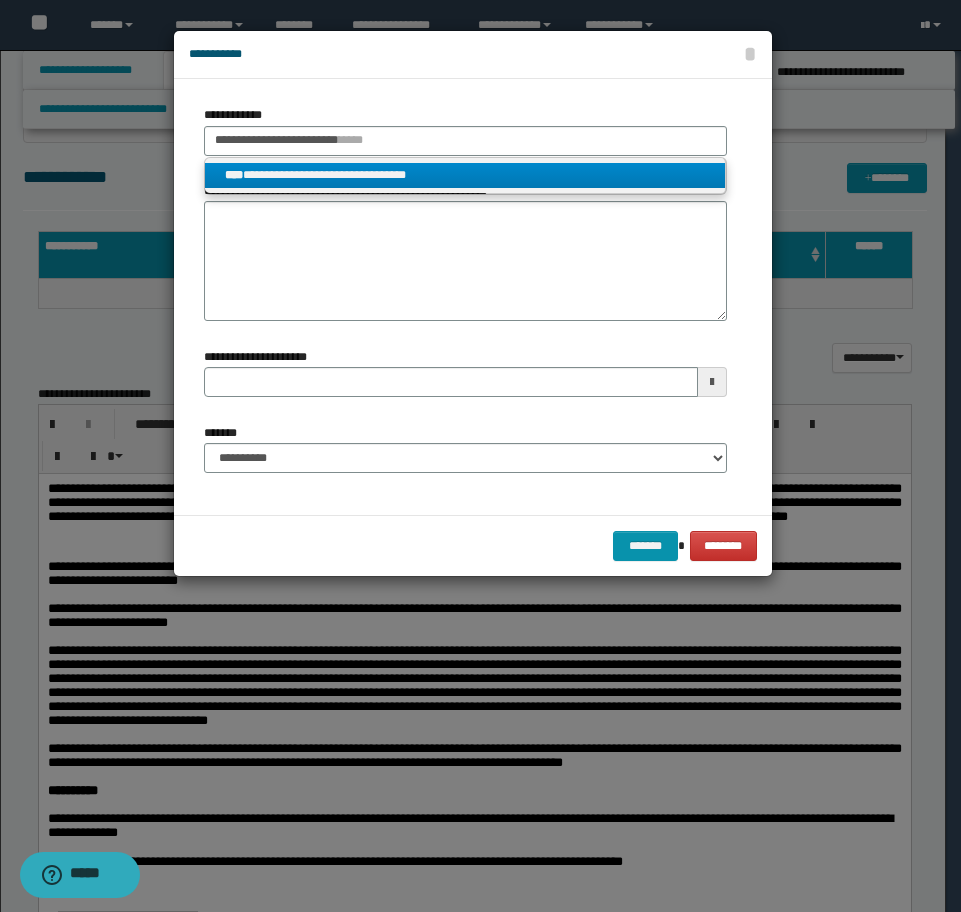 click on "**********" at bounding box center (465, 175) 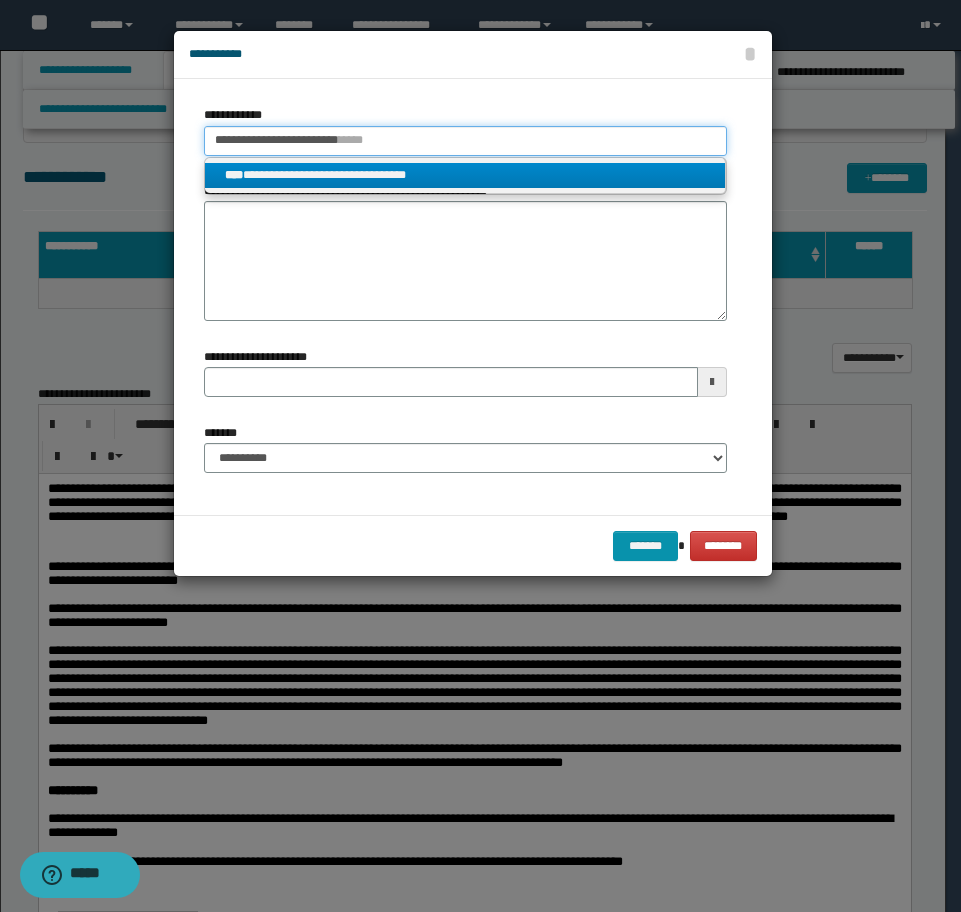 type 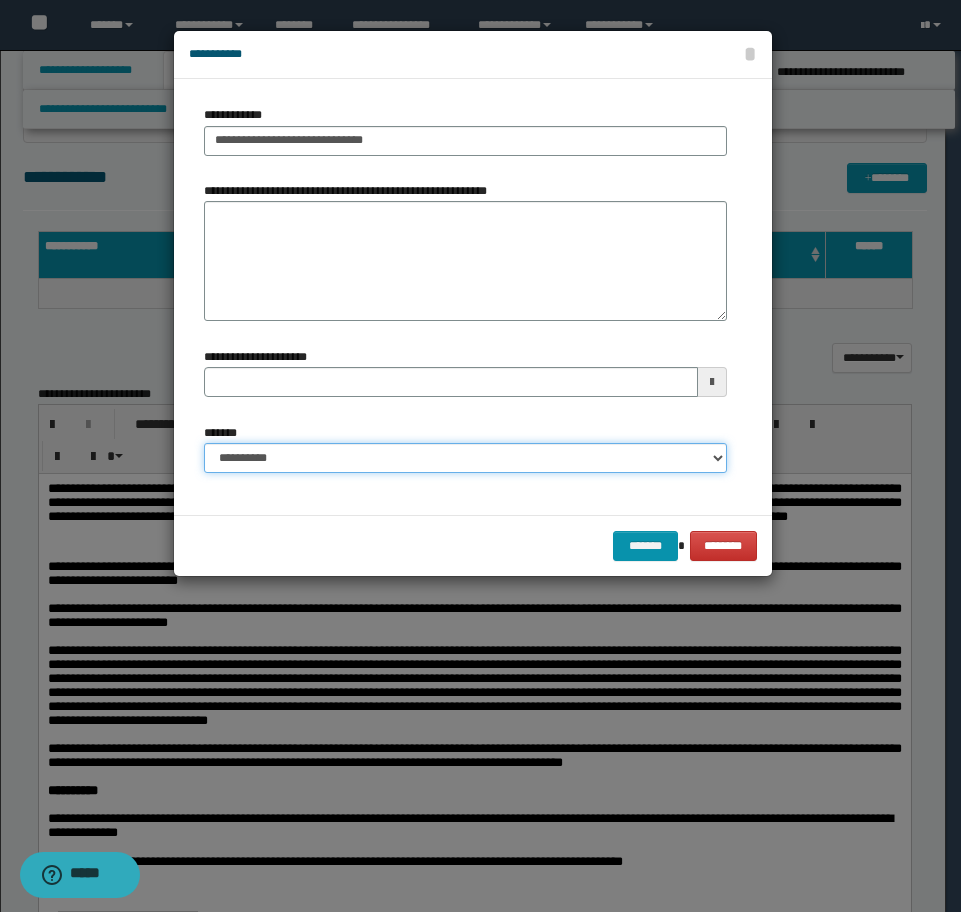 click on "**********" at bounding box center (465, 458) 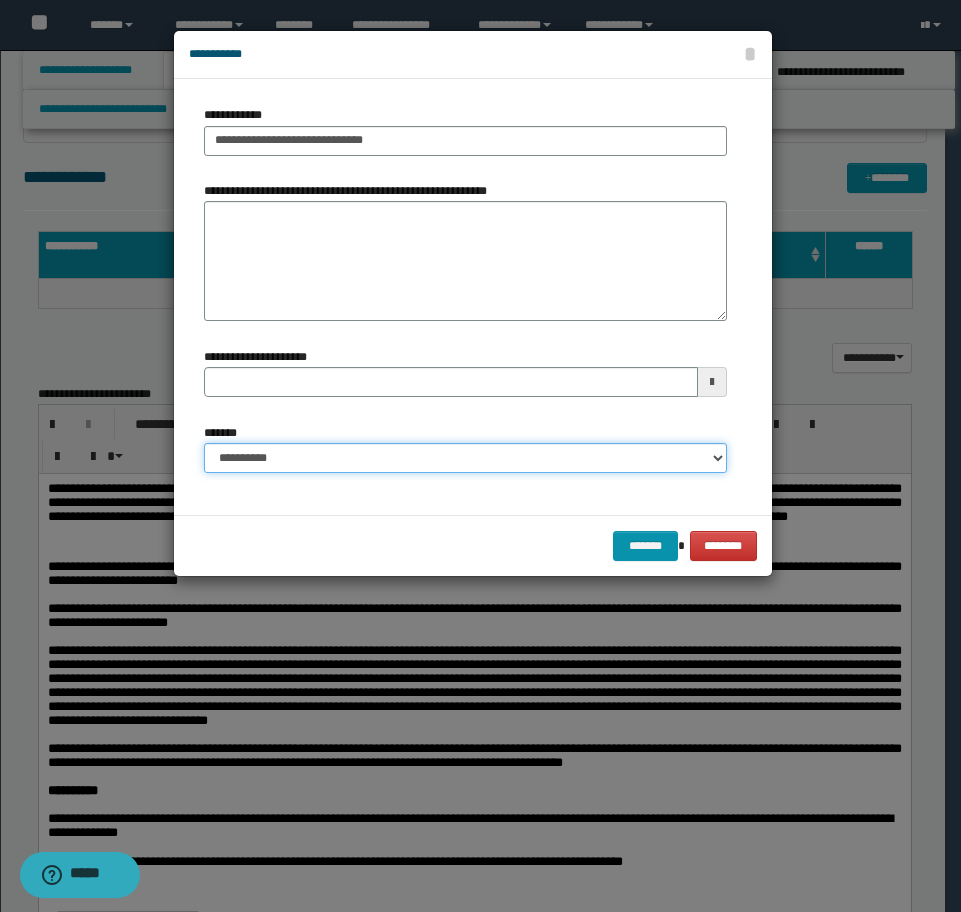 select on "*" 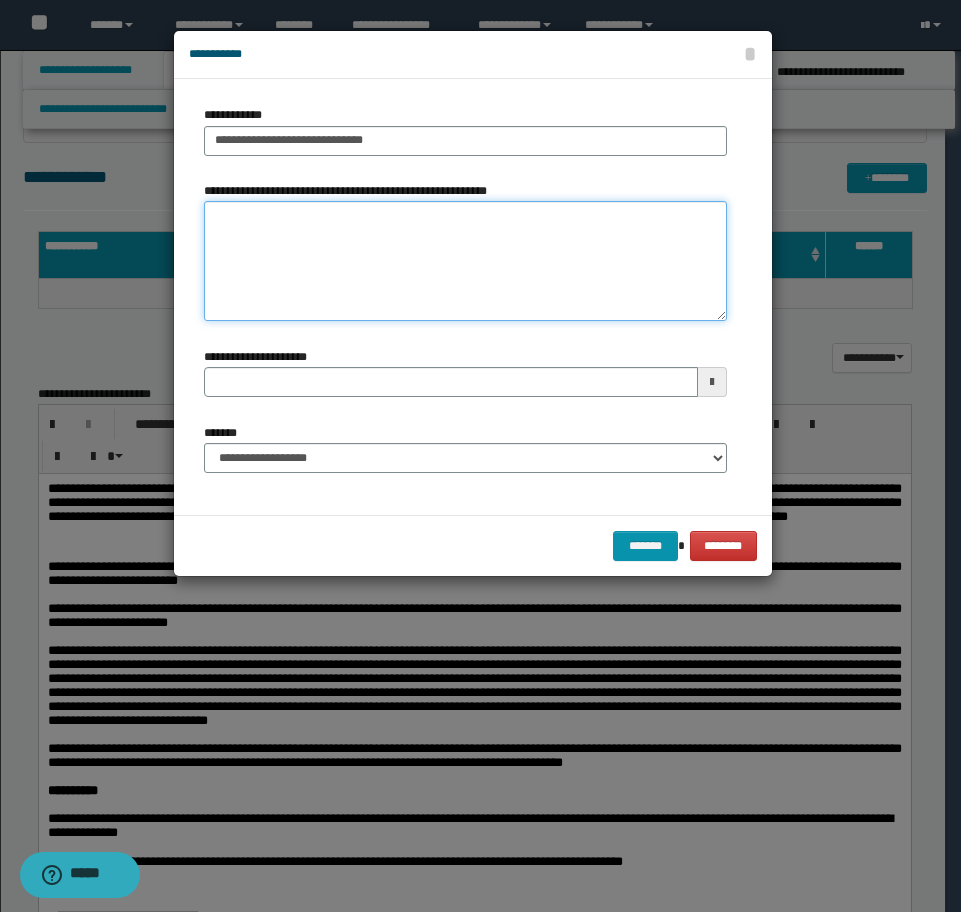 click on "**********" at bounding box center [465, 261] 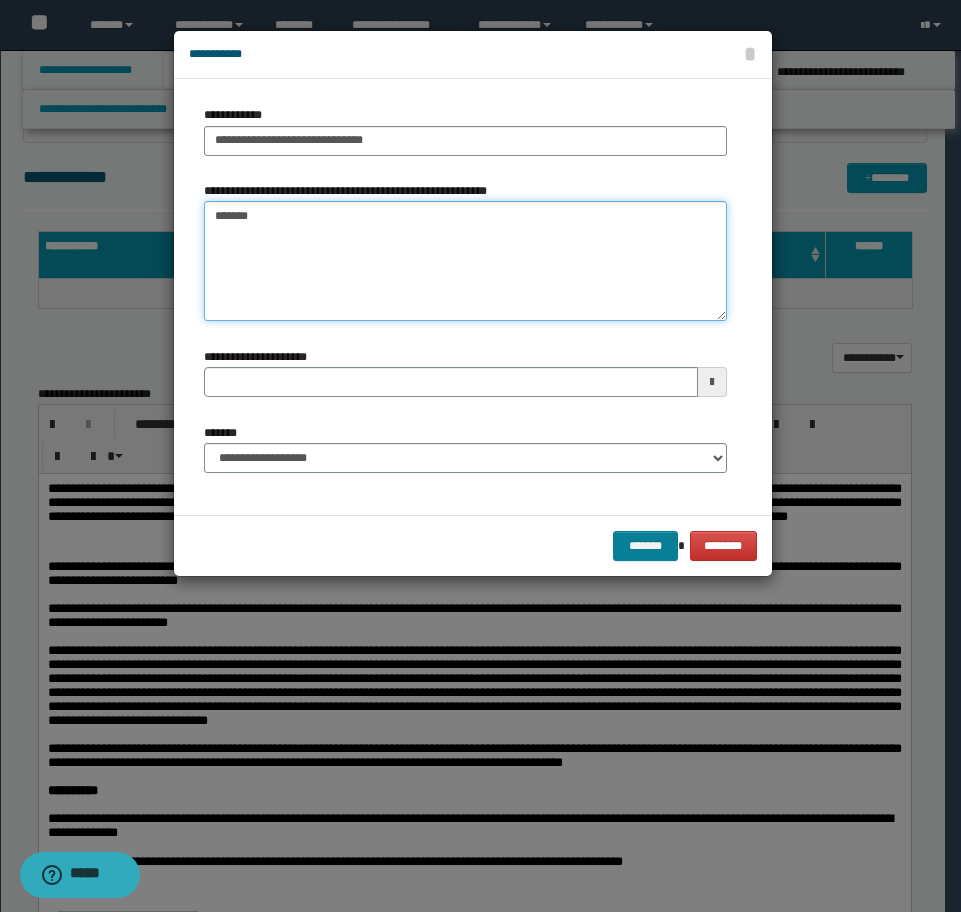 type on "*******" 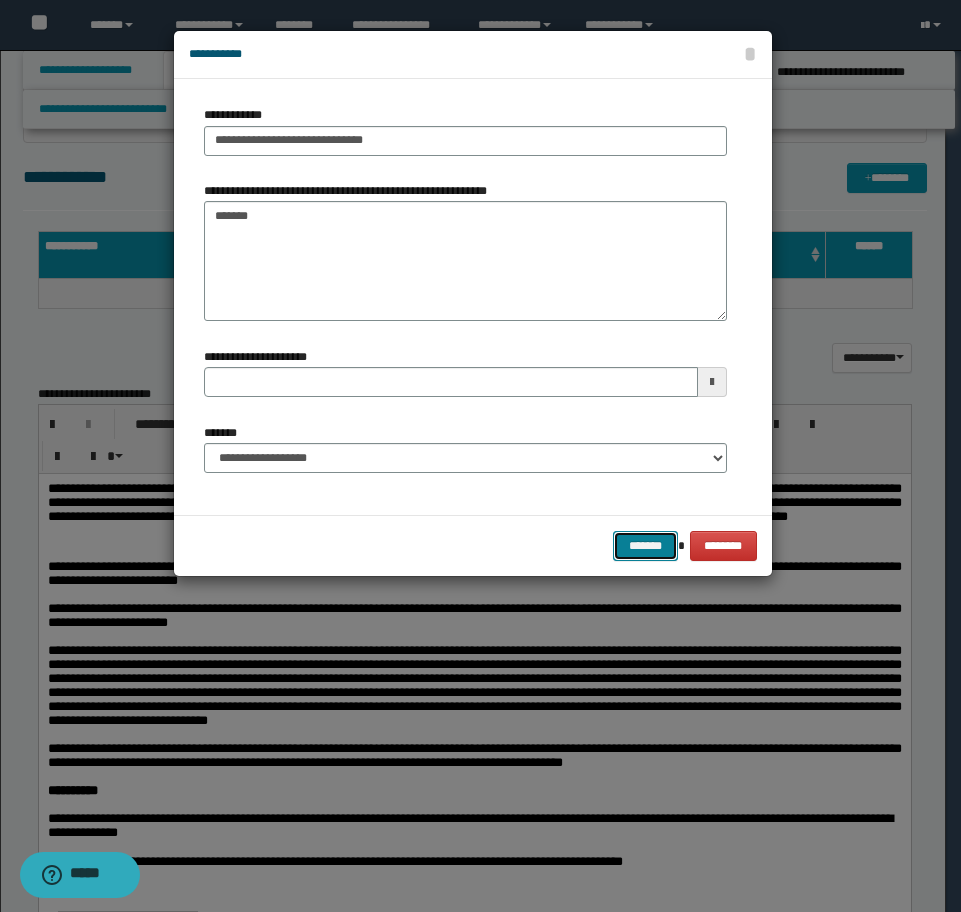 click on "*******" at bounding box center (645, 546) 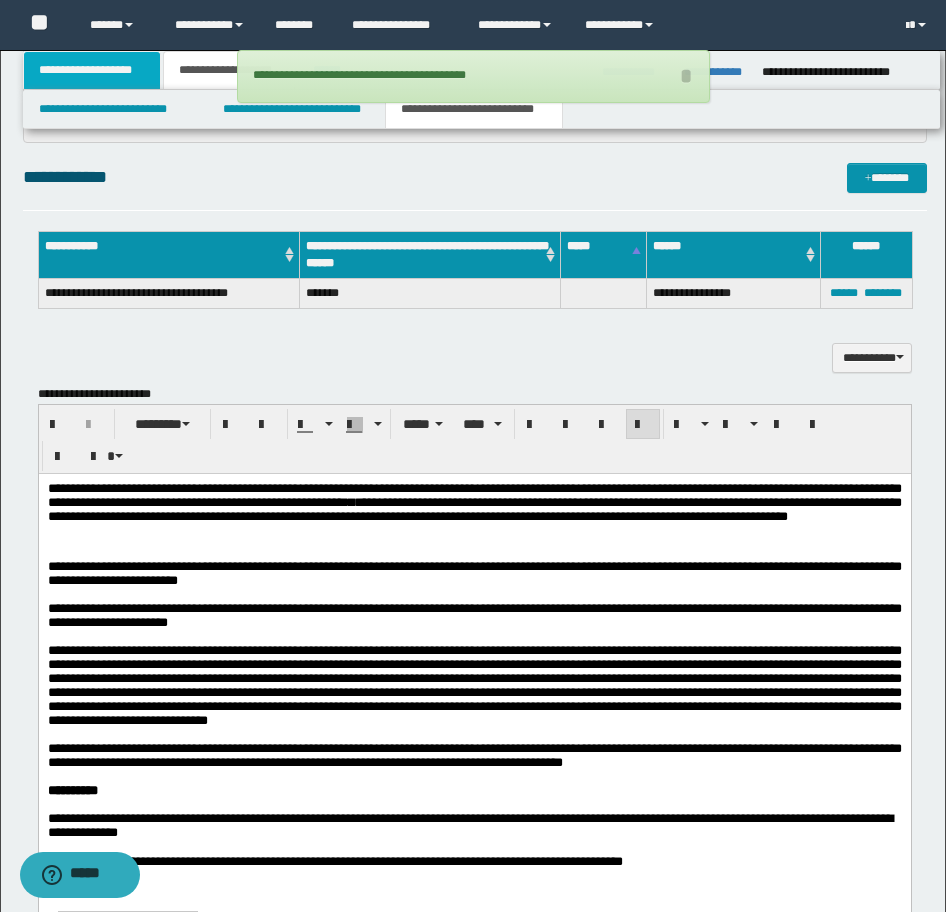 click on "**********" at bounding box center (92, 70) 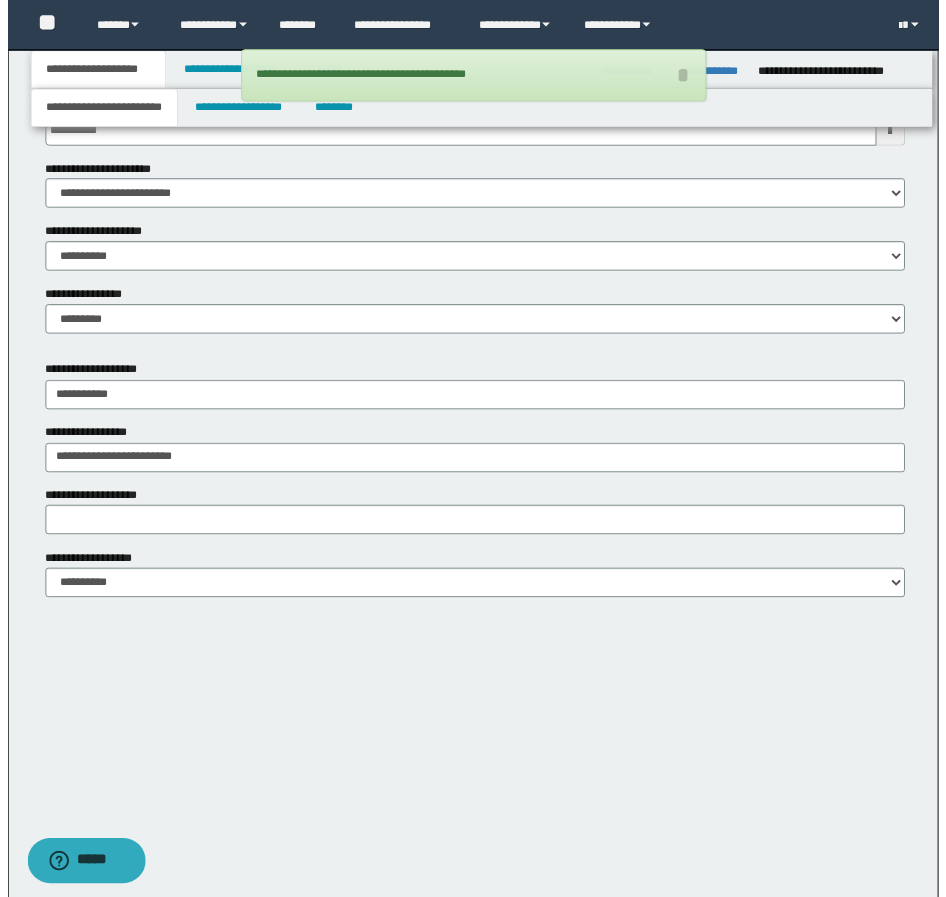 scroll, scrollTop: 857, scrollLeft: 0, axis: vertical 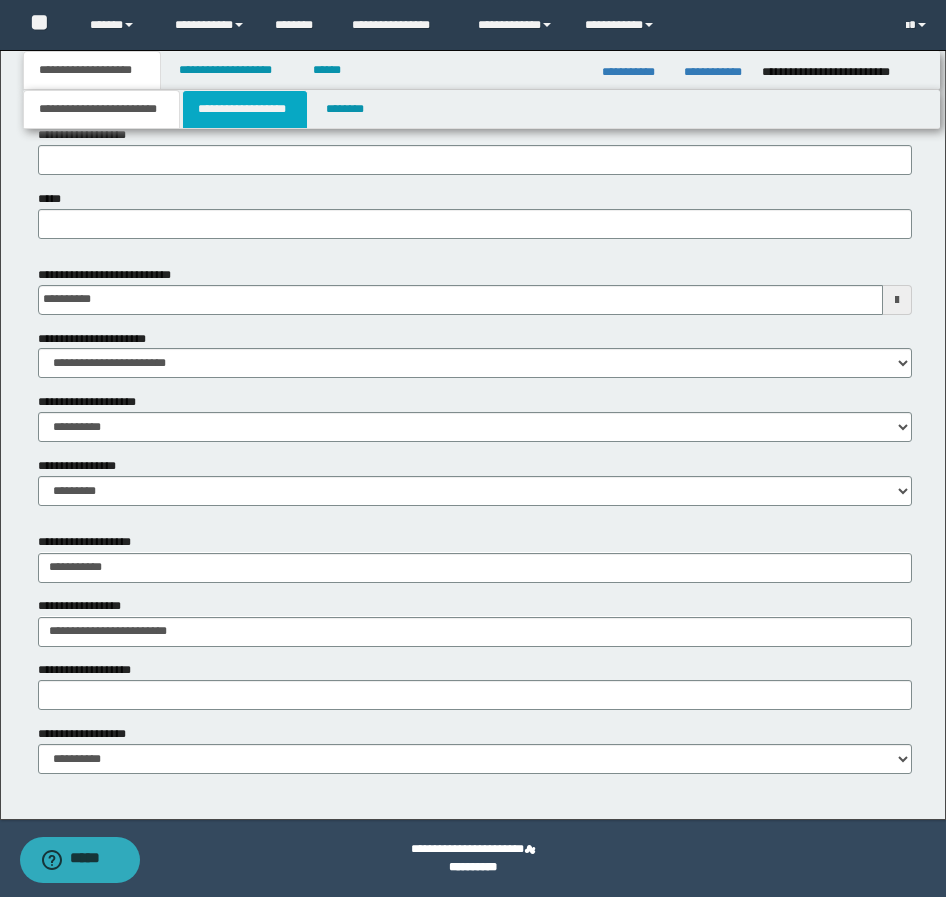 click on "**********" at bounding box center (245, 109) 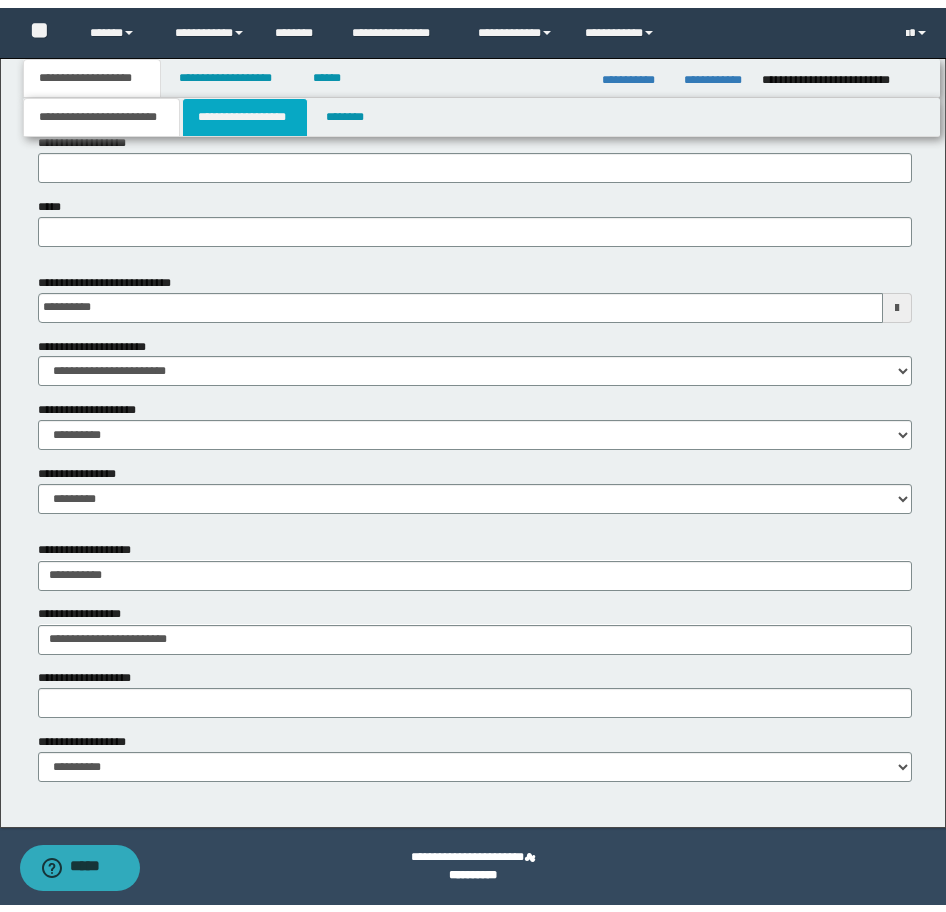 scroll, scrollTop: 0, scrollLeft: 0, axis: both 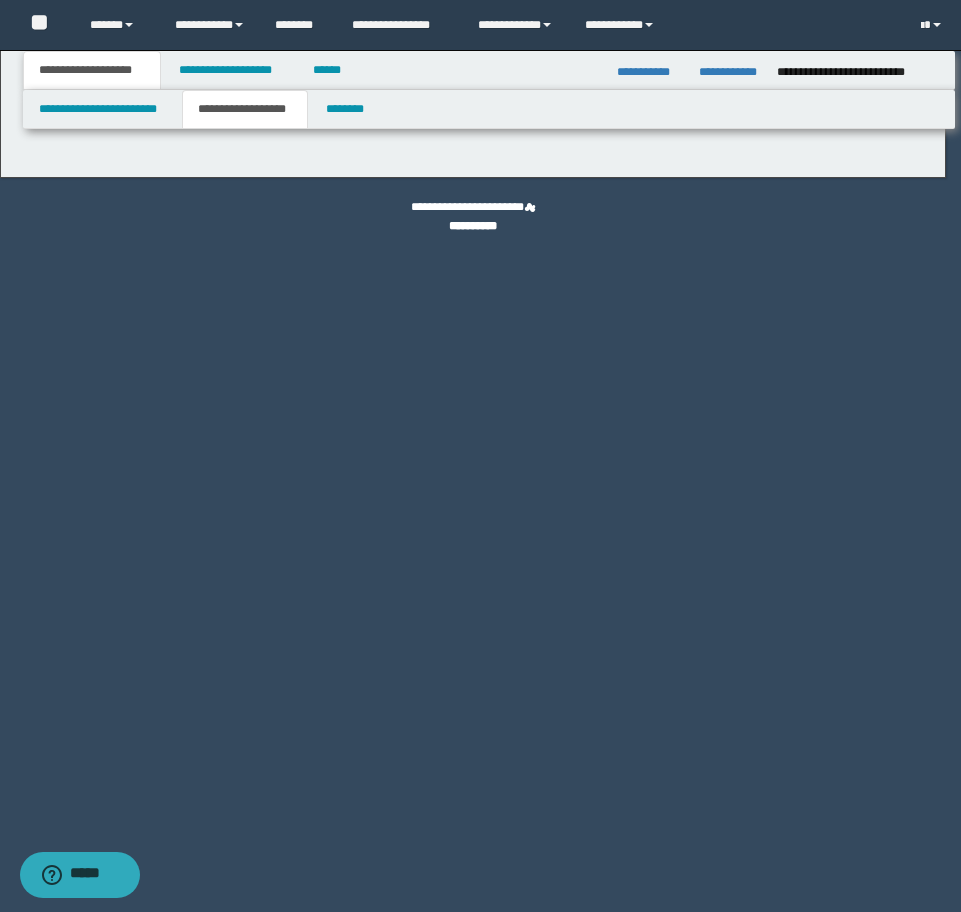 type on "********" 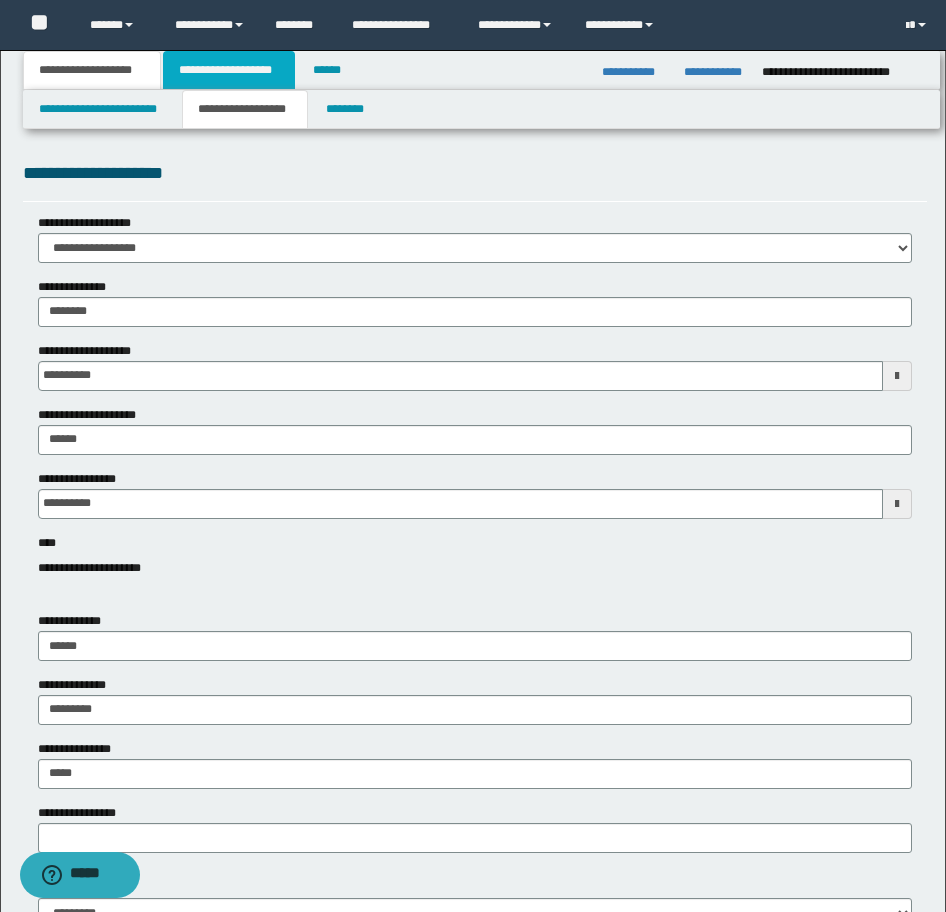 click on "**********" at bounding box center [229, 70] 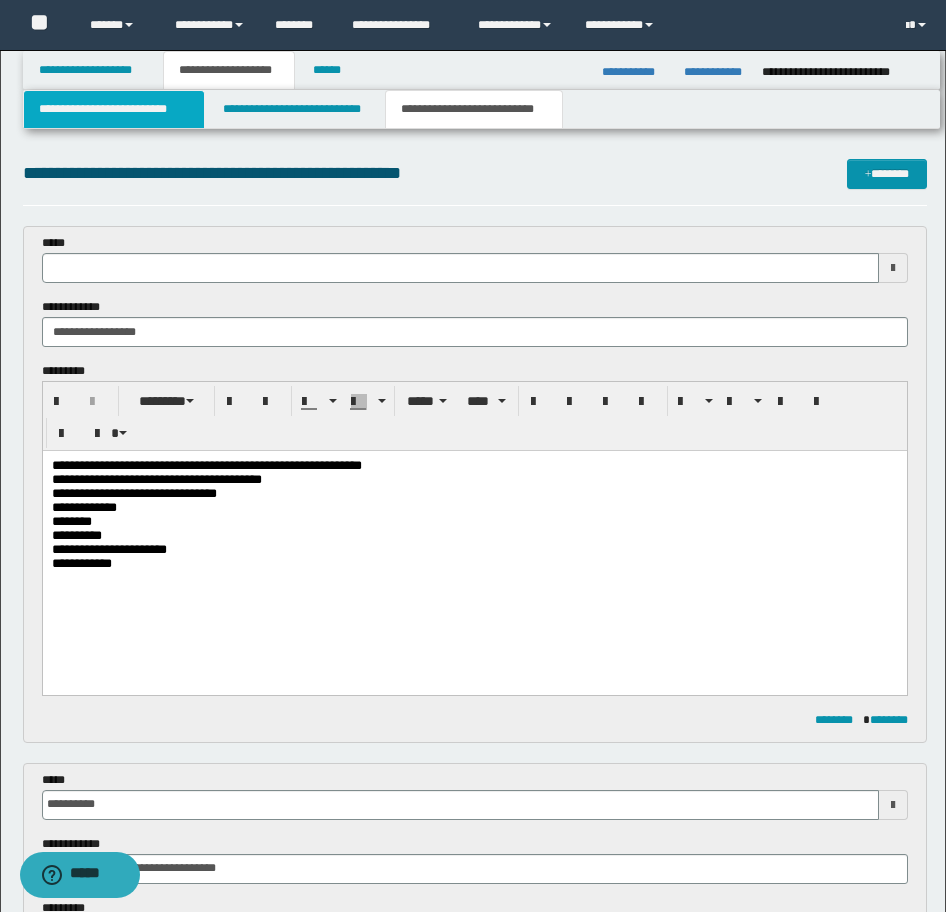 click on "**********" at bounding box center (114, 109) 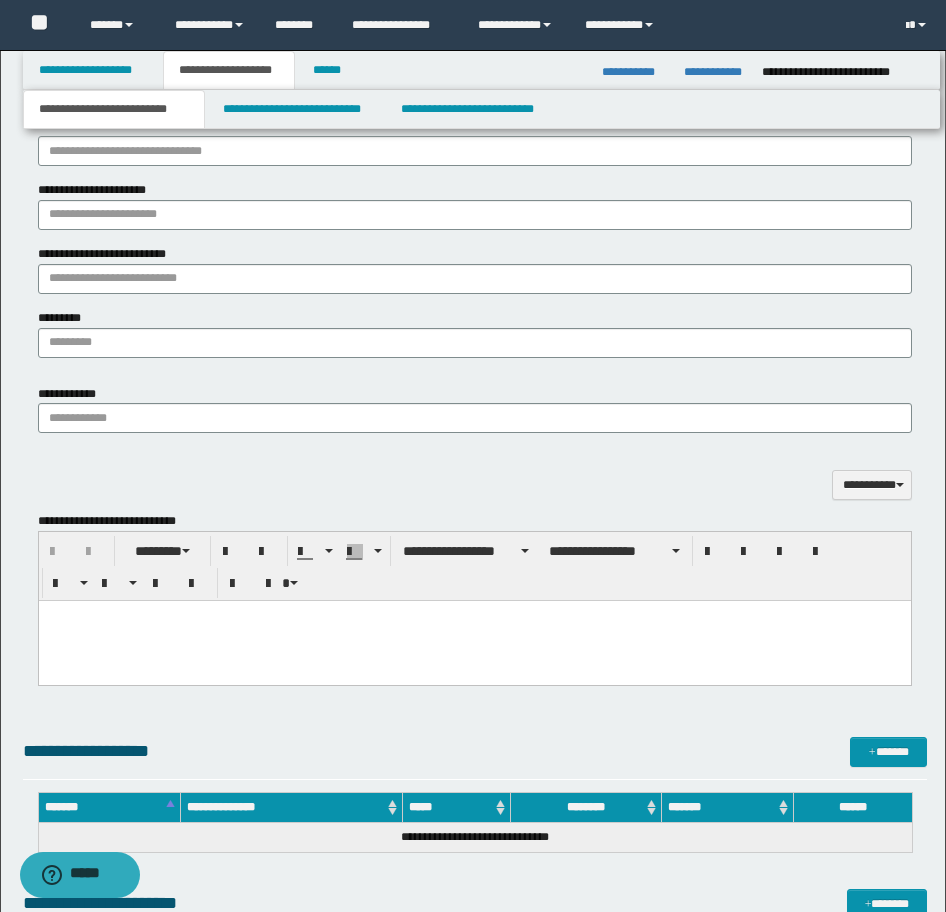 scroll, scrollTop: 1100, scrollLeft: 0, axis: vertical 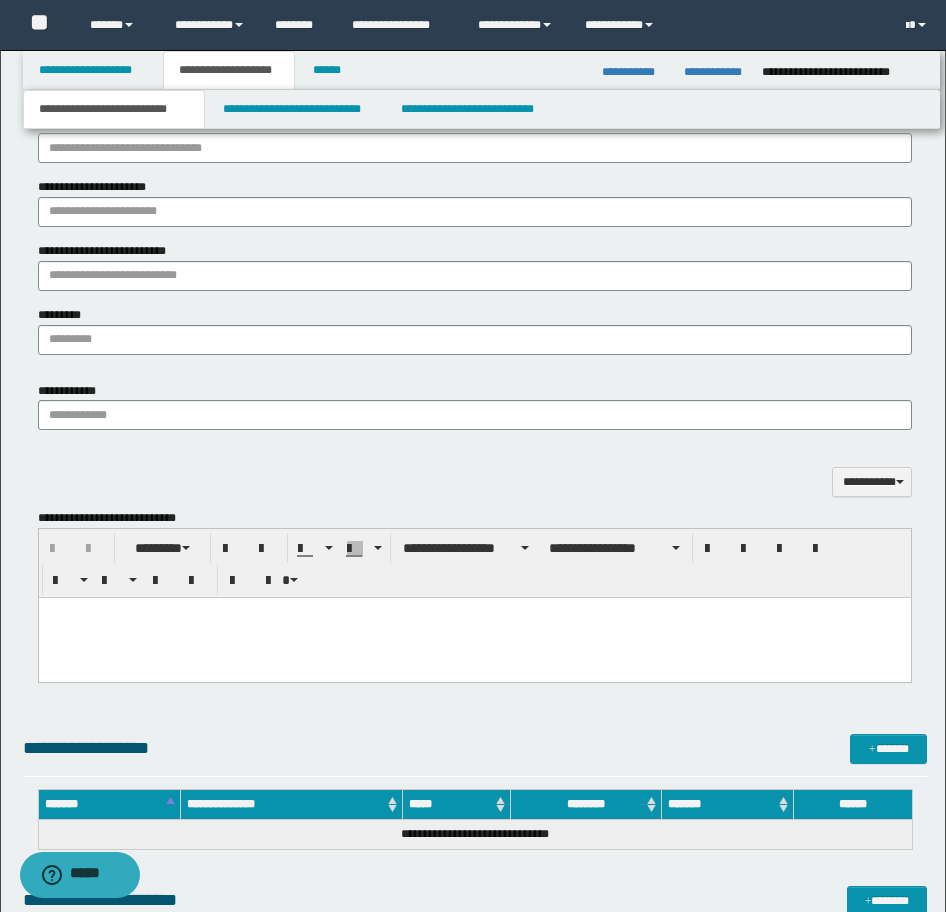 click at bounding box center (474, 637) 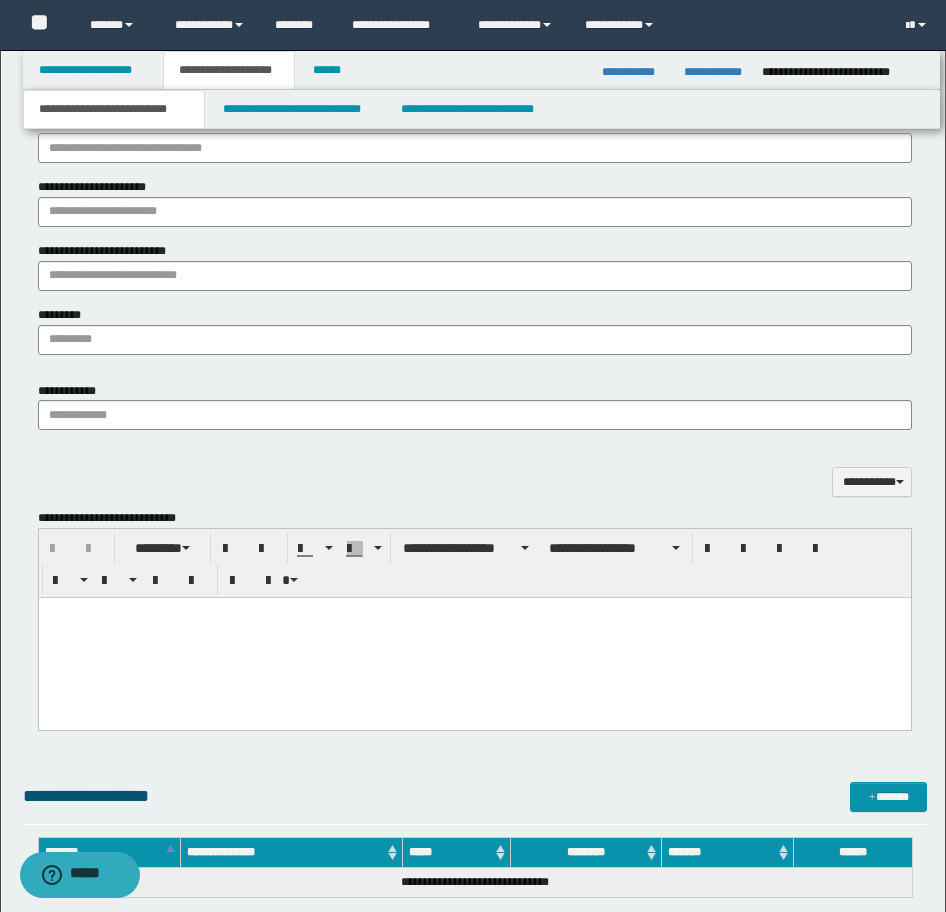 type 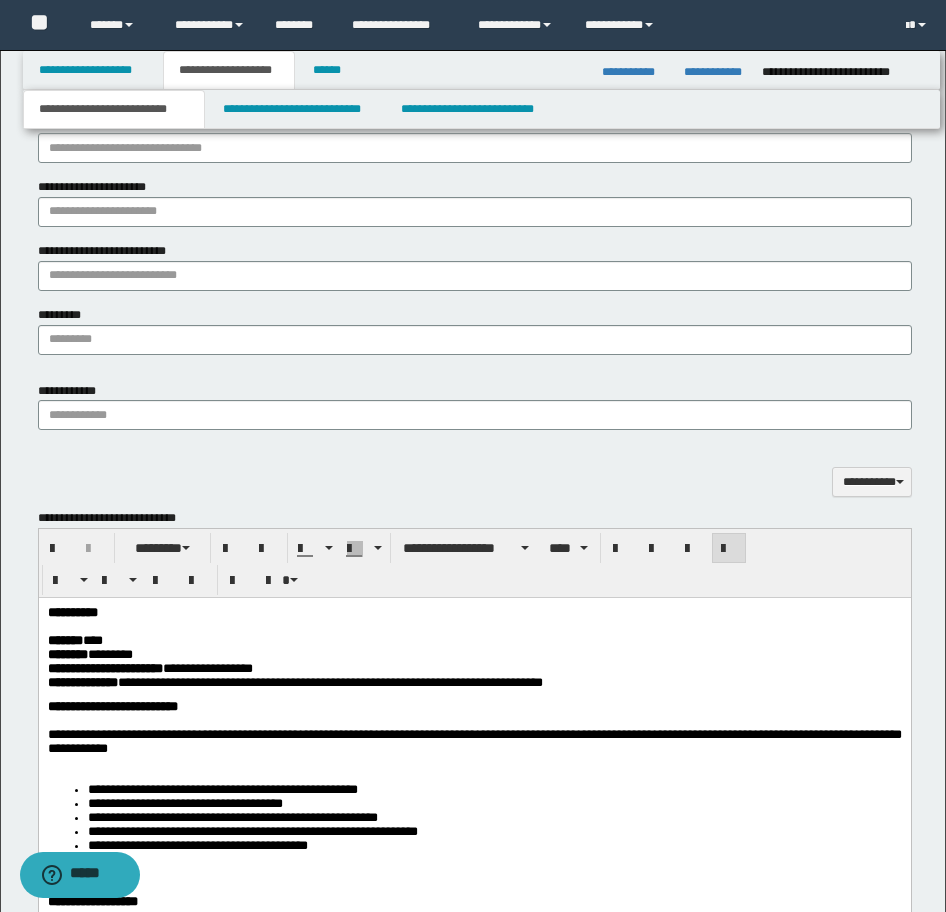 click on "**********" at bounding box center (474, 1541) 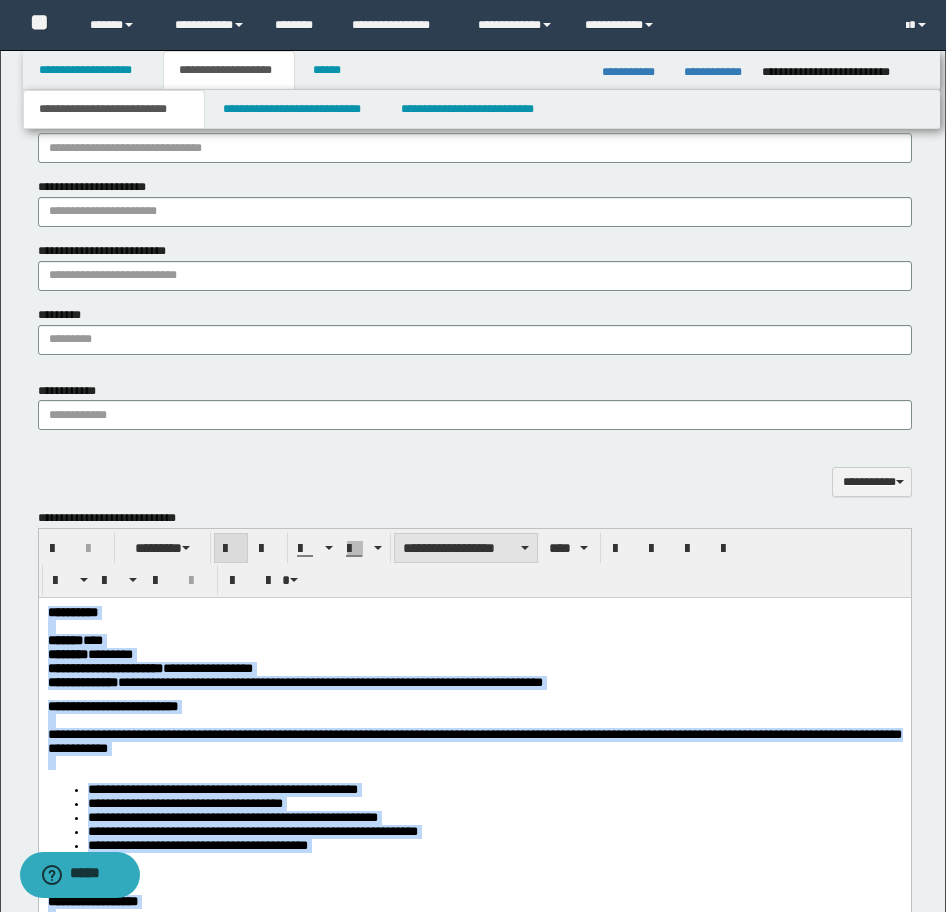 click on "**********" at bounding box center [466, 548] 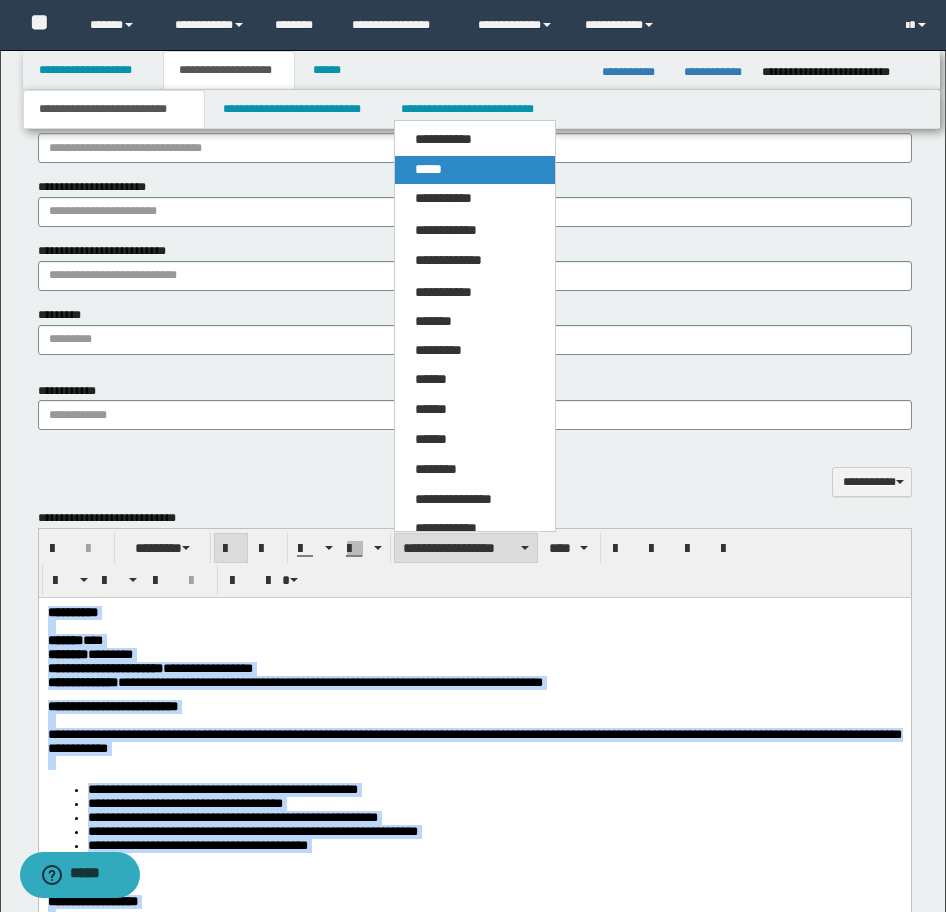 click on "*****" at bounding box center (475, 170) 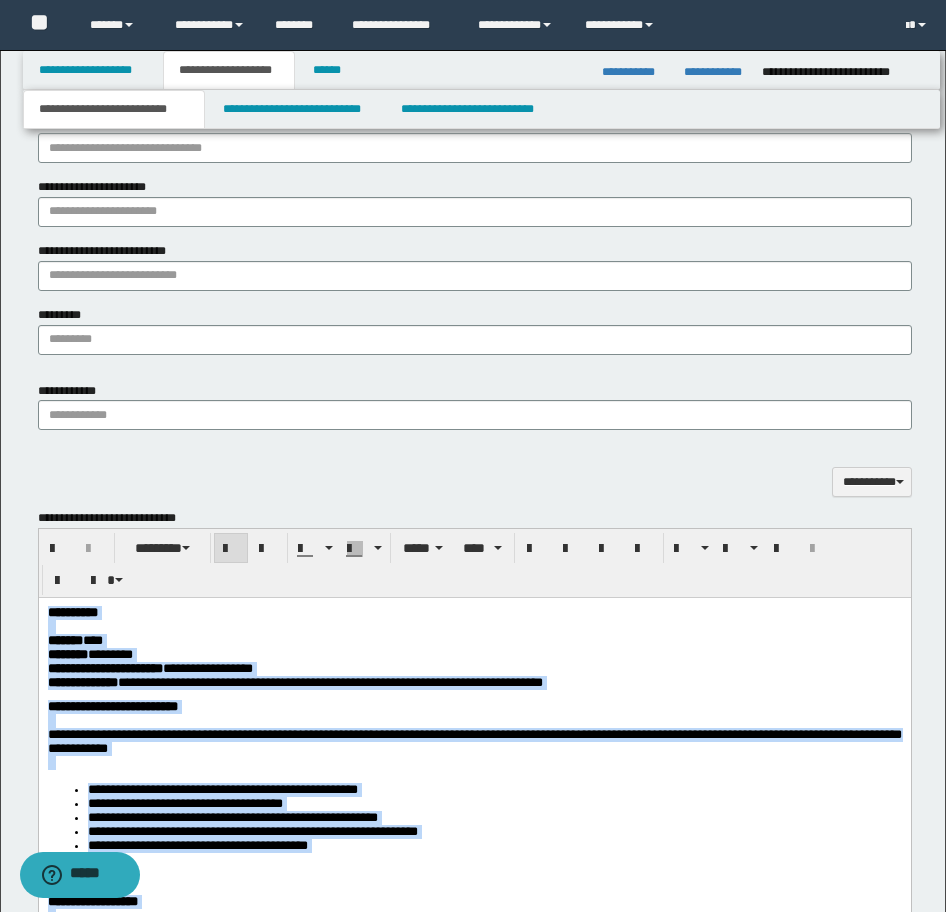 scroll, scrollTop: 1500, scrollLeft: 0, axis: vertical 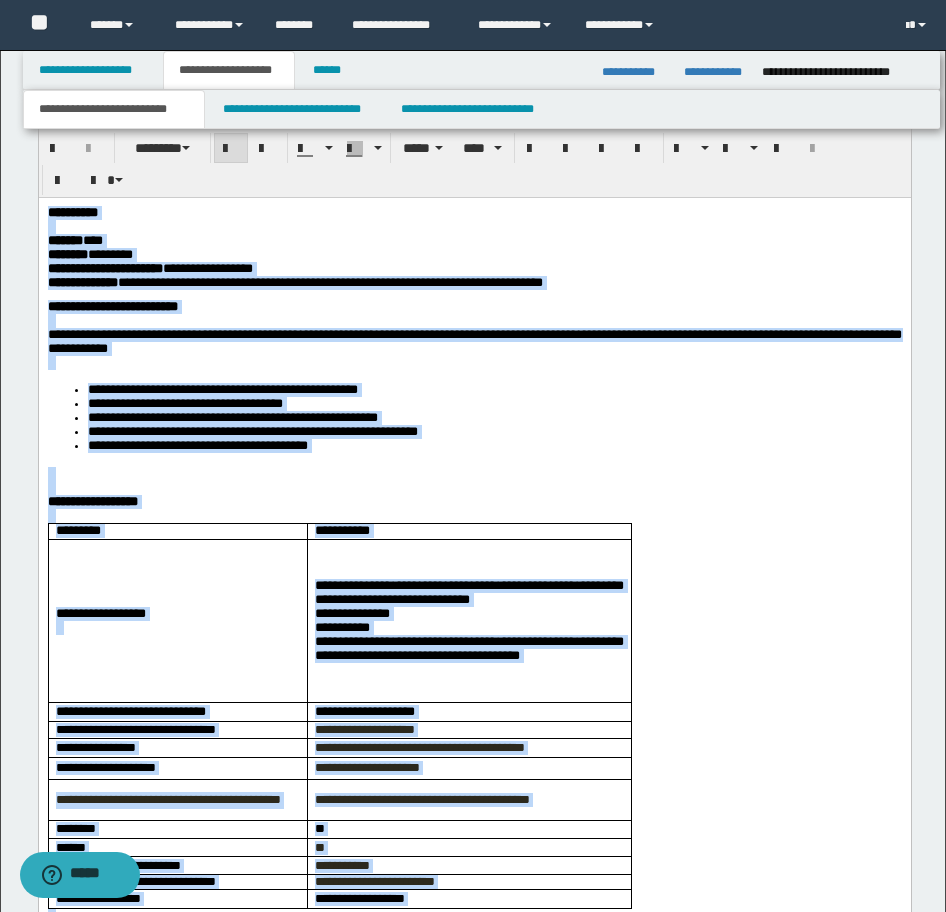 click on "**********" at bounding box center (252, 430) 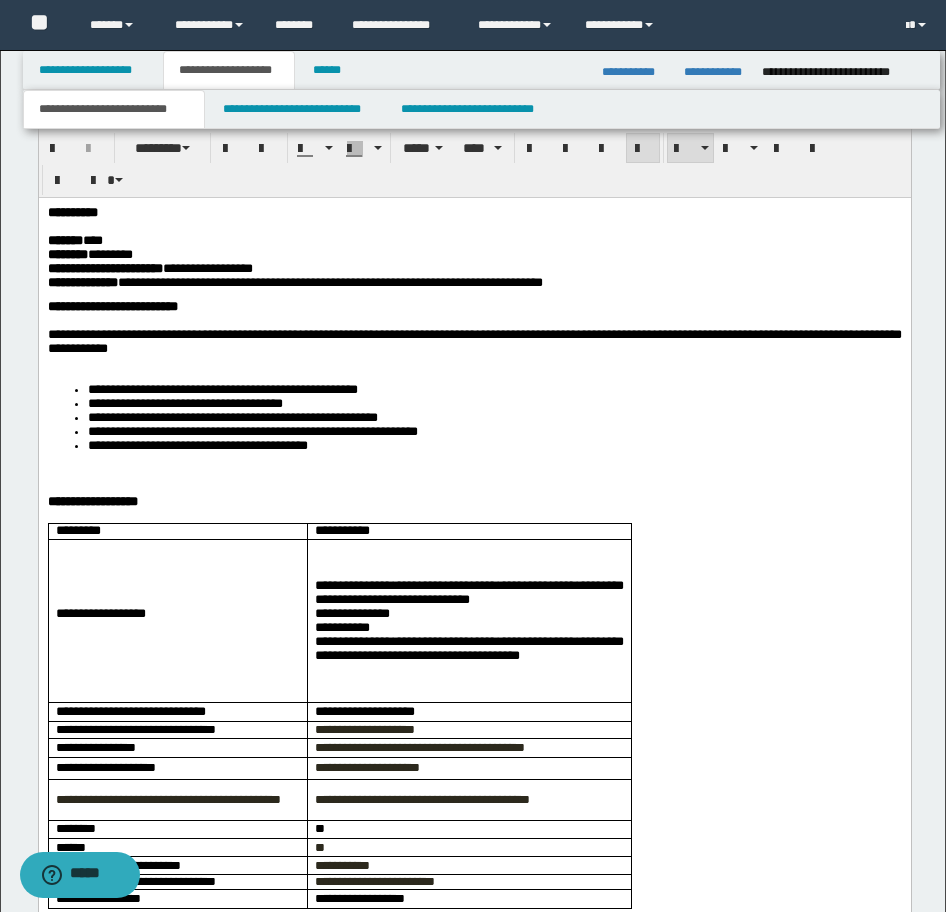 click on "**********" at bounding box center (474, 417) 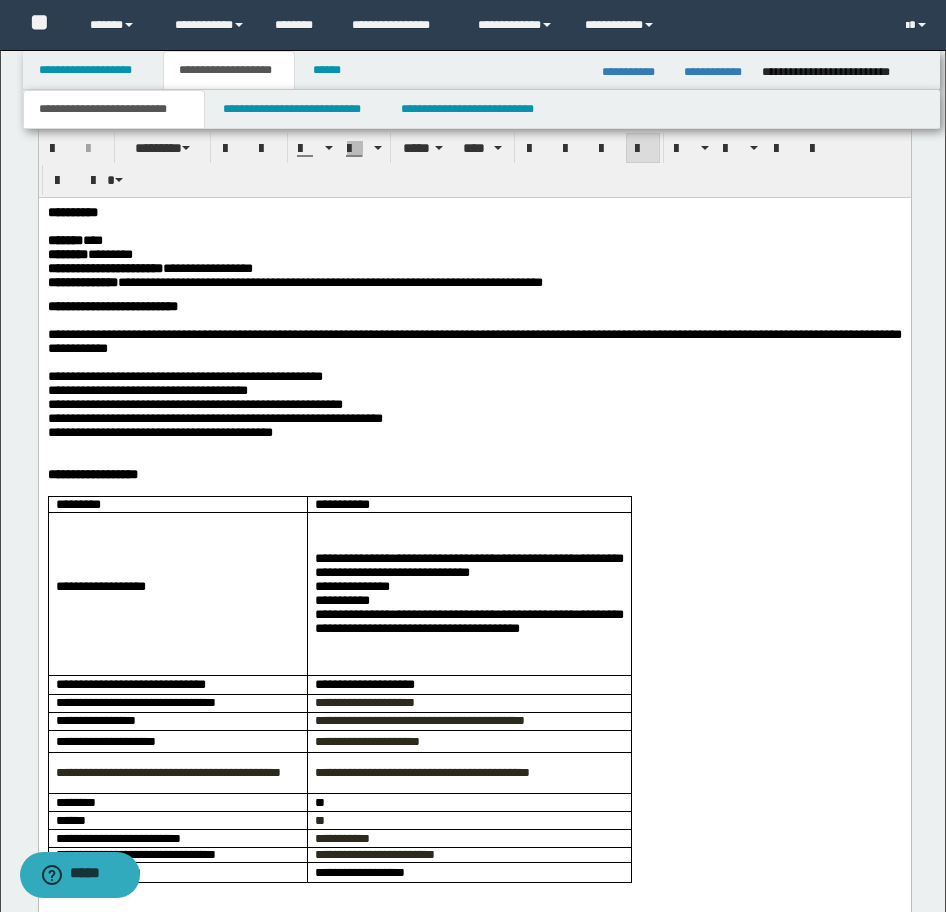 click at bounding box center (474, 460) 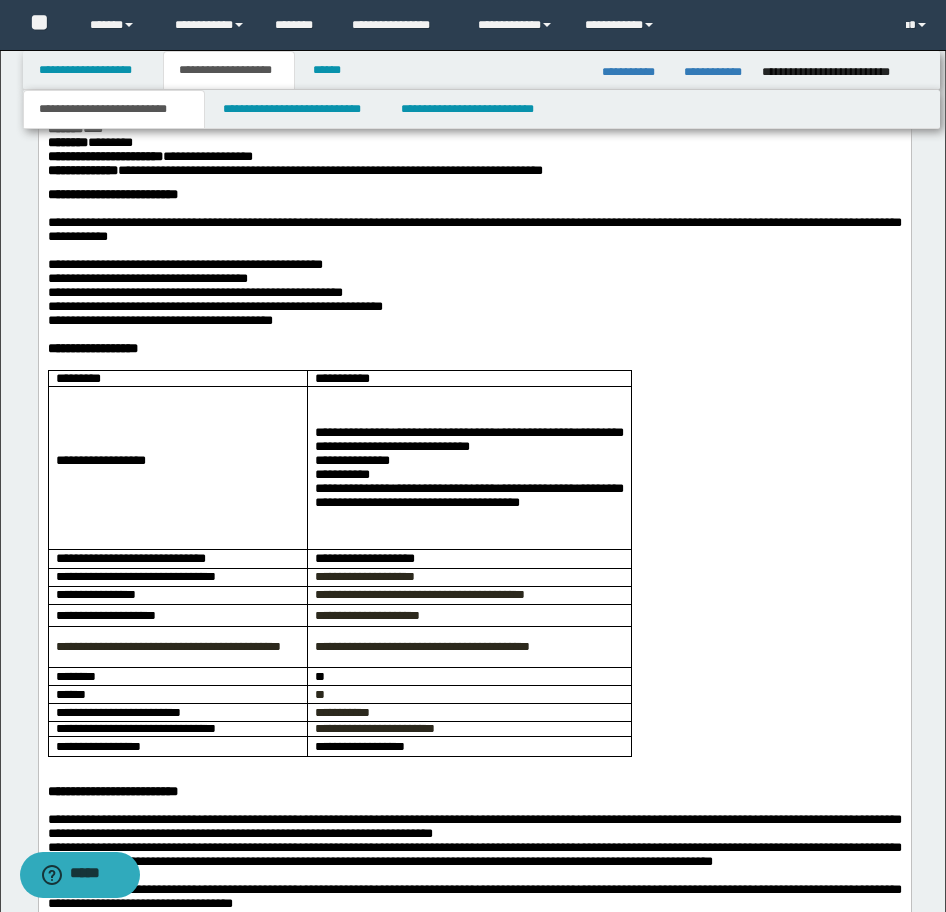 scroll, scrollTop: 1700, scrollLeft: 0, axis: vertical 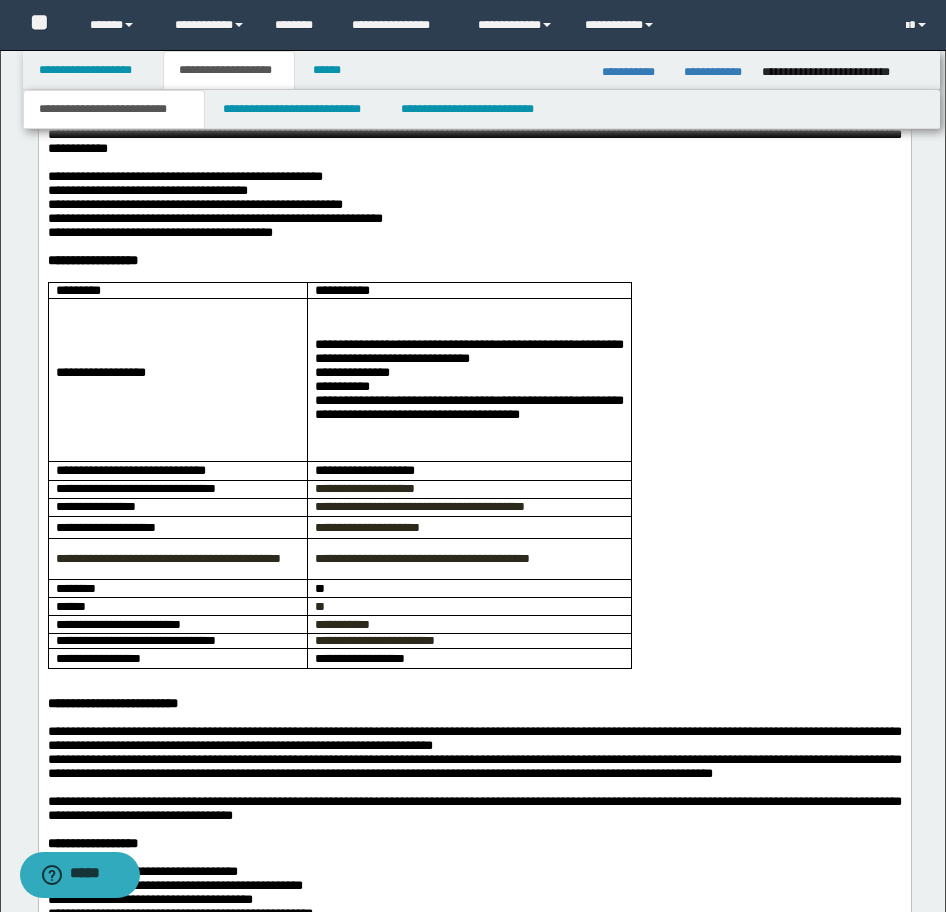 click on "**********" at bounding box center [468, 559] 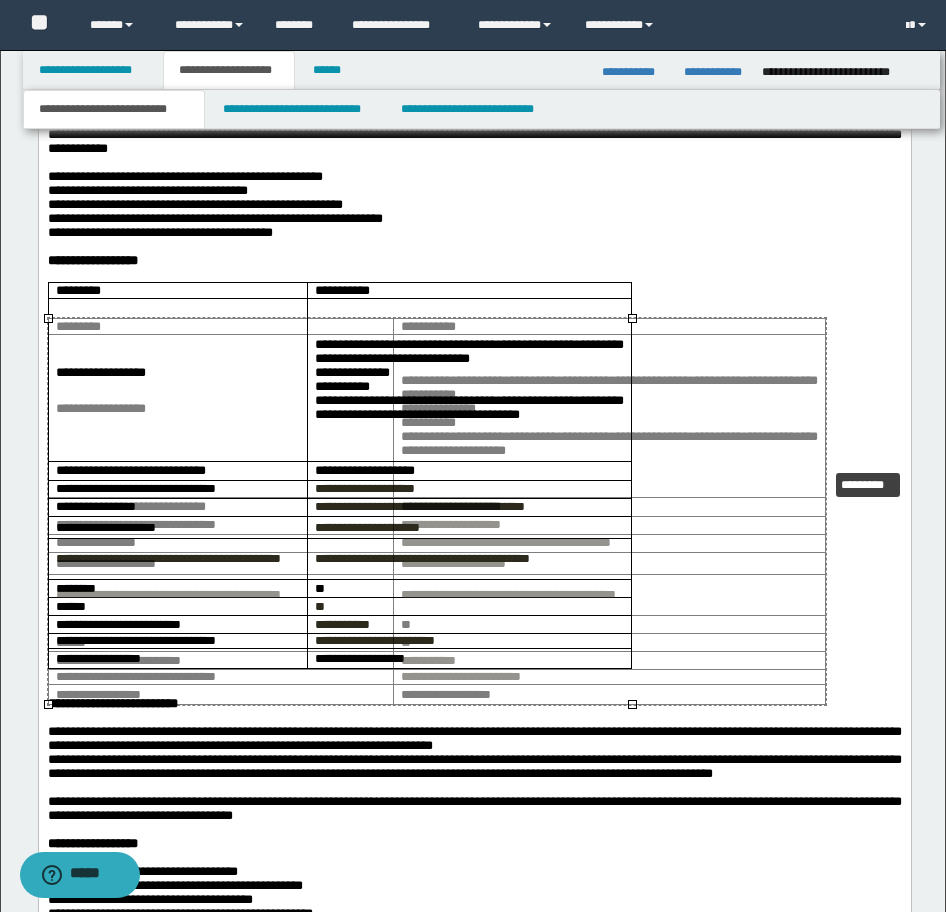 drag, startPoint x: 628, startPoint y: 704, endPoint x: 823, endPoint y: 467, distance: 306.9104 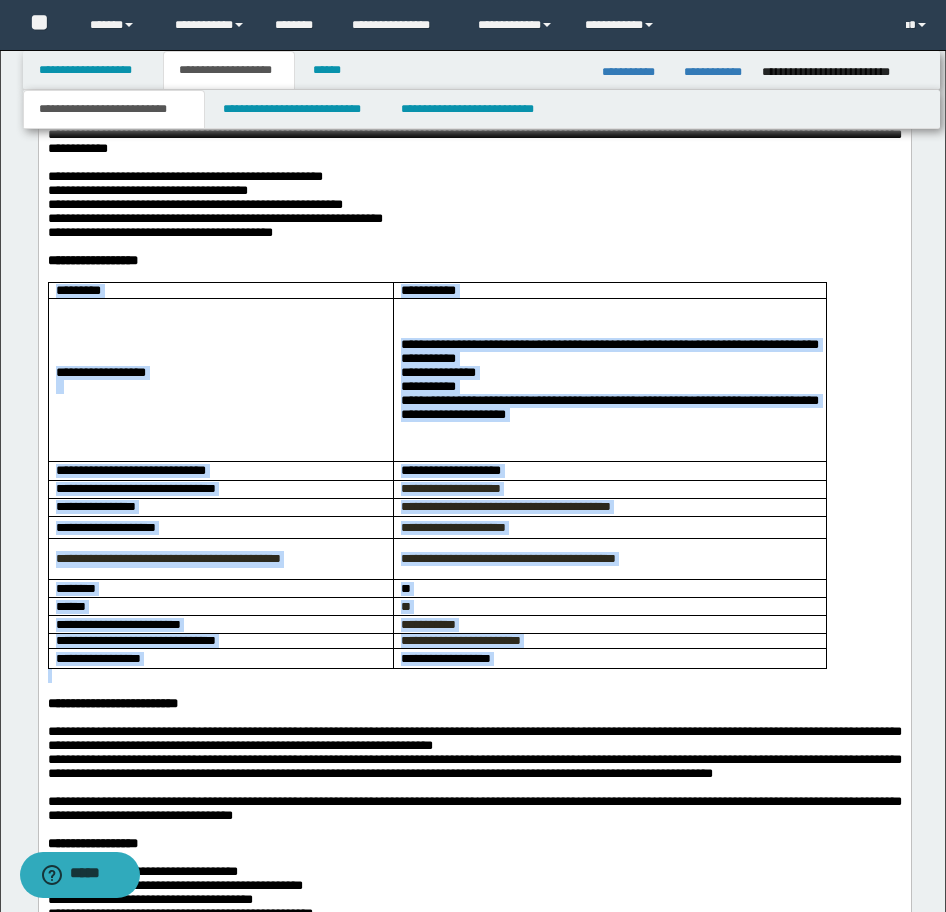 drag, startPoint x: 73, startPoint y: 313, endPoint x: 546, endPoint y: 709, distance: 616.8833 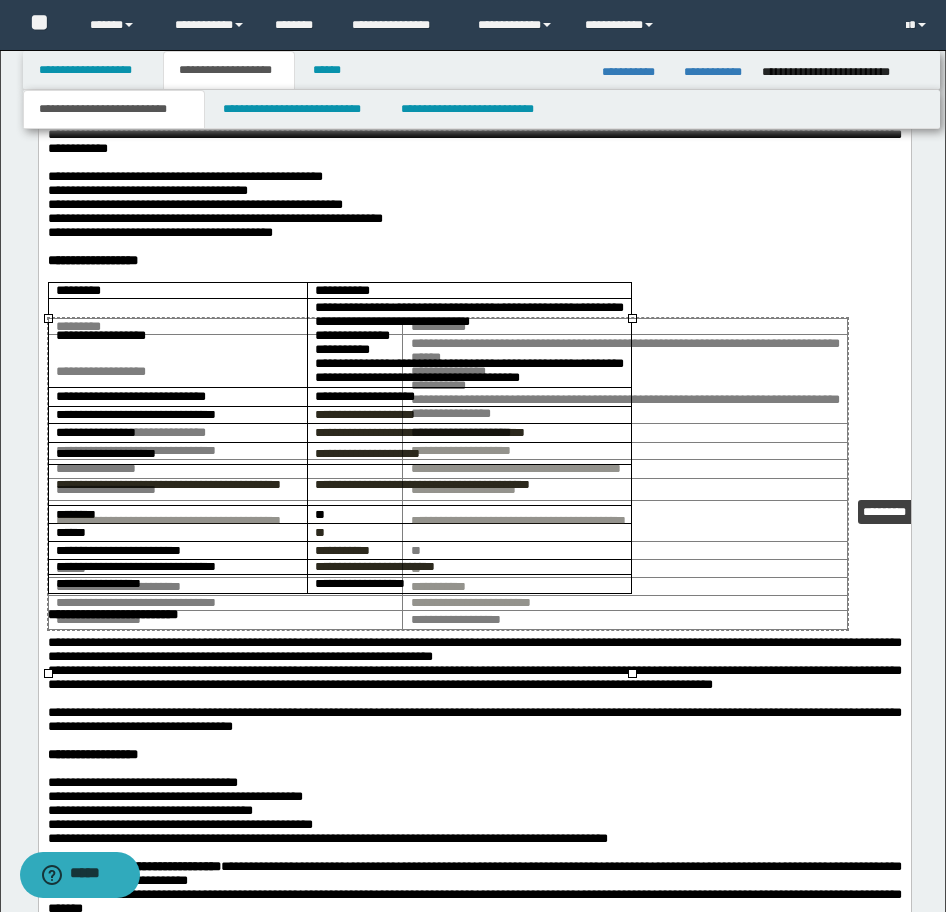 drag, startPoint x: 630, startPoint y: 672, endPoint x: 846, endPoint y: 493, distance: 280.52985 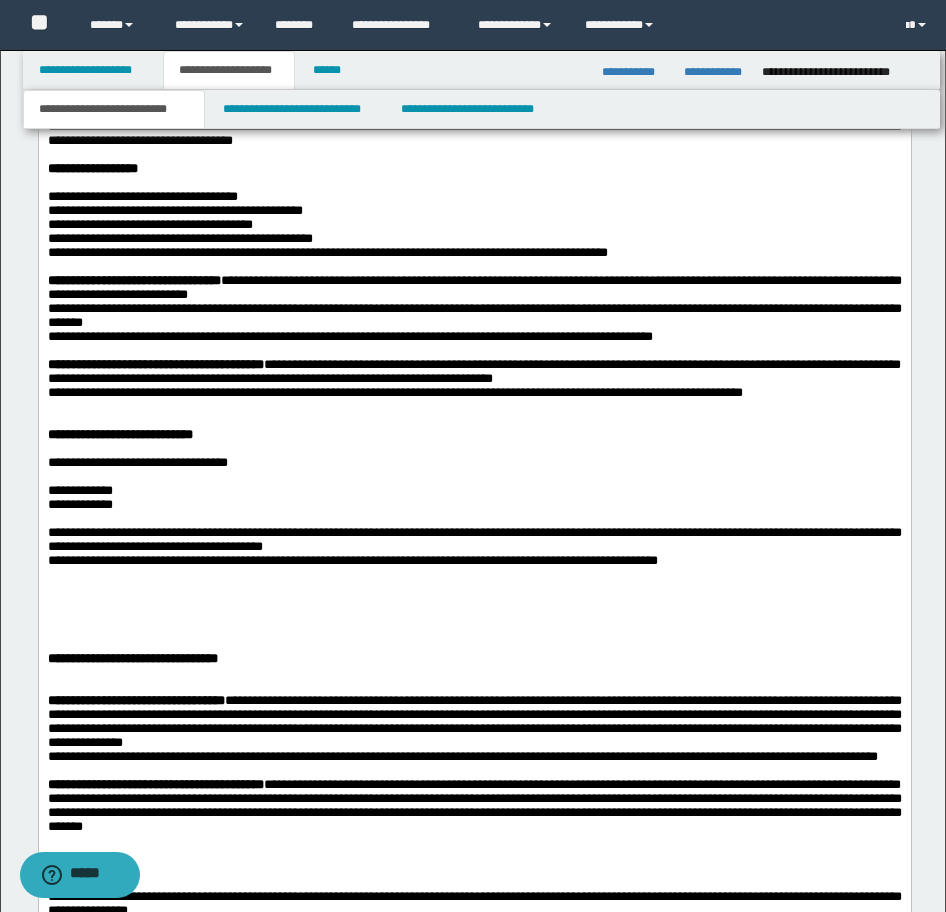 scroll, scrollTop: 2300, scrollLeft: 0, axis: vertical 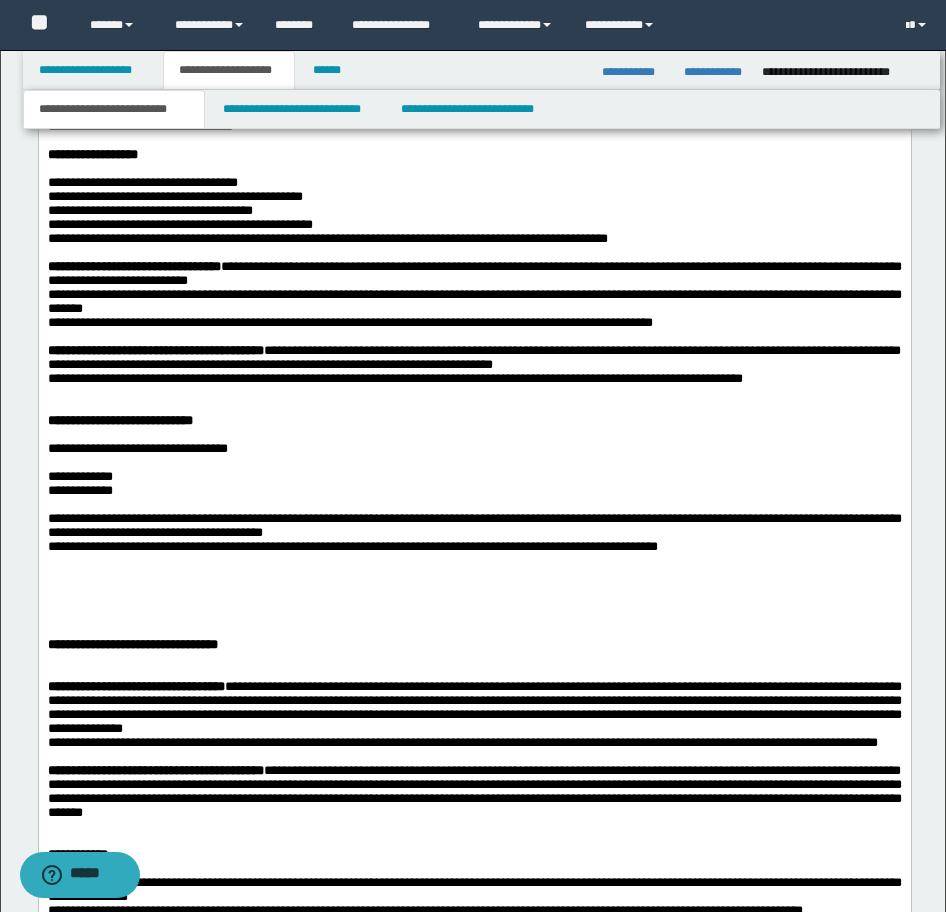 click at bounding box center [474, 407] 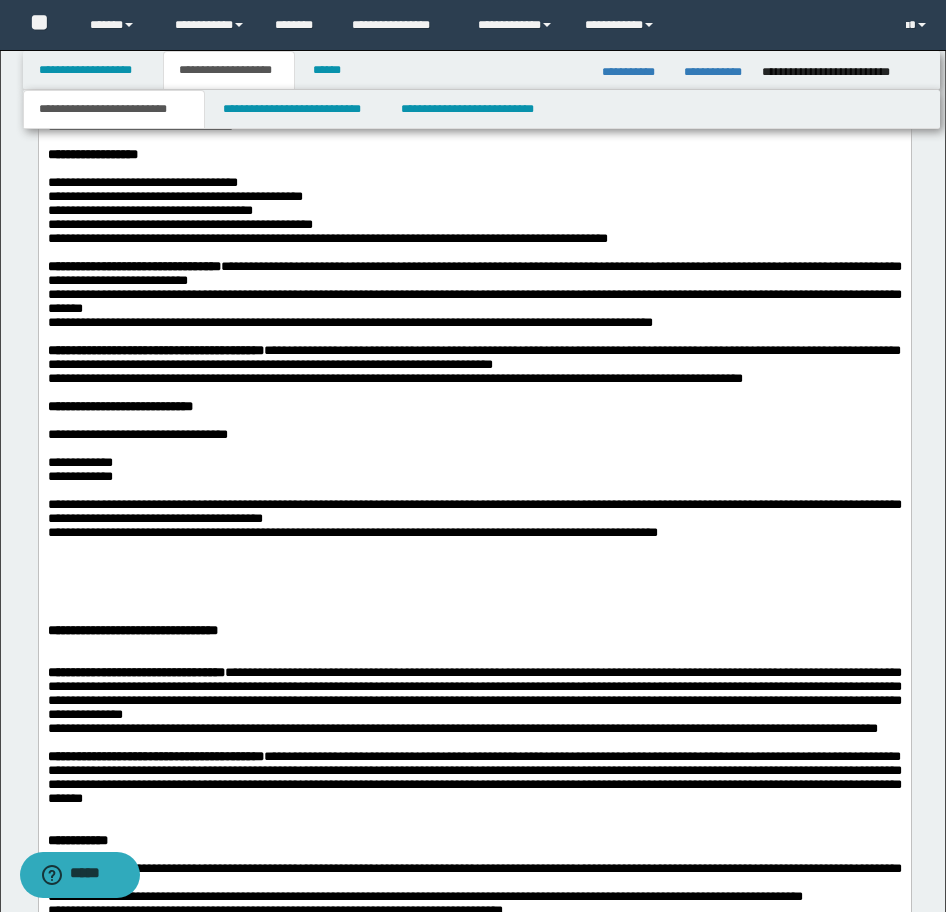 click at bounding box center (474, 603) 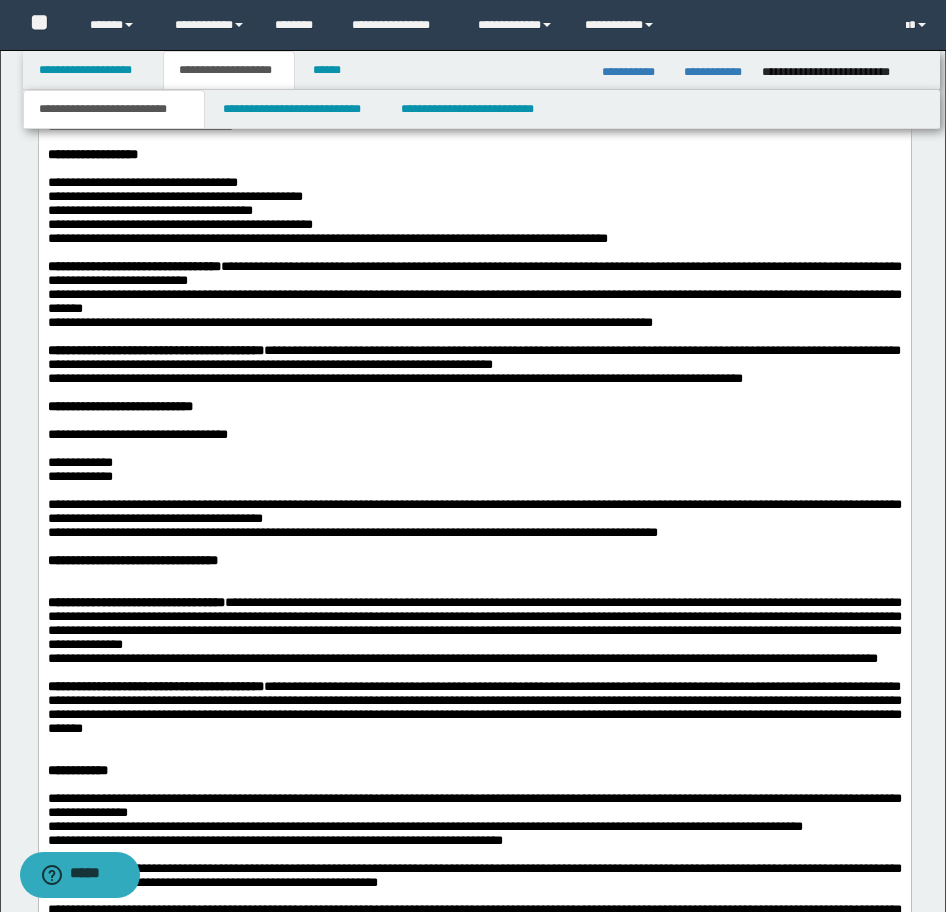 scroll, scrollTop: 2700, scrollLeft: 0, axis: vertical 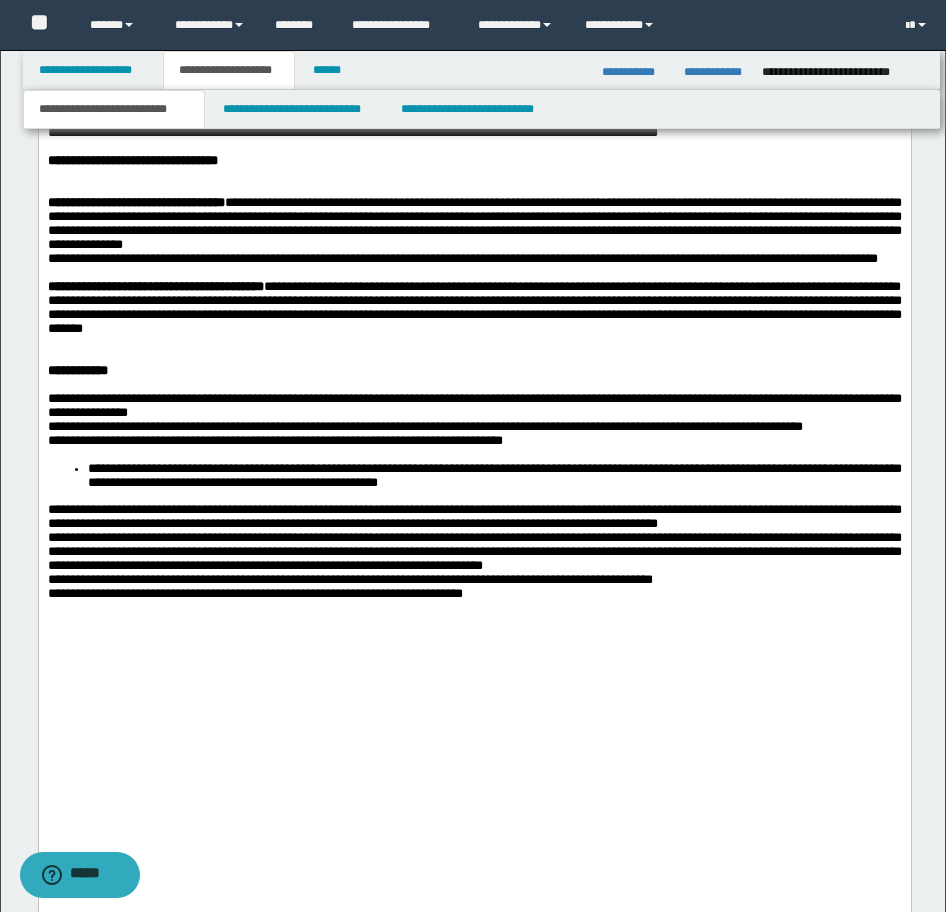 click at bounding box center (474, 175) 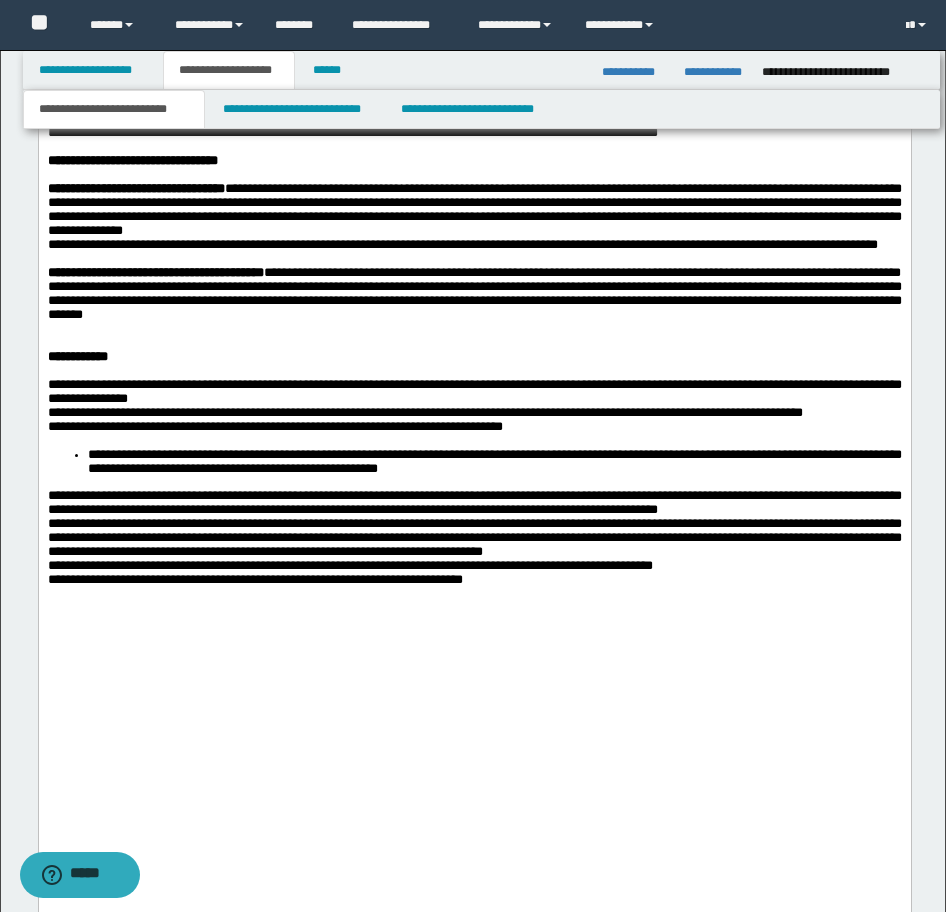 click on "**********" at bounding box center [494, 461] 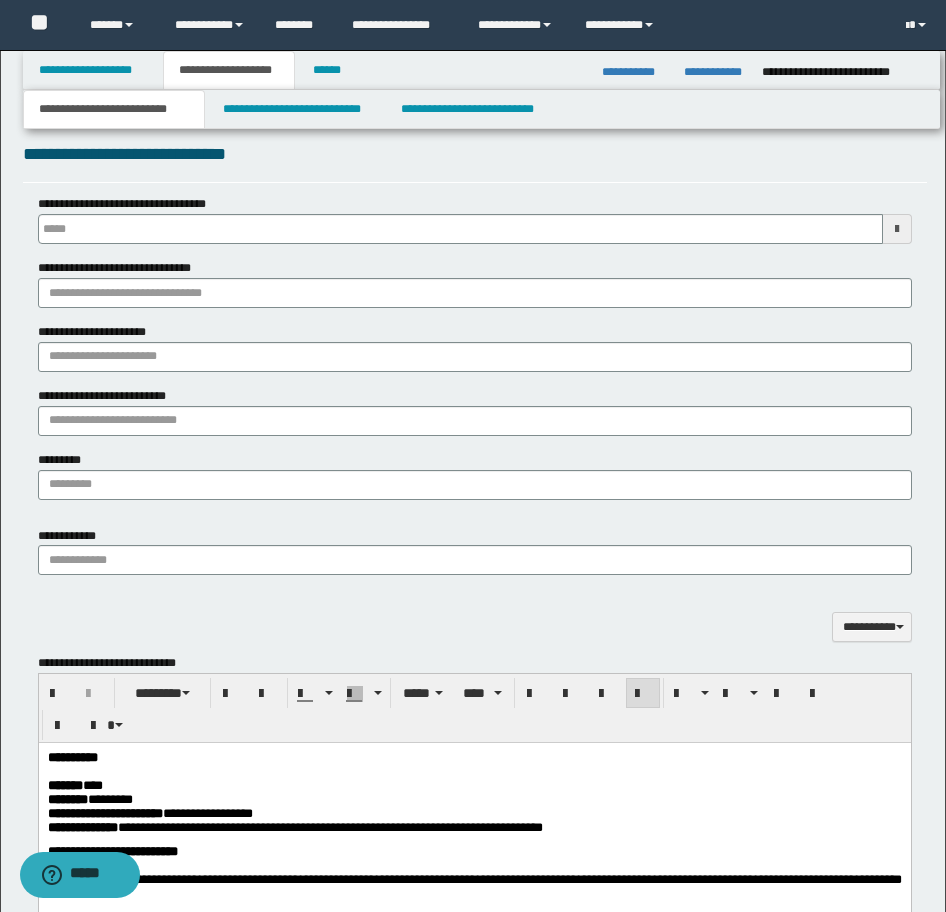 scroll, scrollTop: 1000, scrollLeft: 0, axis: vertical 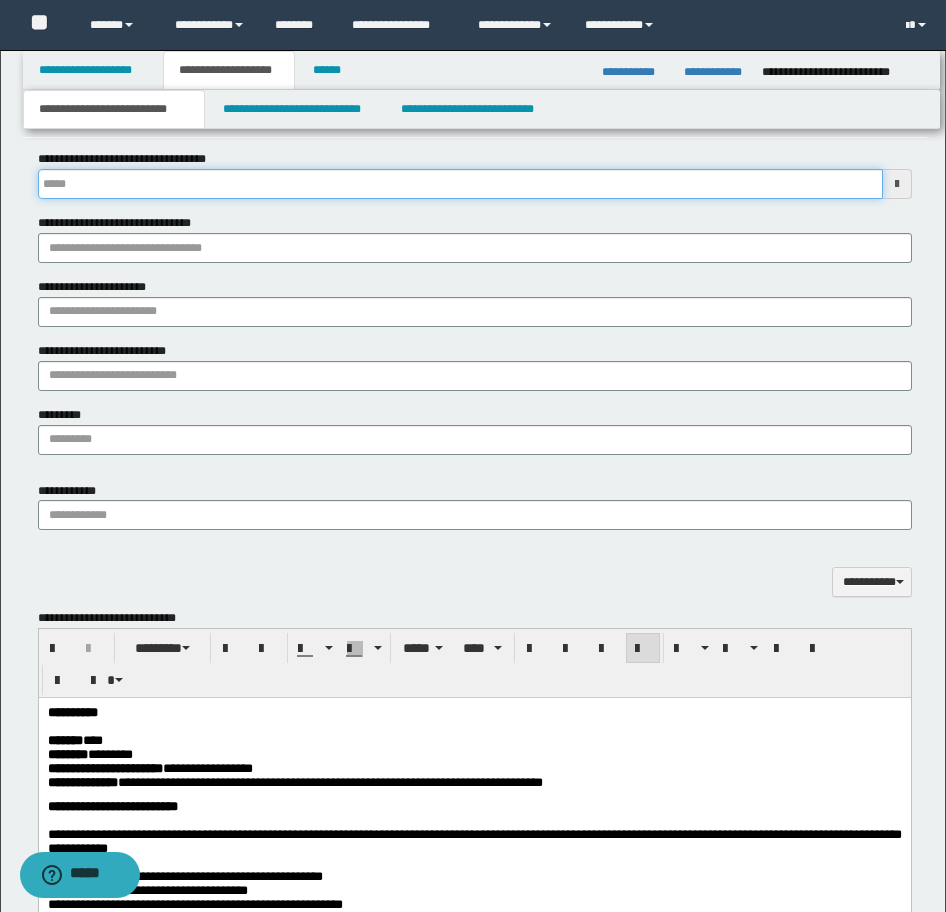 click on "**********" at bounding box center (460, 184) 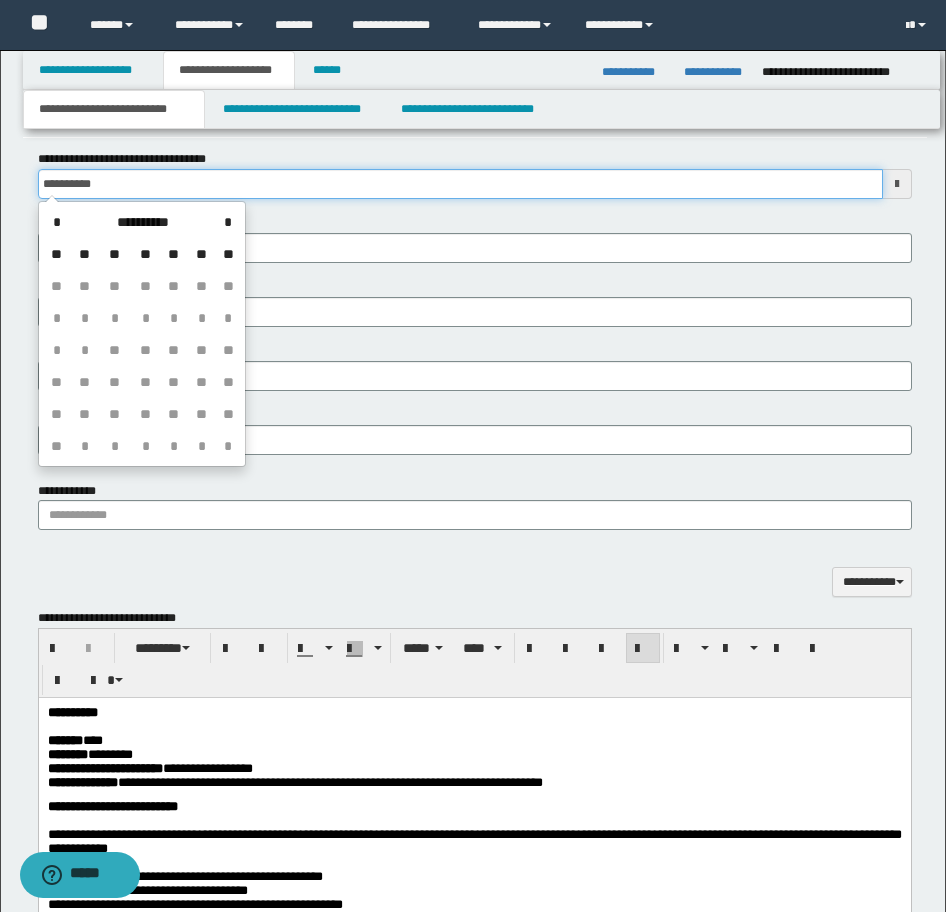type on "**********" 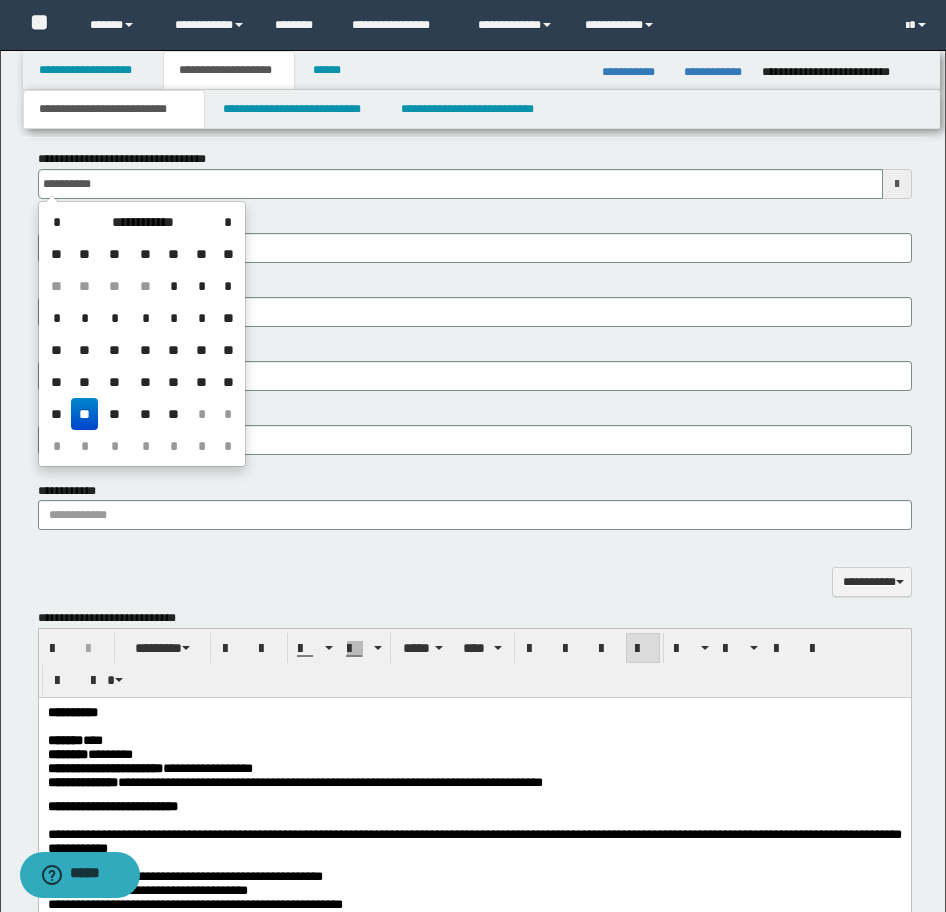 click on "**" at bounding box center (85, 414) 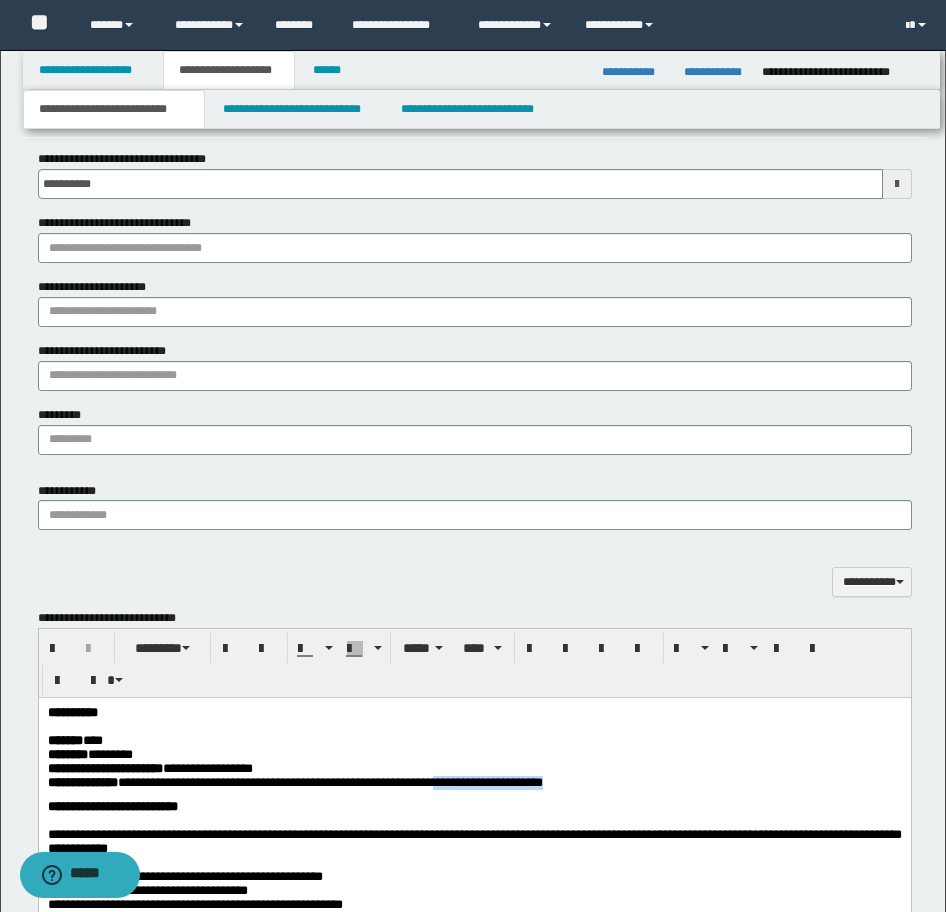 drag, startPoint x: 676, startPoint y: 790, endPoint x: 537, endPoint y: 787, distance: 139.03236 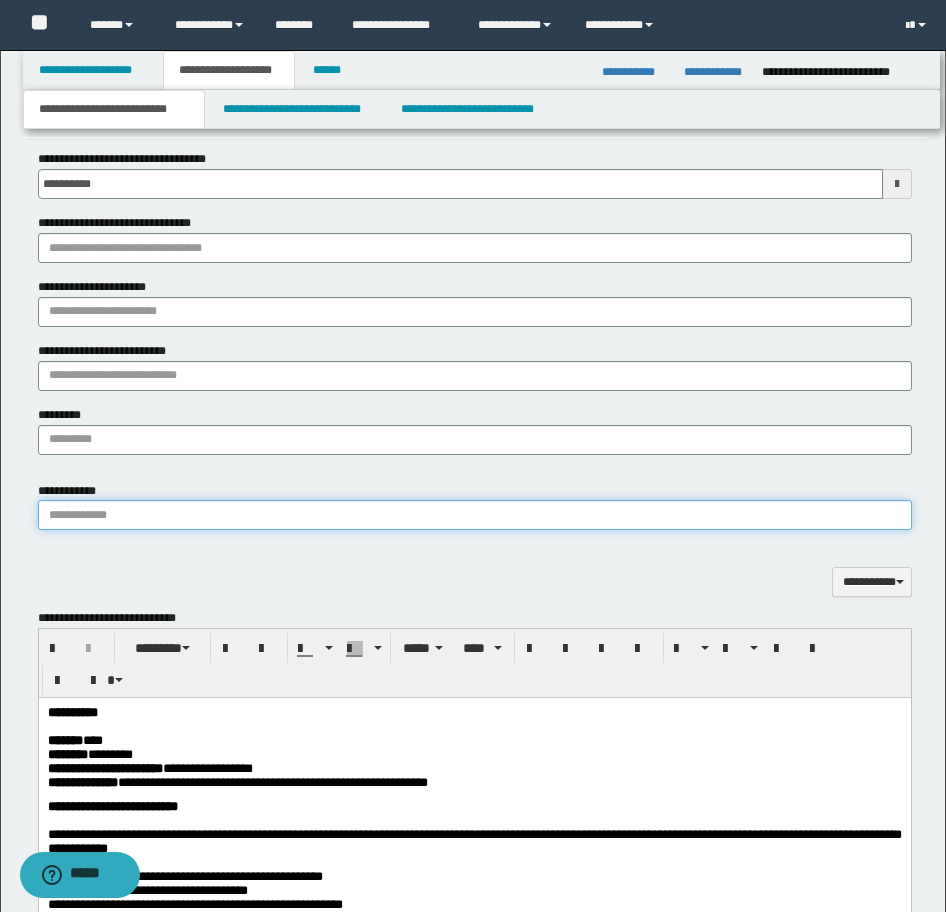 click on "**********" at bounding box center (475, 515) 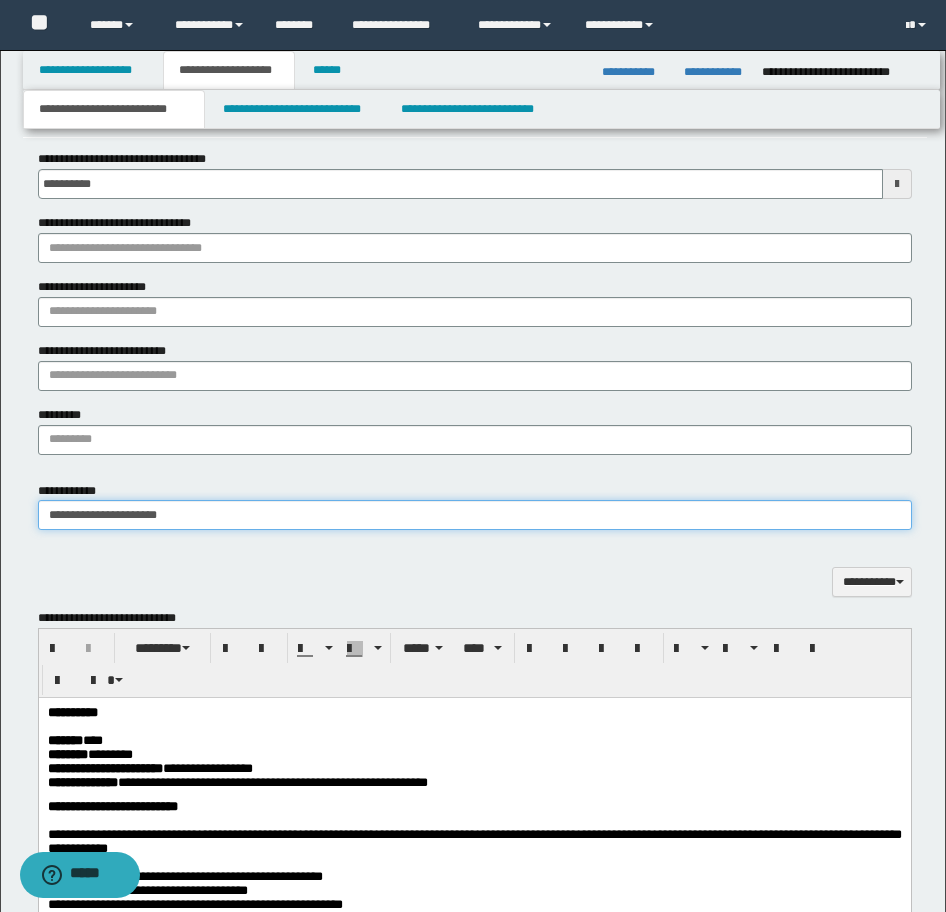 type on "**********" 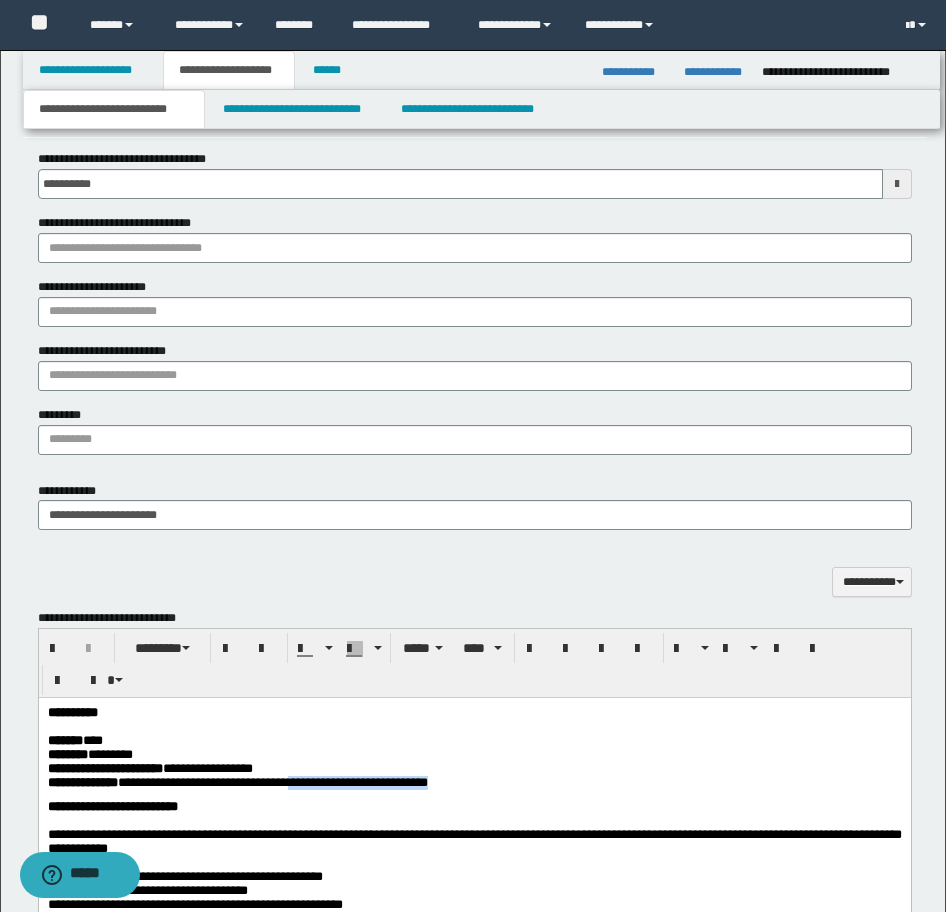 drag, startPoint x: 535, startPoint y: 793, endPoint x: 359, endPoint y: 793, distance: 176 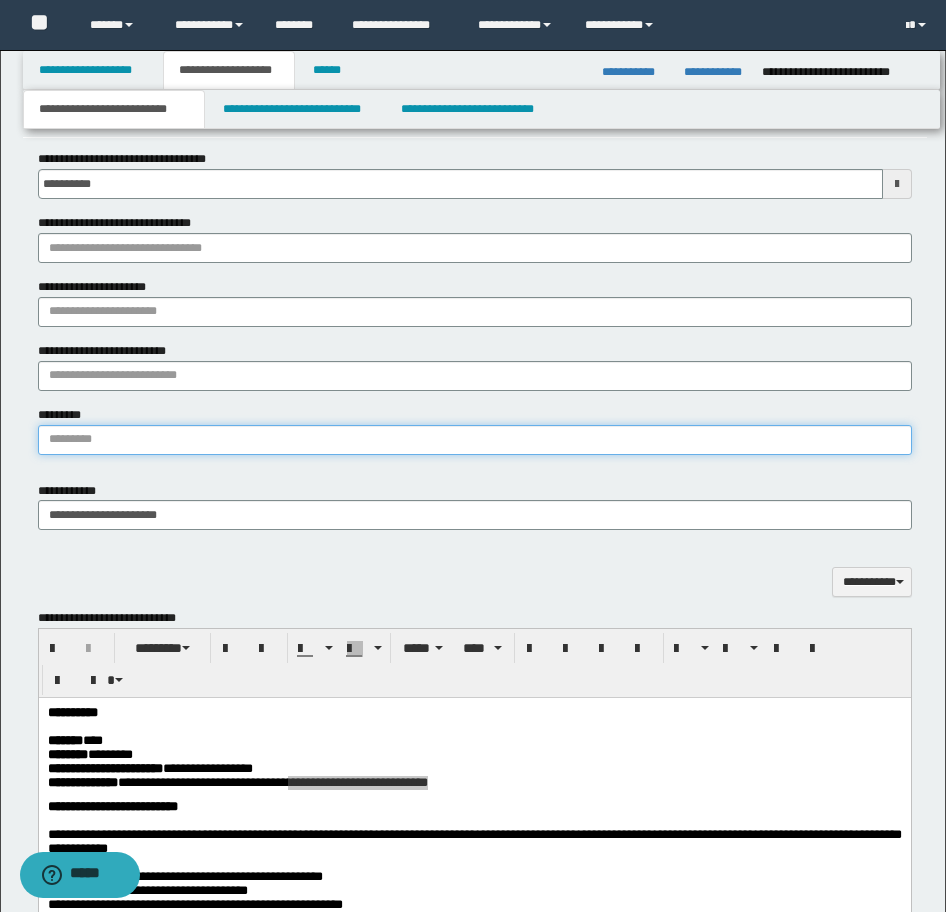 click on "*********" at bounding box center (475, 440) 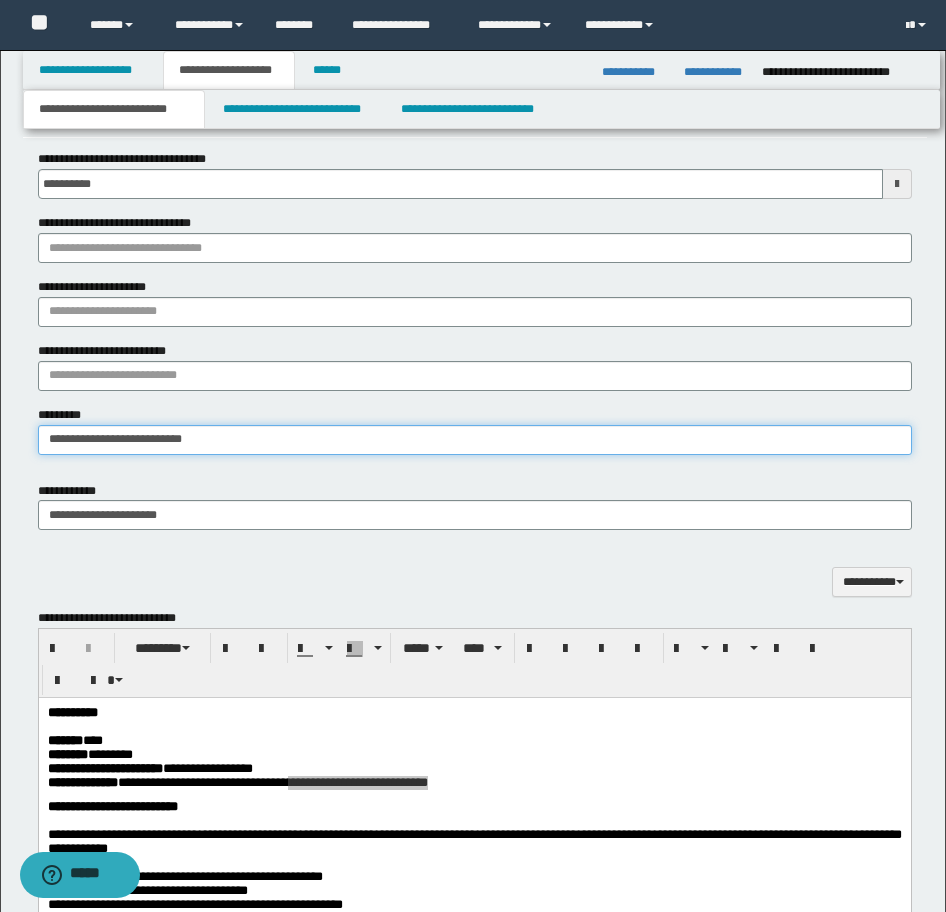 type on "**********" 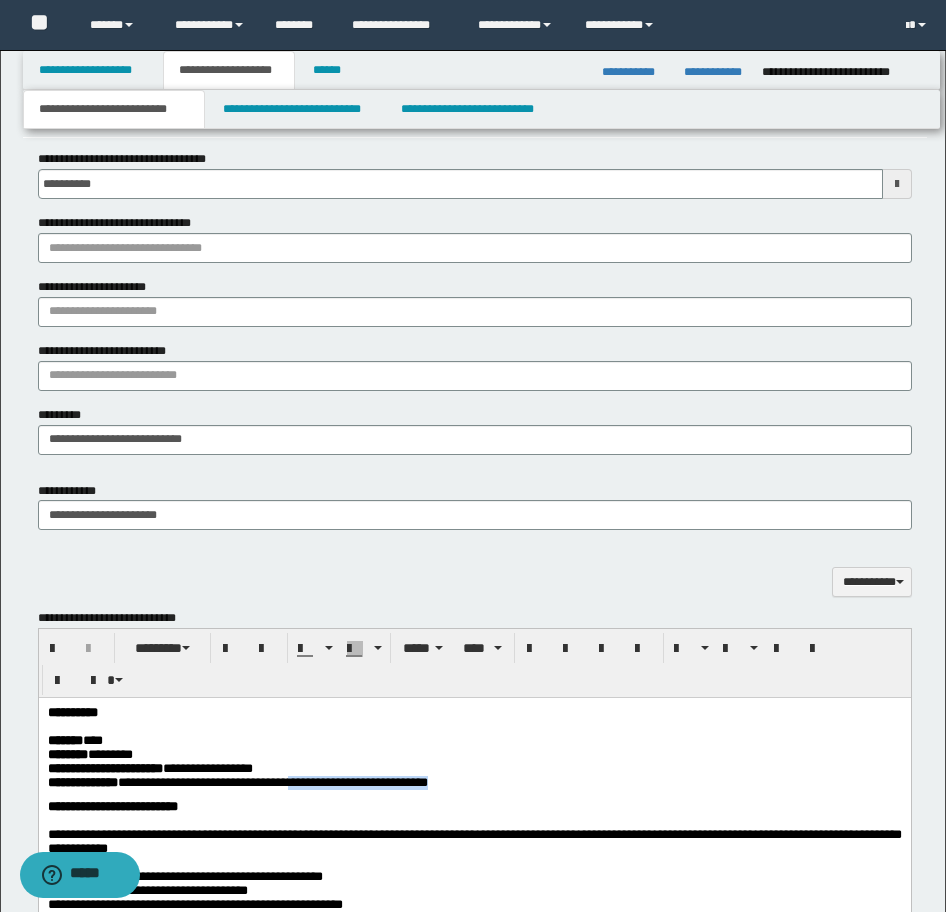 drag, startPoint x: 319, startPoint y: 794, endPoint x: 342, endPoint y: 794, distance: 23 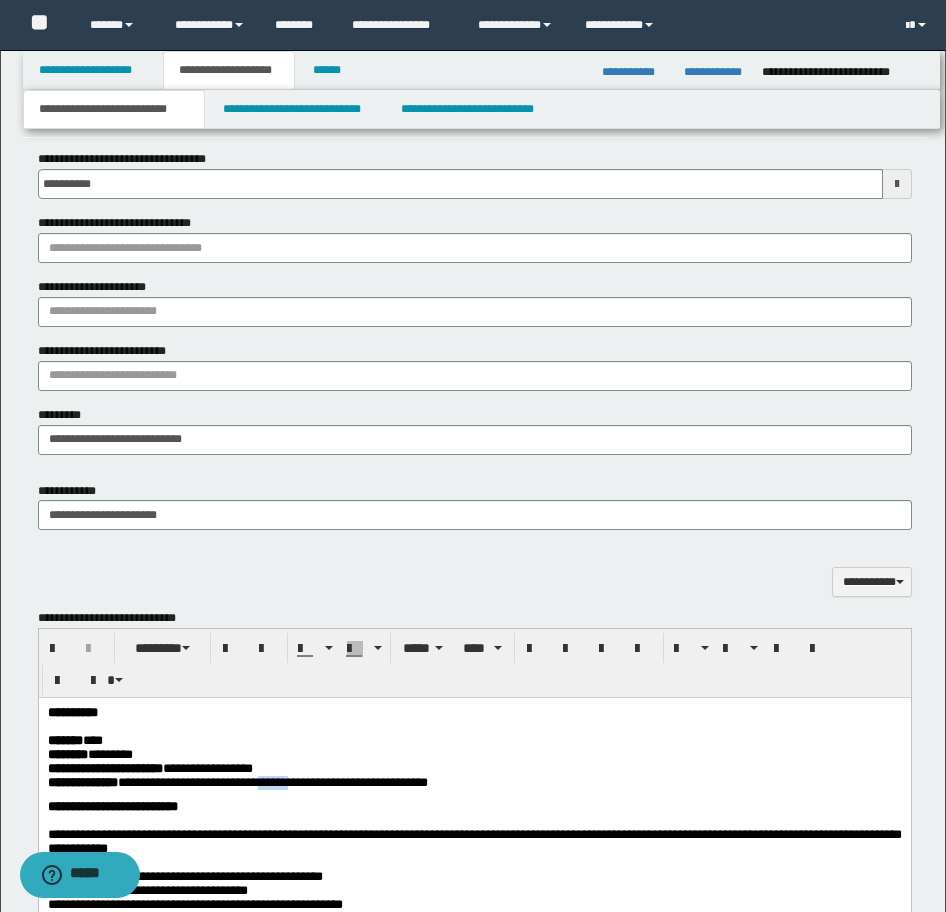 click on "**********" at bounding box center [204, 781] 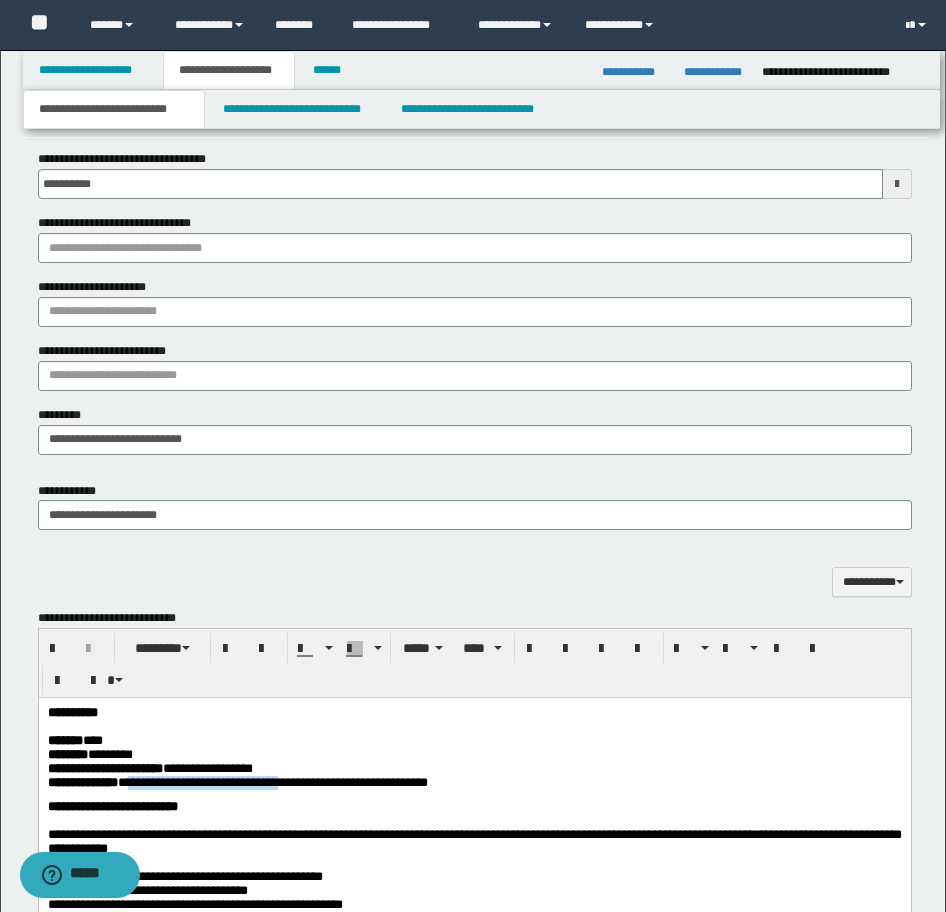 drag, startPoint x: 347, startPoint y: 790, endPoint x: 143, endPoint y: 792, distance: 204.0098 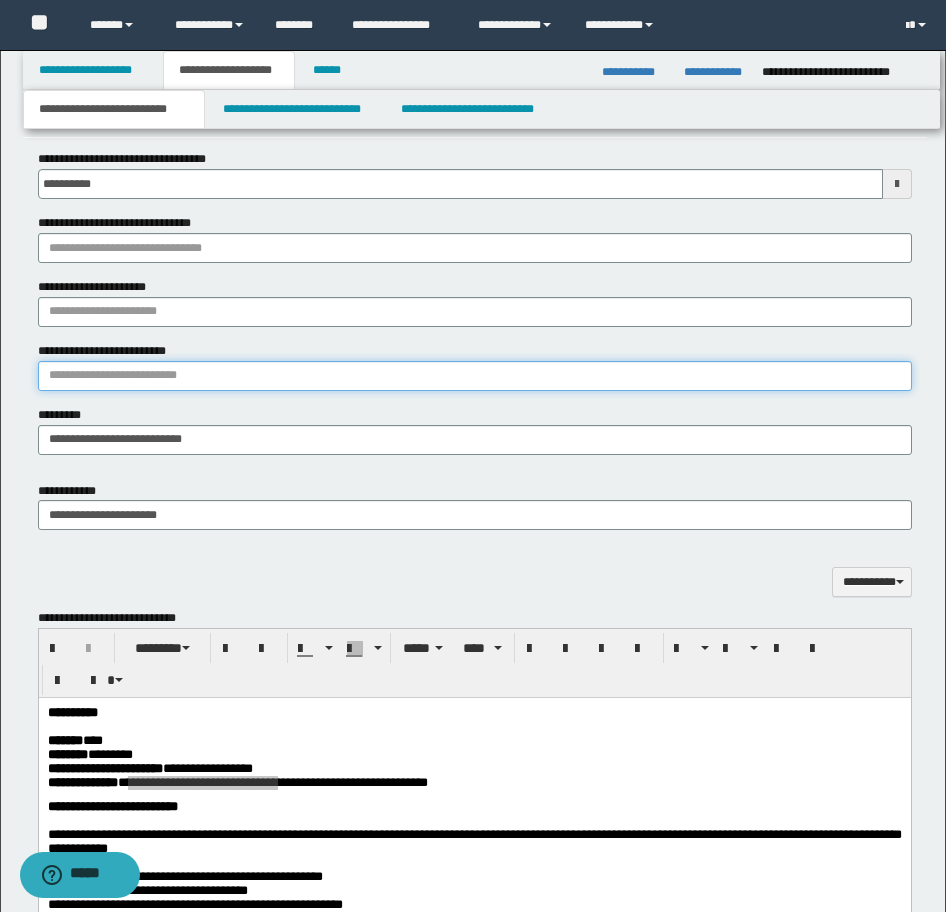 click on "**********" at bounding box center (475, 376) 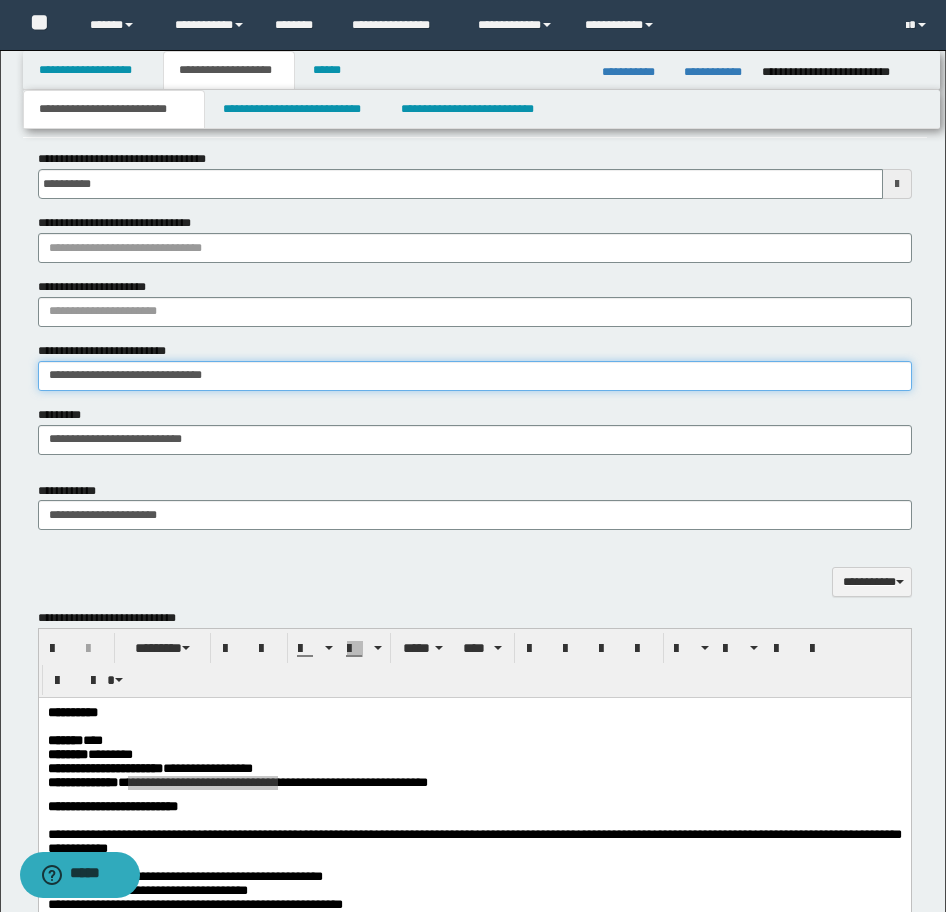 type on "**********" 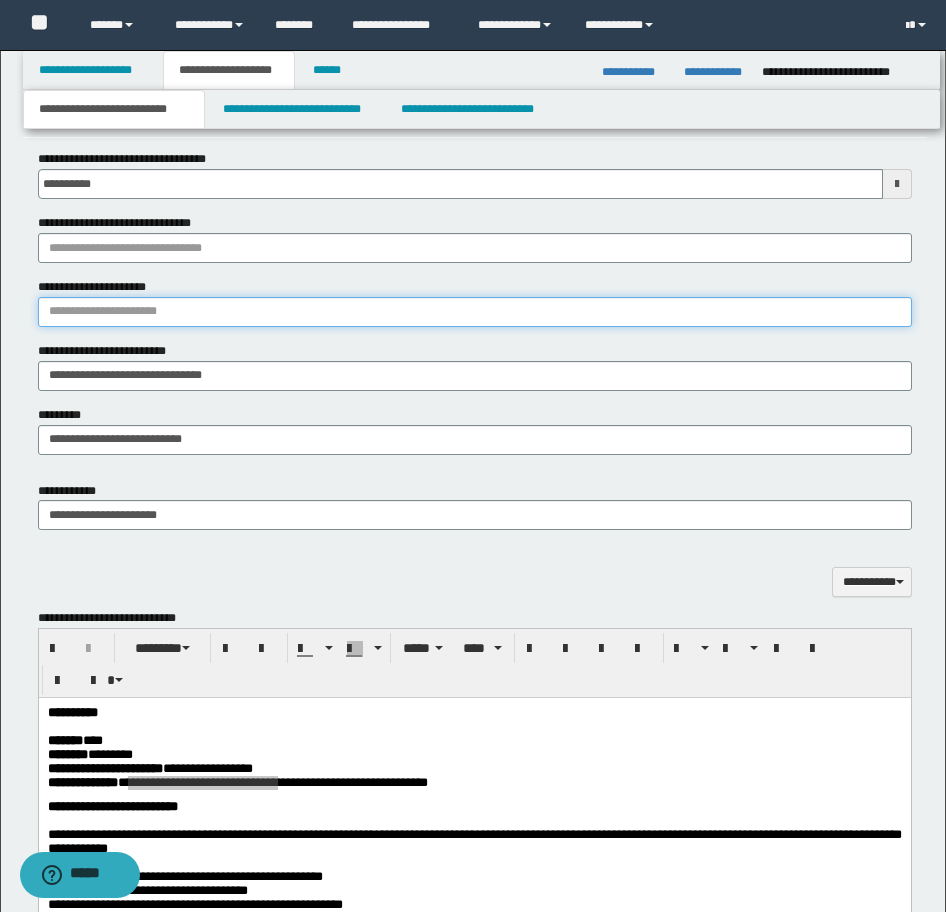 click on "**********" at bounding box center [475, 312] 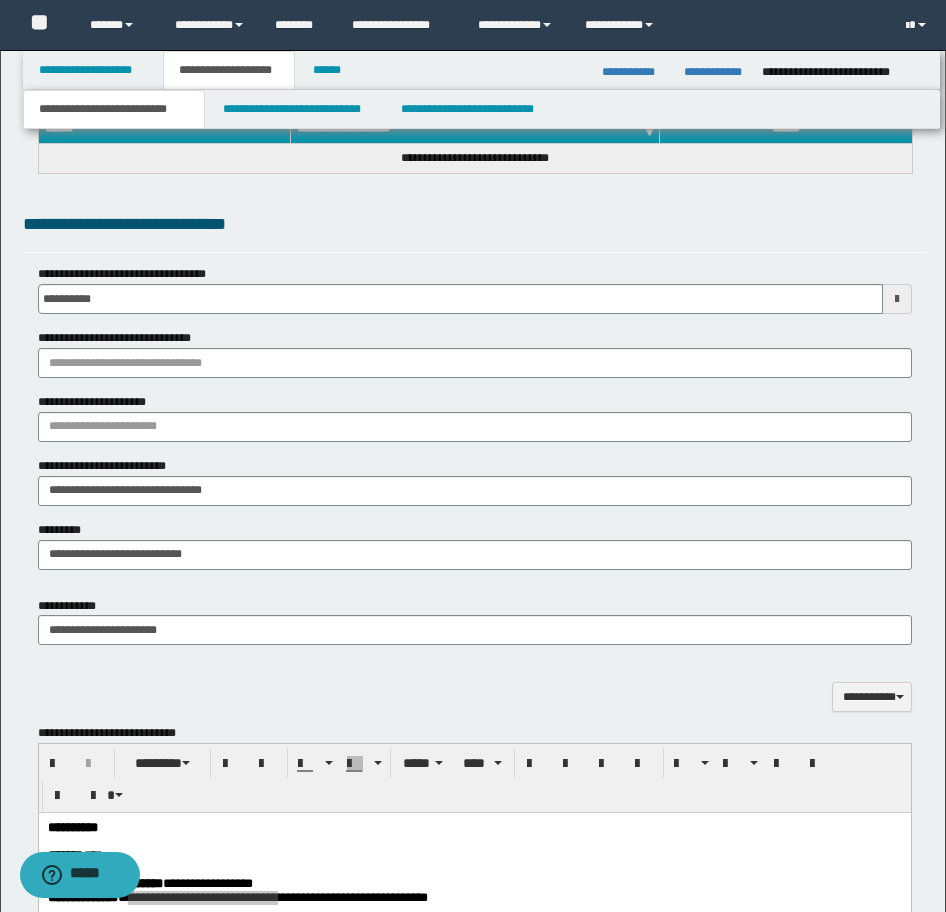 scroll, scrollTop: 800, scrollLeft: 0, axis: vertical 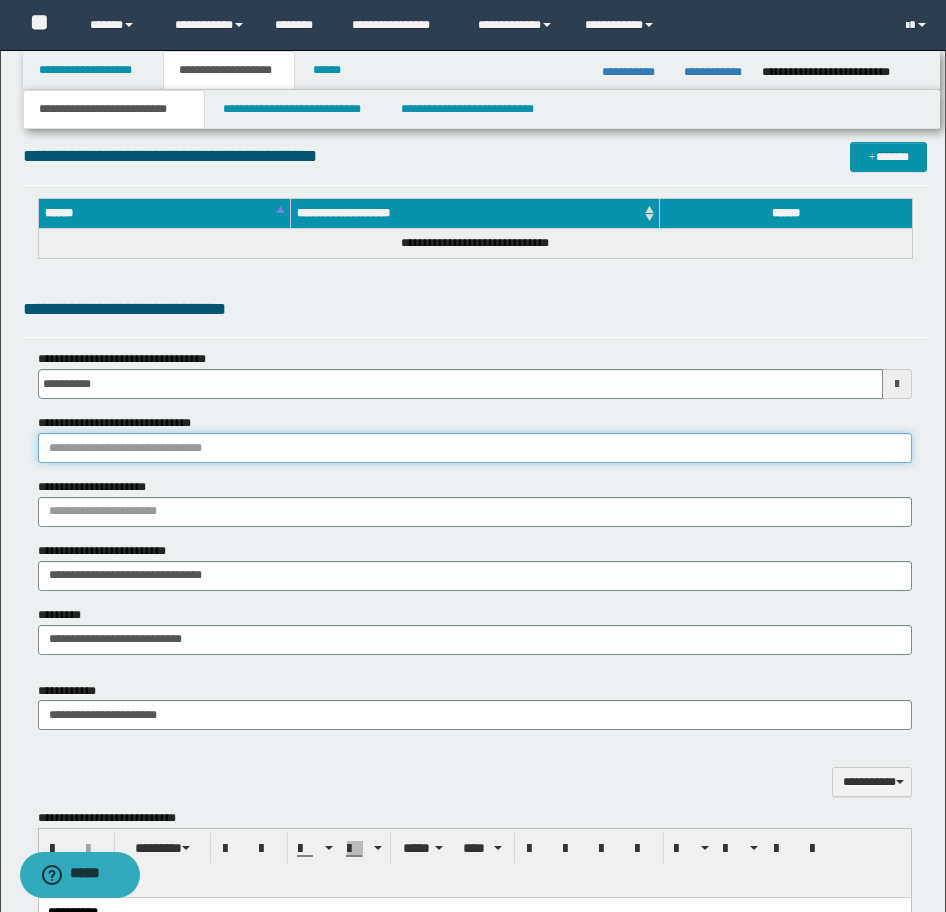 drag, startPoint x: 81, startPoint y: 448, endPoint x: 69, endPoint y: 452, distance: 12.649111 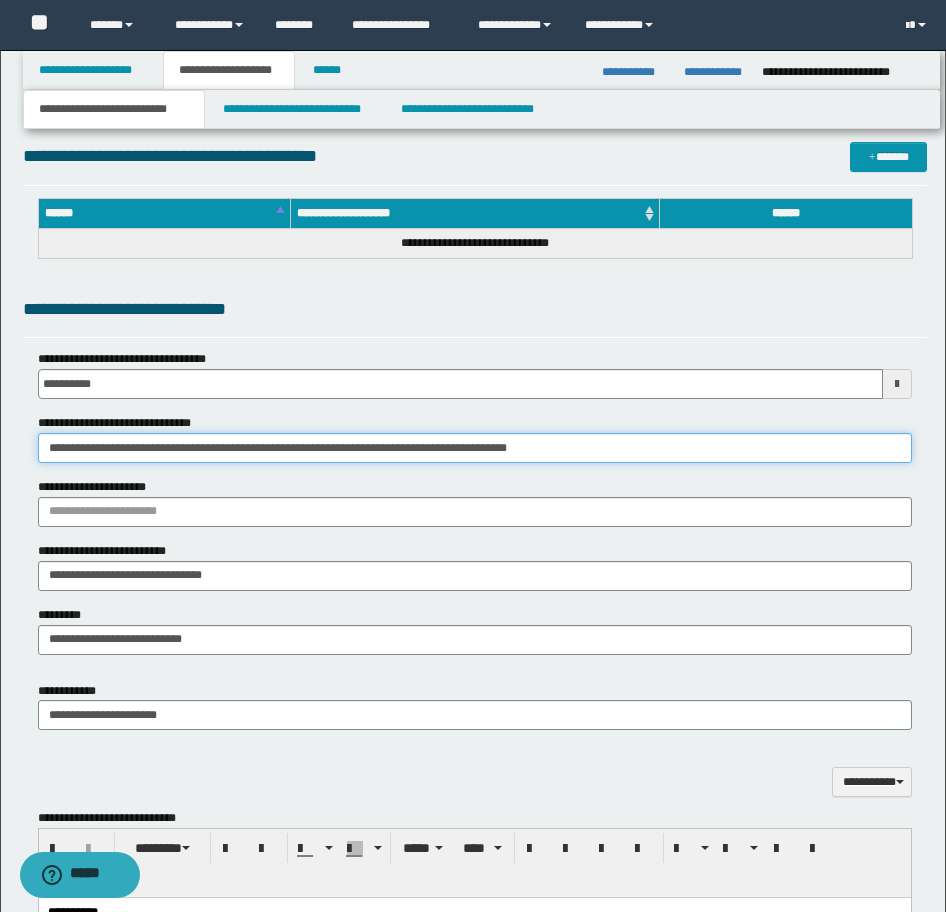 drag, startPoint x: 262, startPoint y: 439, endPoint x: 263, endPoint y: 450, distance: 11.045361 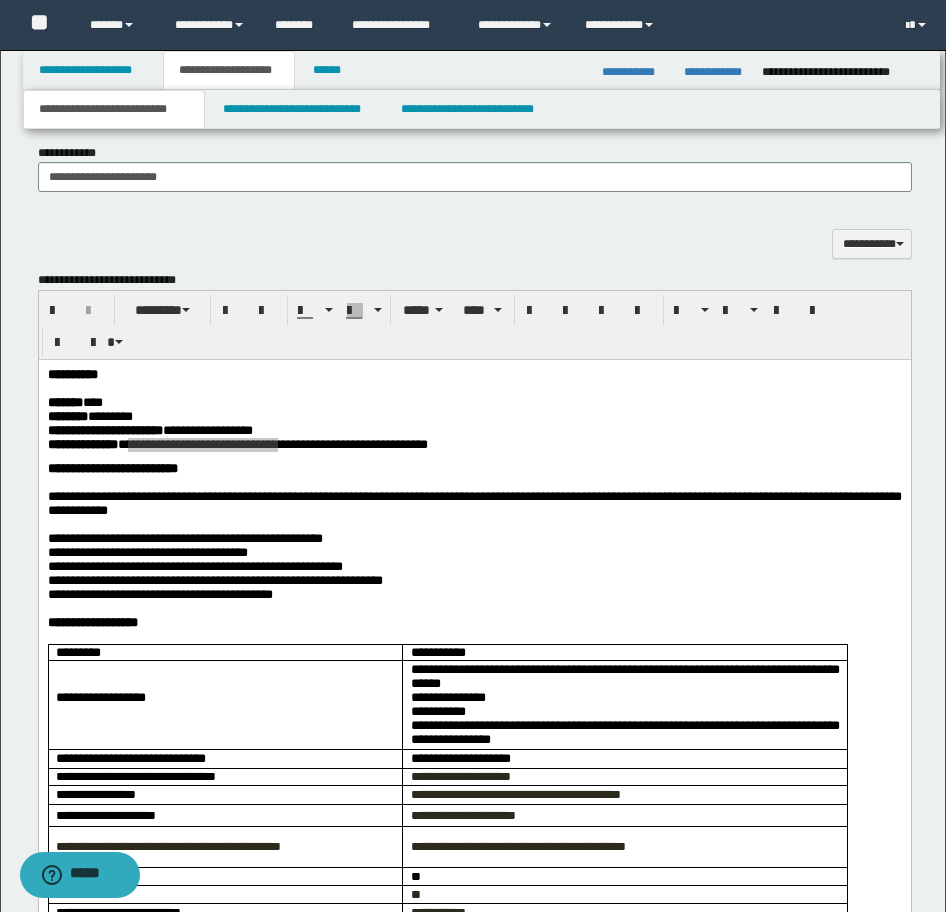 scroll, scrollTop: 1300, scrollLeft: 0, axis: vertical 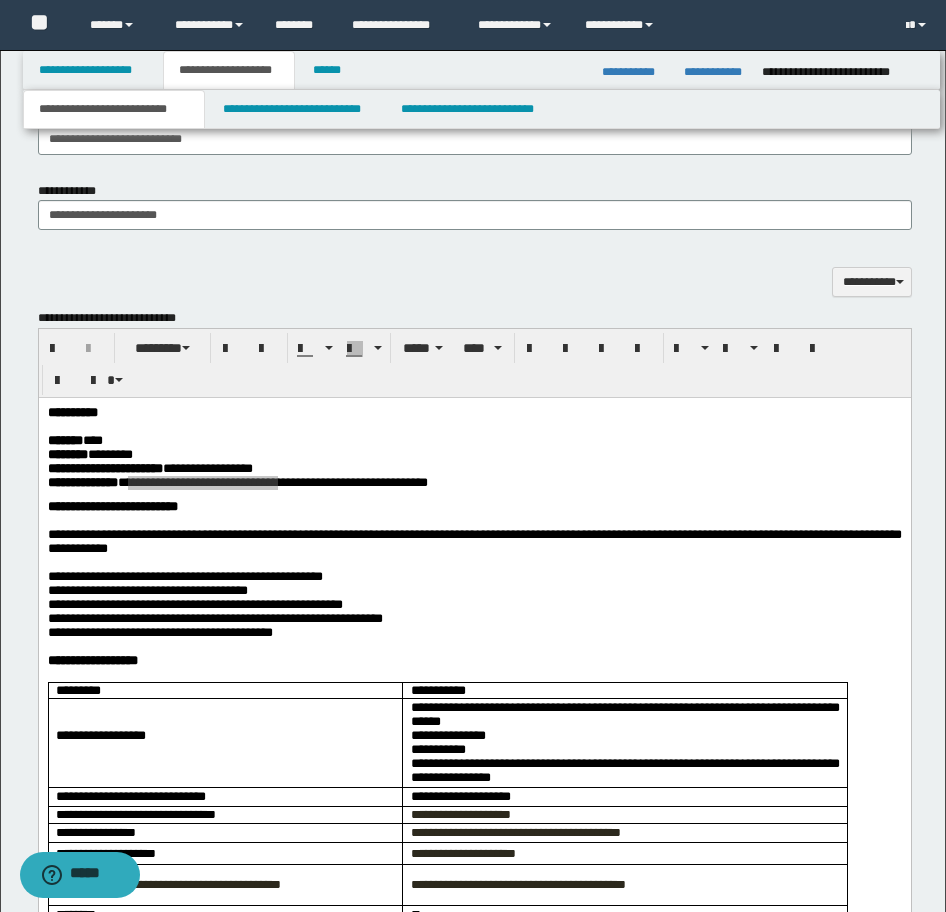 type on "**********" 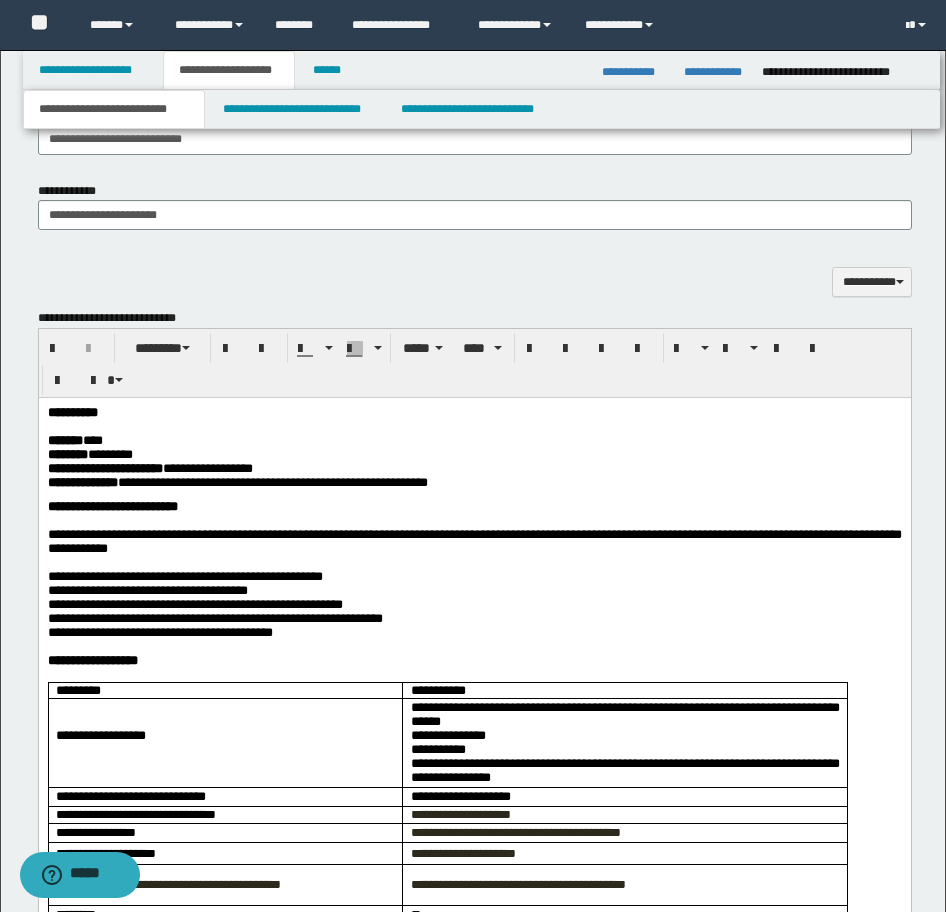 click on "**********" at bounding box center (474, 1214) 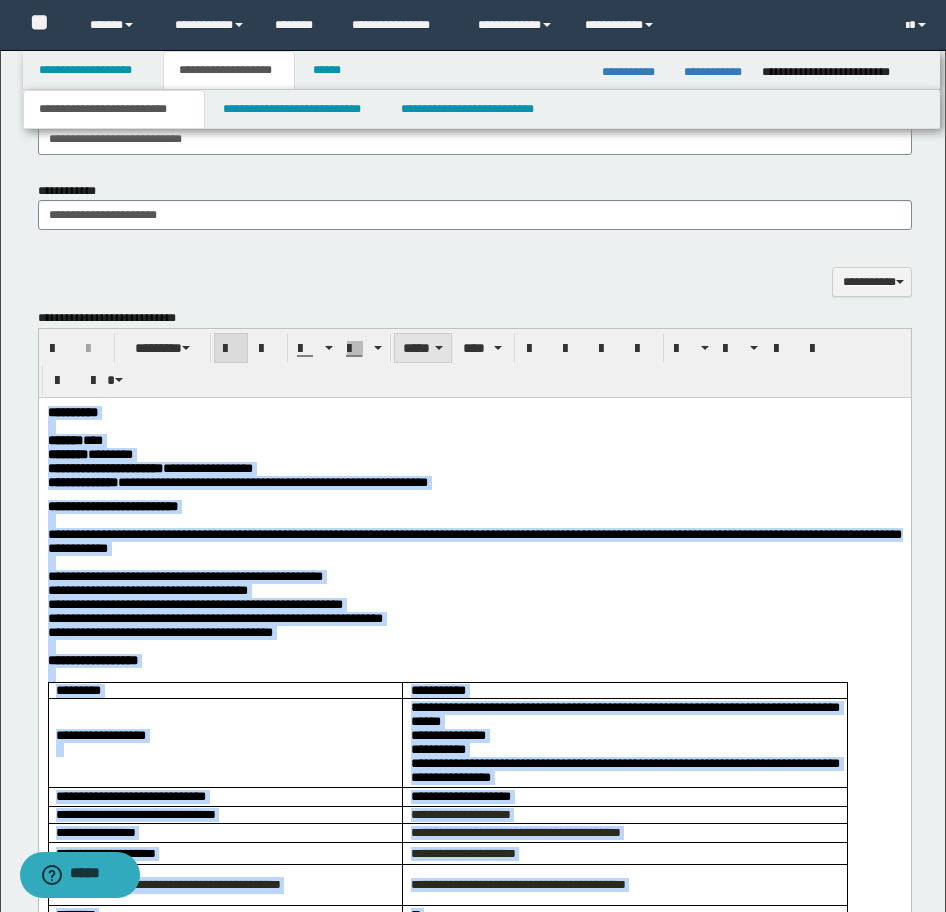 click on "*****" at bounding box center [423, 348] 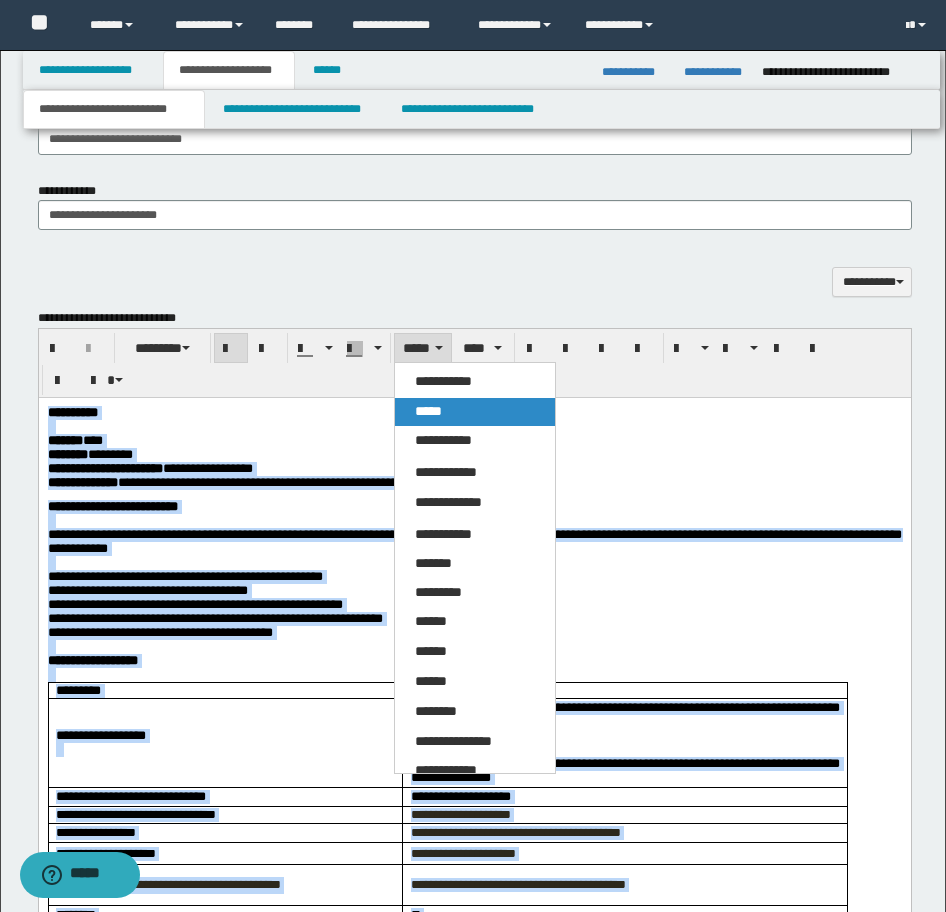 click on "*****" at bounding box center (475, 412) 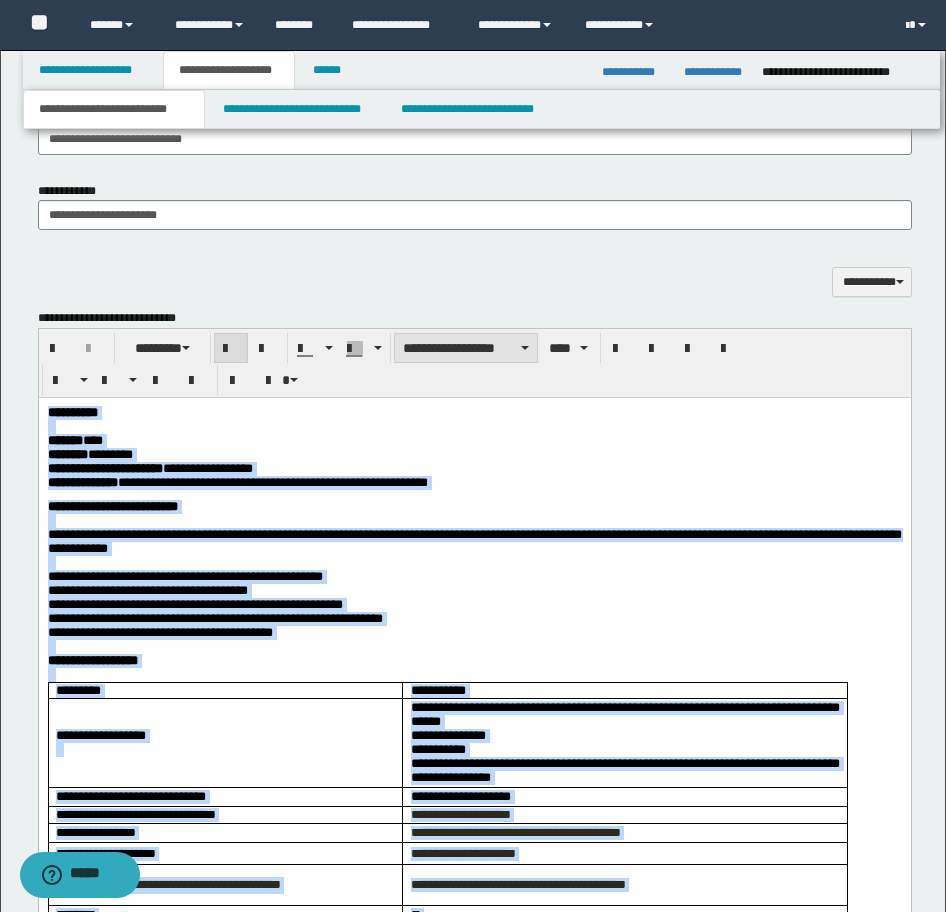 click on "**********" at bounding box center (466, 348) 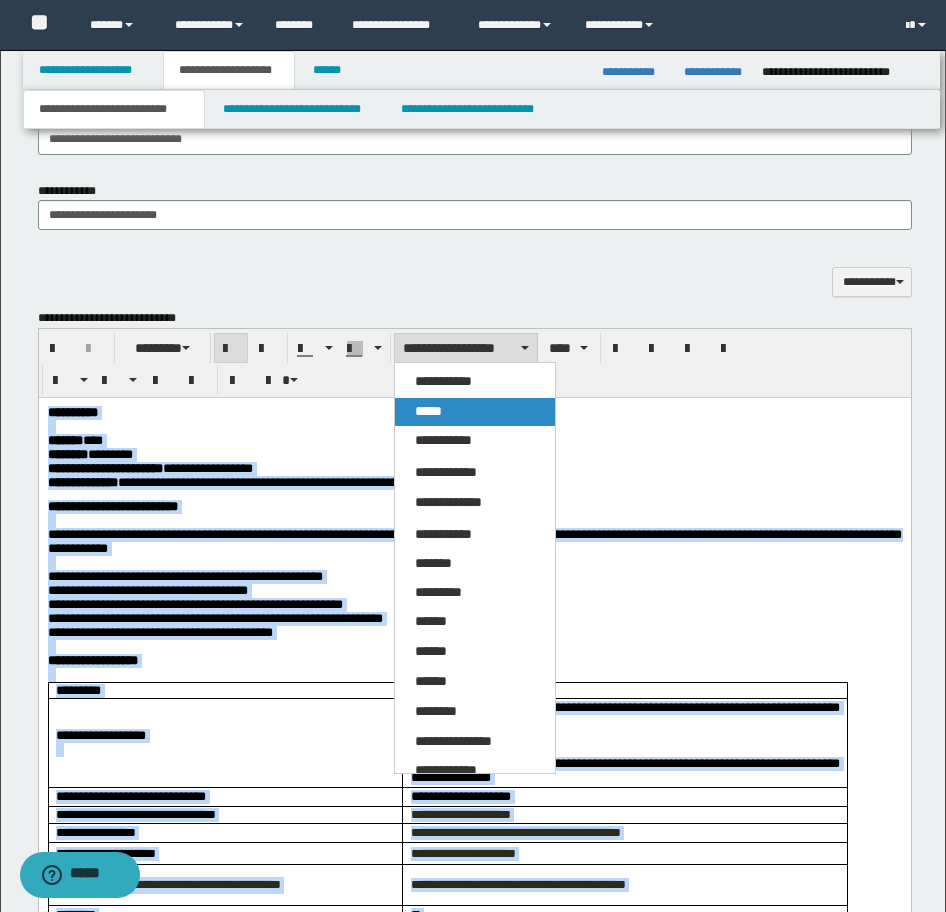 drag, startPoint x: 436, startPoint y: 415, endPoint x: 396, endPoint y: 17, distance: 400.005 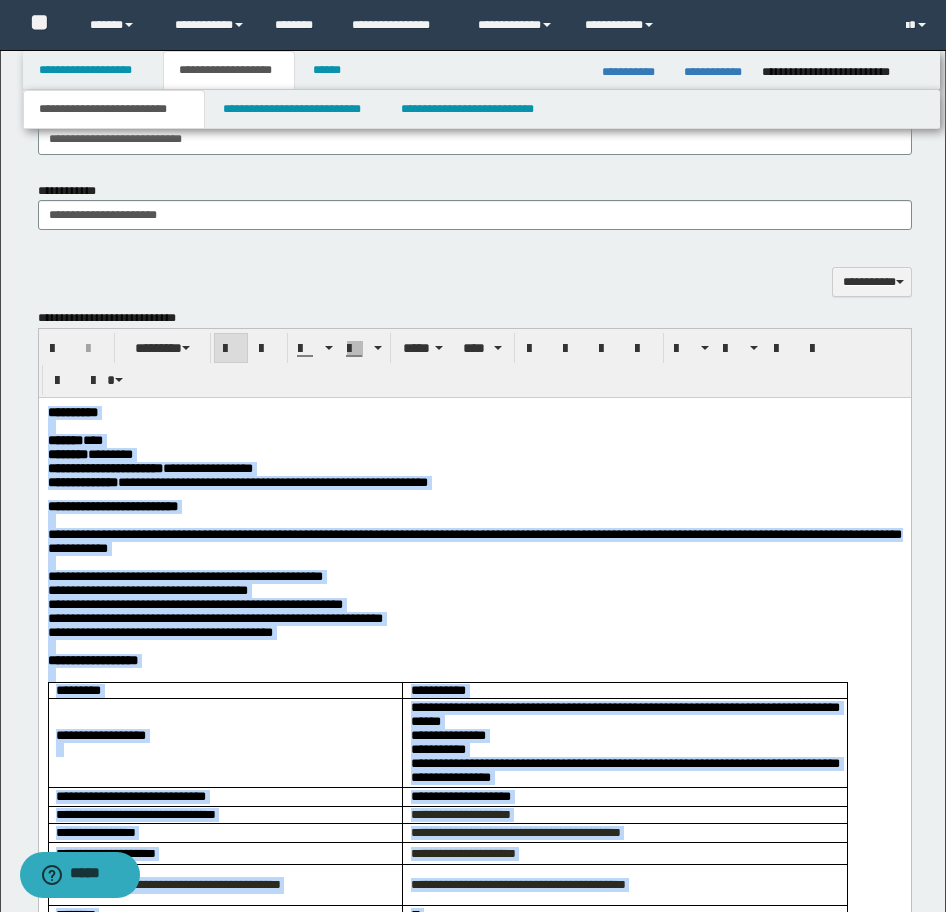 click on "**********" at bounding box center (474, 632) 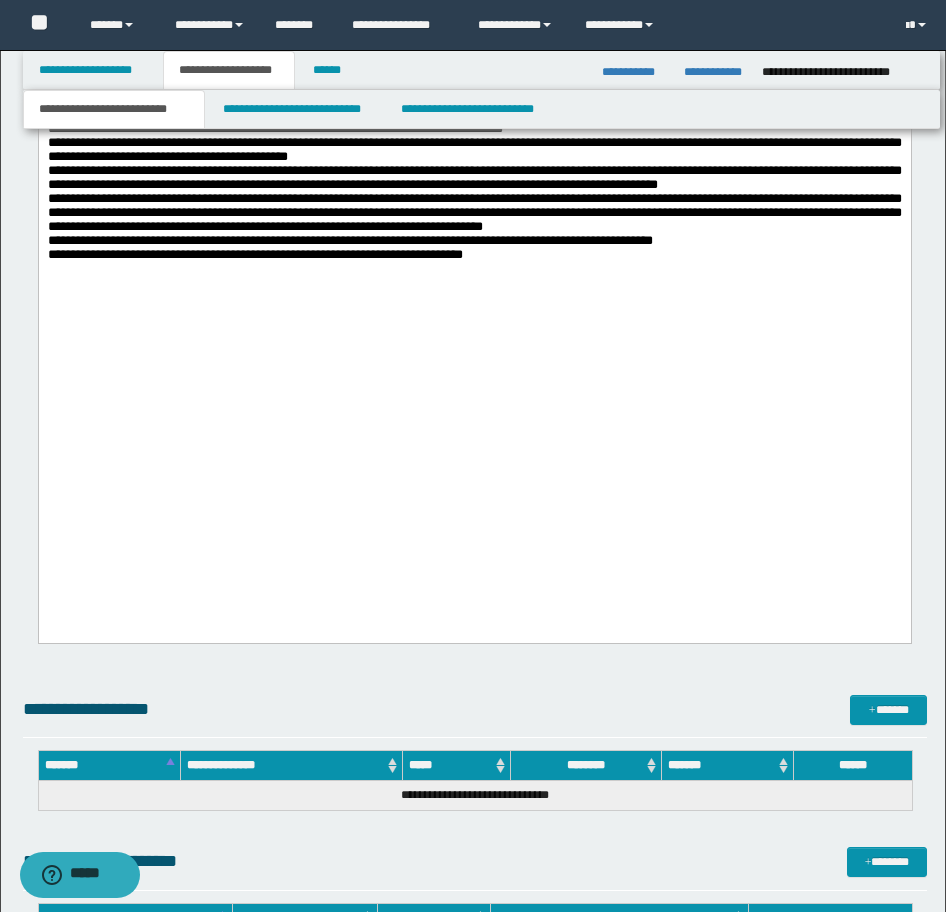scroll, scrollTop: 3000, scrollLeft: 0, axis: vertical 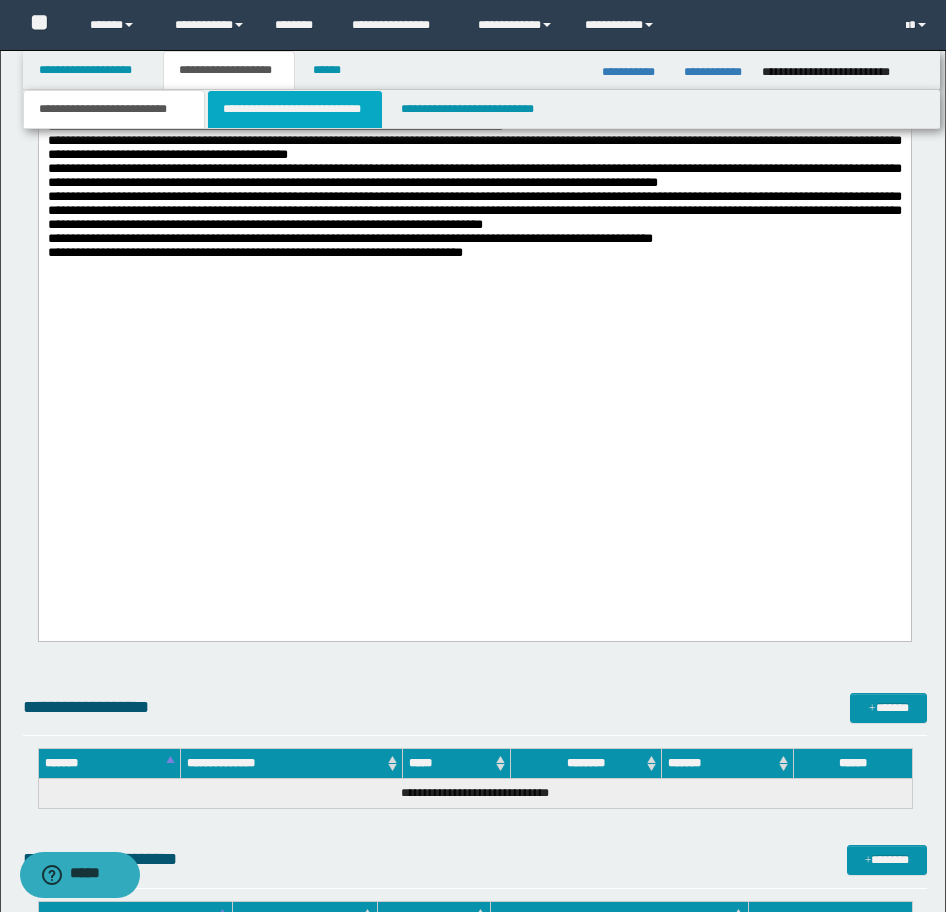 click on "**********" at bounding box center (295, 109) 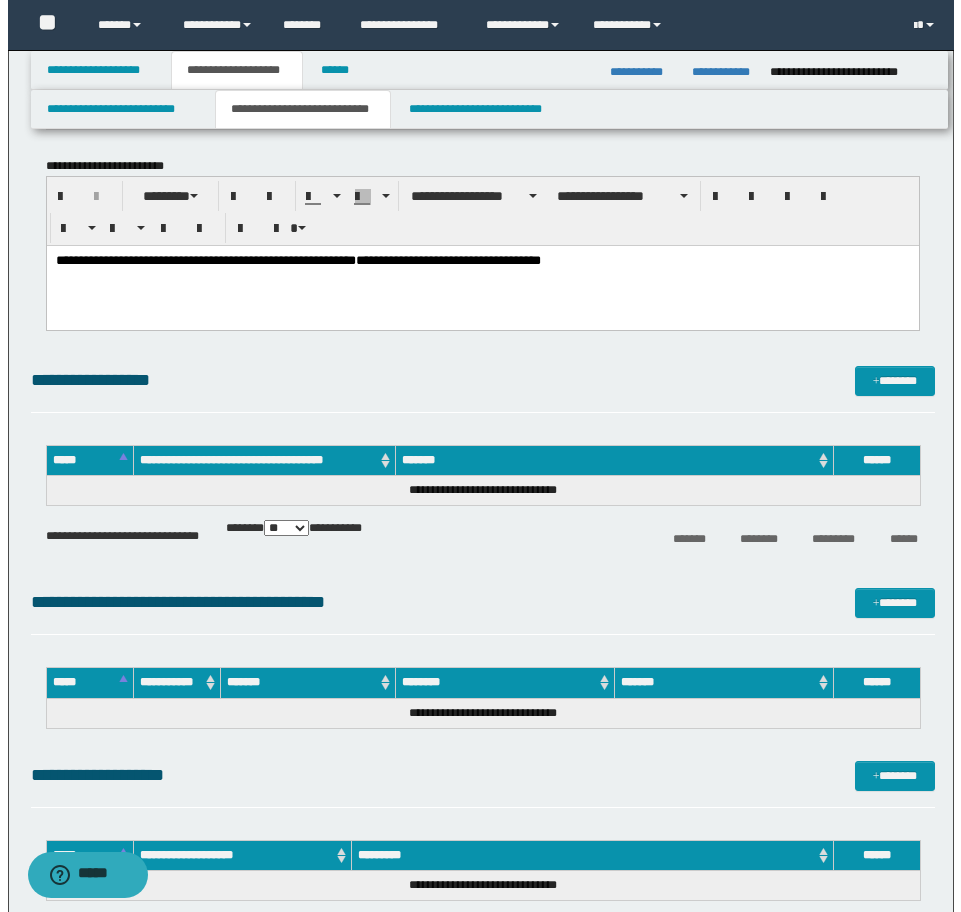 scroll, scrollTop: 0, scrollLeft: 0, axis: both 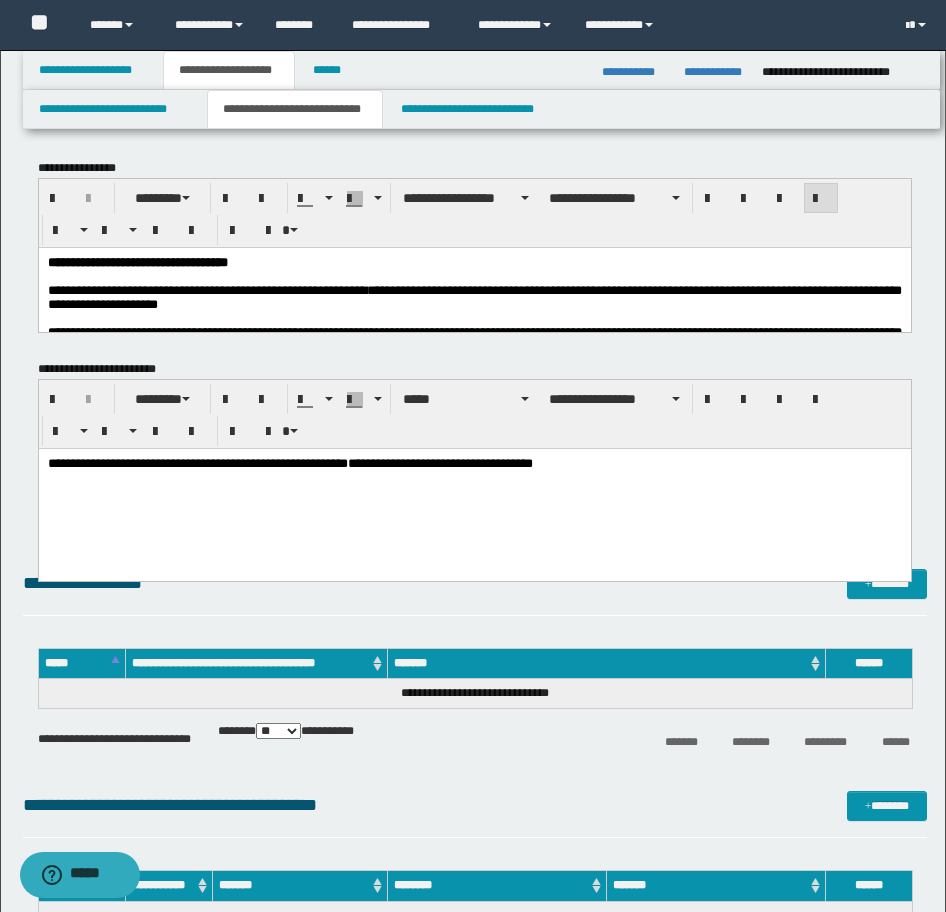 click on "**********" at bounding box center [474, 488] 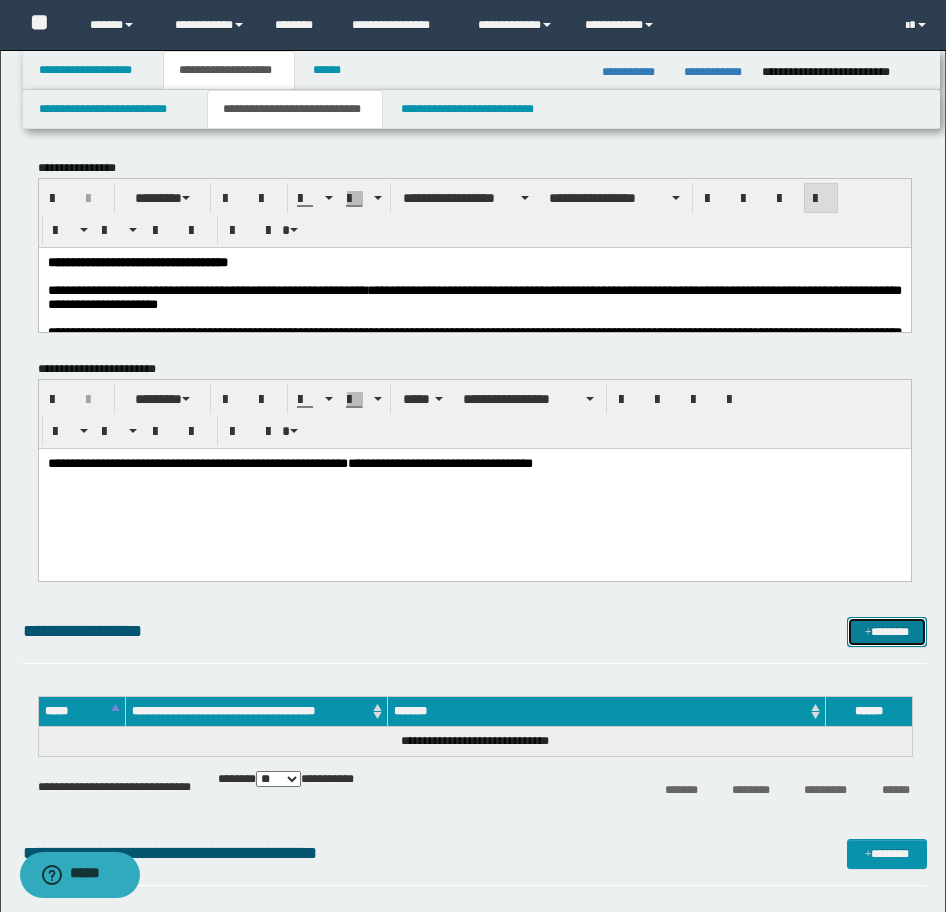 click on "*******" at bounding box center (887, 632) 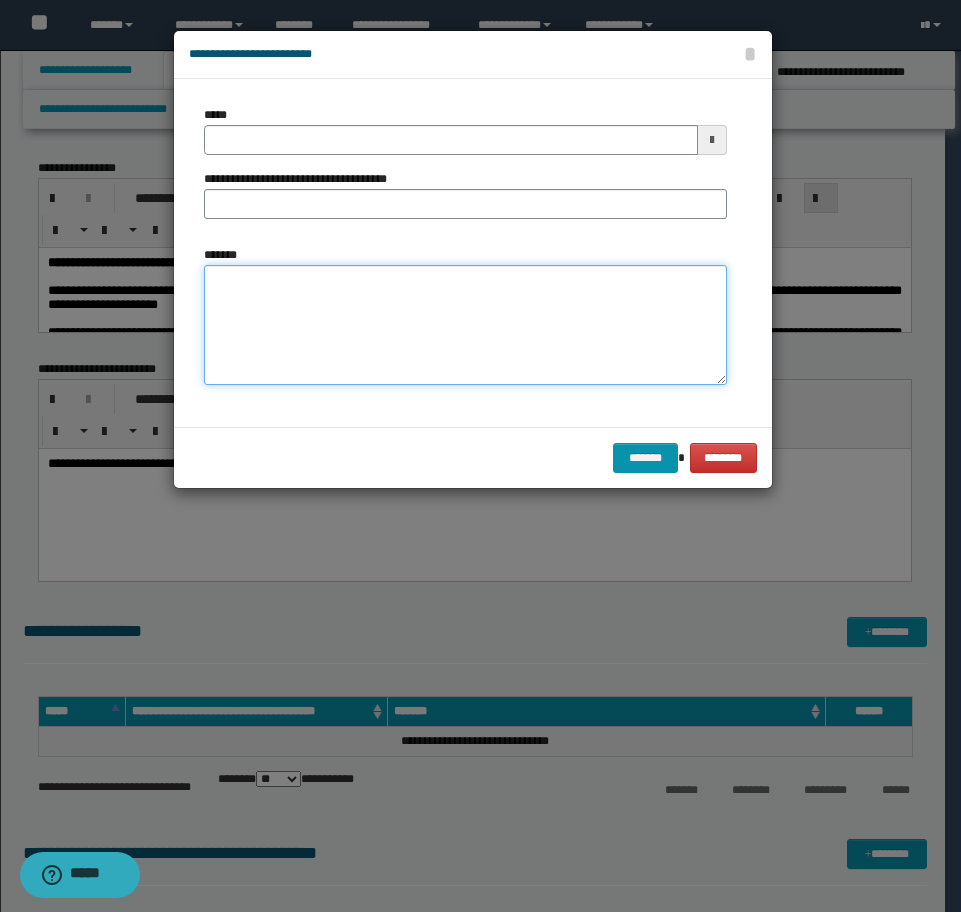 click on "*******" at bounding box center [465, 325] 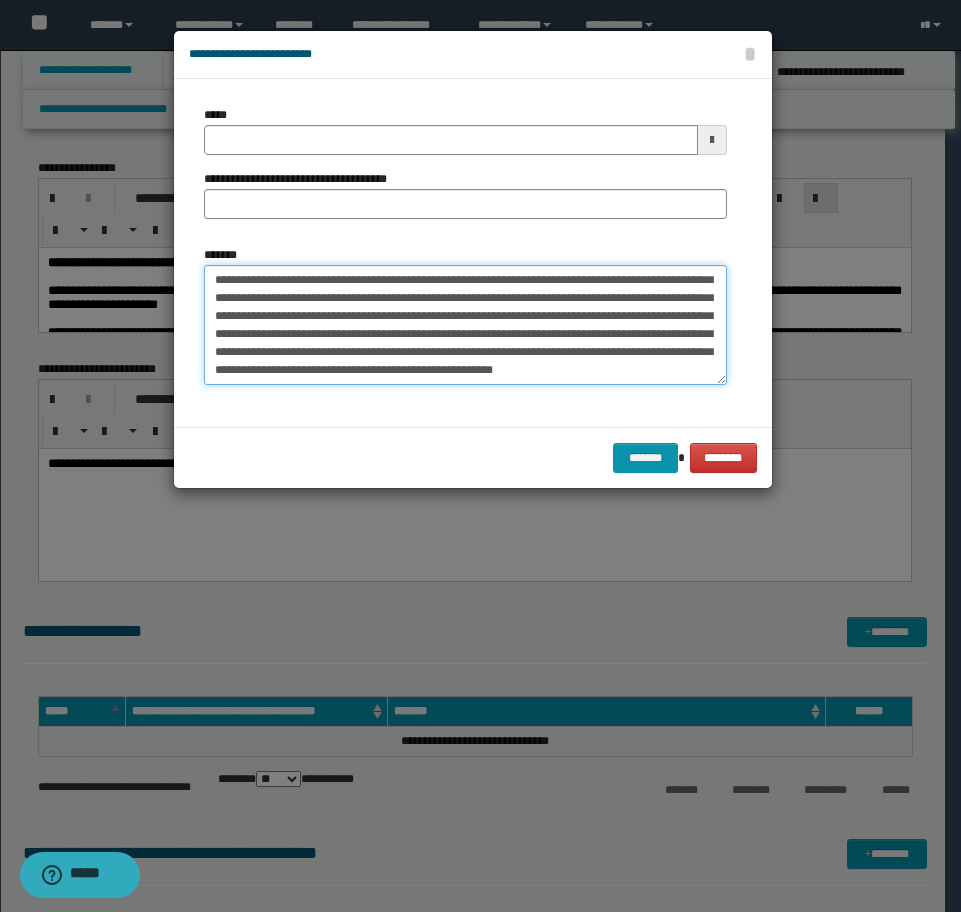 scroll, scrollTop: 54, scrollLeft: 0, axis: vertical 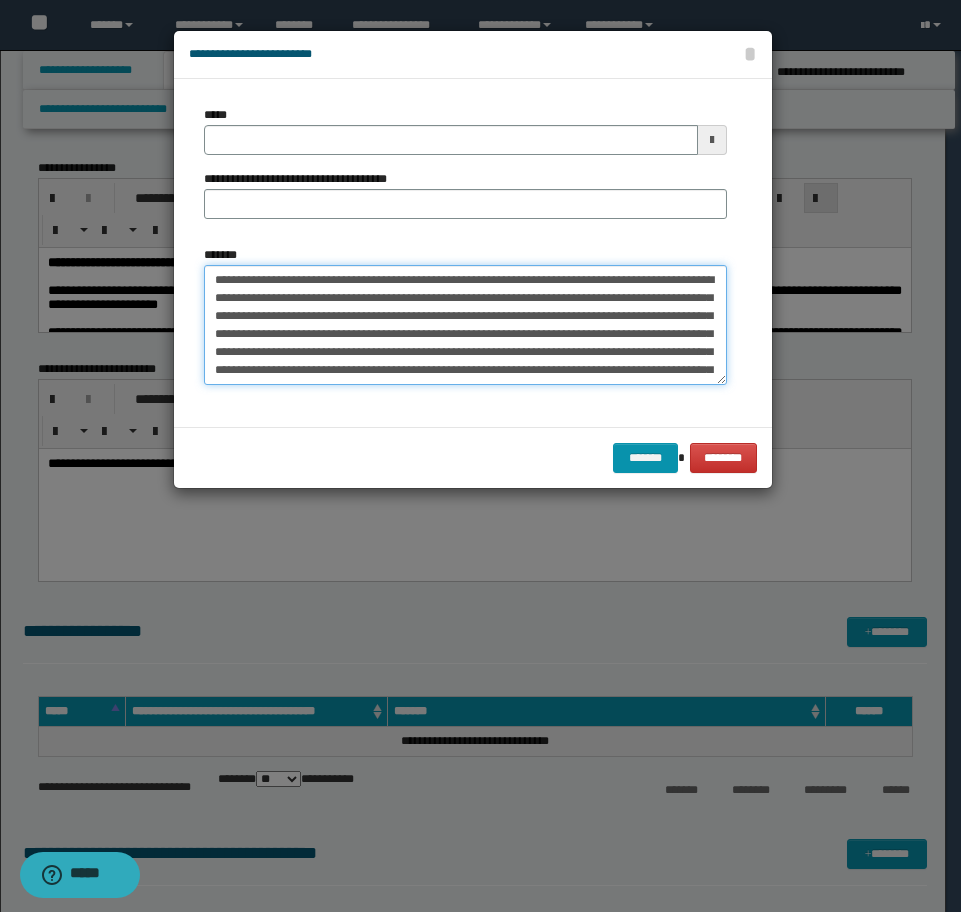 click on "**********" at bounding box center (465, 325) 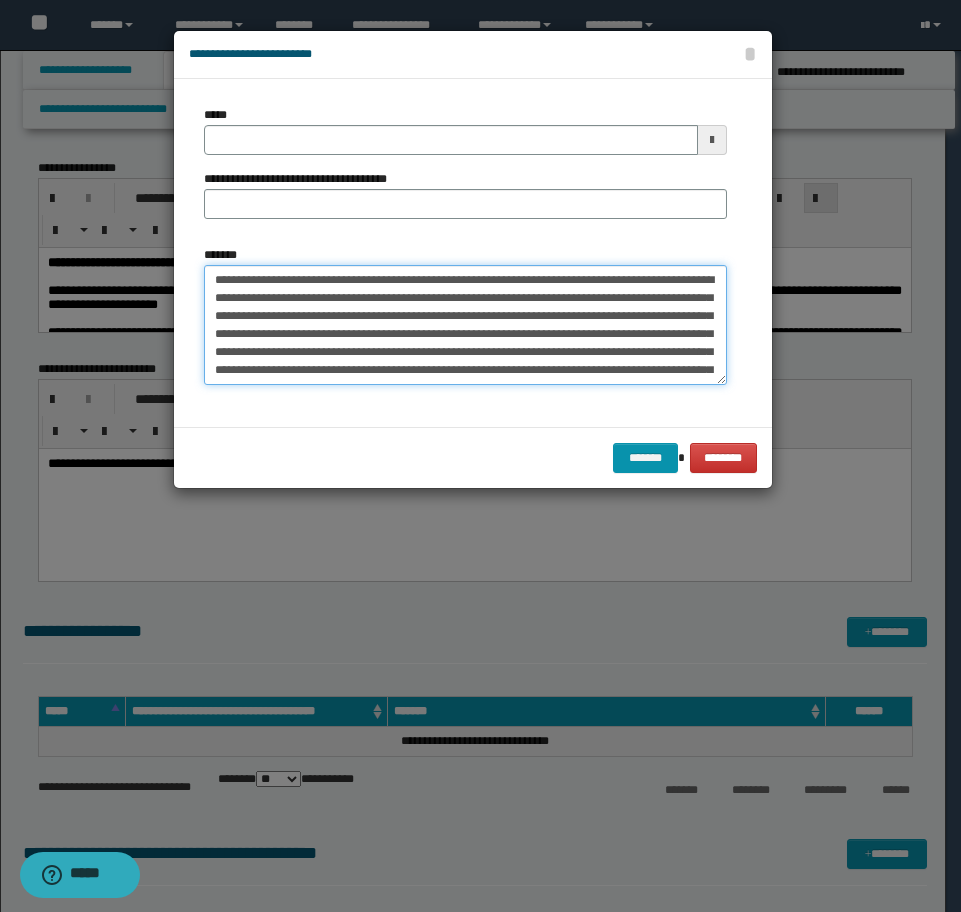 drag, startPoint x: 619, startPoint y: 285, endPoint x: -16, endPoint y: 231, distance: 637.29193 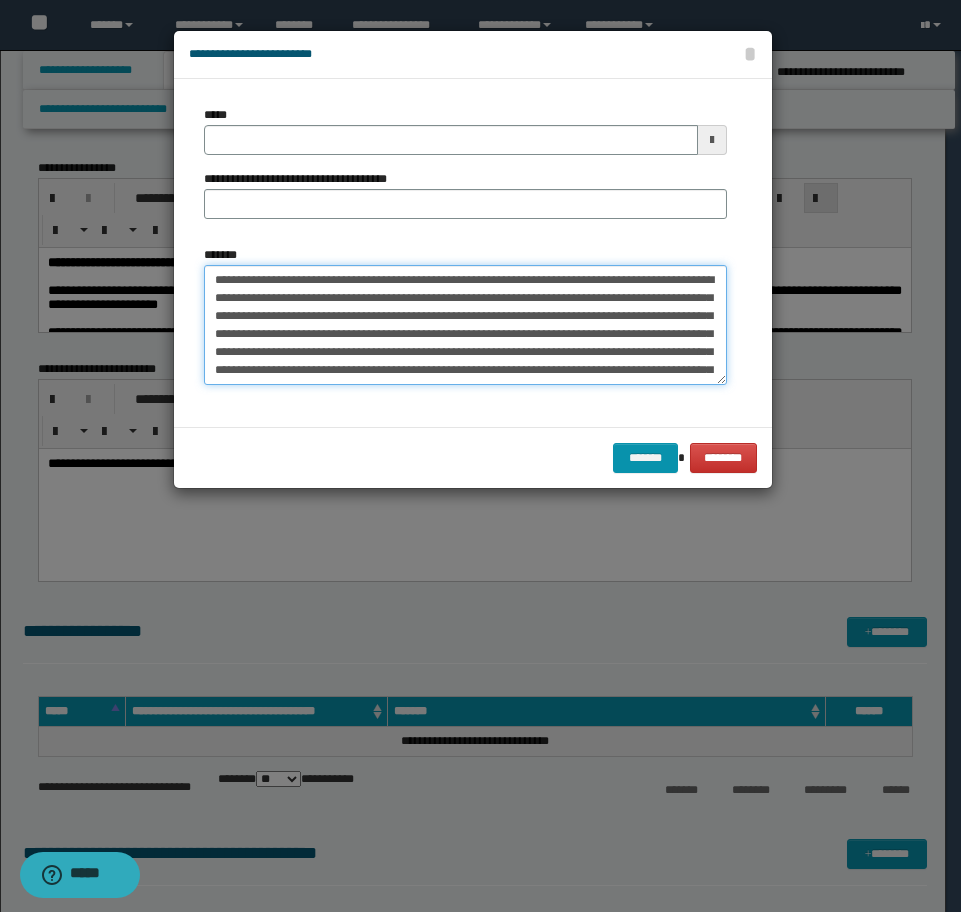type on "**********" 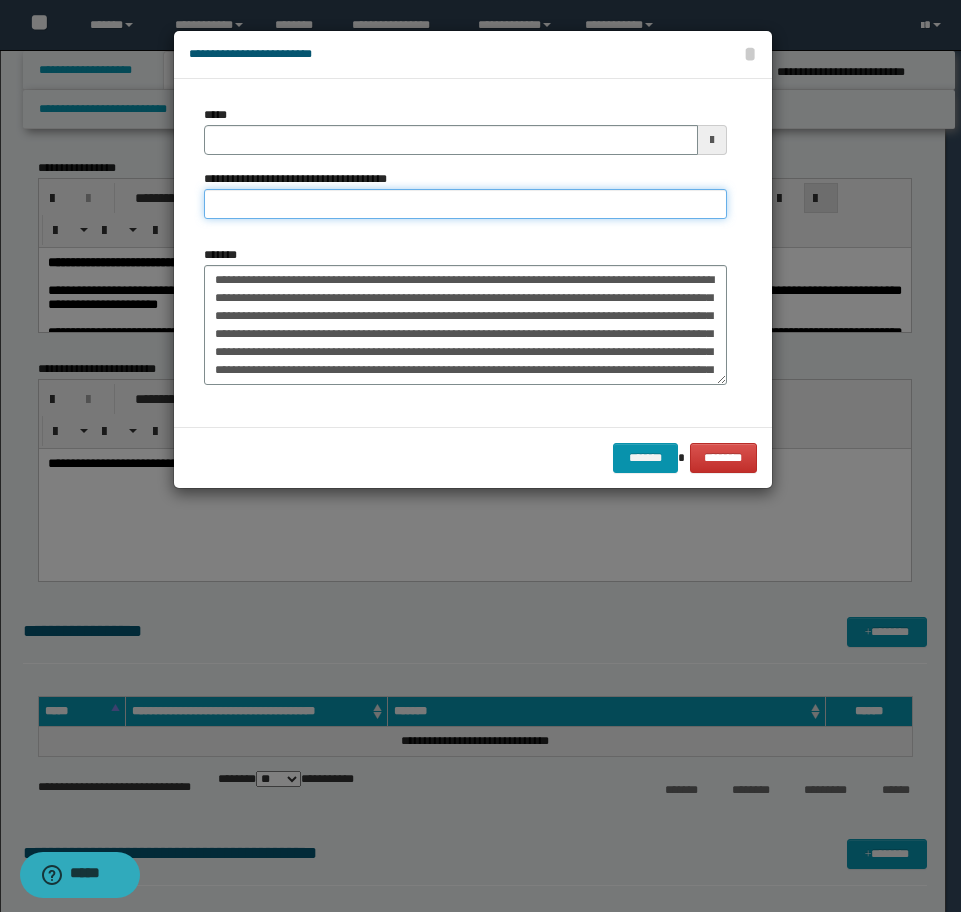 click on "**********" at bounding box center (465, 204) 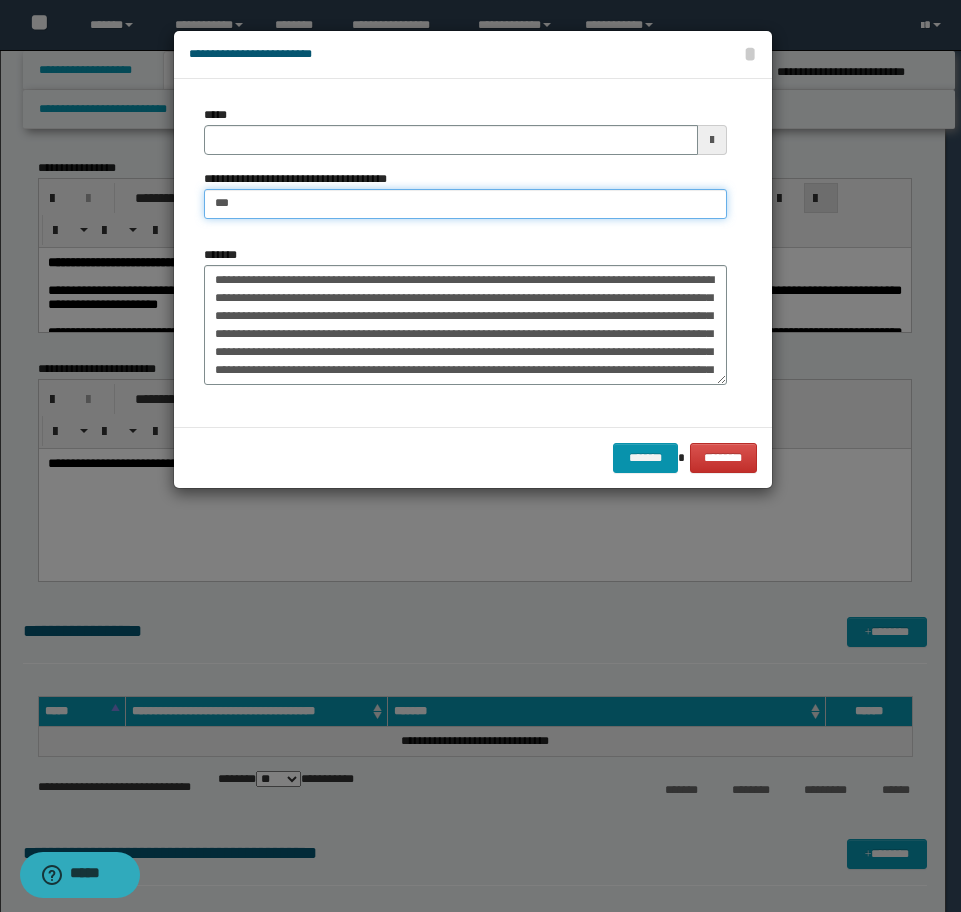 type on "**********" 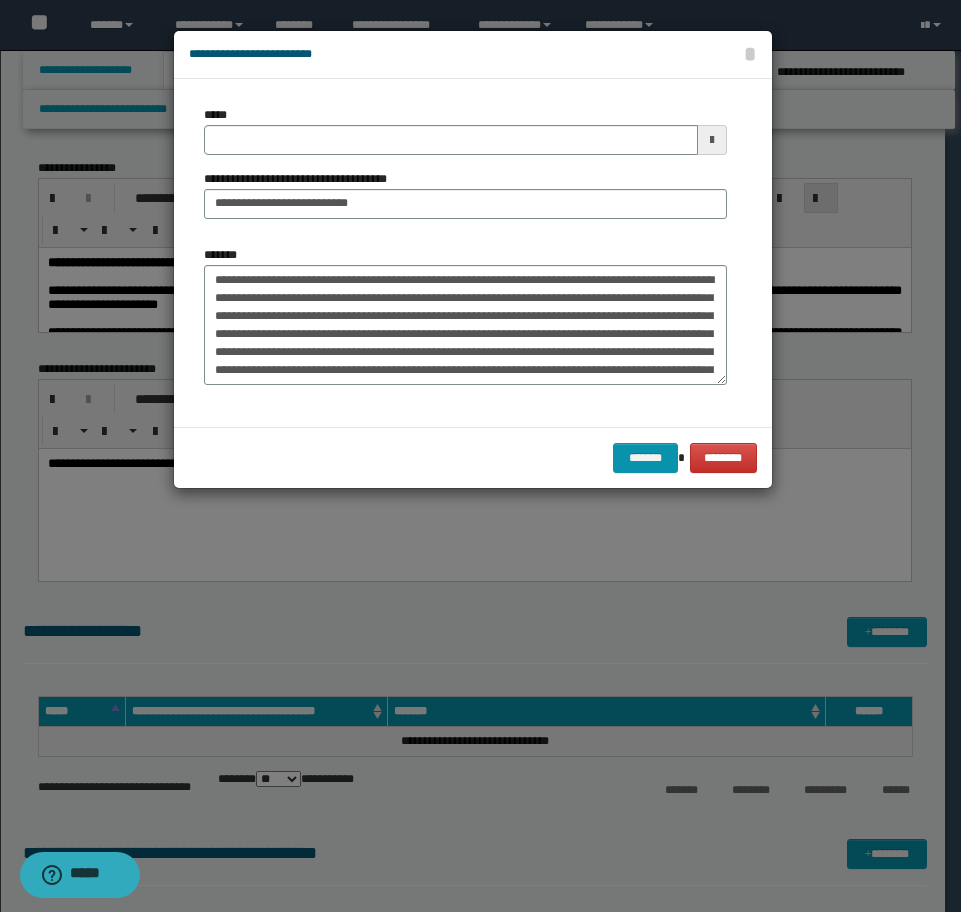 click on "**********" at bounding box center [465, 170] 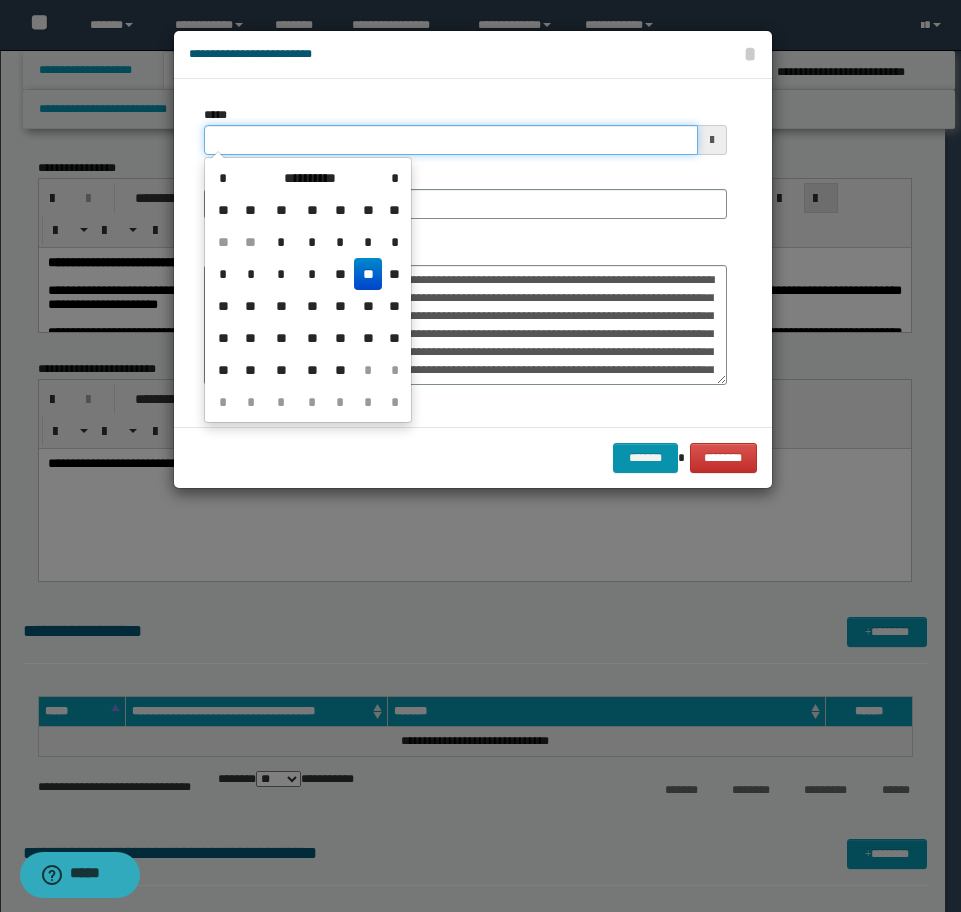 click on "*****" at bounding box center [451, 140] 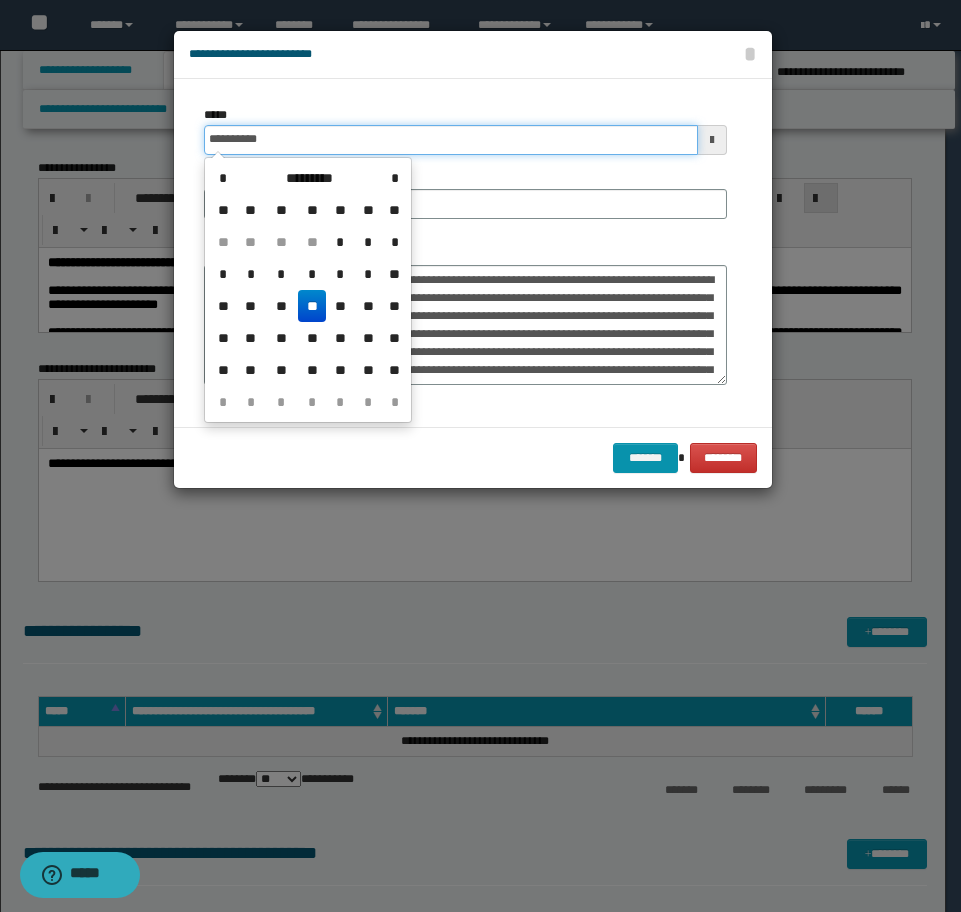 type on "**********" 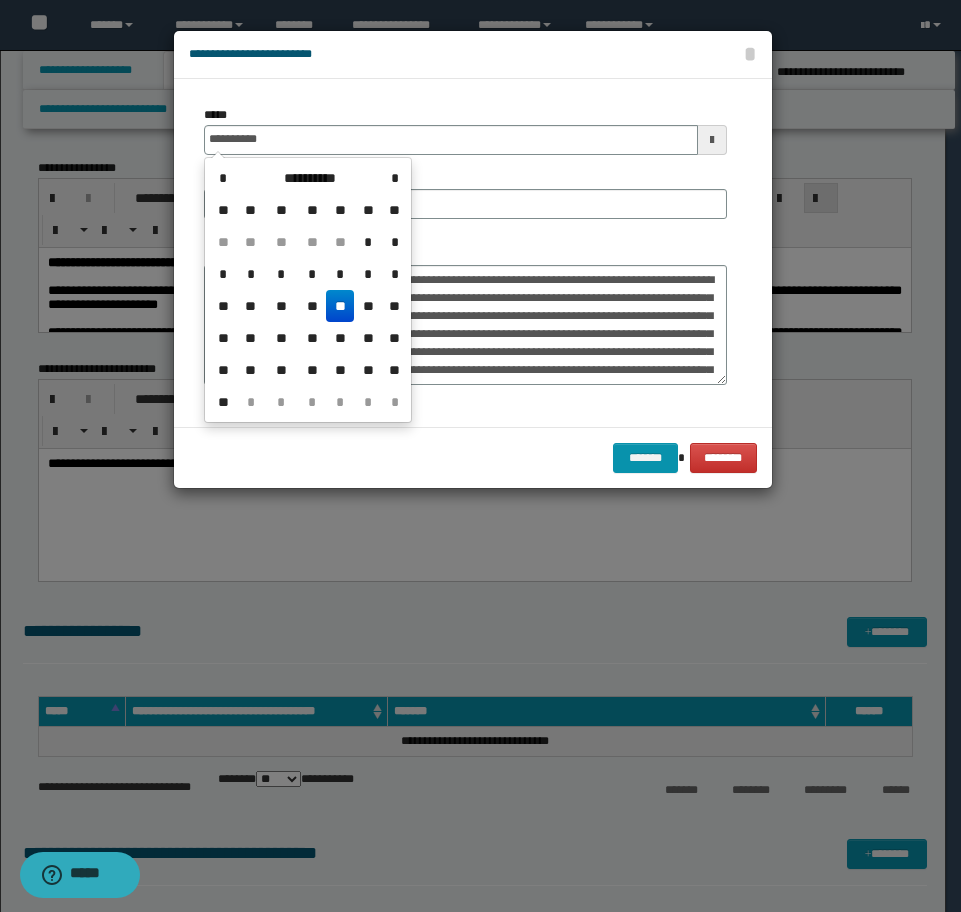 click on "**" at bounding box center (340, 306) 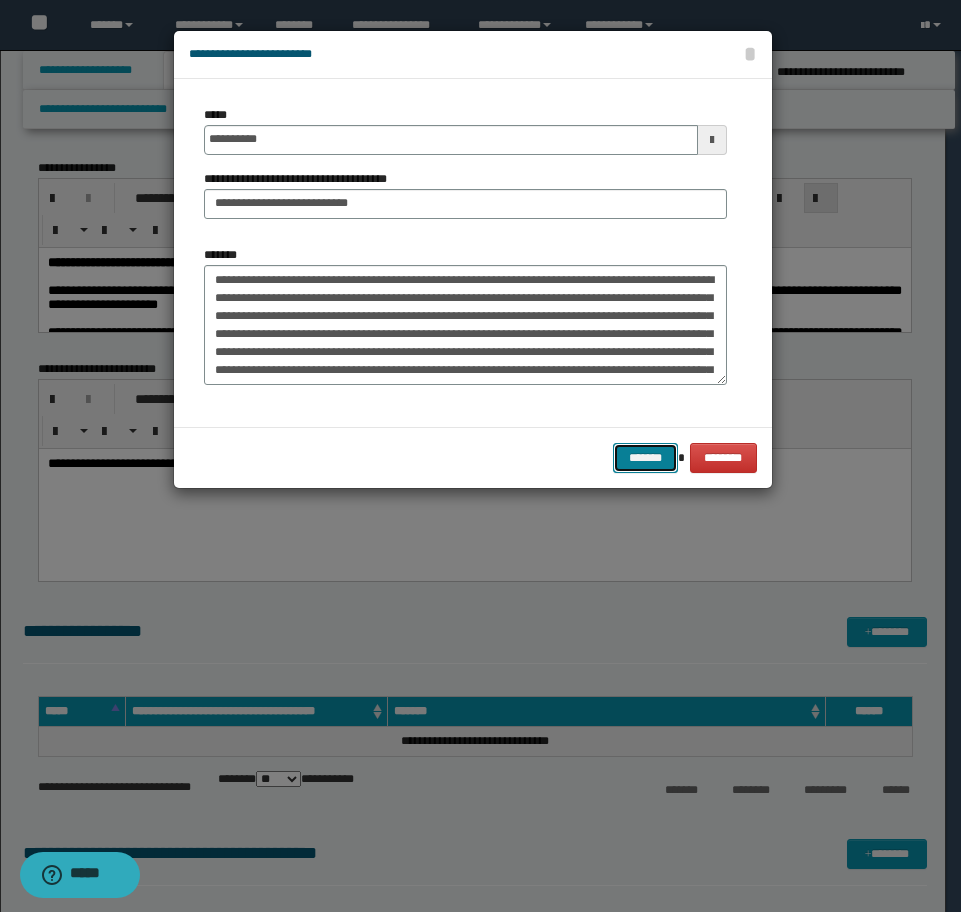 click on "*******" at bounding box center (645, 458) 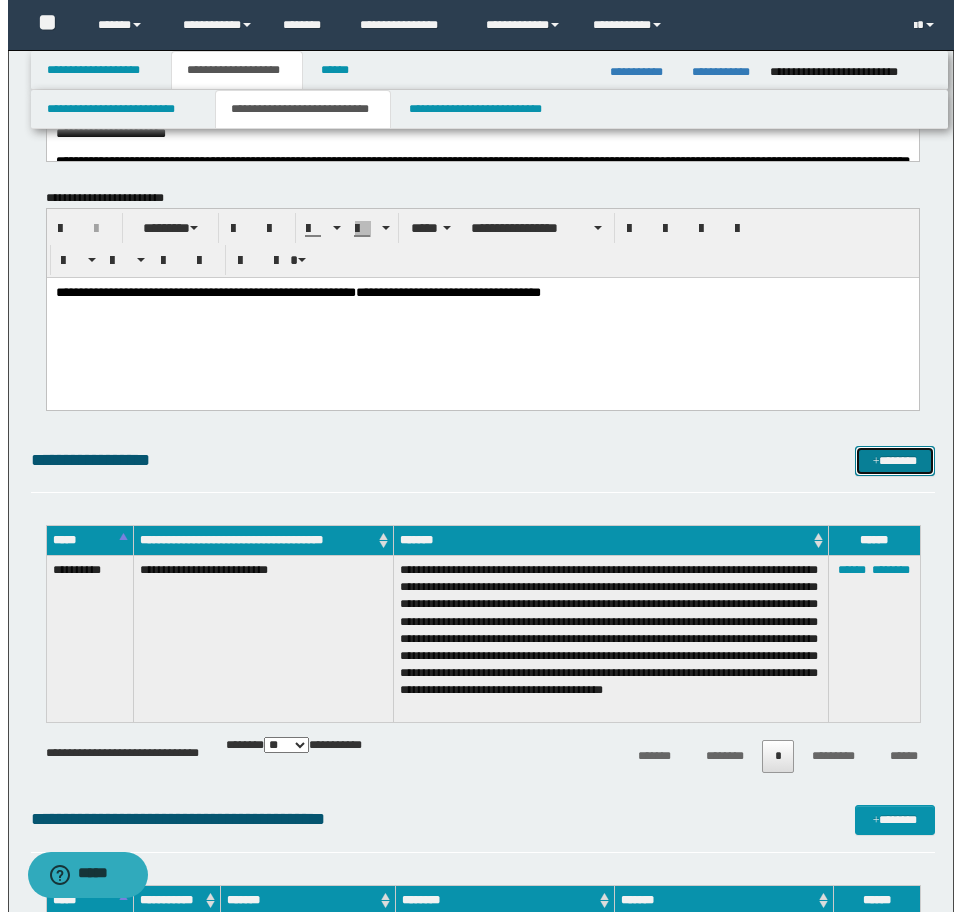 scroll, scrollTop: 300, scrollLeft: 0, axis: vertical 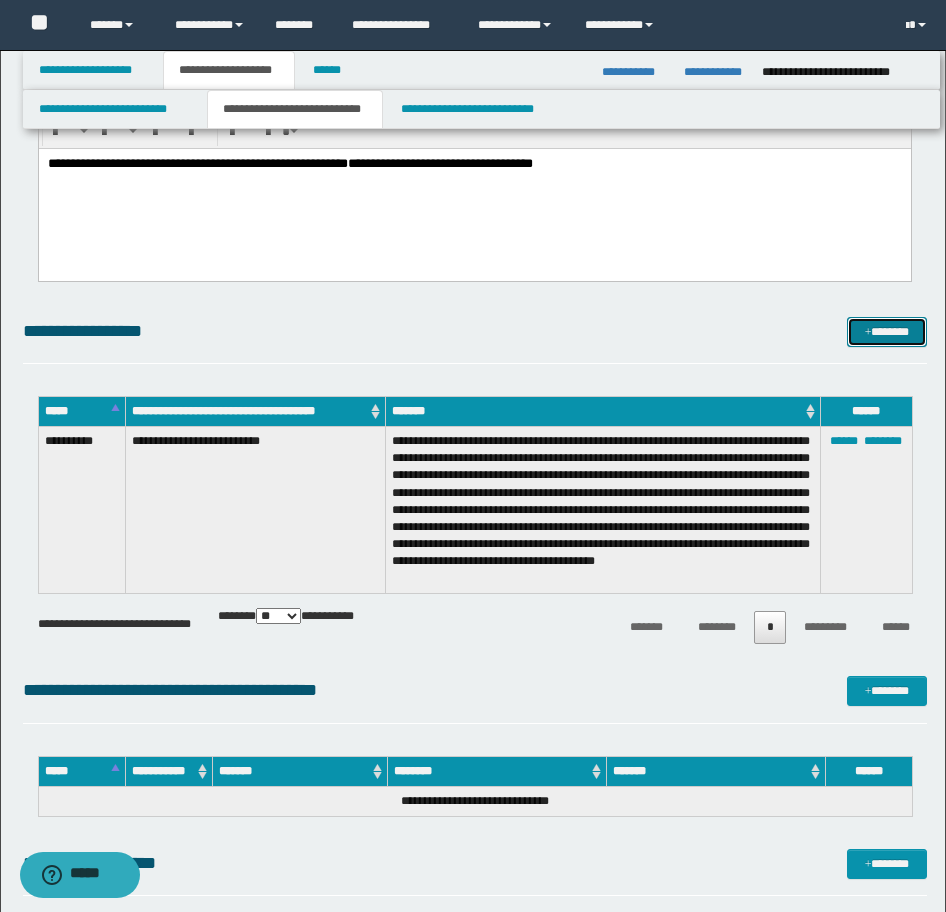 click on "*******" at bounding box center (887, 332) 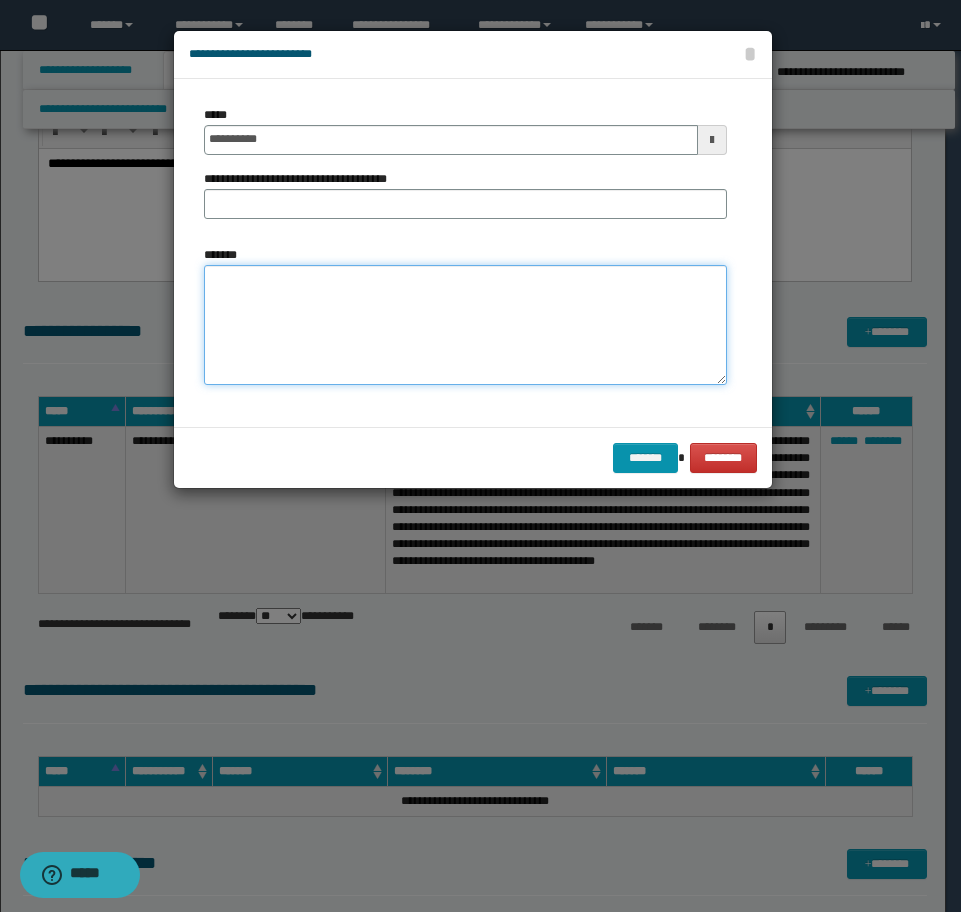 click on "*******" at bounding box center (465, 325) 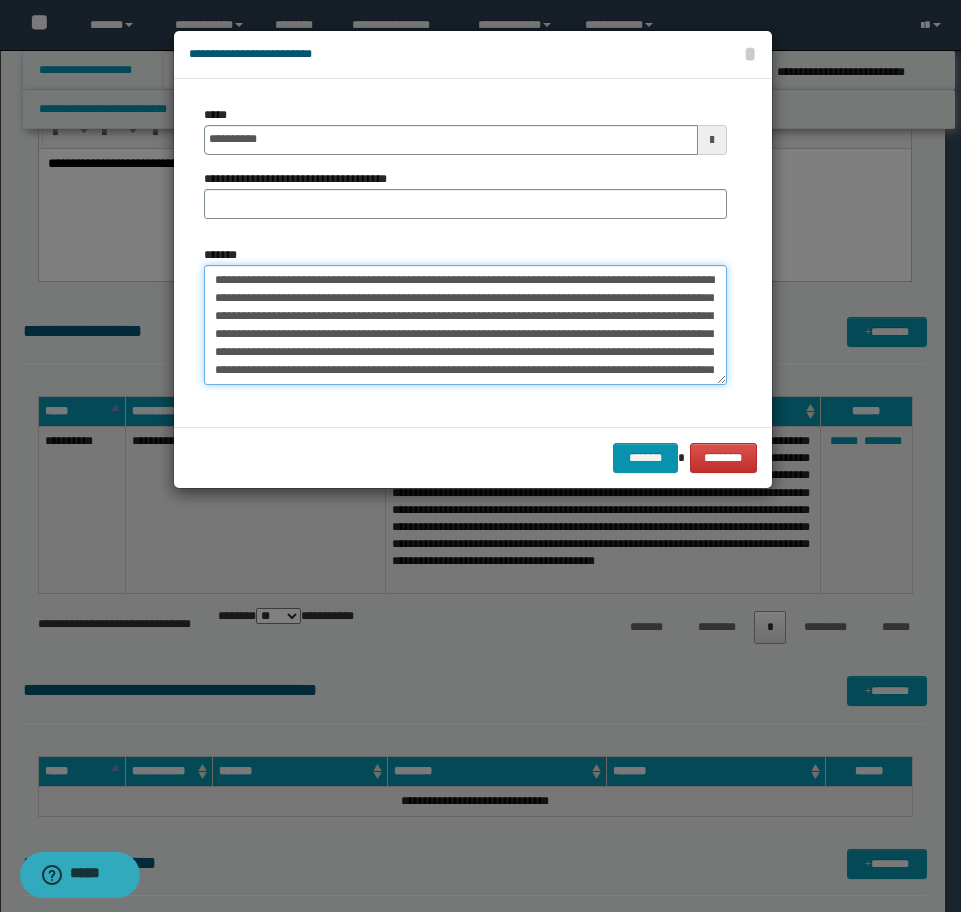 scroll, scrollTop: 120, scrollLeft: 0, axis: vertical 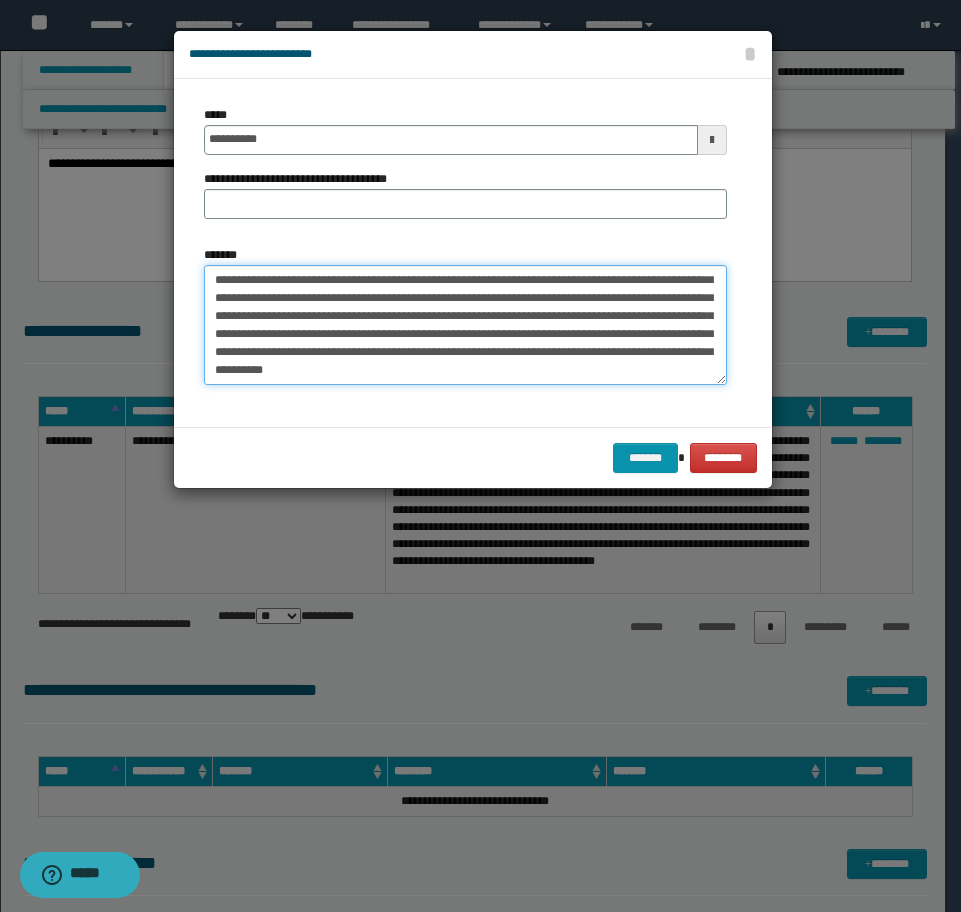drag, startPoint x: 427, startPoint y: 375, endPoint x: 638, endPoint y: 357, distance: 211.76639 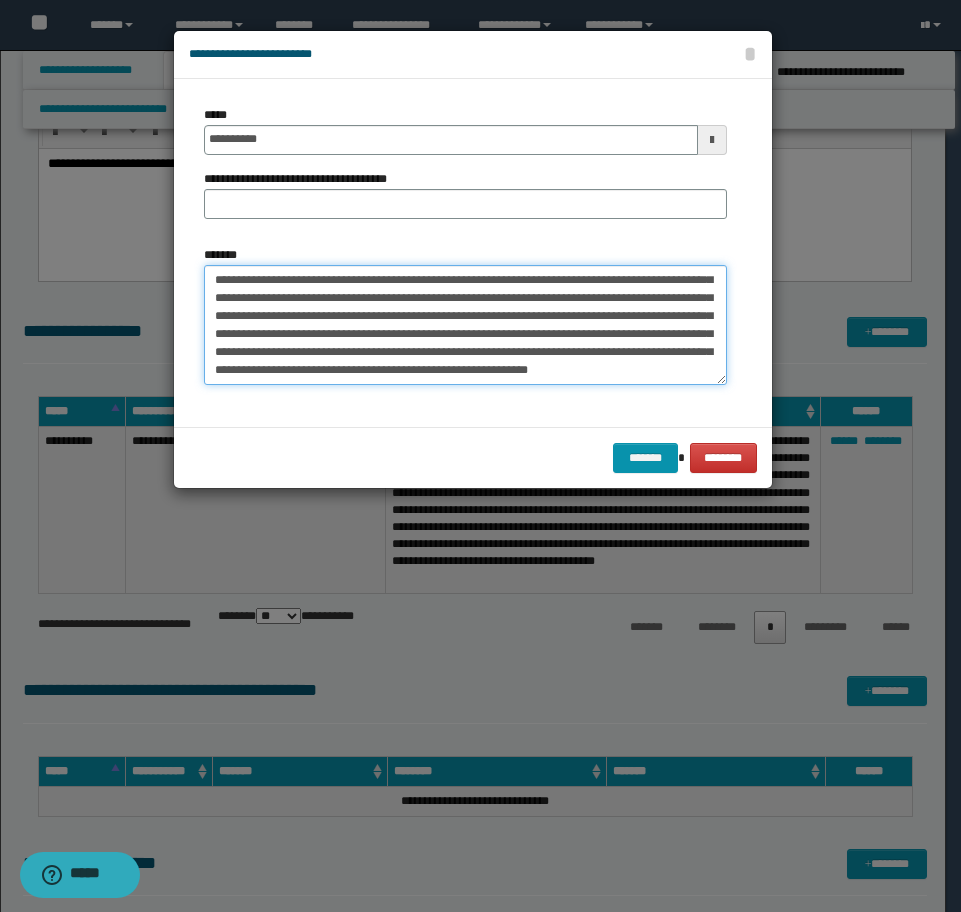 scroll, scrollTop: 108, scrollLeft: 0, axis: vertical 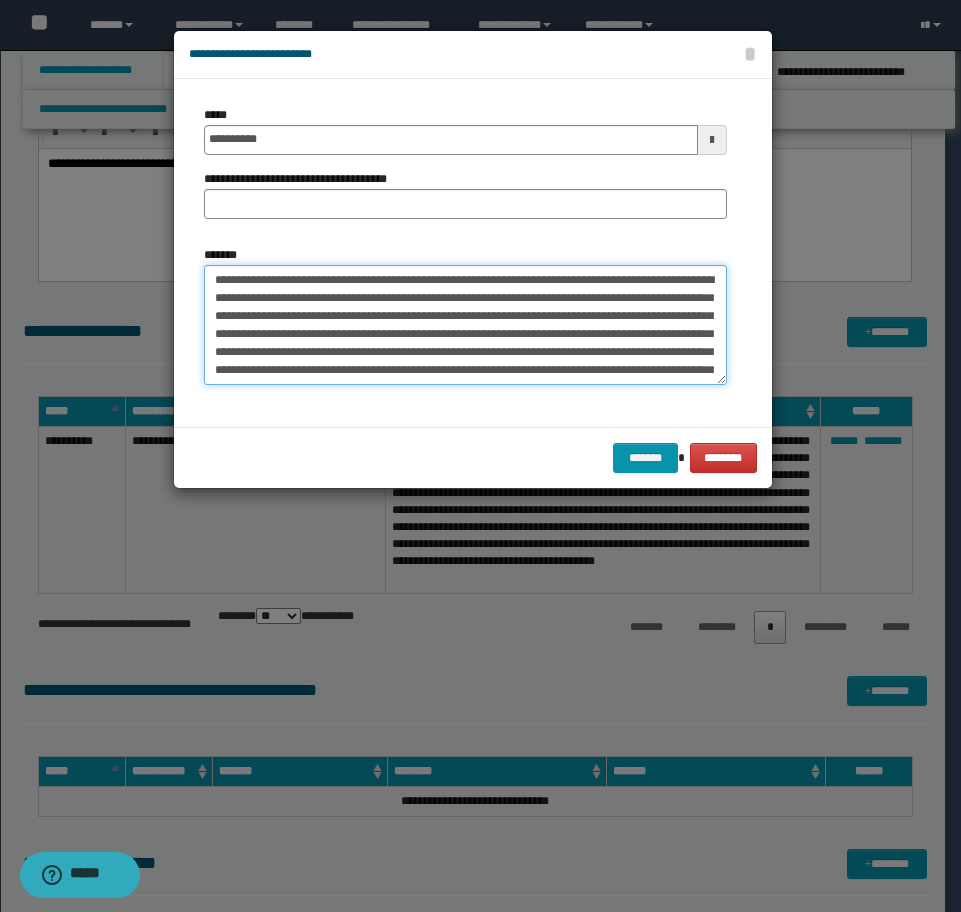 drag, startPoint x: 459, startPoint y: 281, endPoint x: -7, endPoint y: 247, distance: 467.2387 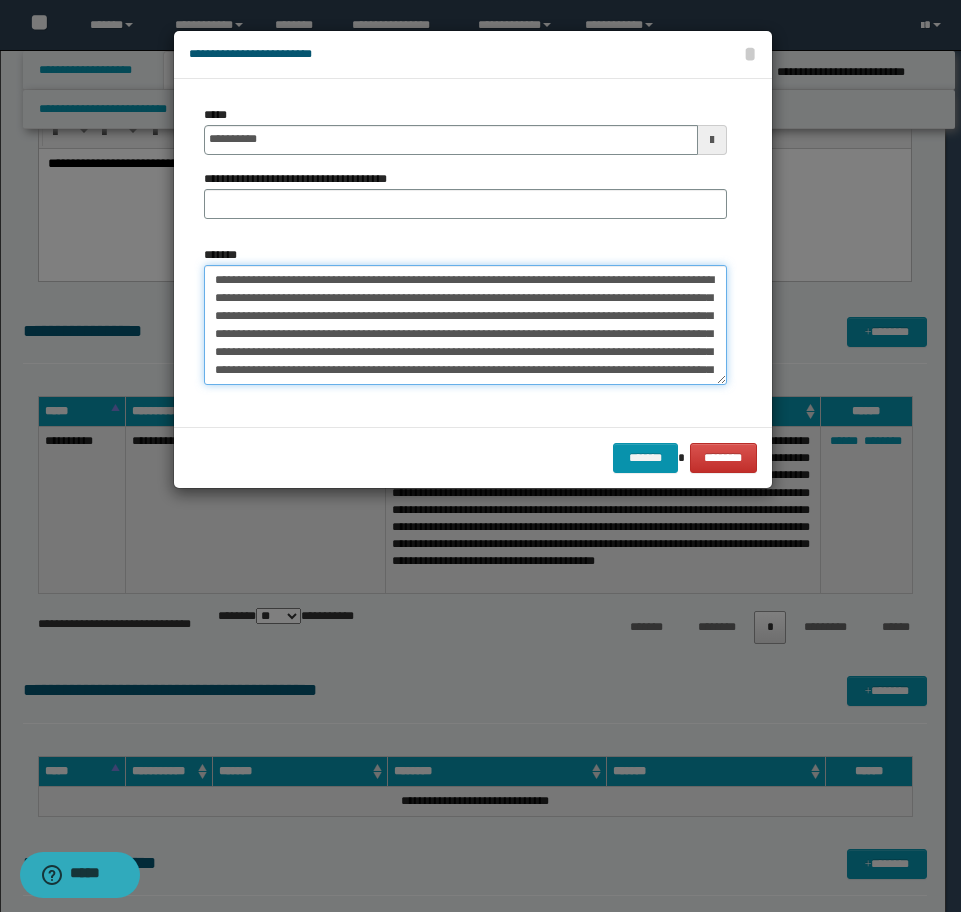 type on "**********" 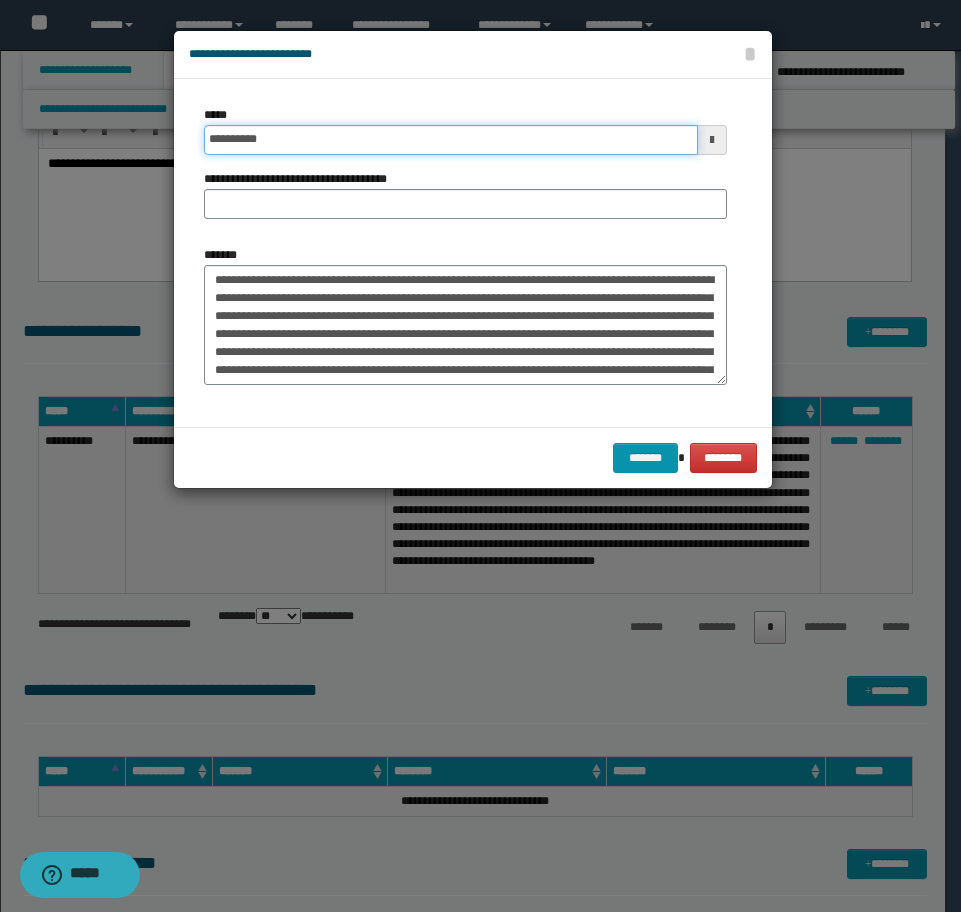 click on "**********" at bounding box center [451, 140] 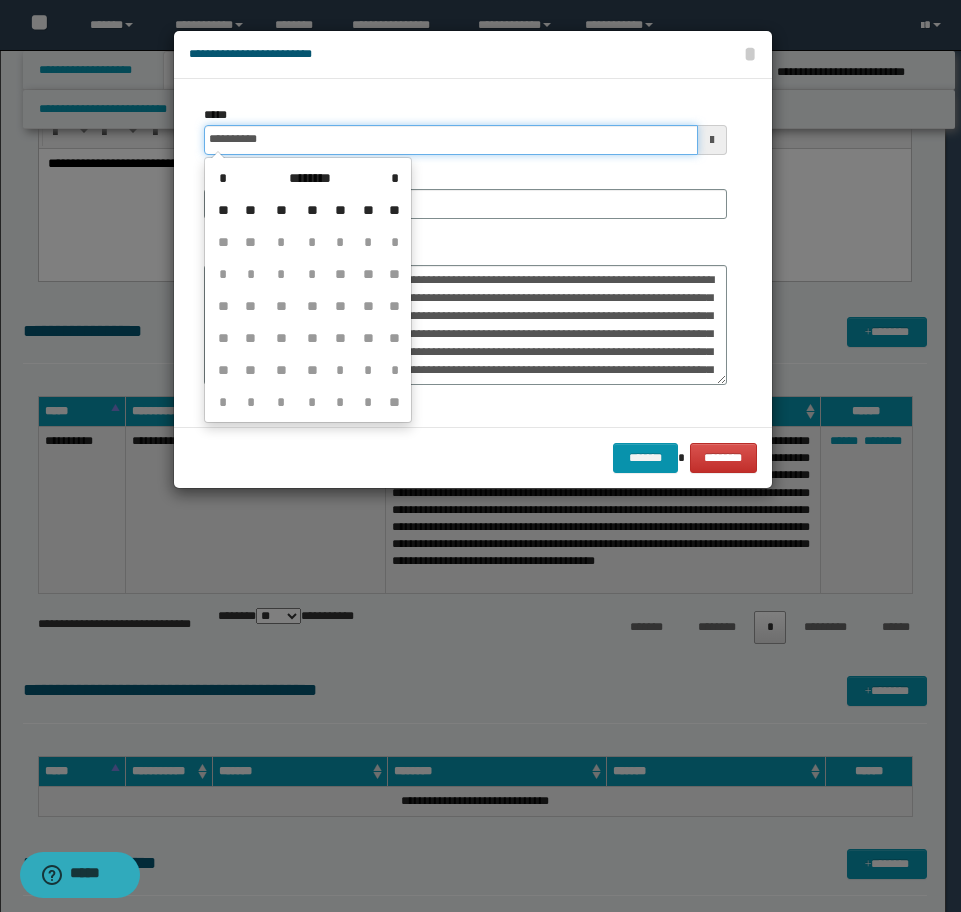 type on "**********" 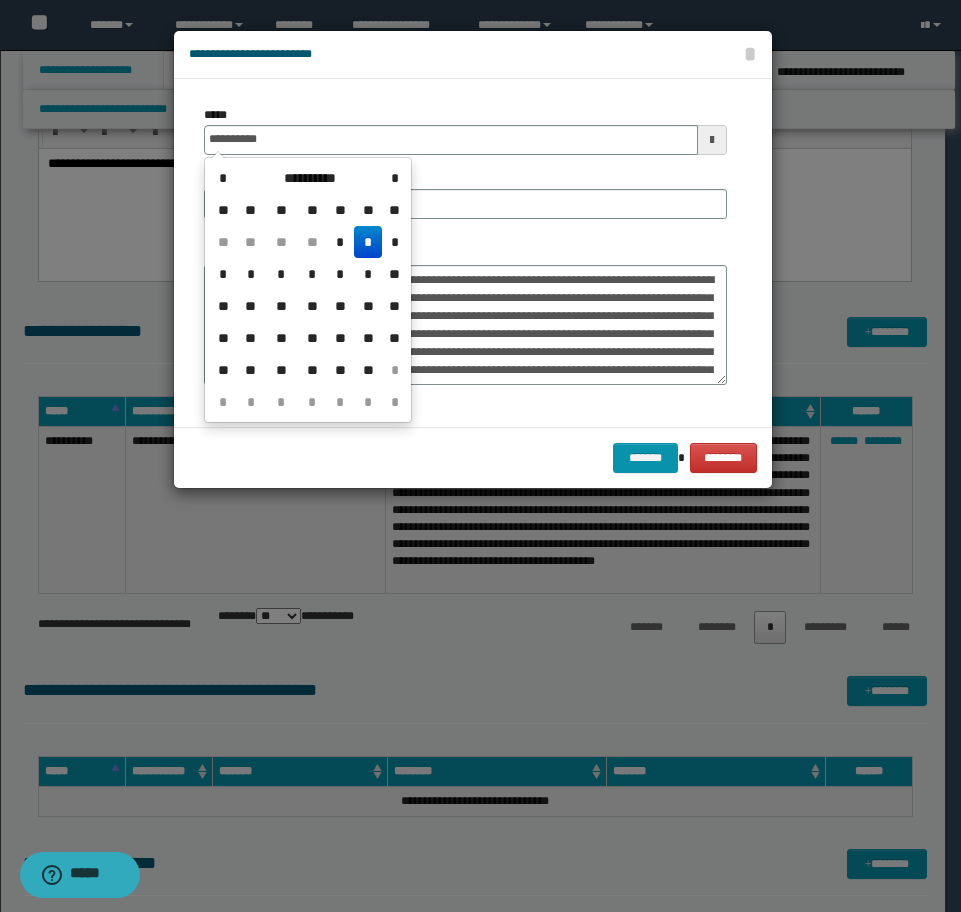 click on "*" at bounding box center (368, 242) 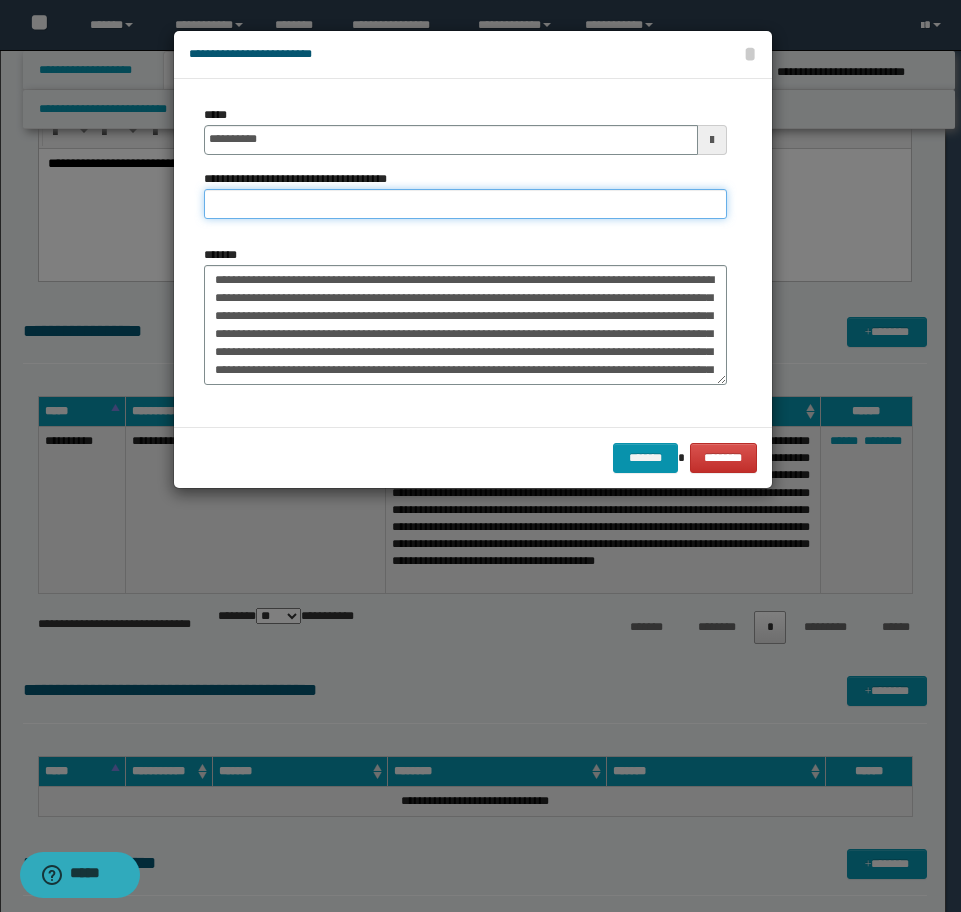 click on "**********" at bounding box center [465, 204] 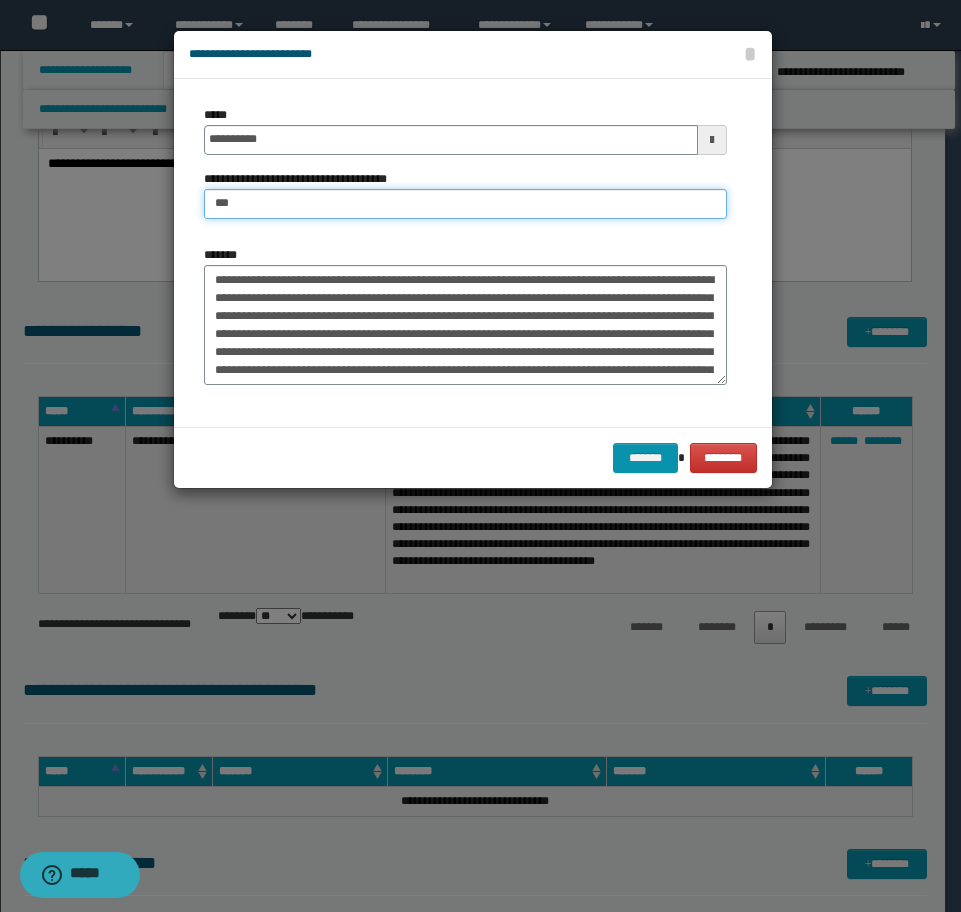 type on "**********" 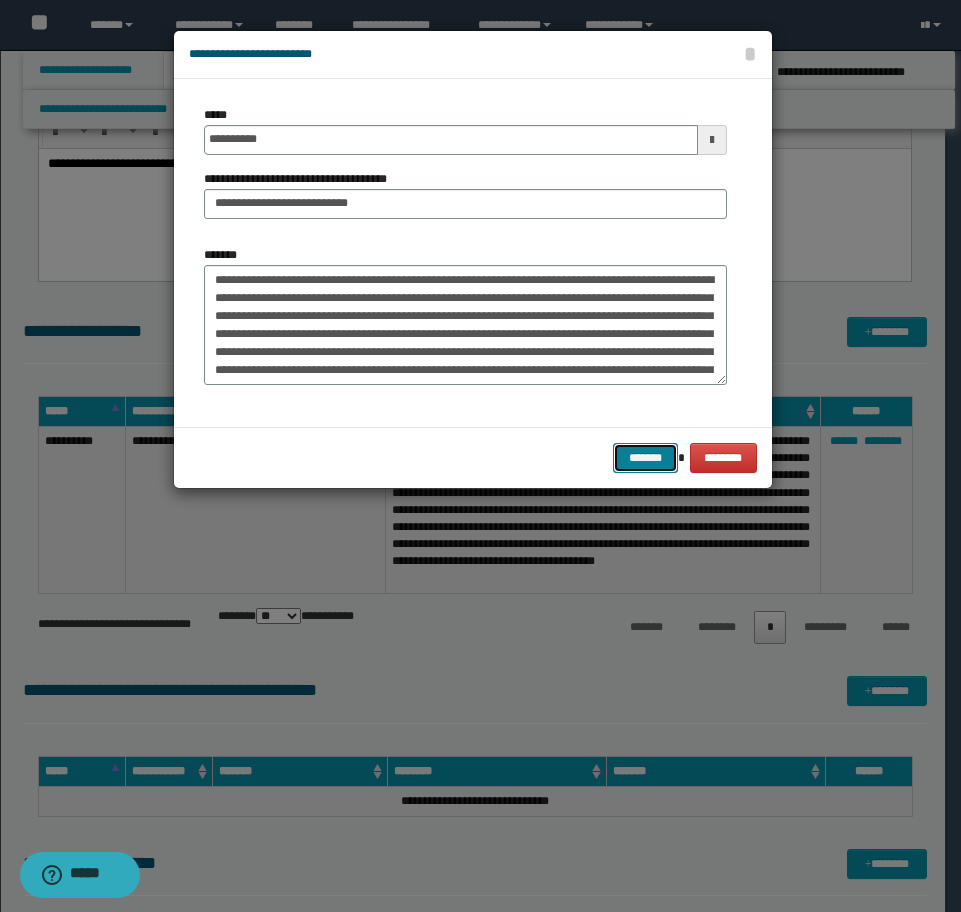 click on "*******" at bounding box center (645, 458) 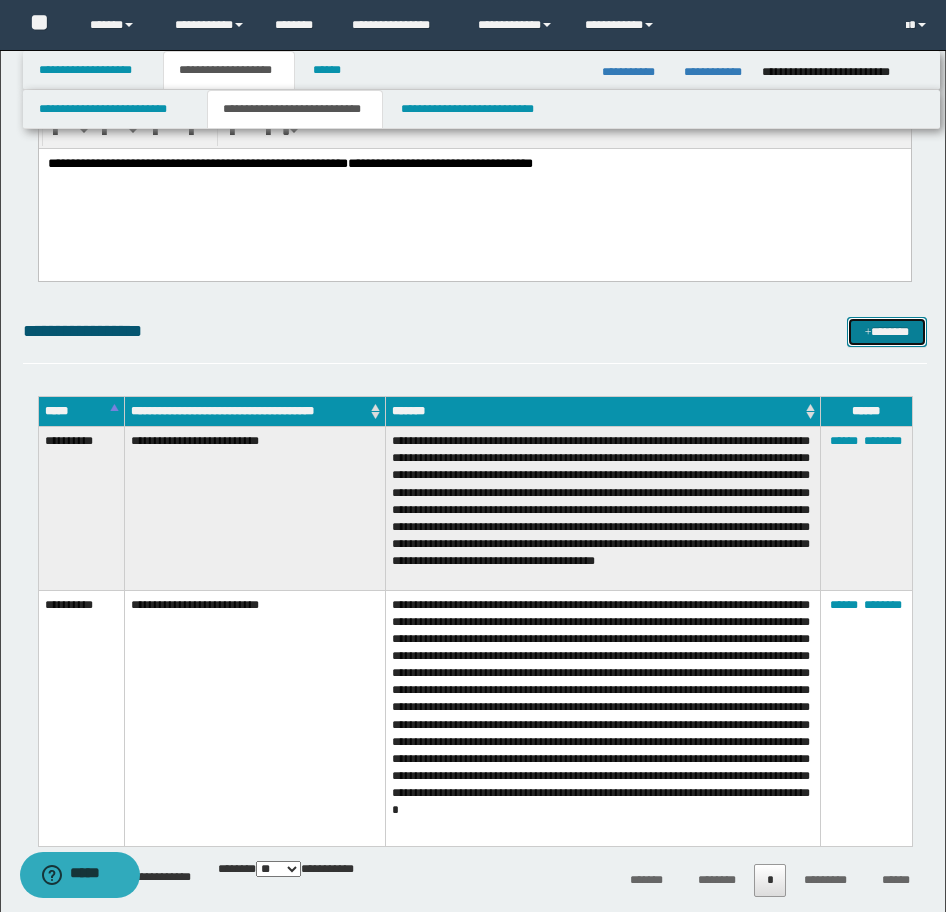 click on "*******" at bounding box center [887, 332] 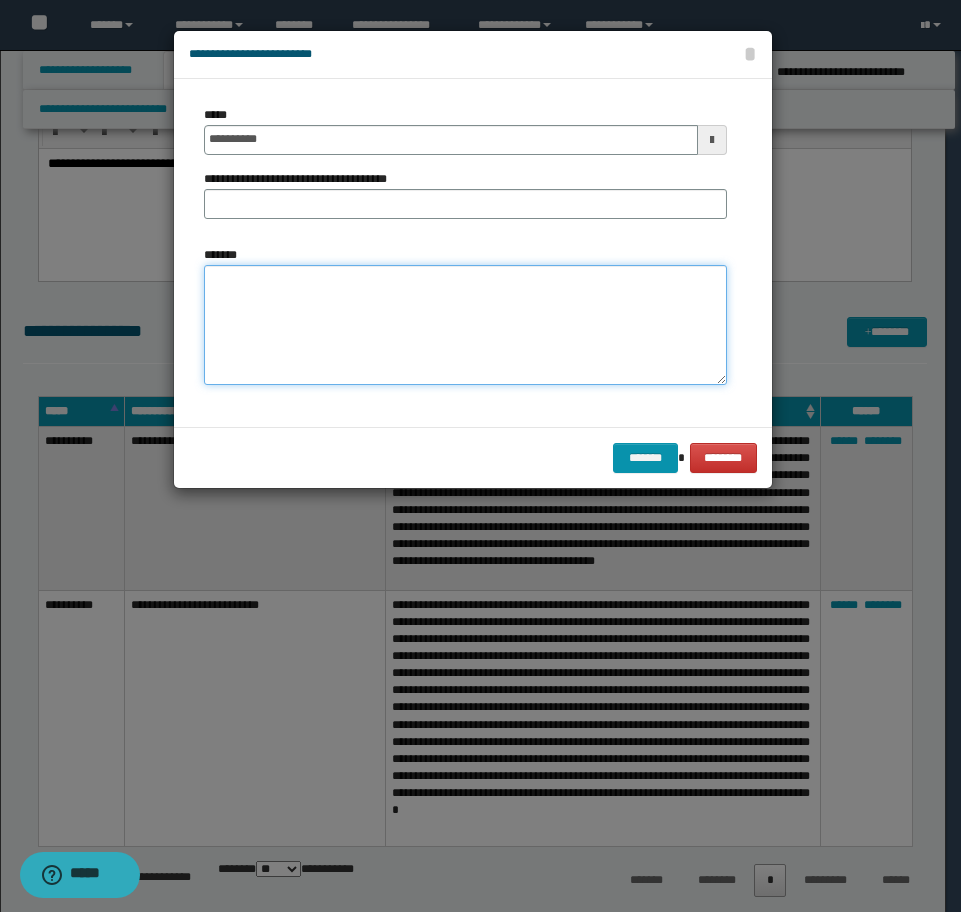click on "*******" at bounding box center [465, 325] 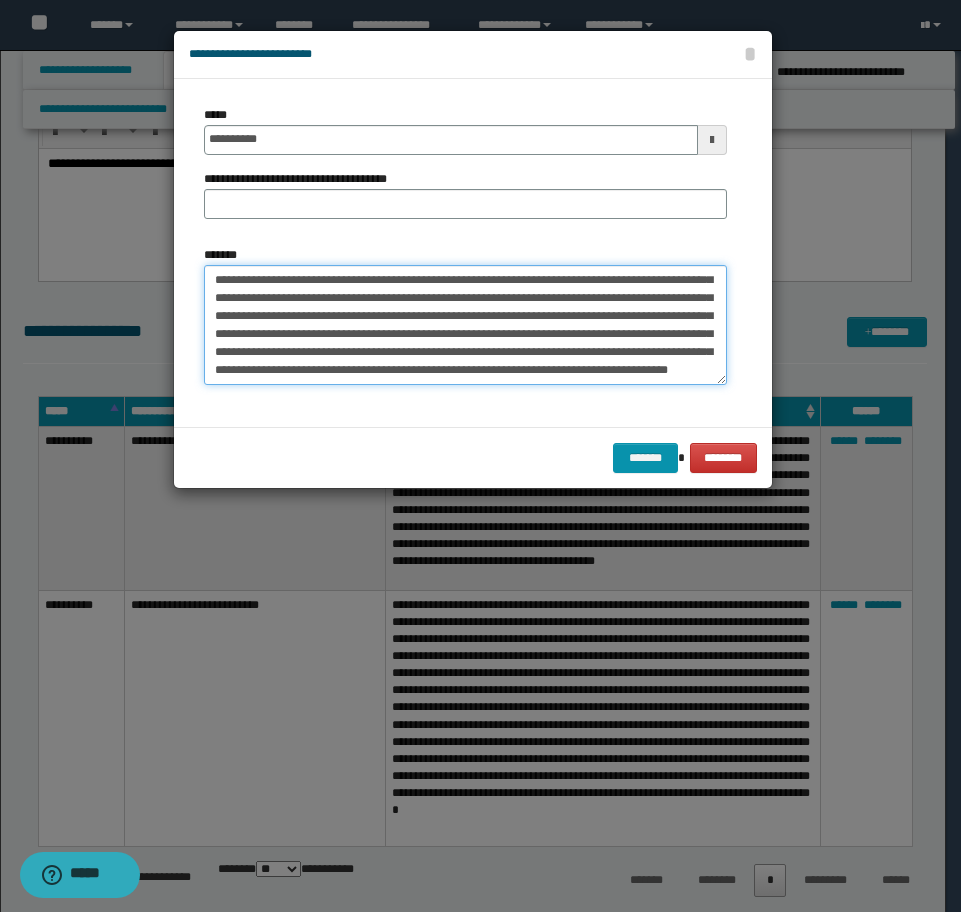 scroll, scrollTop: 54, scrollLeft: 0, axis: vertical 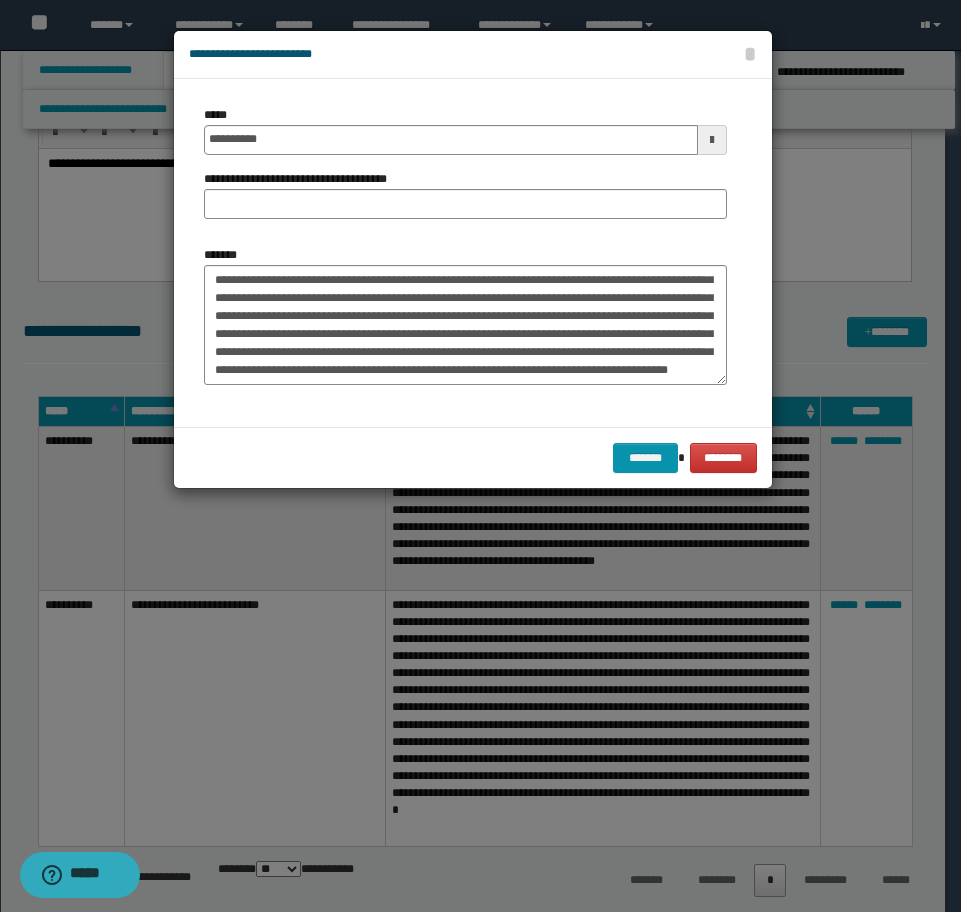 click on "**********" at bounding box center [465, 323] 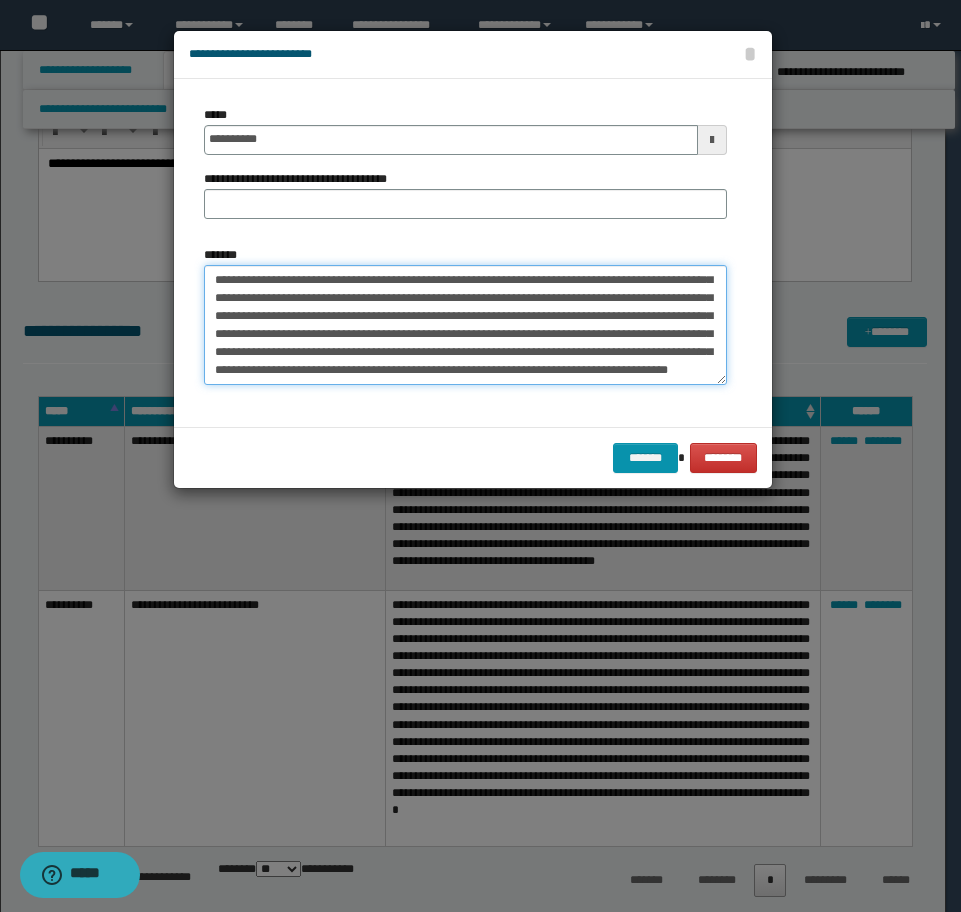 drag, startPoint x: 276, startPoint y: 374, endPoint x: 688, endPoint y: 367, distance: 412.05945 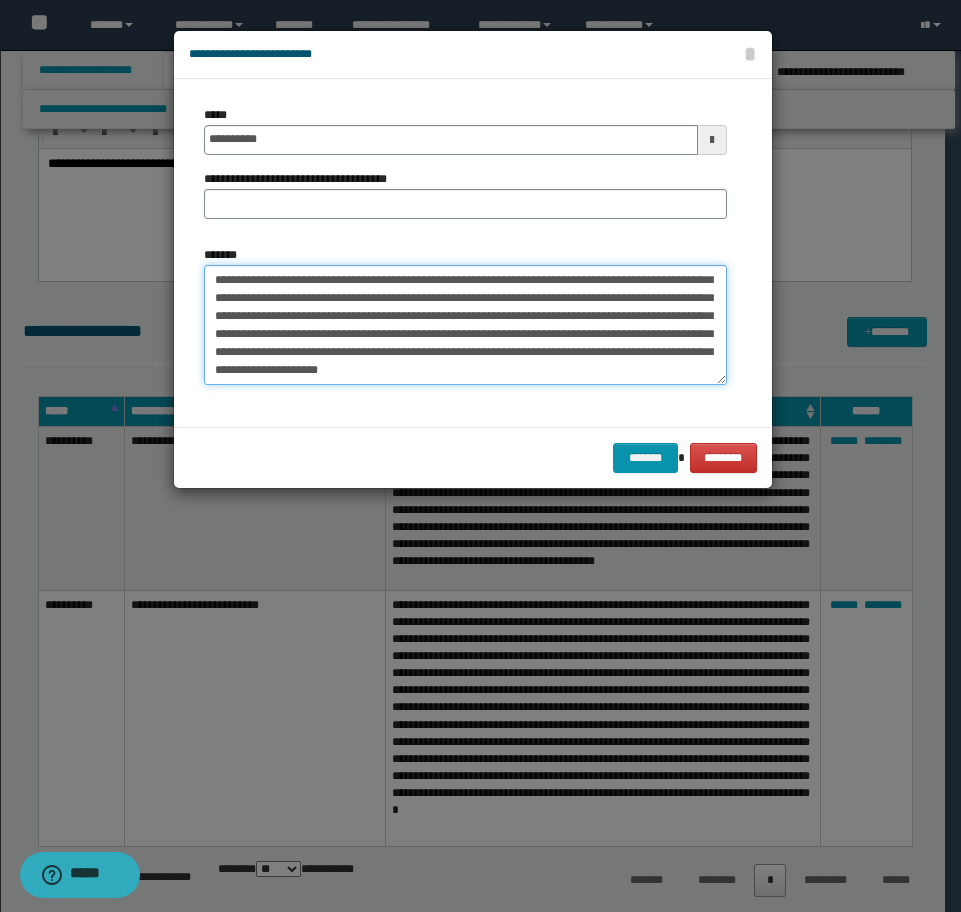 click on "**********" at bounding box center [465, 325] 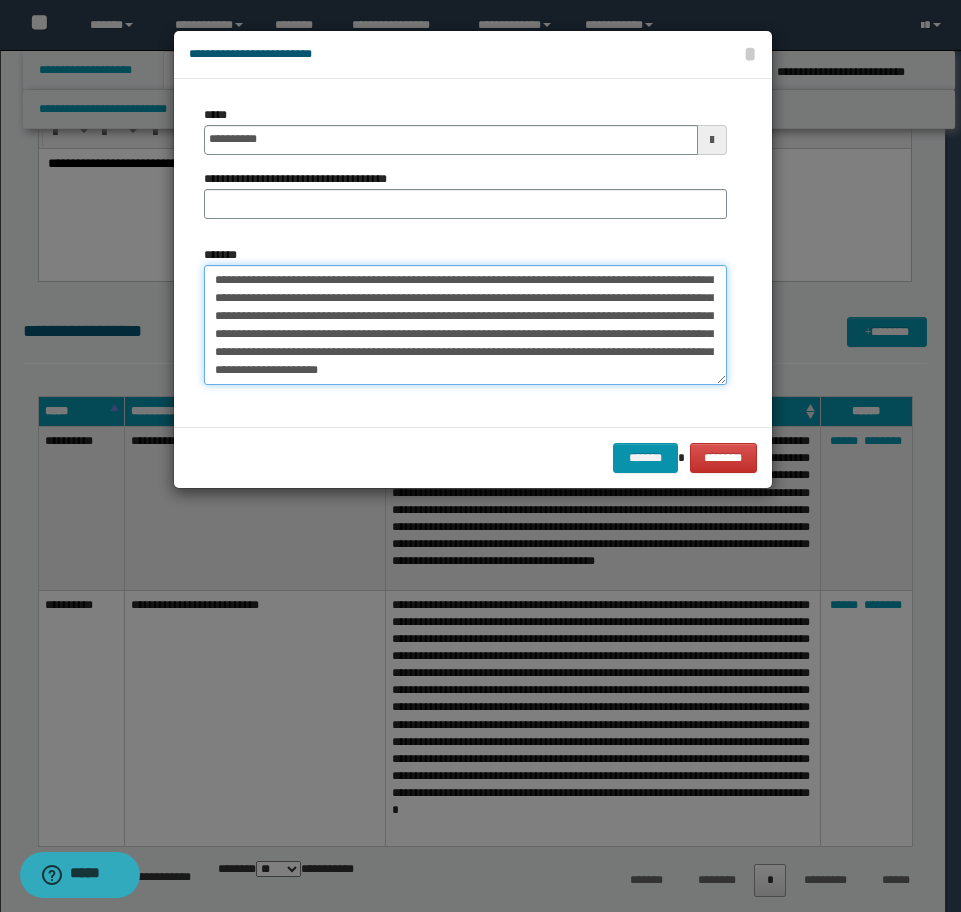 scroll, scrollTop: 54, scrollLeft: 0, axis: vertical 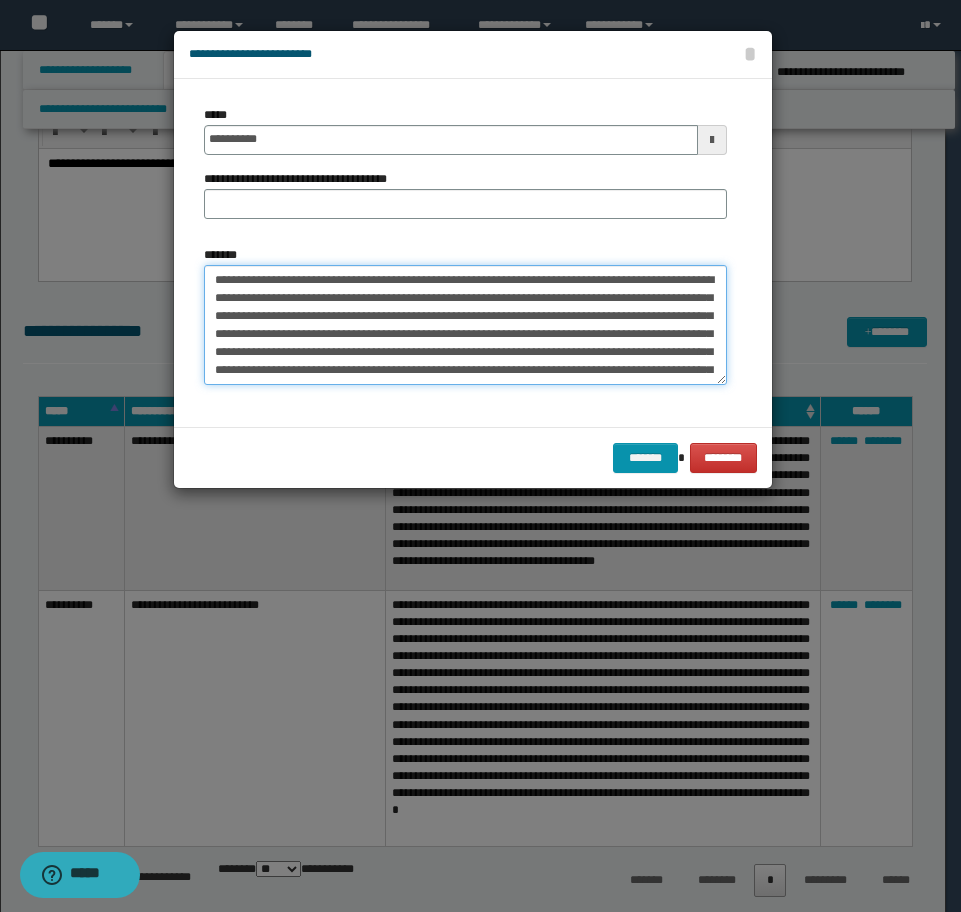 drag, startPoint x: 349, startPoint y: 278, endPoint x: 42, endPoint y: 261, distance: 307.47034 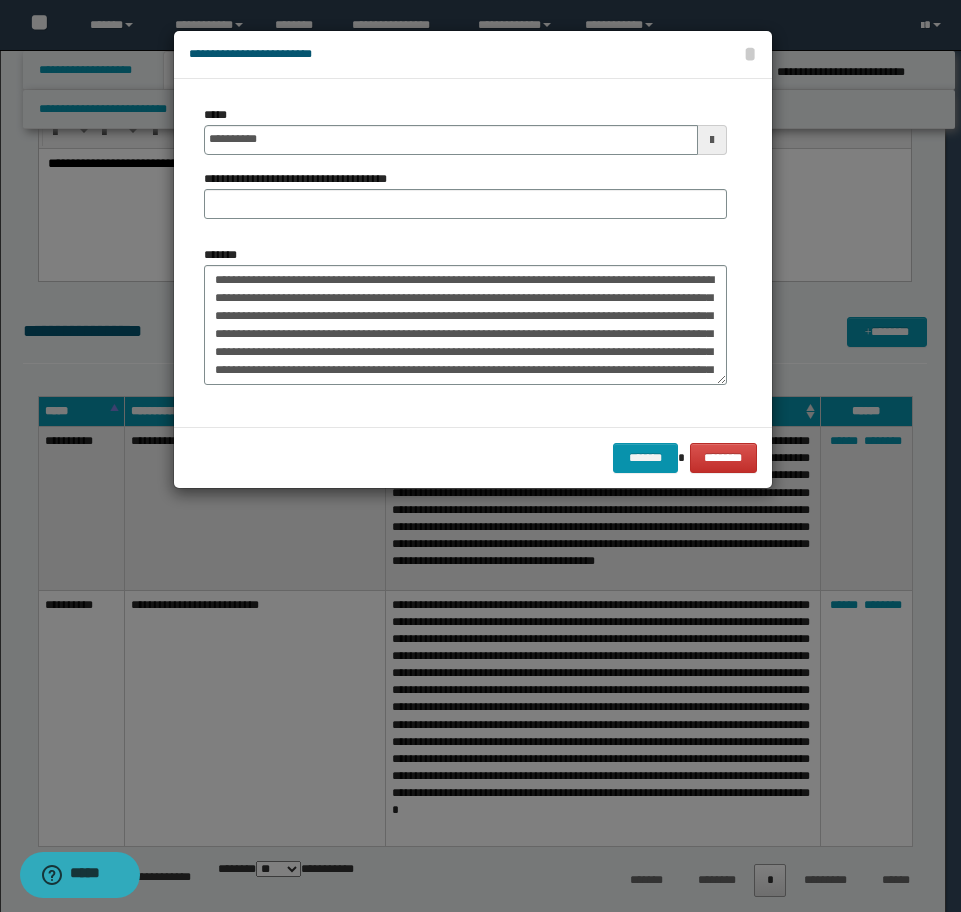 click on "**********" at bounding box center (303, 179) 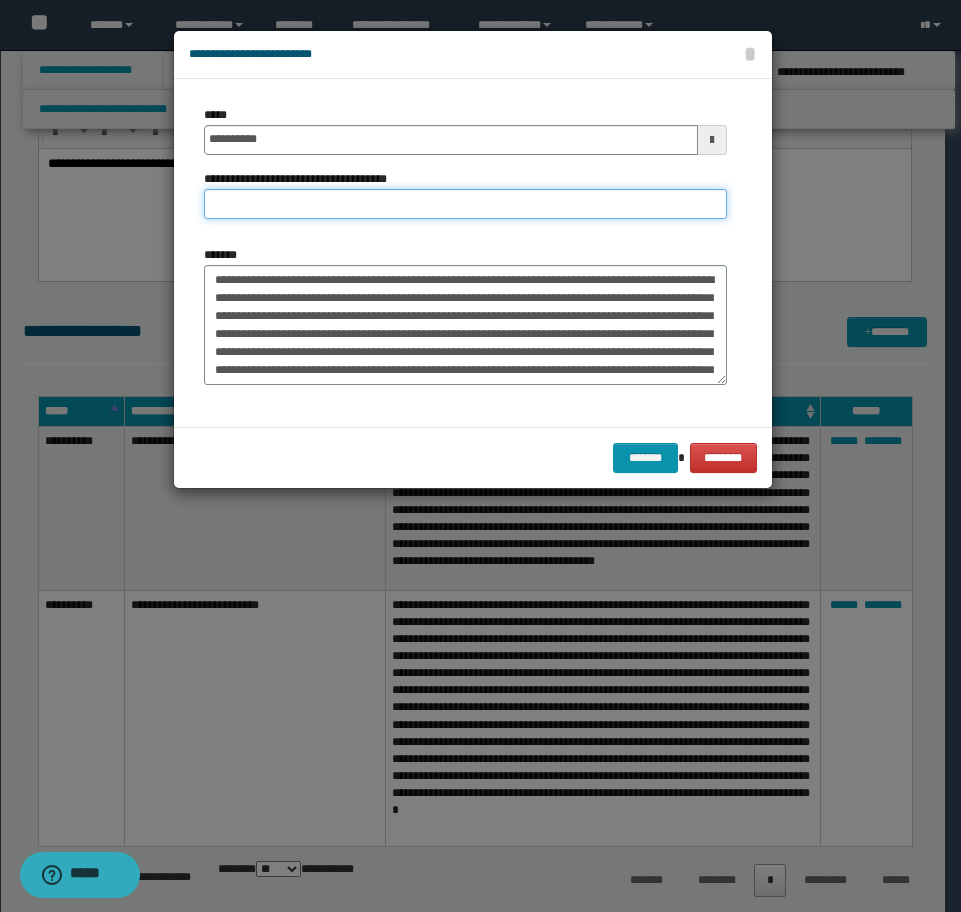click on "**********" at bounding box center (465, 204) 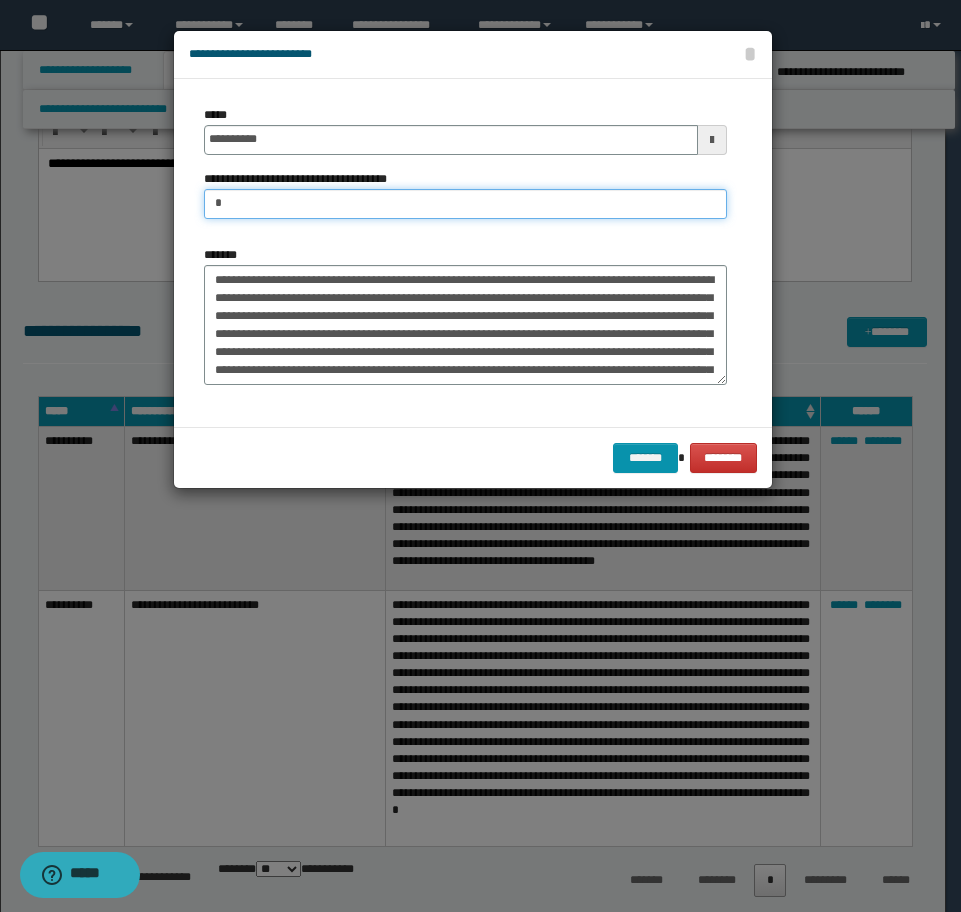 type on "**********" 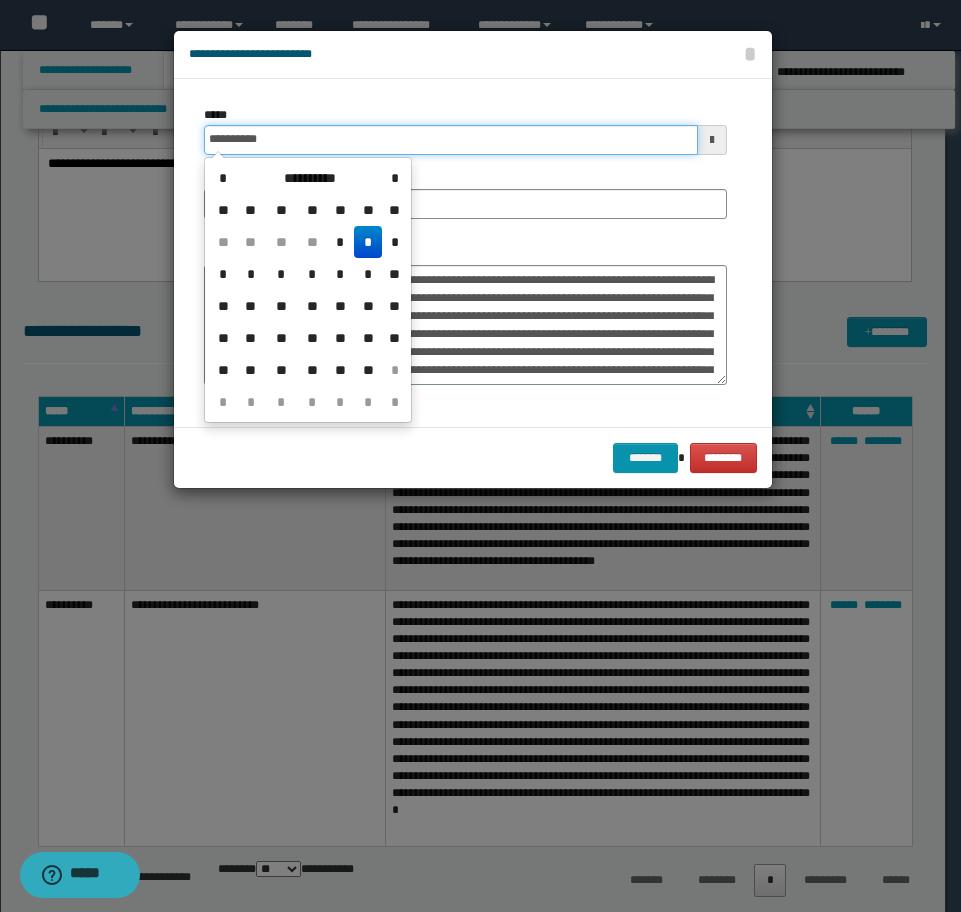 drag, startPoint x: 324, startPoint y: 145, endPoint x: 33, endPoint y: 115, distance: 292.5423 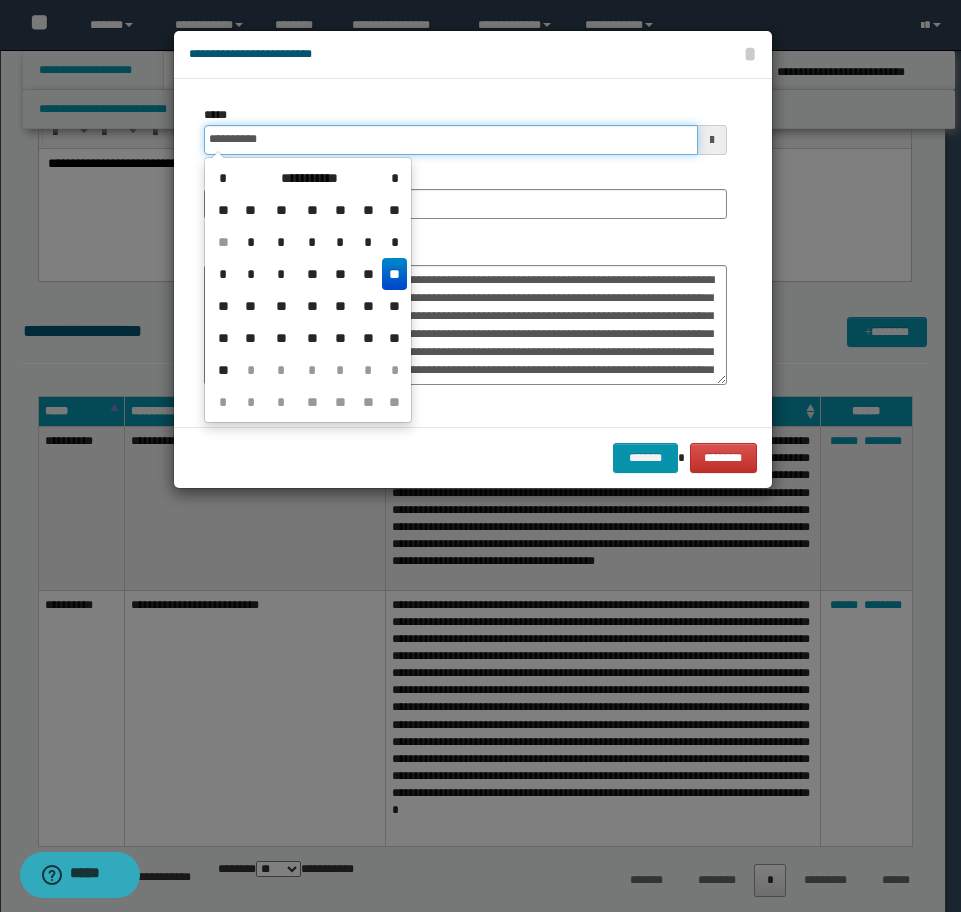 type on "**********" 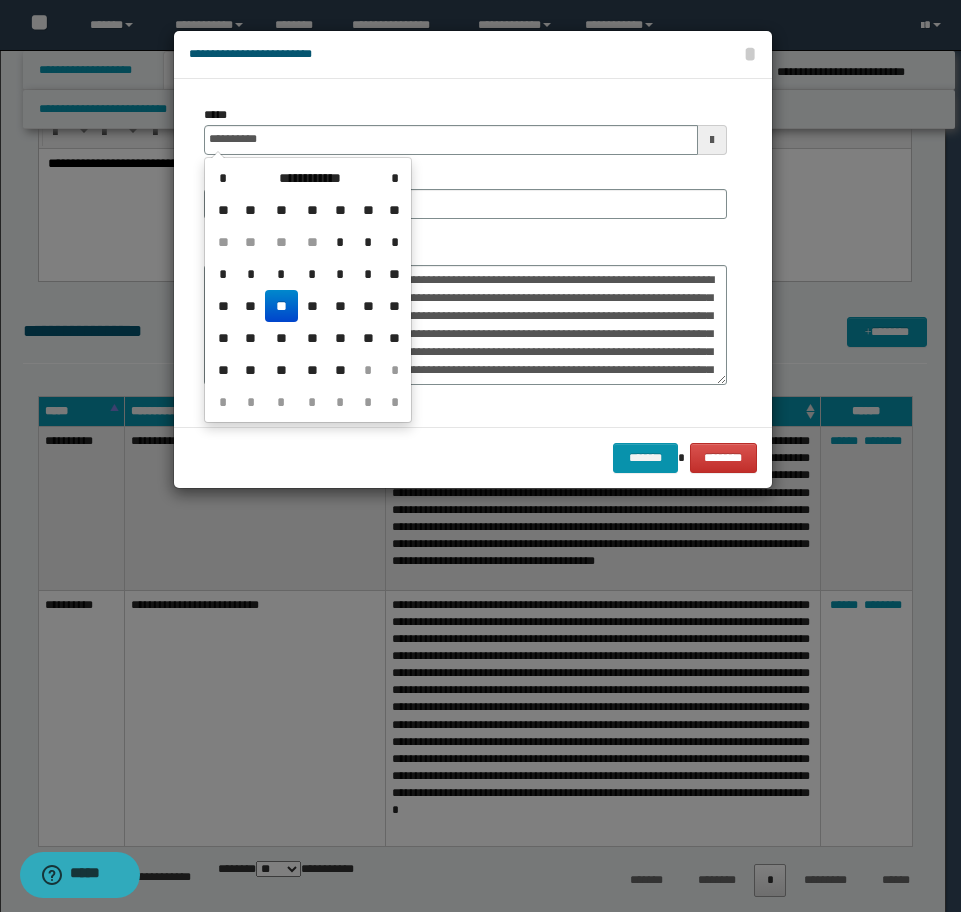 click on "**" at bounding box center (281, 306) 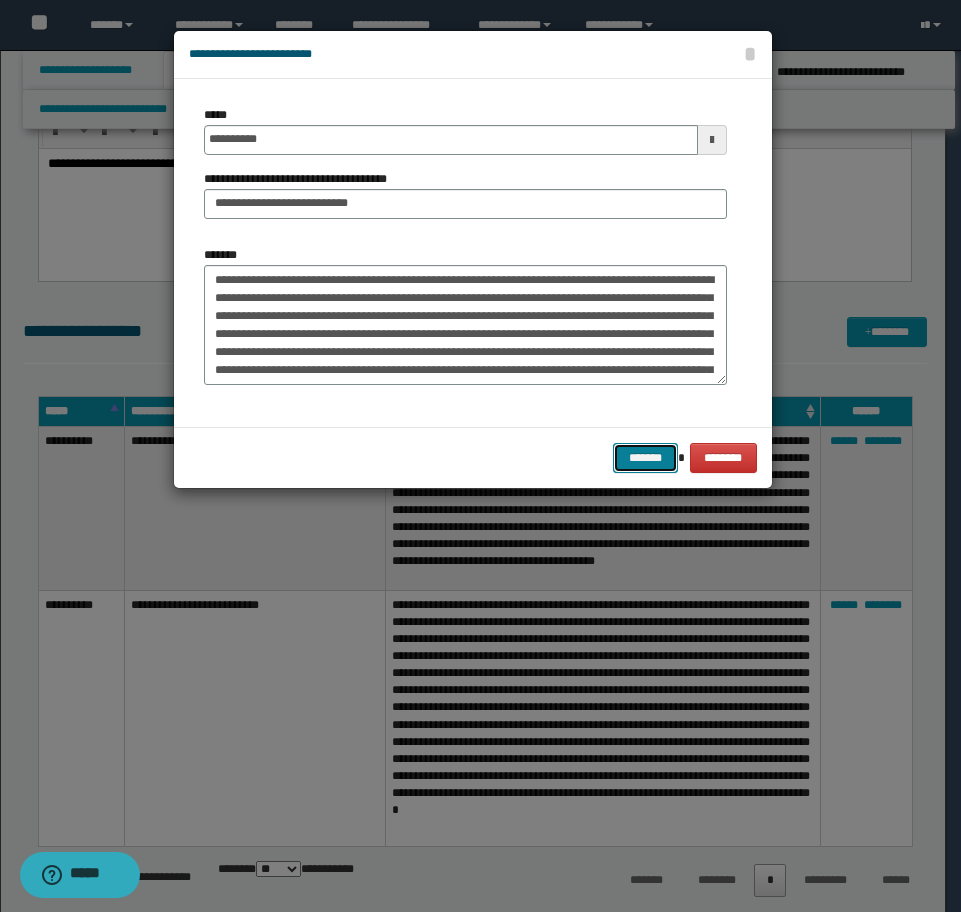 click on "*******" at bounding box center [645, 458] 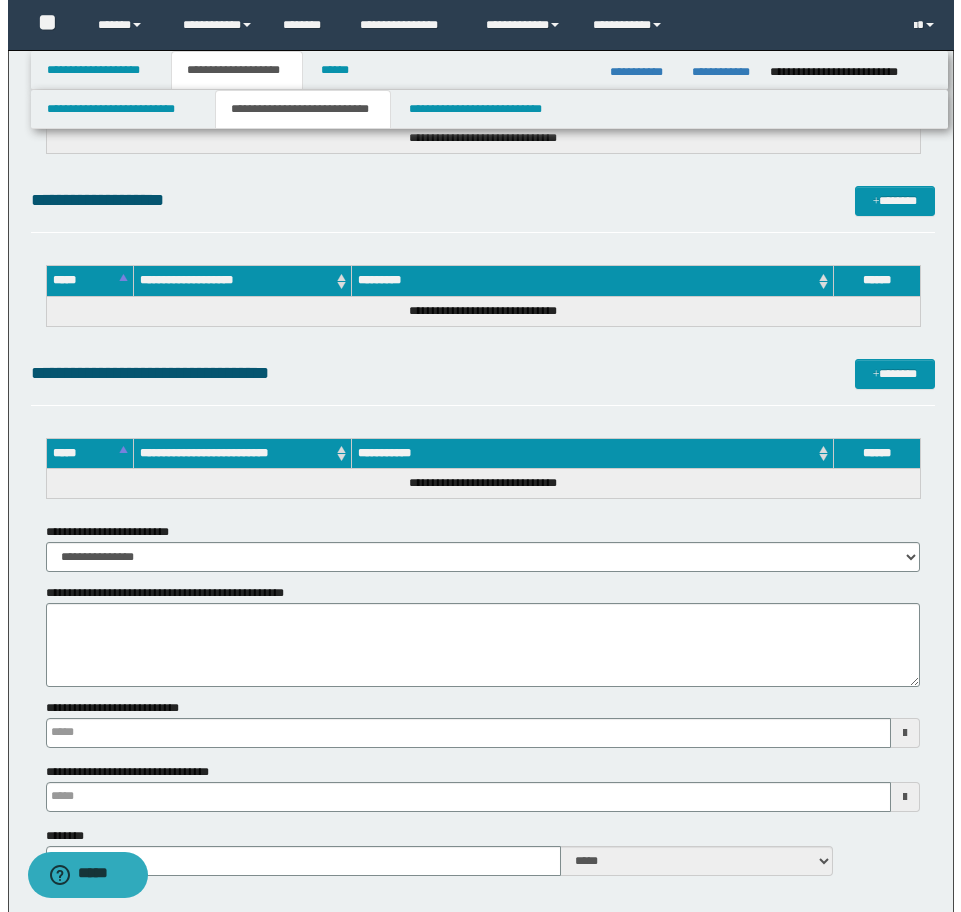 scroll, scrollTop: 1200, scrollLeft: 0, axis: vertical 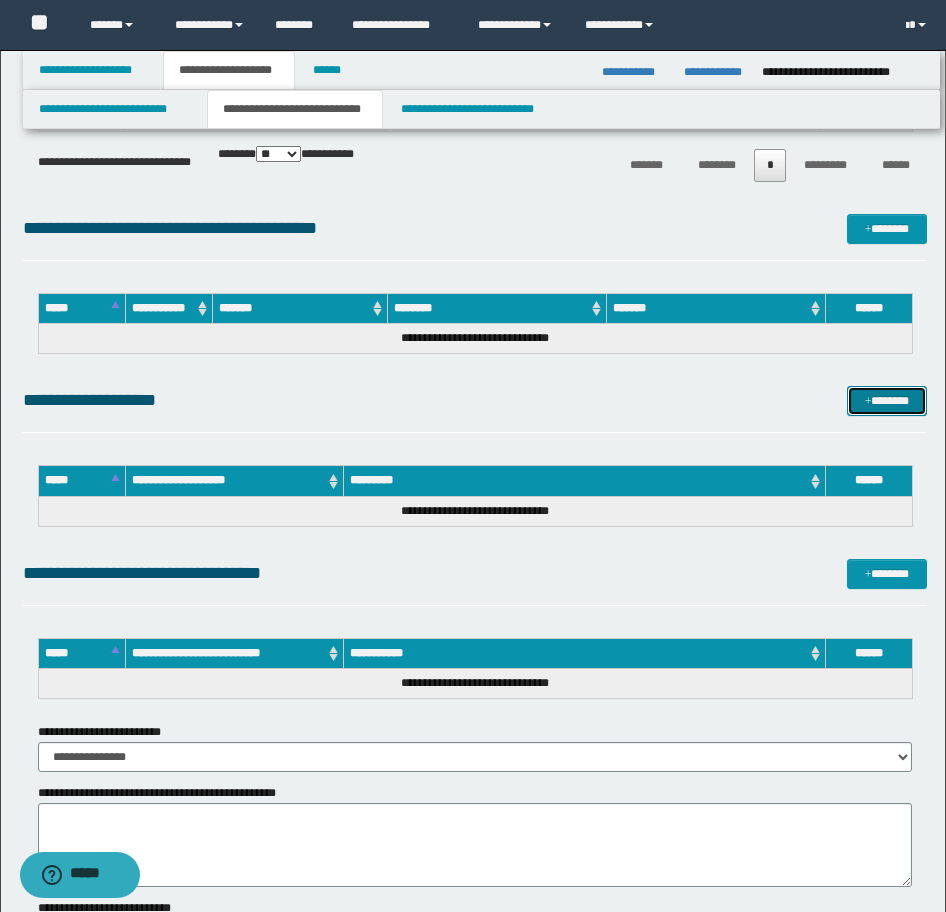 click at bounding box center [868, 402] 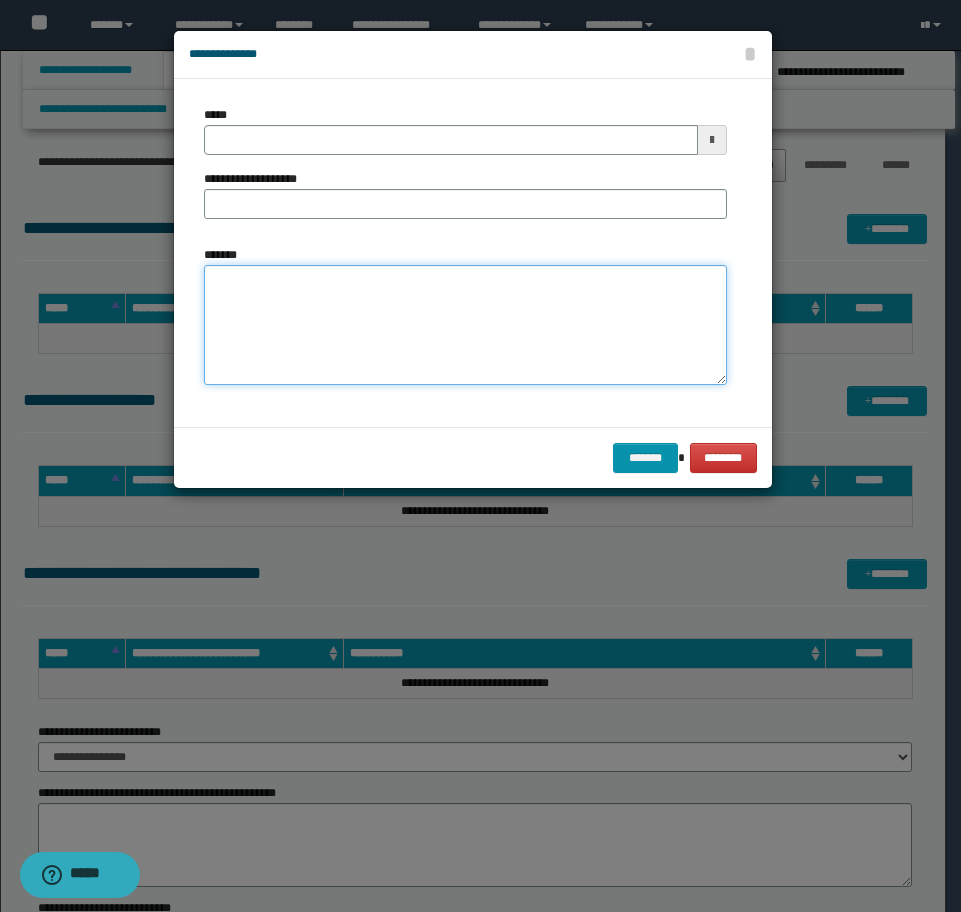 click on "*******" at bounding box center (465, 325) 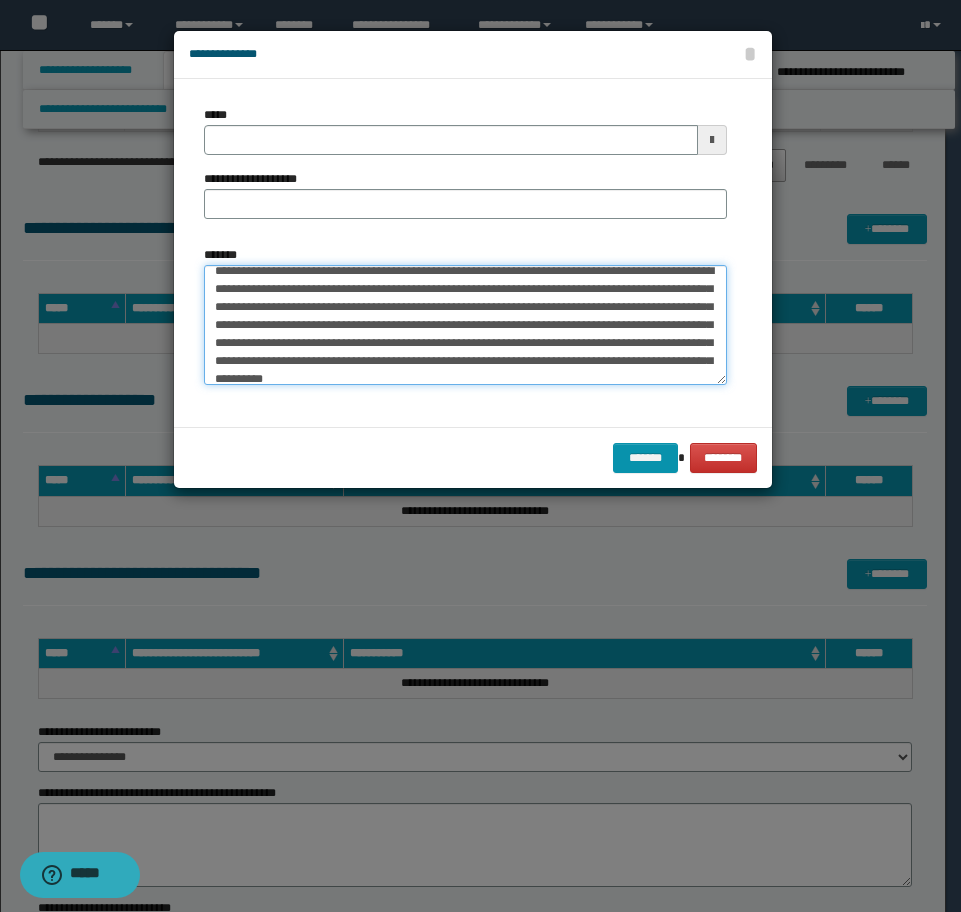 scroll, scrollTop: 67, scrollLeft: 0, axis: vertical 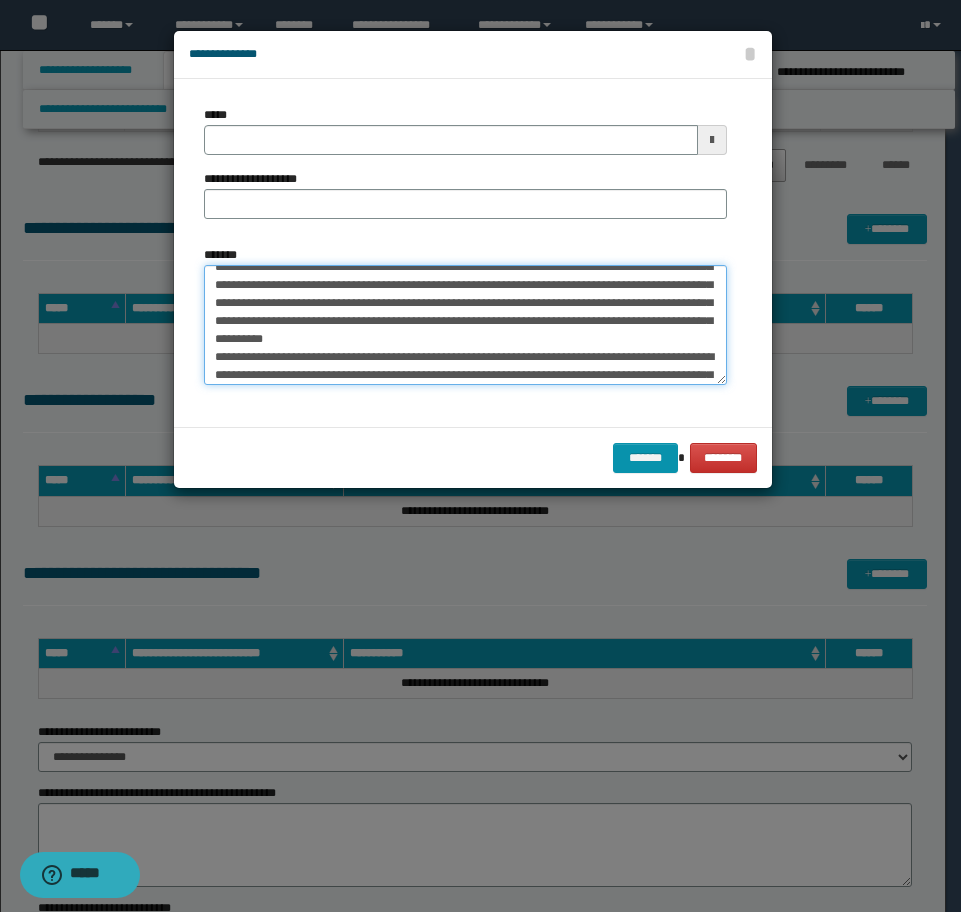 drag, startPoint x: 611, startPoint y: 370, endPoint x: 140, endPoint y: 353, distance: 471.3067 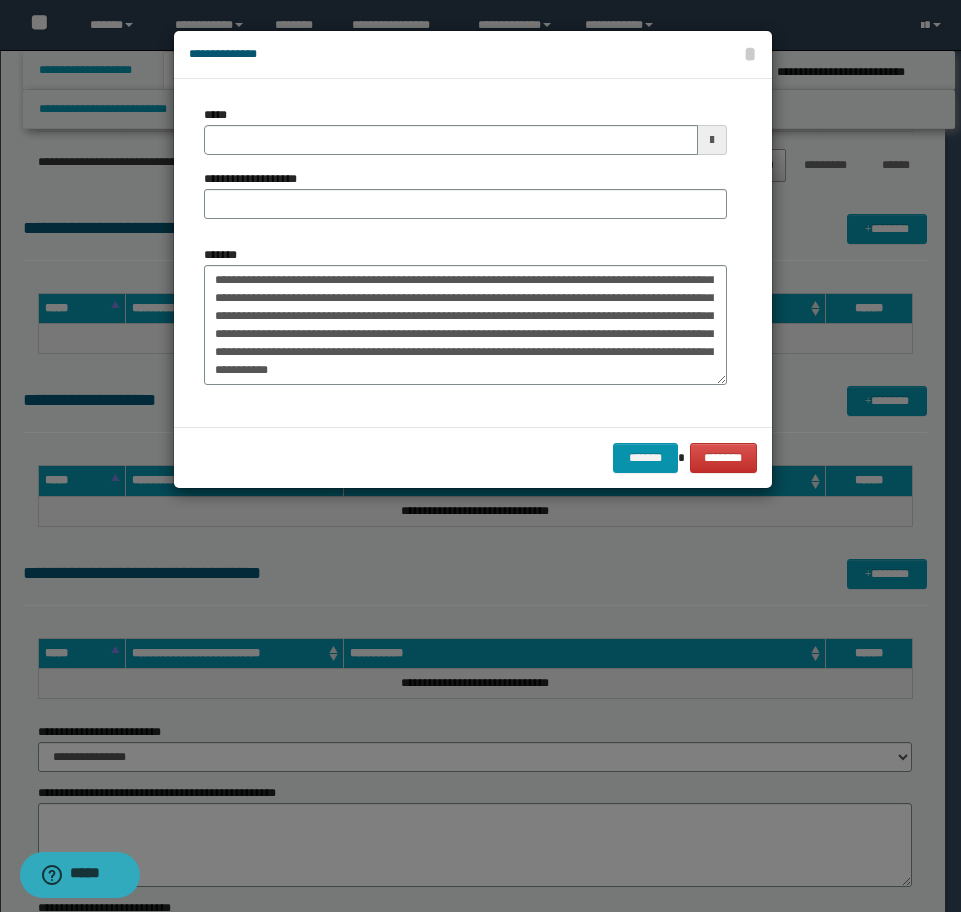scroll, scrollTop: 26, scrollLeft: 0, axis: vertical 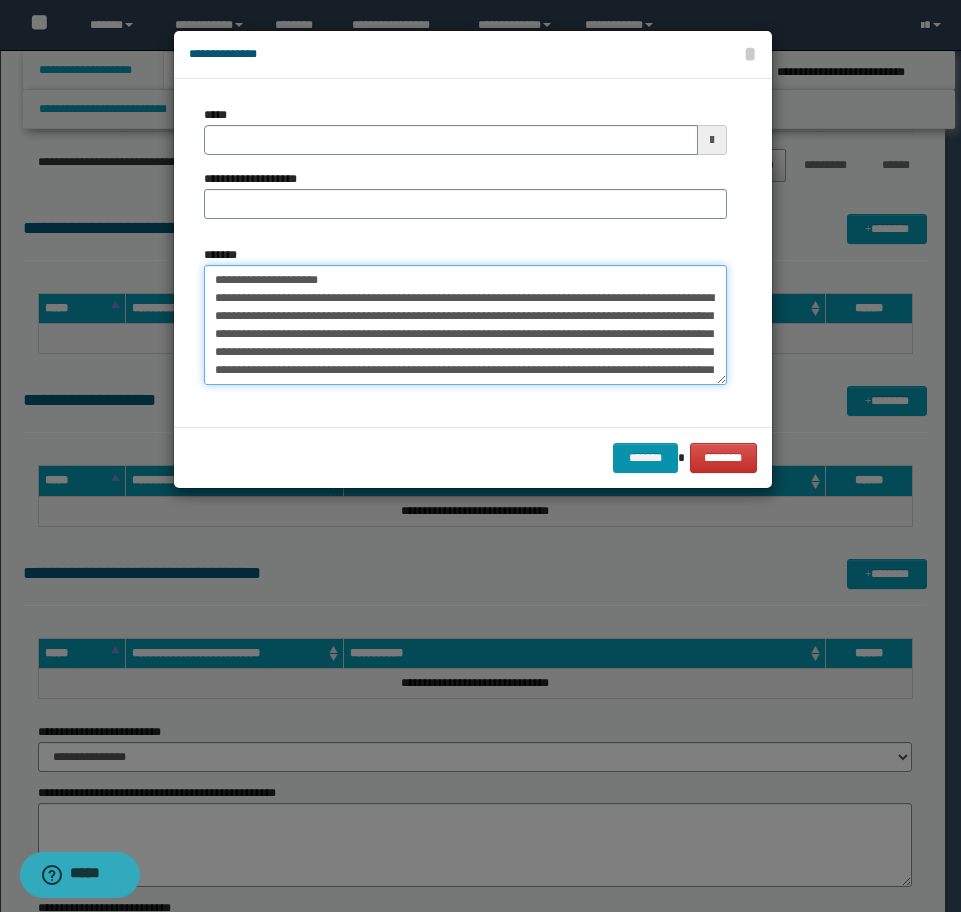 drag, startPoint x: 423, startPoint y: 294, endPoint x: -16, endPoint y: 244, distance: 441.8382 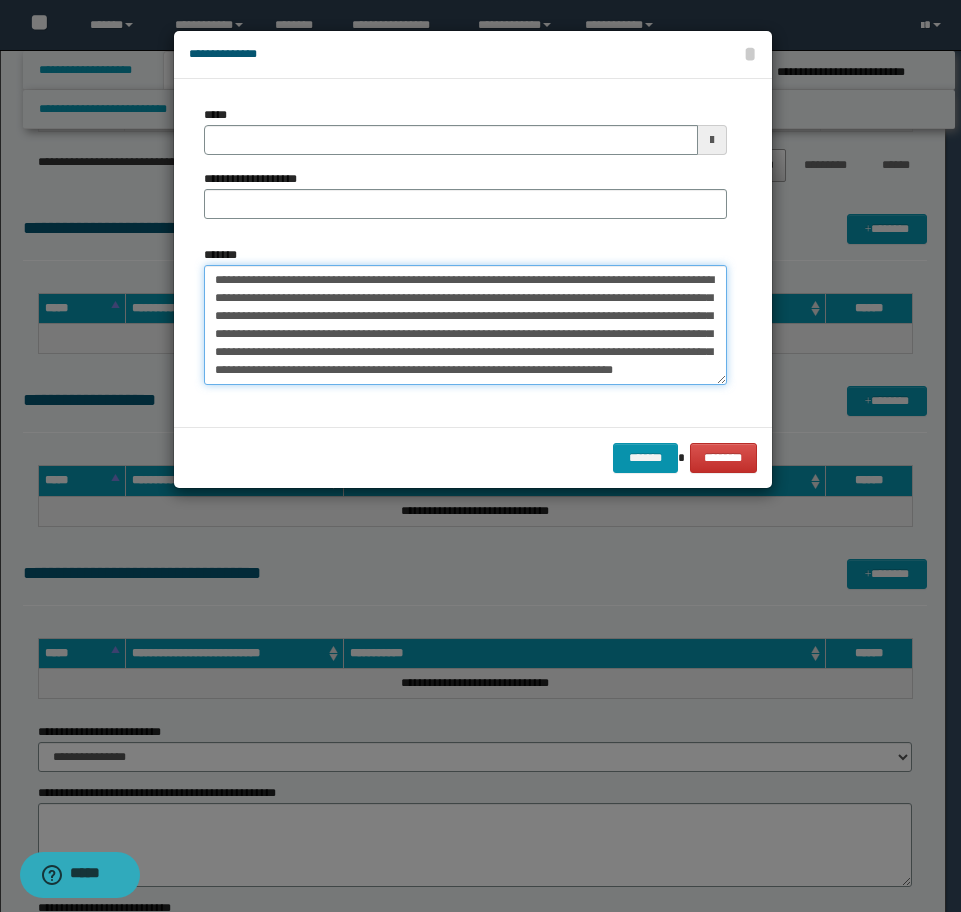 scroll, scrollTop: 36, scrollLeft: 0, axis: vertical 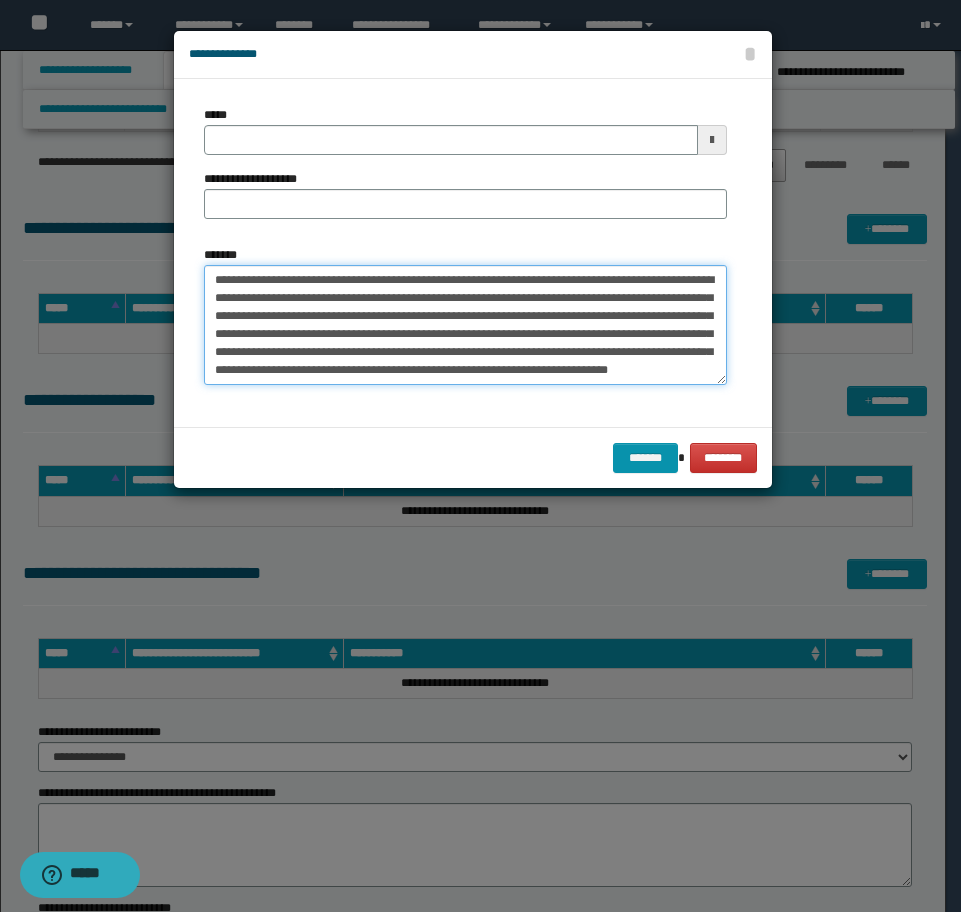 type on "**********" 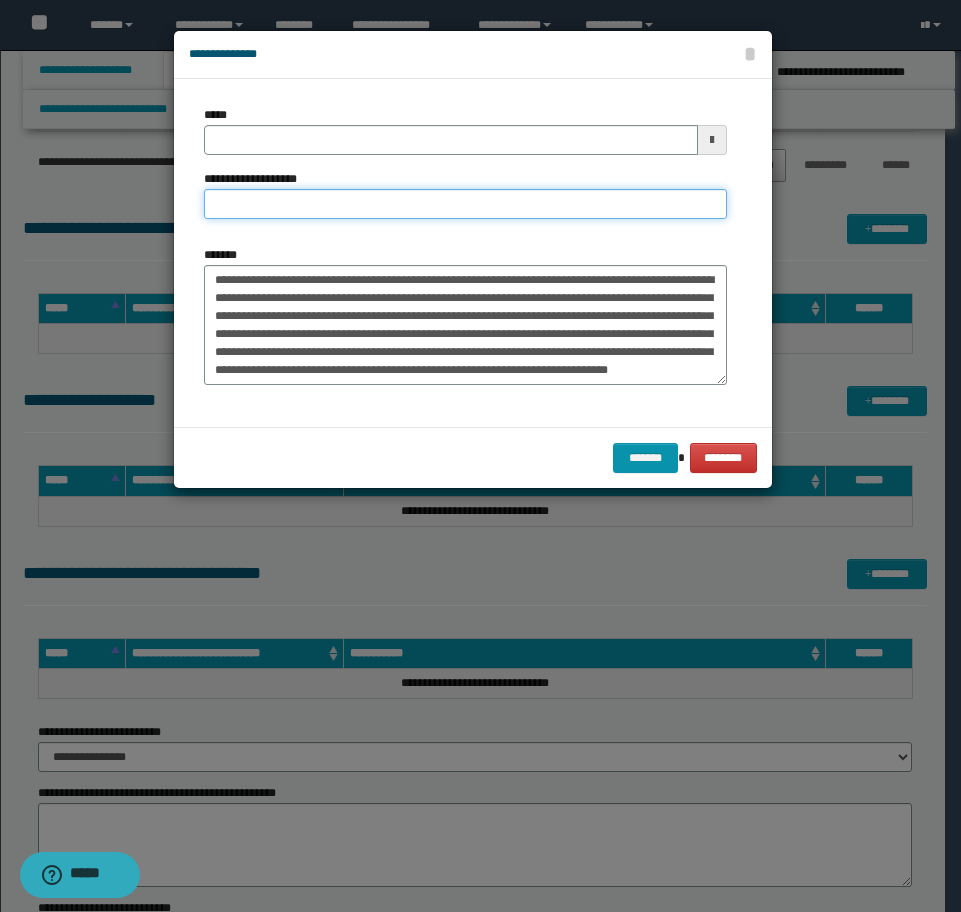 click on "**********" at bounding box center [465, 204] 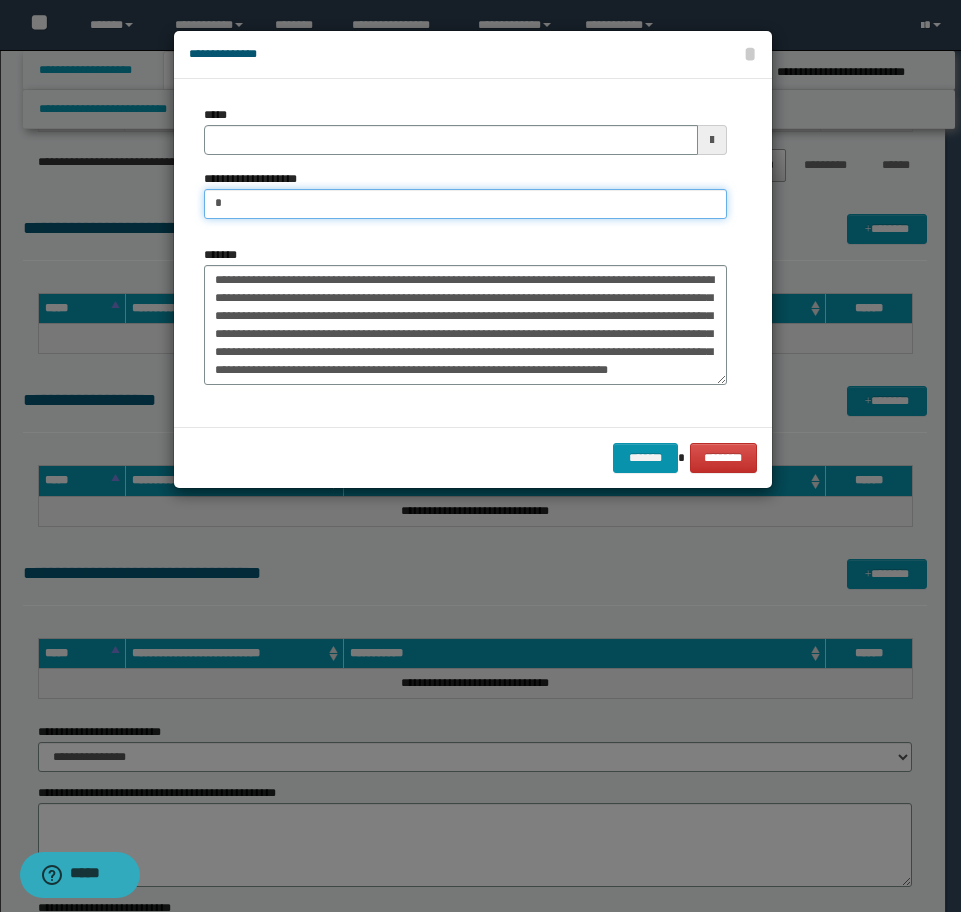 type on "**********" 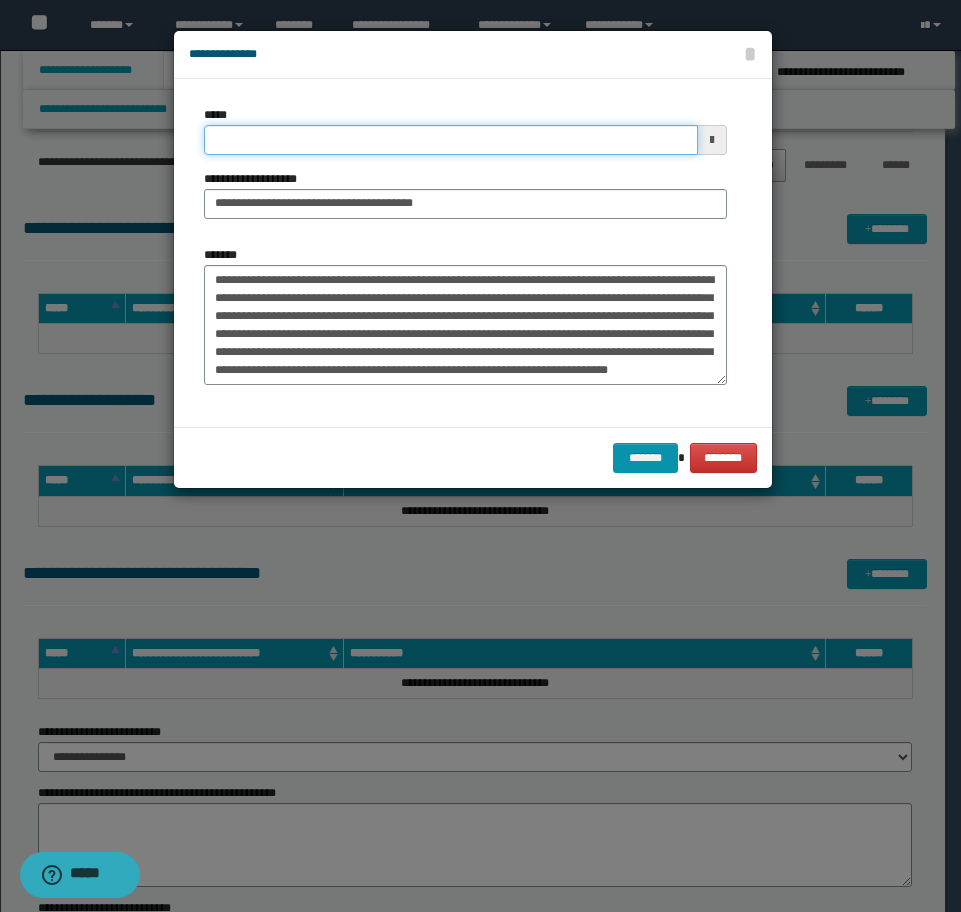 click on "*****" at bounding box center [451, 140] 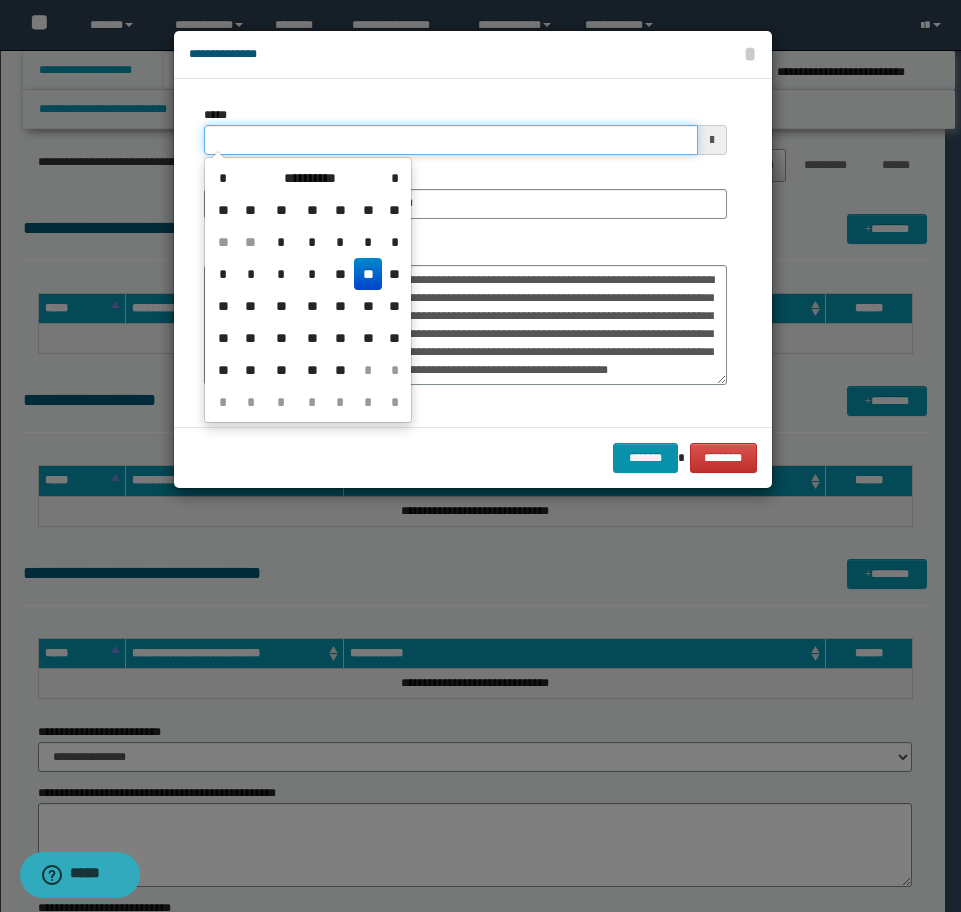 drag, startPoint x: 347, startPoint y: 145, endPoint x: -10, endPoint y: 150, distance: 357.035 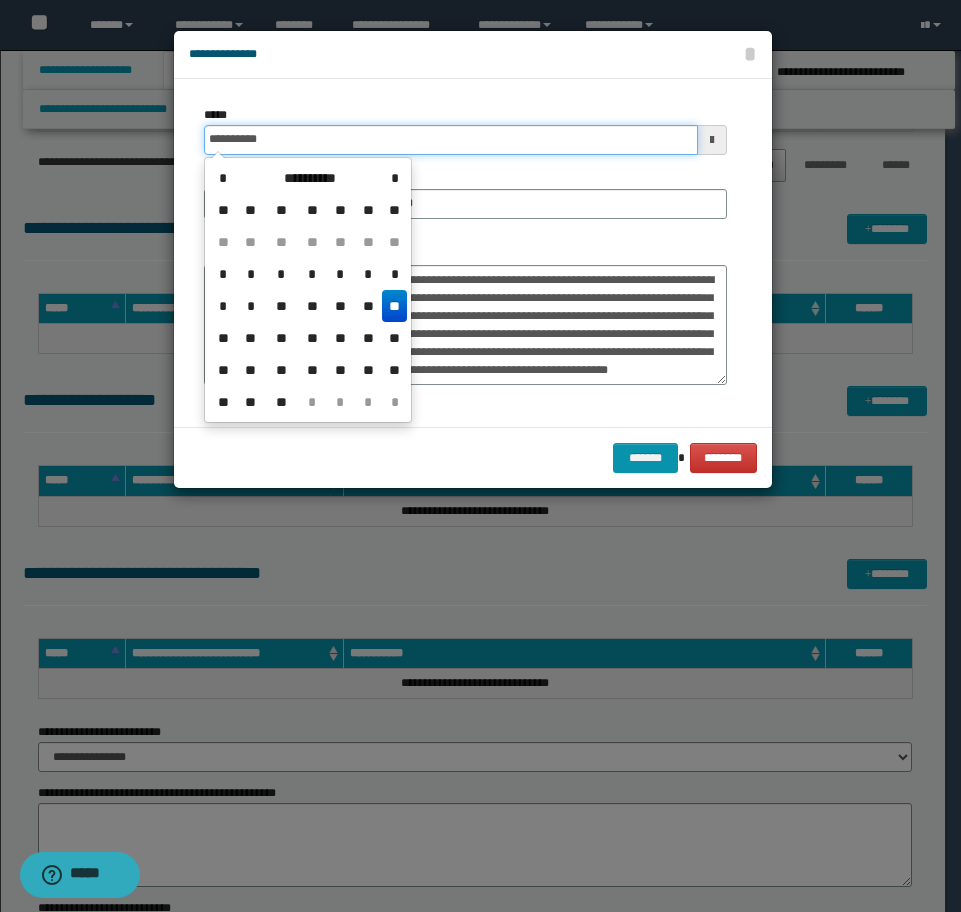 type on "**********" 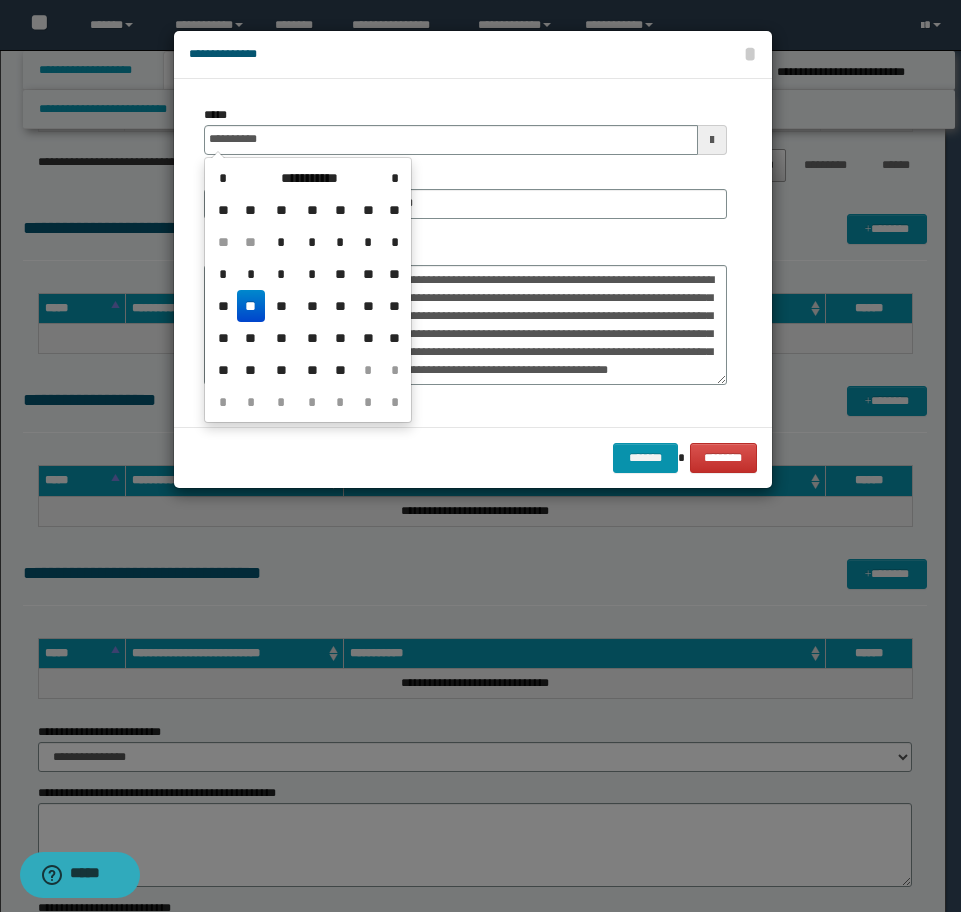 click on "**" at bounding box center [251, 306] 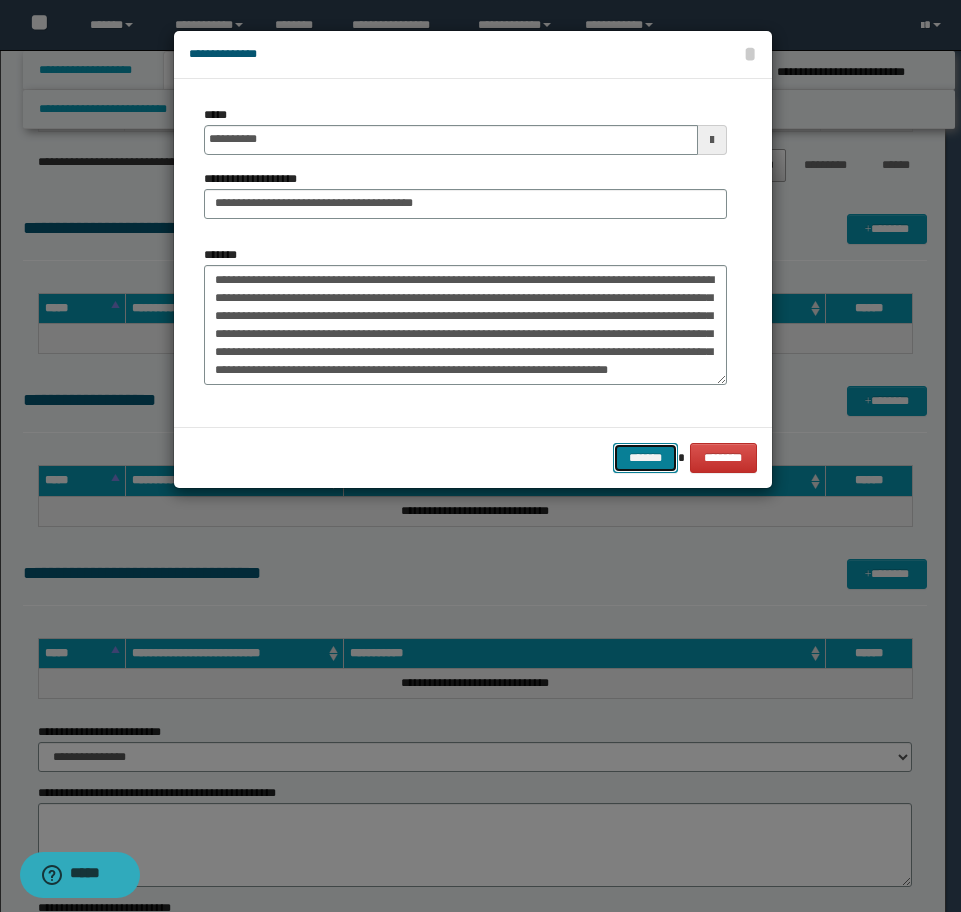 click on "*******" at bounding box center (645, 458) 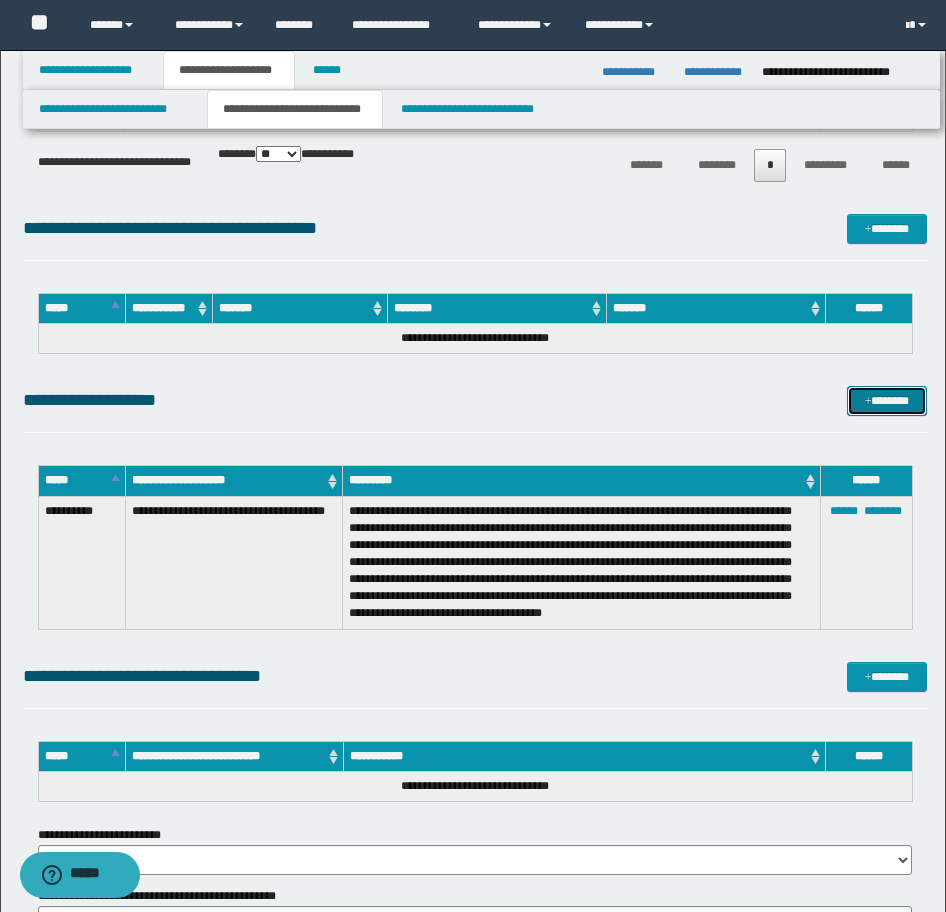 click on "*******" at bounding box center [887, 401] 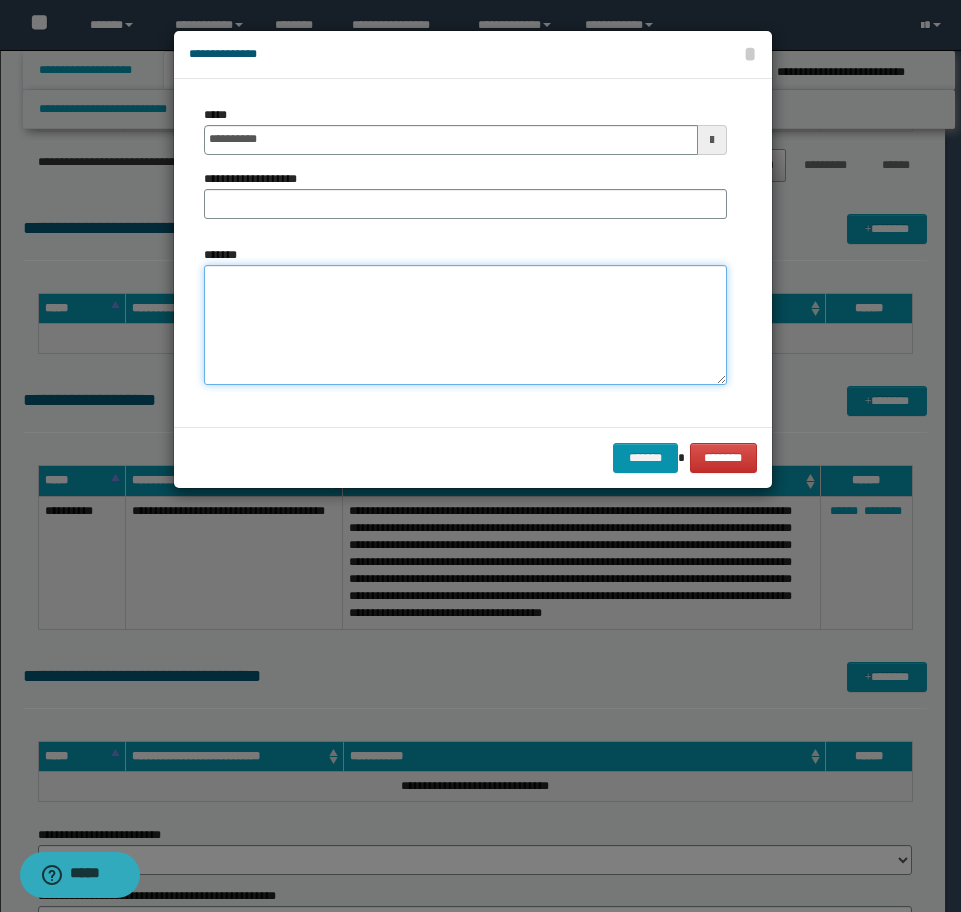 click on "*******" at bounding box center (465, 325) 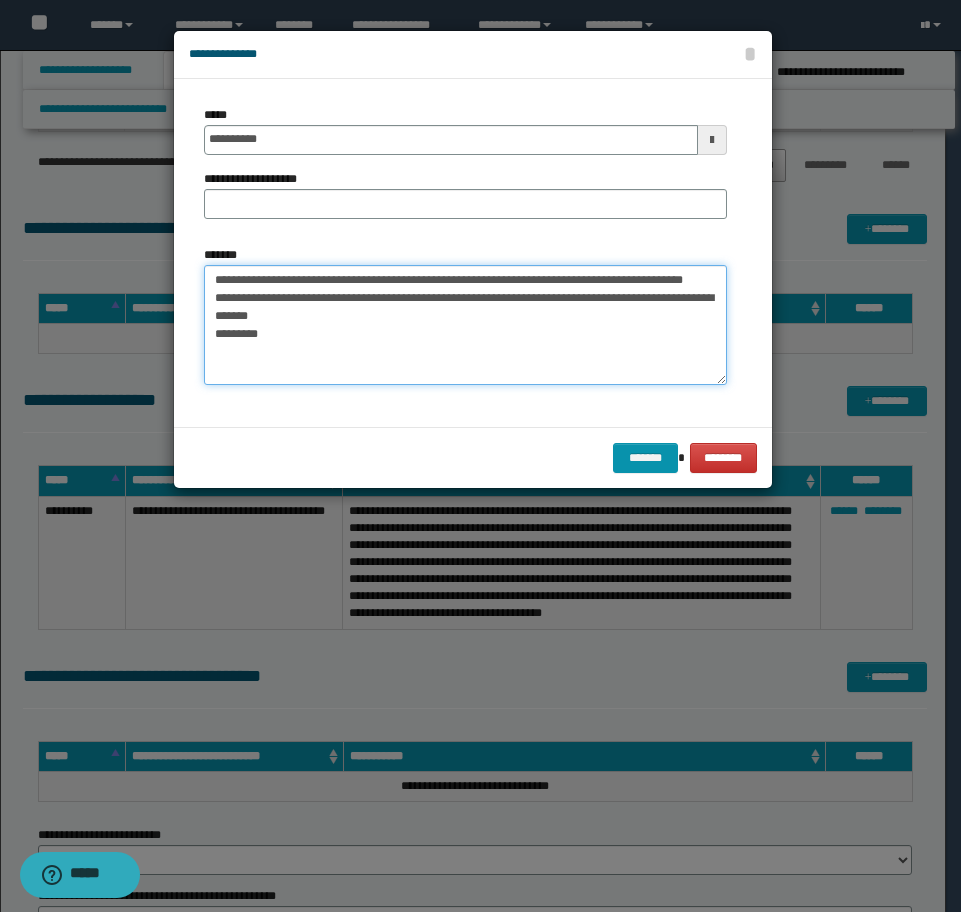 click on "**********" at bounding box center (465, 325) 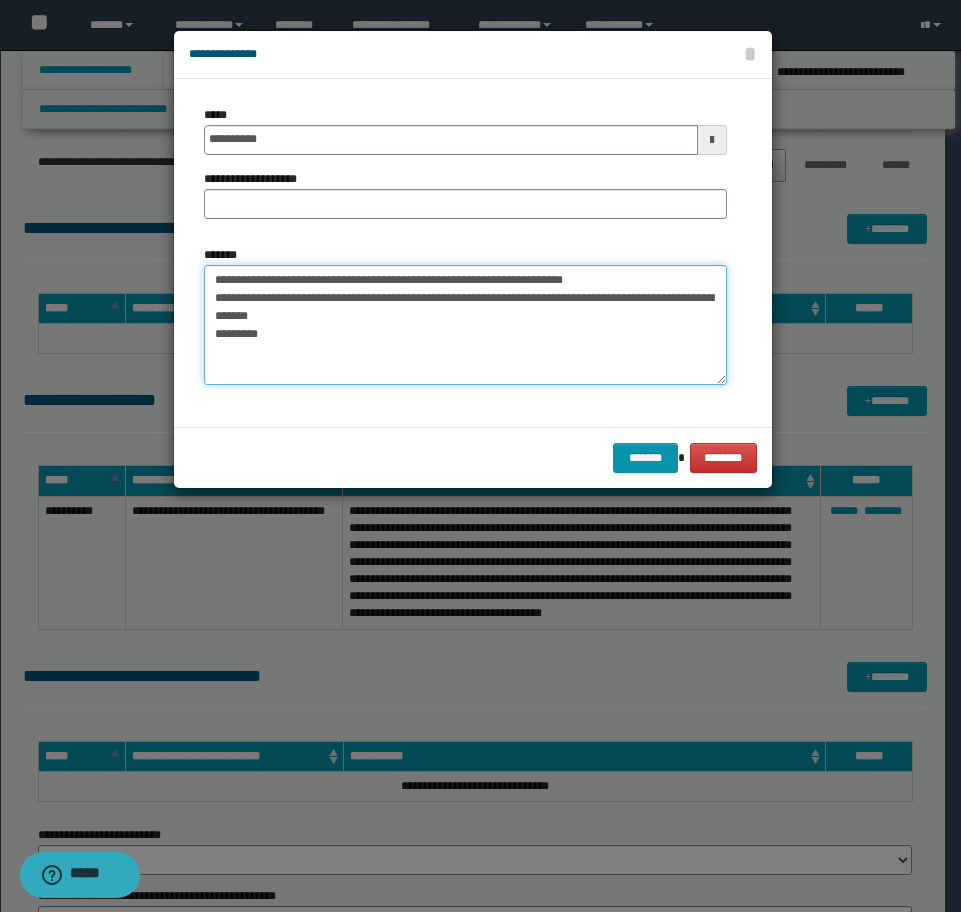 drag, startPoint x: 256, startPoint y: 282, endPoint x: 118, endPoint y: 276, distance: 138.13037 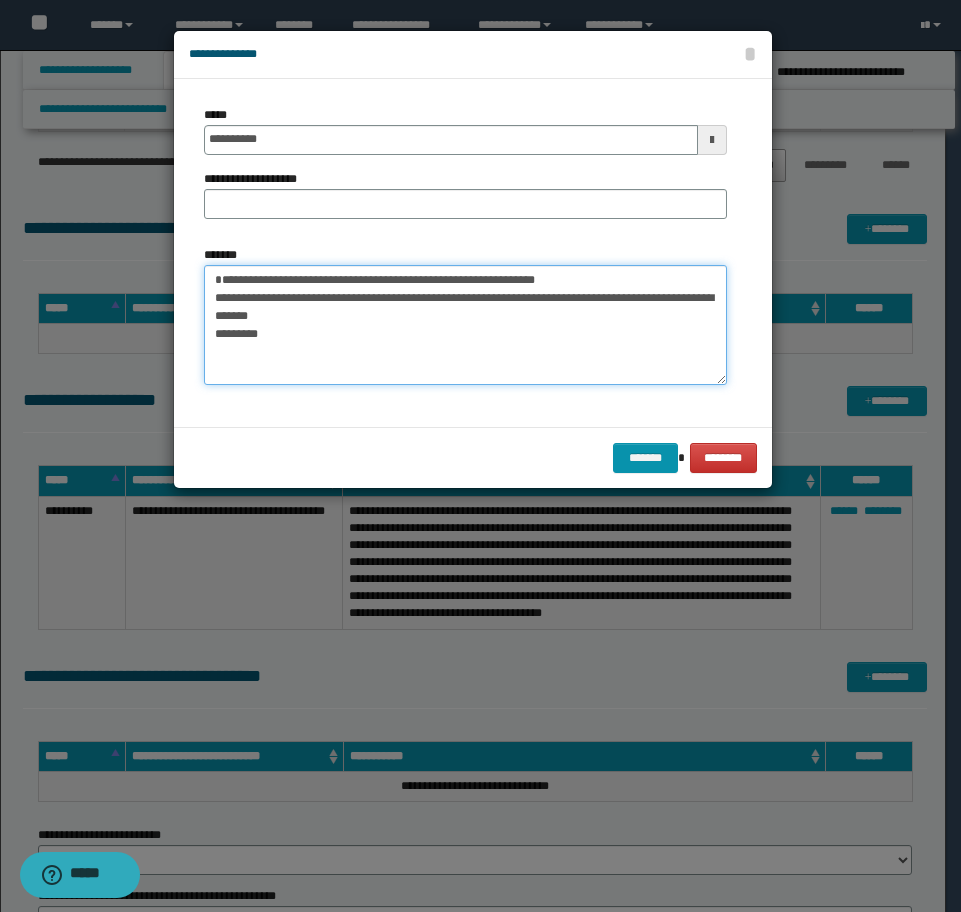 click on "**********" at bounding box center (465, 325) 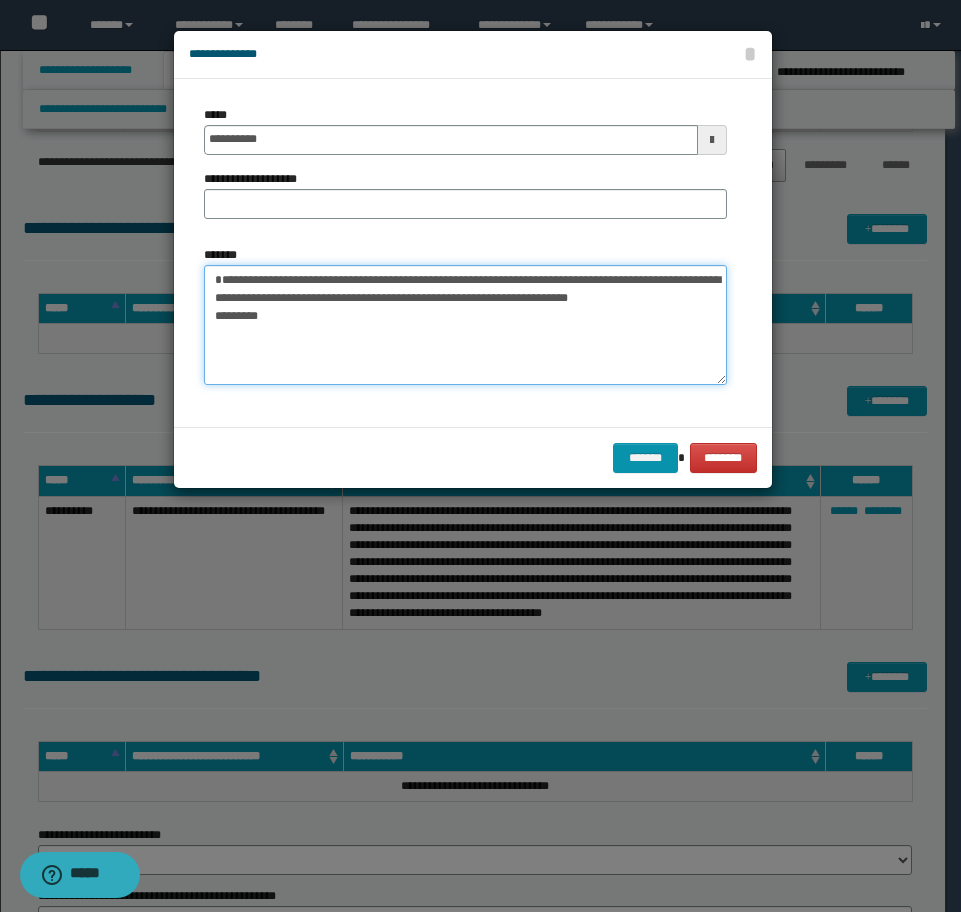 click on "**********" at bounding box center (465, 325) 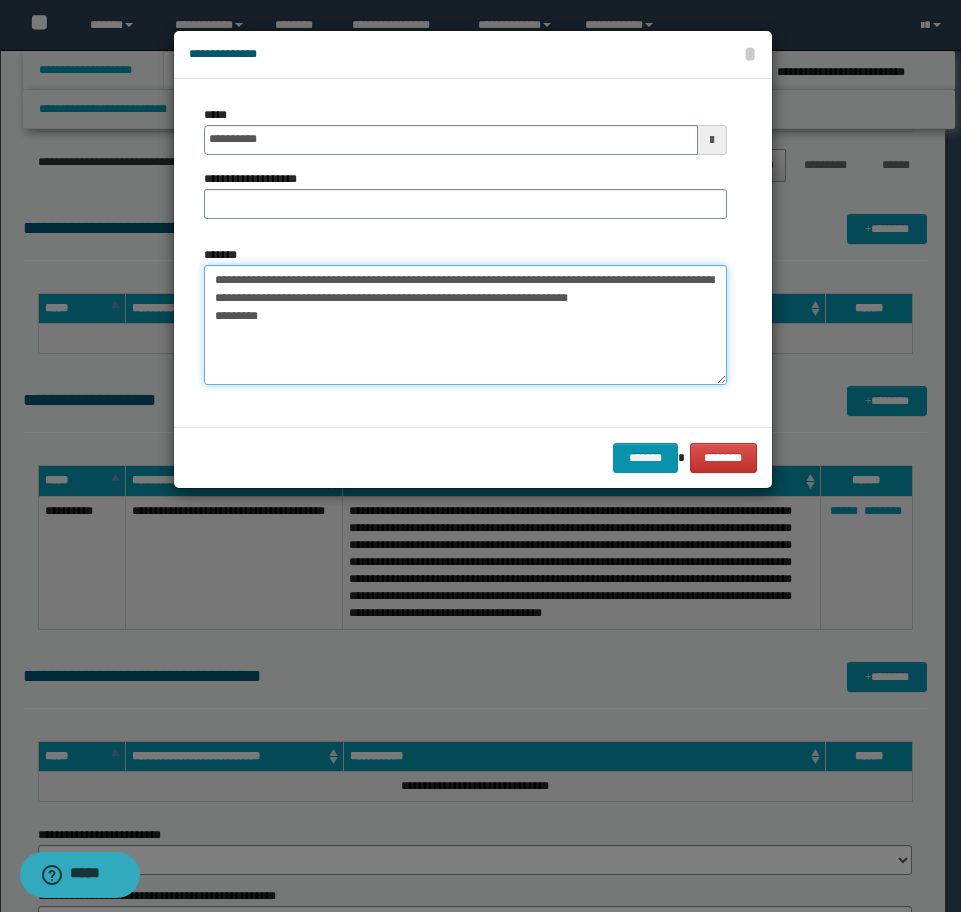 click on "**********" at bounding box center [465, 325] 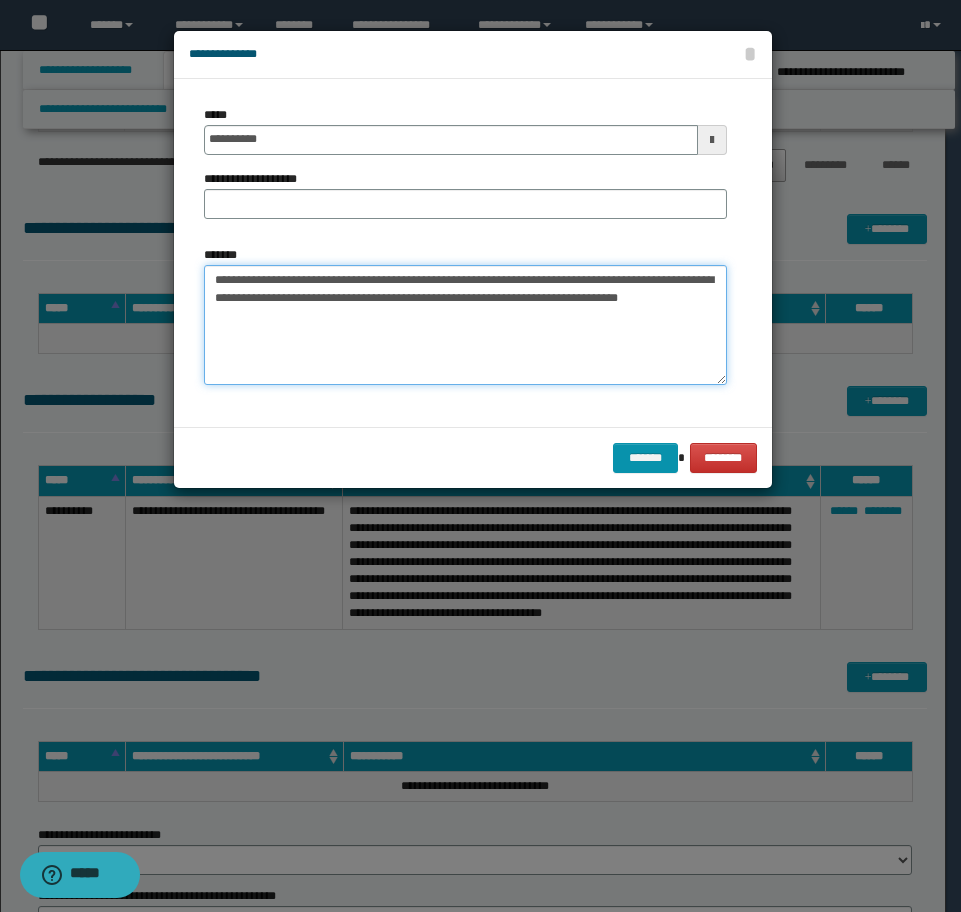 type on "**********" 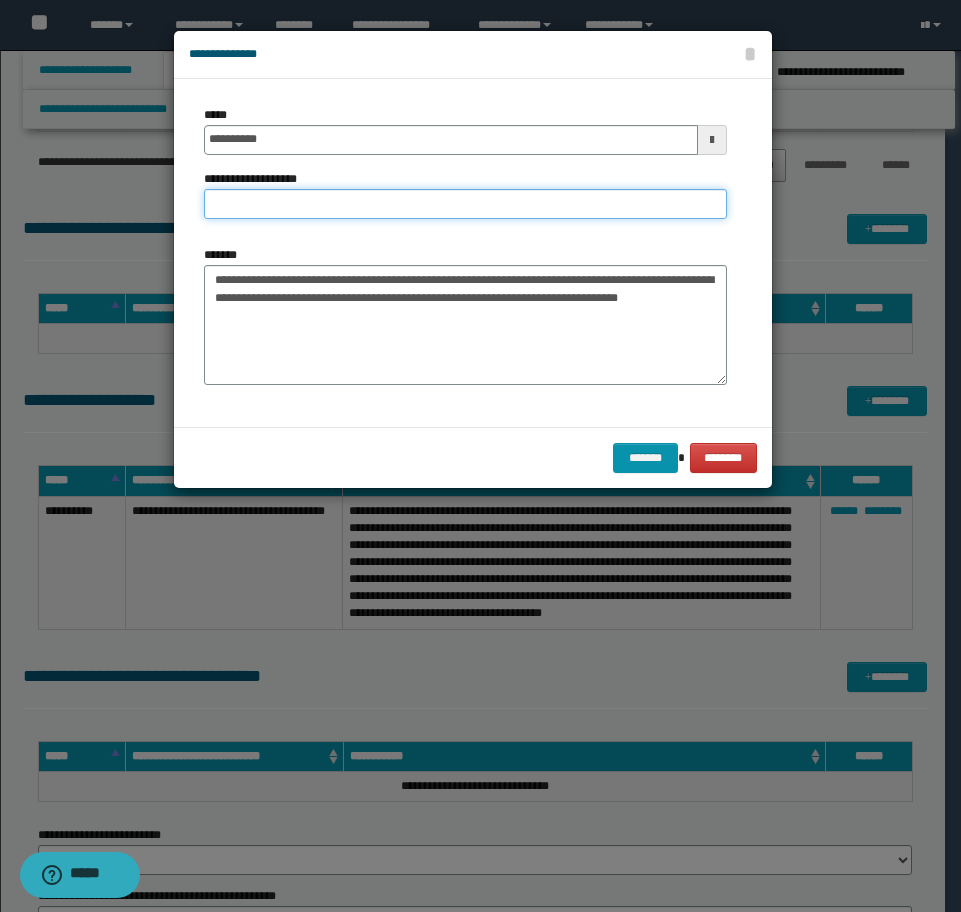 click on "**********" at bounding box center (465, 204) 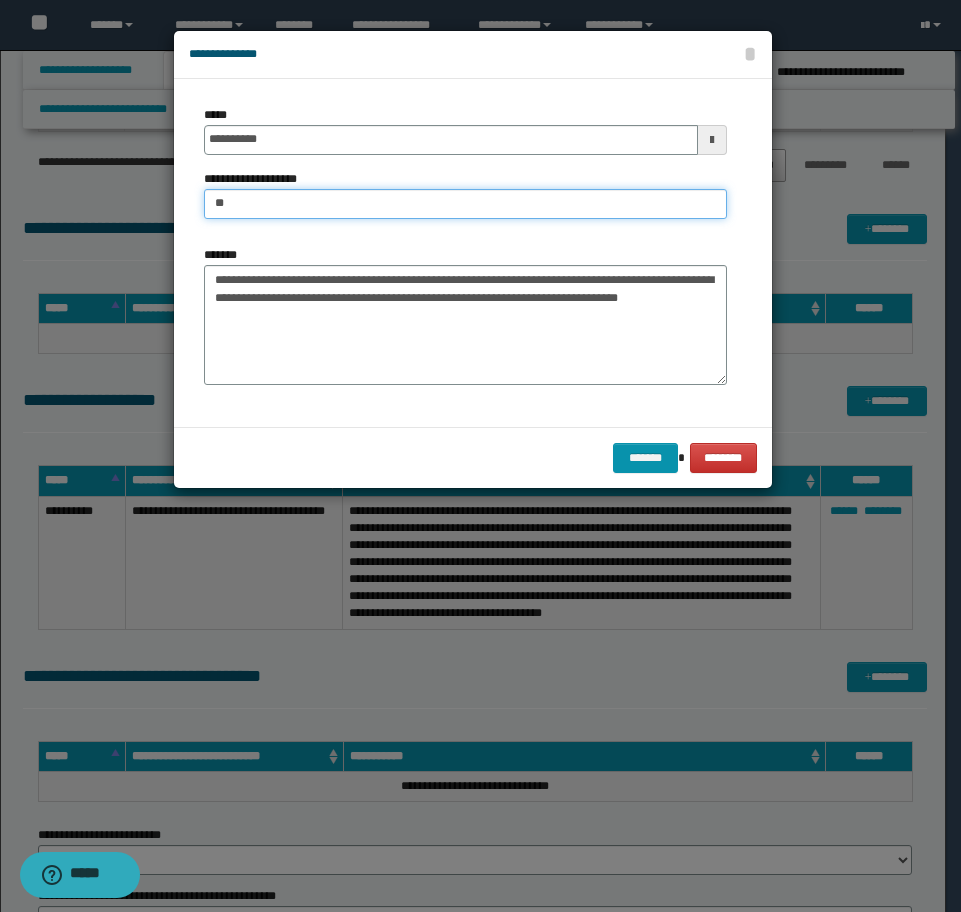 type on "**********" 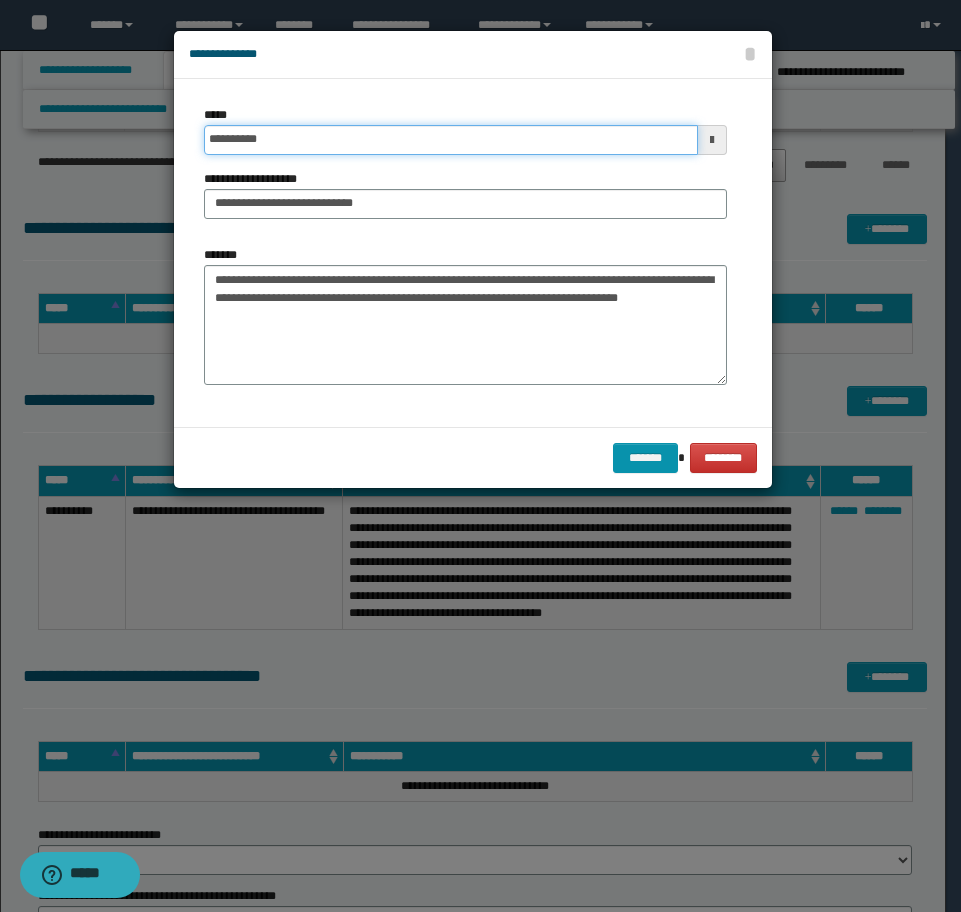 click on "**********" at bounding box center (451, 140) 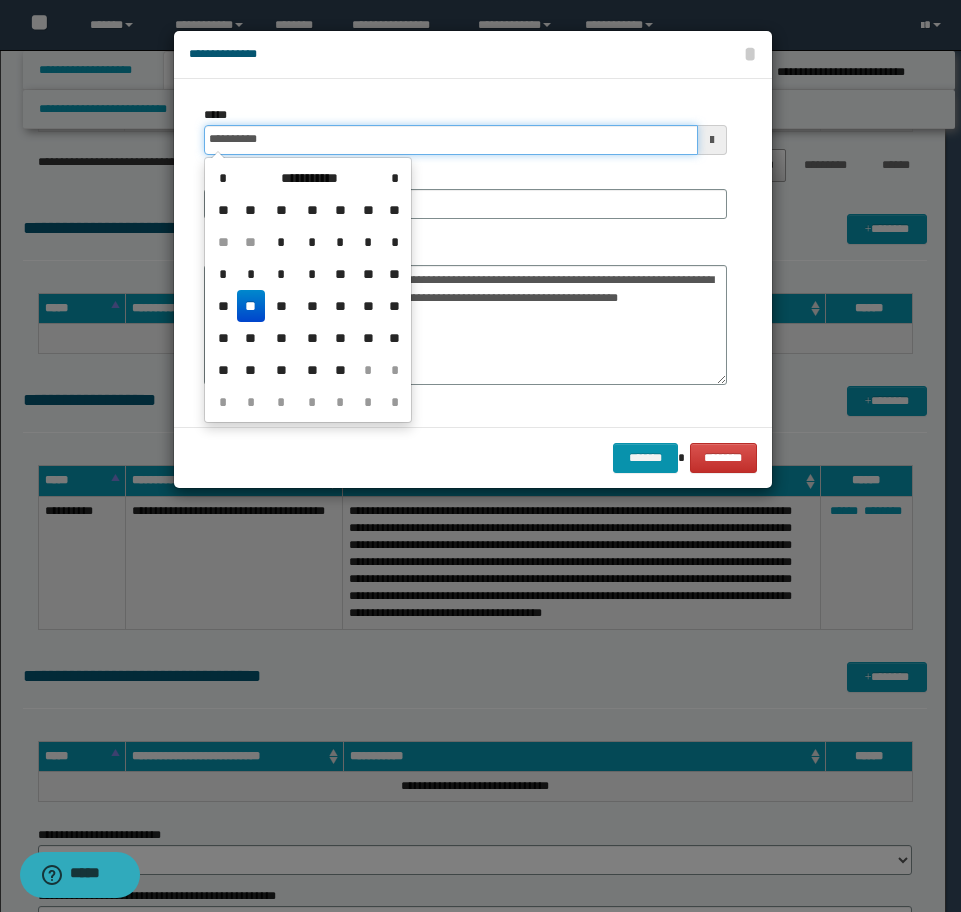 click on "**********" at bounding box center [480, -744] 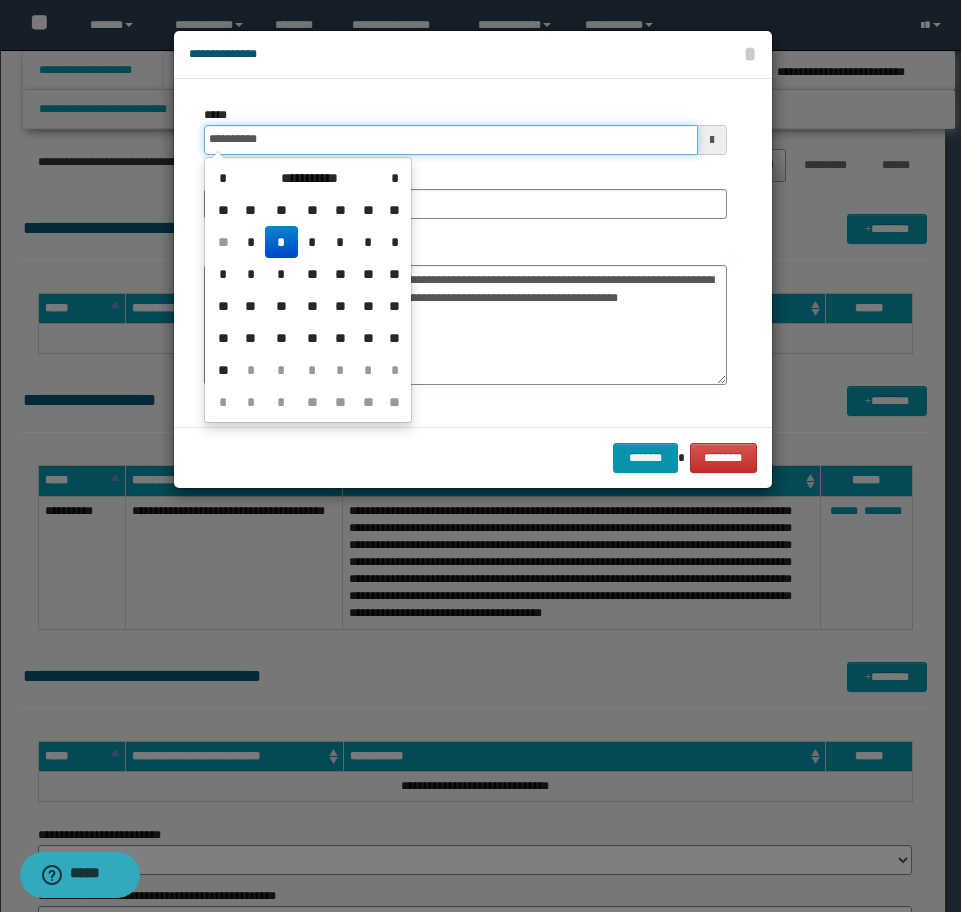 type on "**********" 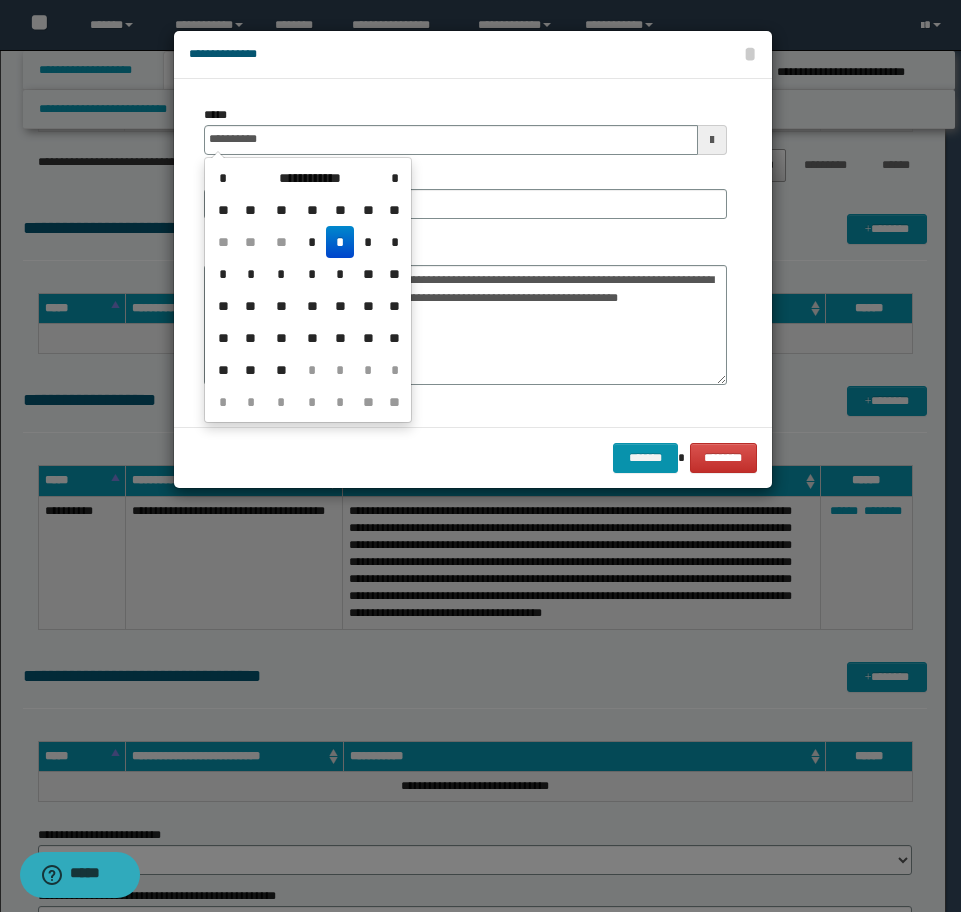 click on "*" at bounding box center [340, 242] 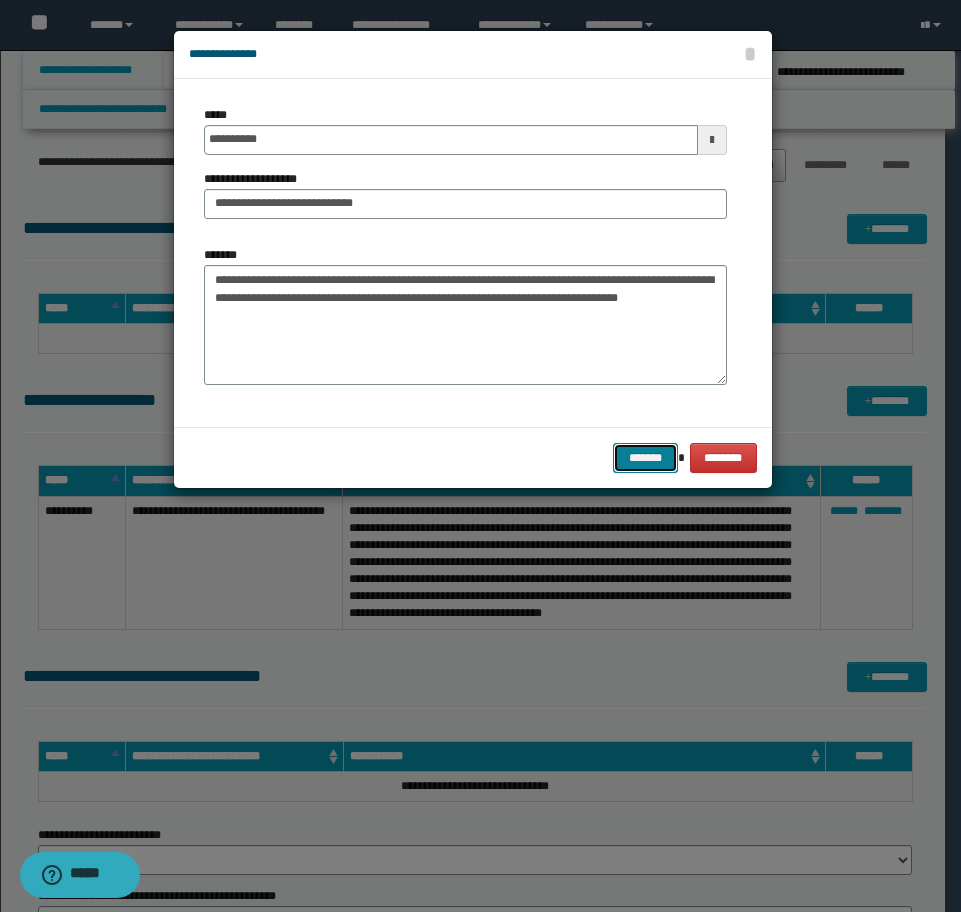 click on "*******" at bounding box center (645, 458) 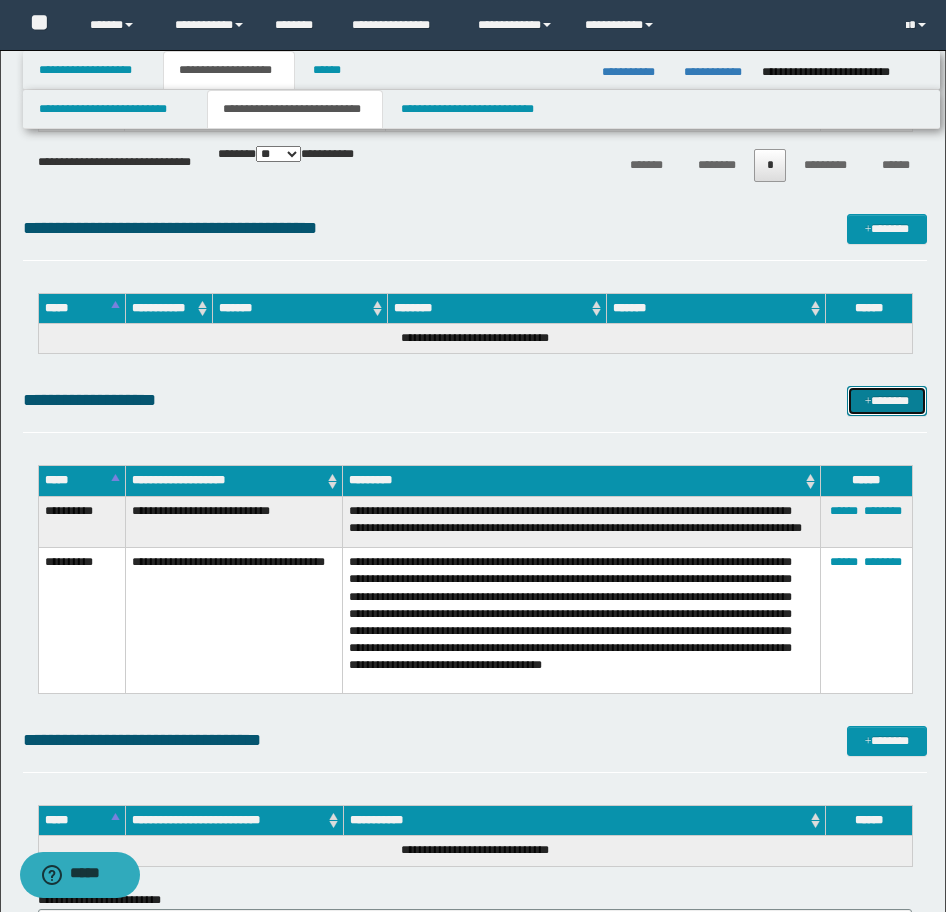 click on "*******" at bounding box center [887, 401] 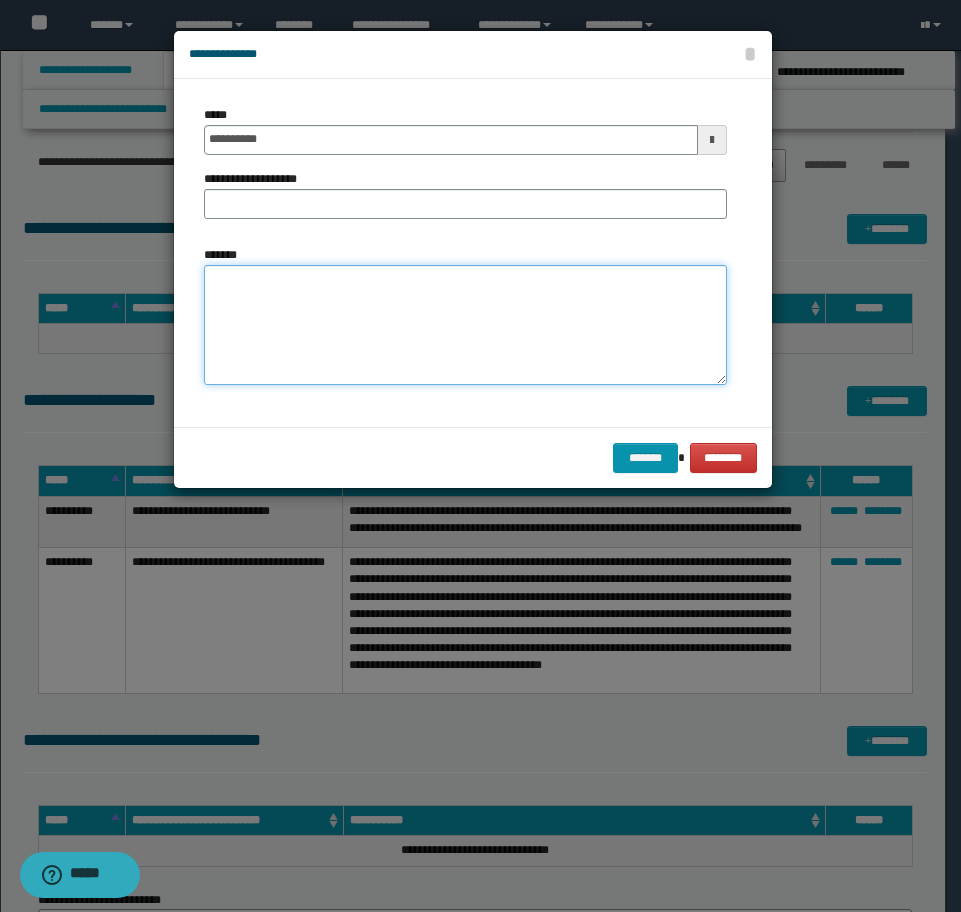 click on "*******" at bounding box center [465, 325] 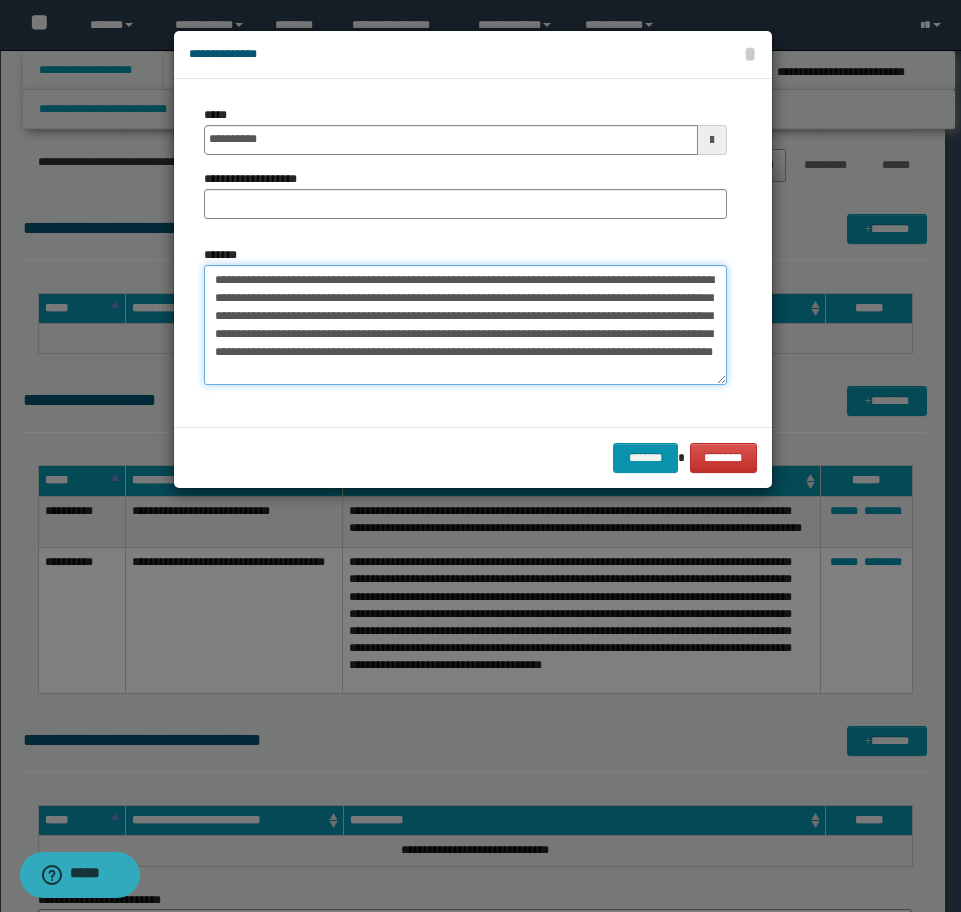 drag, startPoint x: 436, startPoint y: 319, endPoint x: 653, endPoint y: 390, distance: 228.31995 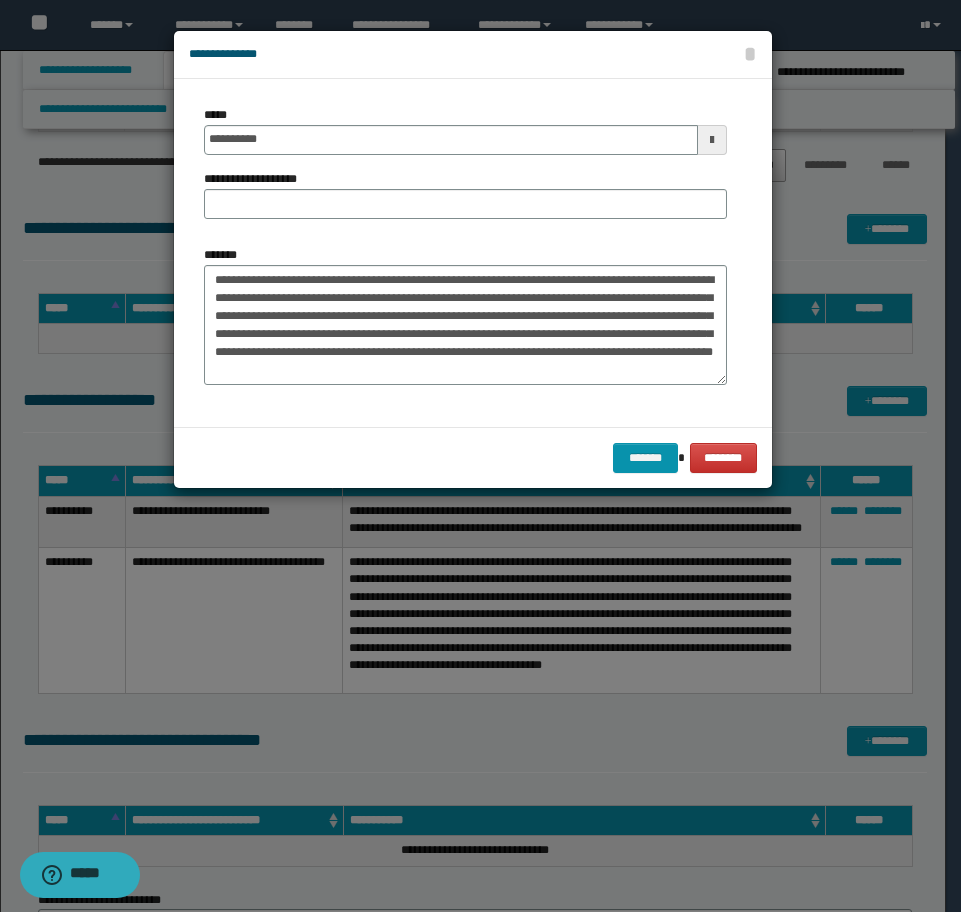 click on "**********" at bounding box center [465, 253] 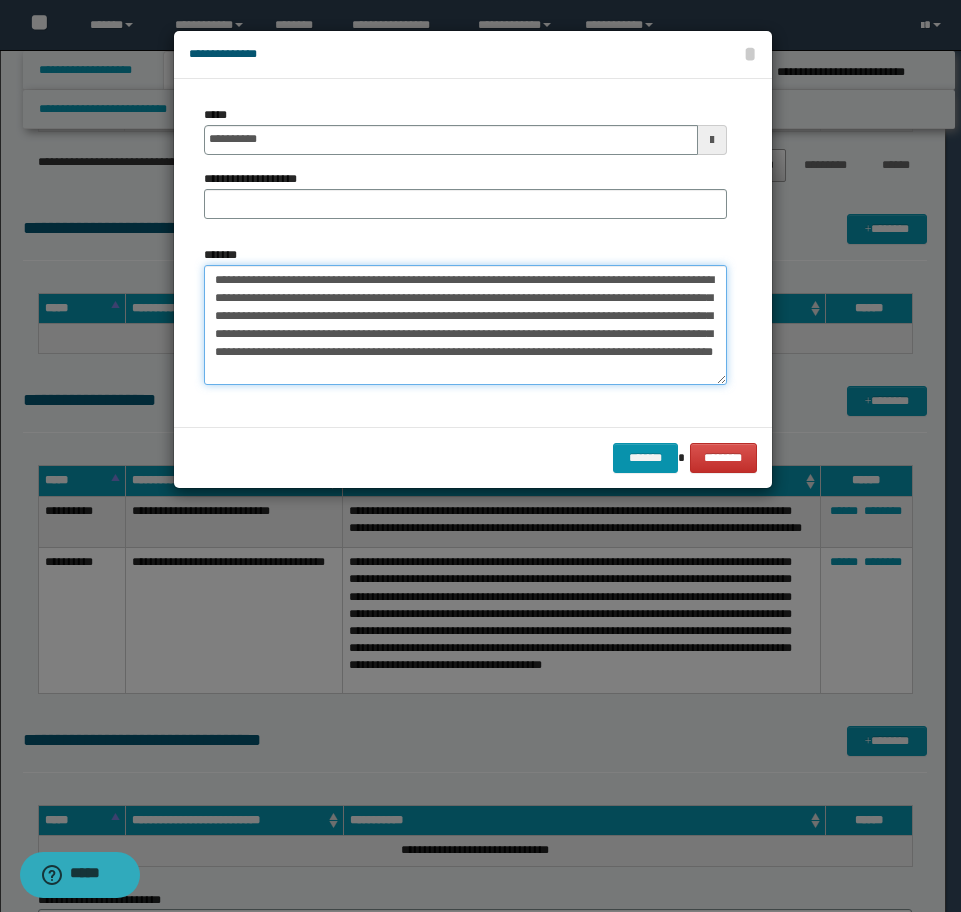 drag, startPoint x: 438, startPoint y: 319, endPoint x: 605, endPoint y: 373, distance: 175.51353 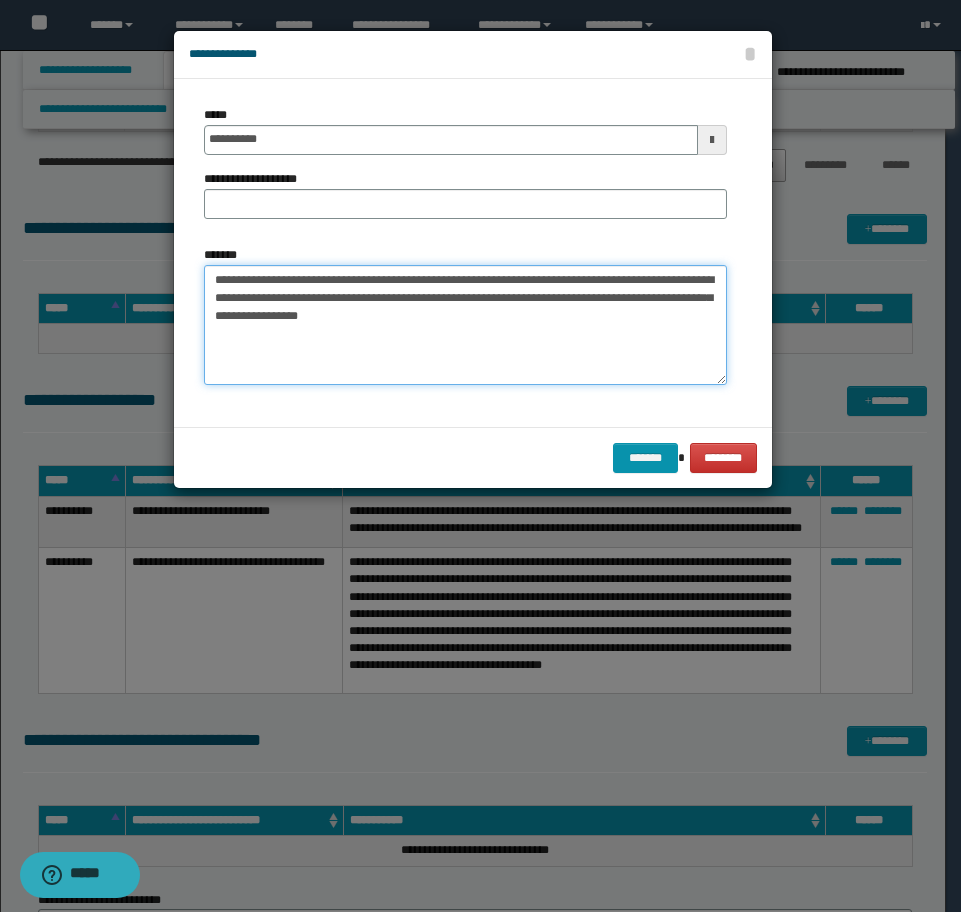 drag, startPoint x: 407, startPoint y: 277, endPoint x: 81, endPoint y: 253, distance: 326.88223 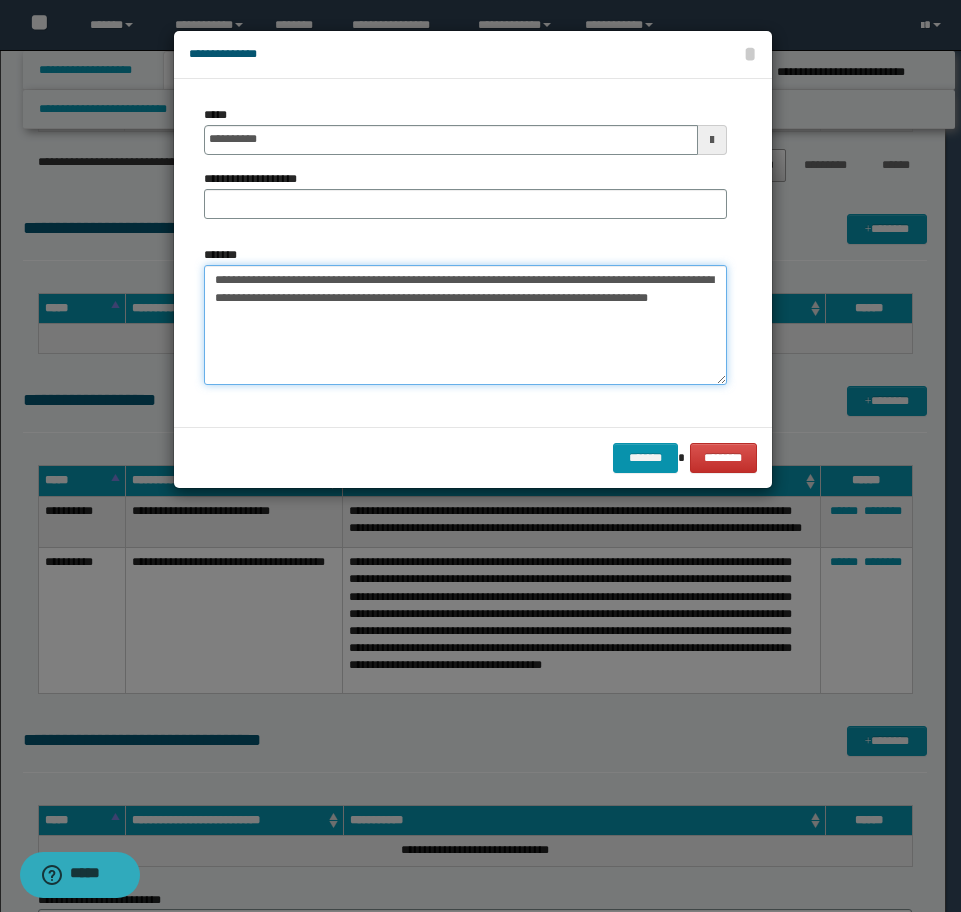 type on "**********" 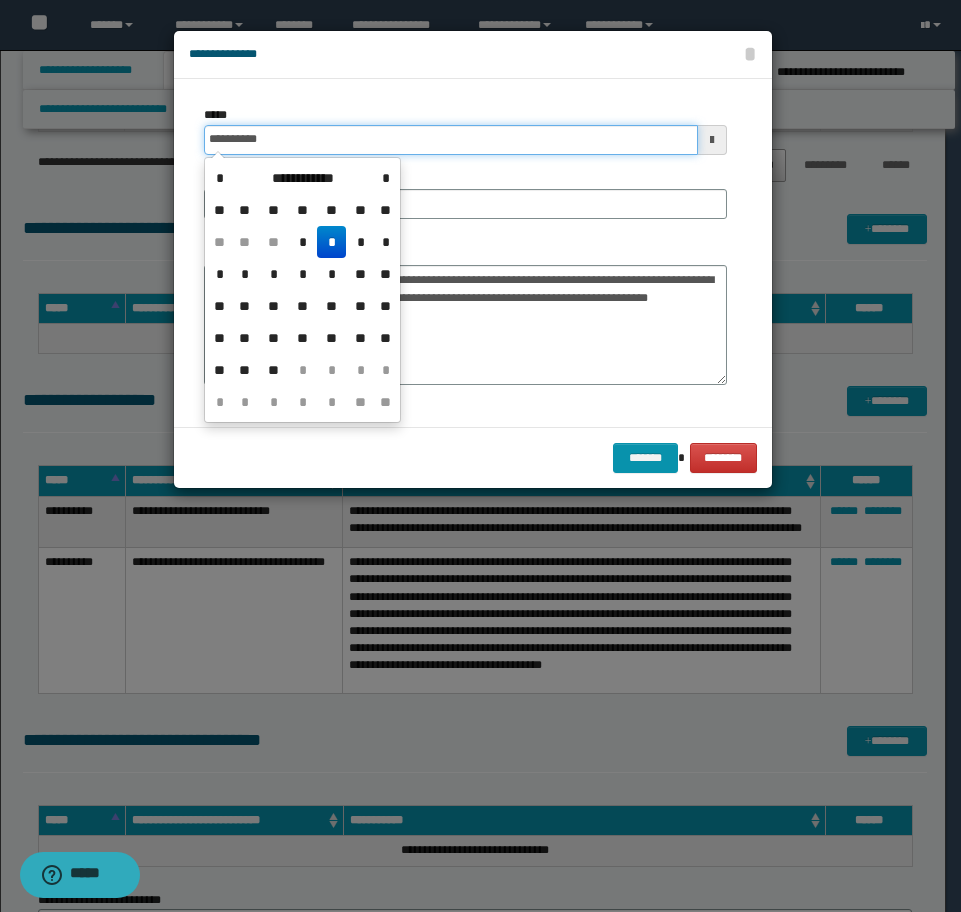 click on "**********" at bounding box center (451, 140) 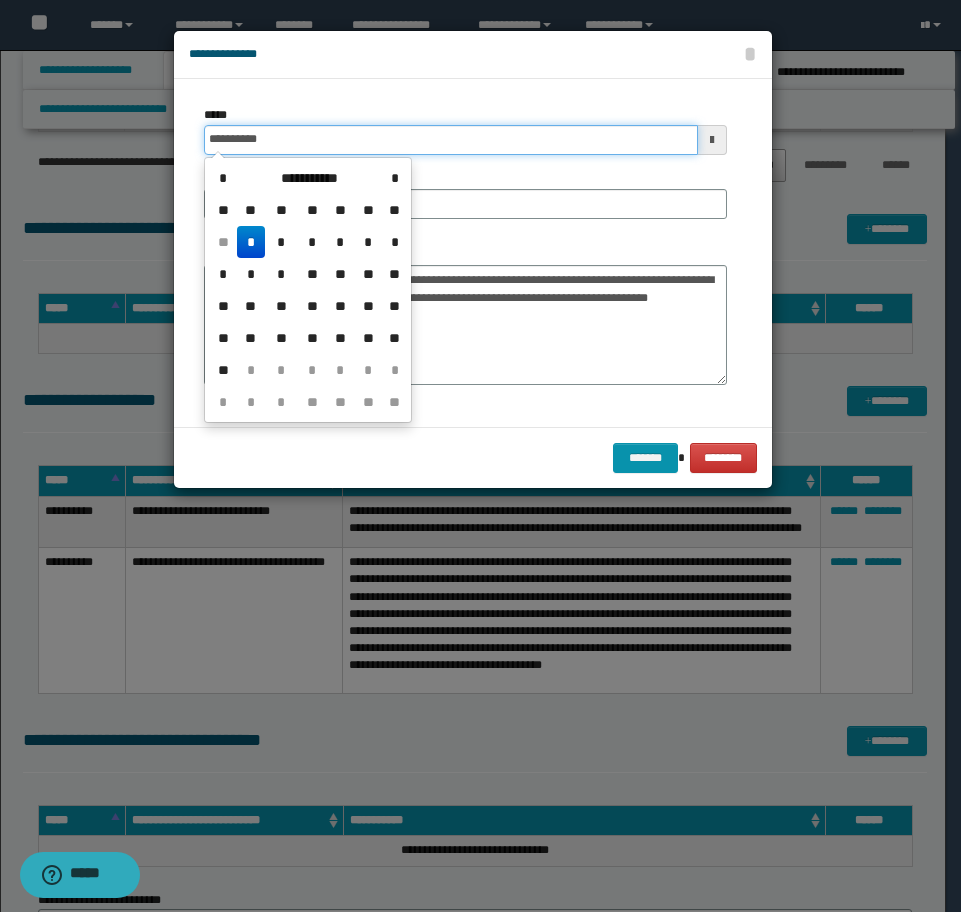 type on "**********" 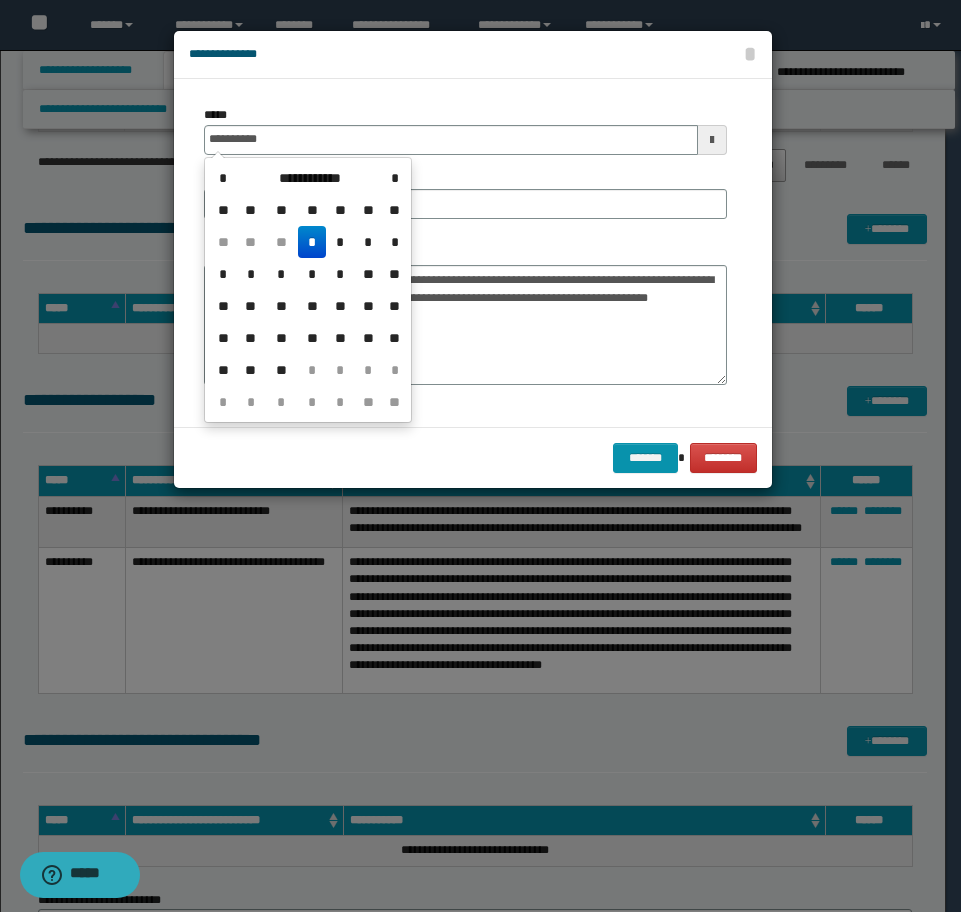 click on "*" at bounding box center (312, 242) 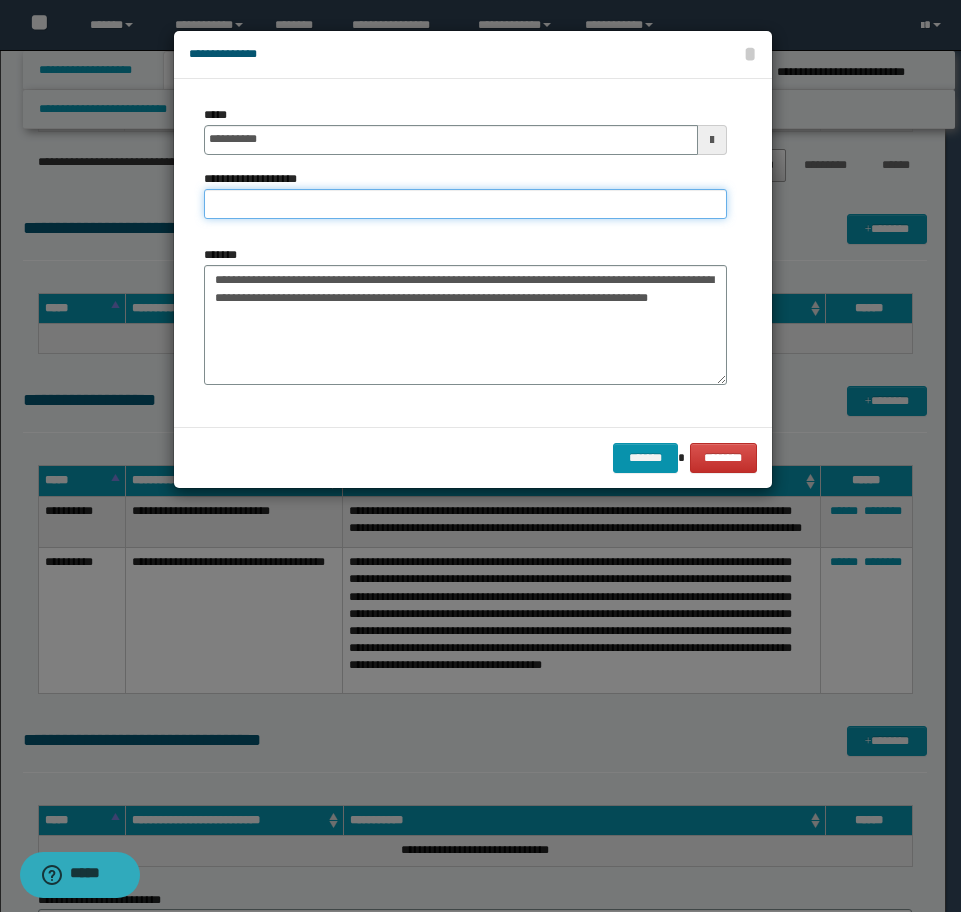 click on "**********" at bounding box center [465, 204] 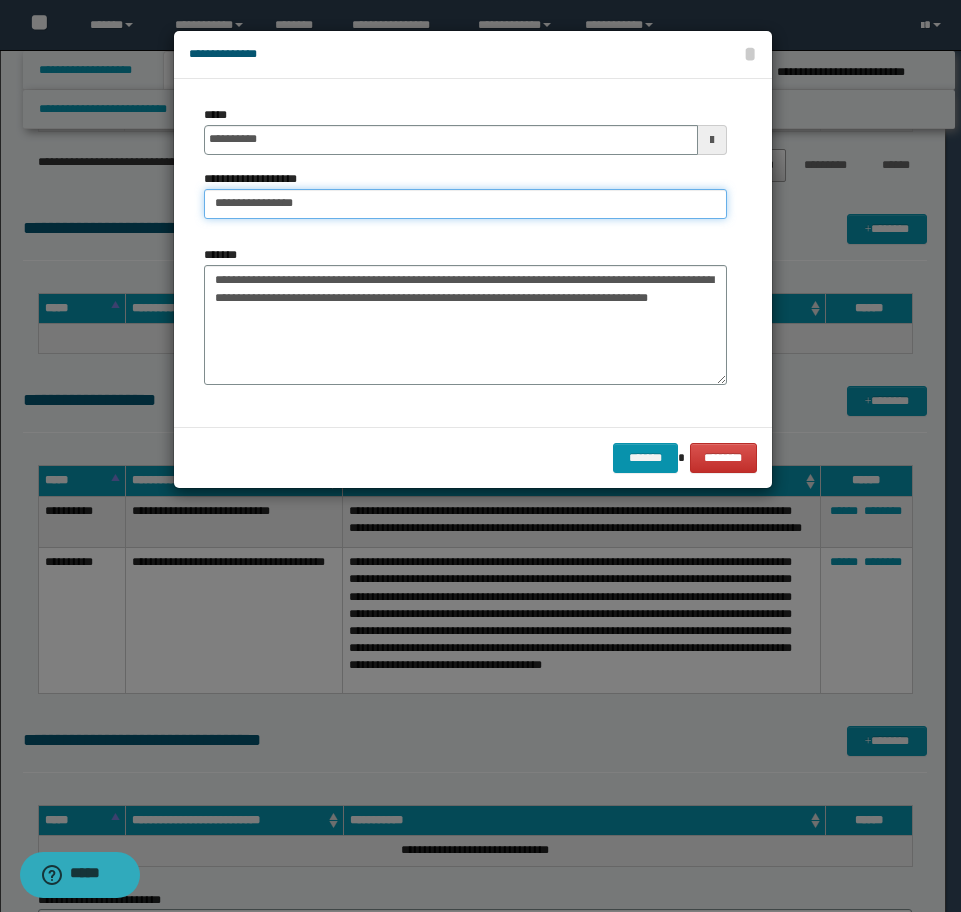 type on "**********" 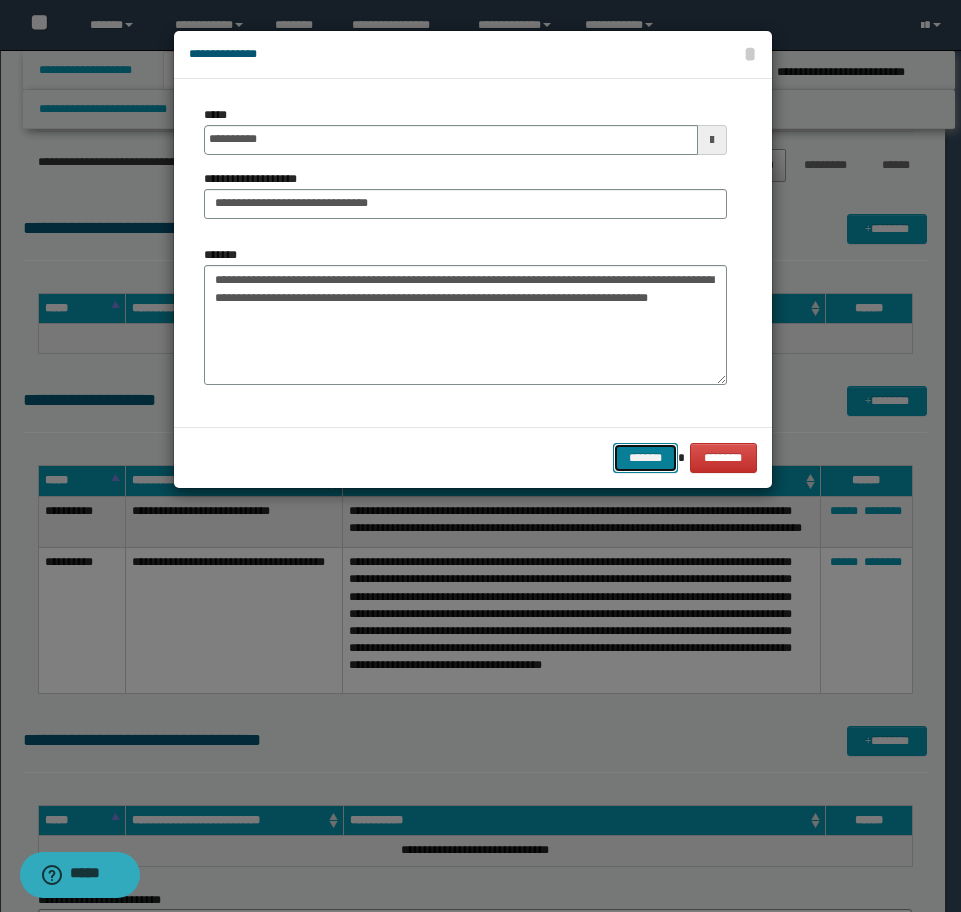 click on "*******" at bounding box center [645, 458] 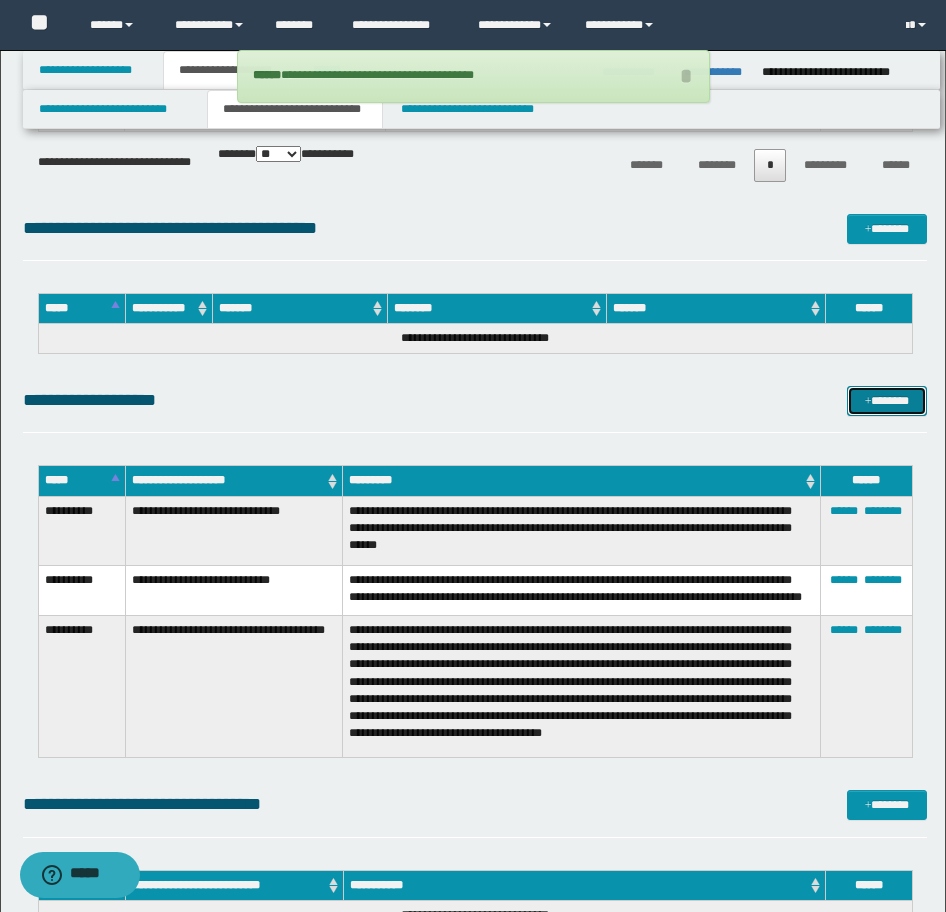 click on "*******" at bounding box center (887, 401) 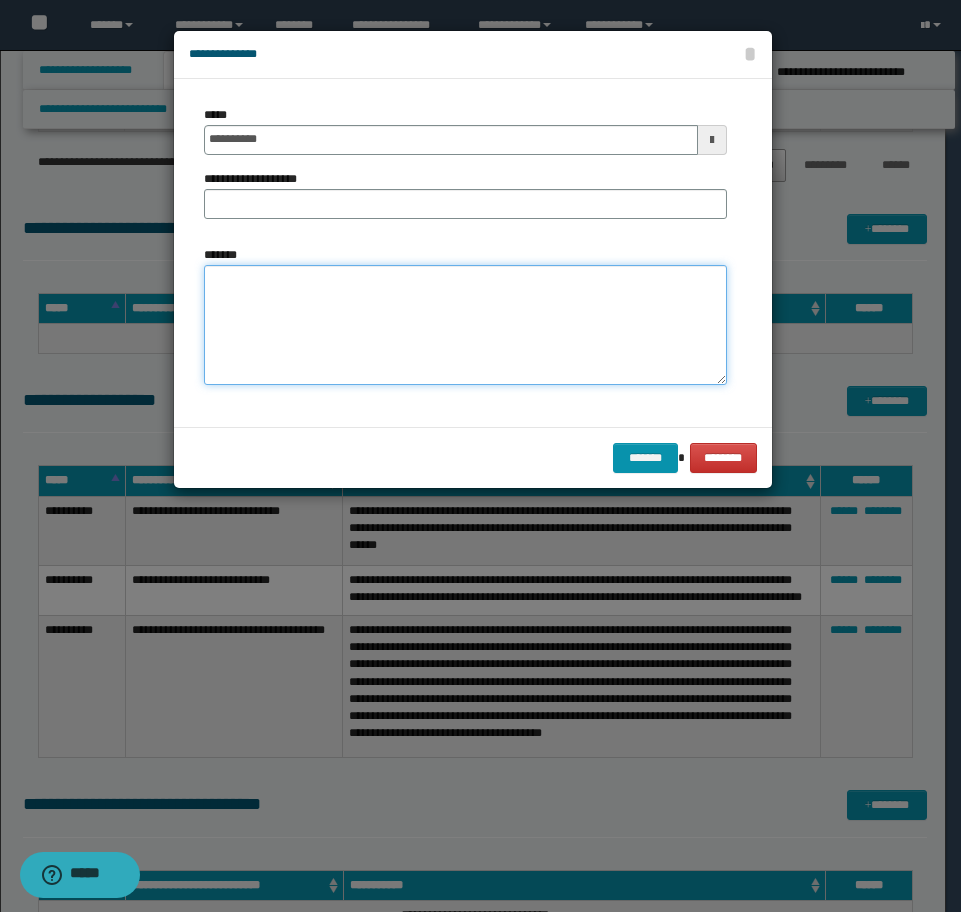 click on "*******" at bounding box center [465, 325] 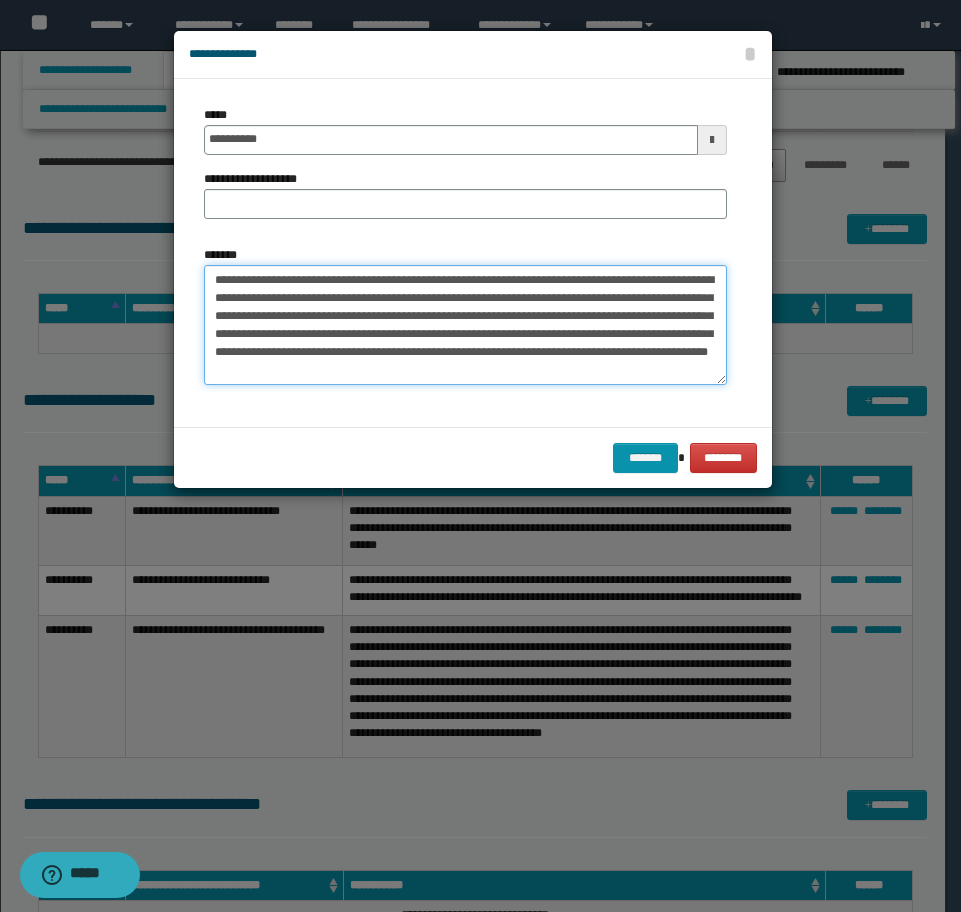 drag, startPoint x: 565, startPoint y: 313, endPoint x: 65, endPoint y: 266, distance: 502.20413 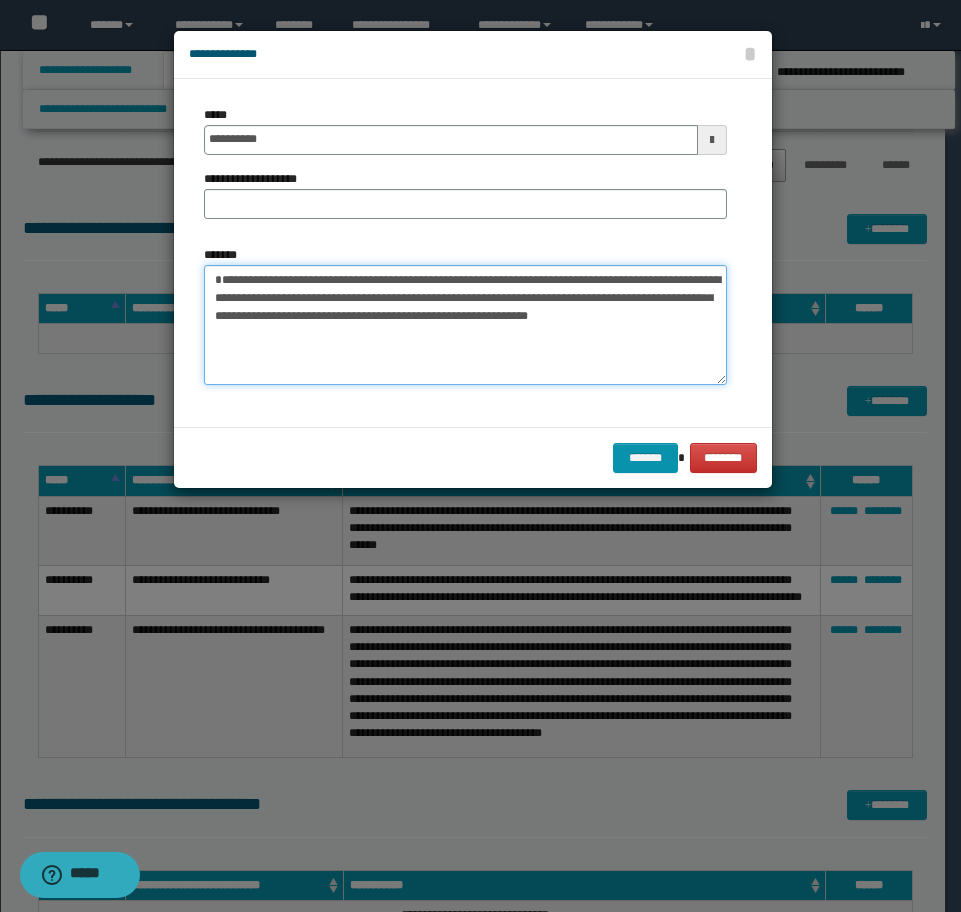 click on "**********" at bounding box center [465, 325] 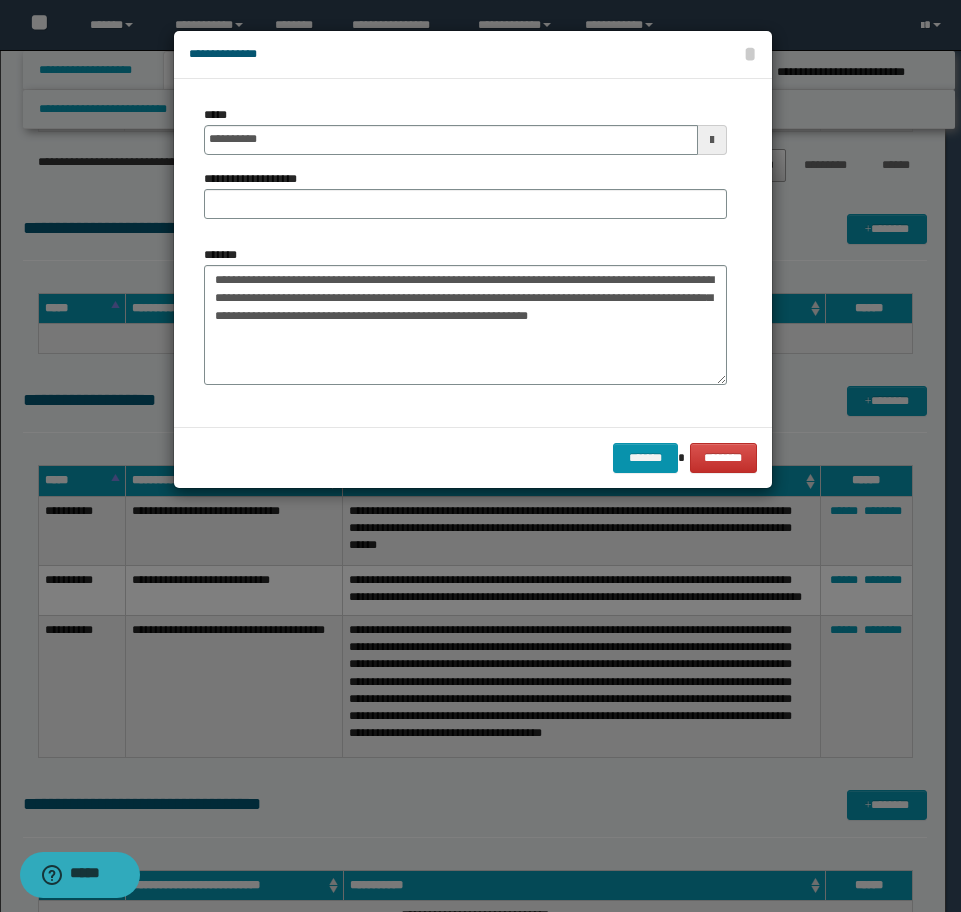 click on "**********" at bounding box center (465, 170) 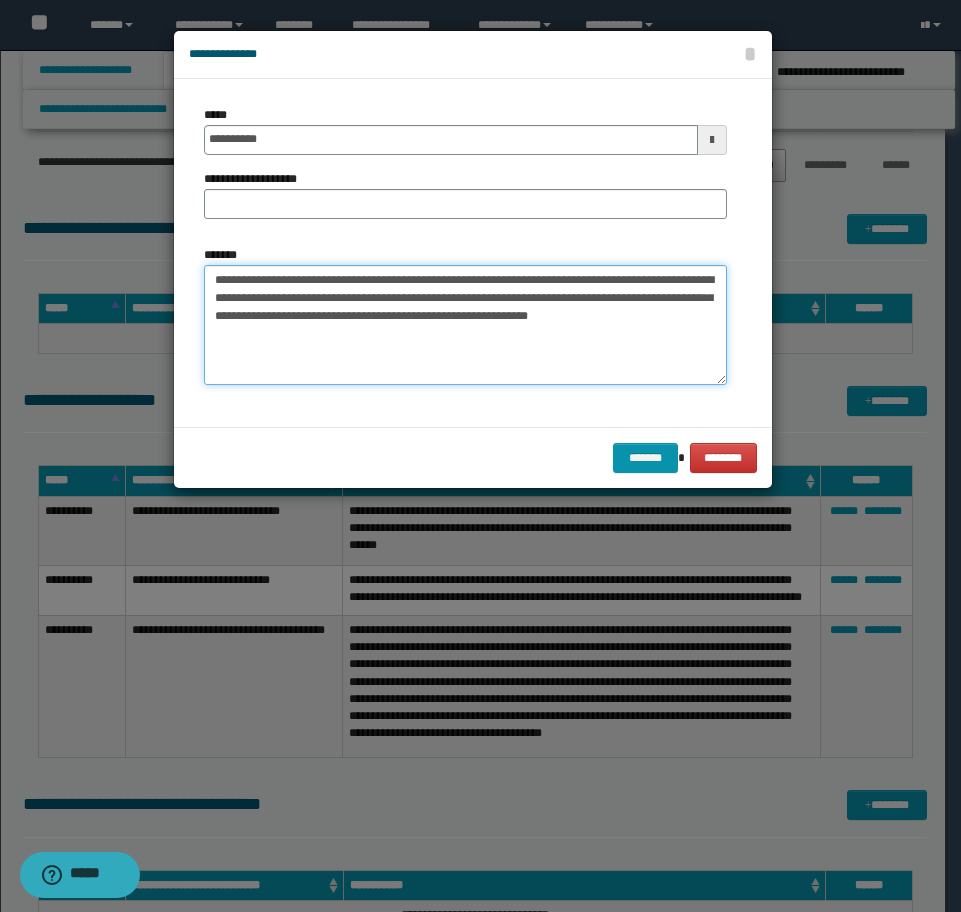 click on "**********" at bounding box center (465, 325) 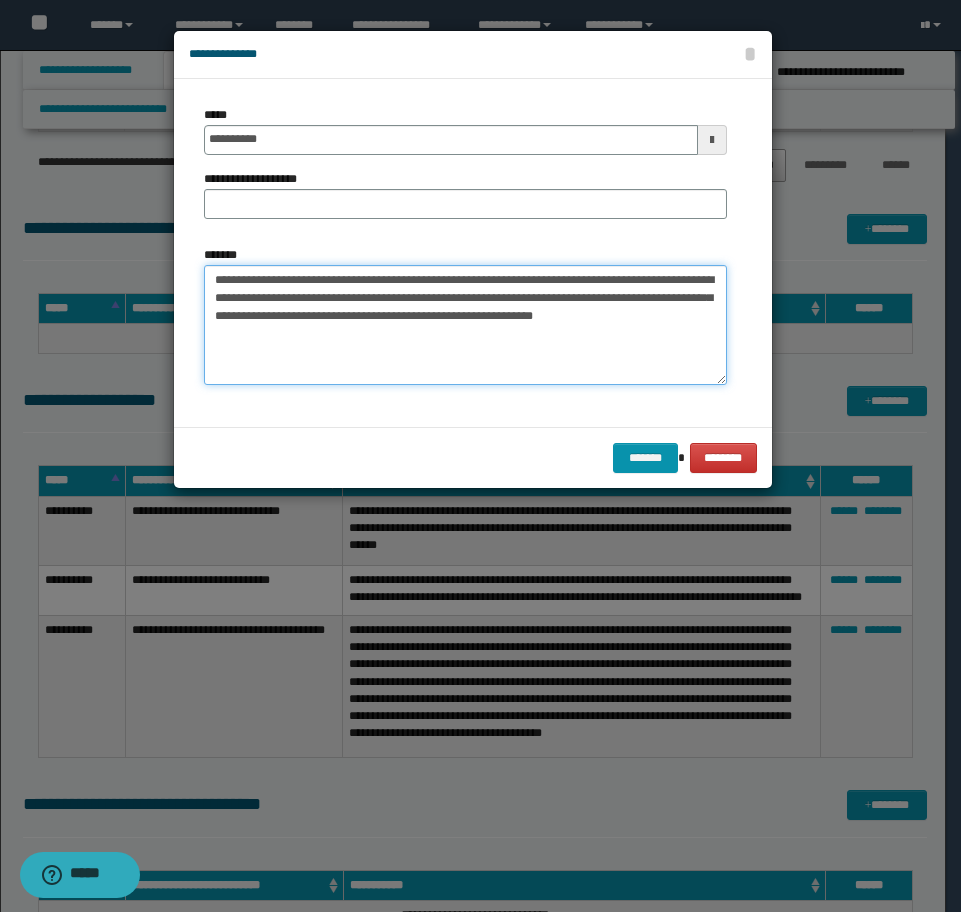 type on "**********" 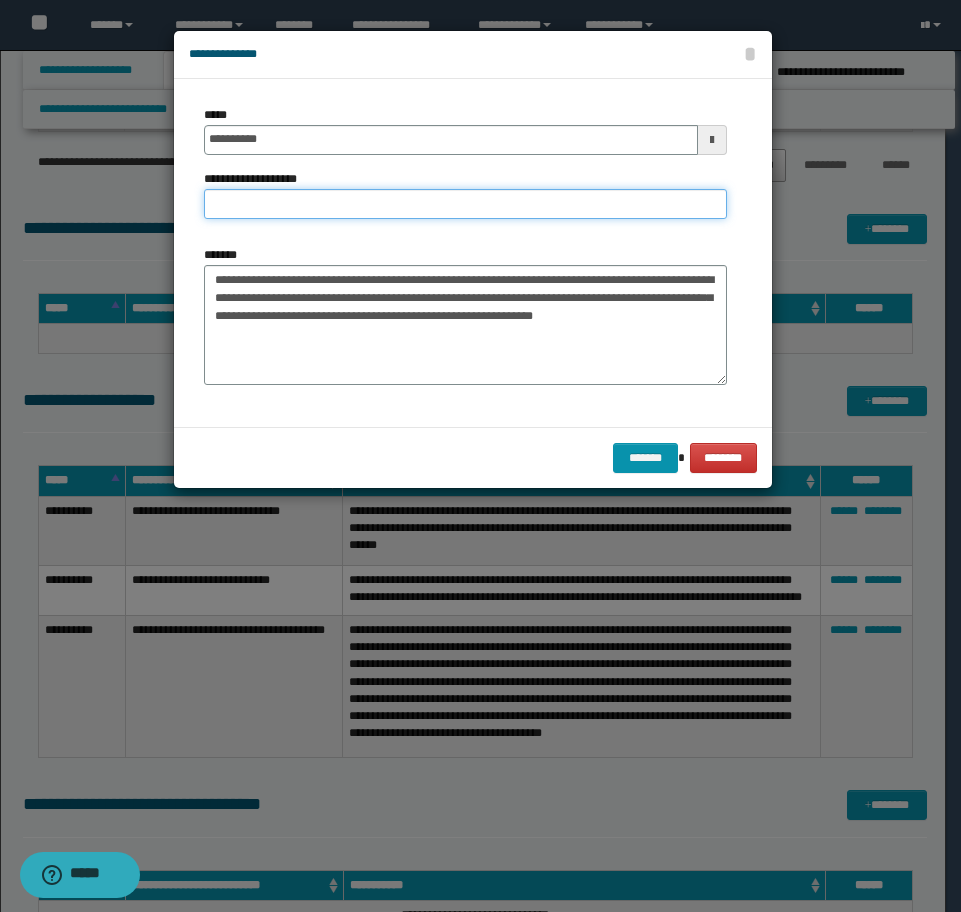 click on "**********" at bounding box center [465, 204] 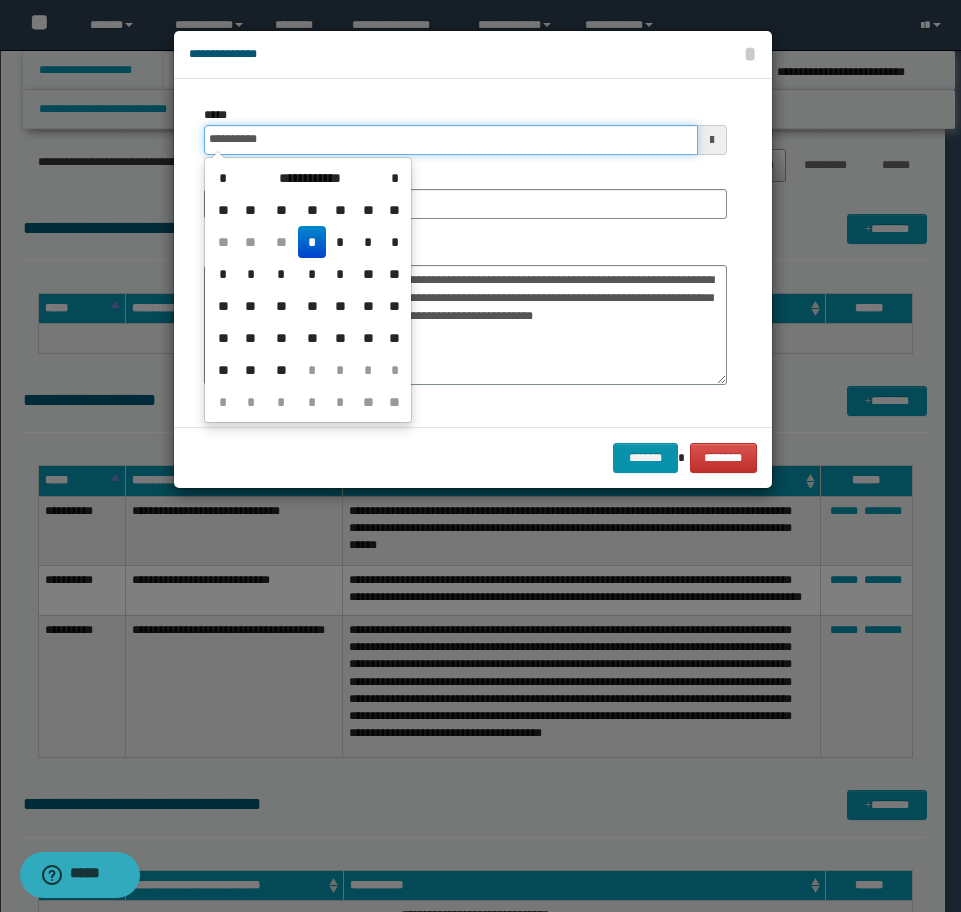 drag, startPoint x: 346, startPoint y: 139, endPoint x: -16, endPoint y: 113, distance: 362.9325 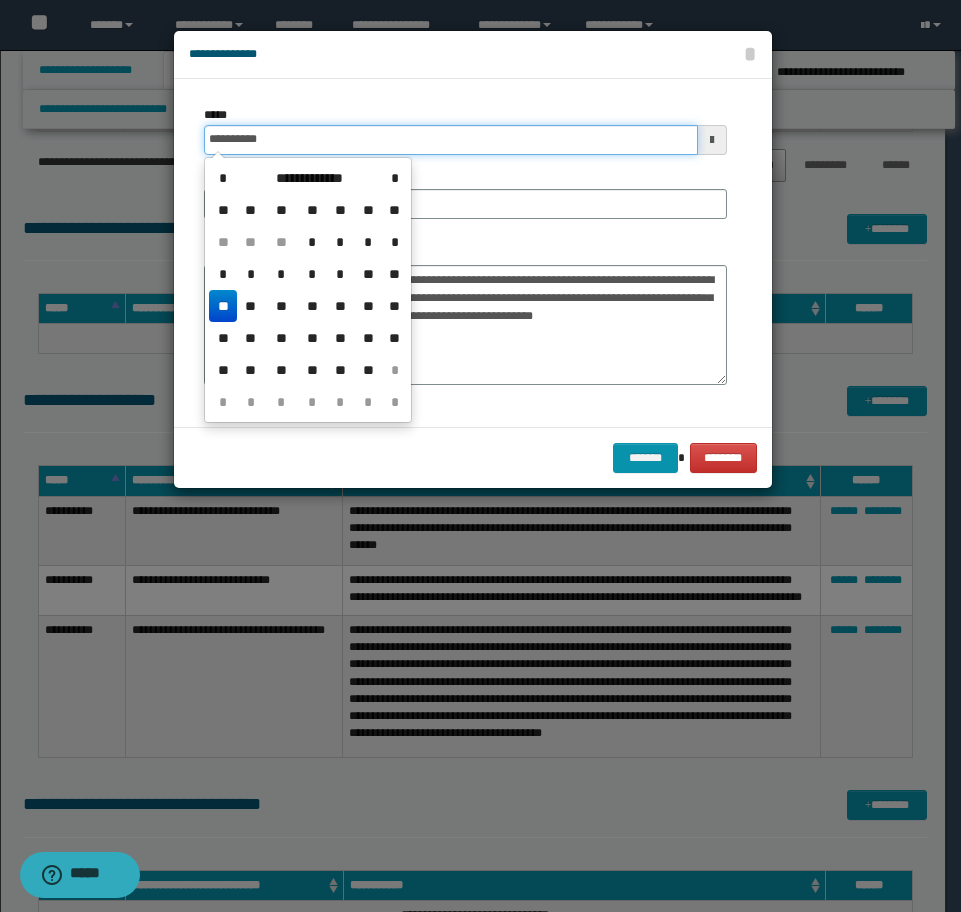type on "**********" 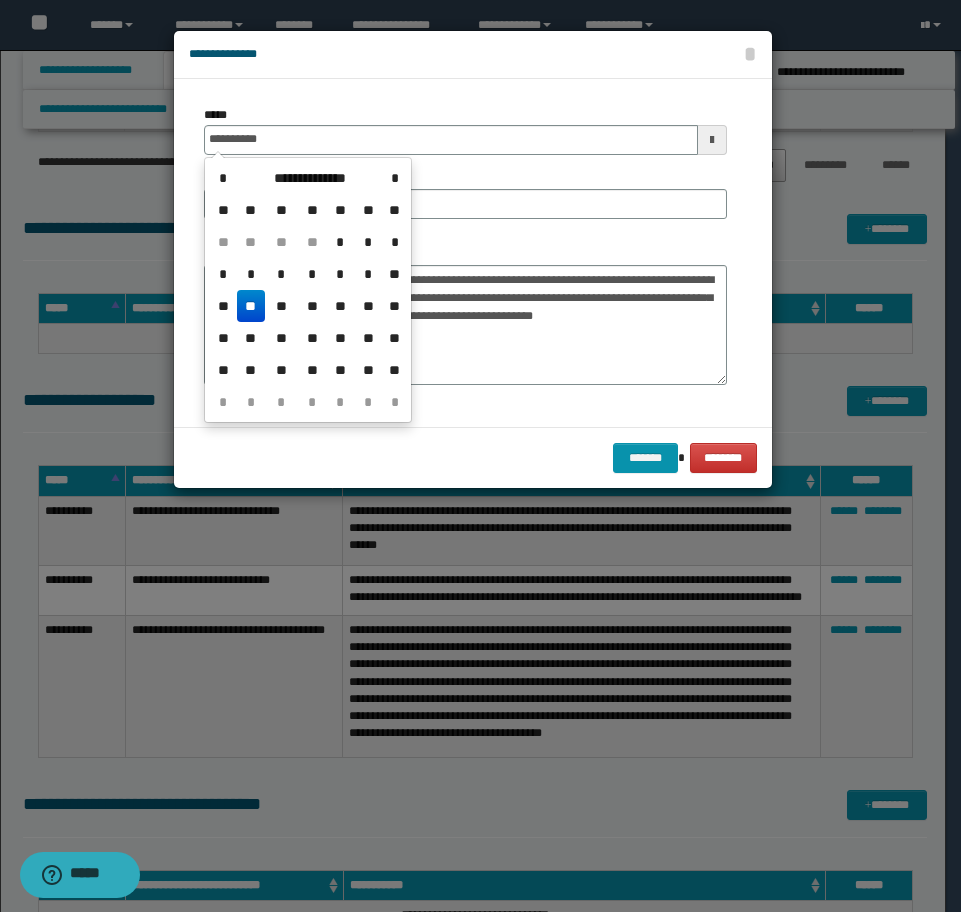 click on "**" at bounding box center [251, 306] 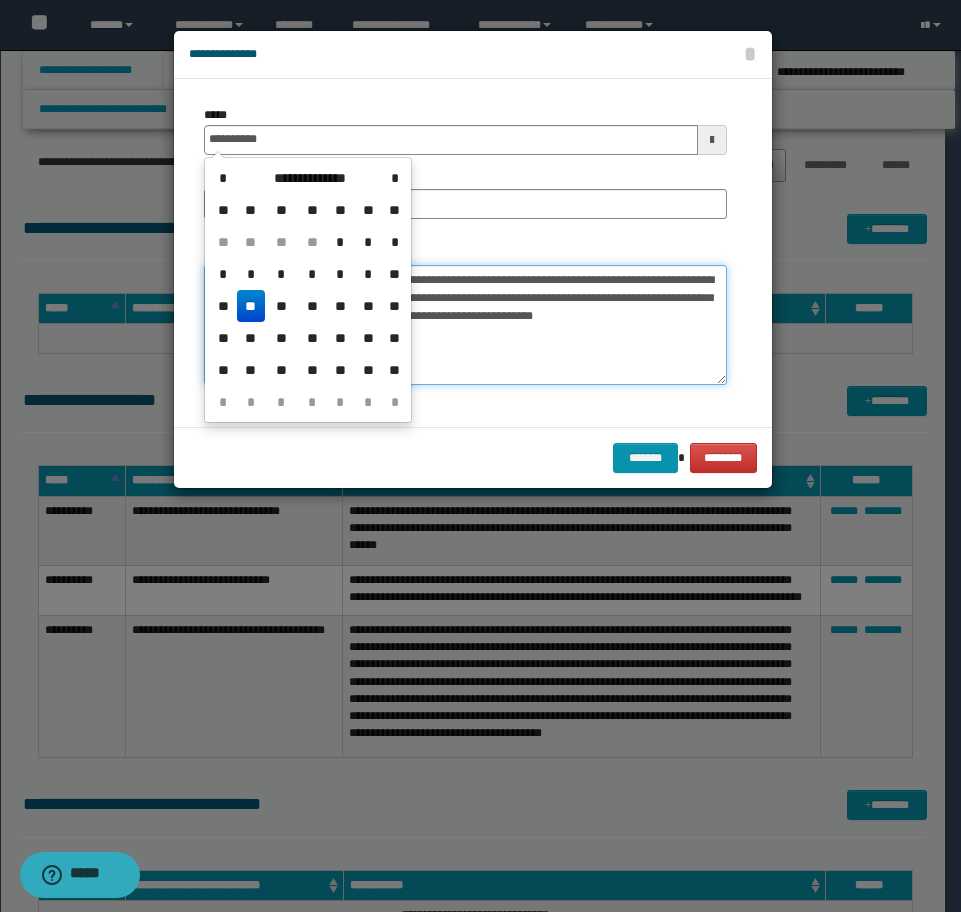 click on "**********" at bounding box center (465, 325) 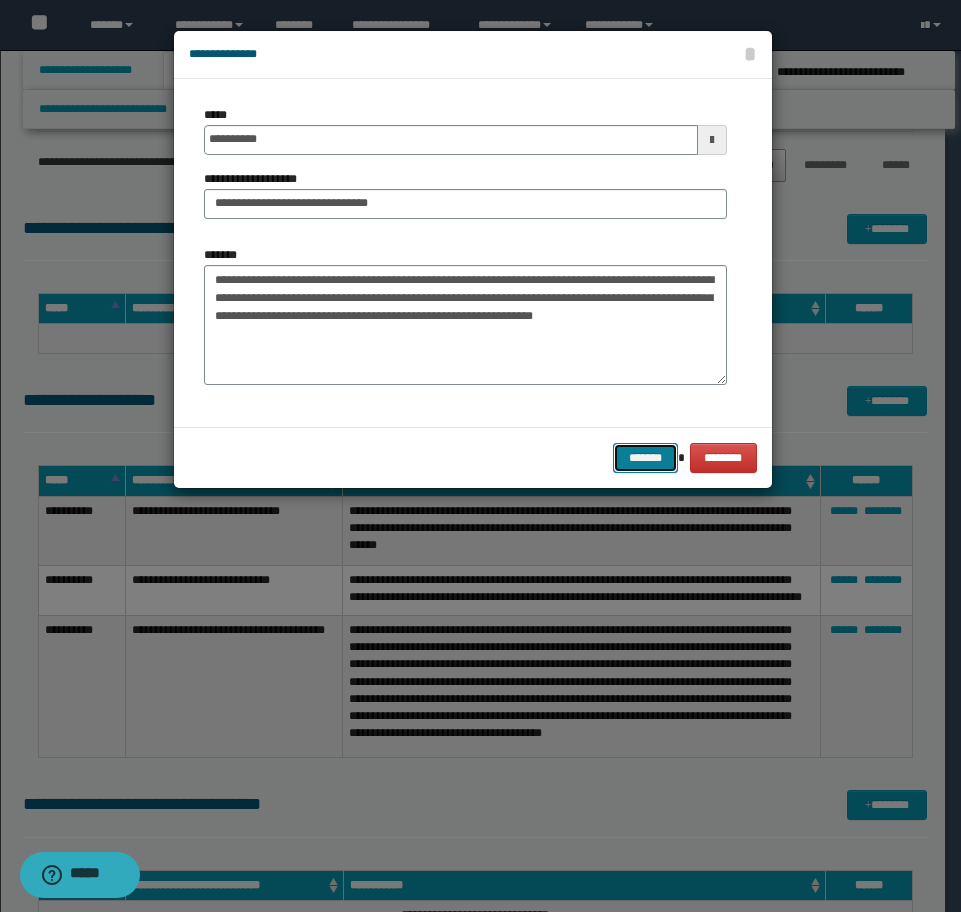 click on "*******" at bounding box center [645, 458] 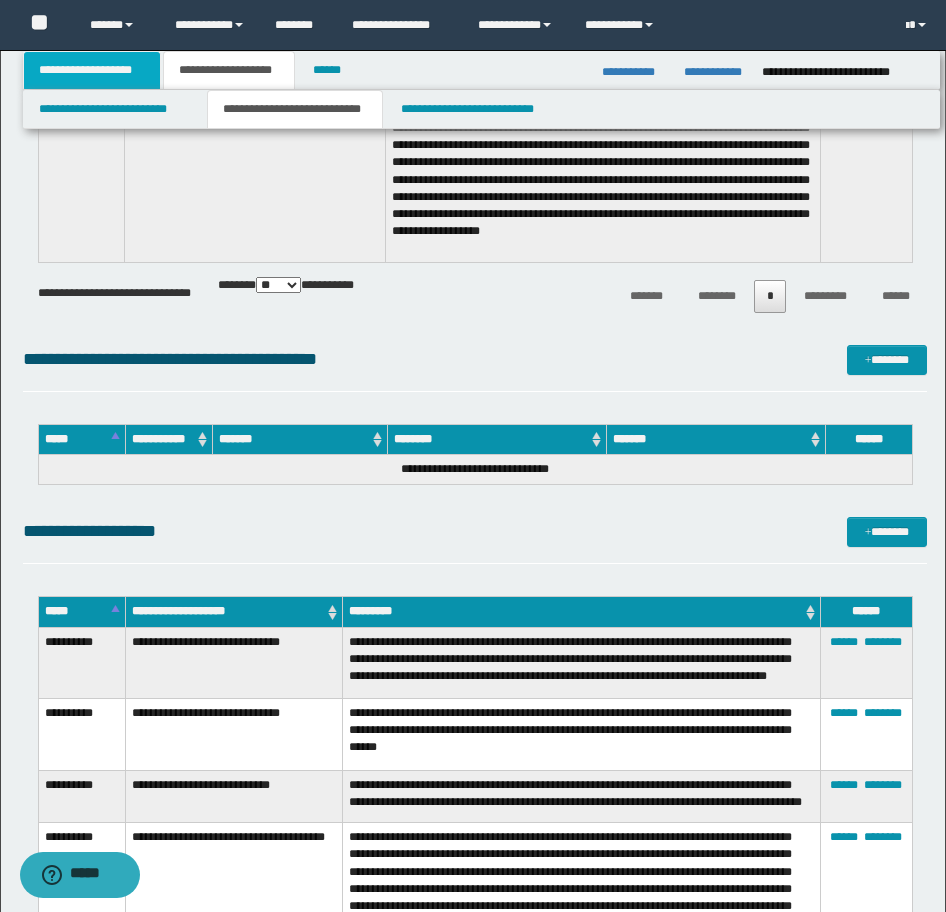 scroll, scrollTop: 800, scrollLeft: 0, axis: vertical 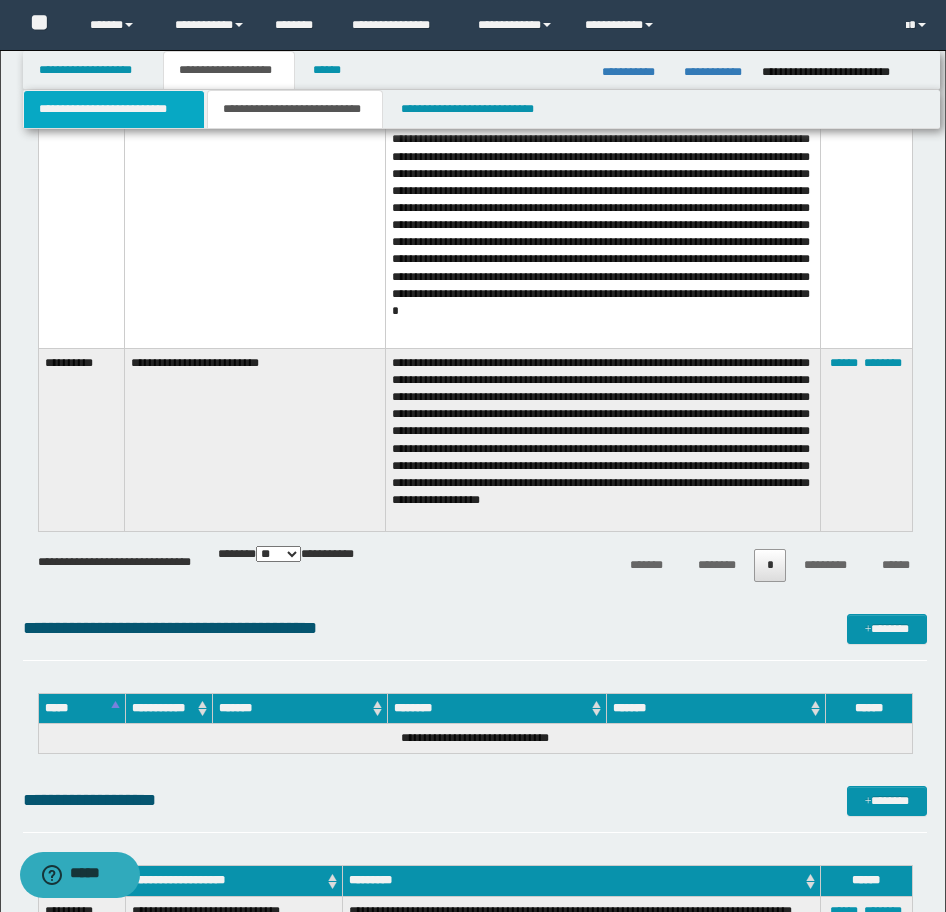 click on "**********" at bounding box center [114, 109] 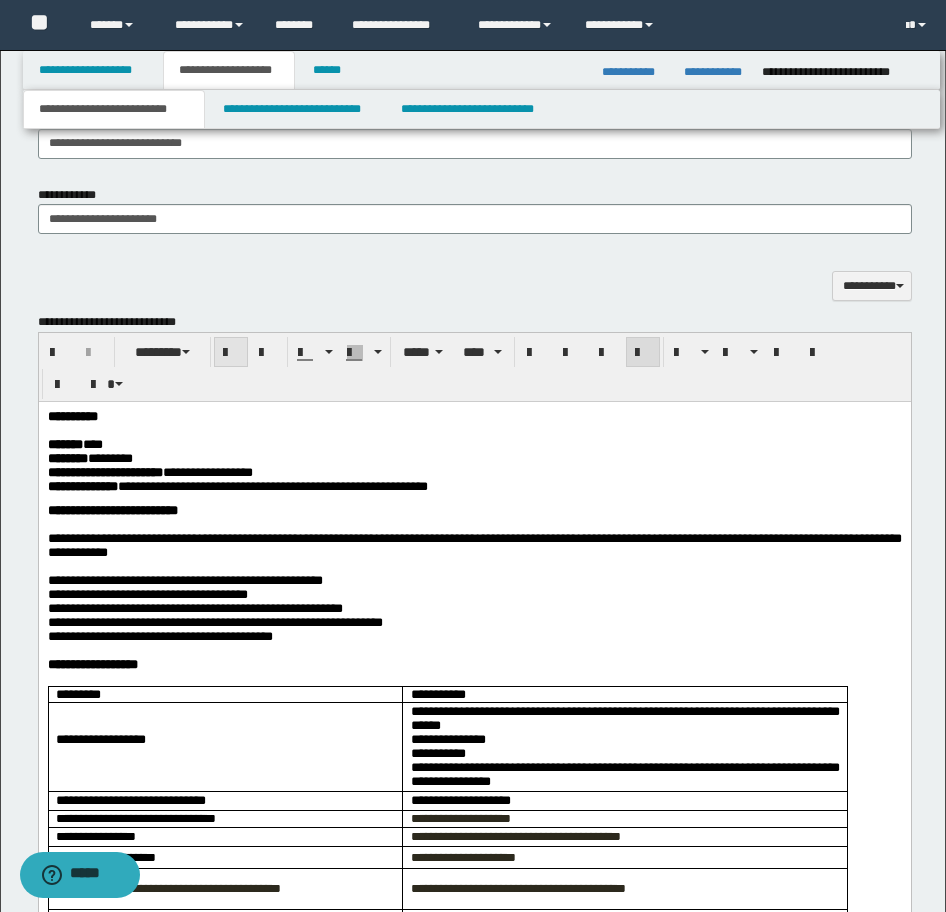 scroll, scrollTop: 1300, scrollLeft: 0, axis: vertical 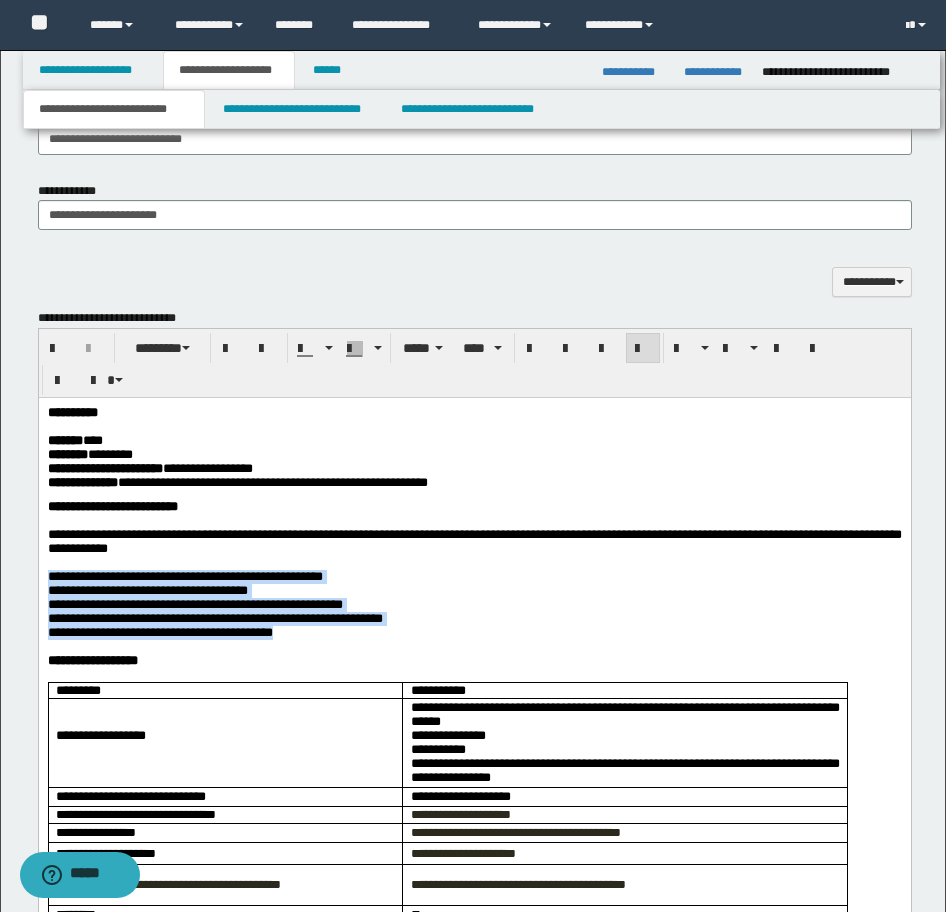 drag, startPoint x: 47, startPoint y: 597, endPoint x: 423, endPoint y: 663, distance: 381.7486 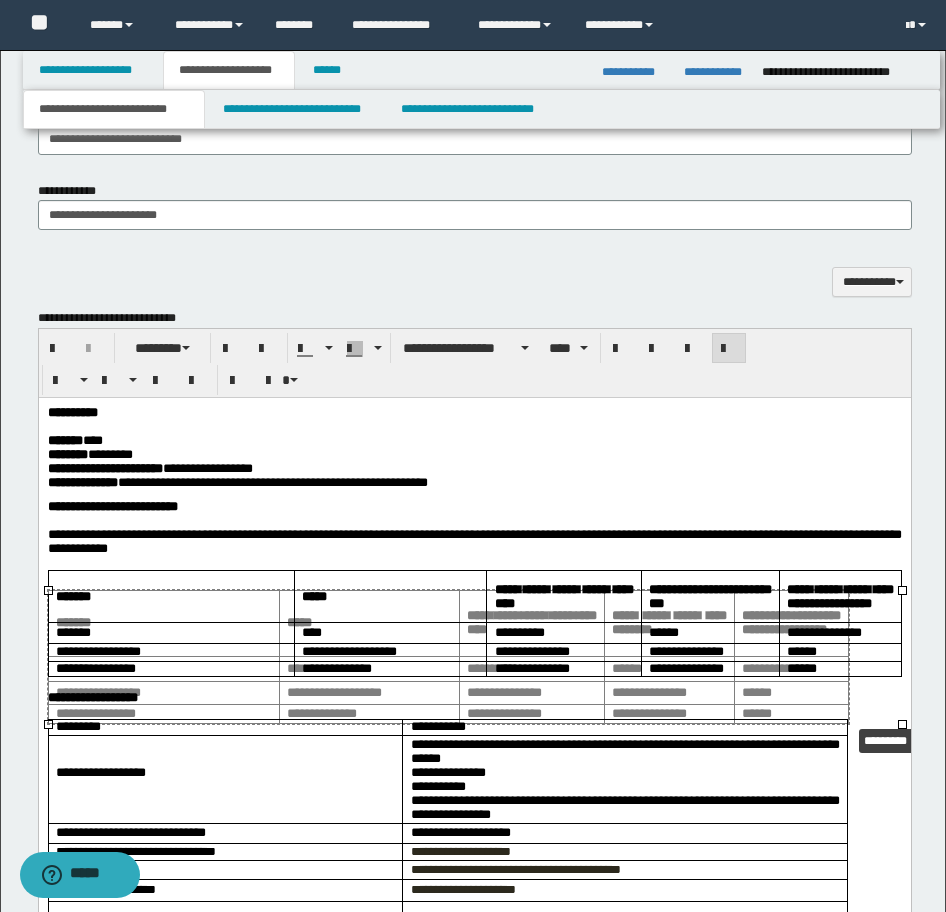 drag, startPoint x: 902, startPoint y: 723, endPoint x: 849, endPoint y: 723, distance: 53 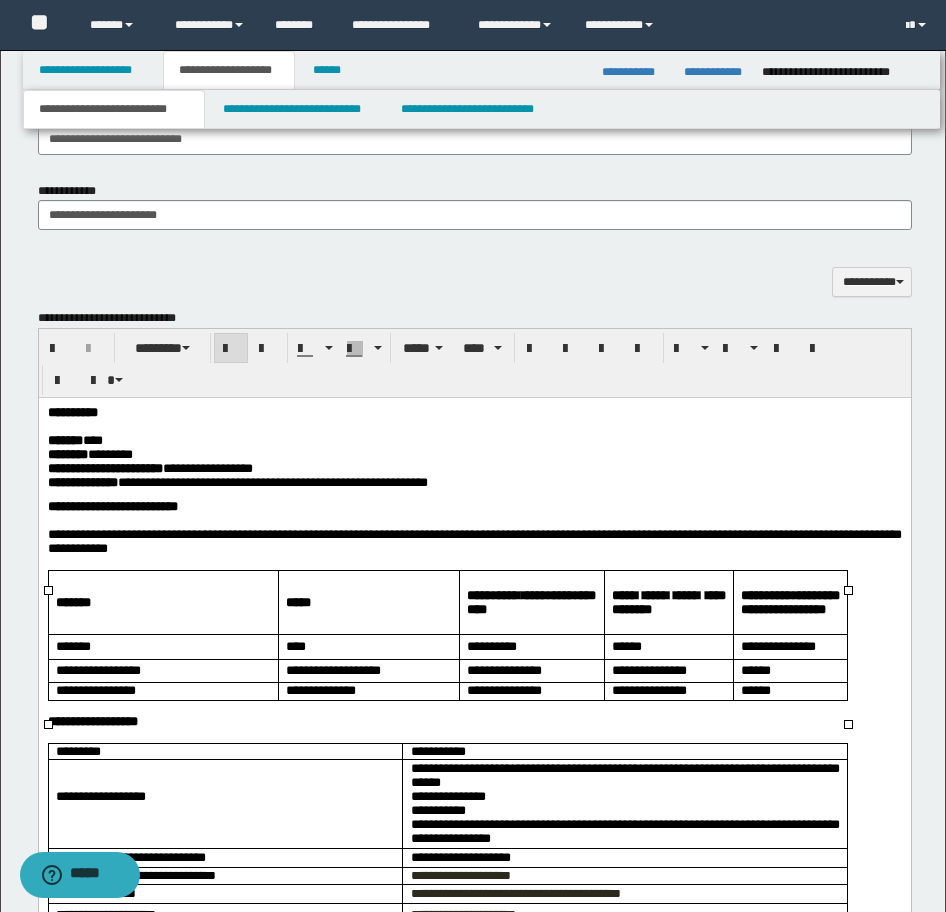 click on "**********" at bounding box center [72, 411] 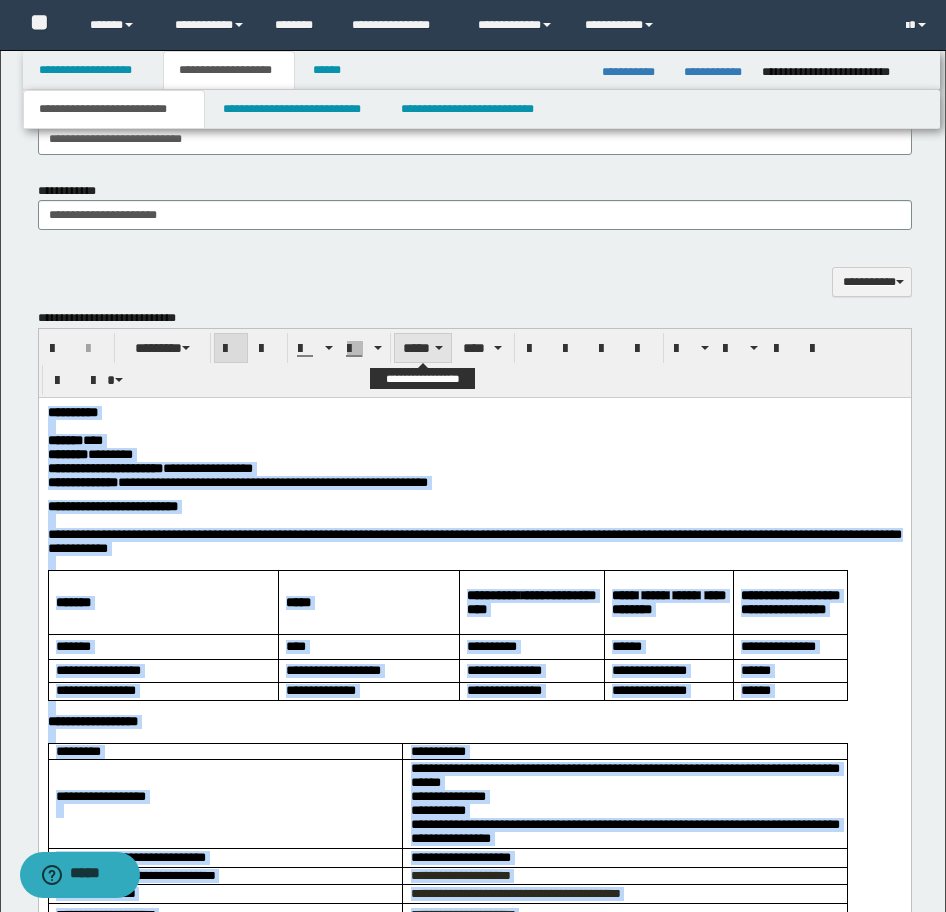 click on "*****" at bounding box center [423, 348] 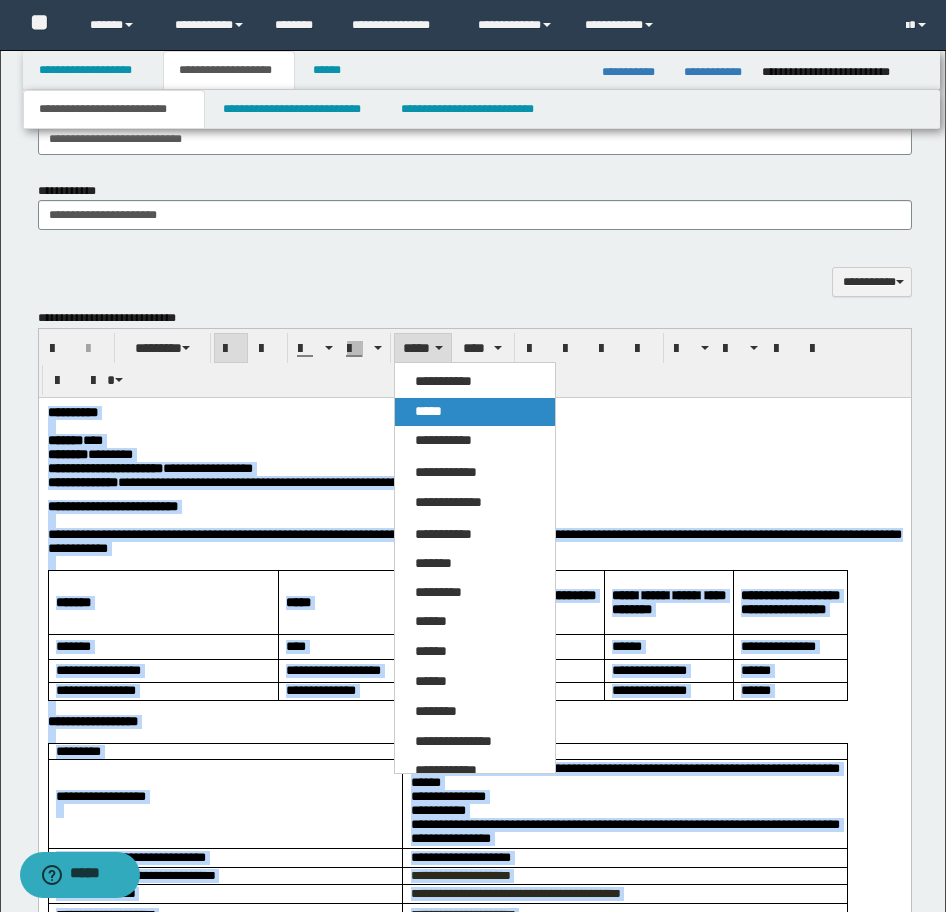 click on "*****" at bounding box center [428, 411] 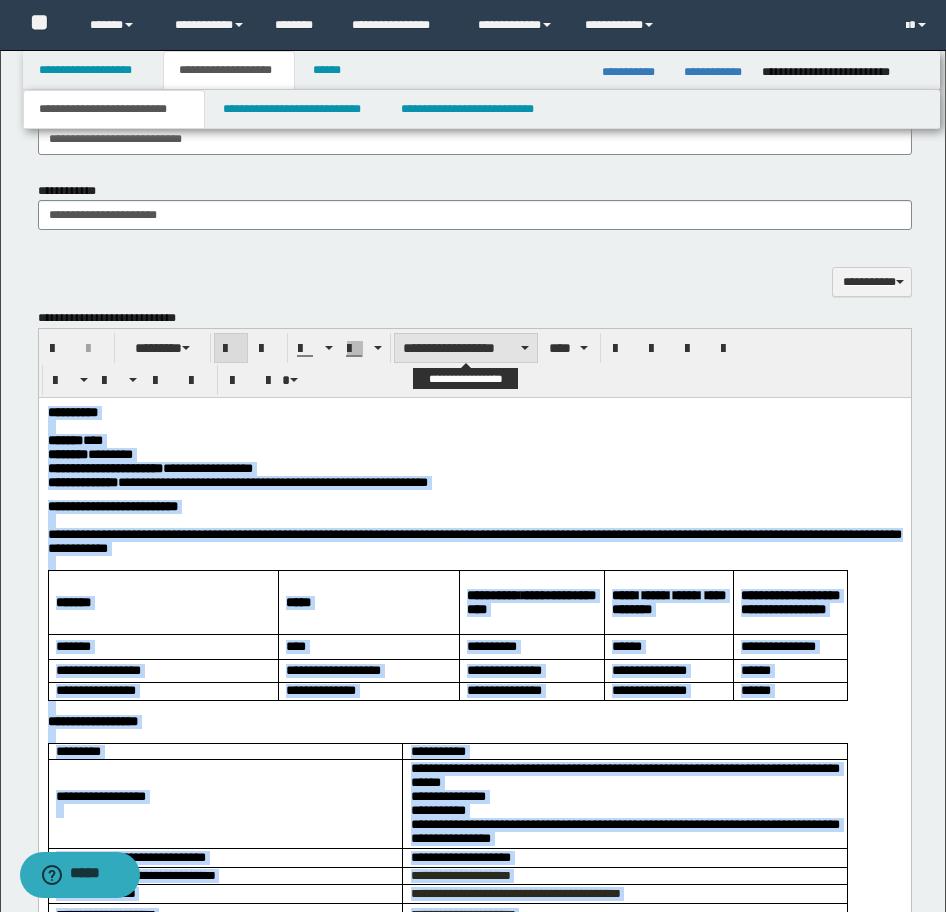 click on "**********" at bounding box center (466, 348) 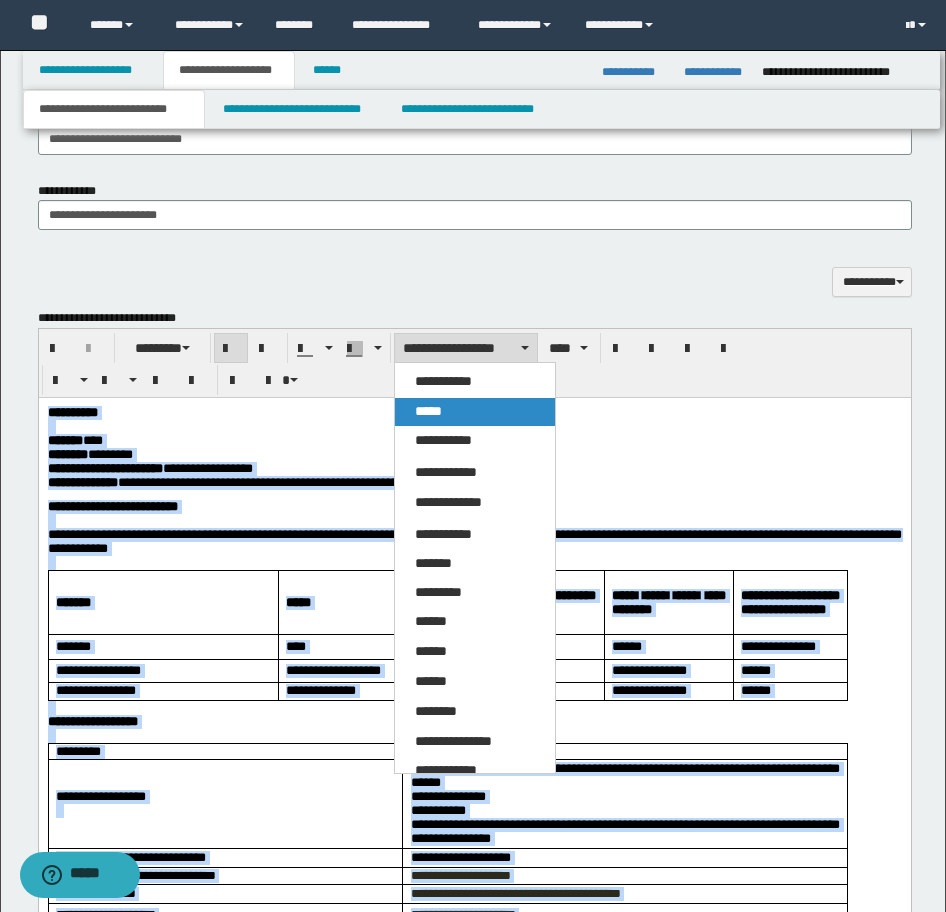 click on "*****" at bounding box center [475, 412] 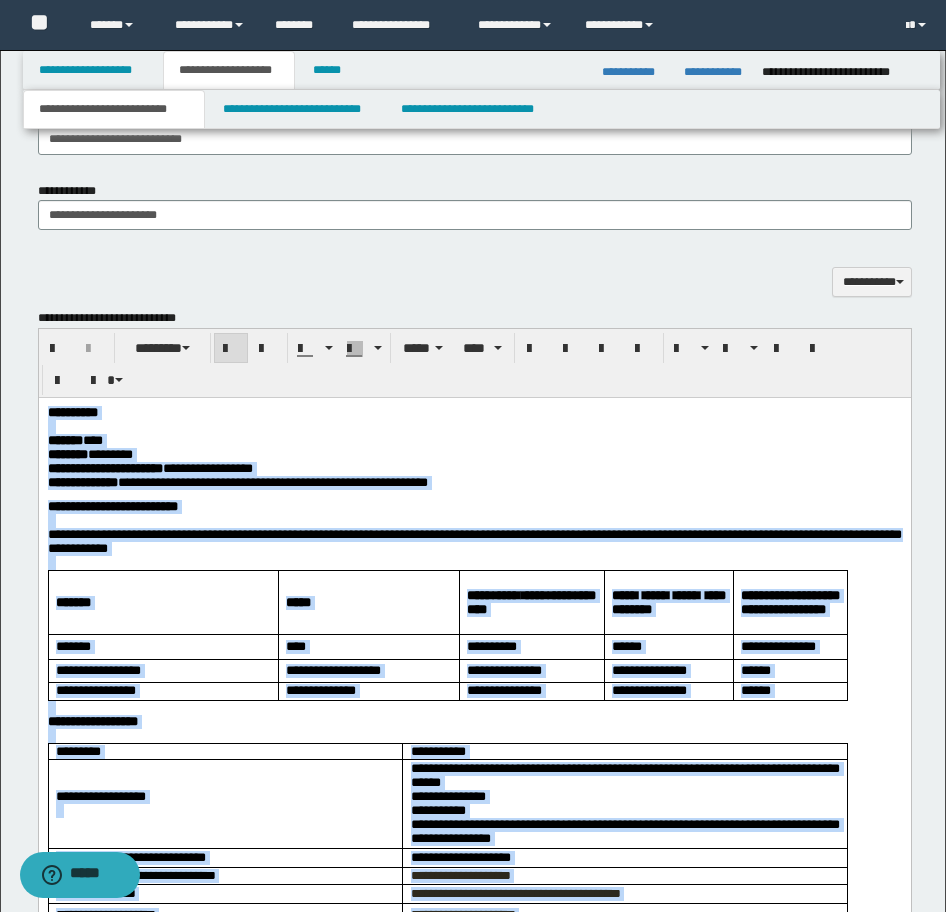 click on "**********" at bounding box center (474, 483) 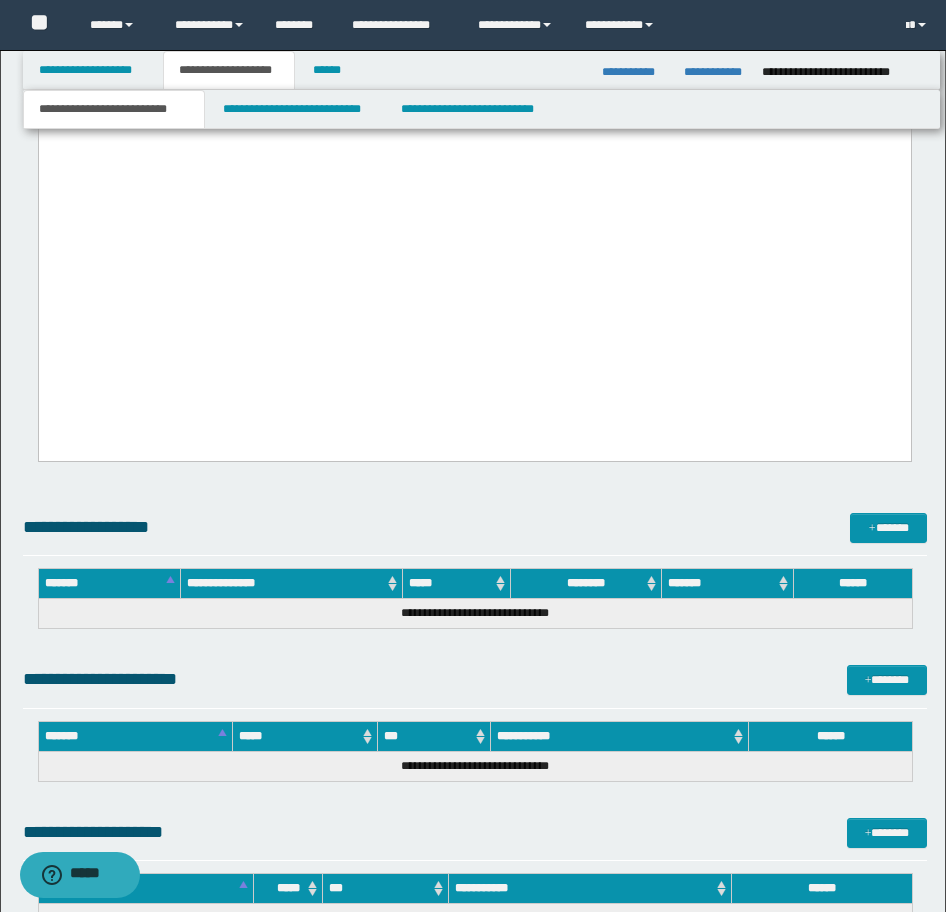 scroll, scrollTop: 3300, scrollLeft: 0, axis: vertical 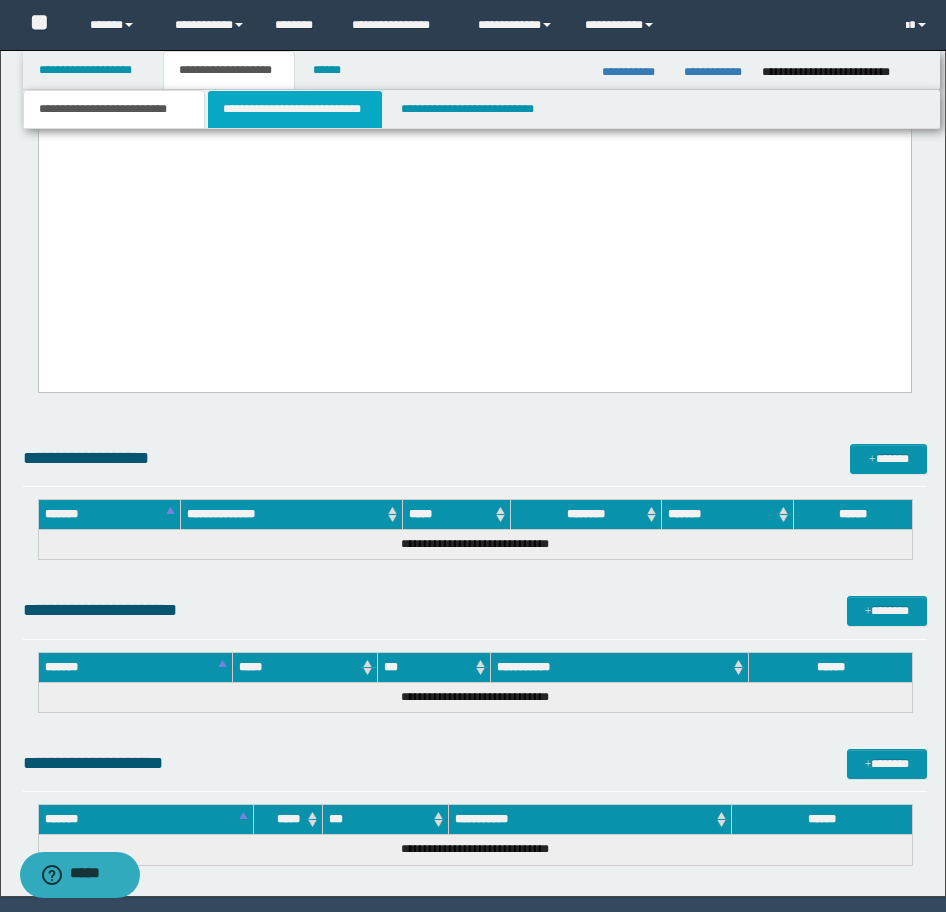 click on "**********" at bounding box center (295, 109) 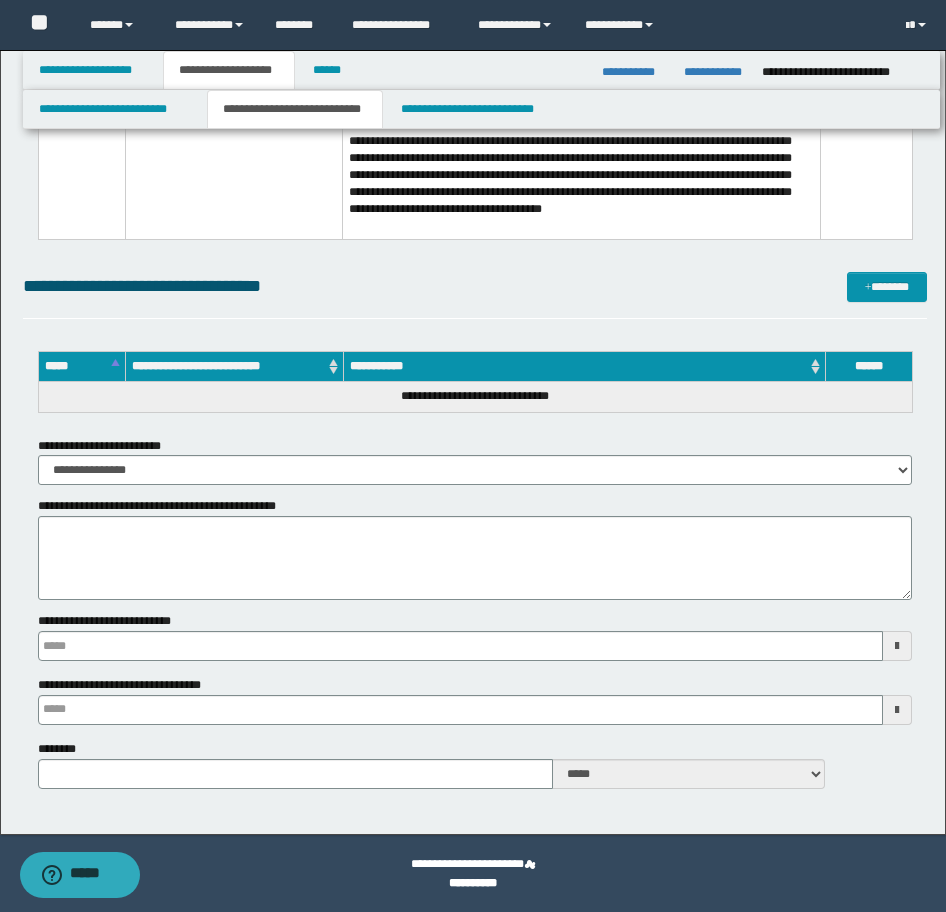 scroll, scrollTop: 1500, scrollLeft: 0, axis: vertical 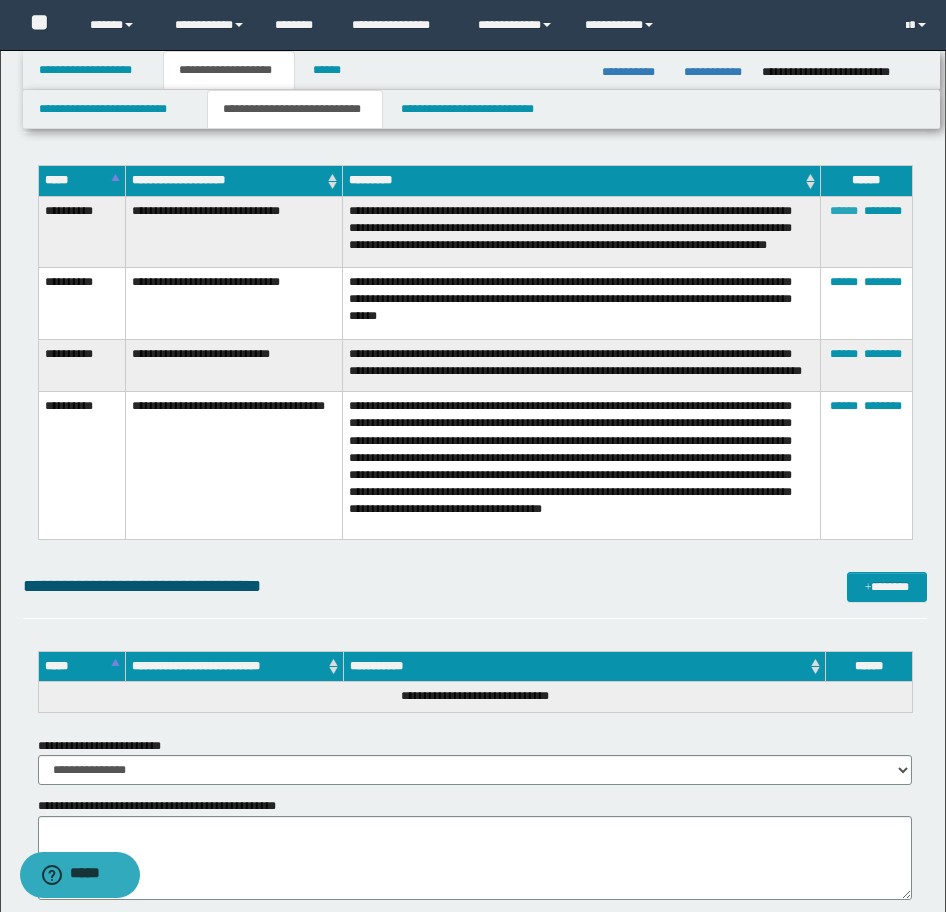 click on "******" at bounding box center [844, 211] 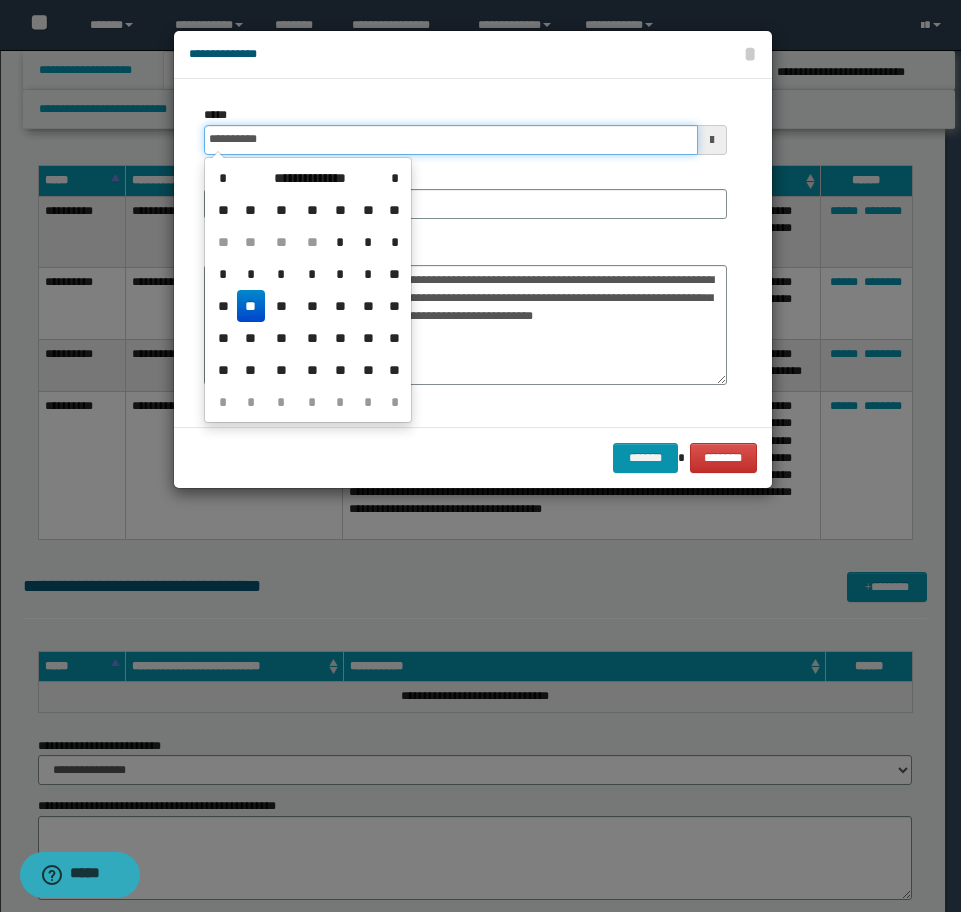 drag, startPoint x: 342, startPoint y: 145, endPoint x: -16, endPoint y: 105, distance: 360.2277 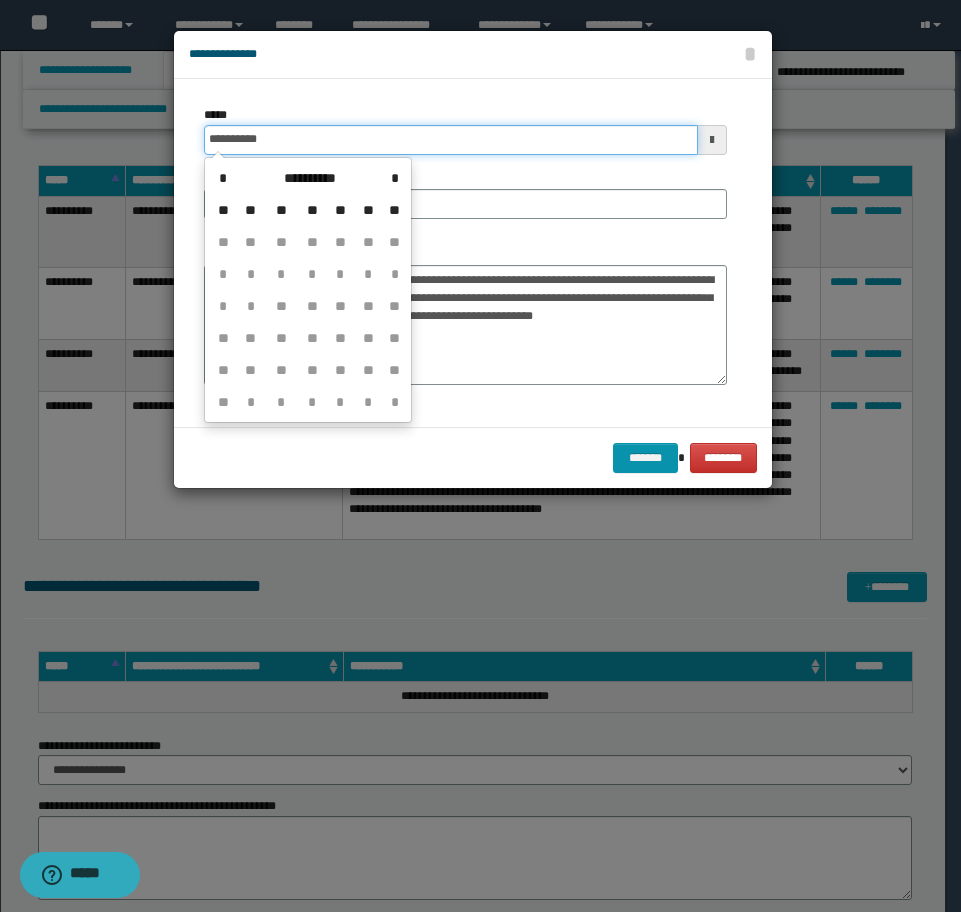 type on "**********" 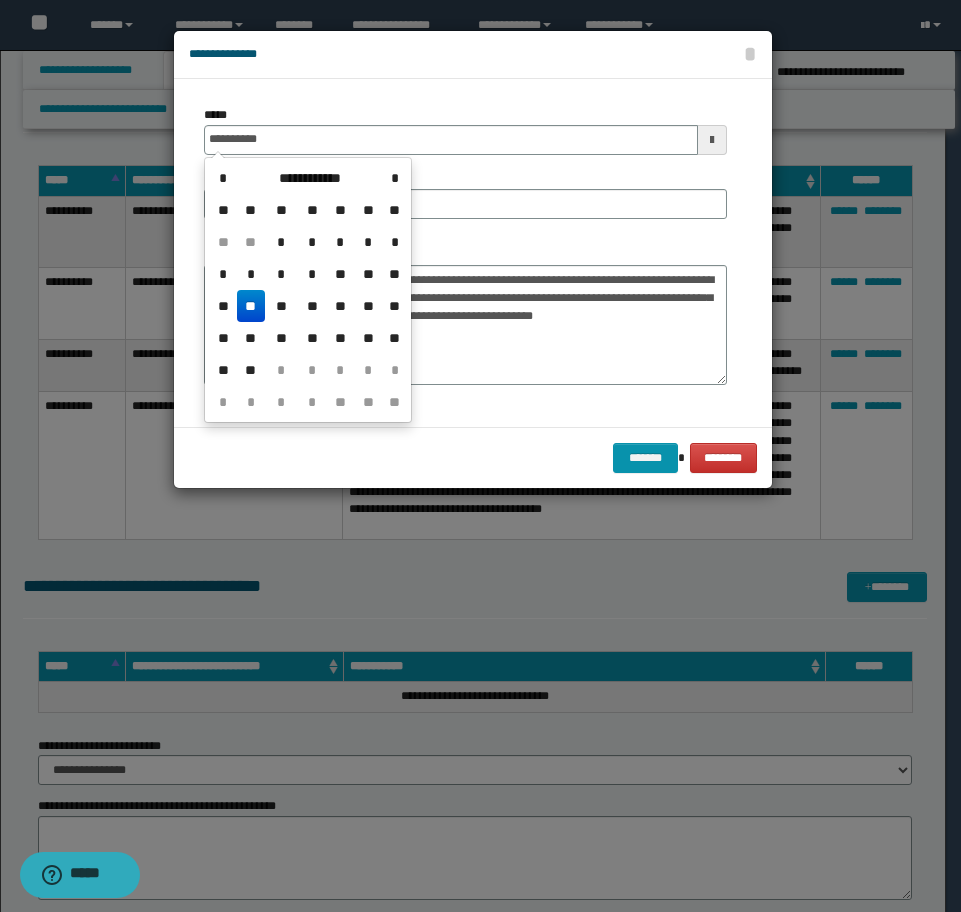 click on "**" at bounding box center [251, 306] 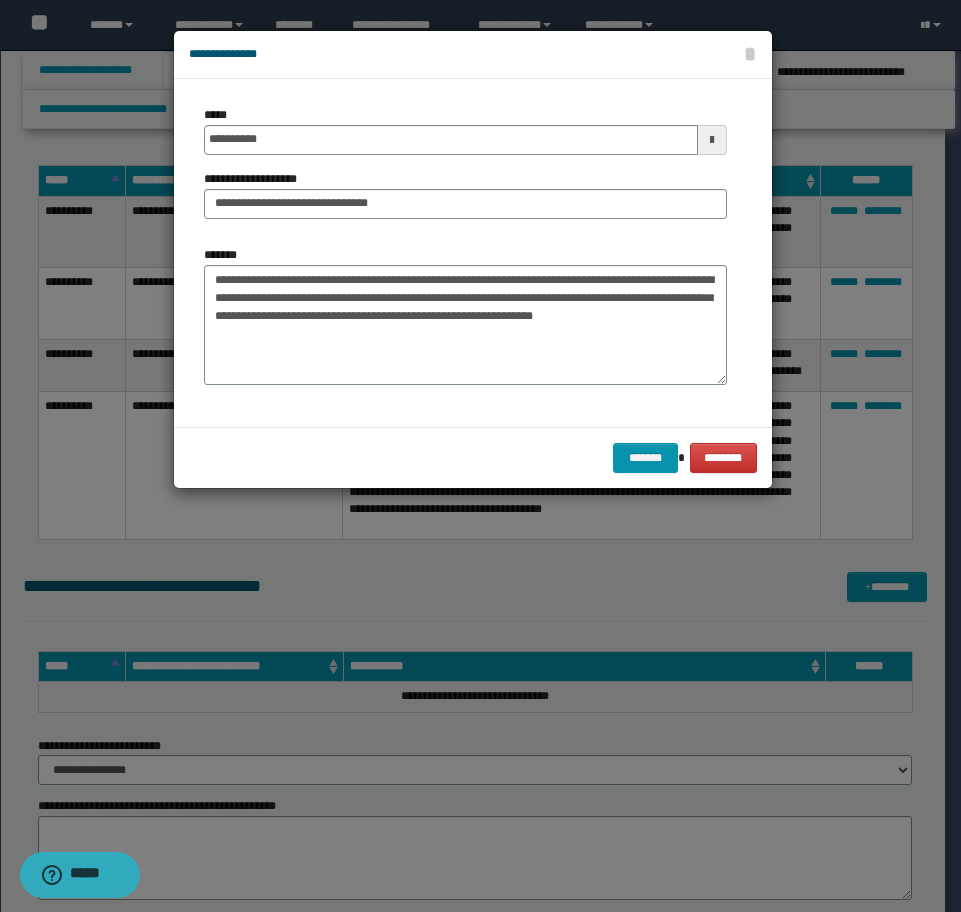 click on "*******
********" at bounding box center (473, 457) 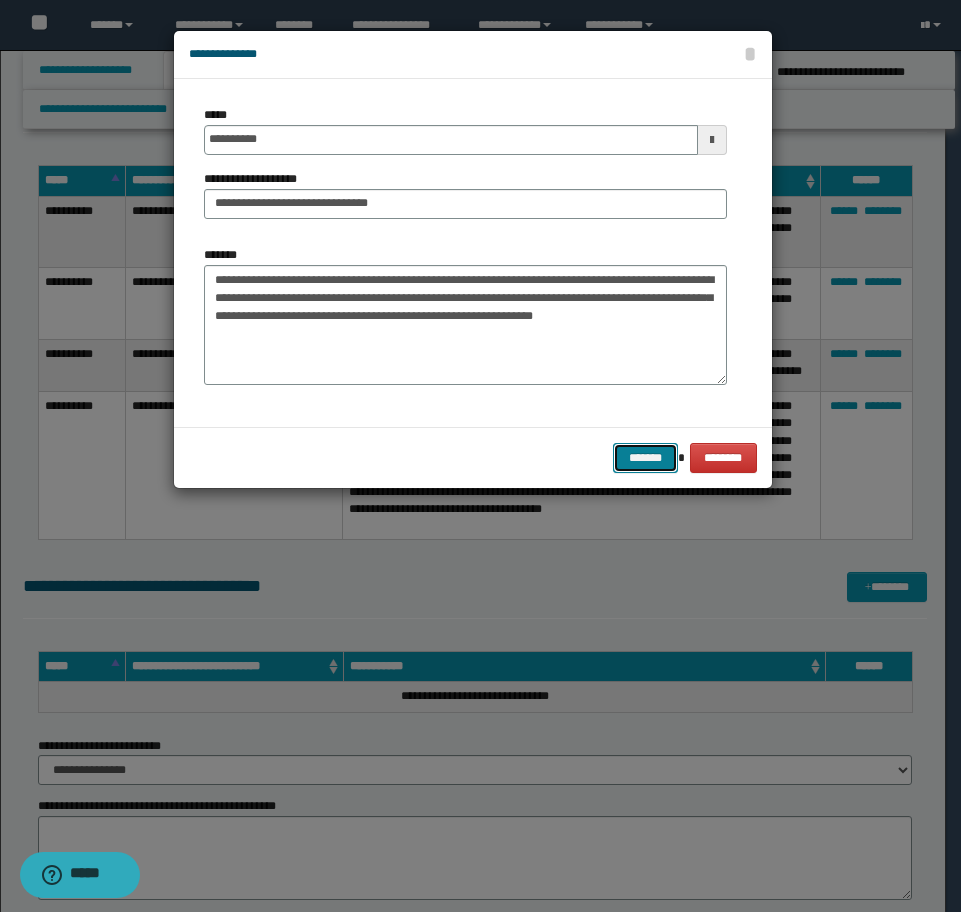 click on "*******" at bounding box center [645, 458] 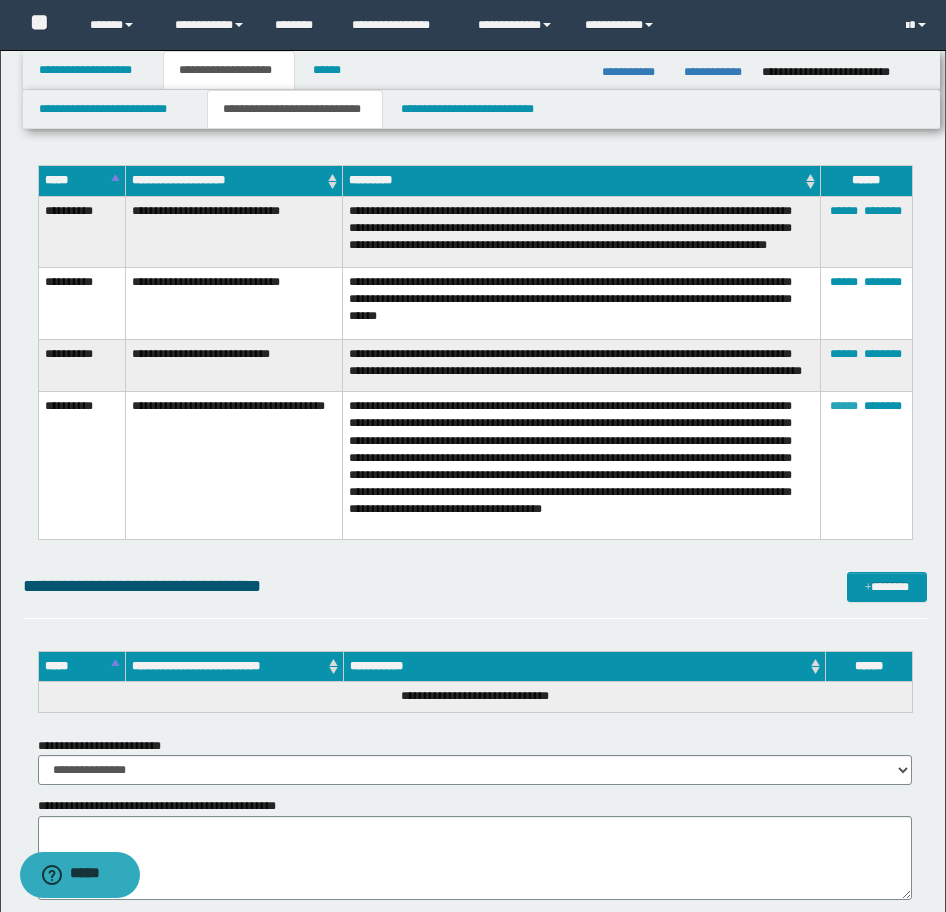 click on "******" at bounding box center (844, 406) 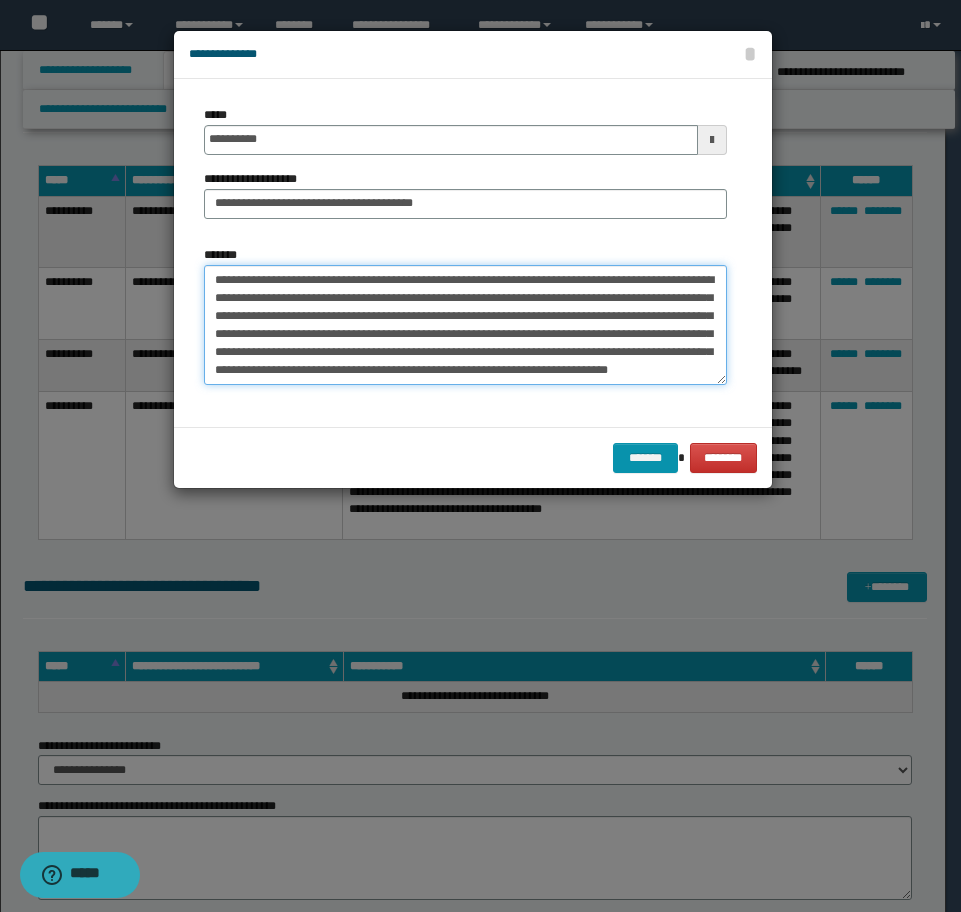 click on "**********" at bounding box center [465, 325] 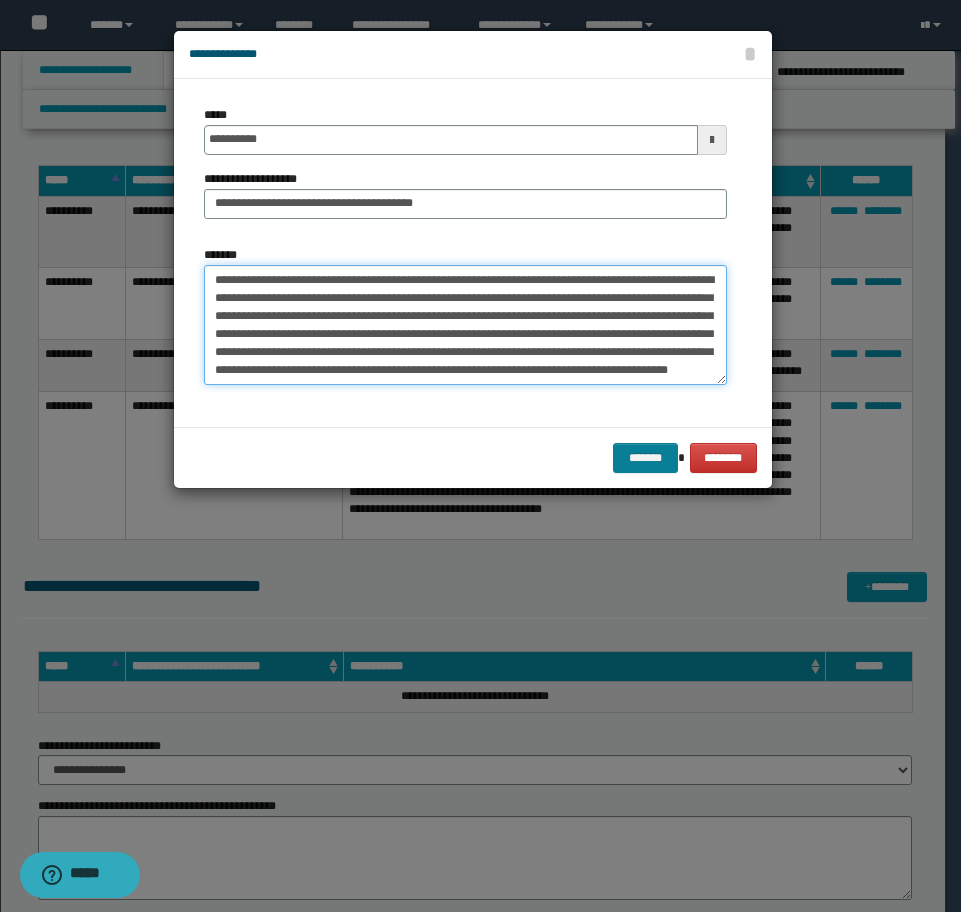 type on "**********" 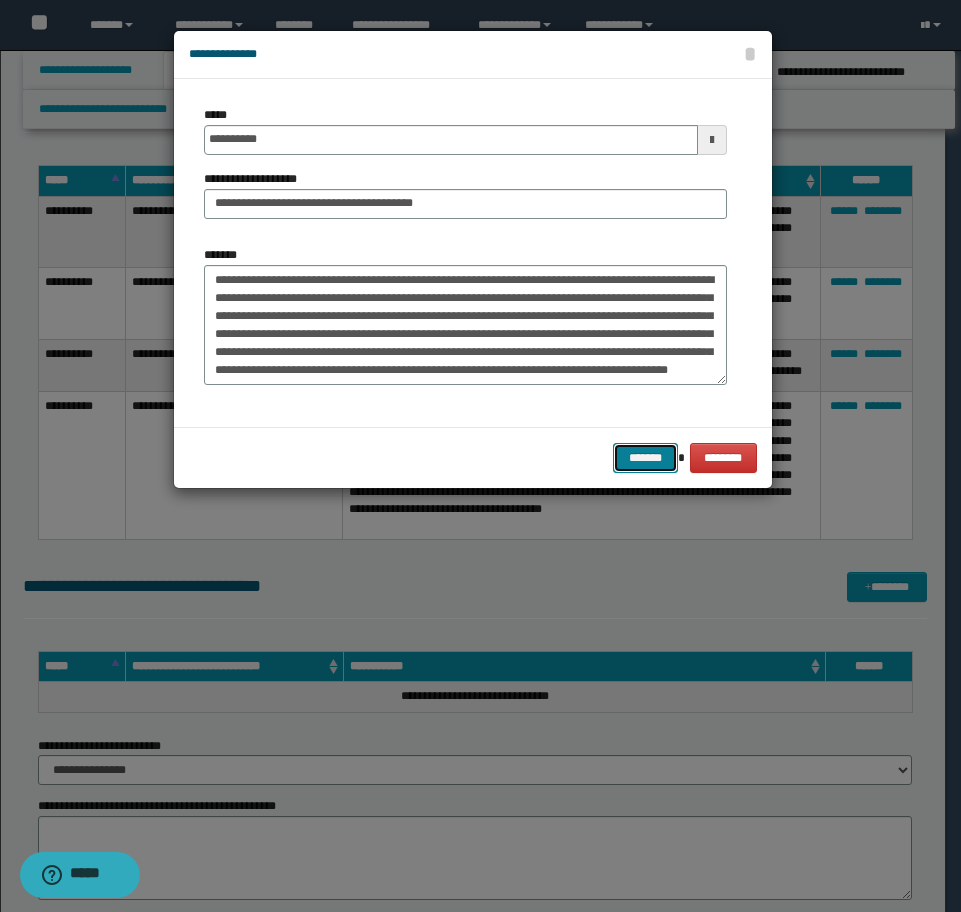 click on "*******" at bounding box center [645, 458] 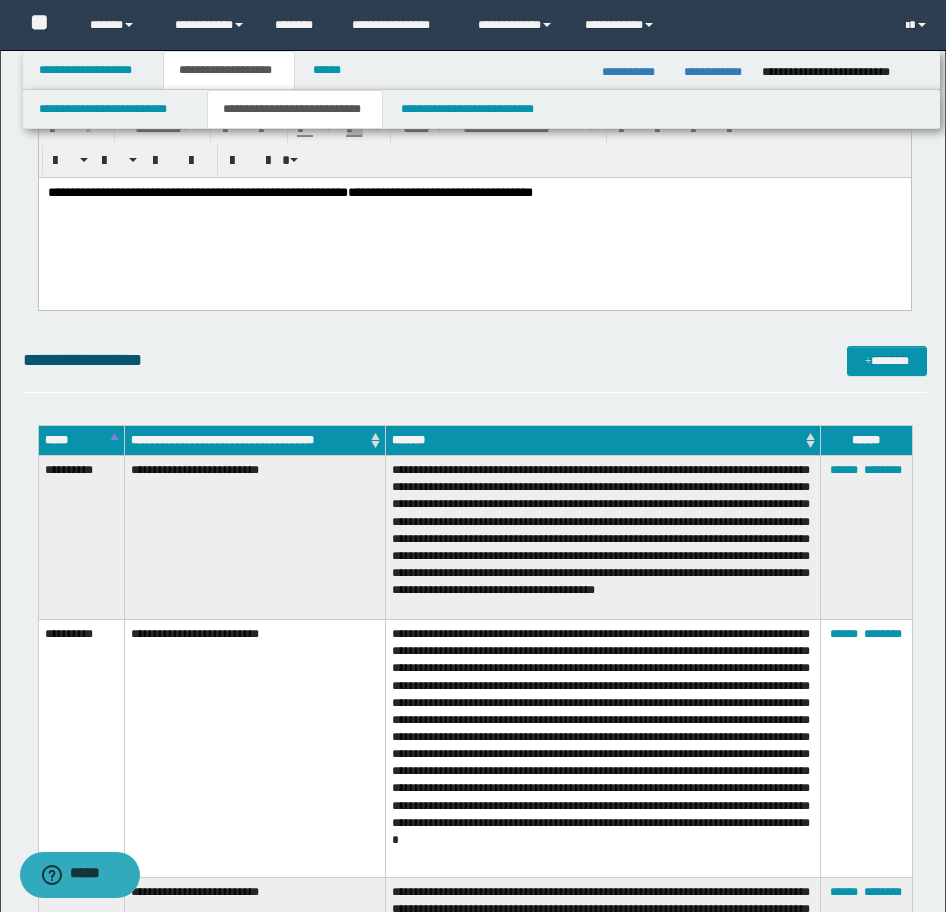 scroll, scrollTop: 400, scrollLeft: 0, axis: vertical 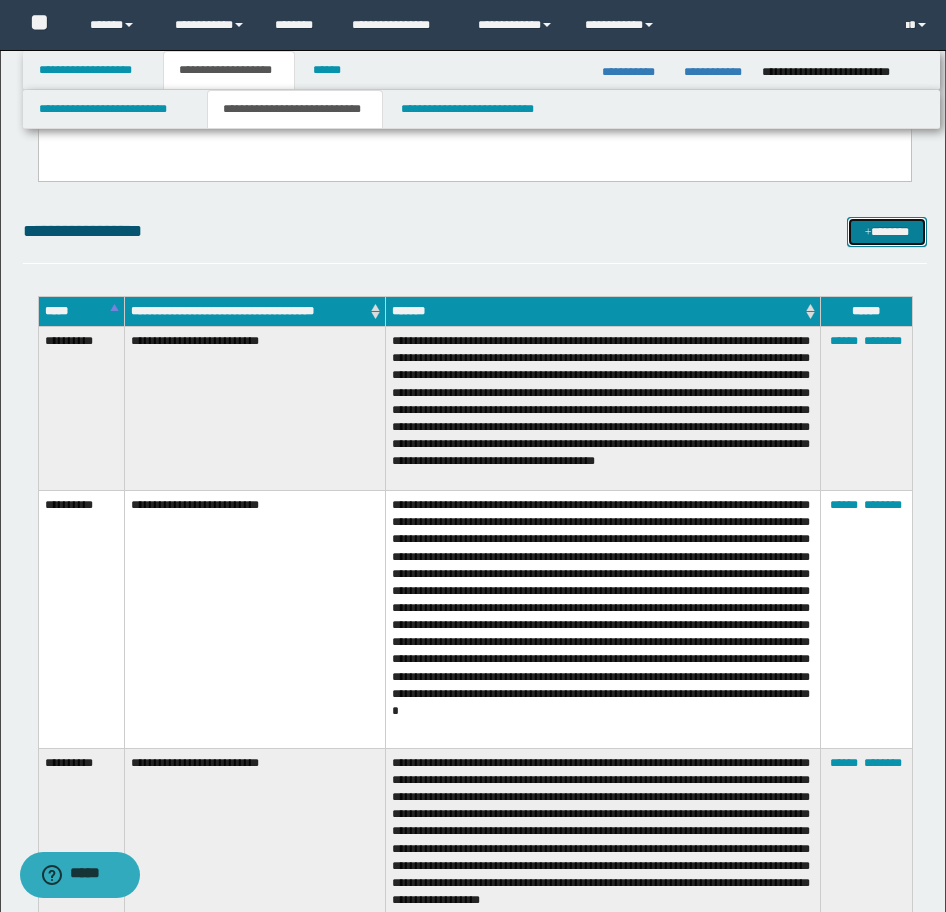 click on "*******" at bounding box center [887, 232] 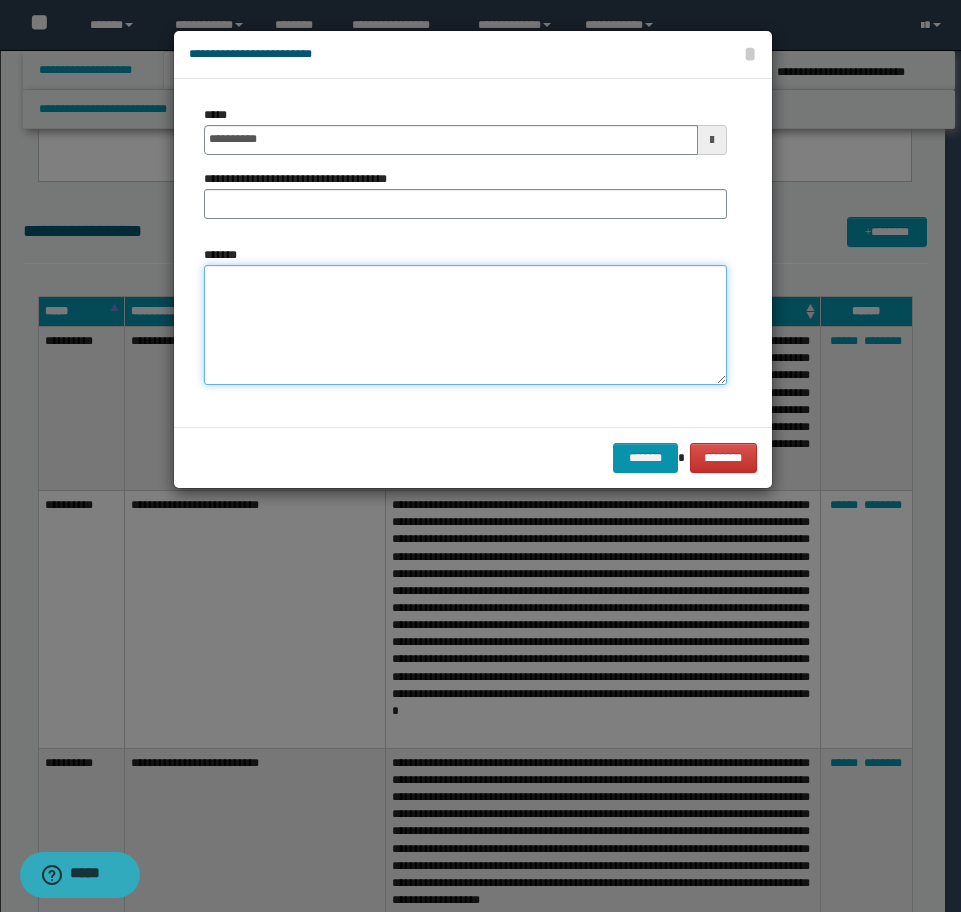 click on "*******" at bounding box center [465, 325] 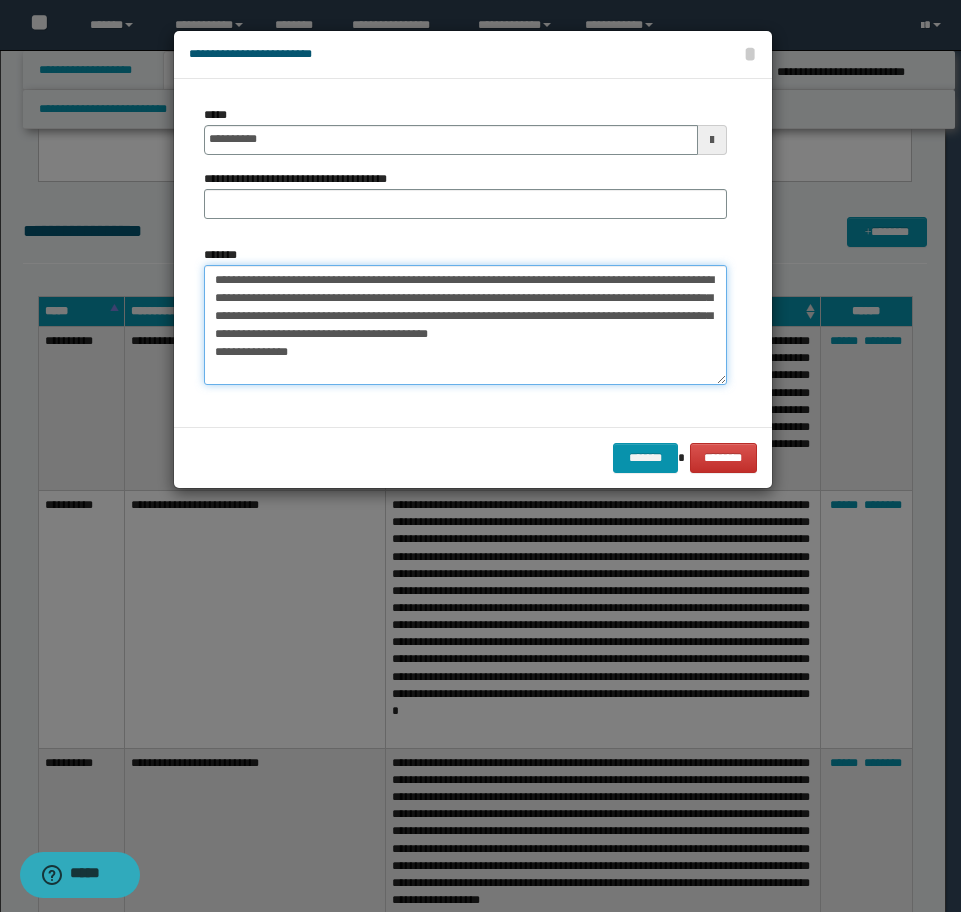 click on "**********" at bounding box center (465, 325) 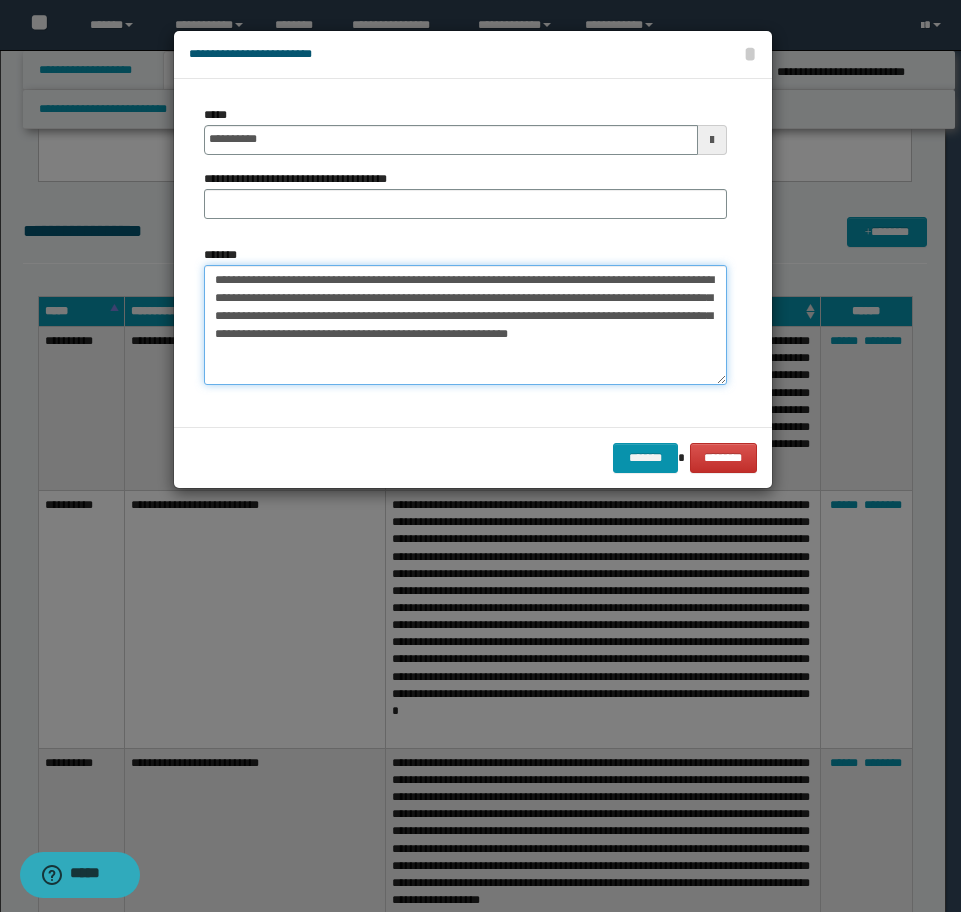 type on "**********" 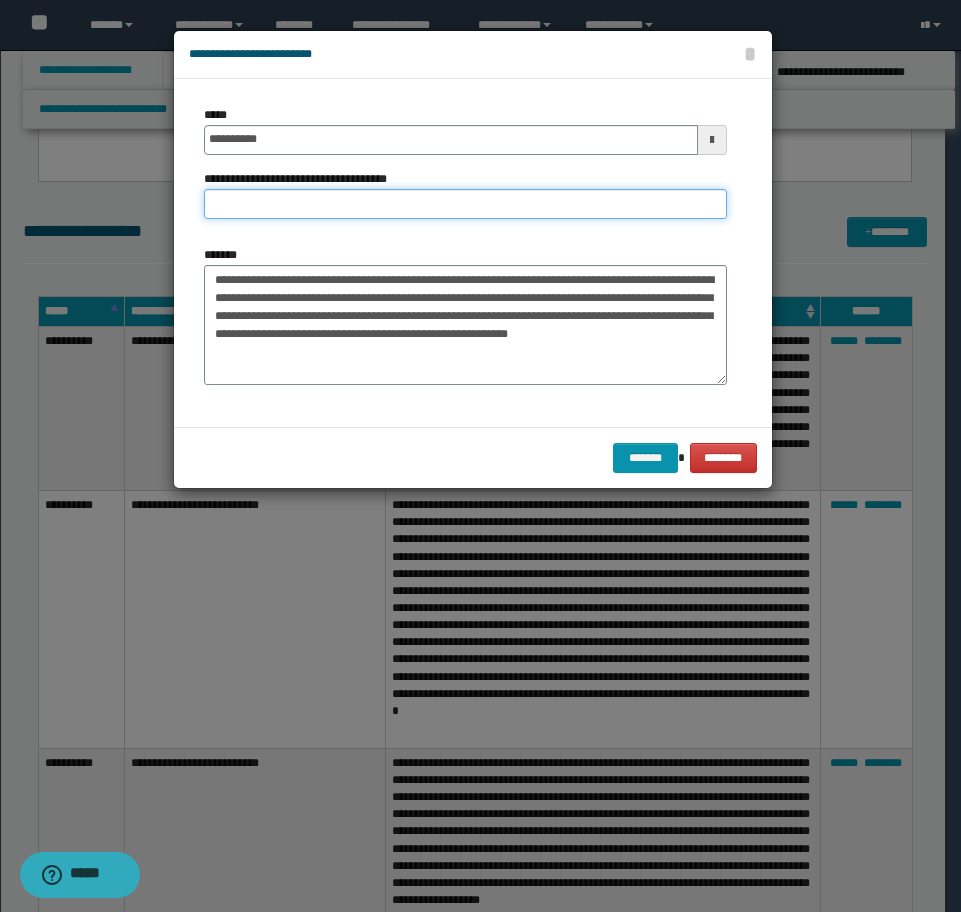 click on "**********" at bounding box center [465, 204] 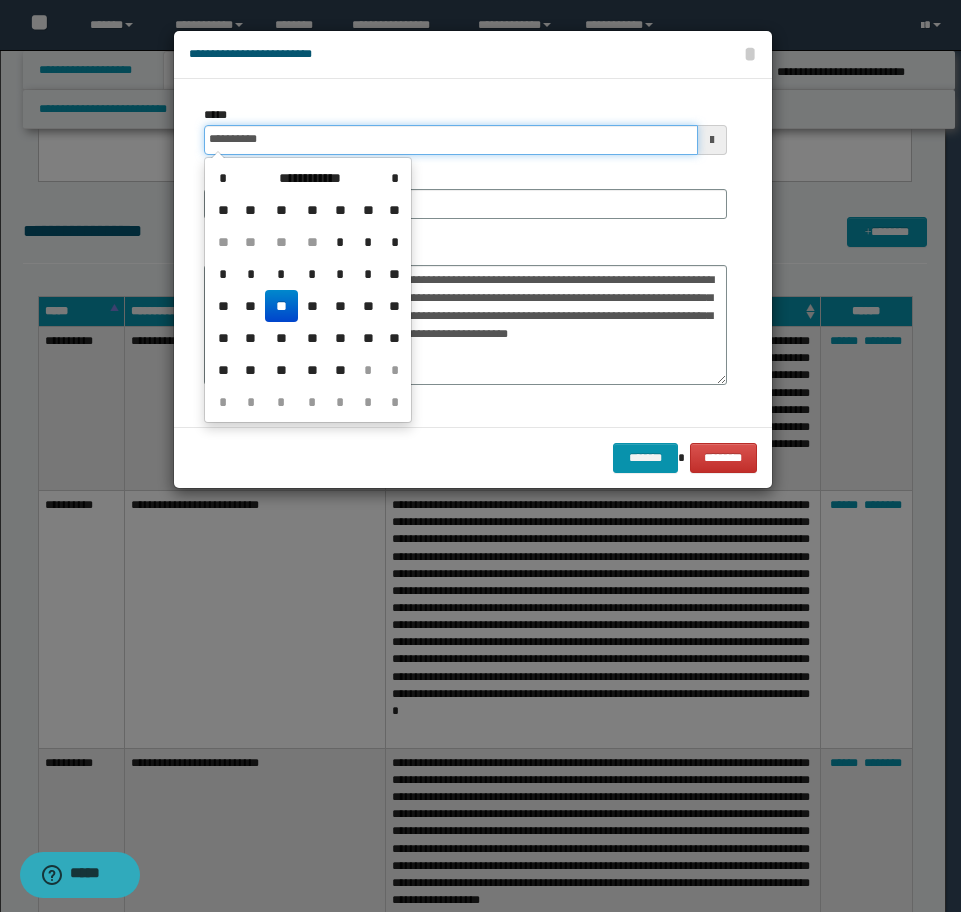 drag, startPoint x: 257, startPoint y: 131, endPoint x: 282, endPoint y: 131, distance: 25 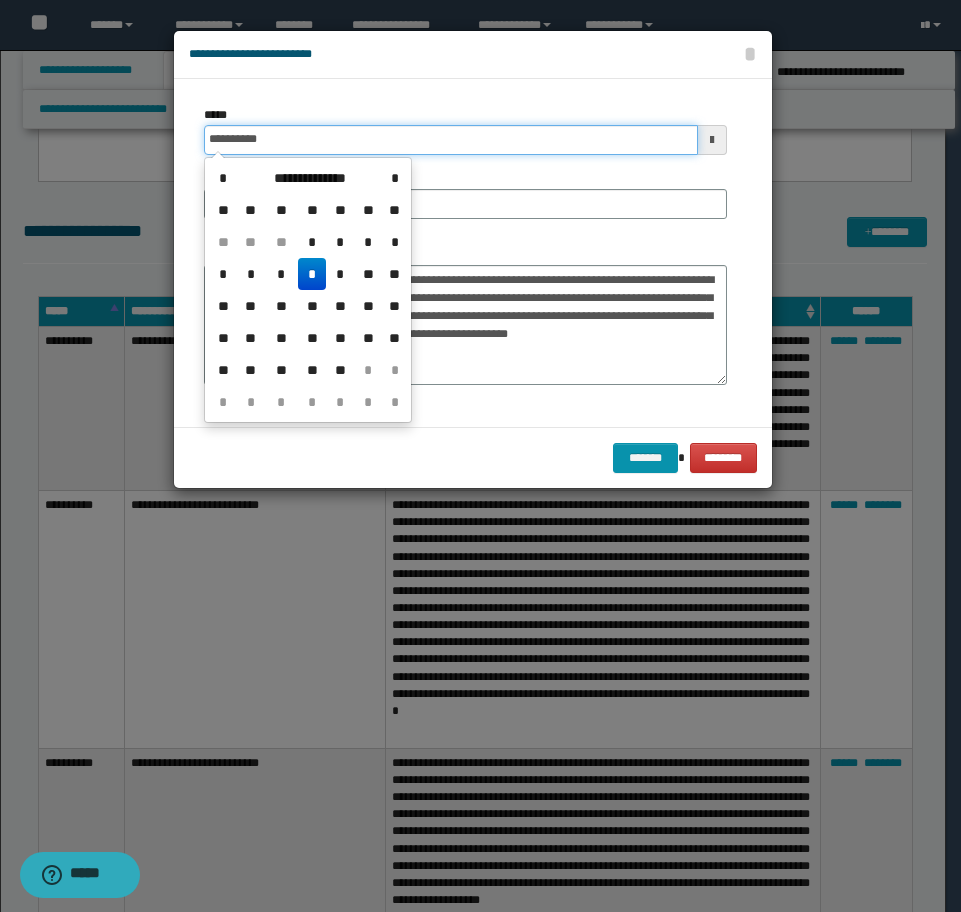 type on "**********" 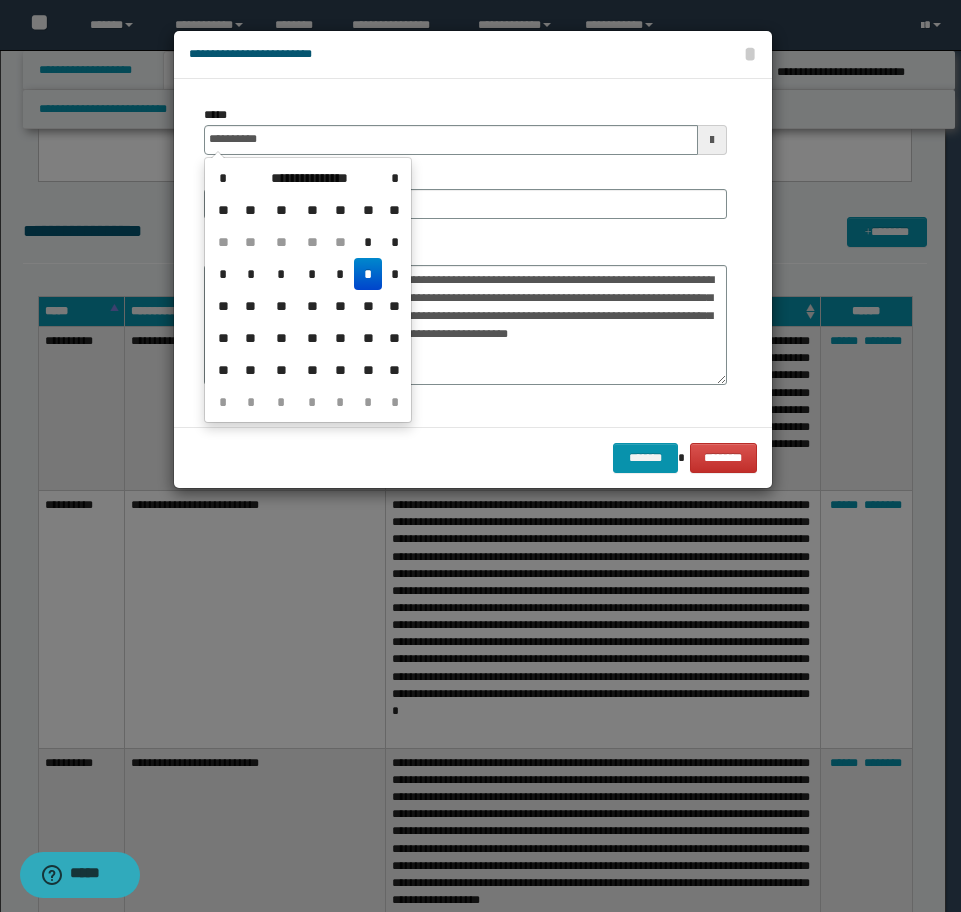 click on "*" at bounding box center (368, 274) 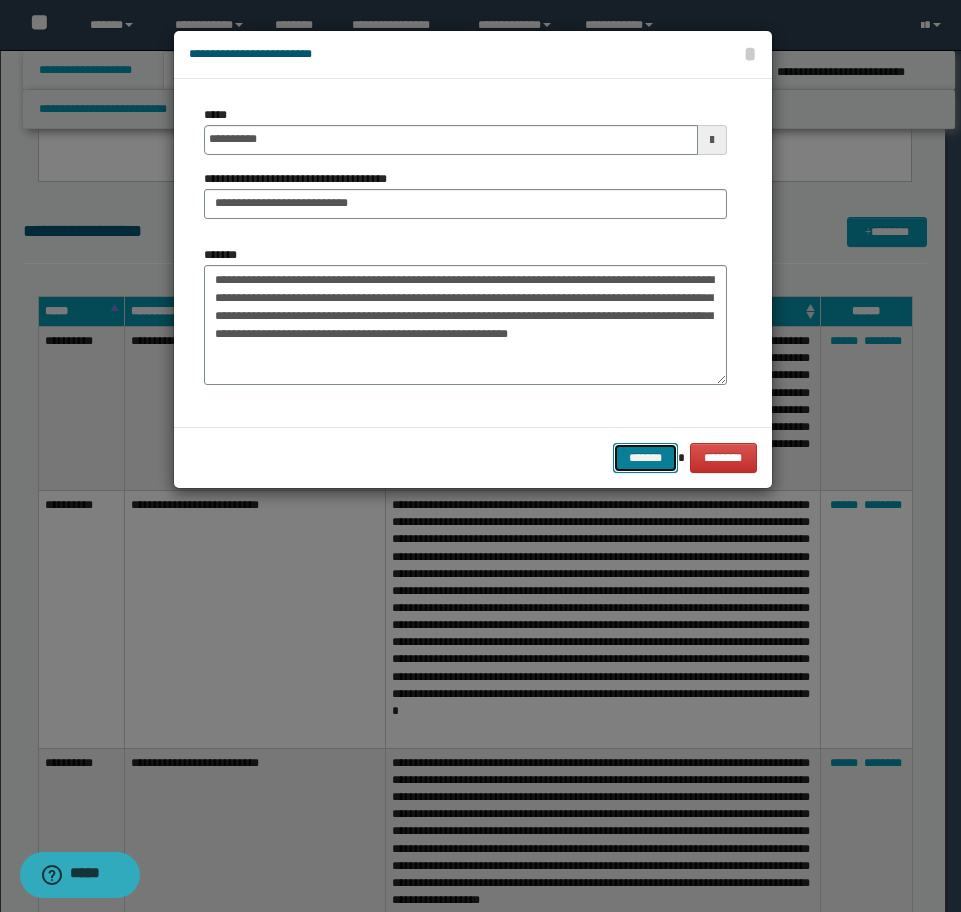 click on "*******" at bounding box center (645, 458) 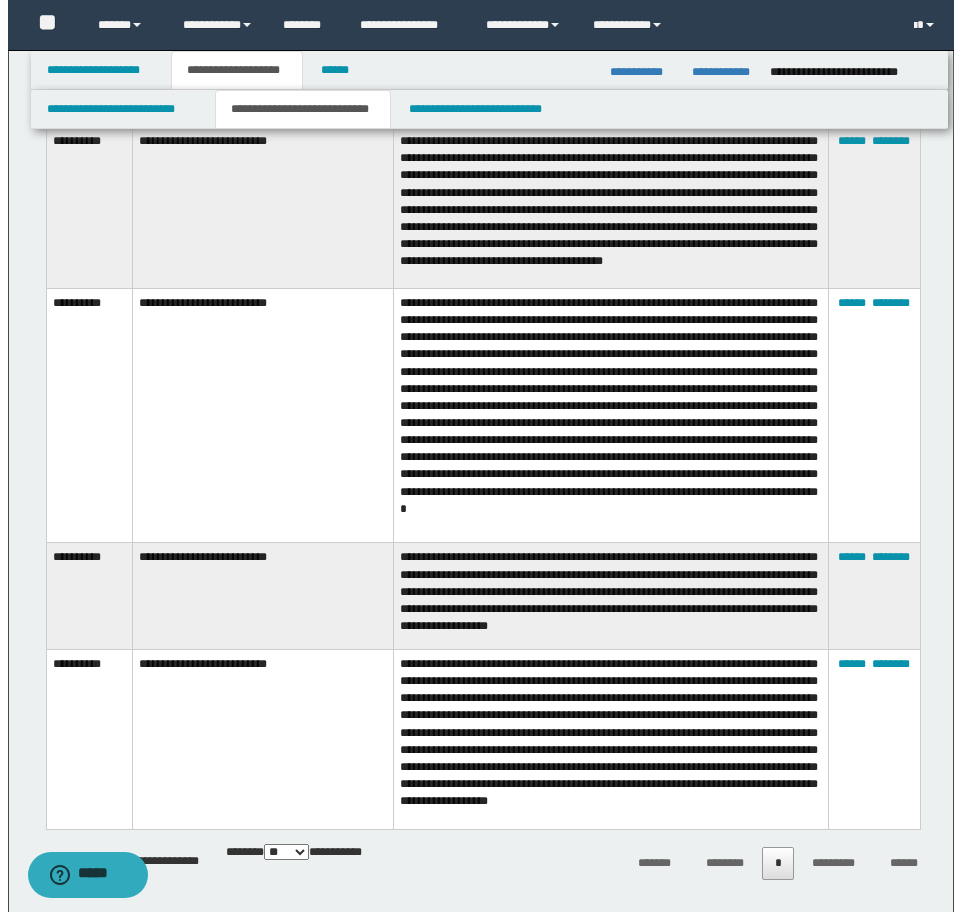 scroll, scrollTop: 300, scrollLeft: 0, axis: vertical 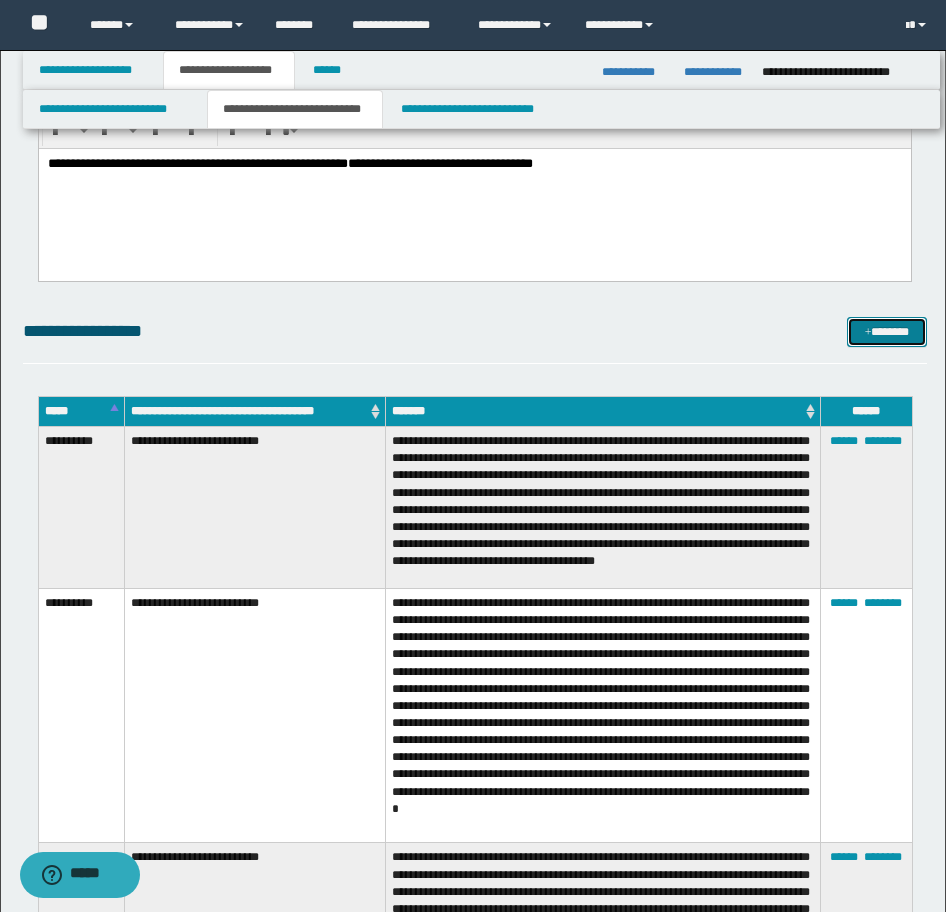 click on "*******" at bounding box center [887, 332] 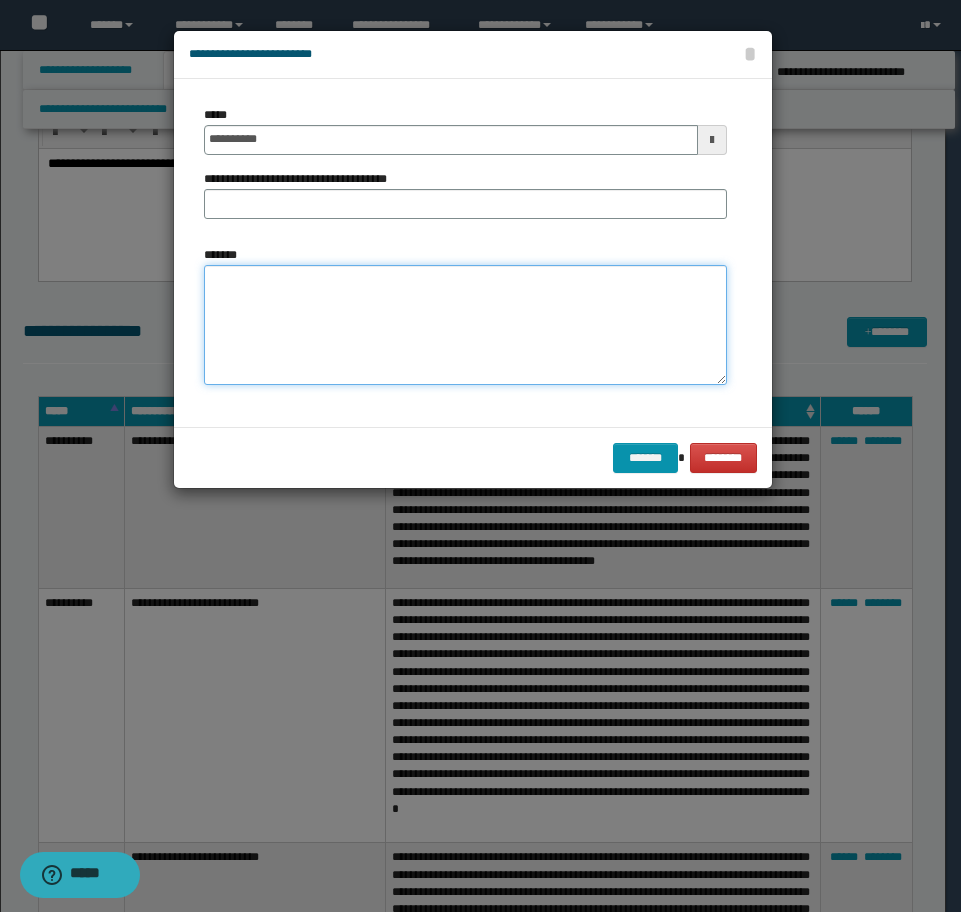 click on "*******" at bounding box center (465, 325) 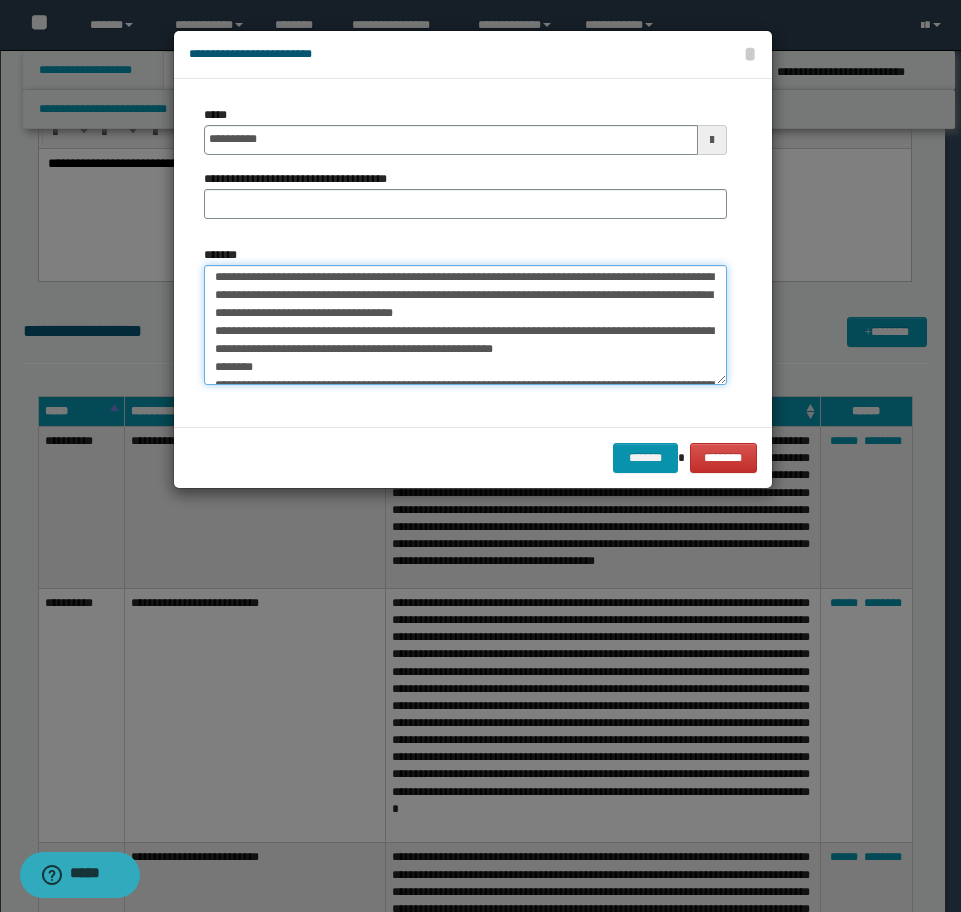 scroll, scrollTop: 0, scrollLeft: 0, axis: both 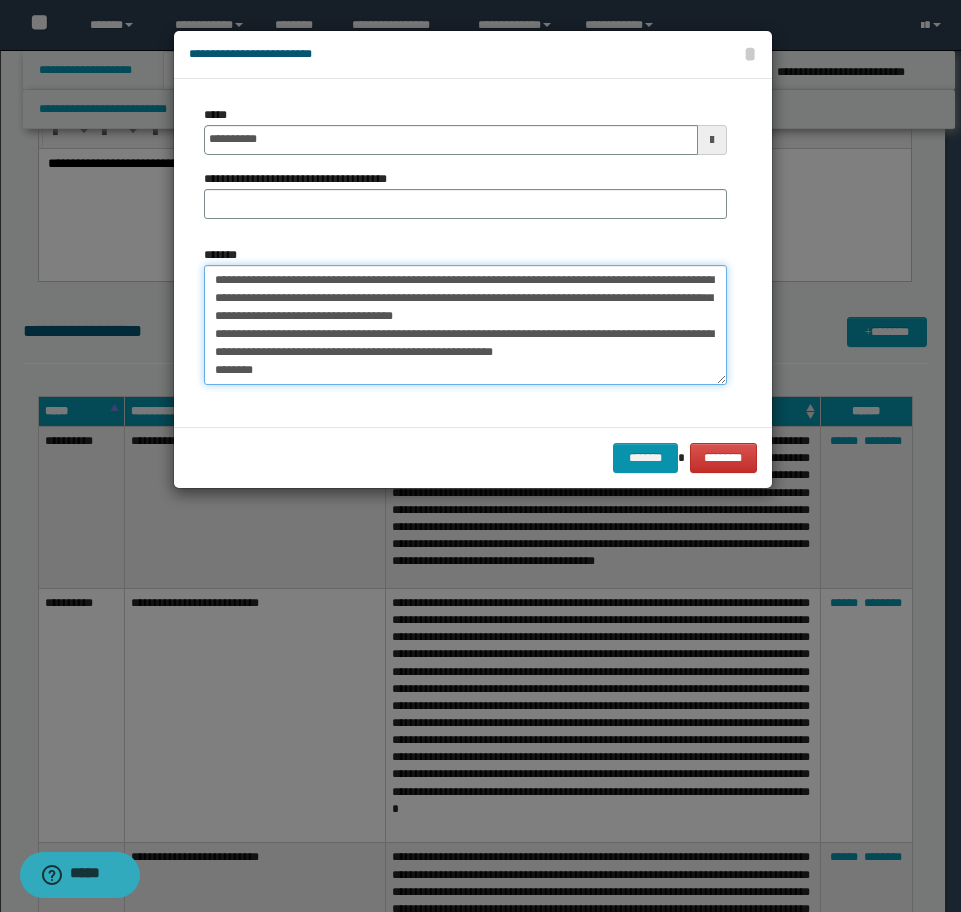 drag, startPoint x: 324, startPoint y: 279, endPoint x: 20, endPoint y: 259, distance: 304.6572 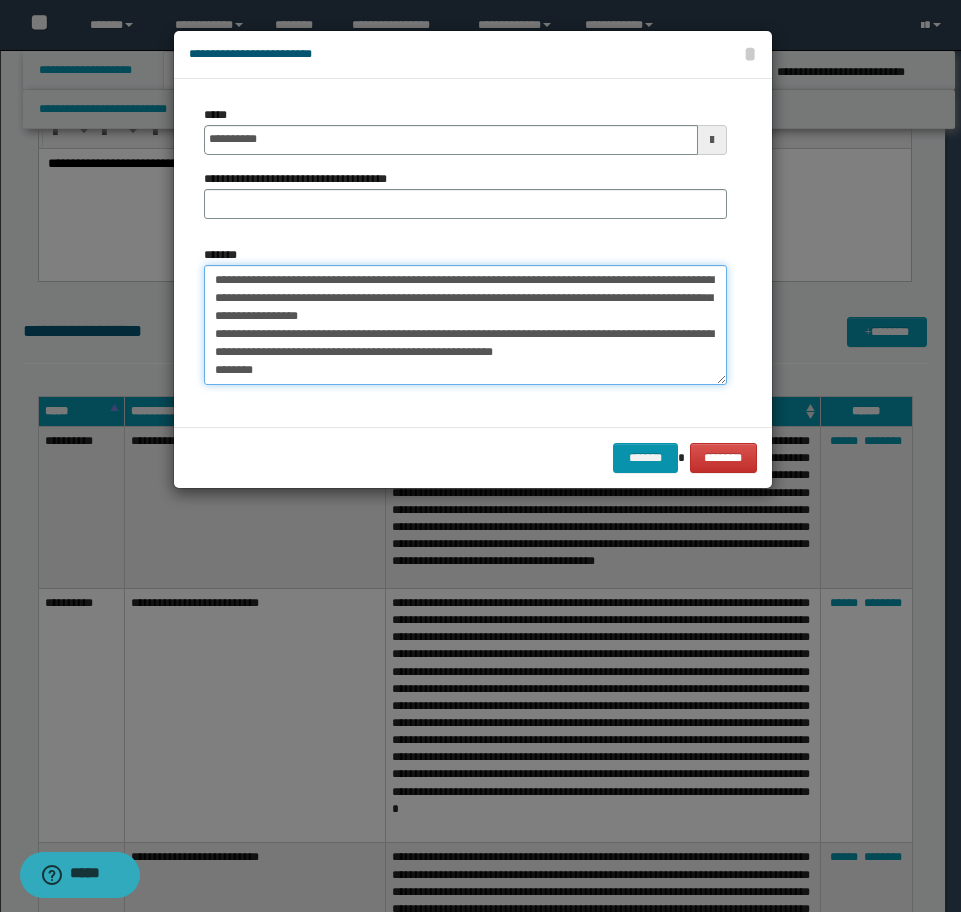 click on "**********" at bounding box center [465, 325] 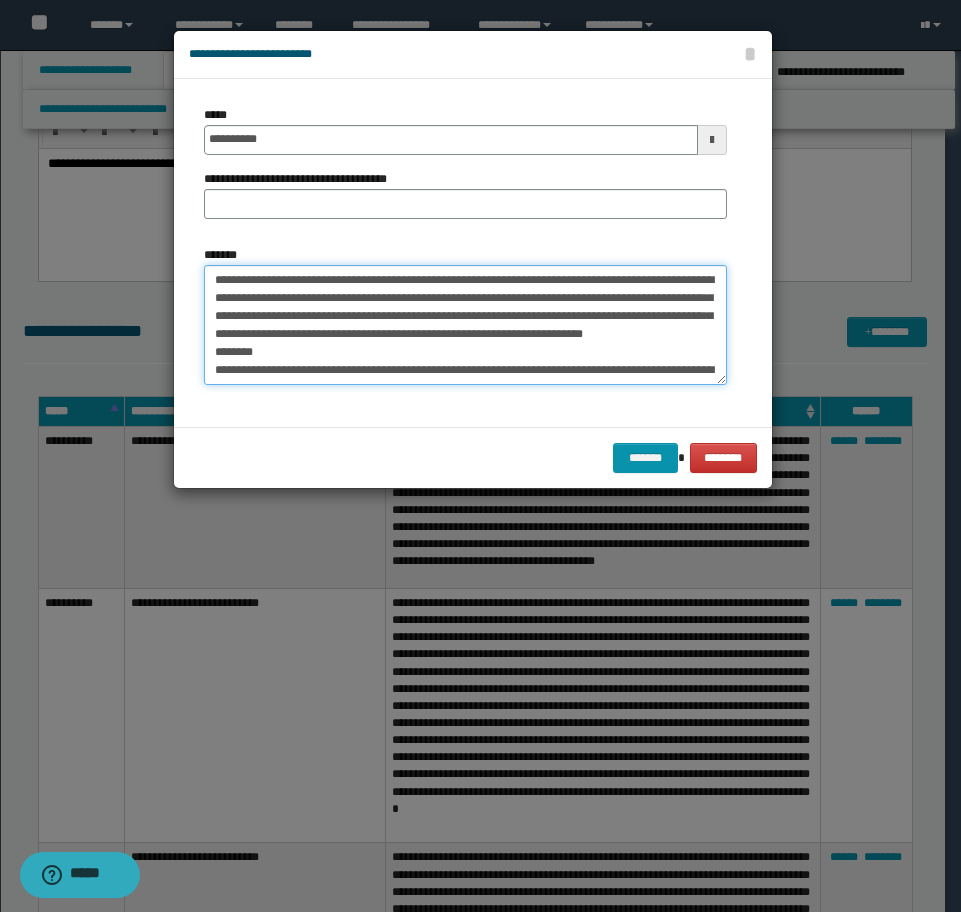 click on "**********" at bounding box center (465, 325) 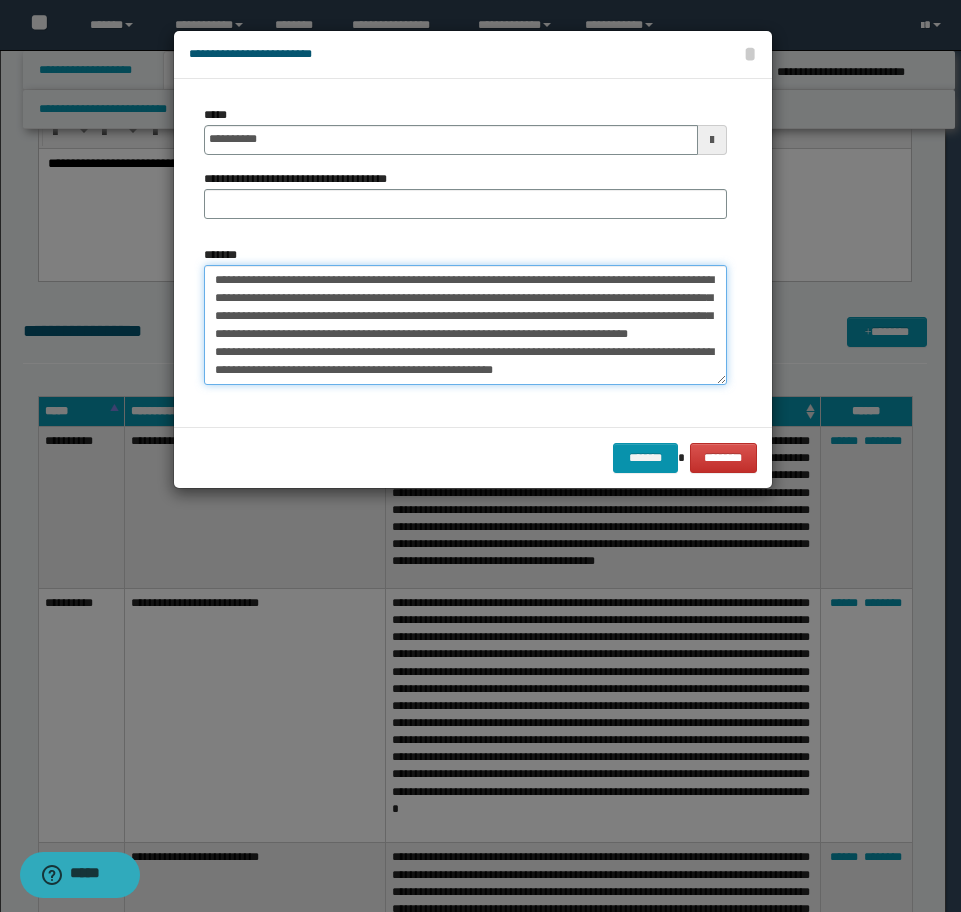 click on "**********" at bounding box center [465, 325] 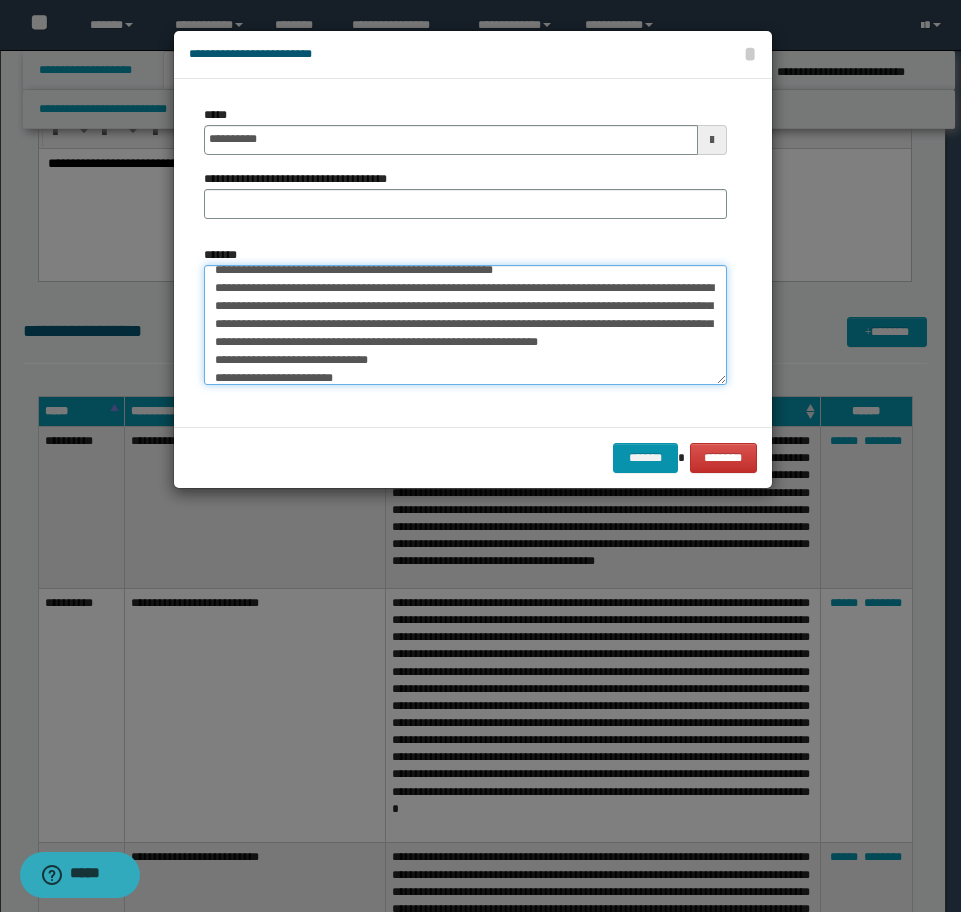 scroll, scrollTop: 0, scrollLeft: 0, axis: both 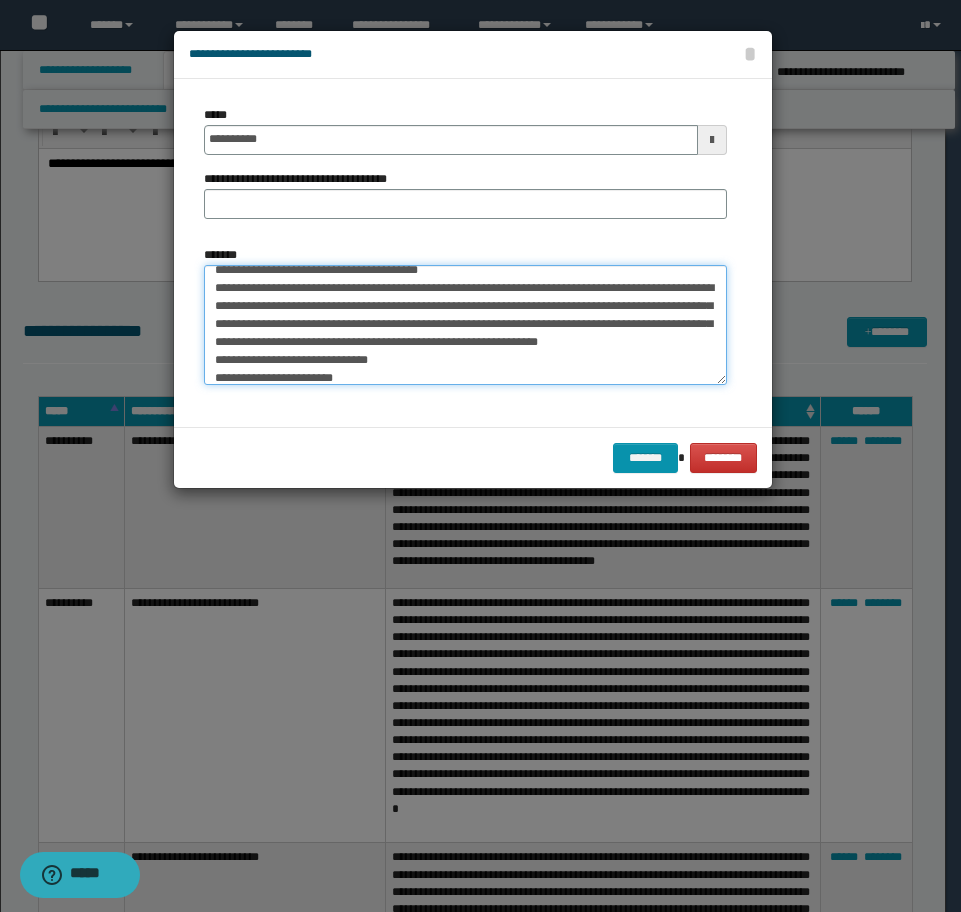 click on "**********" at bounding box center [465, 325] 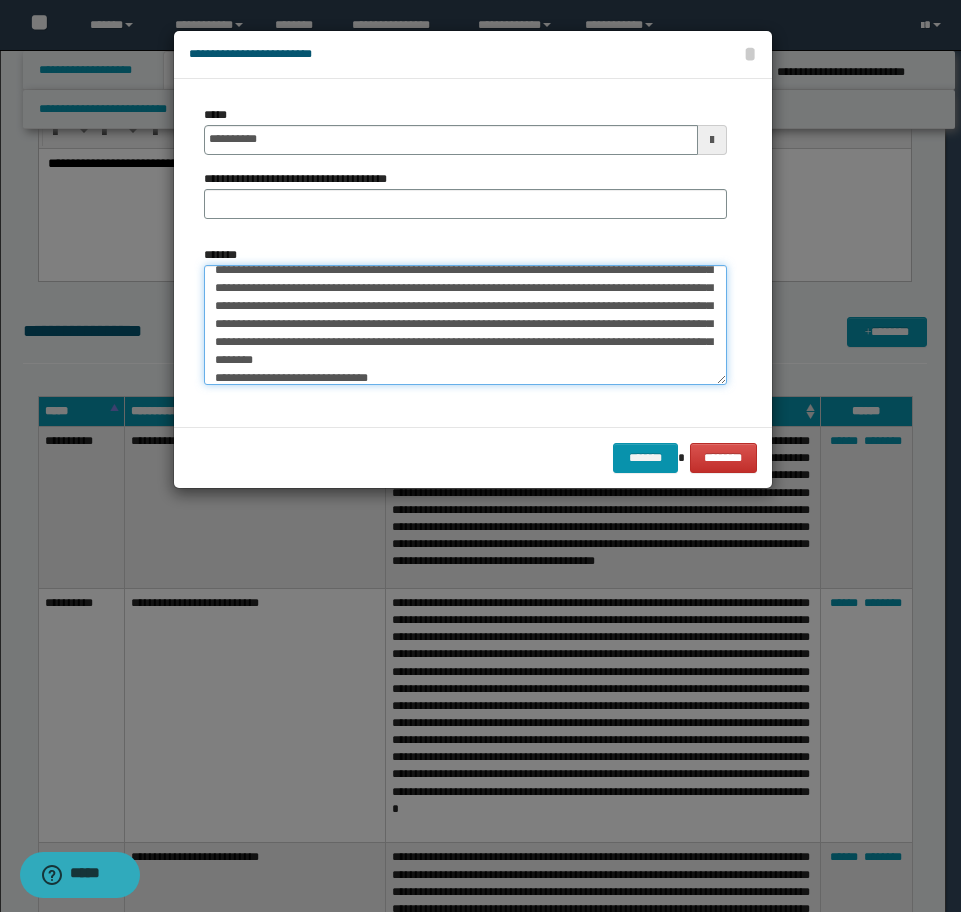 scroll, scrollTop: 144, scrollLeft: 0, axis: vertical 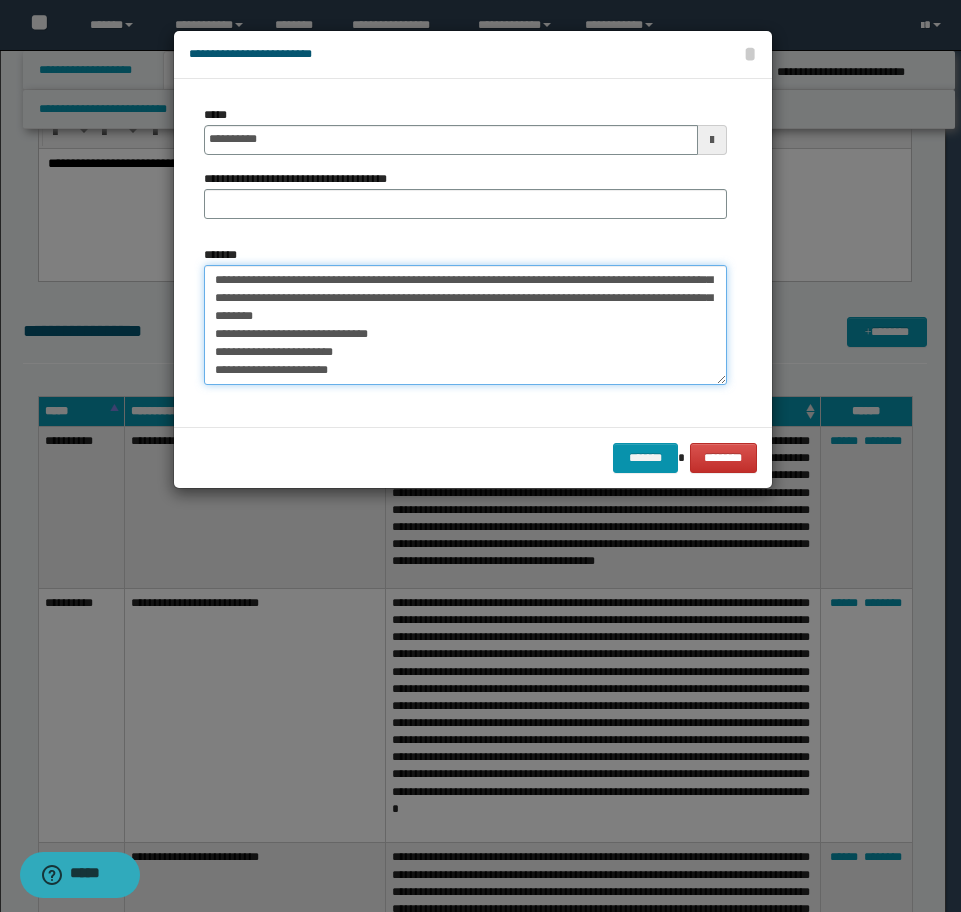 click on "**********" at bounding box center [465, 325] 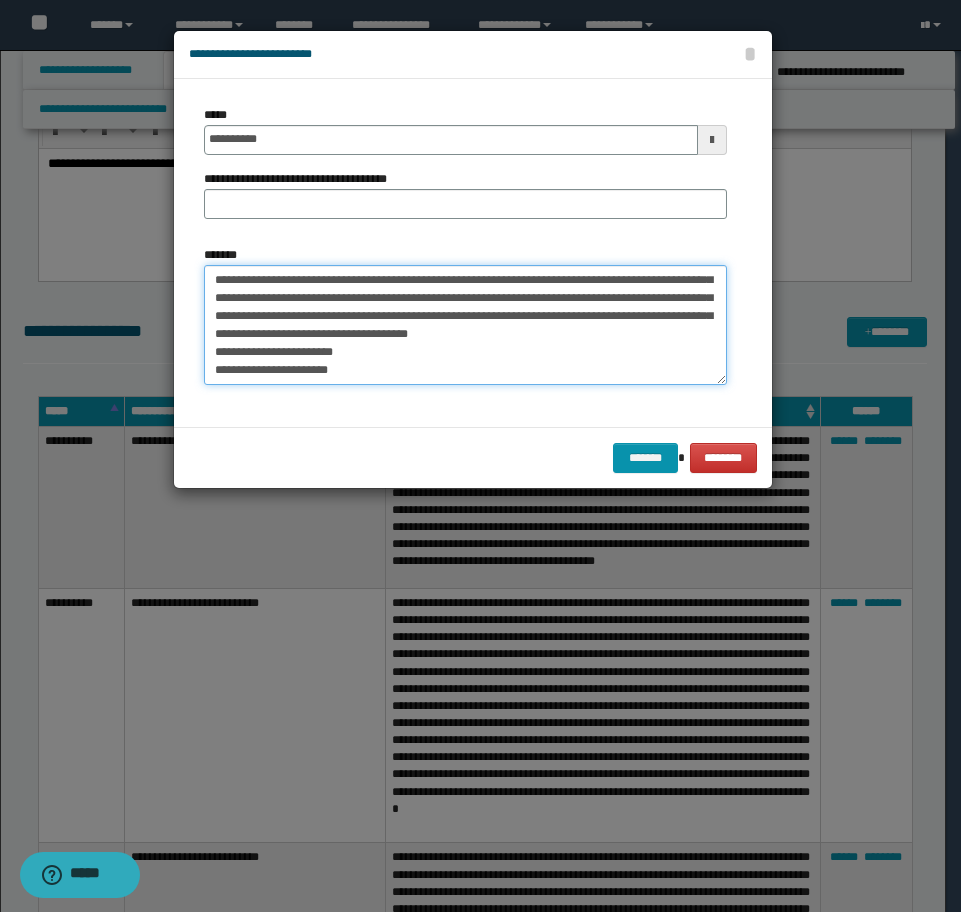 scroll, scrollTop: 126, scrollLeft: 0, axis: vertical 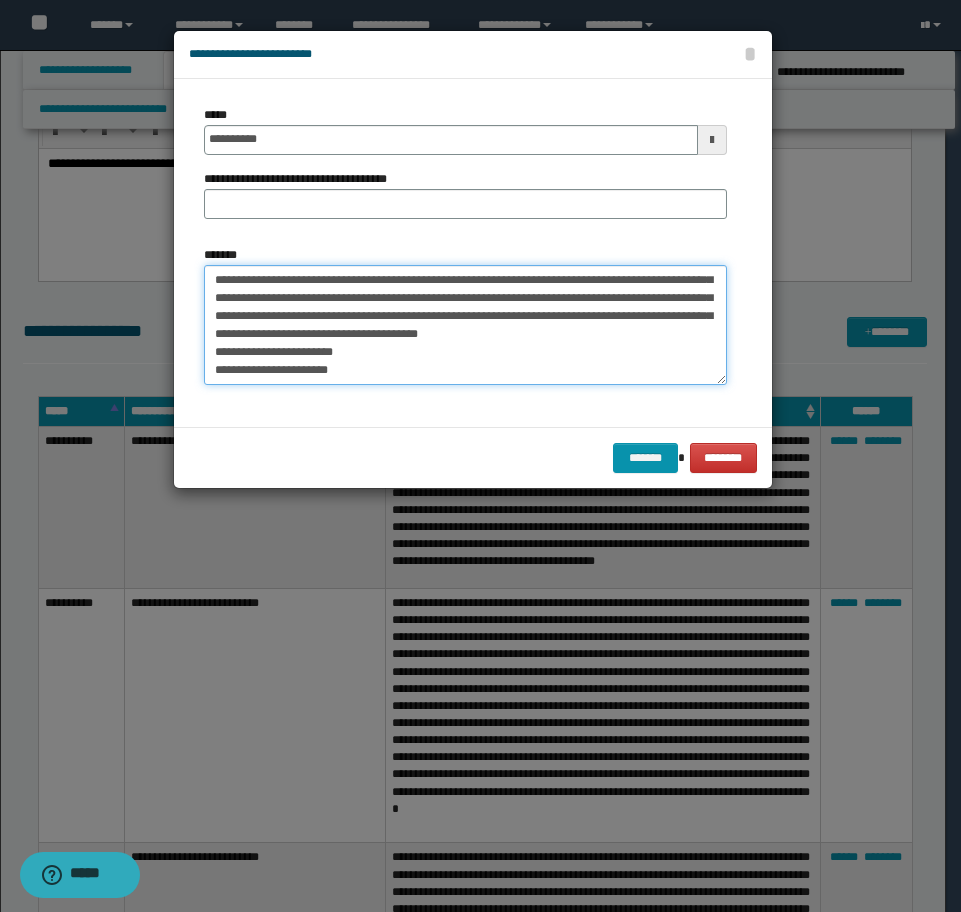 click on "**********" at bounding box center [465, 325] 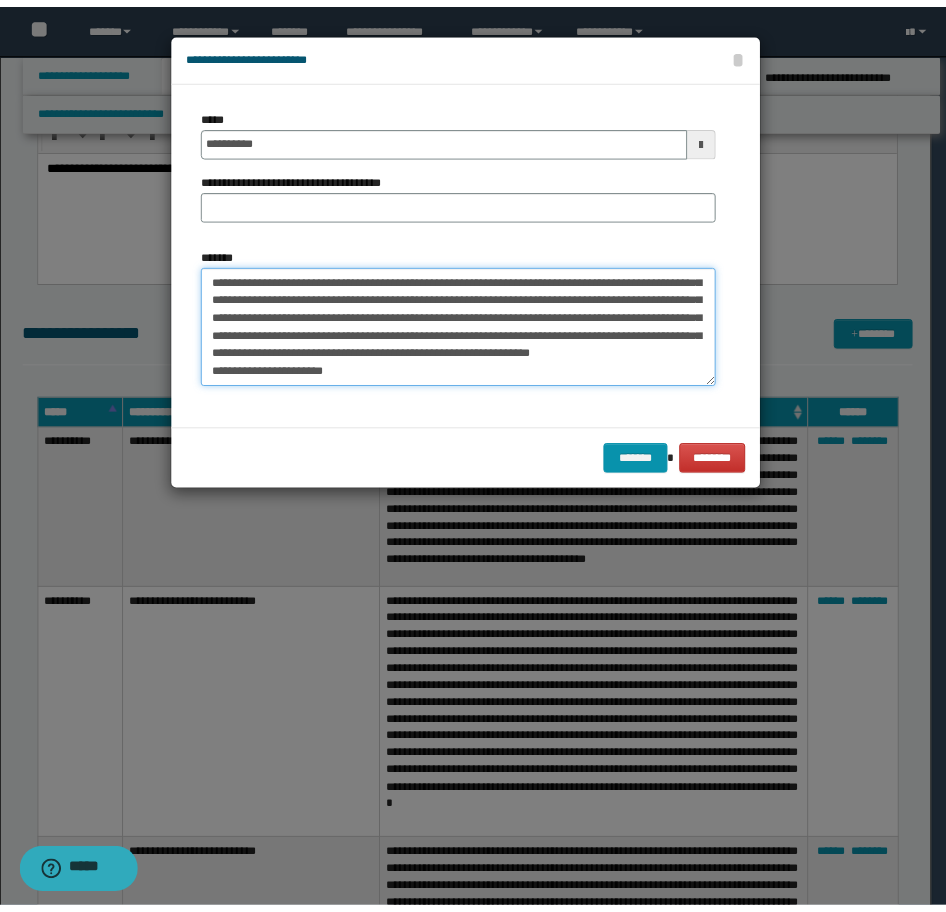 scroll, scrollTop: 108, scrollLeft: 0, axis: vertical 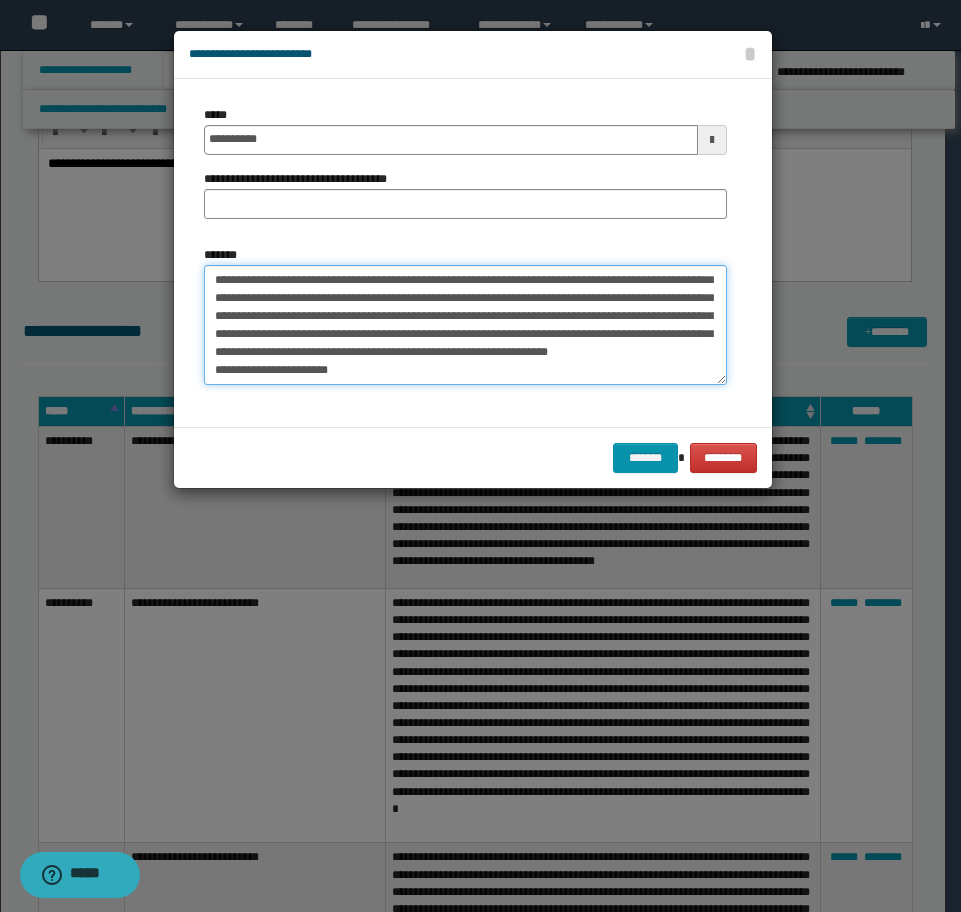 drag, startPoint x: 369, startPoint y: 365, endPoint x: 332, endPoint y: 370, distance: 37.336308 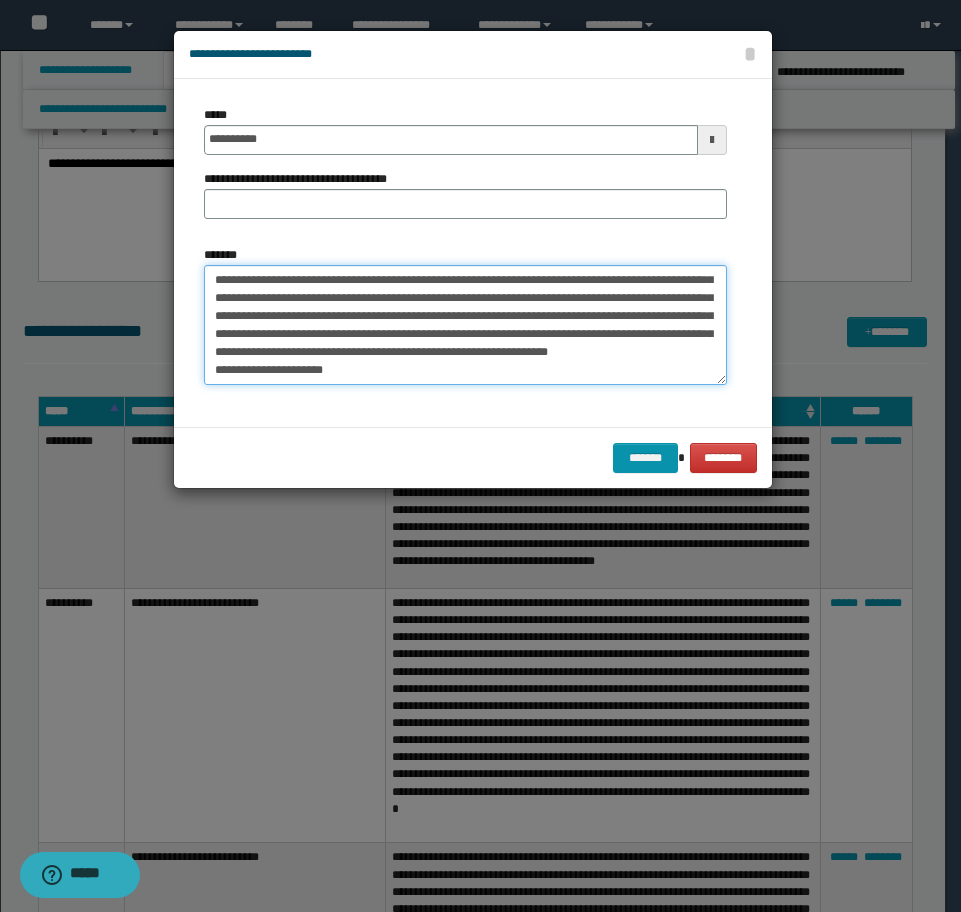 type on "**********" 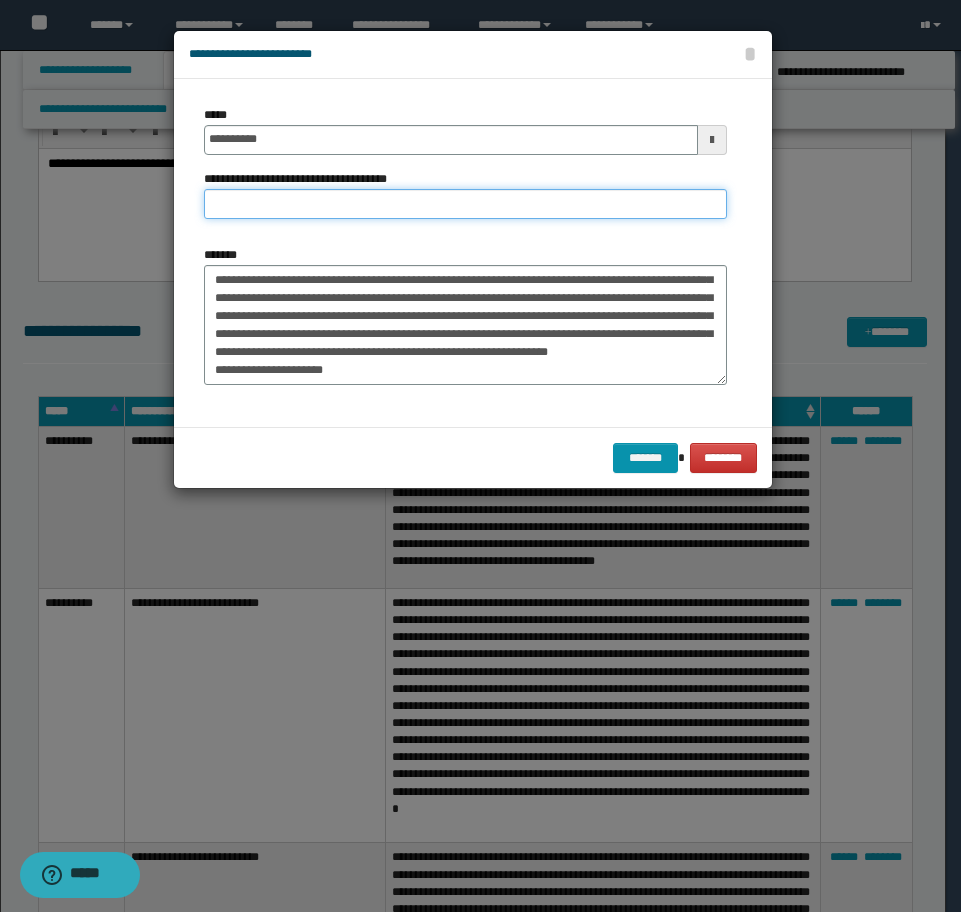 click on "**********" at bounding box center [465, 204] 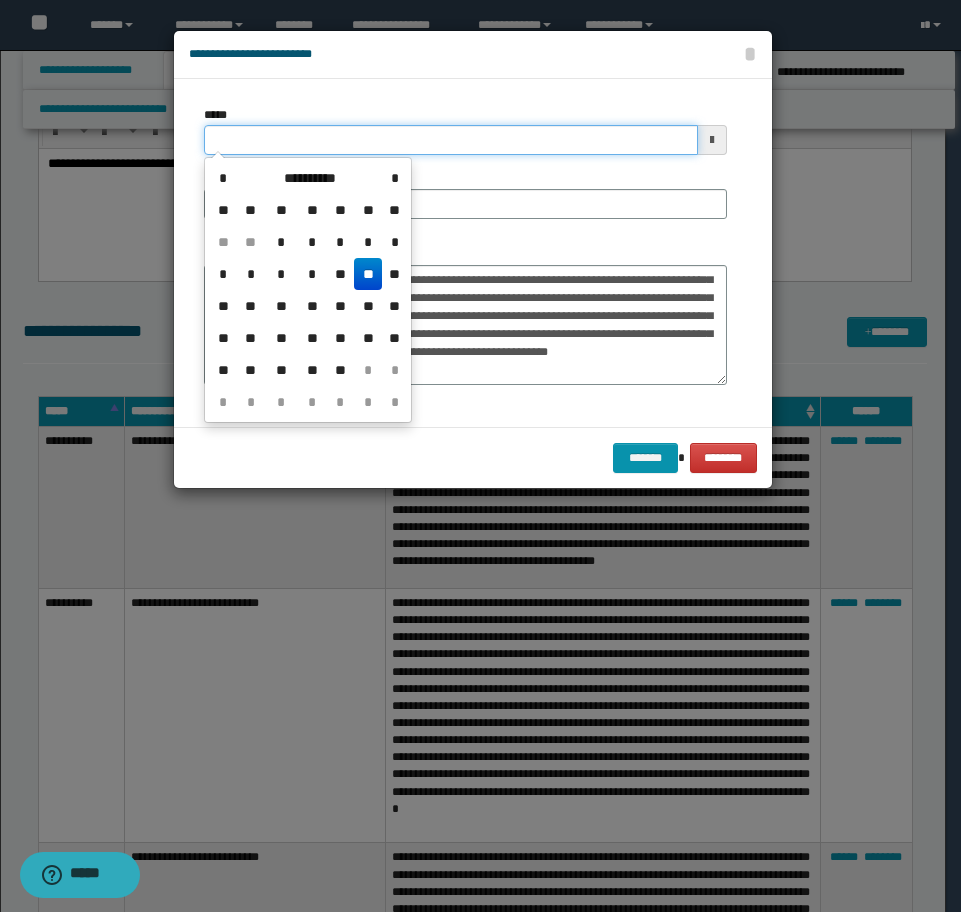 drag, startPoint x: 375, startPoint y: 139, endPoint x: 64, endPoint y: 128, distance: 311.19446 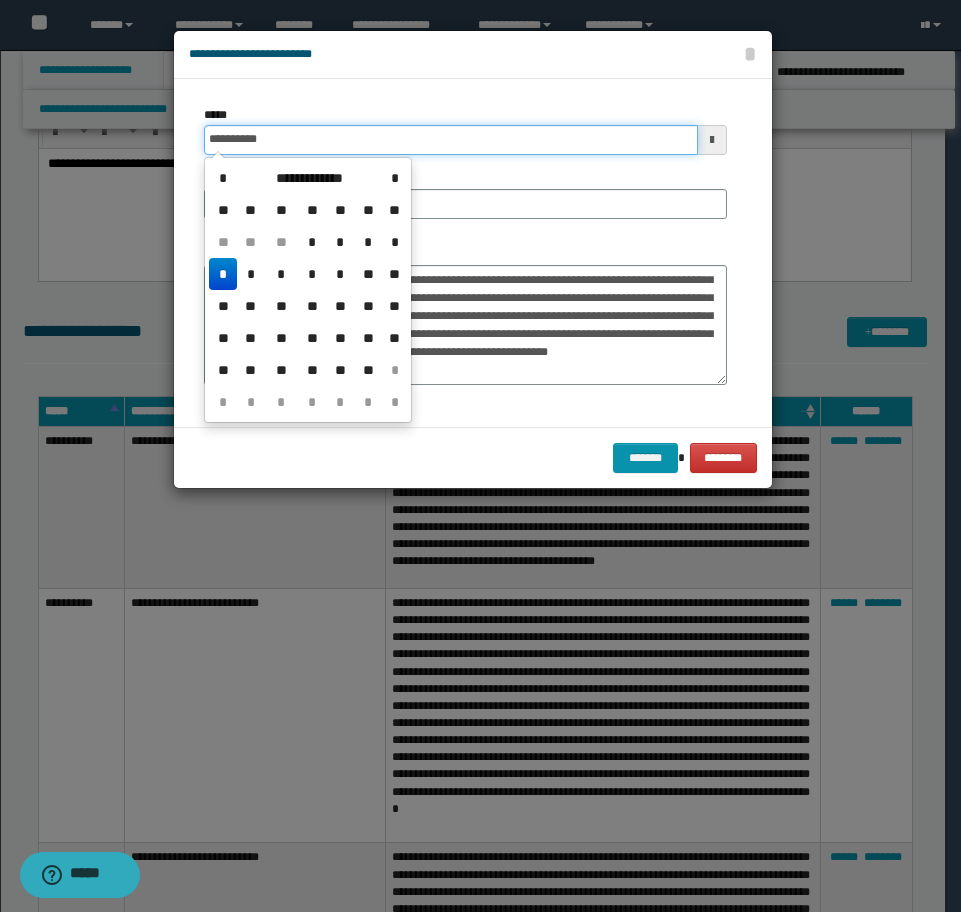 type on "**********" 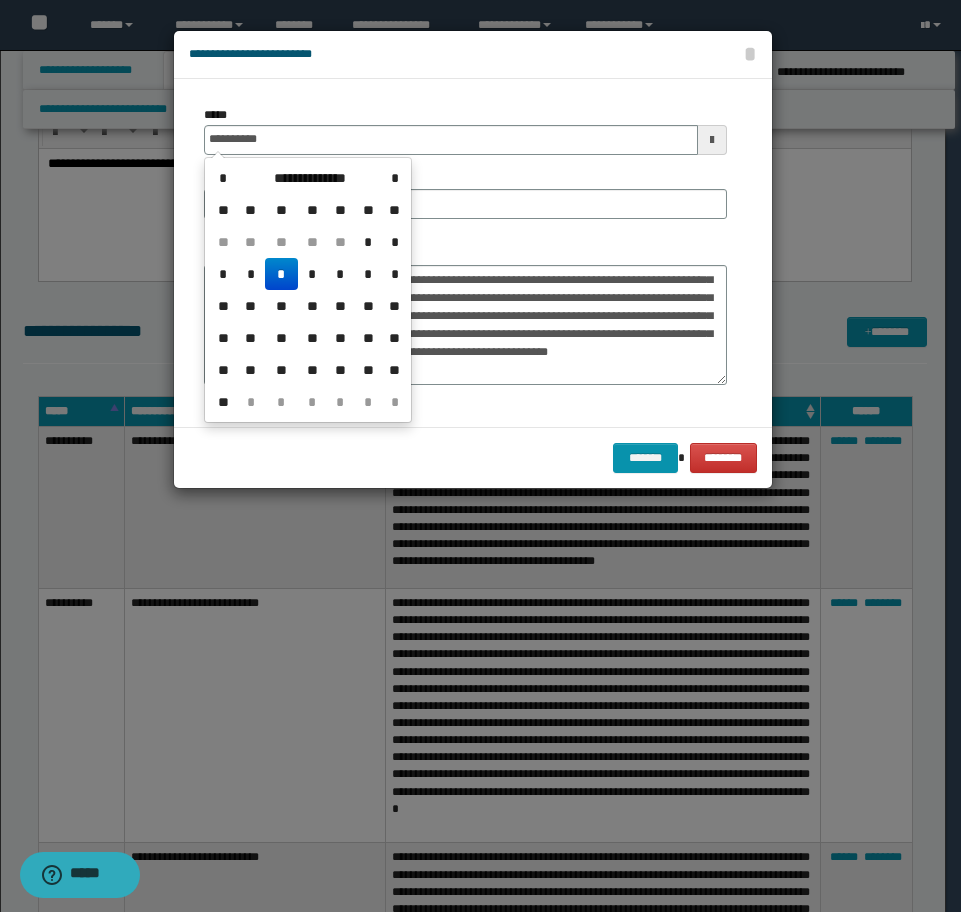 click on "*" at bounding box center (281, 274) 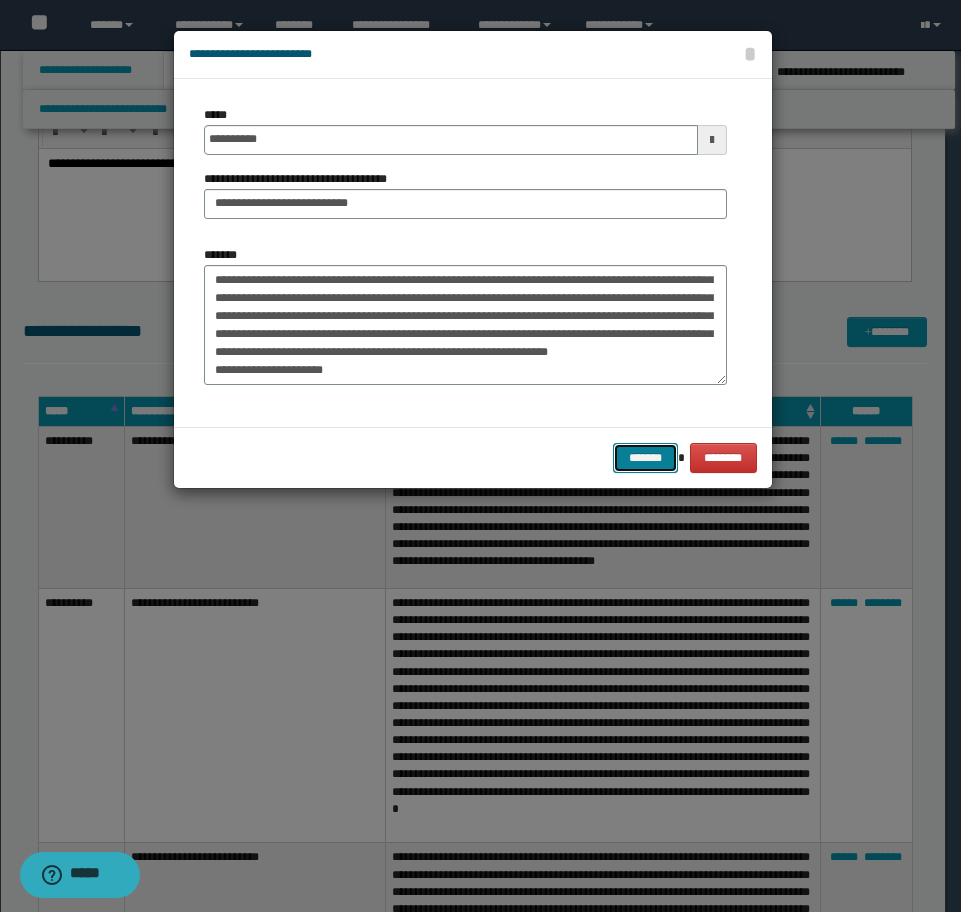 click on "*******" at bounding box center (645, 458) 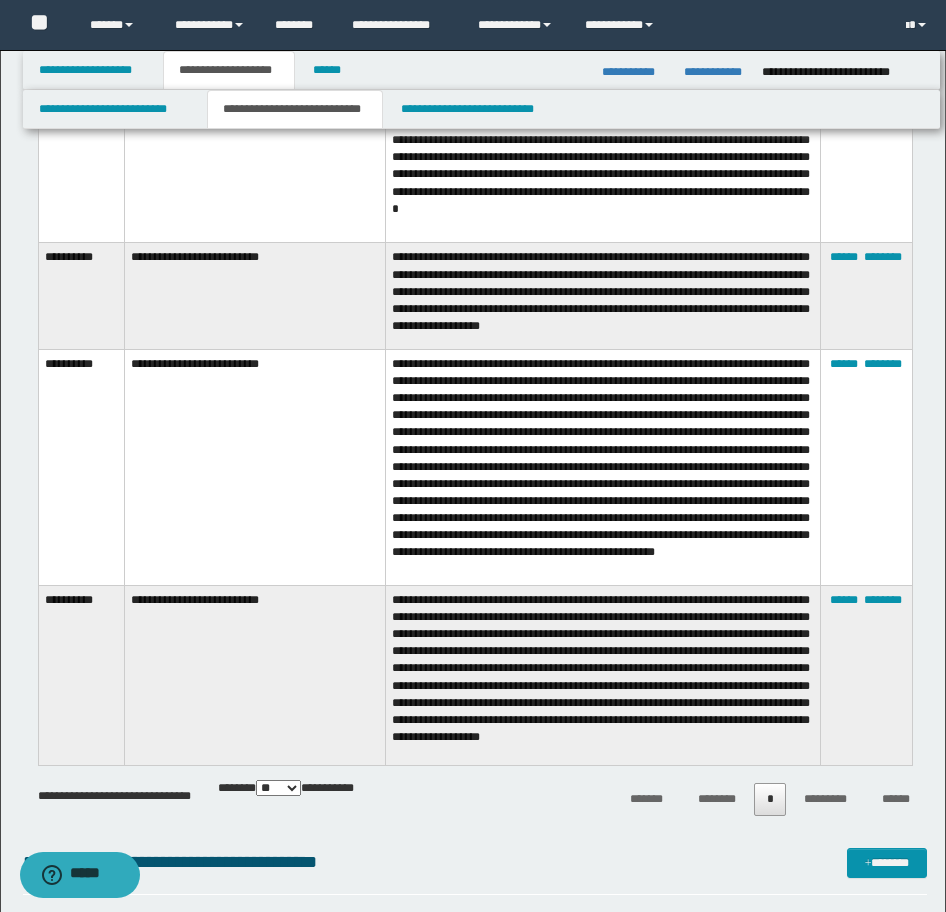 scroll, scrollTop: 1500, scrollLeft: 0, axis: vertical 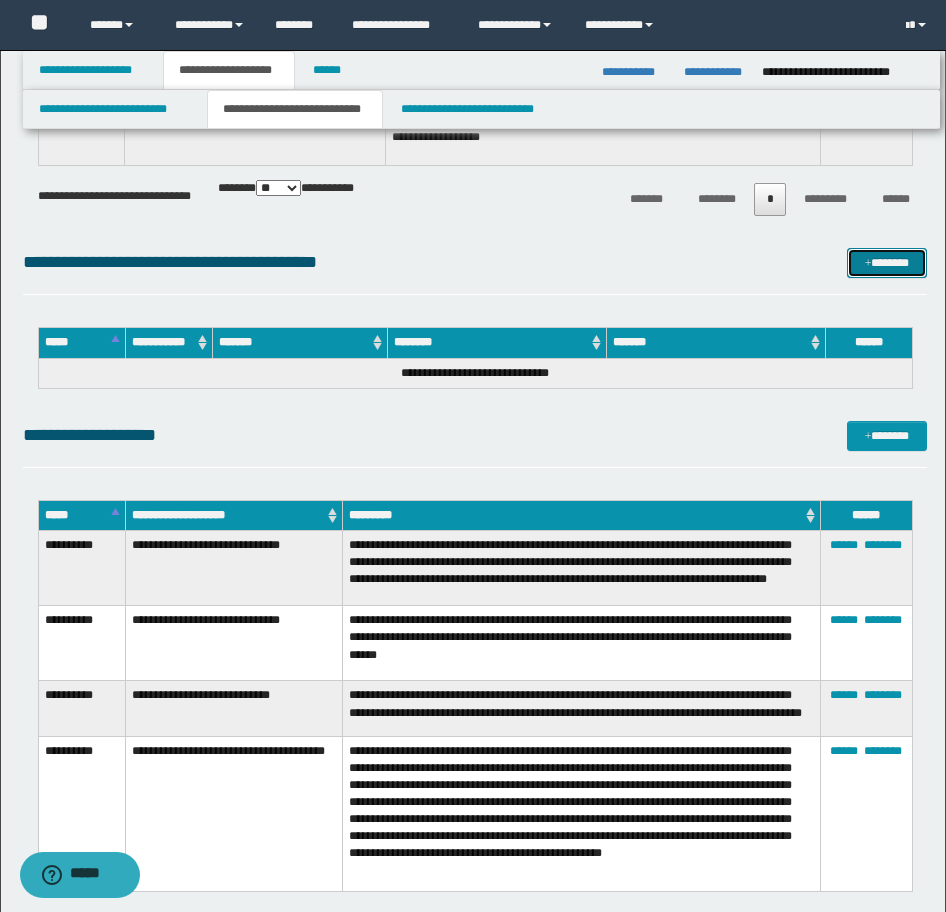 click on "*******" at bounding box center [887, 263] 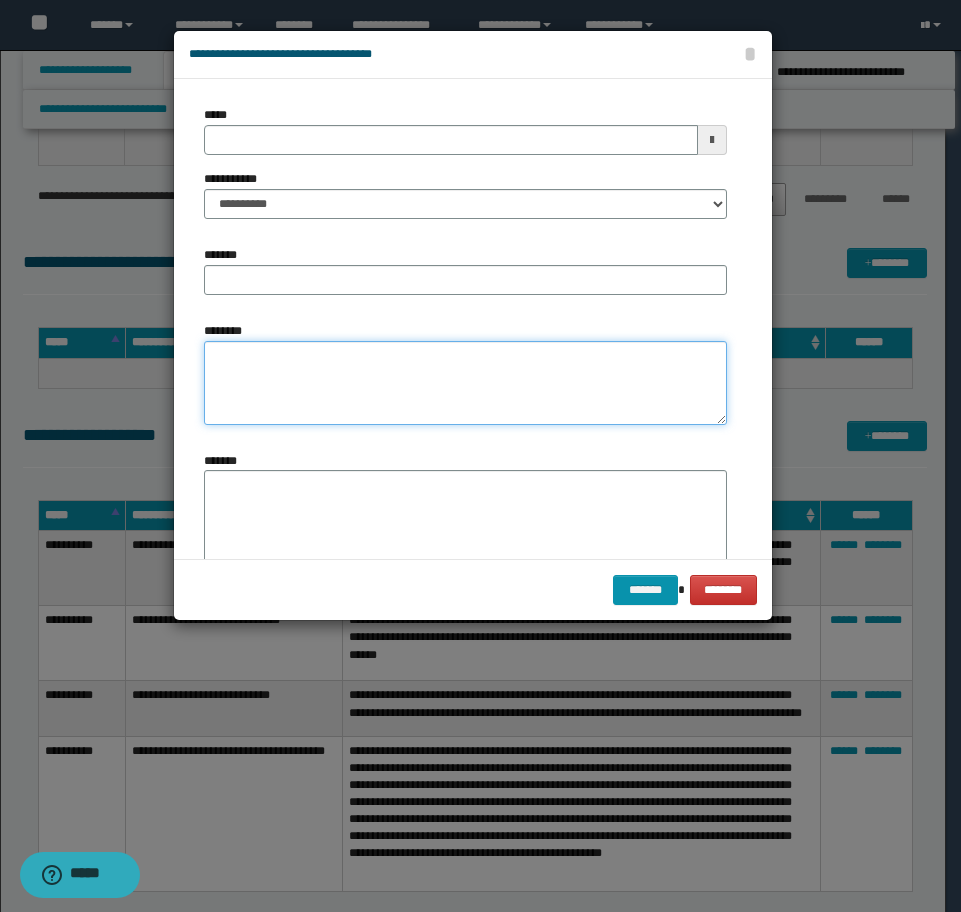 click on "********" at bounding box center [465, 383] 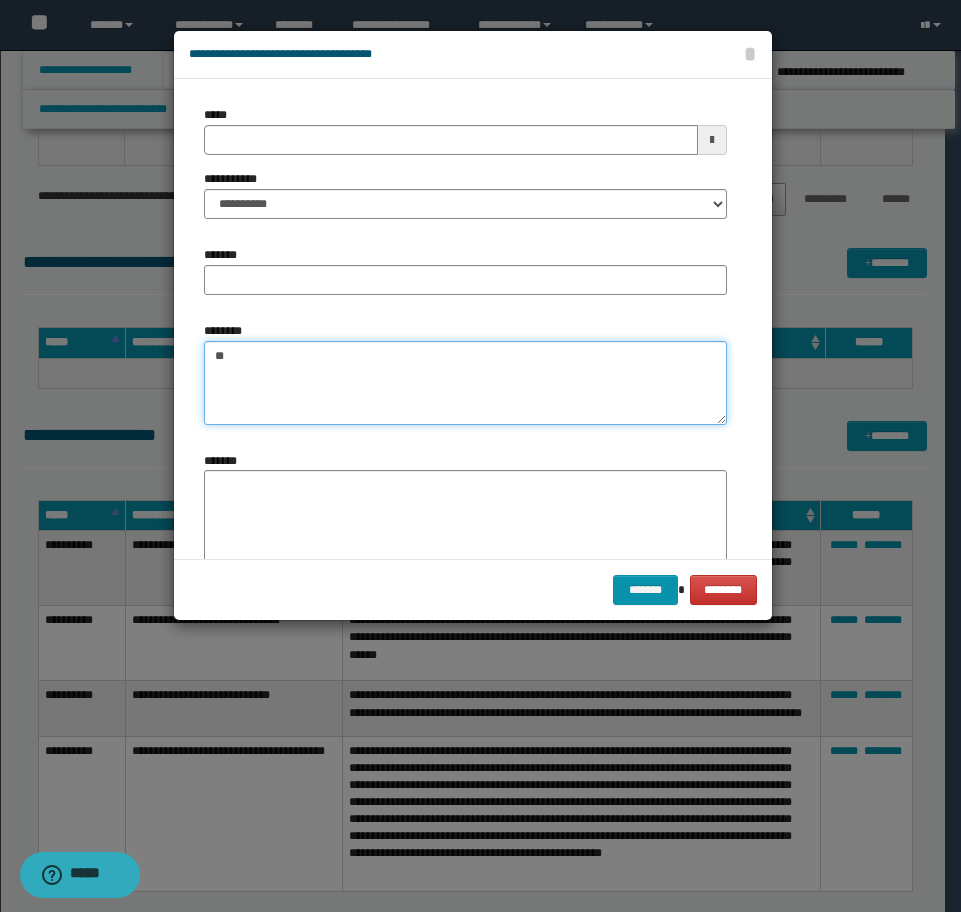type on "*" 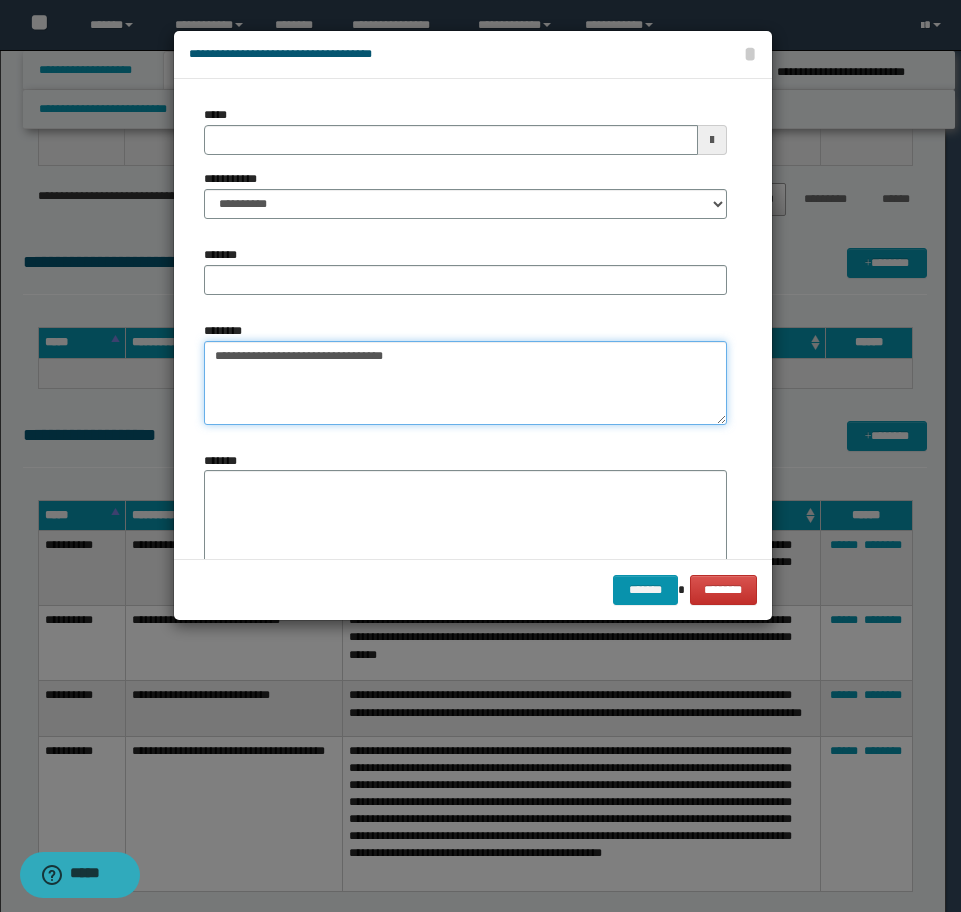 type on "**********" 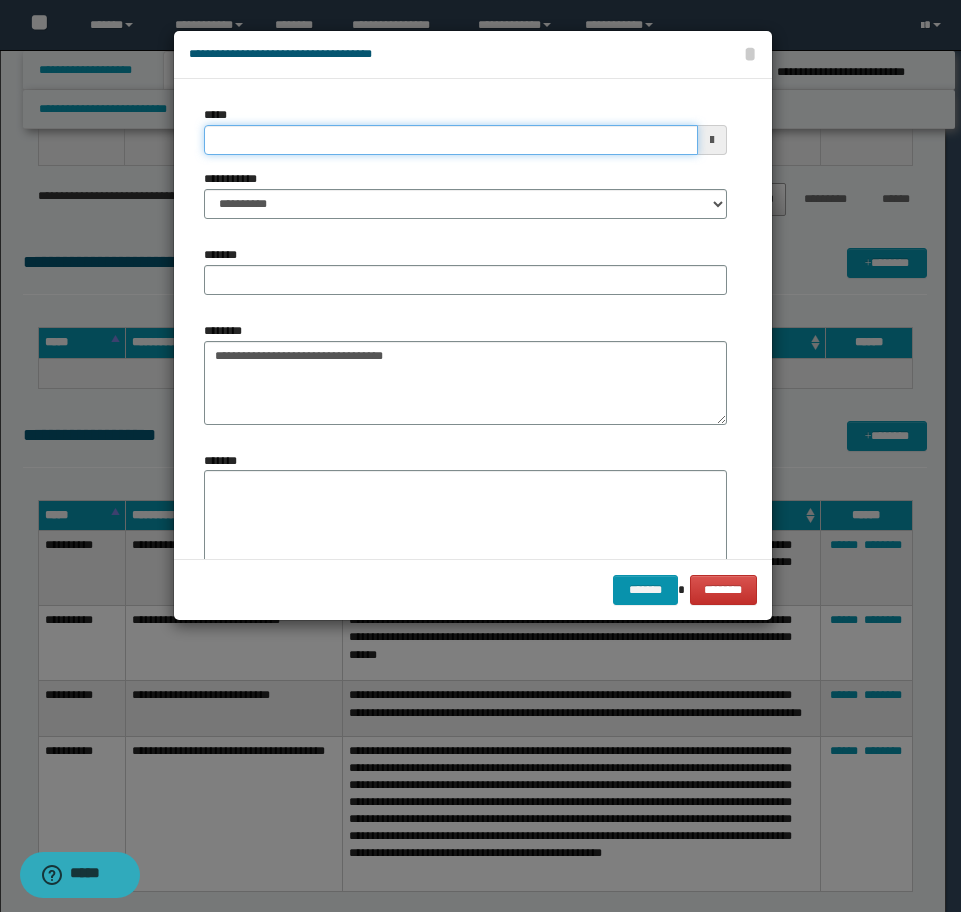 click on "*****" at bounding box center (451, 140) 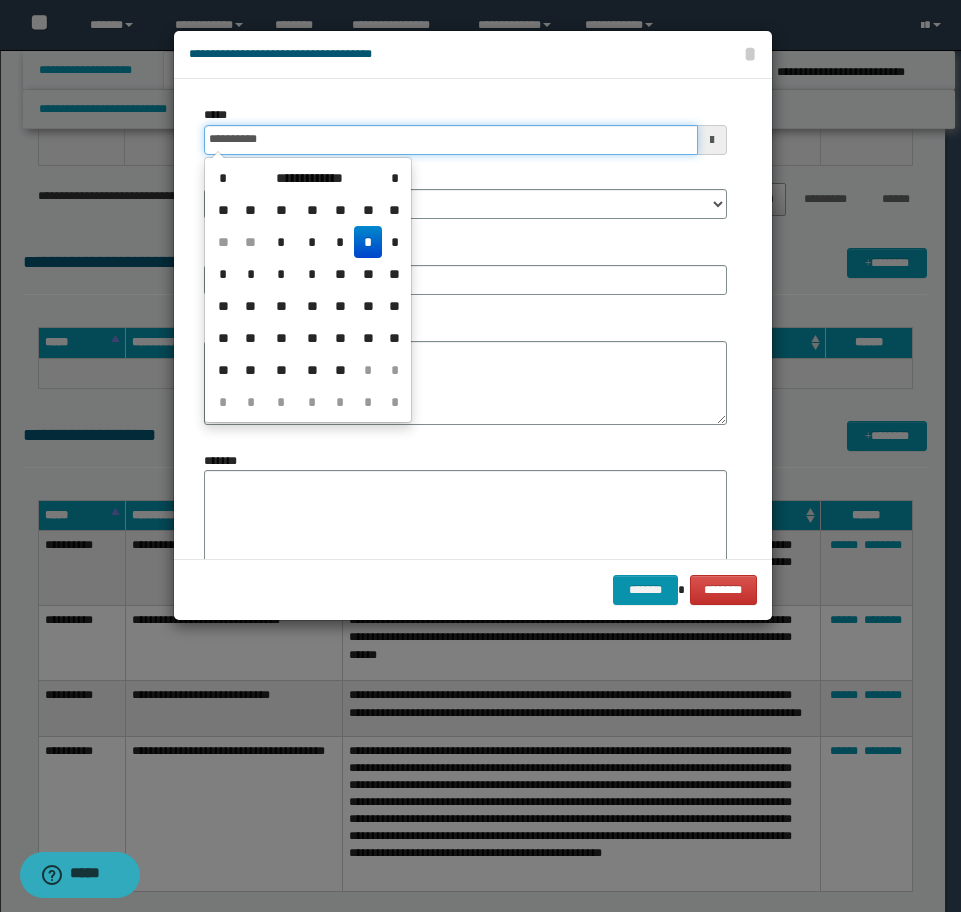type on "**********" 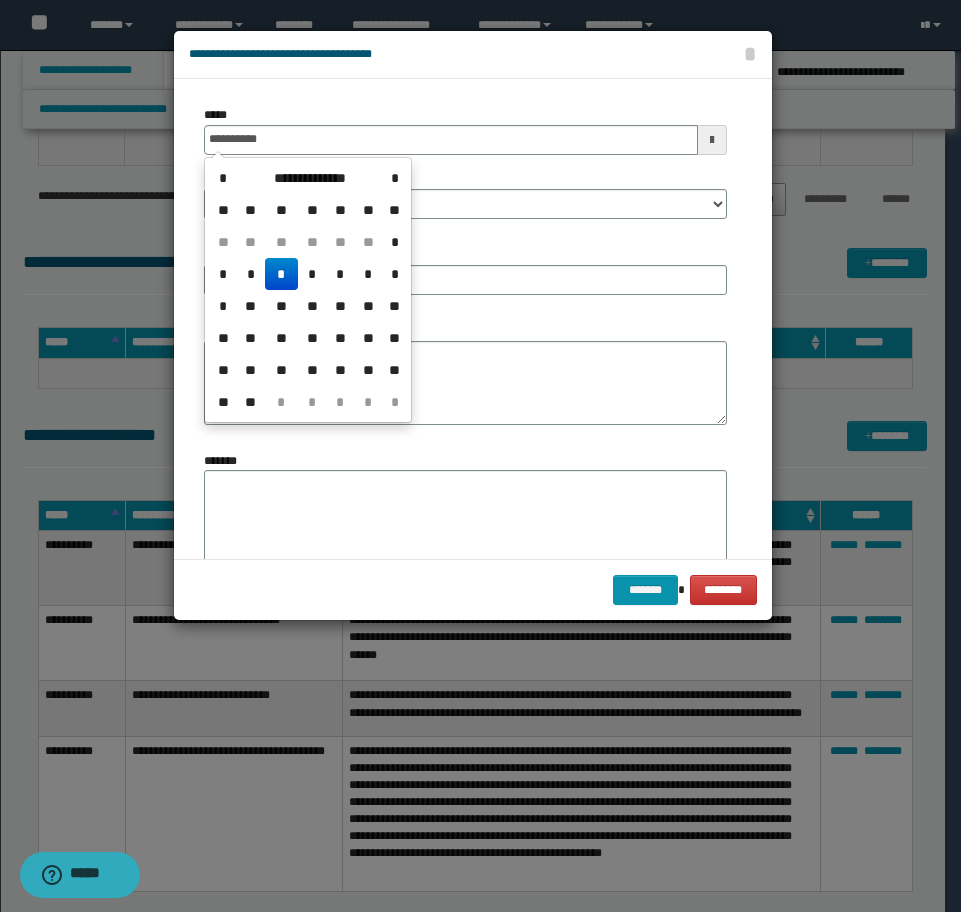 click on "*" at bounding box center [281, 274] 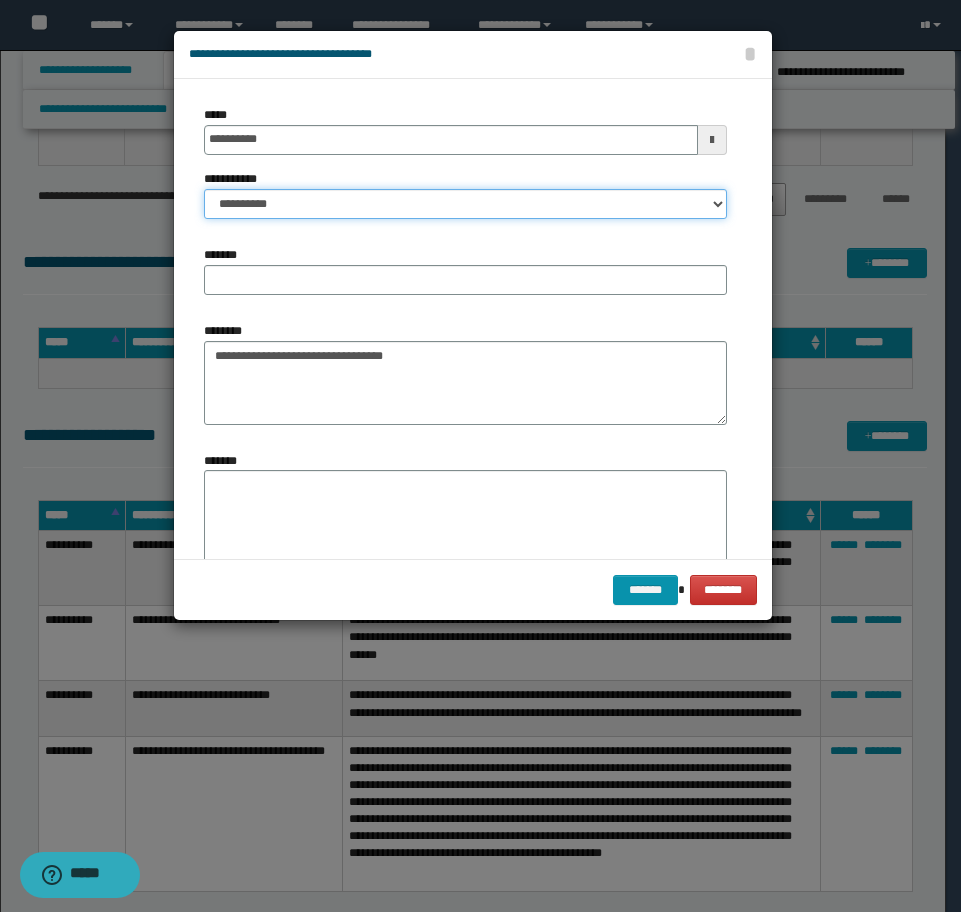 click on "**********" at bounding box center [465, 204] 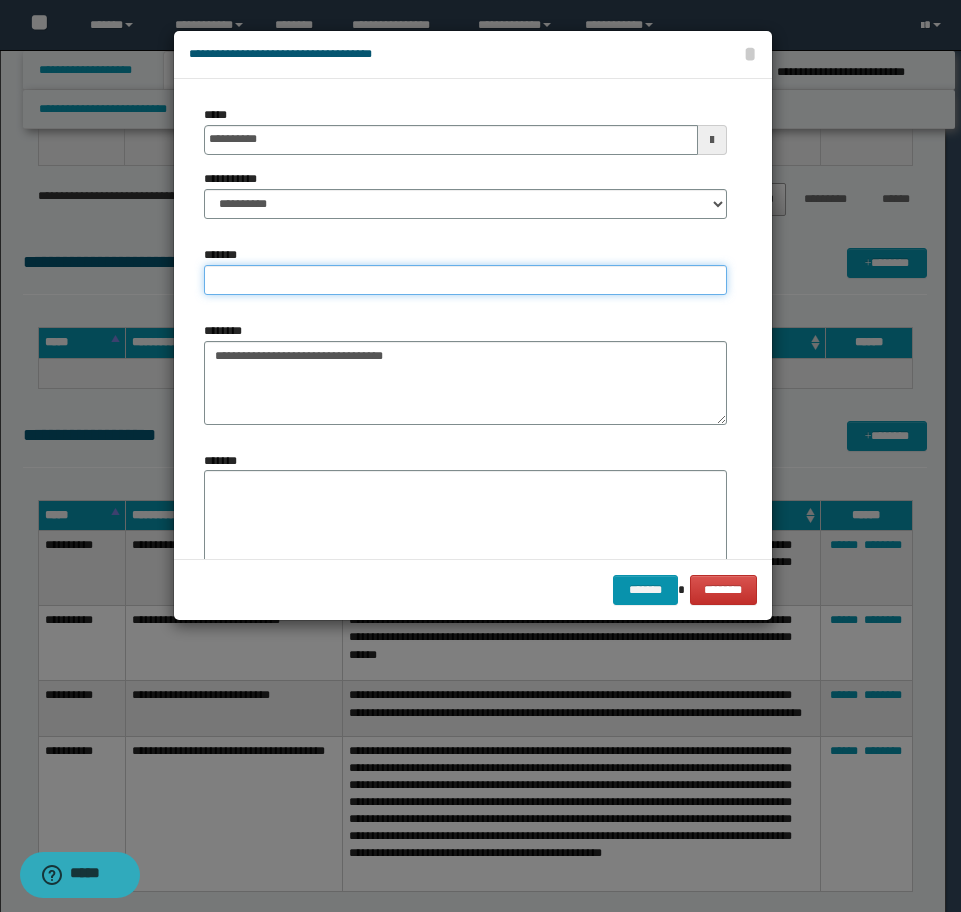 click on "*******" at bounding box center [465, 280] 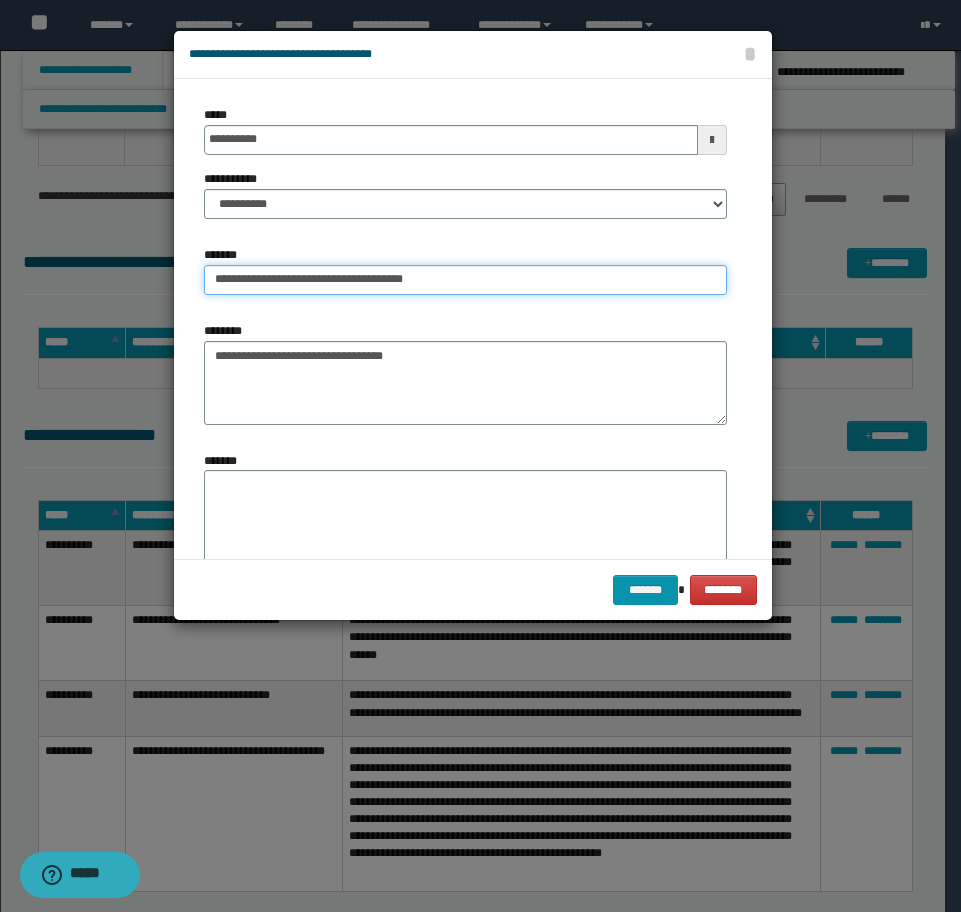 type on "**********" 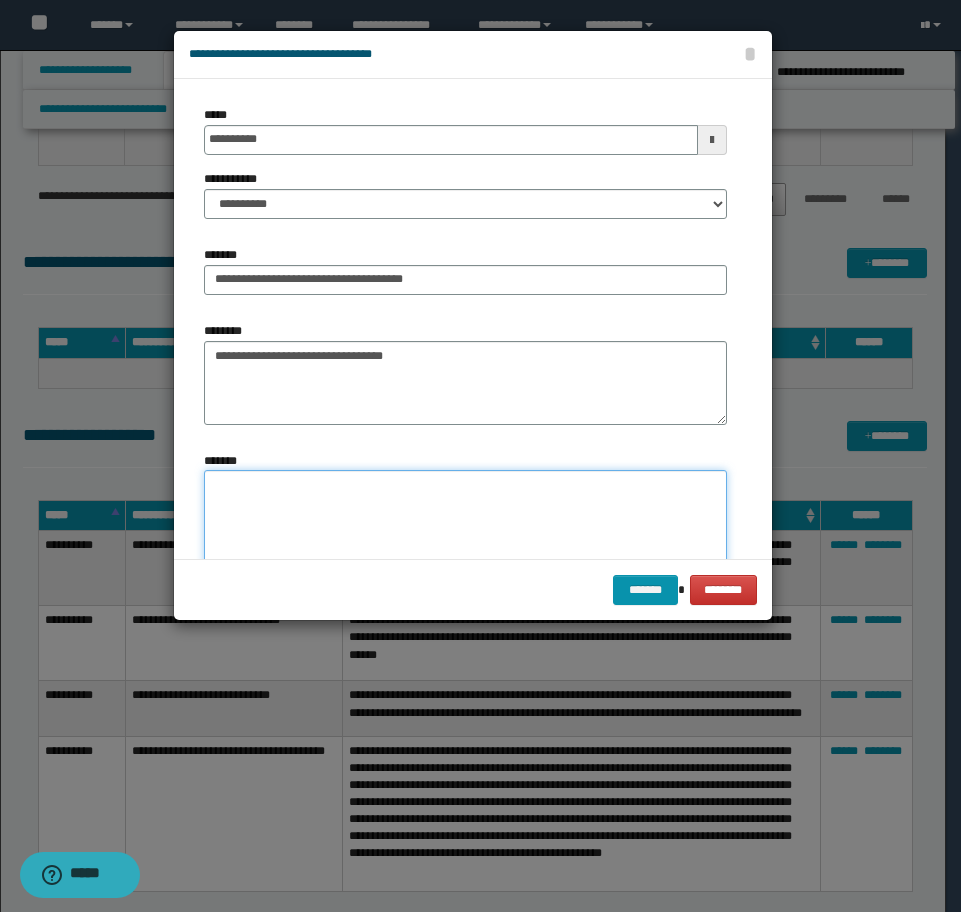 click on "*******" at bounding box center [465, 530] 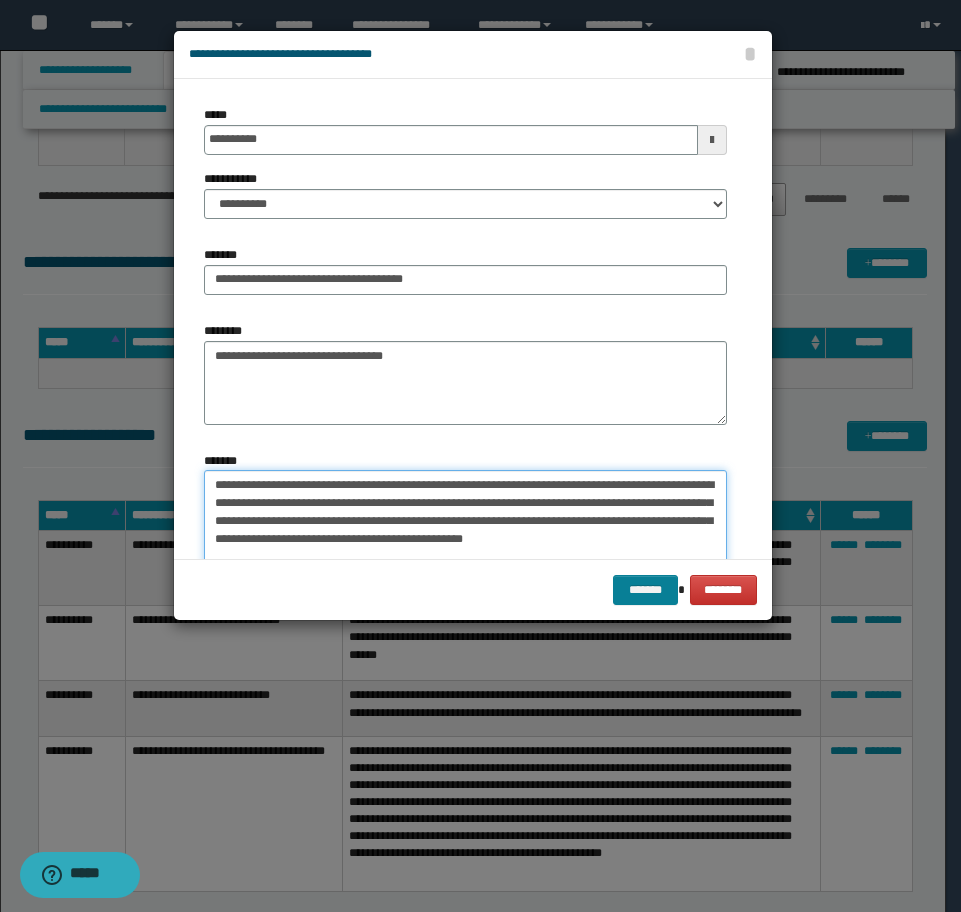 type on "**********" 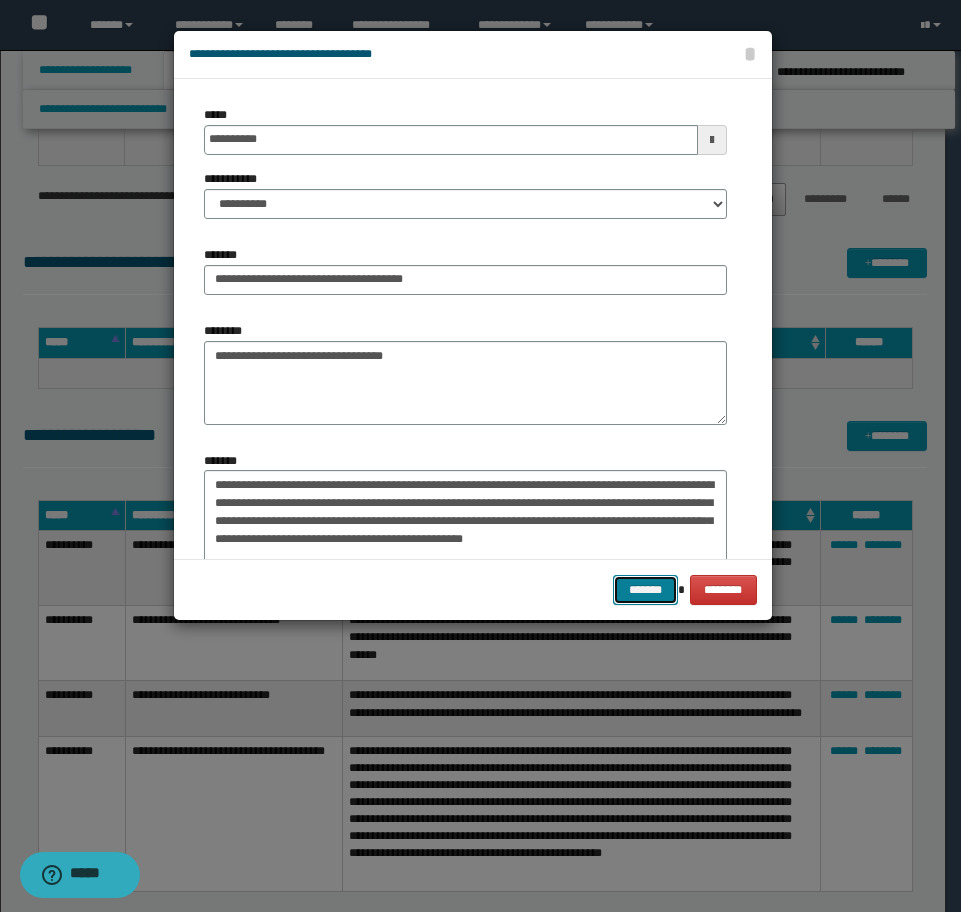 click on "*******" at bounding box center (645, 590) 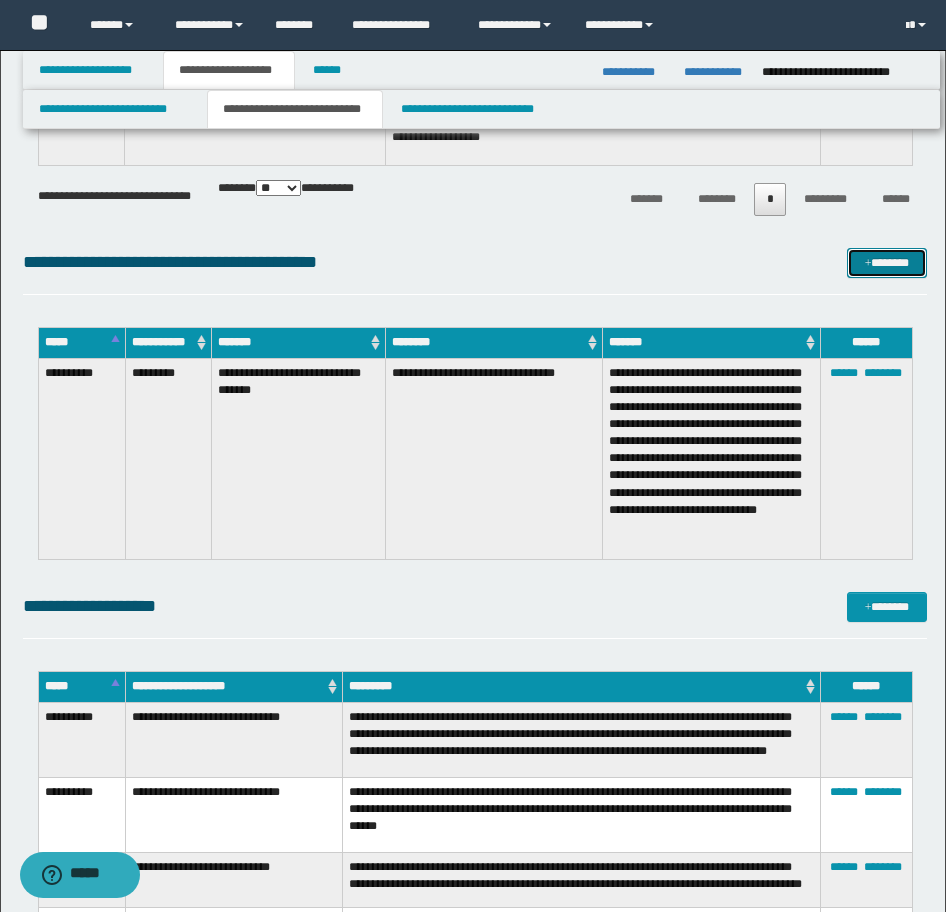 click on "*******" at bounding box center (887, 263) 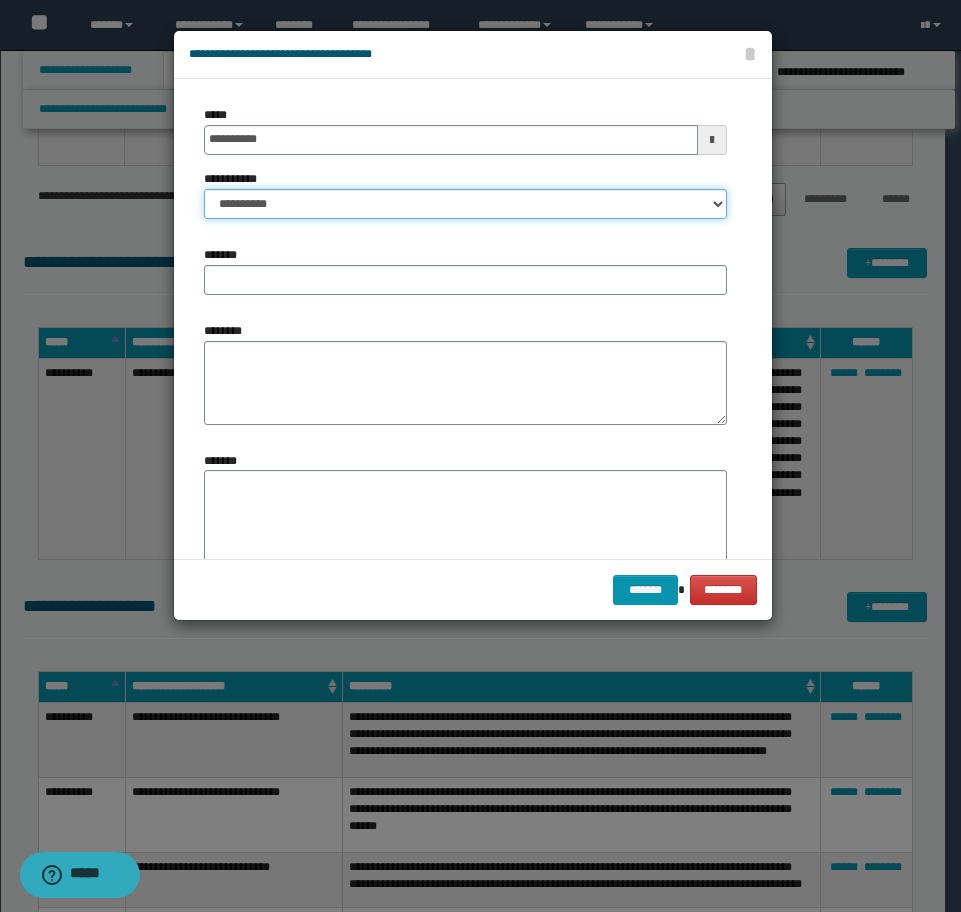 click on "**********" at bounding box center [465, 204] 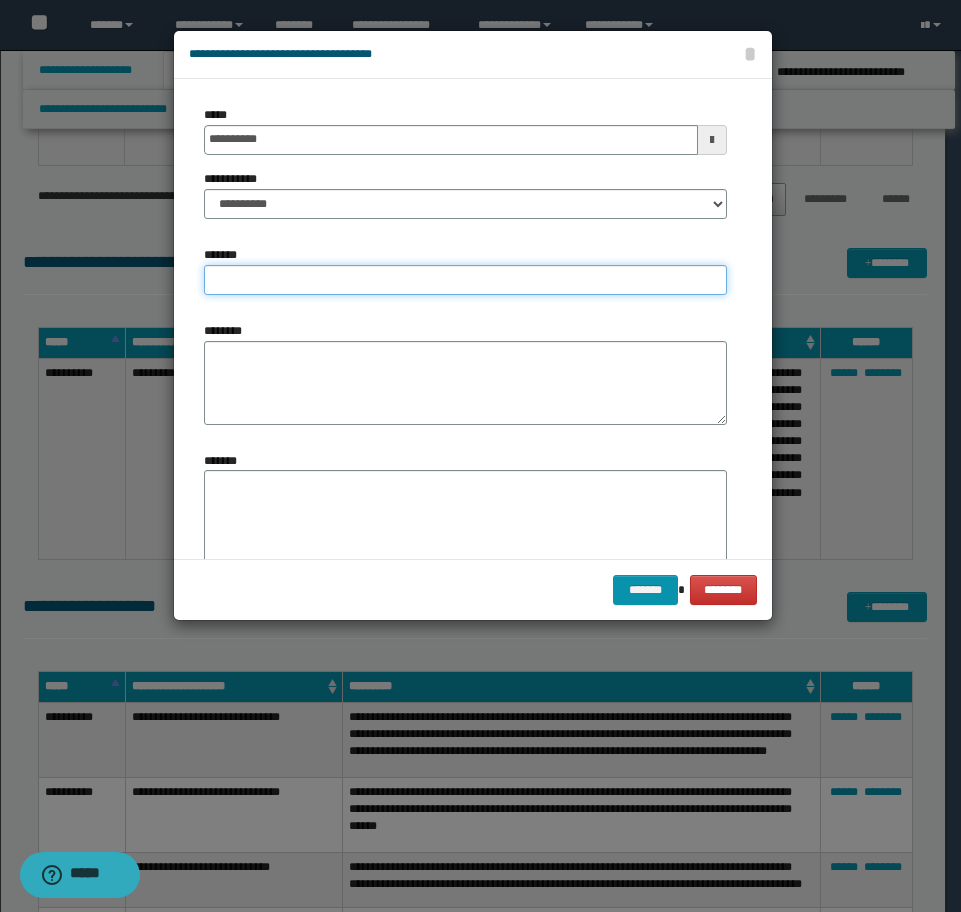 click on "*******" at bounding box center (465, 280) 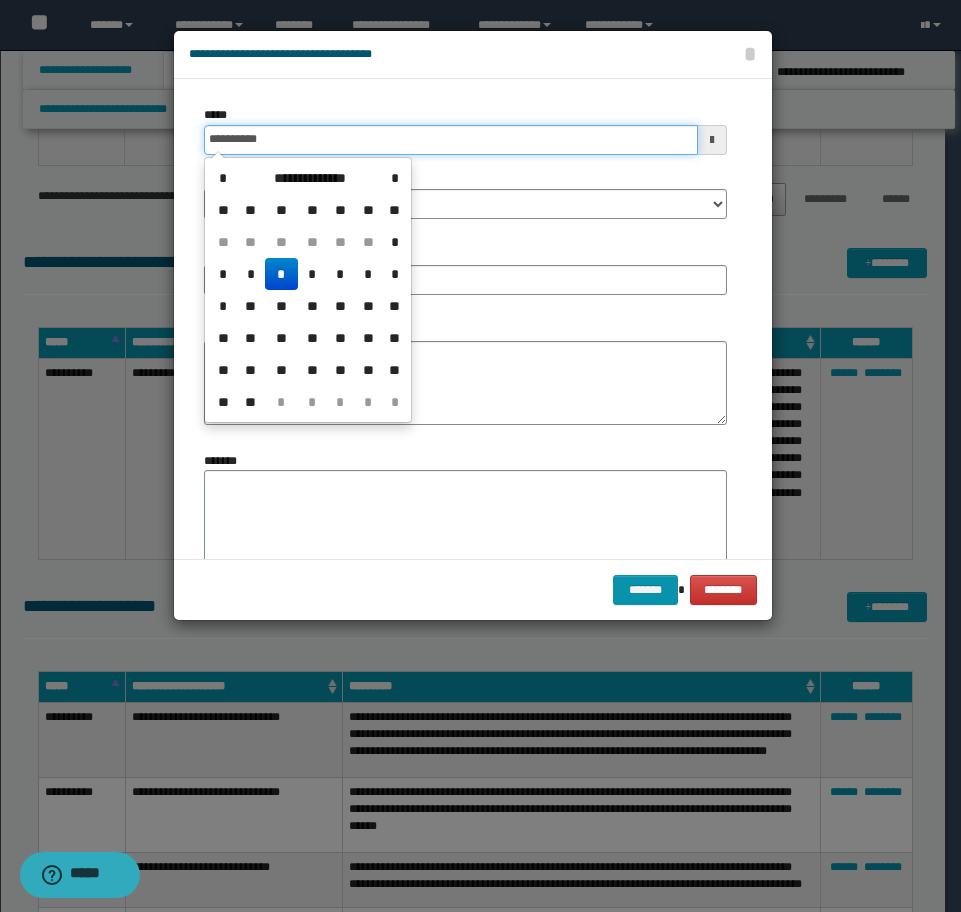 drag, startPoint x: 316, startPoint y: 134, endPoint x: 38, endPoint y: 133, distance: 278.0018 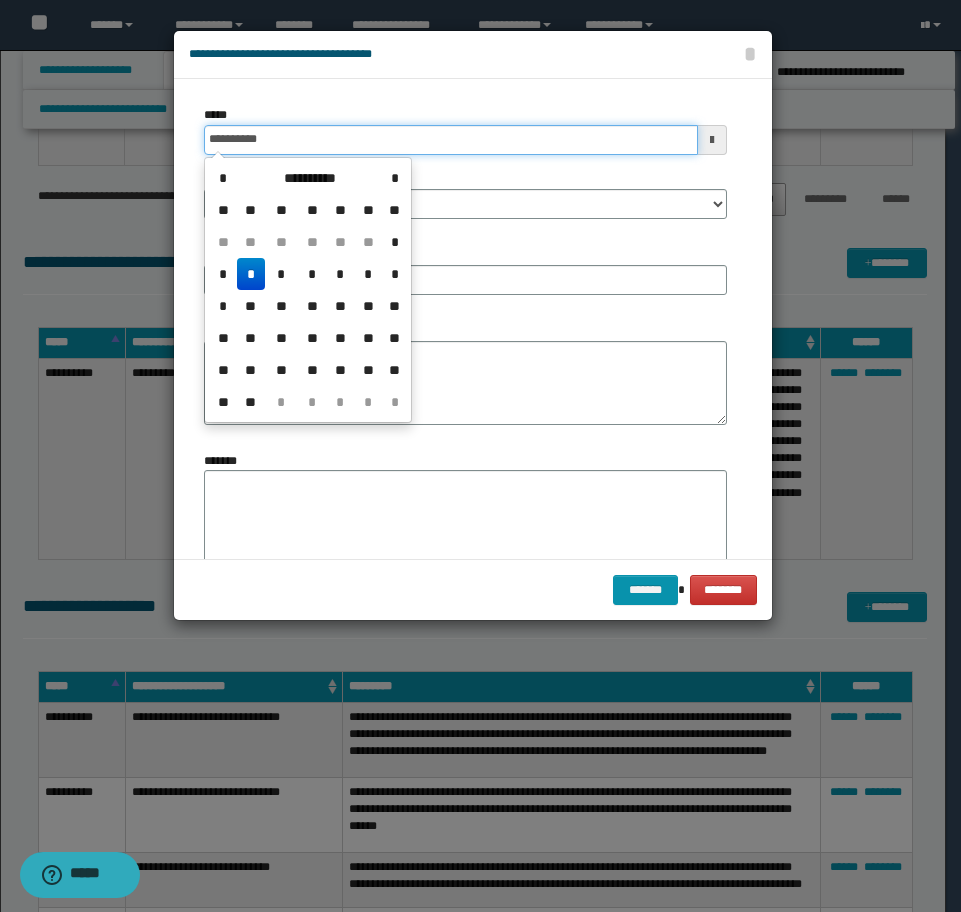 type on "**********" 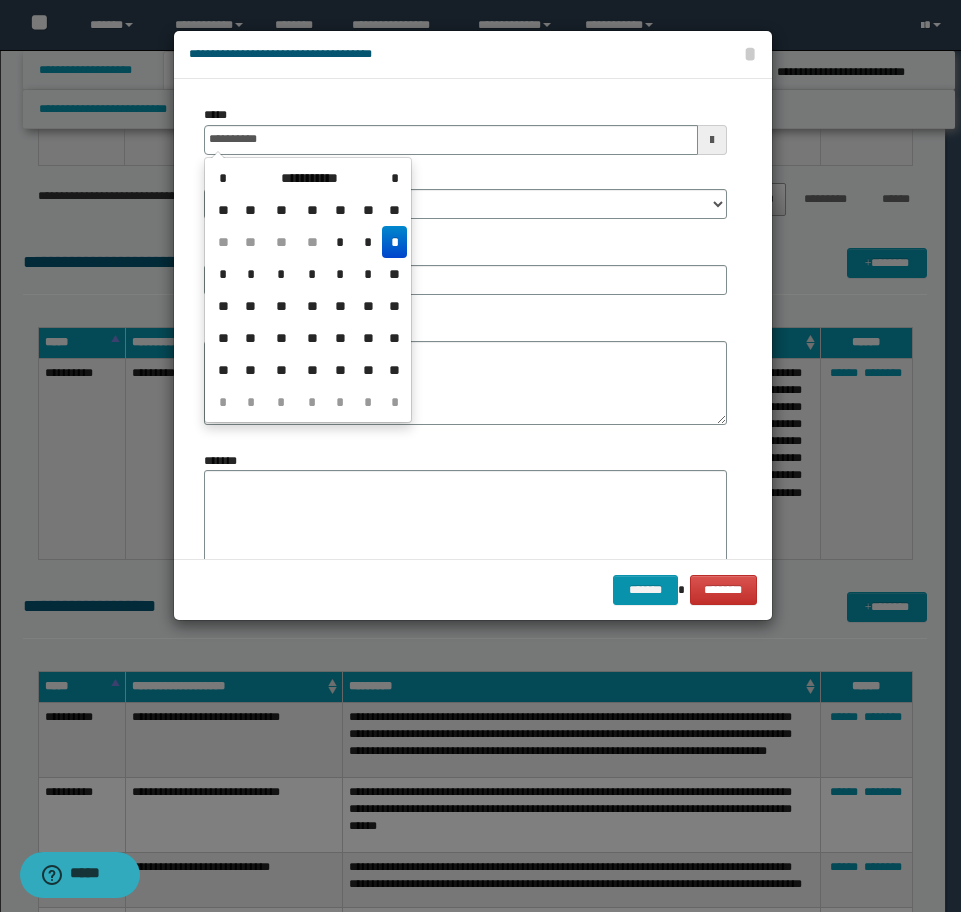 click on "*" at bounding box center [394, 242] 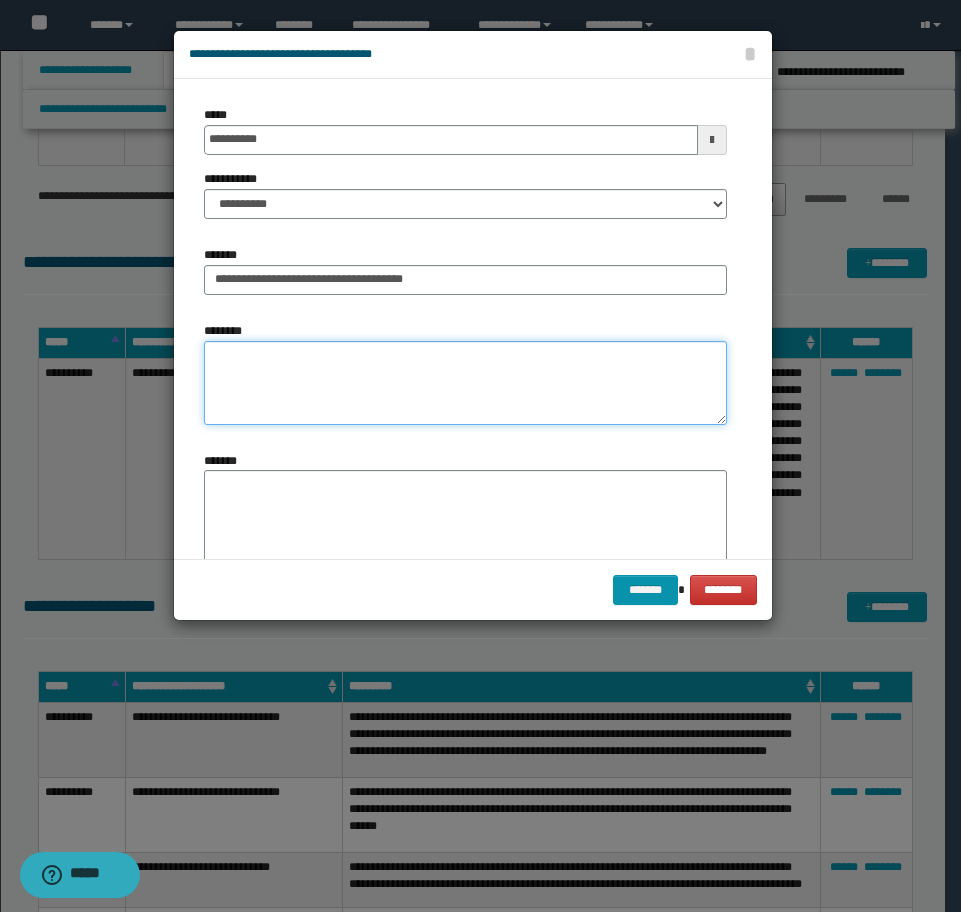 click on "********" at bounding box center (465, 383) 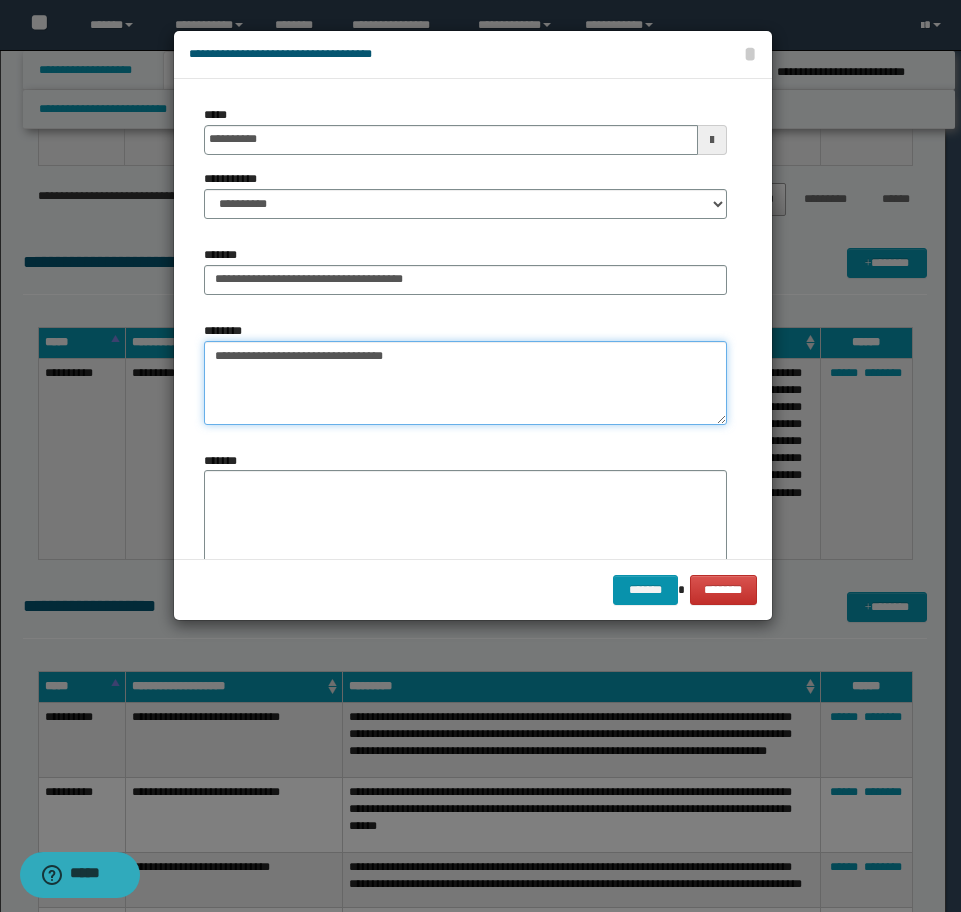 type on "**********" 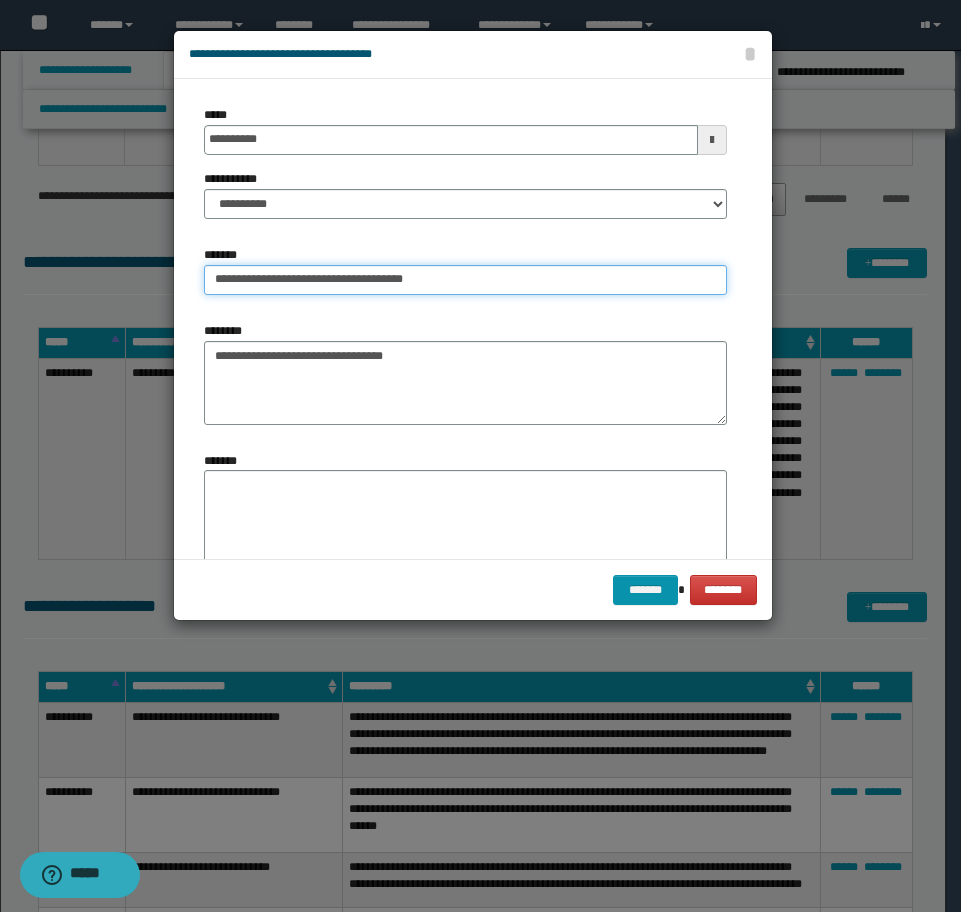 drag, startPoint x: 431, startPoint y: 288, endPoint x: 315, endPoint y: 289, distance: 116.00431 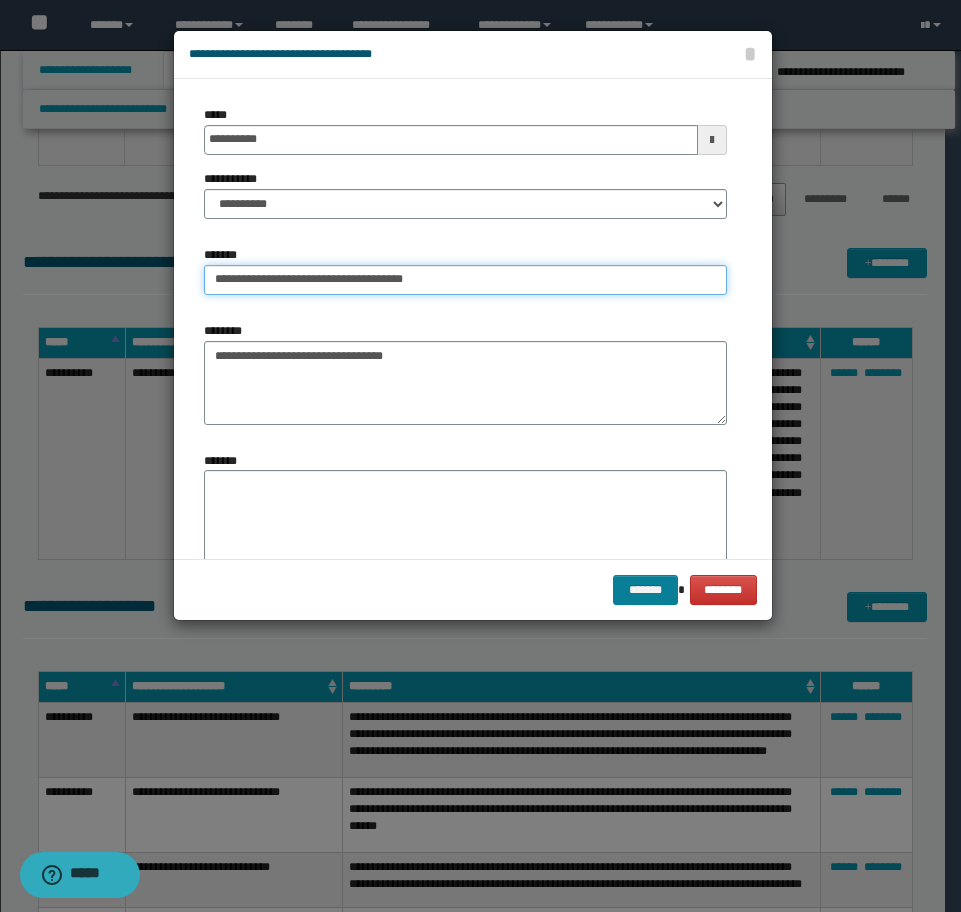 type on "**********" 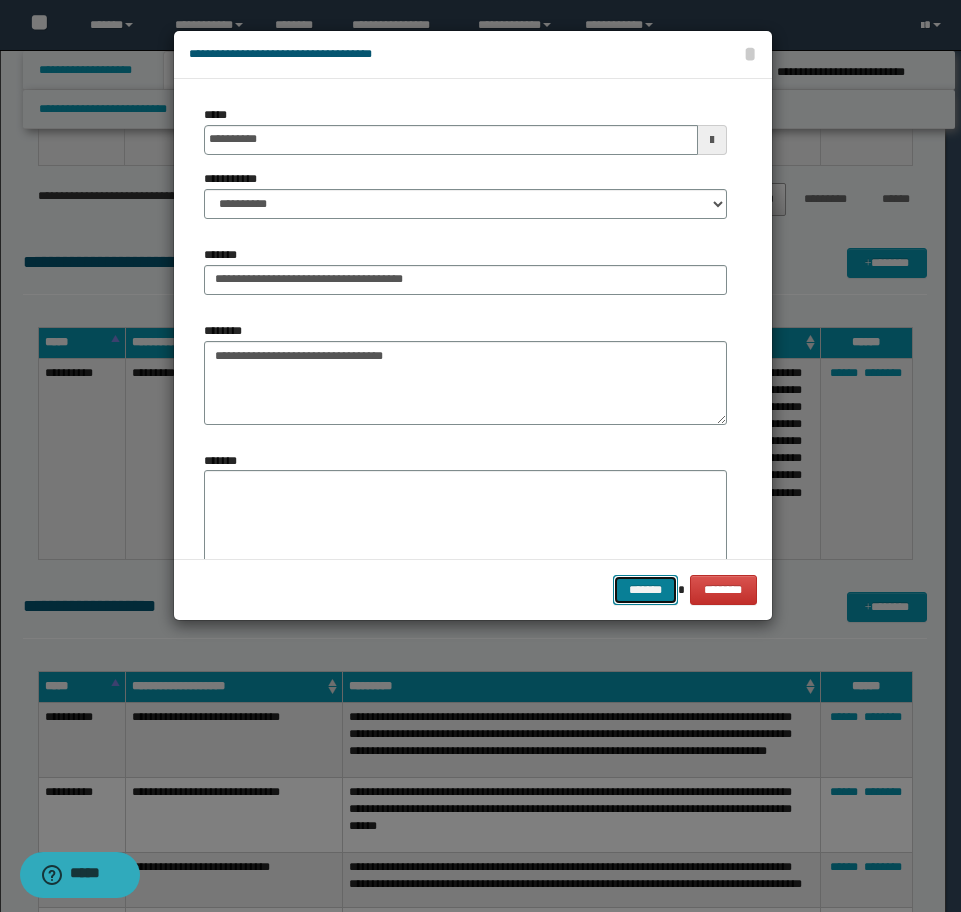 click on "*******" at bounding box center [645, 590] 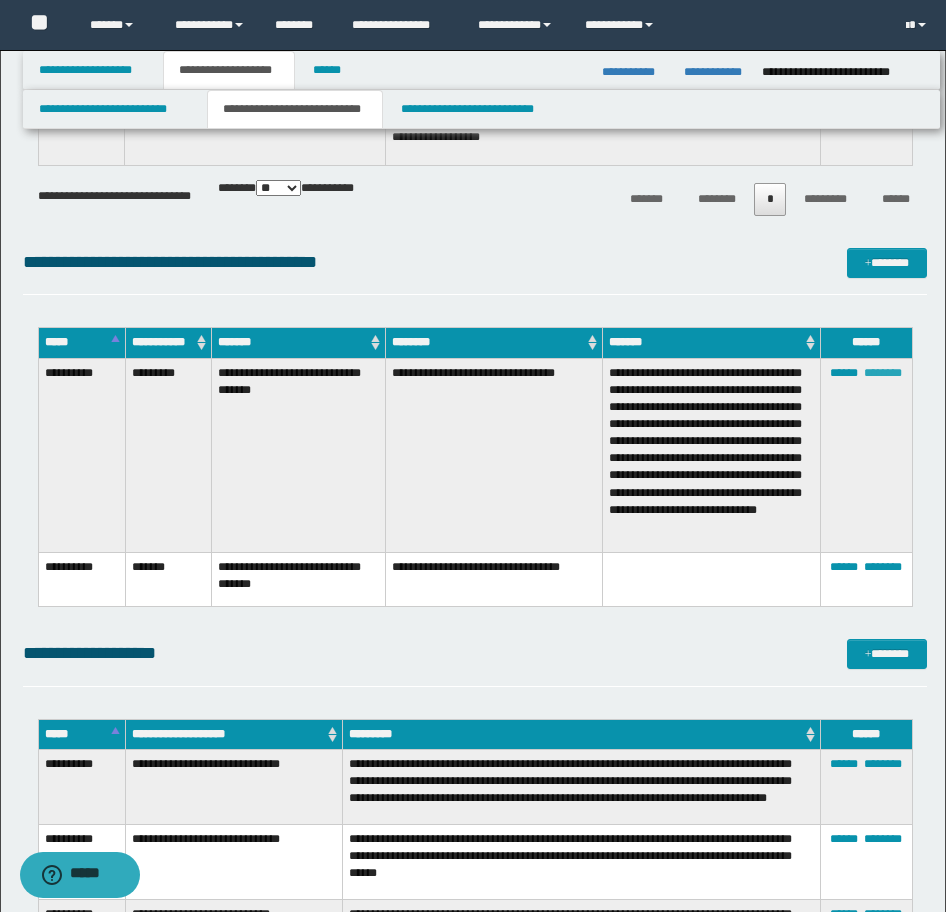 click on "********" at bounding box center (883, 373) 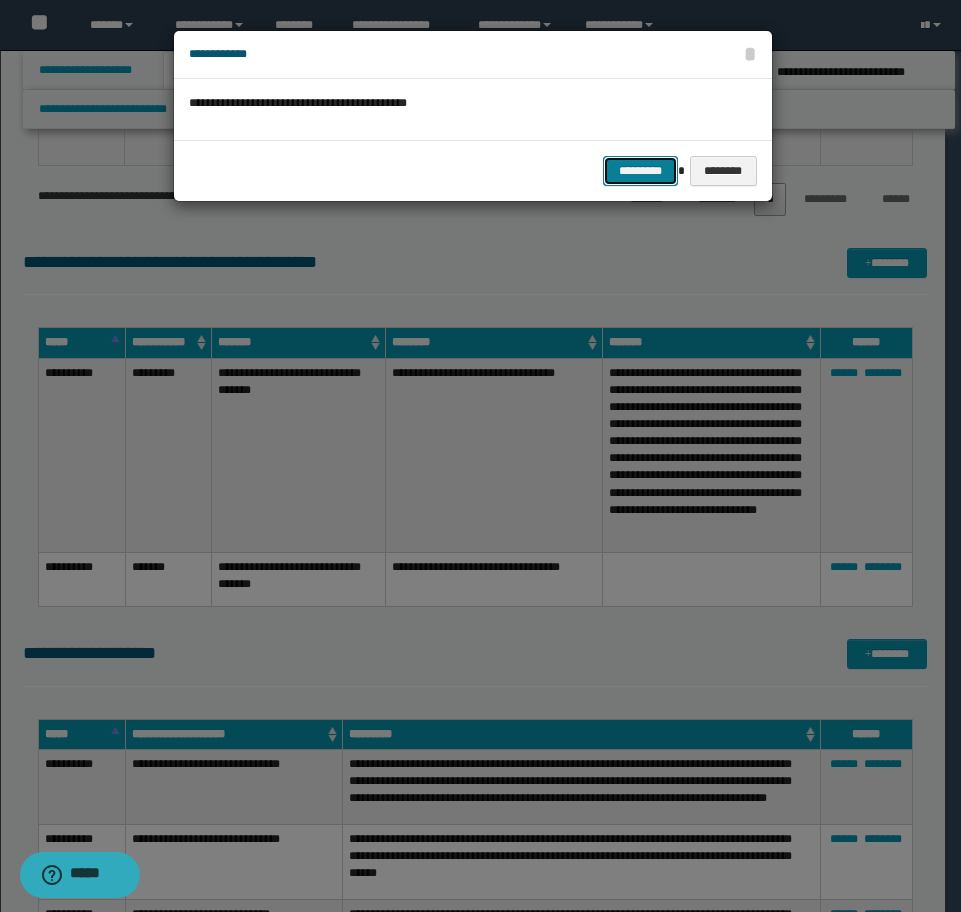 click on "*********" at bounding box center (640, 171) 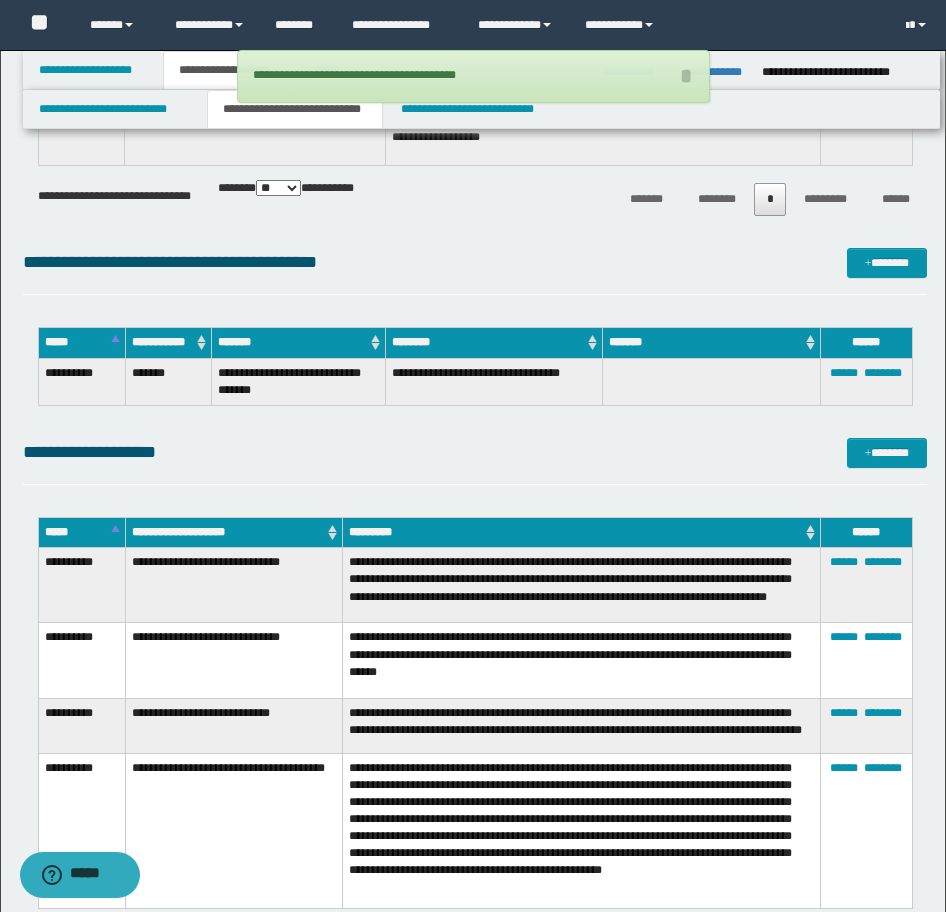 click on "**********" at bounding box center [493, 381] 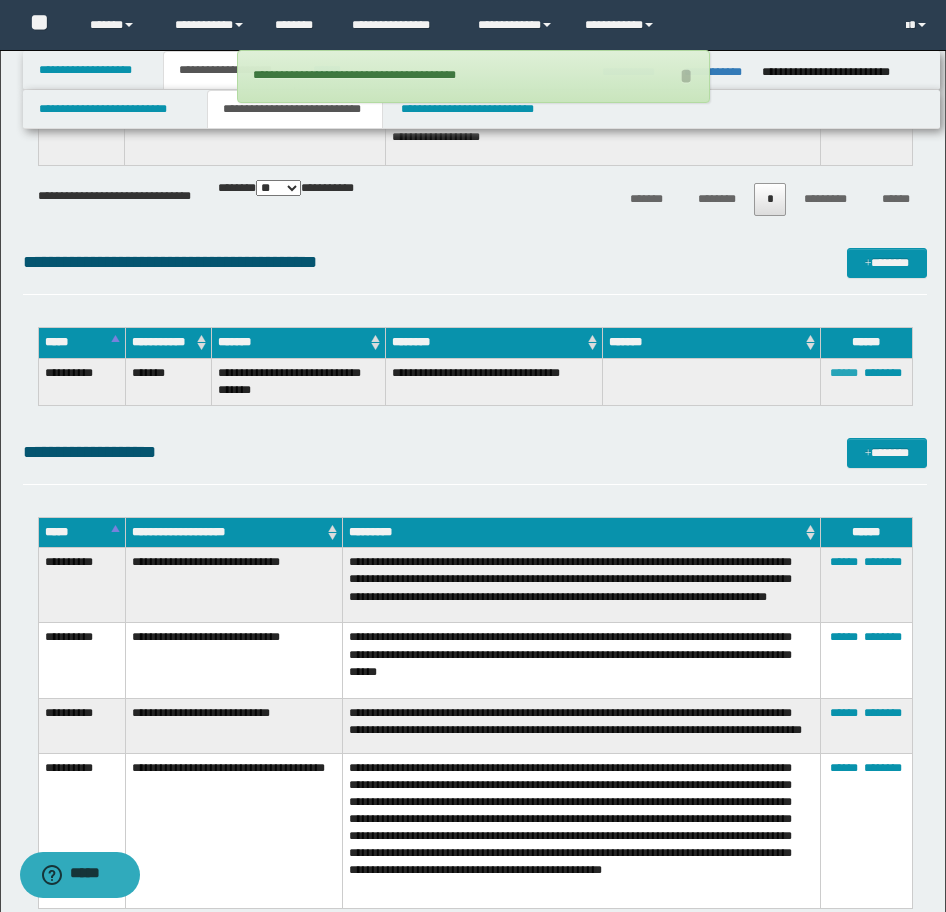 click on "******" at bounding box center (844, 373) 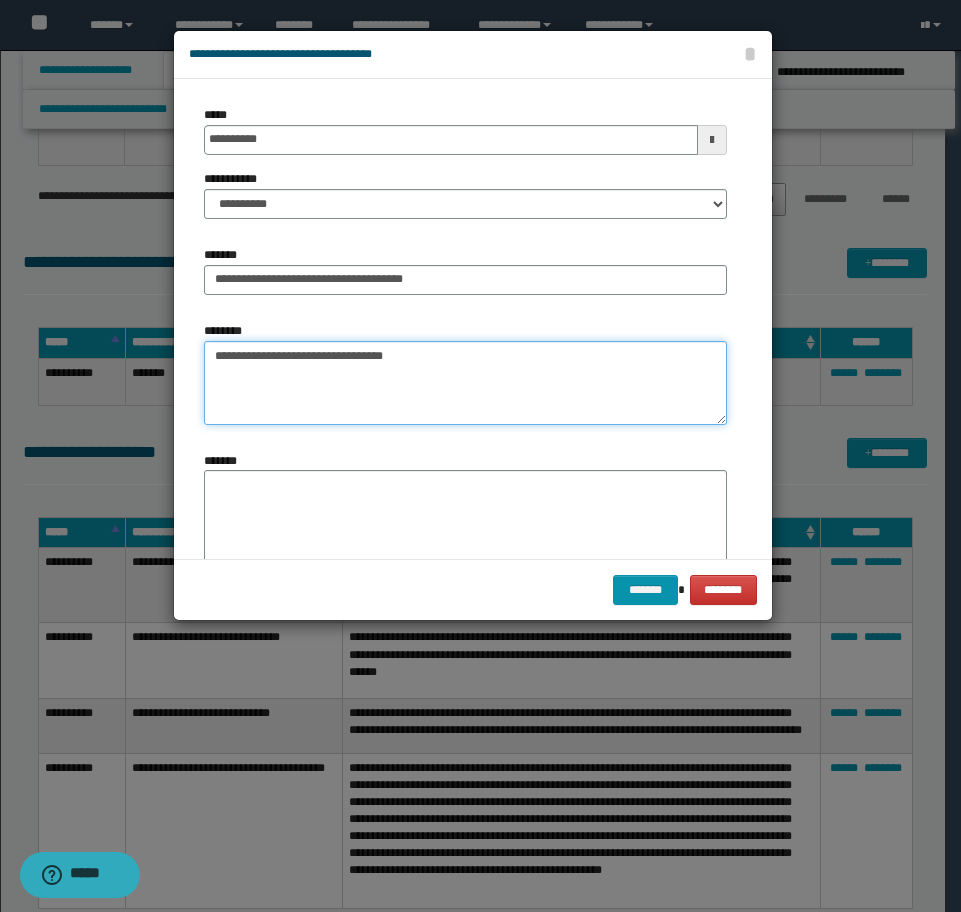 click on "**********" at bounding box center (465, 383) 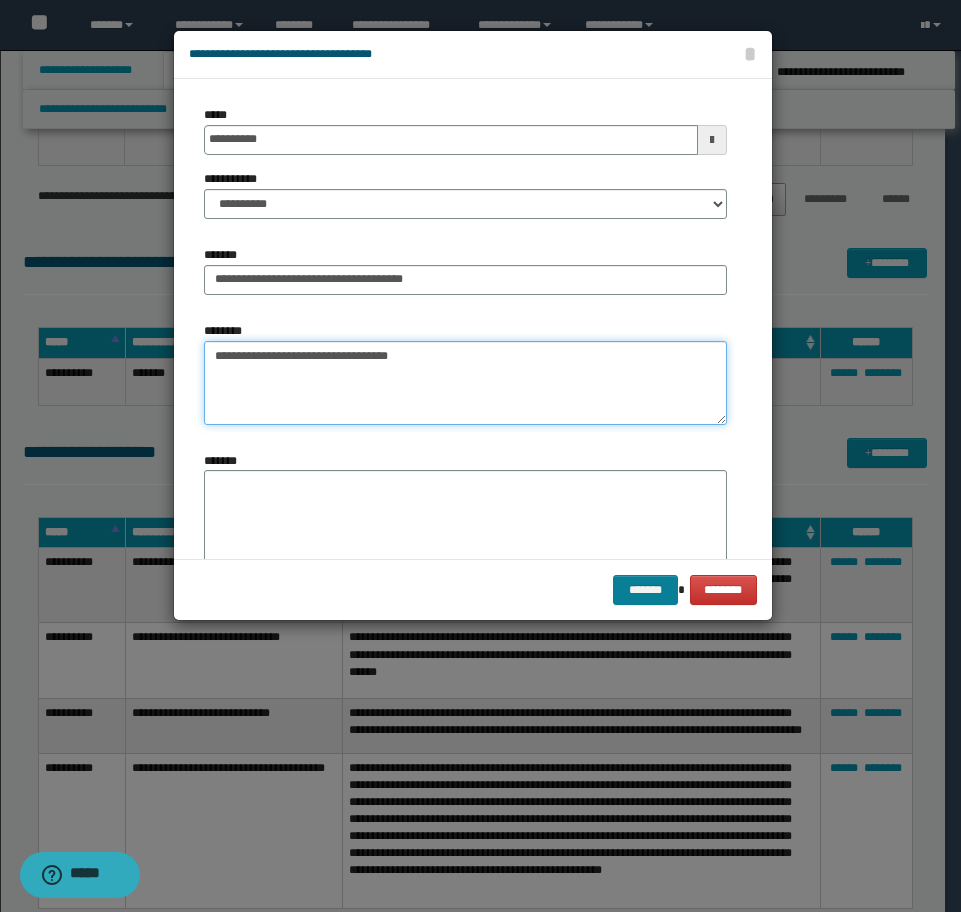 type on "**********" 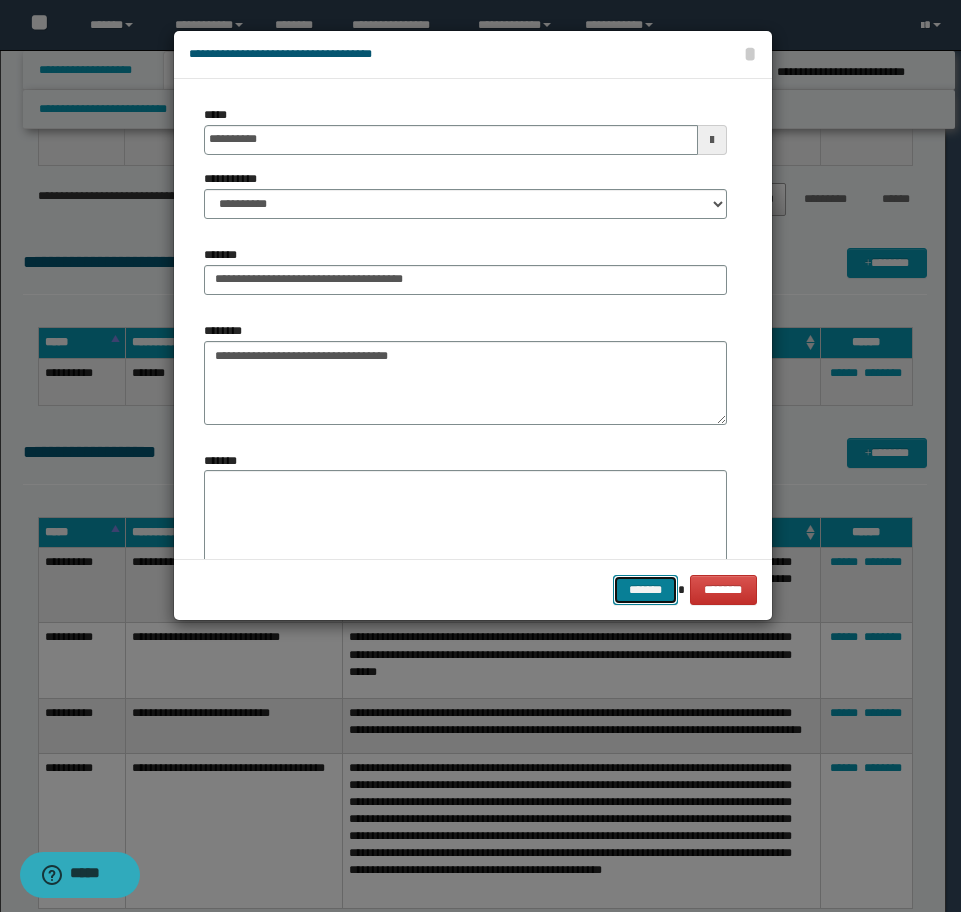 click on "*******" at bounding box center [645, 590] 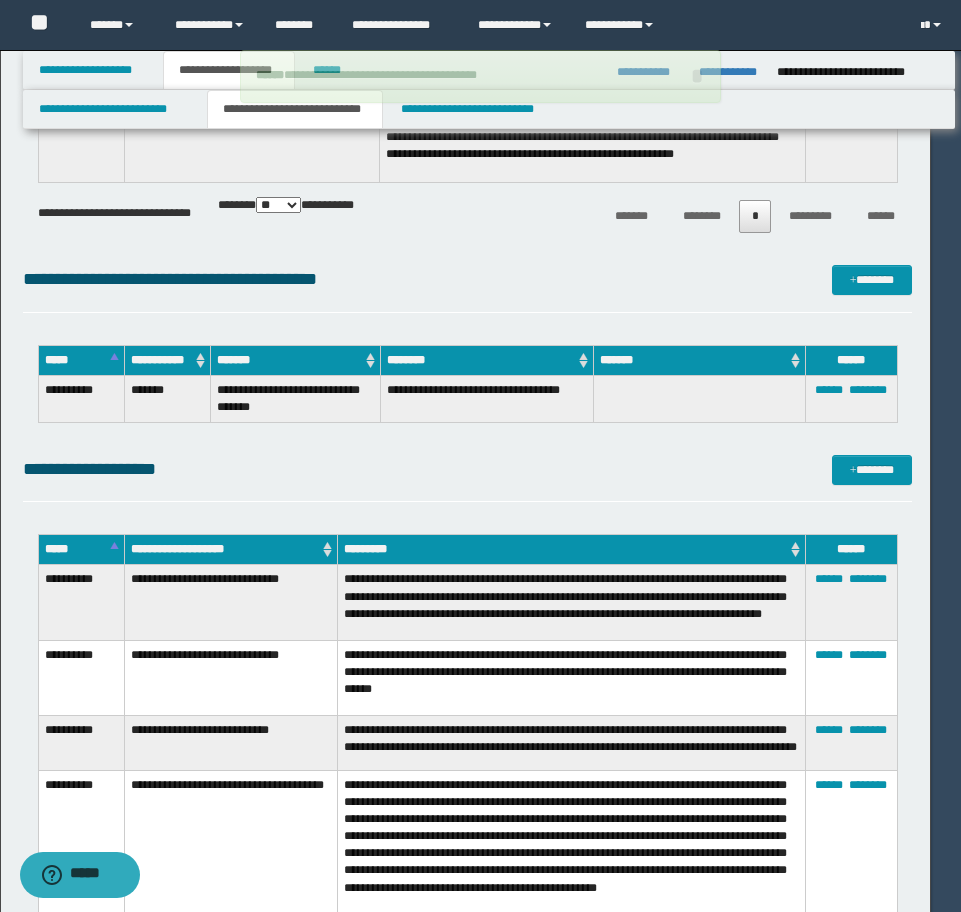 select on "*" 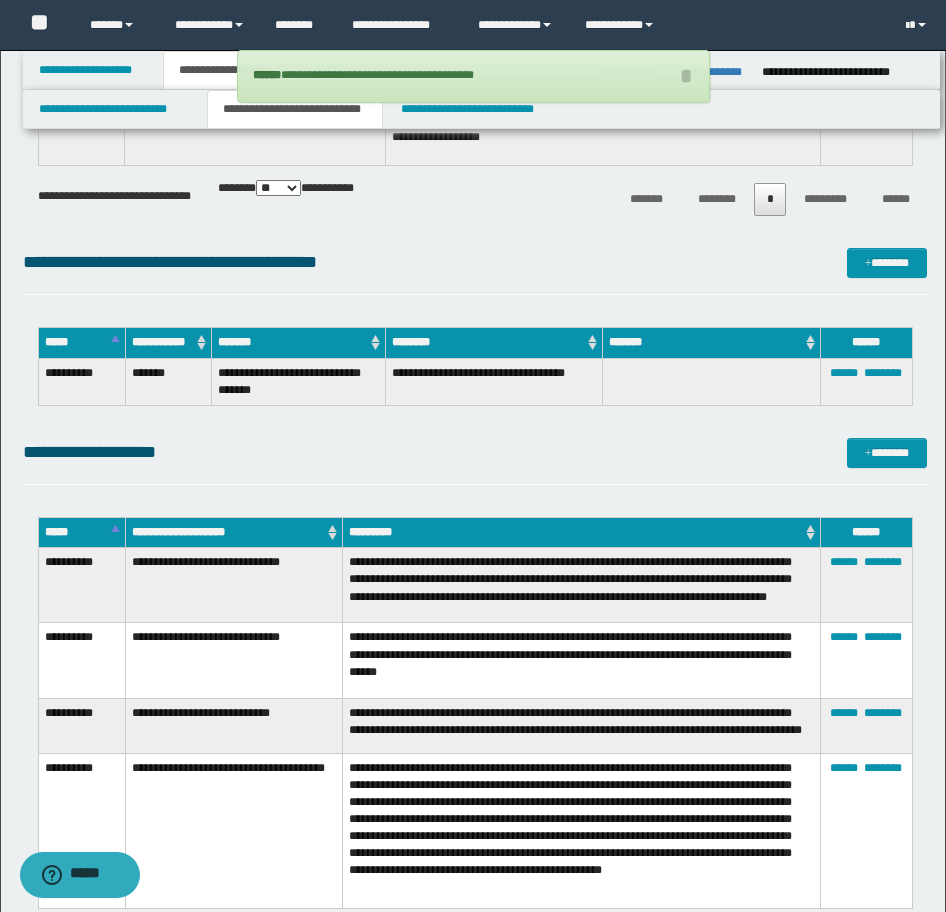 click on "**********" at bounding box center (475, 271) 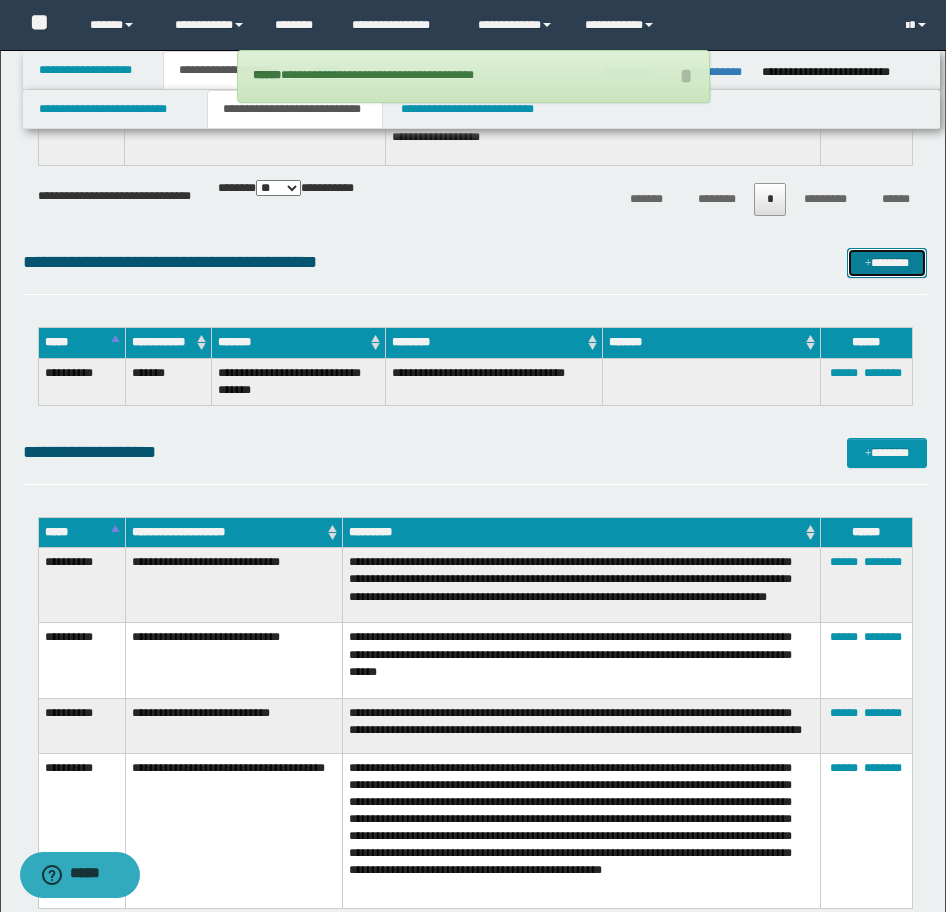 click on "*******" at bounding box center (887, 263) 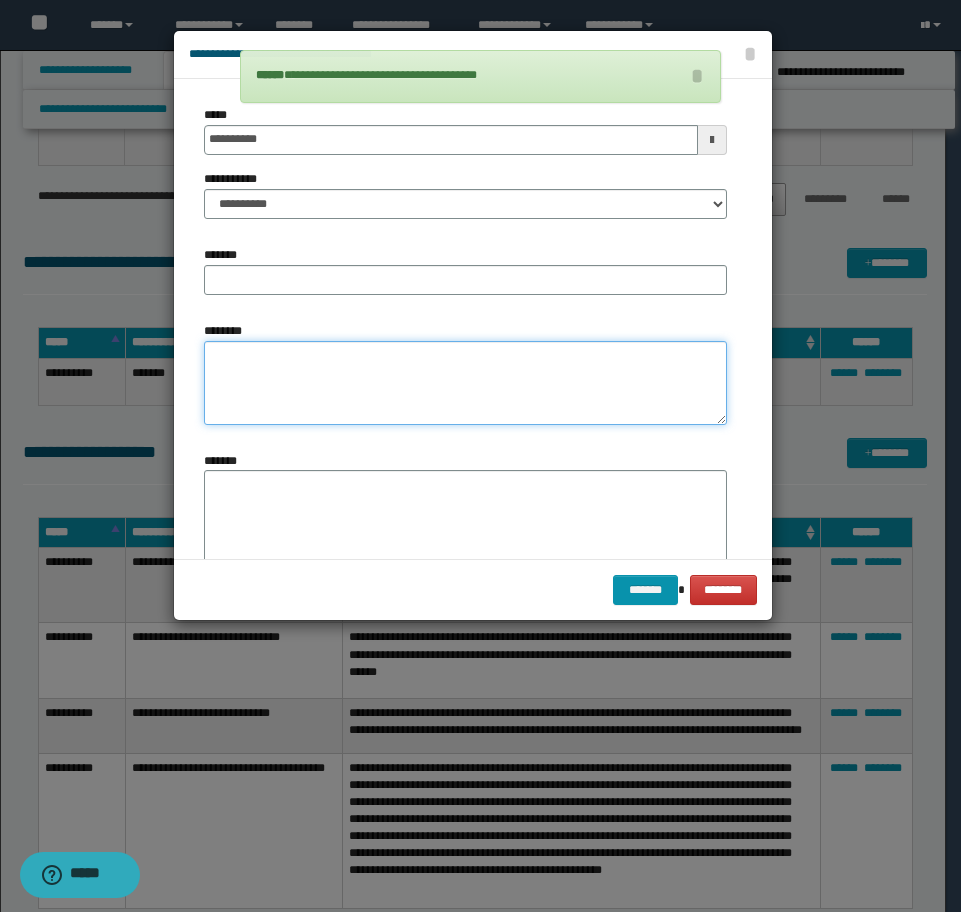 click on "********" at bounding box center [465, 383] 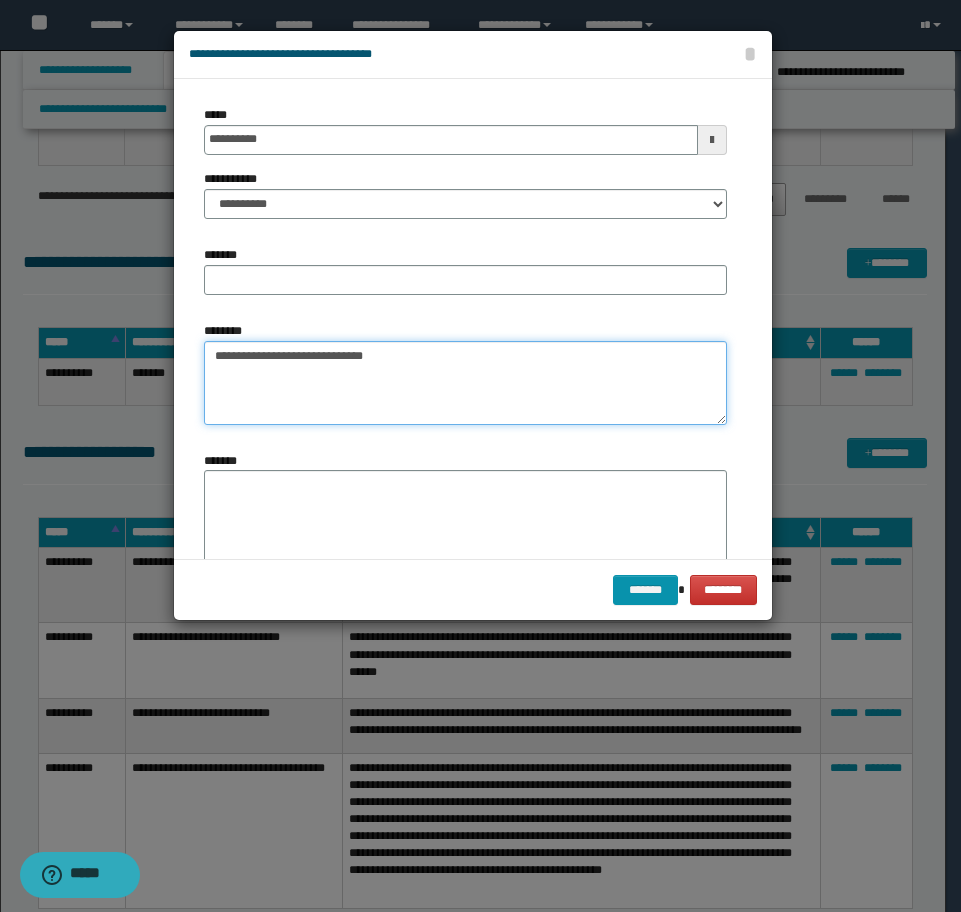 type on "**********" 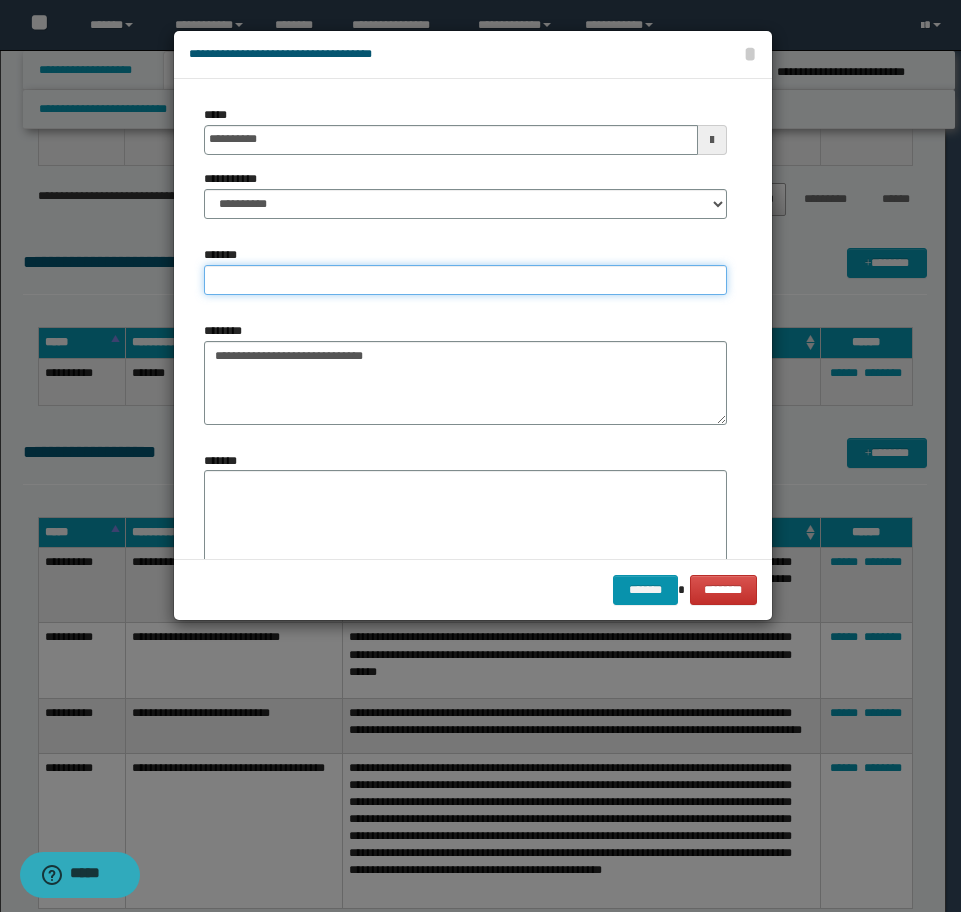 click on "*******" at bounding box center (465, 280) 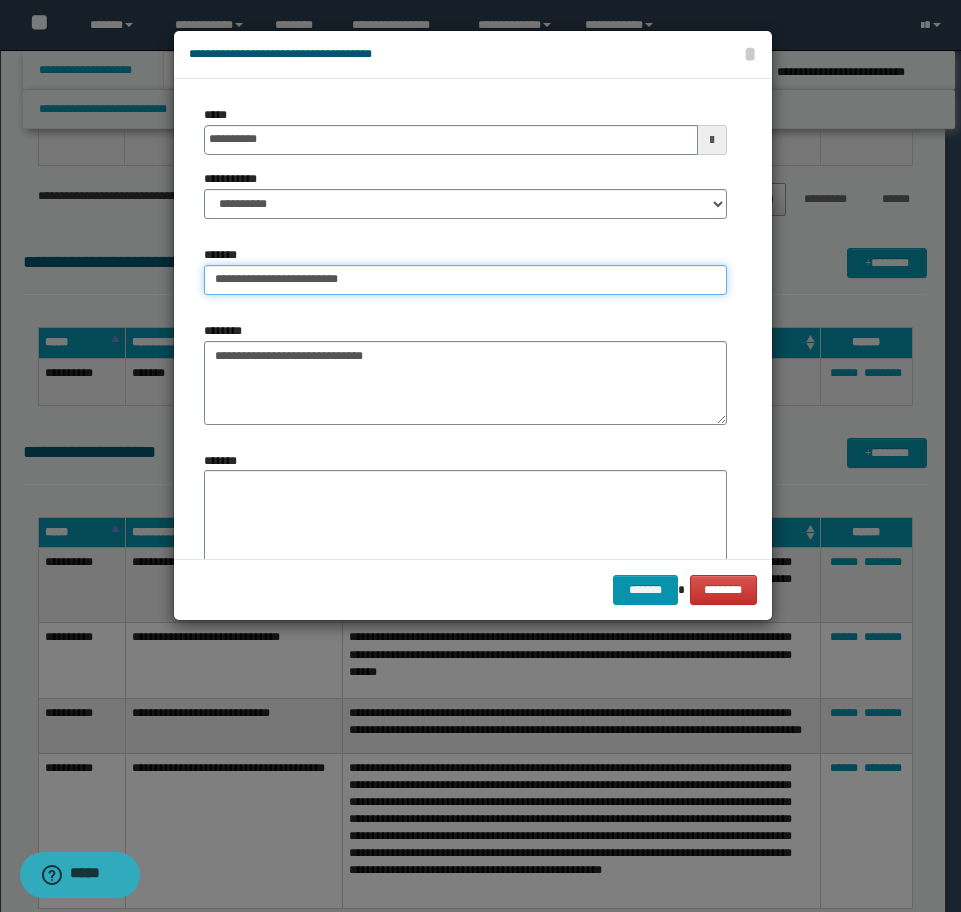 type on "**********" 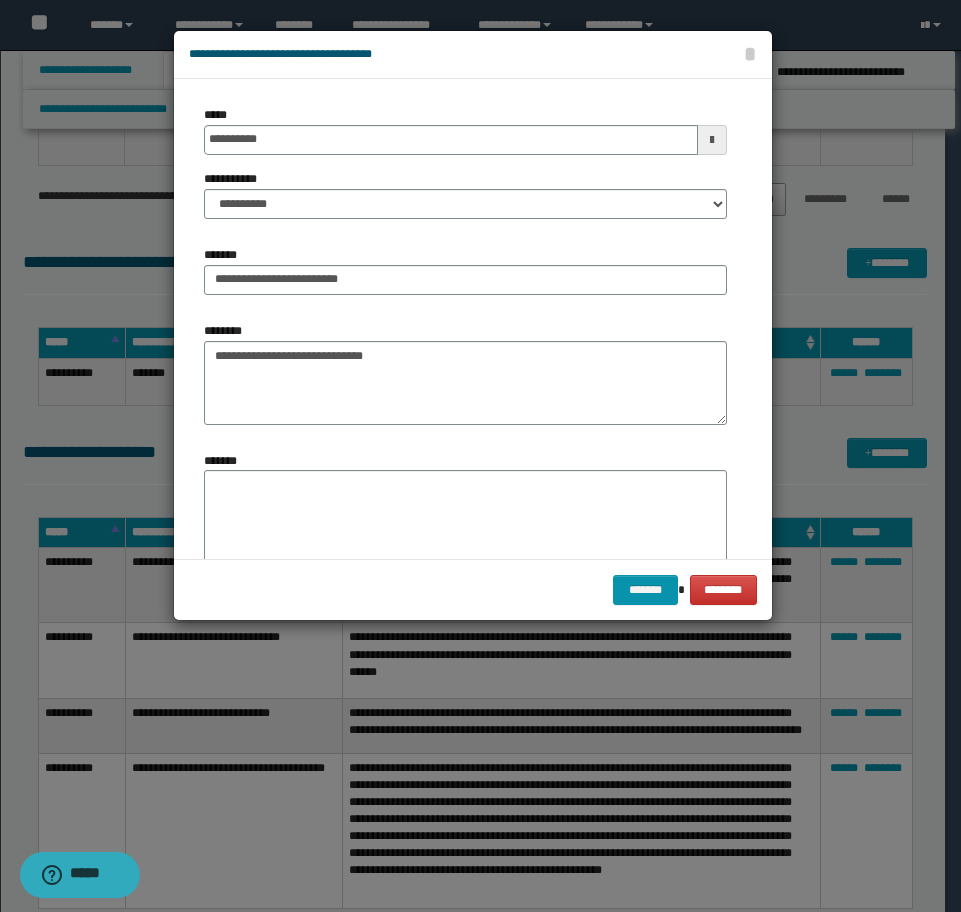 click on "**********" at bounding box center (465, 194) 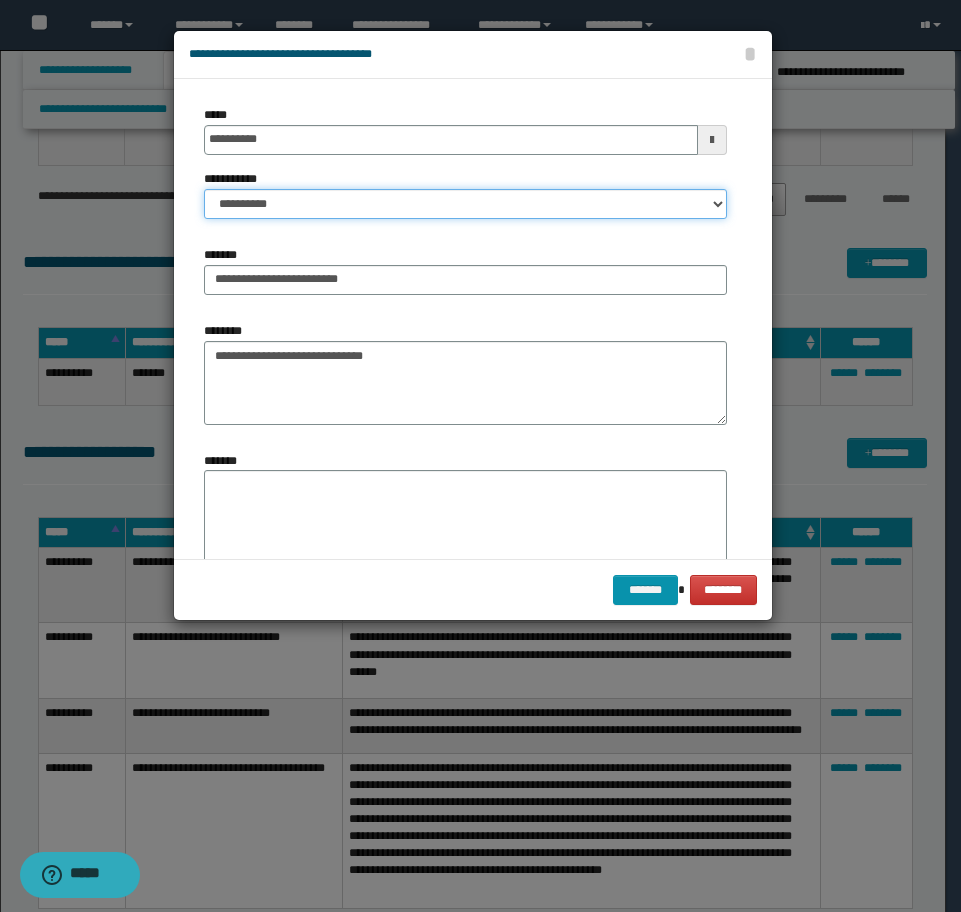 click on "**********" at bounding box center [465, 204] 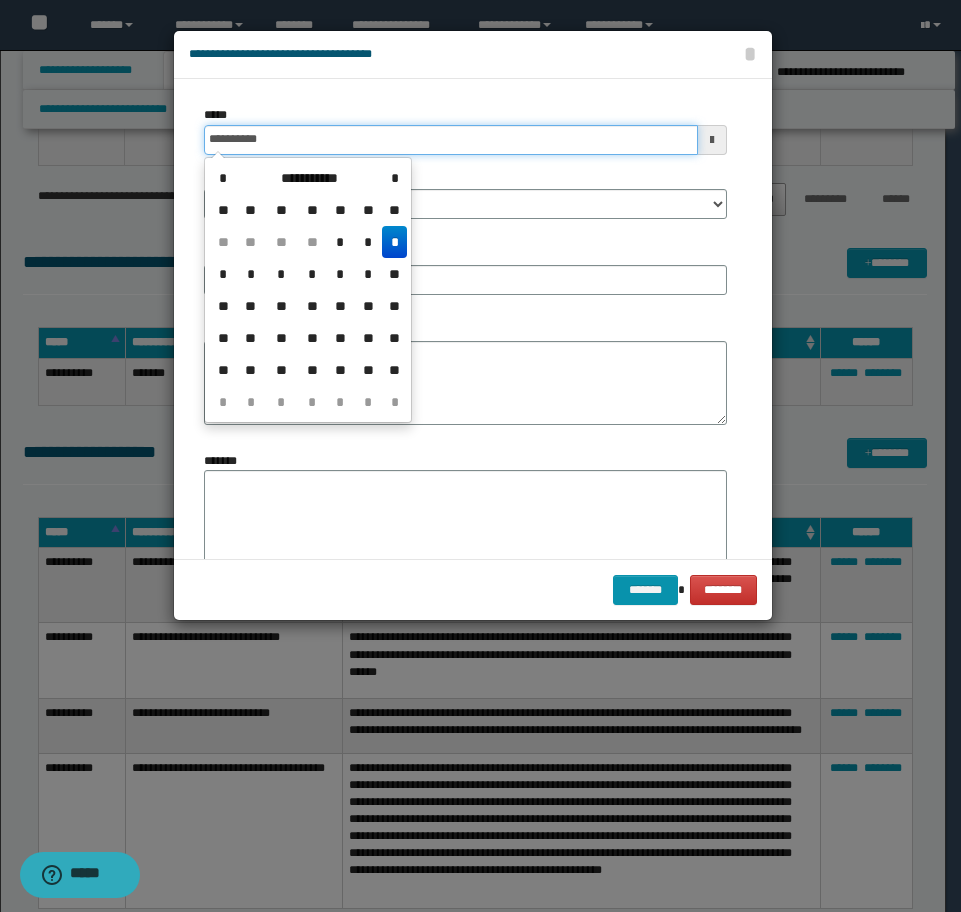 drag, startPoint x: 330, startPoint y: 136, endPoint x: 119, endPoint y: 133, distance: 211.02133 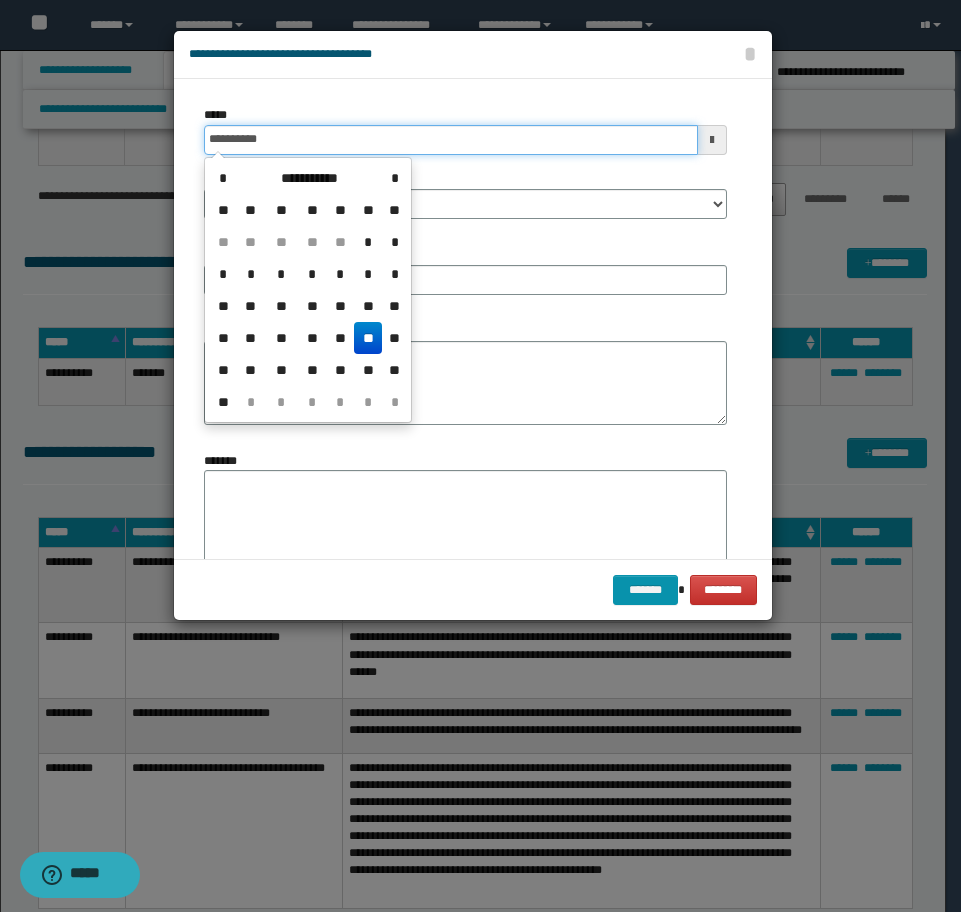 type on "**********" 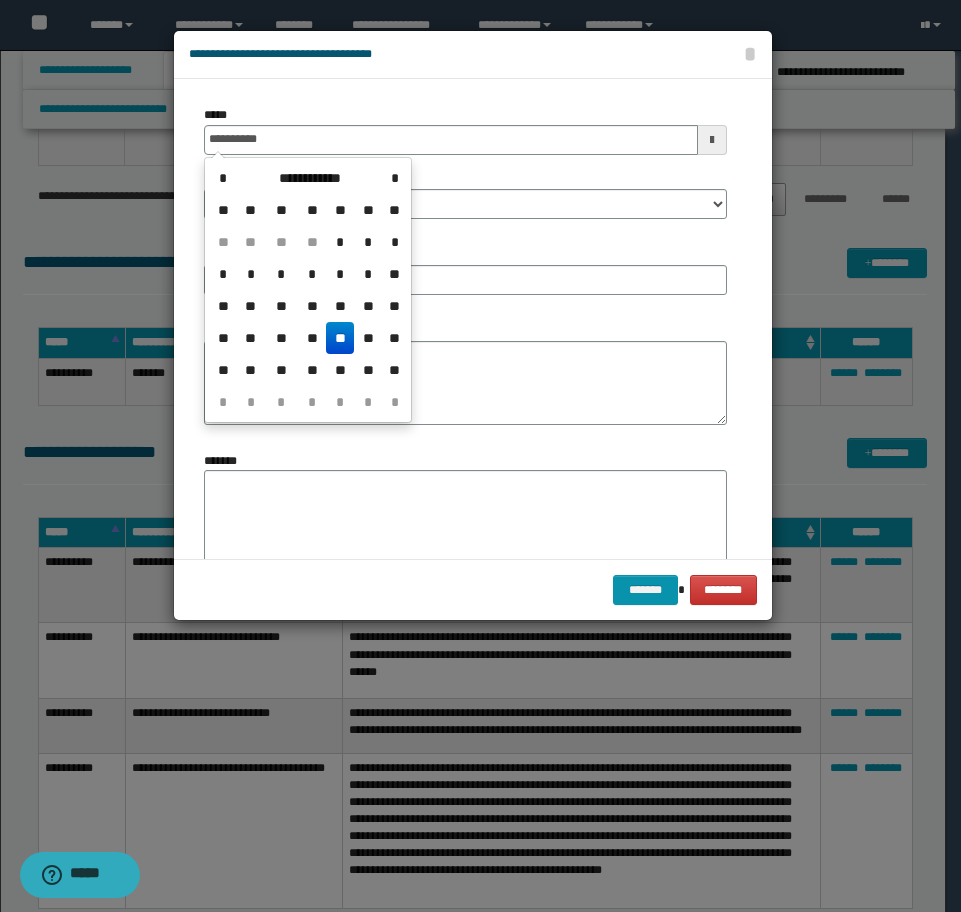 click on "**" at bounding box center (340, 338) 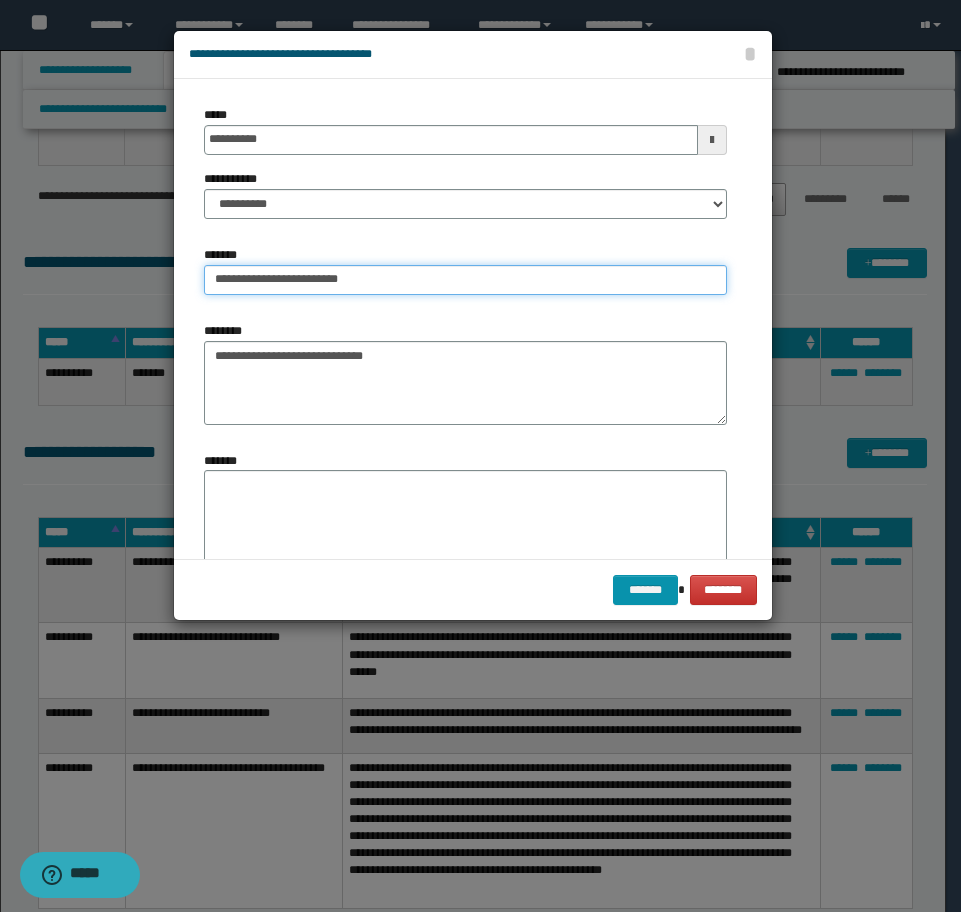 click on "**********" at bounding box center (465, 280) 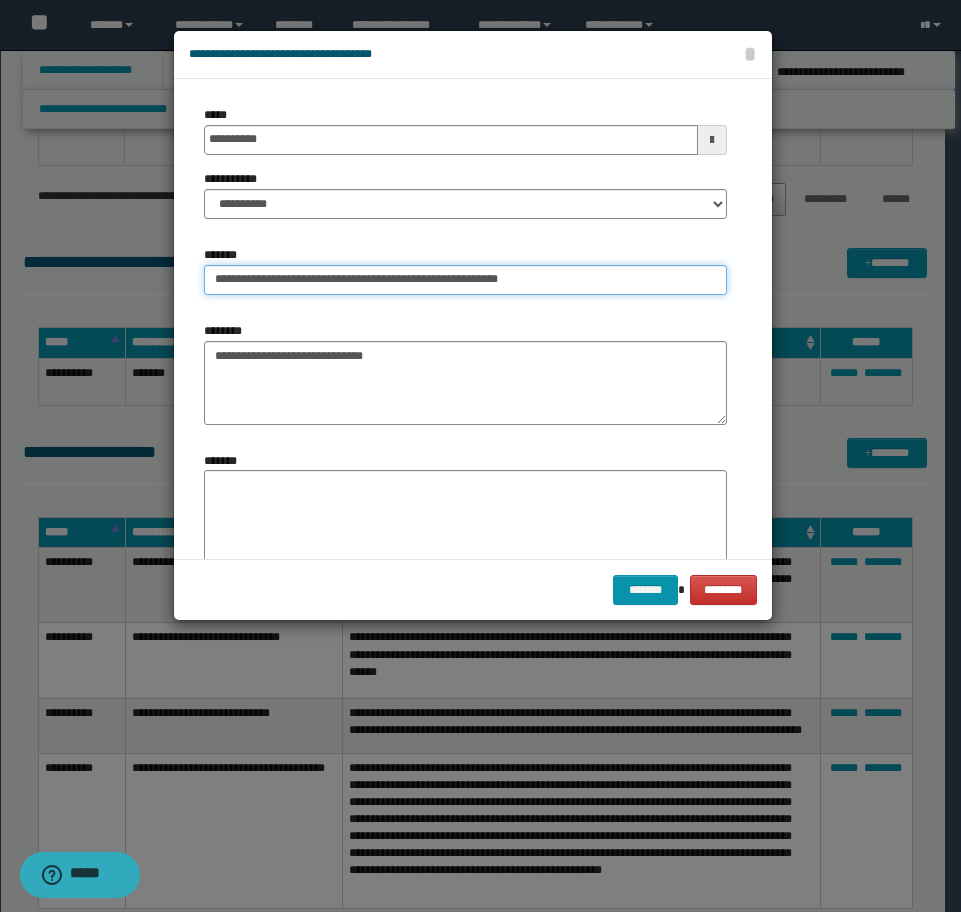 click on "**********" at bounding box center (465, 280) 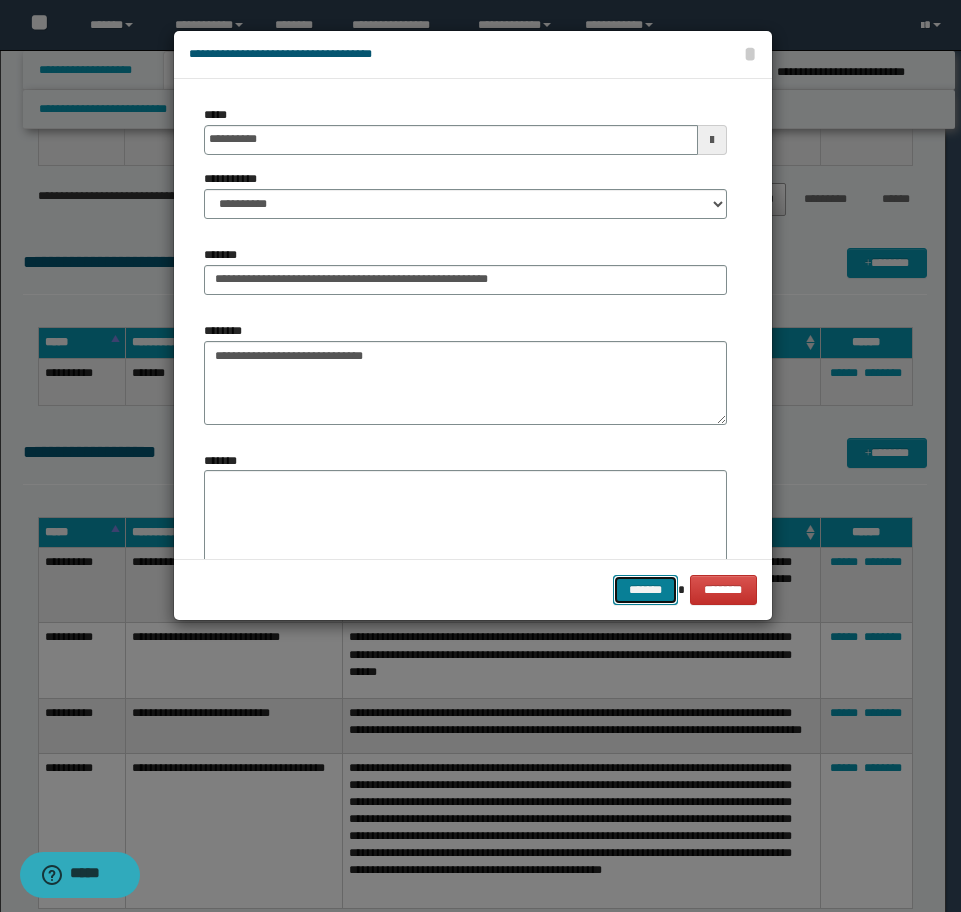 click on "*******" at bounding box center (645, 590) 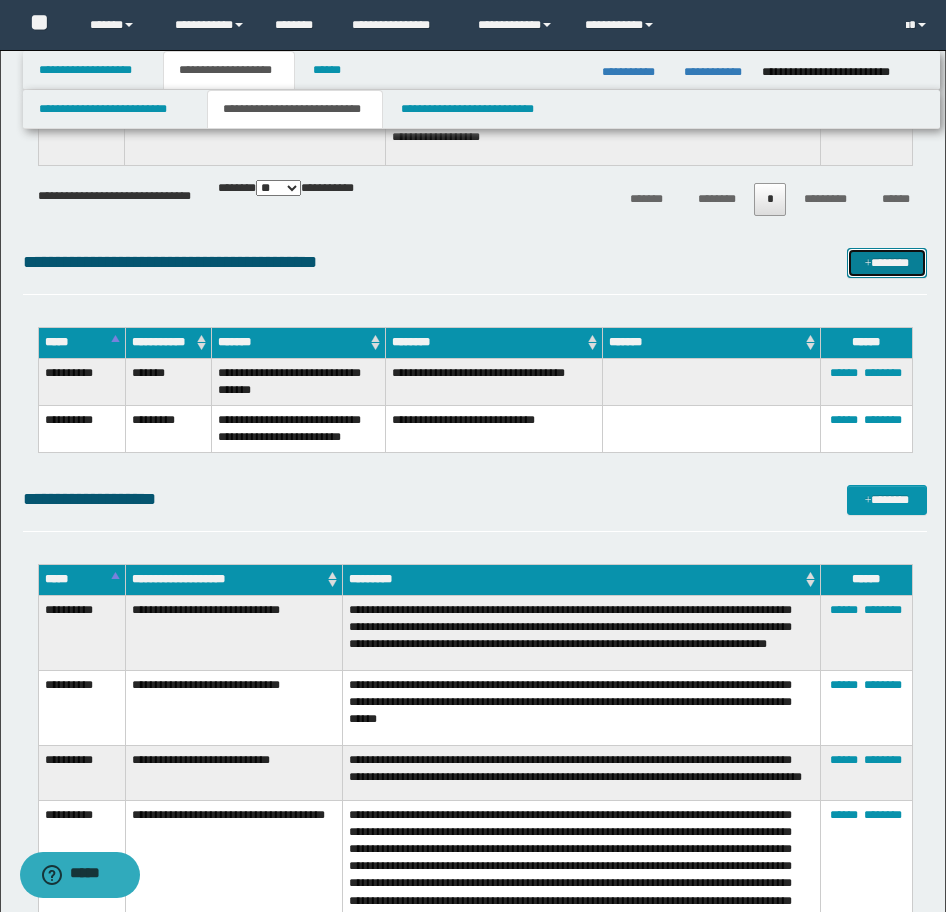 click on "*******" at bounding box center [887, 263] 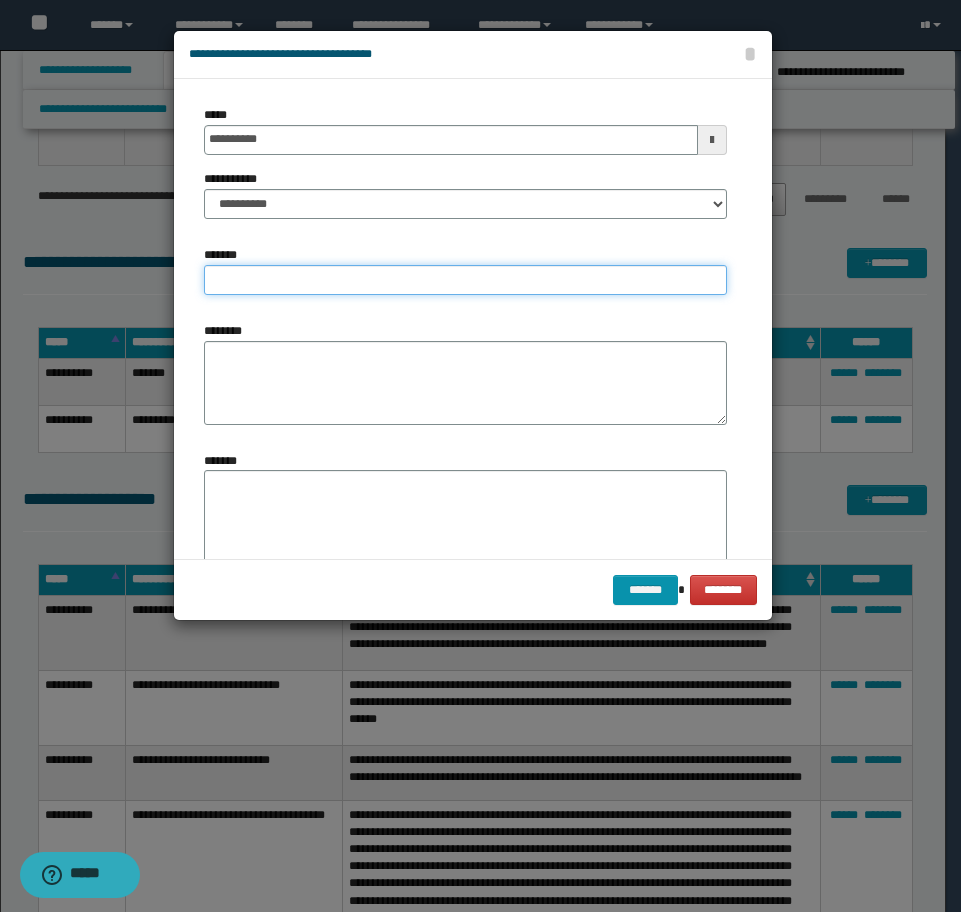 click on "*******" at bounding box center [465, 280] 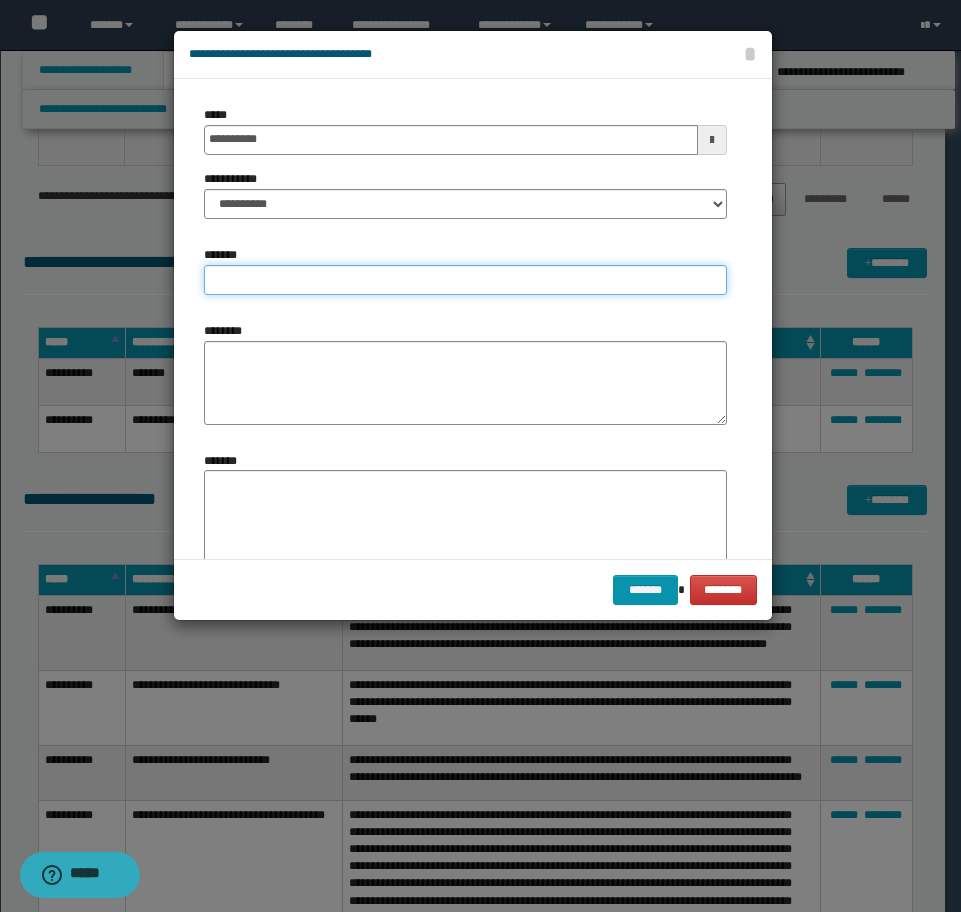 type on "**********" 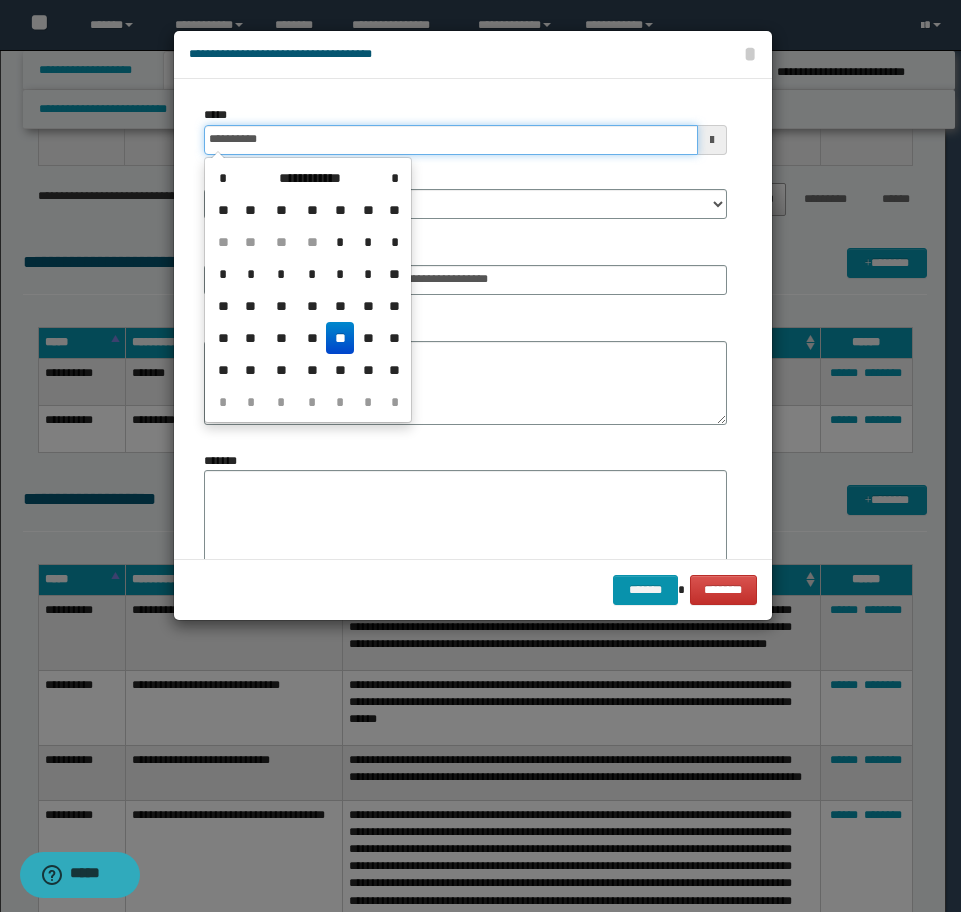 click on "**********" at bounding box center (451, 140) 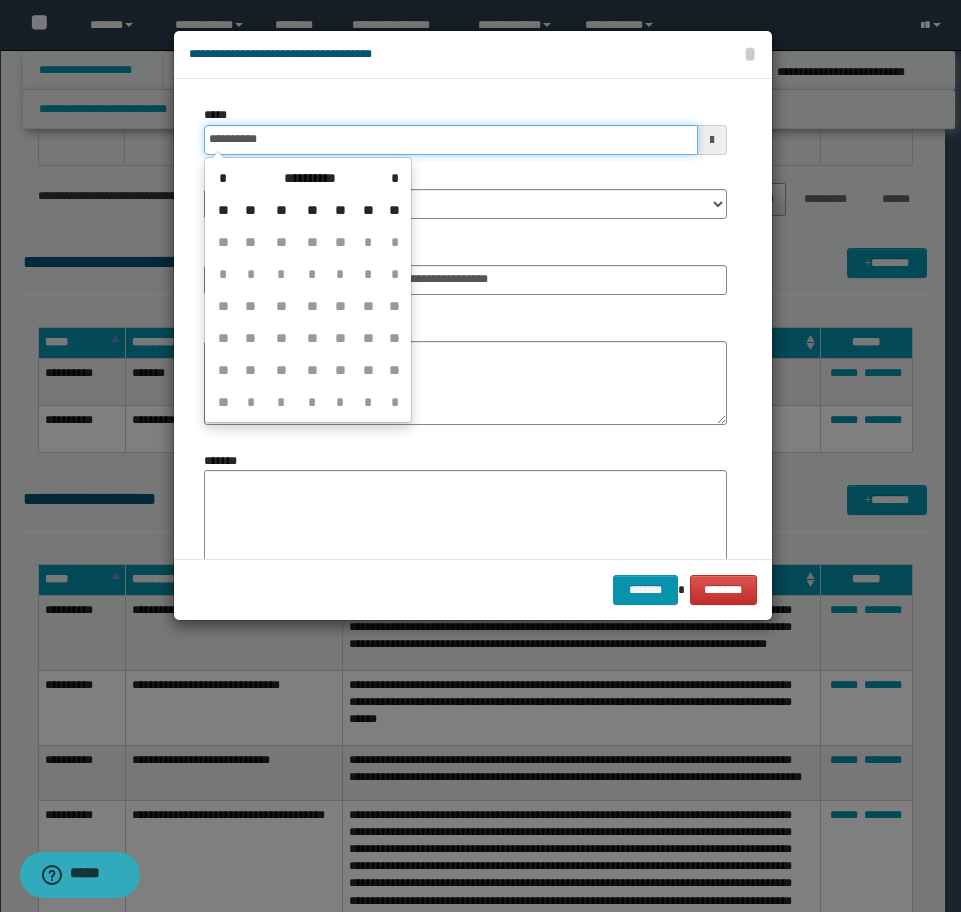 type on "**********" 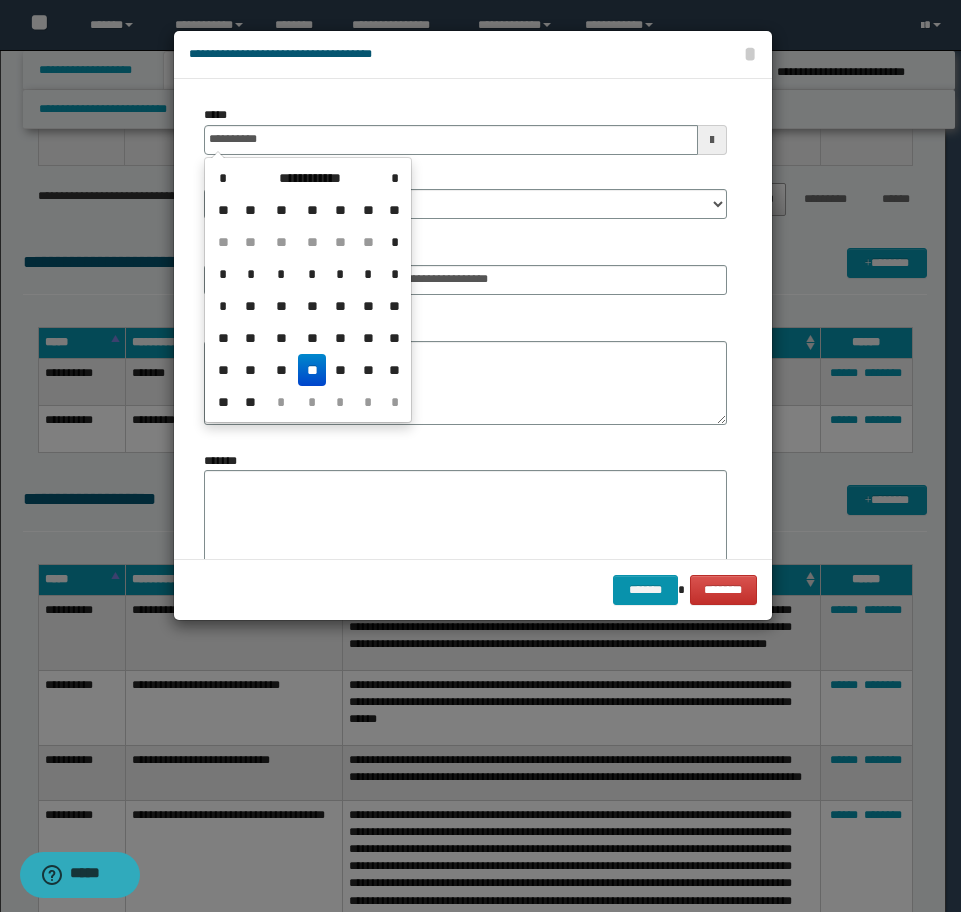 click on "**" at bounding box center (312, 370) 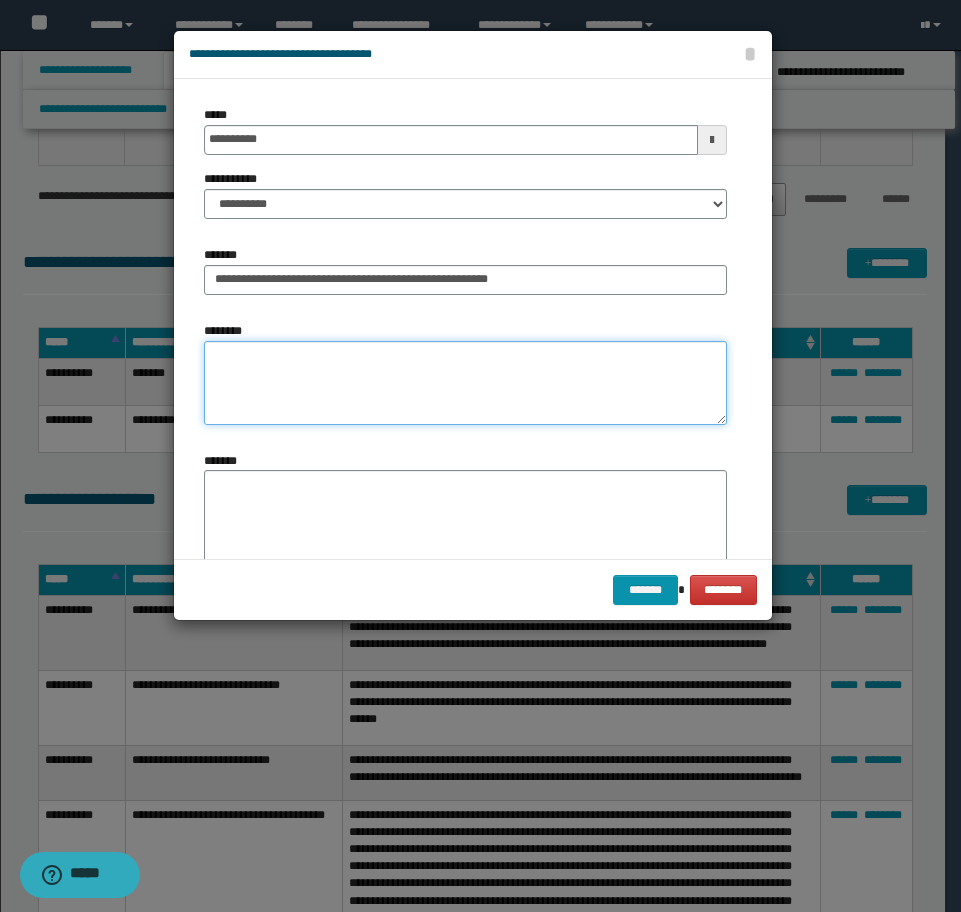 click on "********" at bounding box center [465, 383] 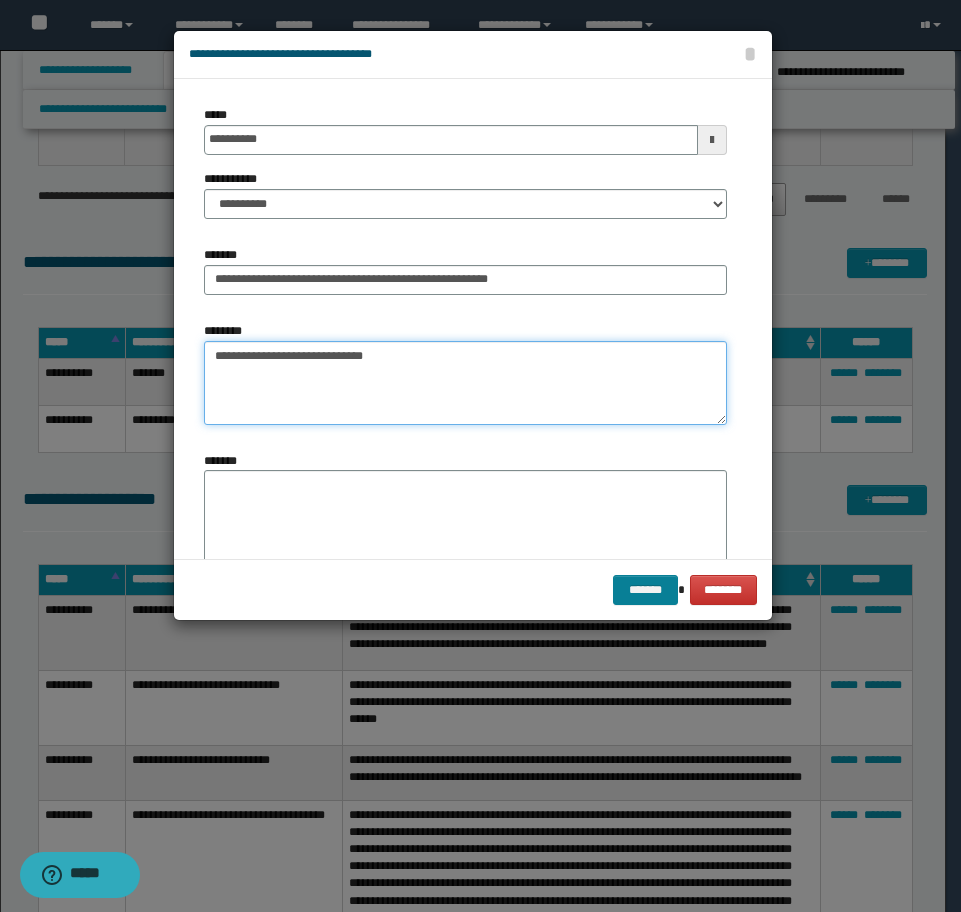 type on "**********" 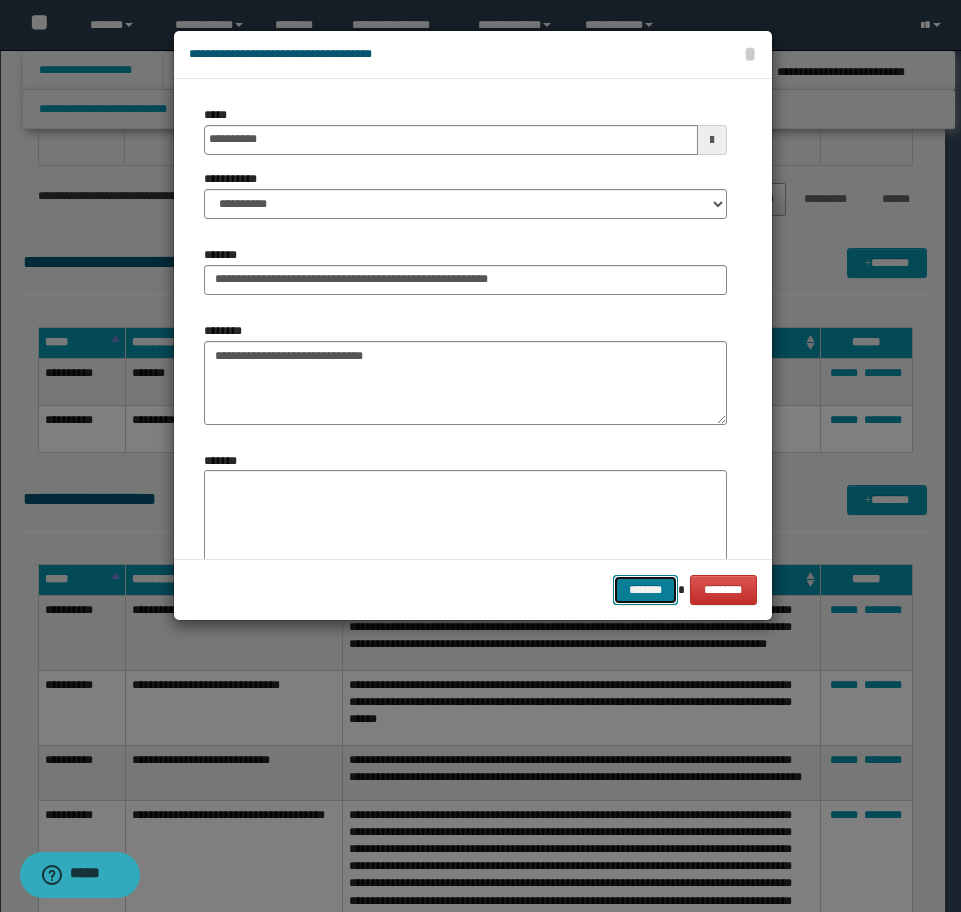 click on "*******" at bounding box center [645, 590] 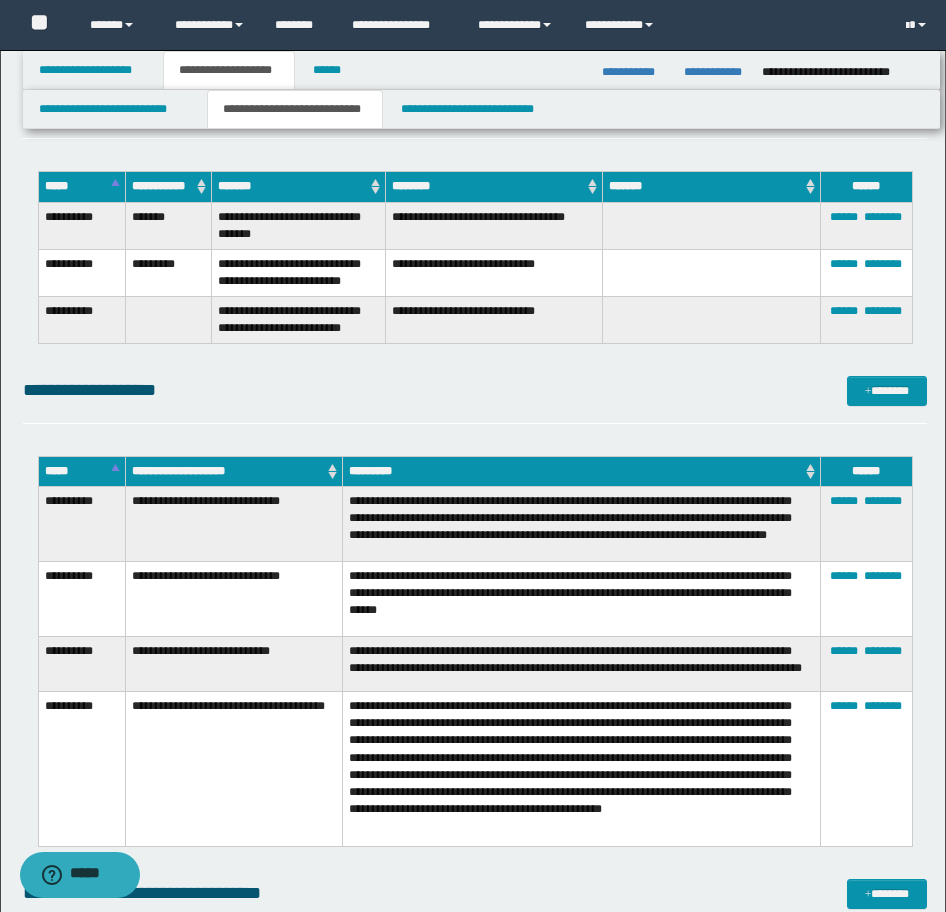 scroll, scrollTop: 1800, scrollLeft: 0, axis: vertical 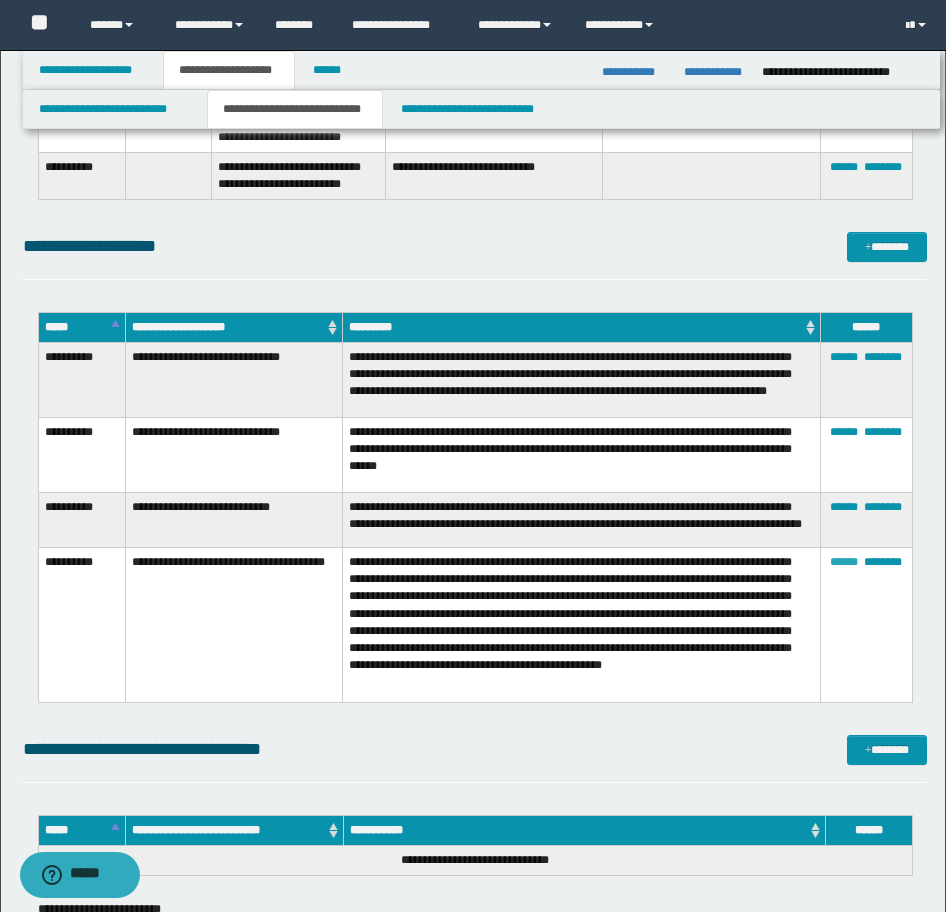 click on "******" at bounding box center [844, 562] 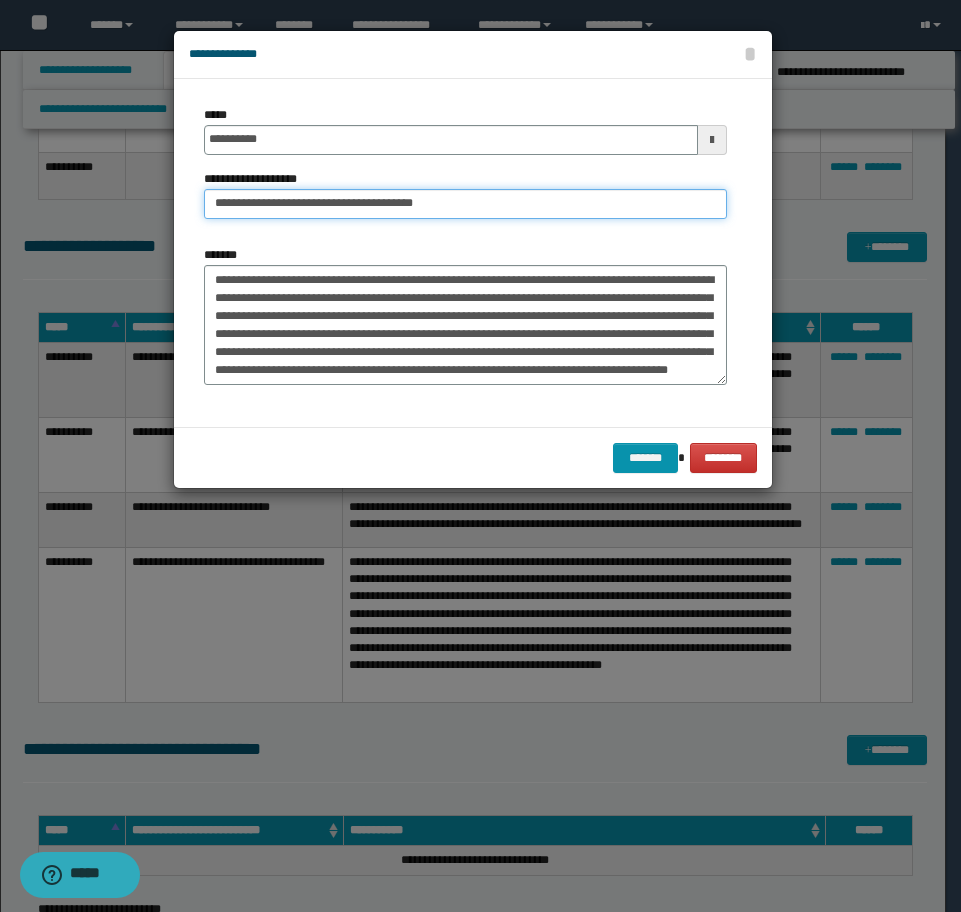 click on "**********" at bounding box center (465, 204) 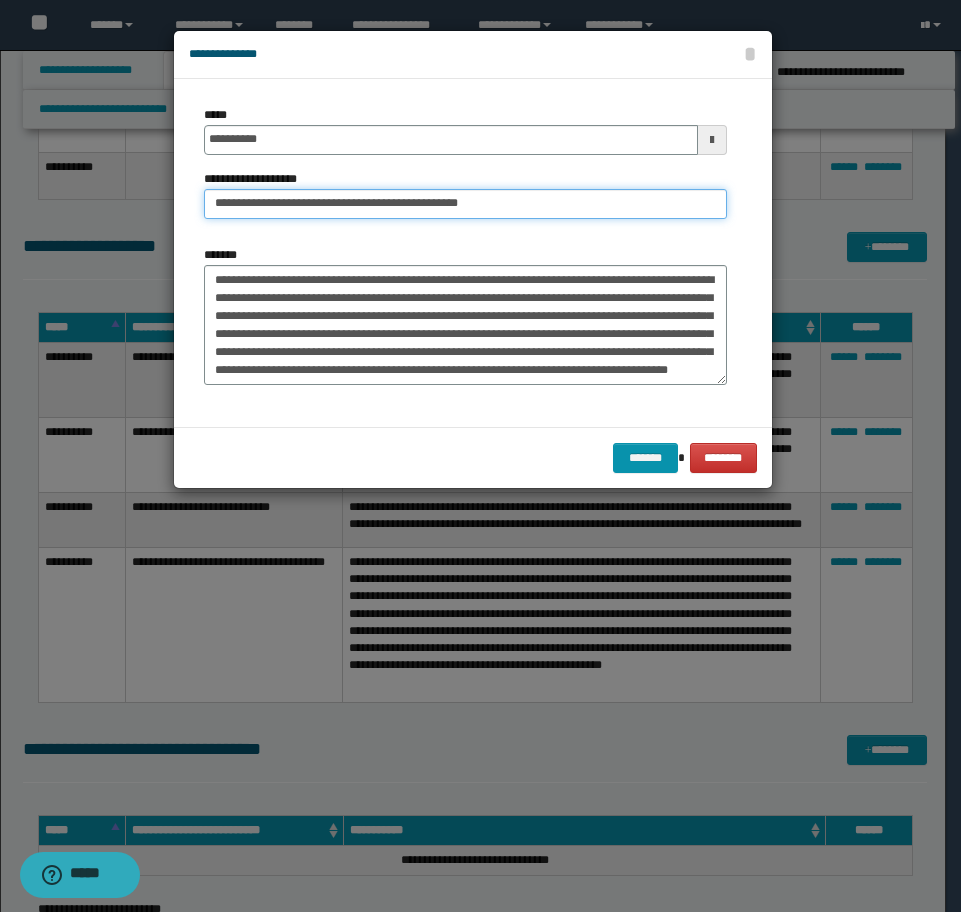 click on "**********" at bounding box center [465, 204] 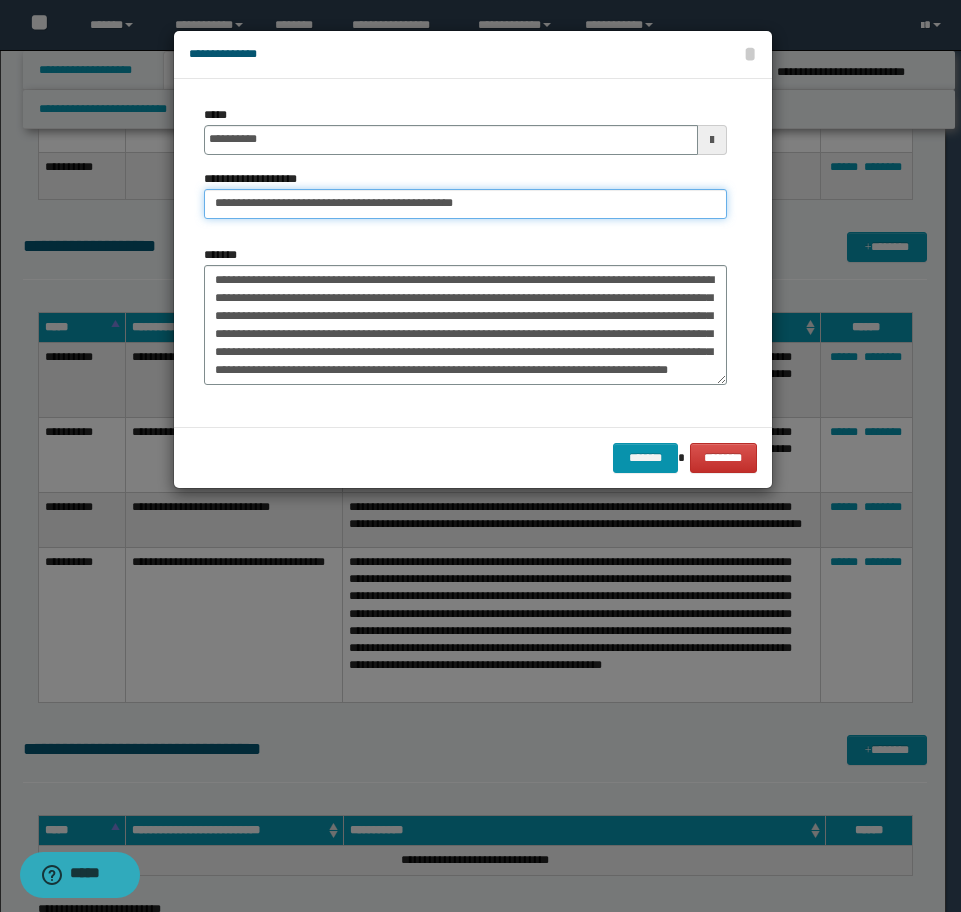 click on "**********" at bounding box center (465, 204) 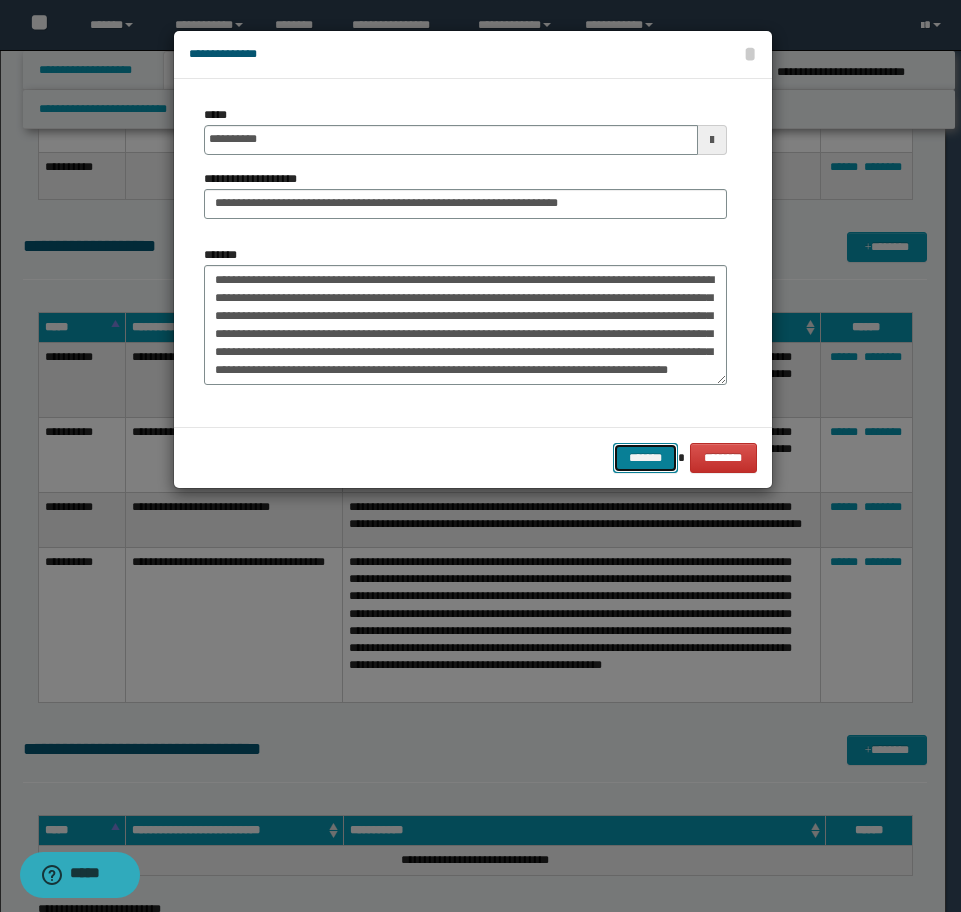 click on "*******" at bounding box center [645, 458] 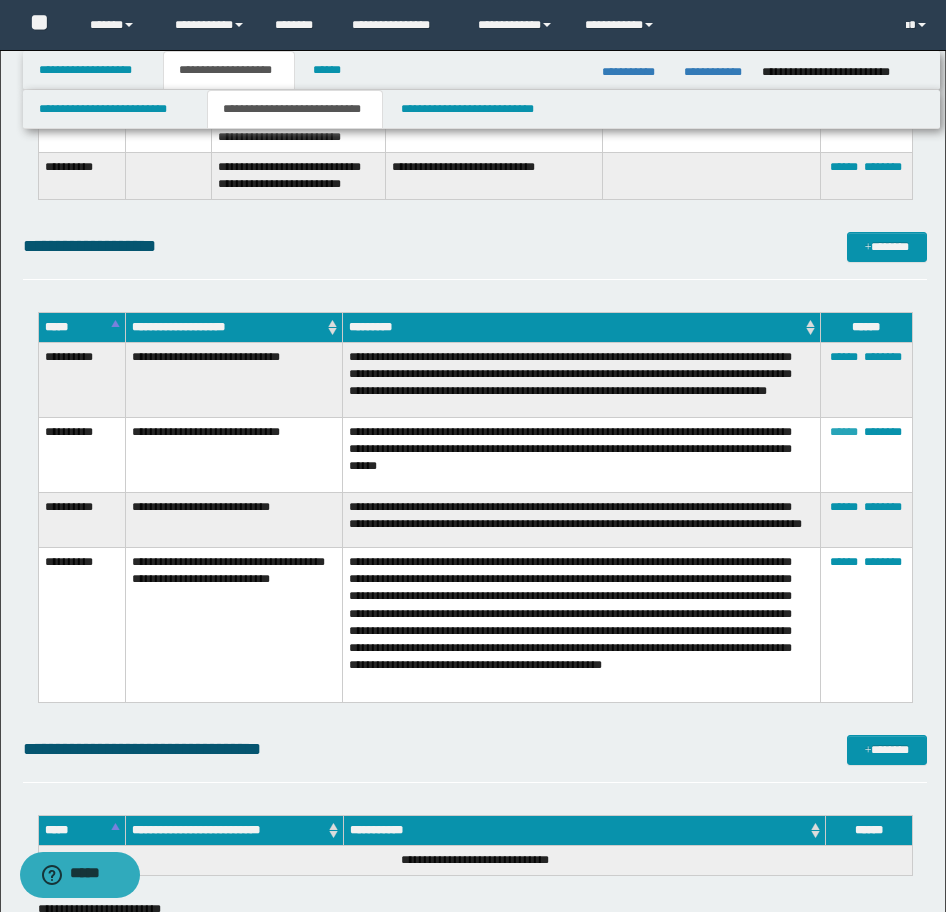 click on "******" at bounding box center [844, 432] 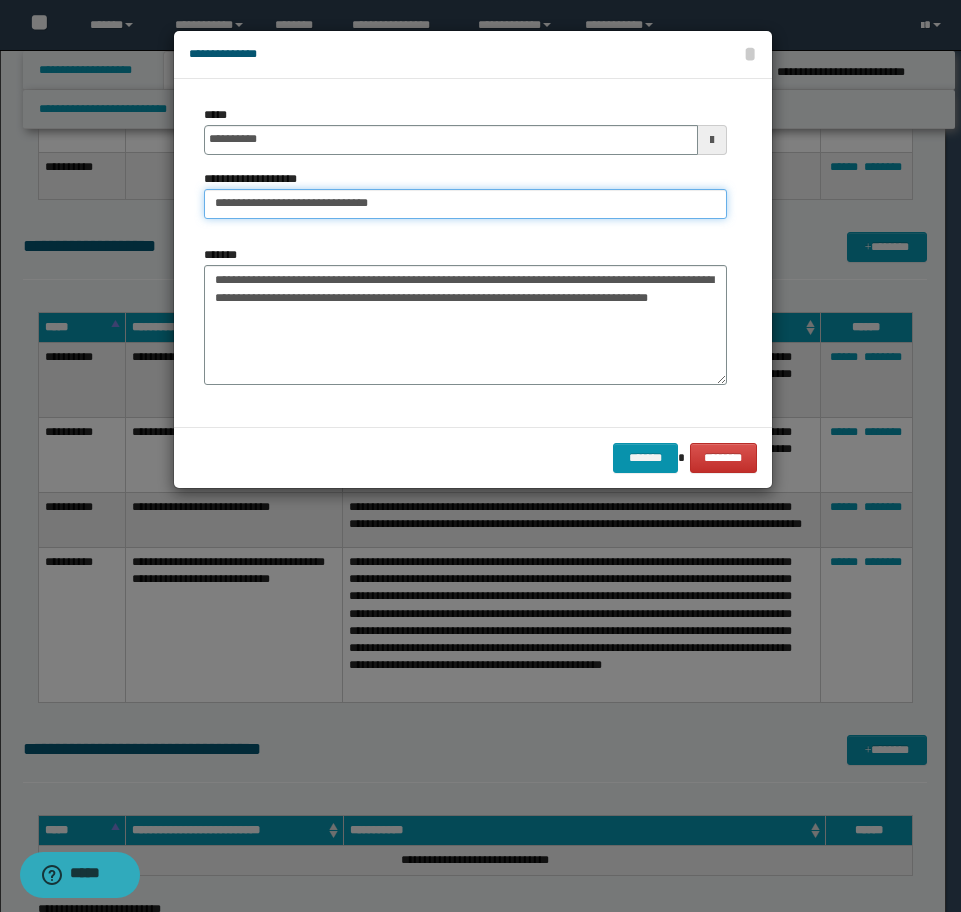 click on "**********" at bounding box center (465, 204) 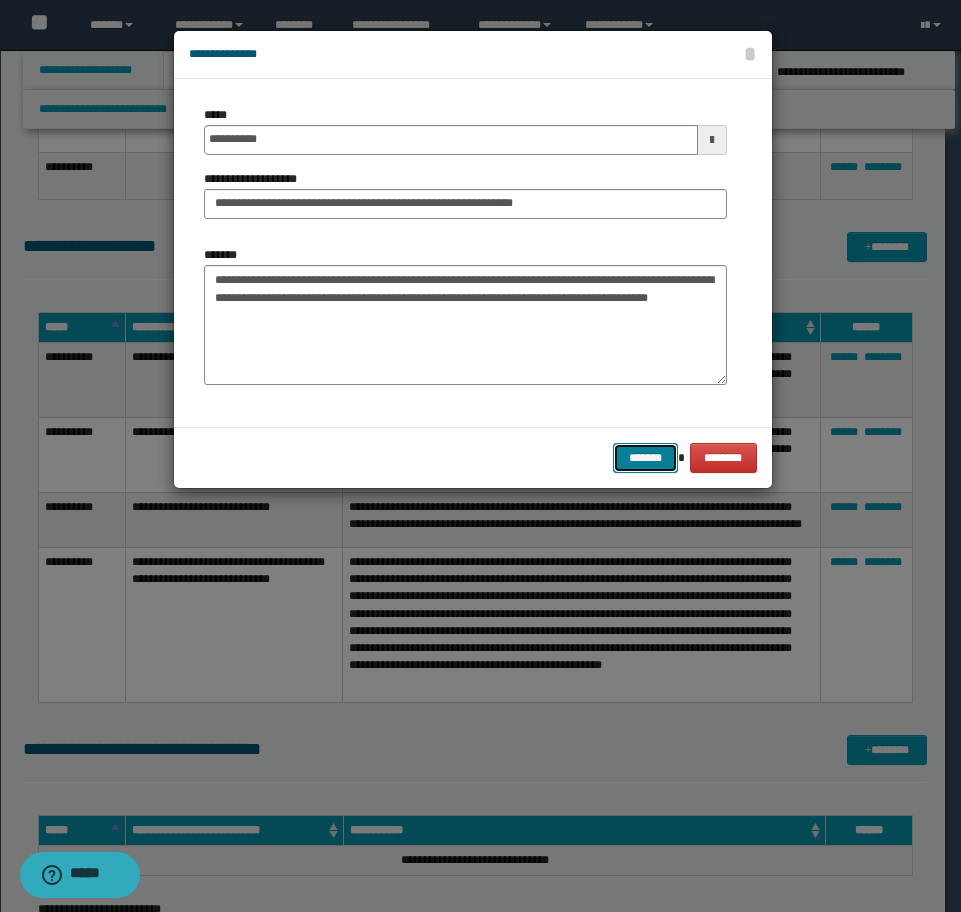click on "*******" at bounding box center (645, 458) 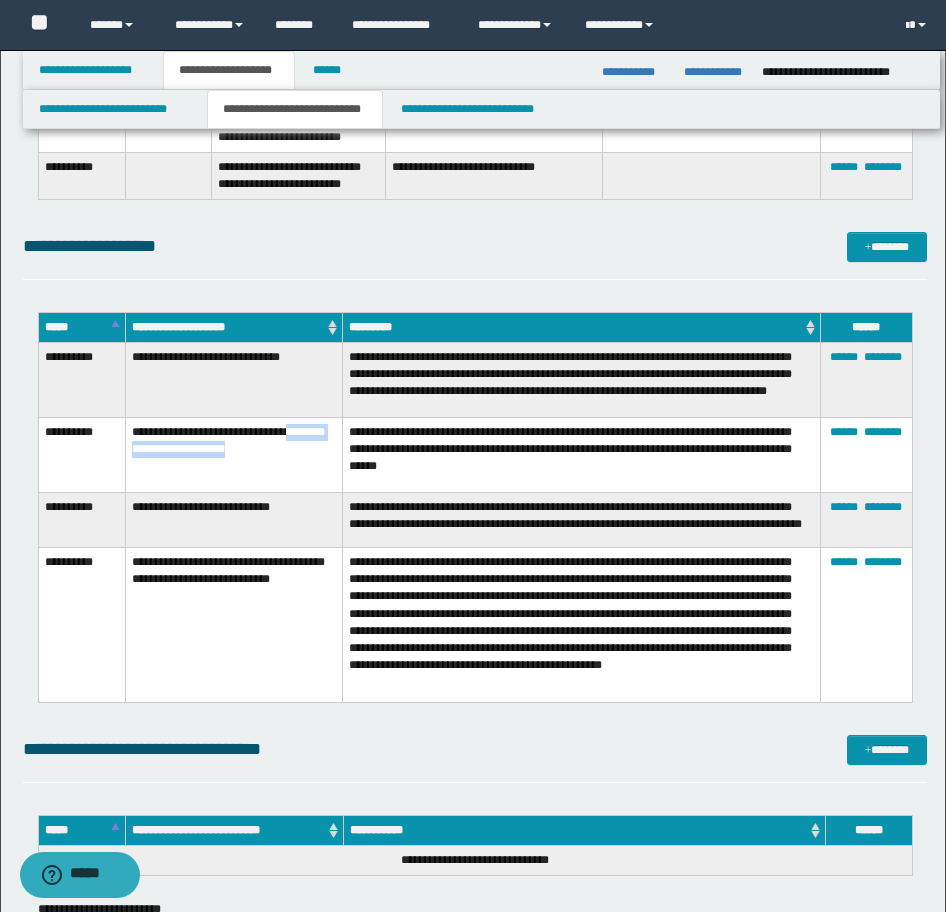 drag, startPoint x: 269, startPoint y: 463, endPoint x: 309, endPoint y: 439, distance: 46.647614 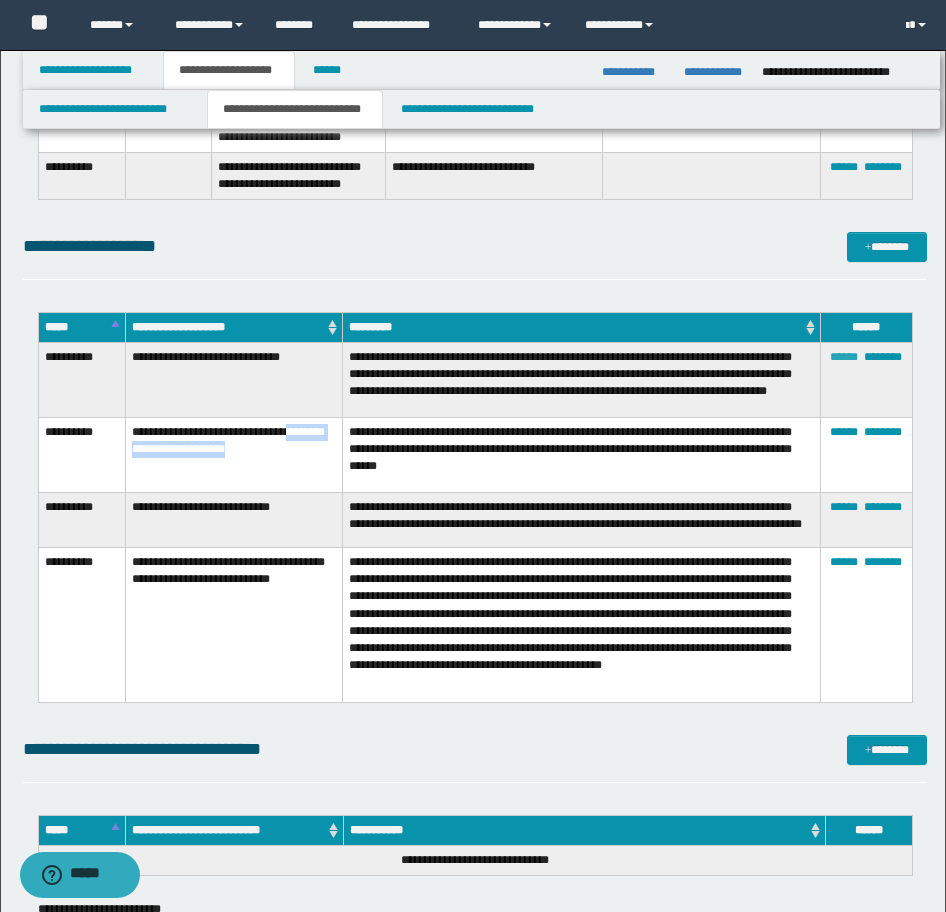 click on "******" at bounding box center (844, 357) 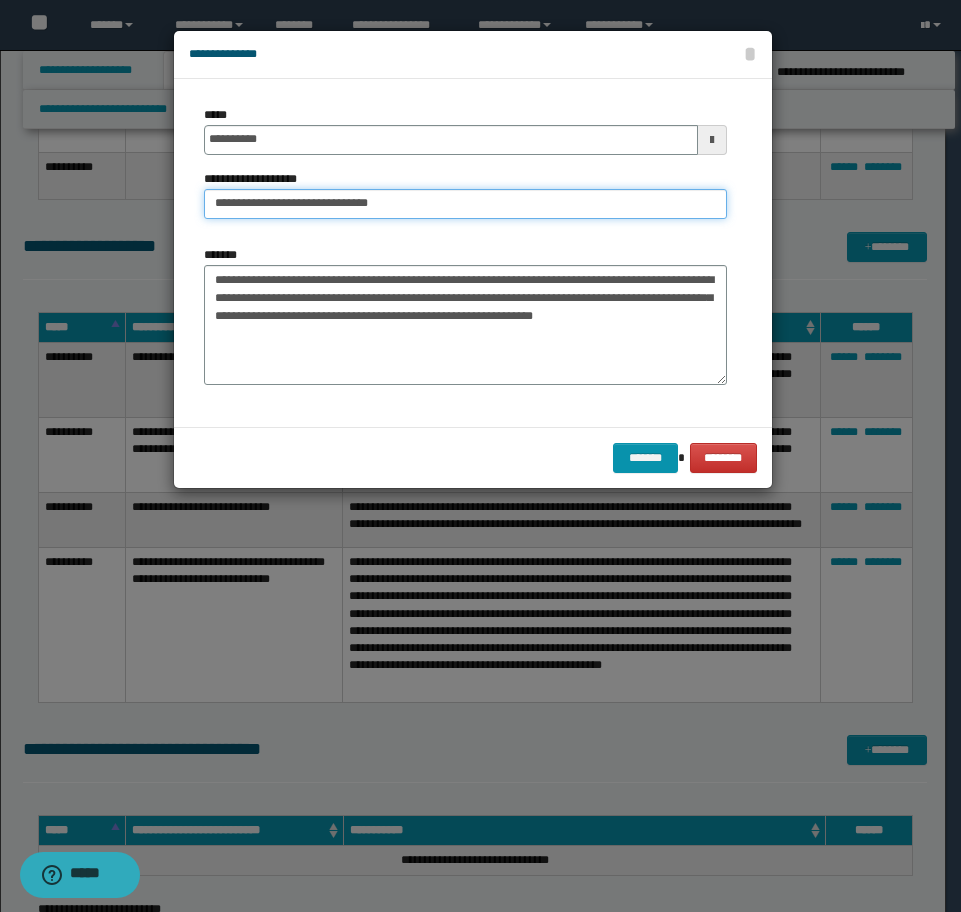 click on "**********" at bounding box center [465, 204] 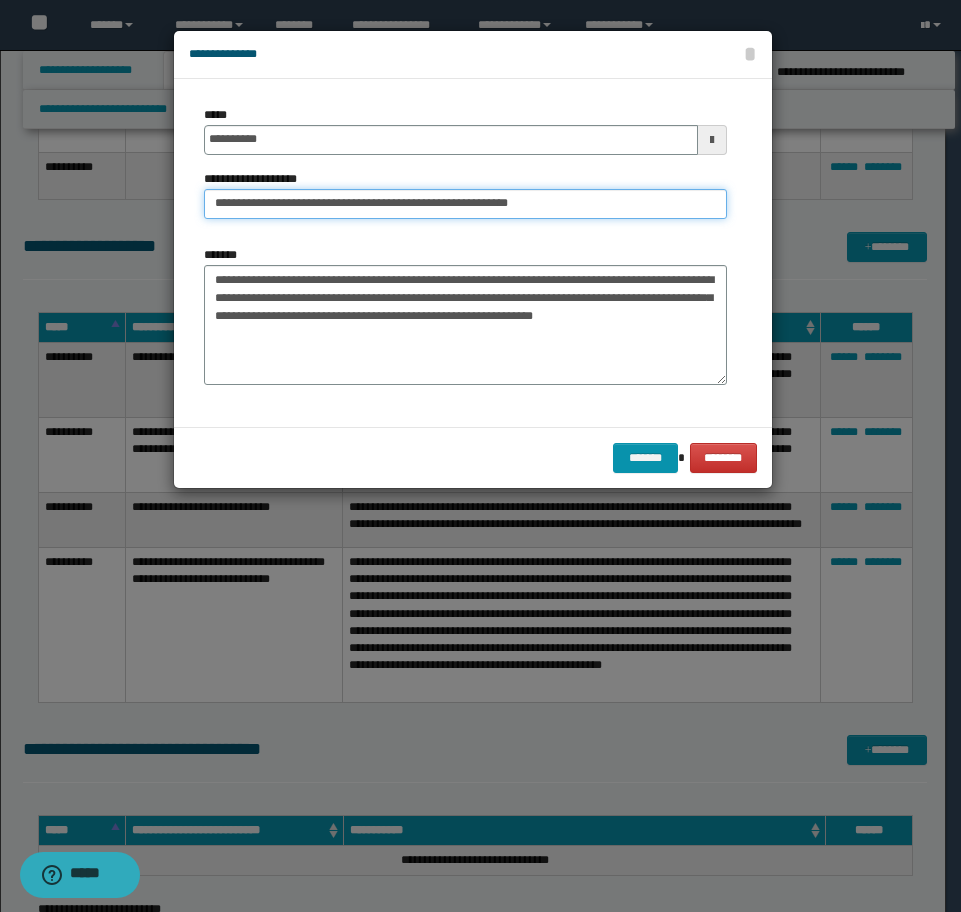 type on "**********" 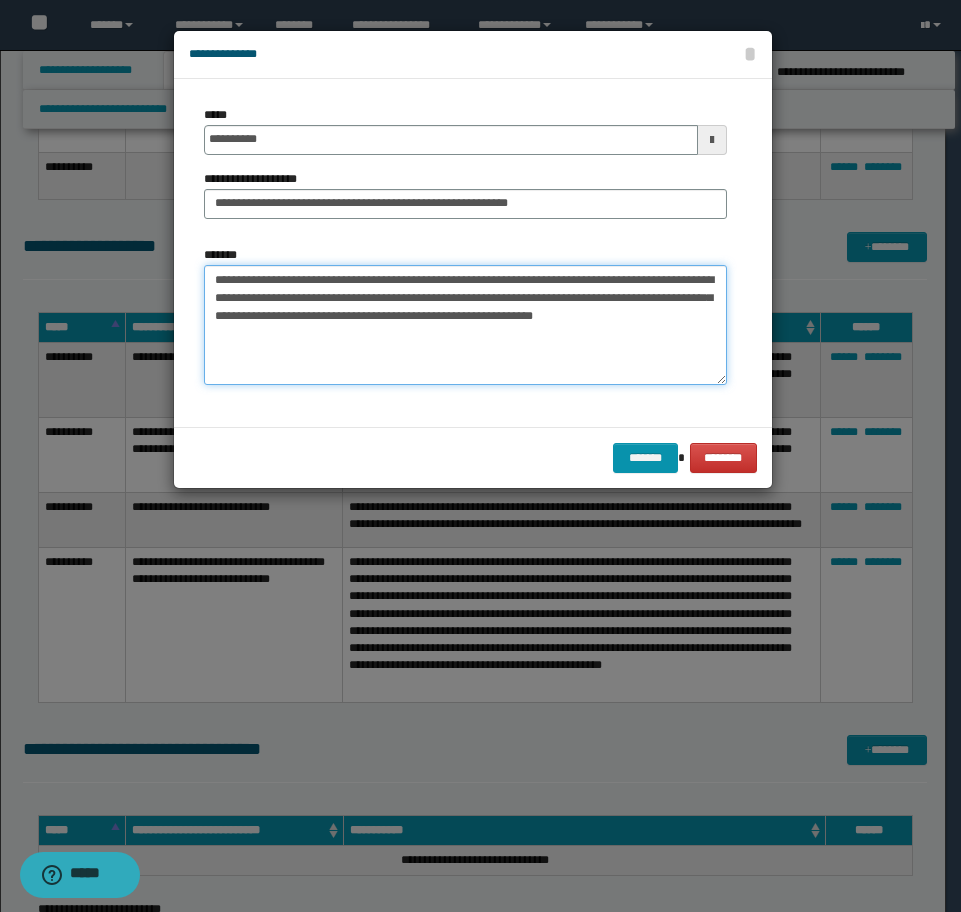 click on "**********" at bounding box center [465, 325] 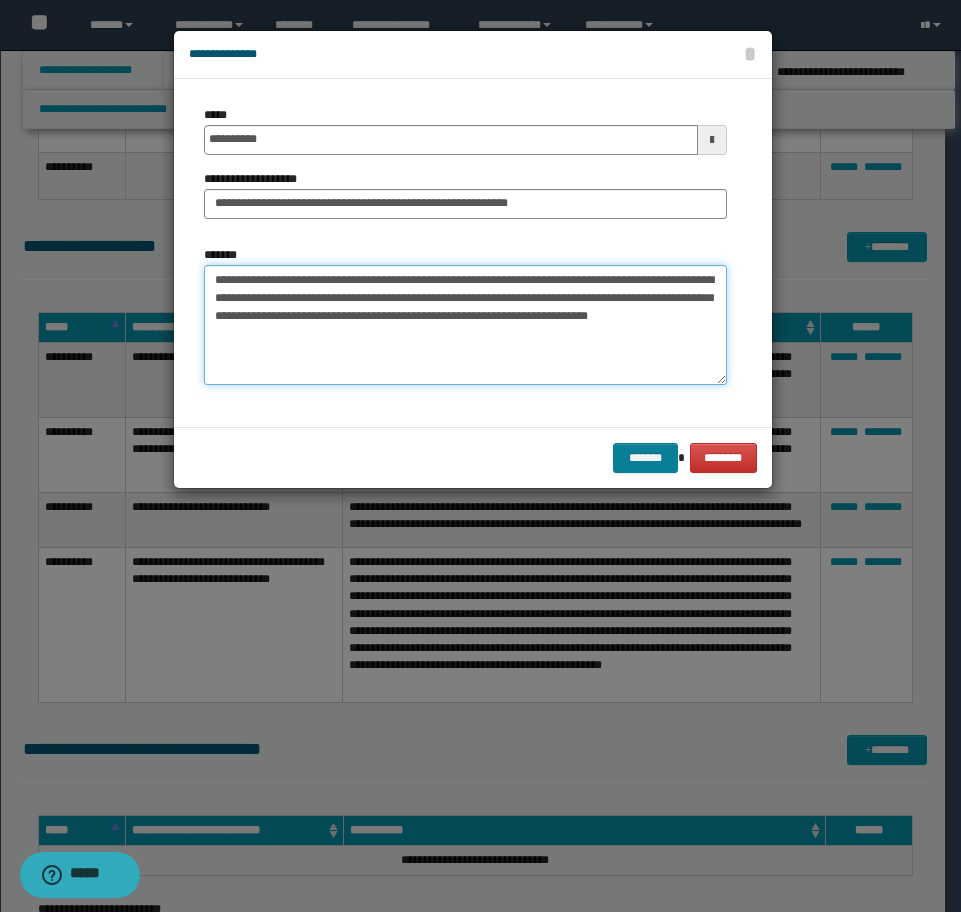 type on "**********" 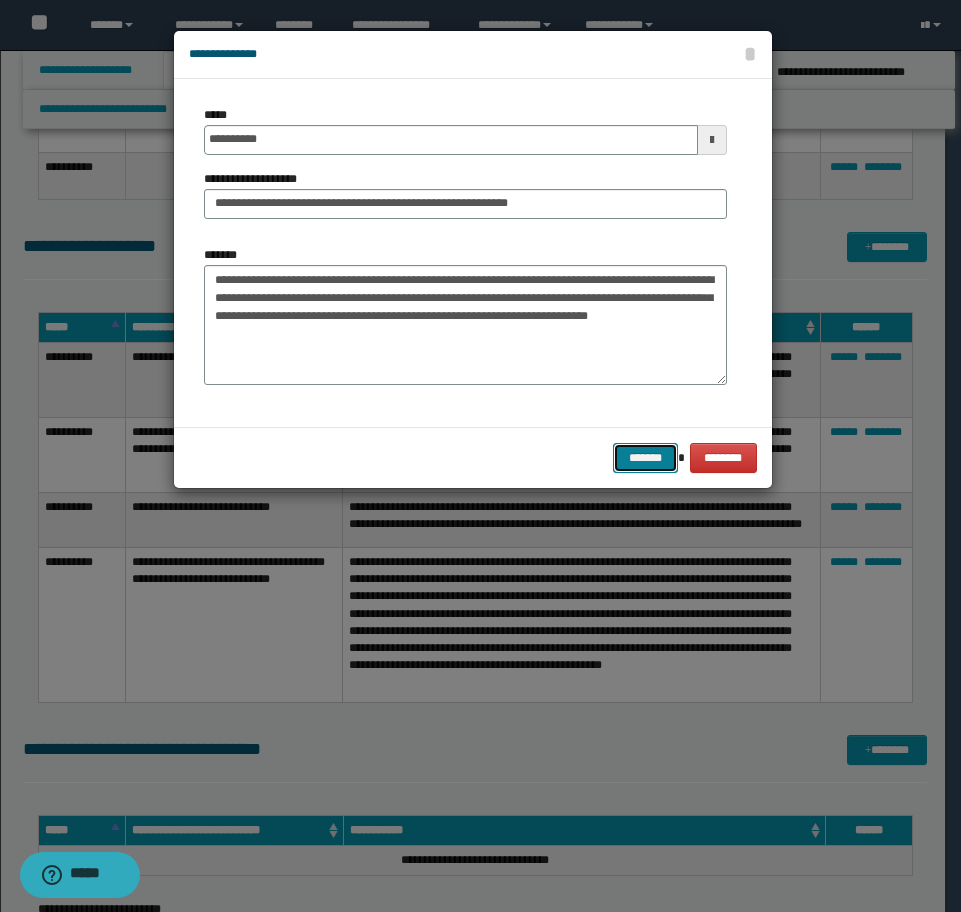 click on "*******" at bounding box center (645, 458) 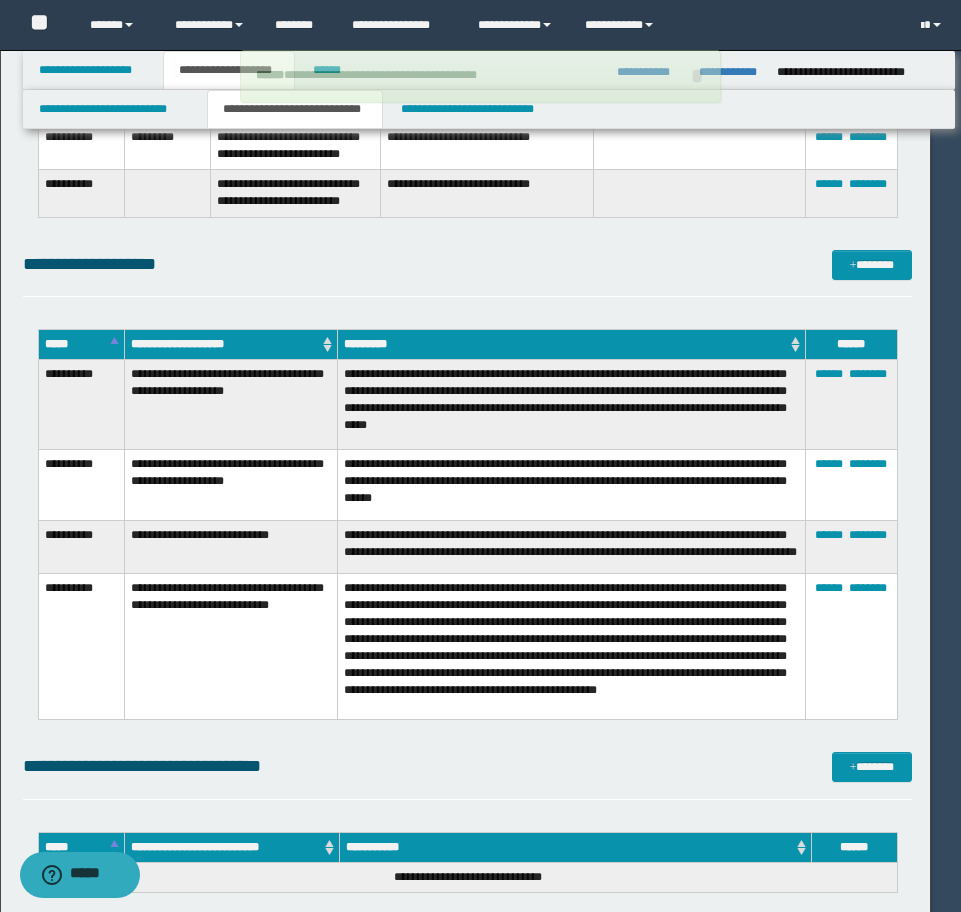 type 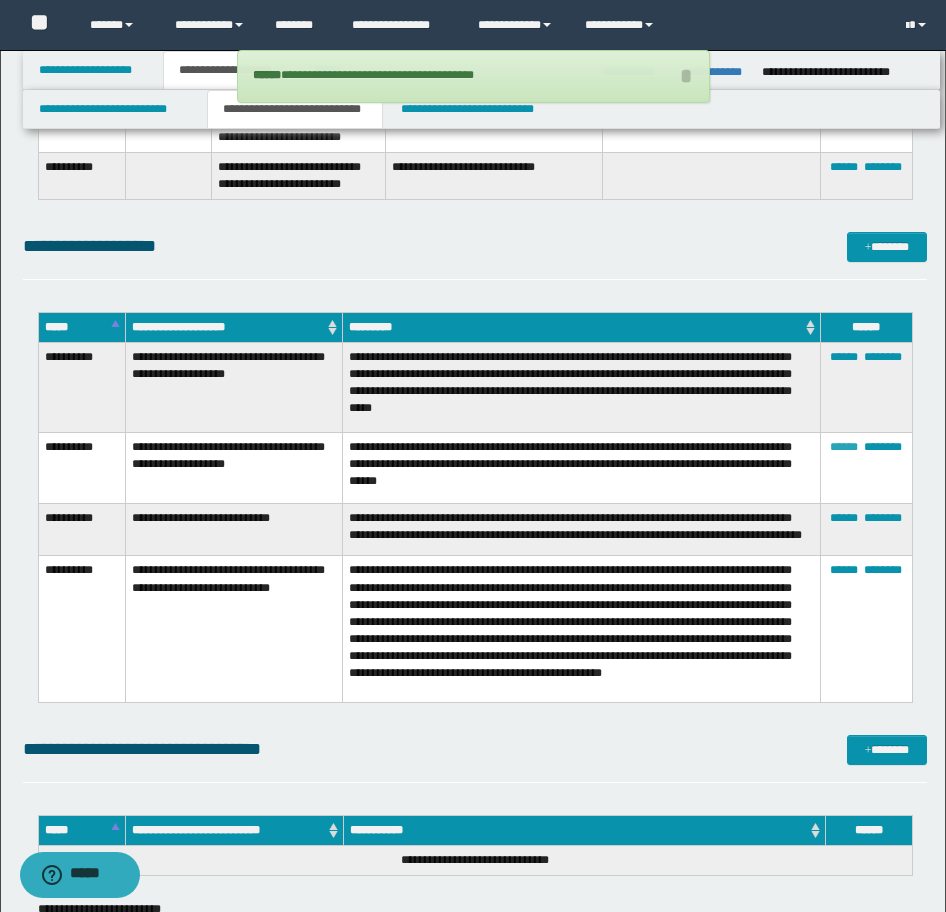 click on "******" at bounding box center (844, 447) 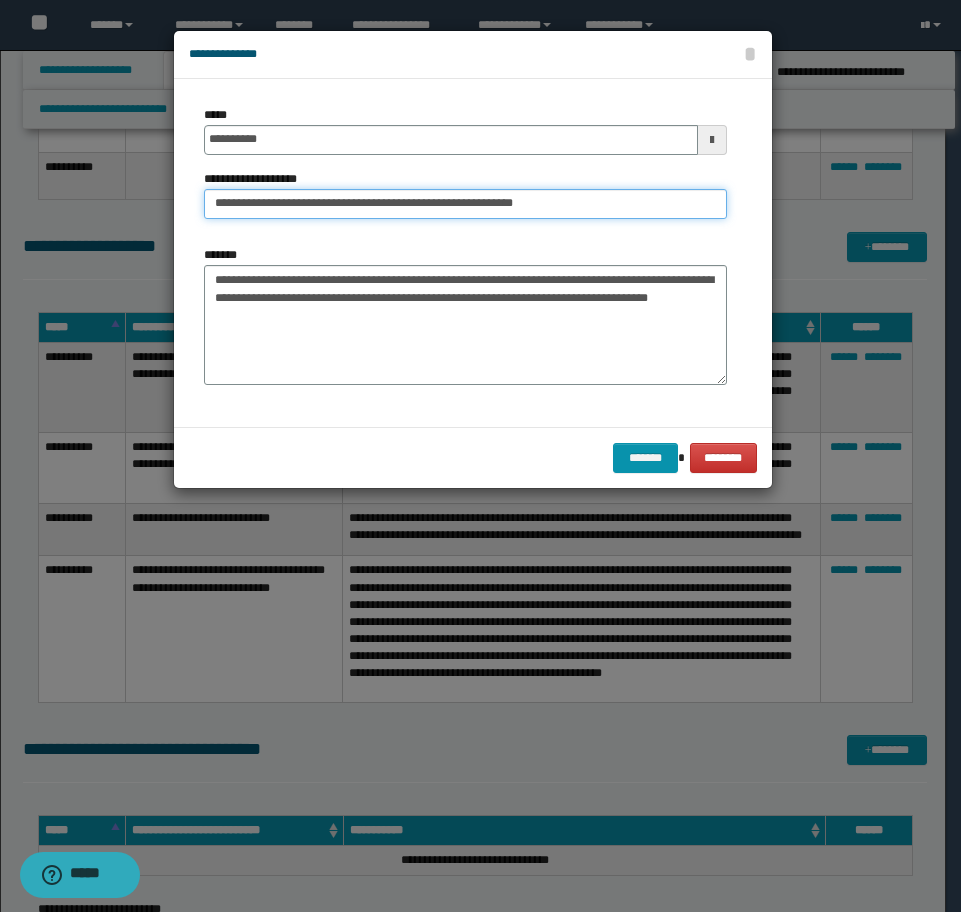 drag, startPoint x: 569, startPoint y: 197, endPoint x: 417, endPoint y: 201, distance: 152.05263 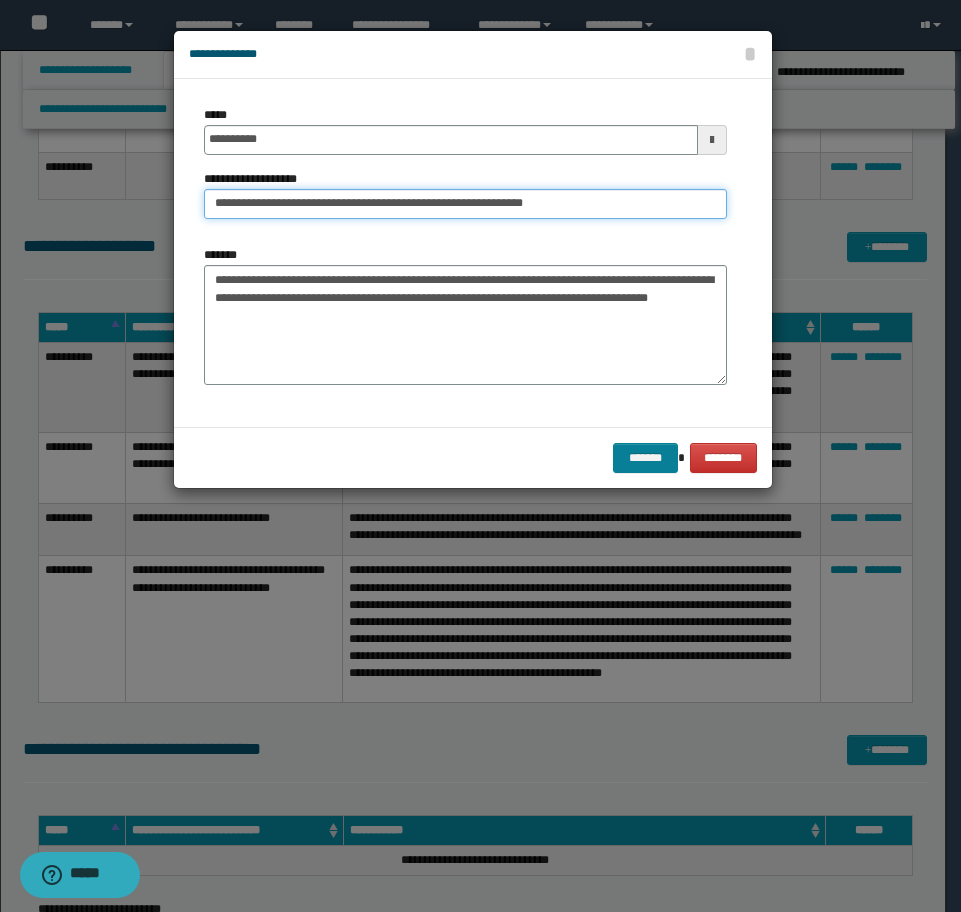 type on "**********" 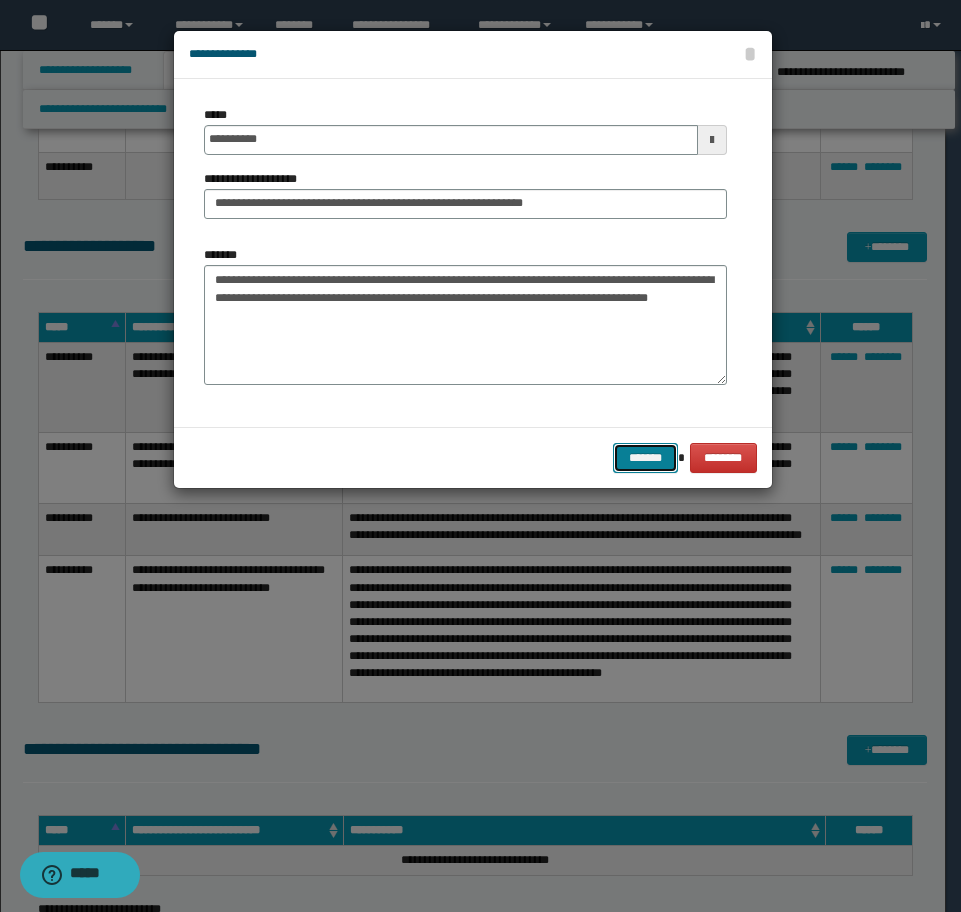 click on "*******" at bounding box center [645, 458] 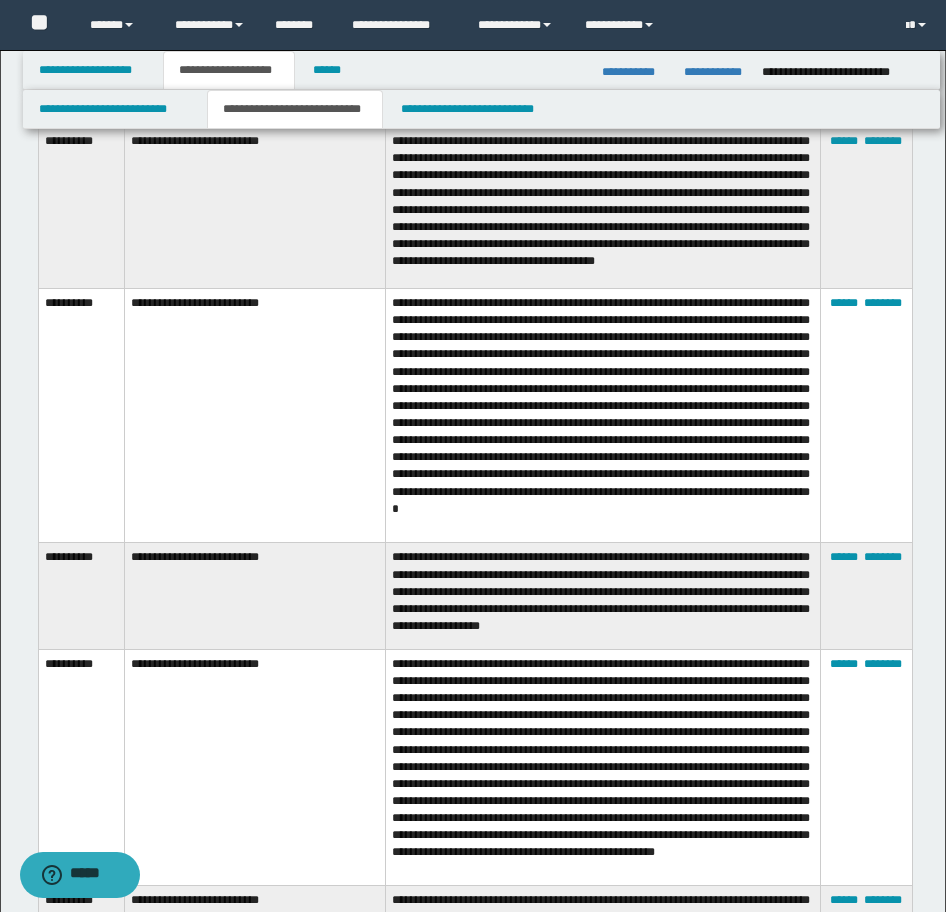 scroll, scrollTop: 900, scrollLeft: 0, axis: vertical 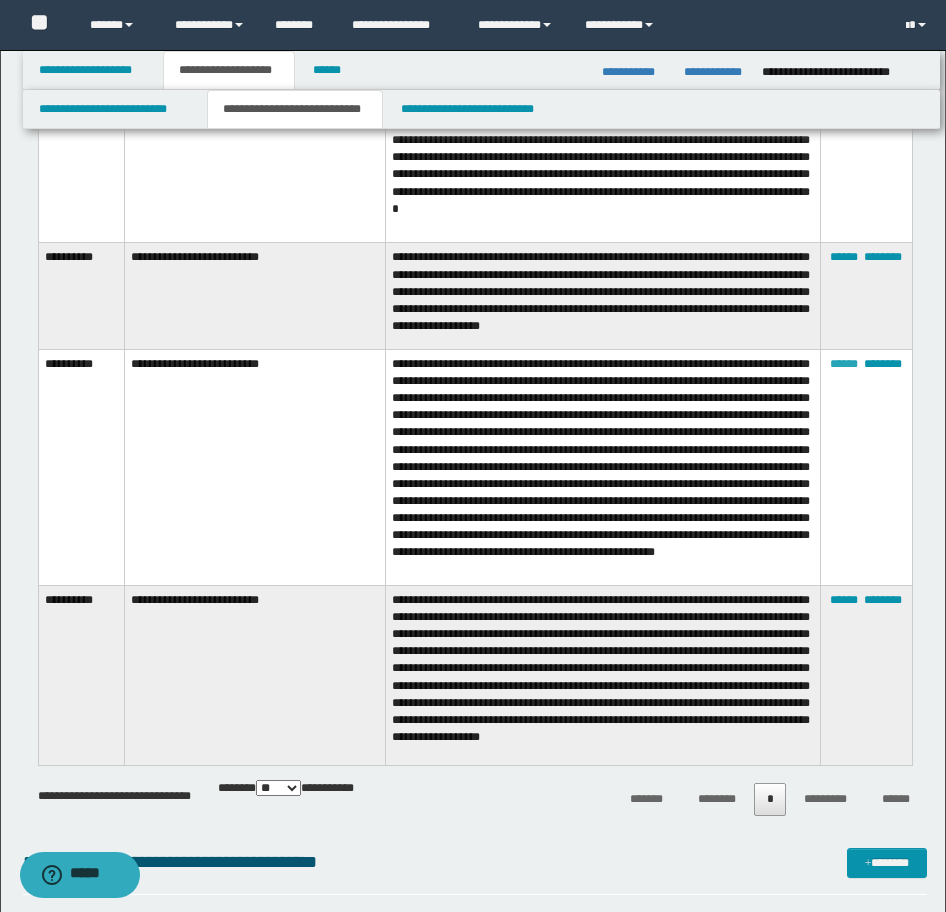click on "******" at bounding box center [844, 364] 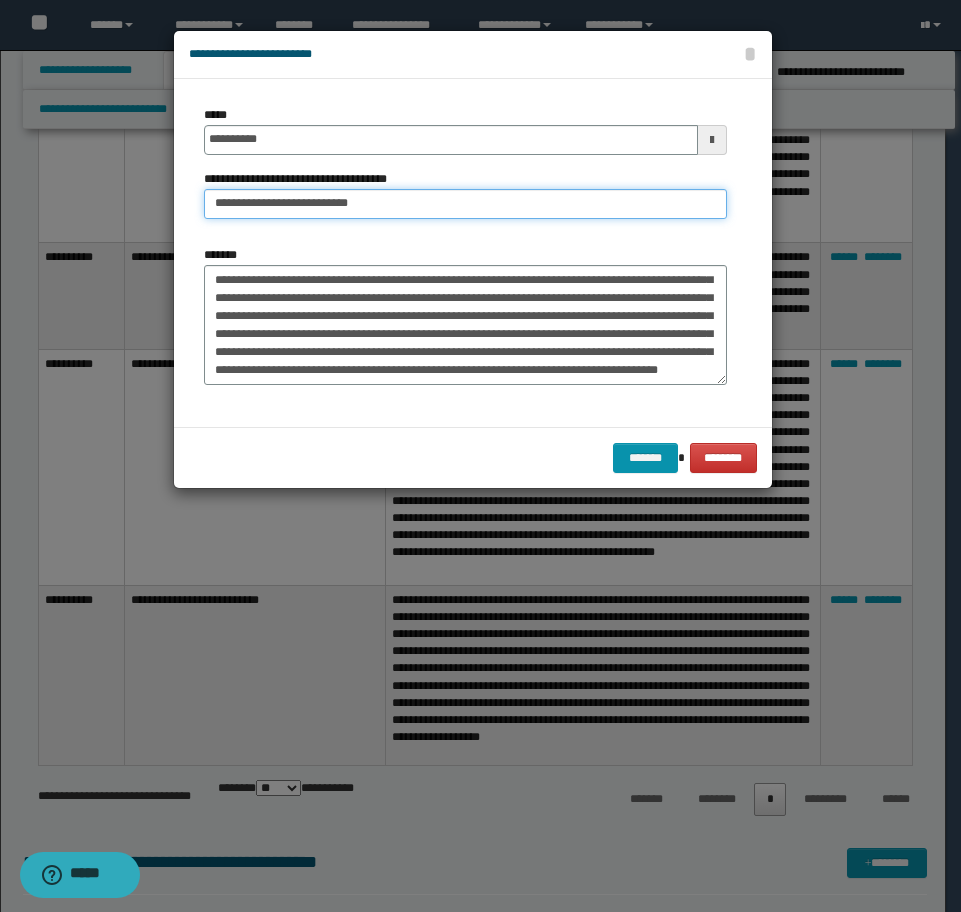 click on "**********" at bounding box center [465, 204] 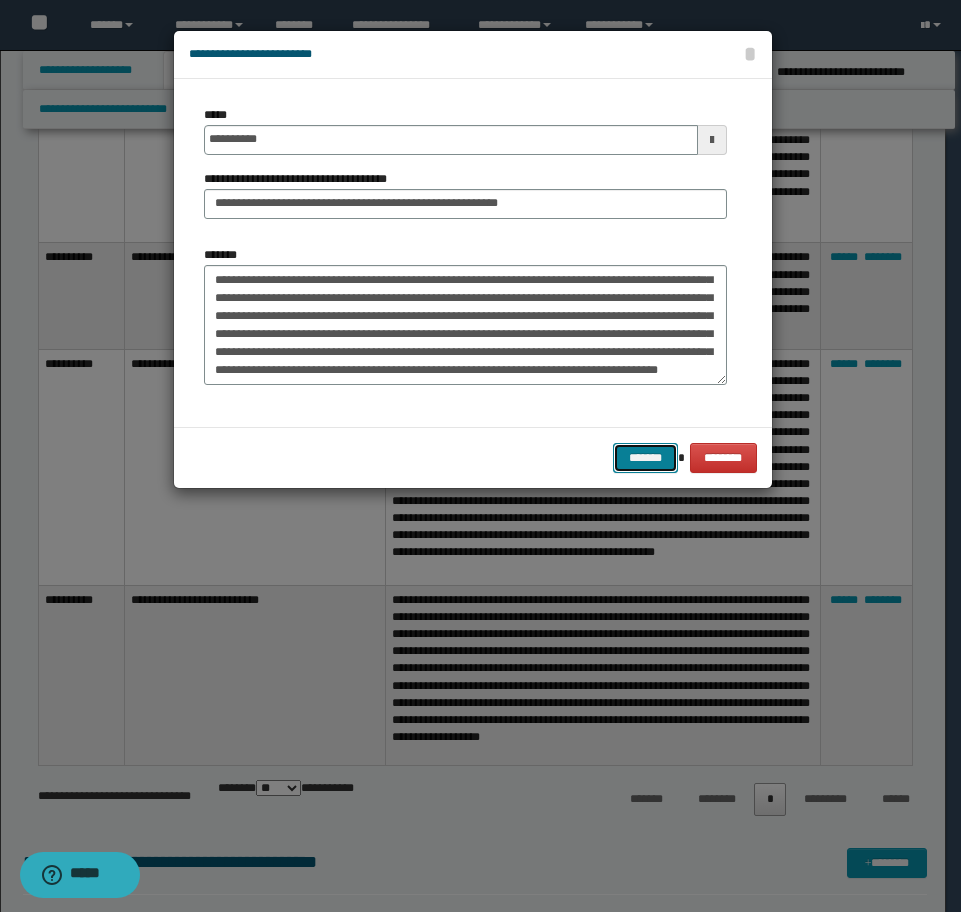 click on "*******" at bounding box center [645, 458] 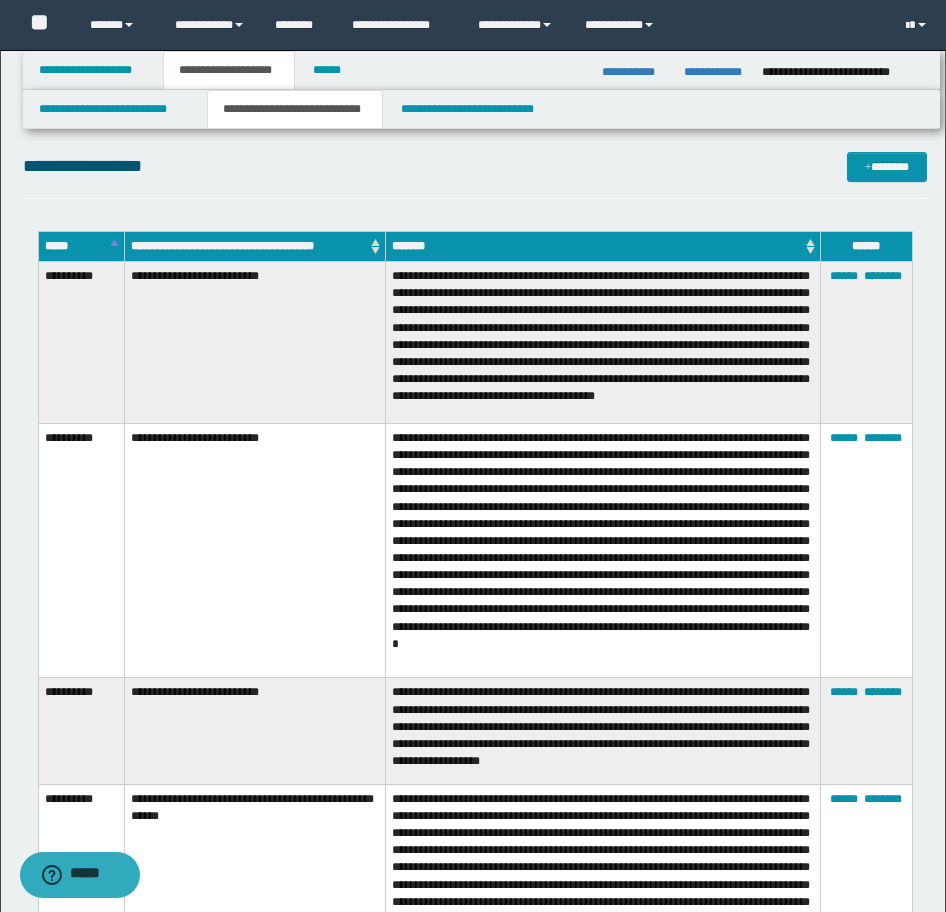 scroll, scrollTop: 400, scrollLeft: 0, axis: vertical 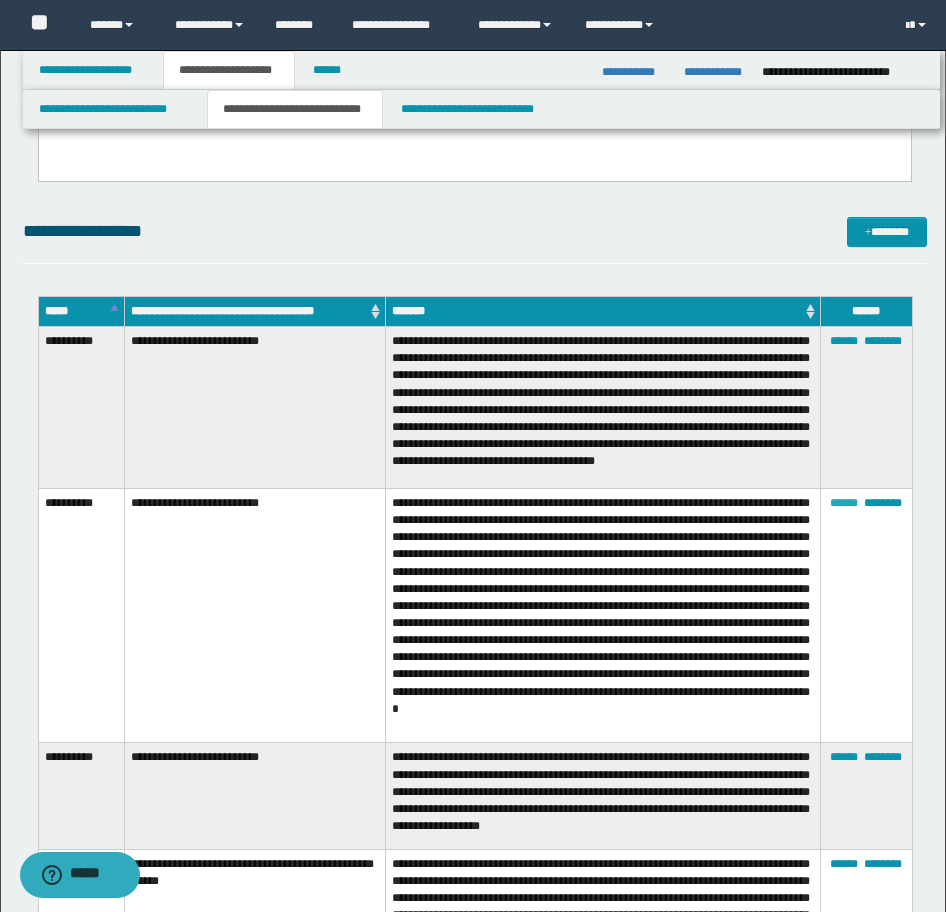 click on "******" at bounding box center (844, 503) 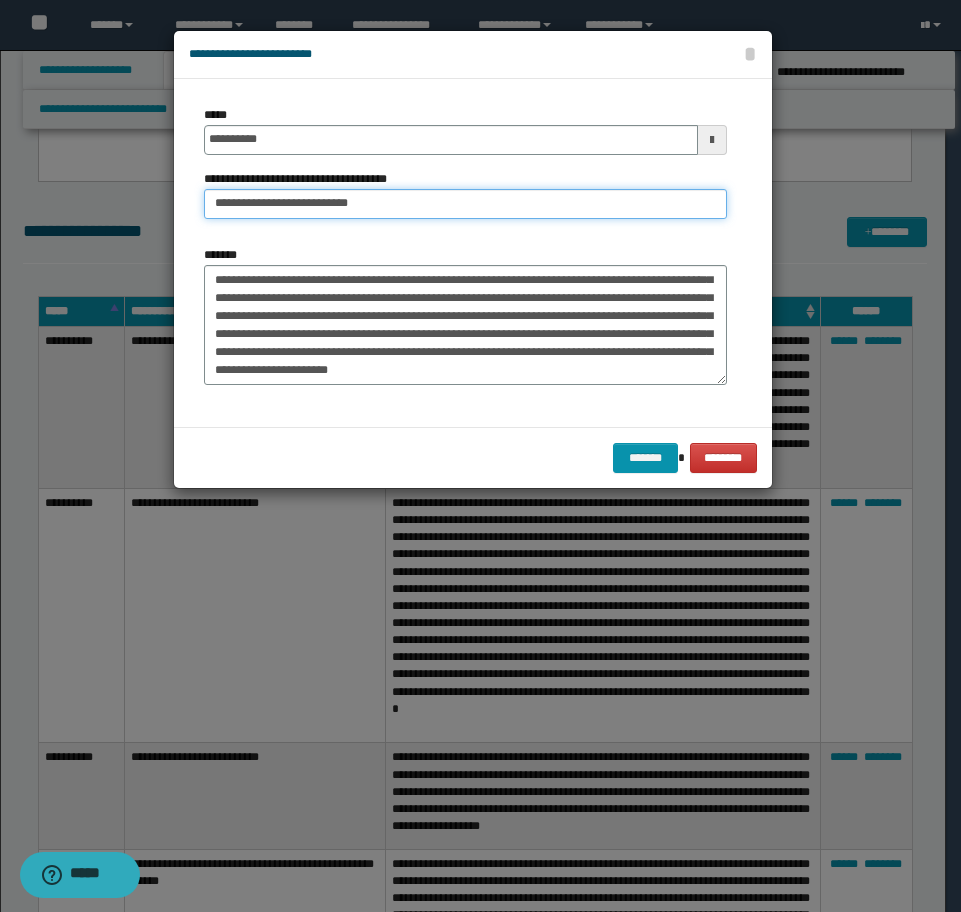 click on "**********" at bounding box center [465, 204] 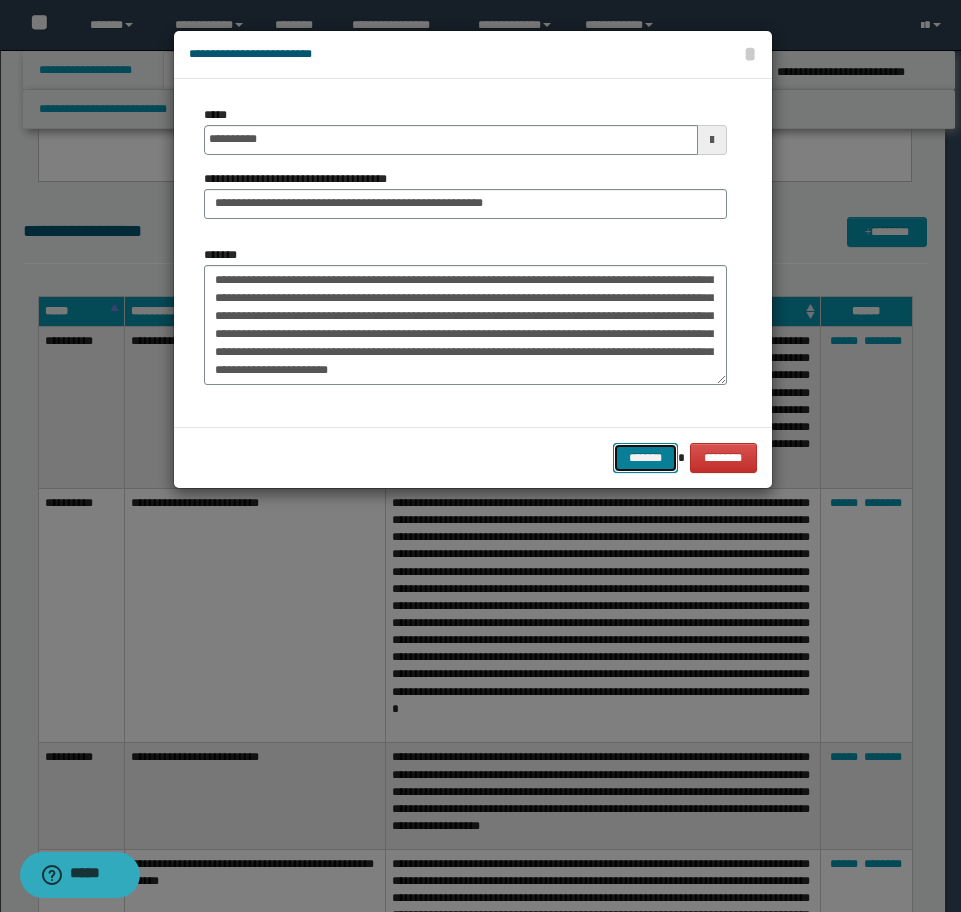 click on "*******" at bounding box center [645, 458] 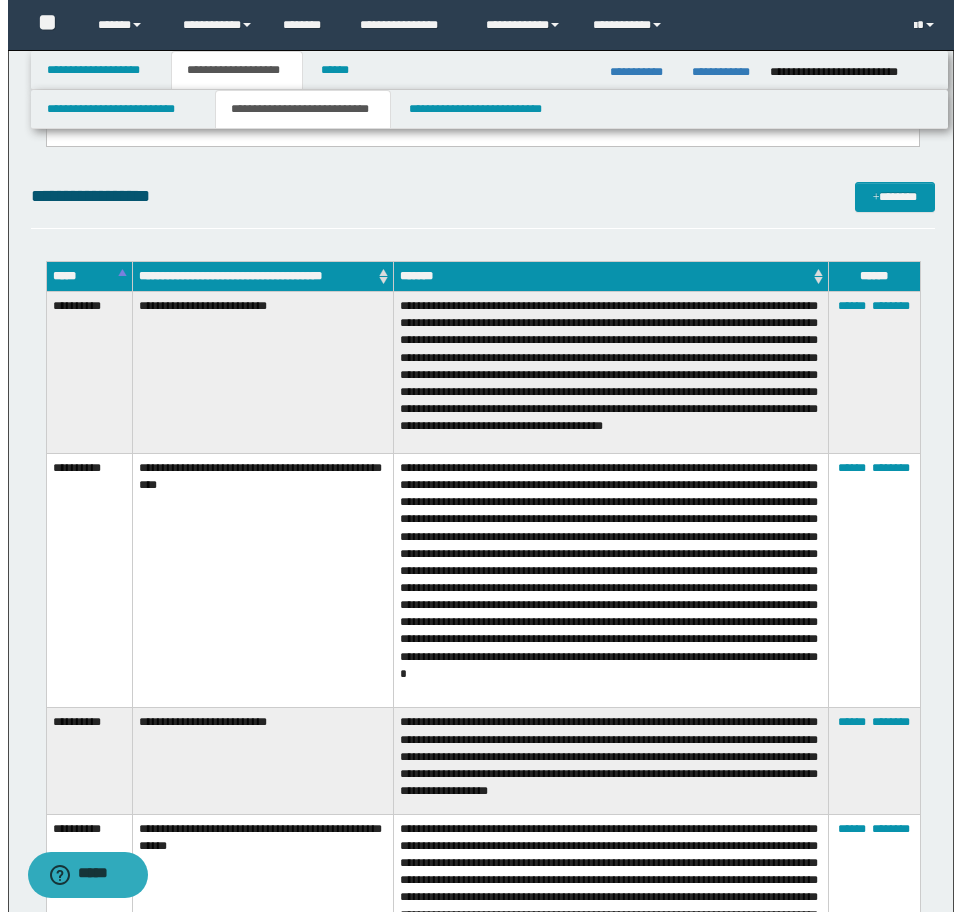 scroll, scrollTop: 400, scrollLeft: 0, axis: vertical 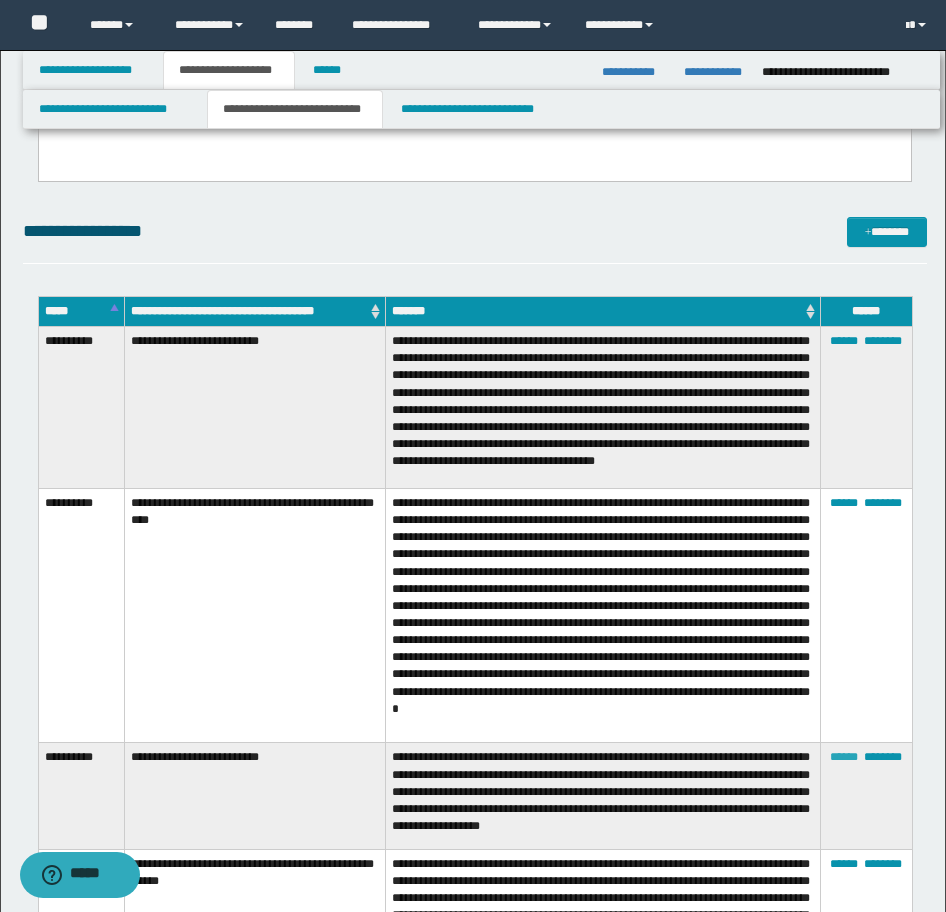 click on "******" at bounding box center [844, 757] 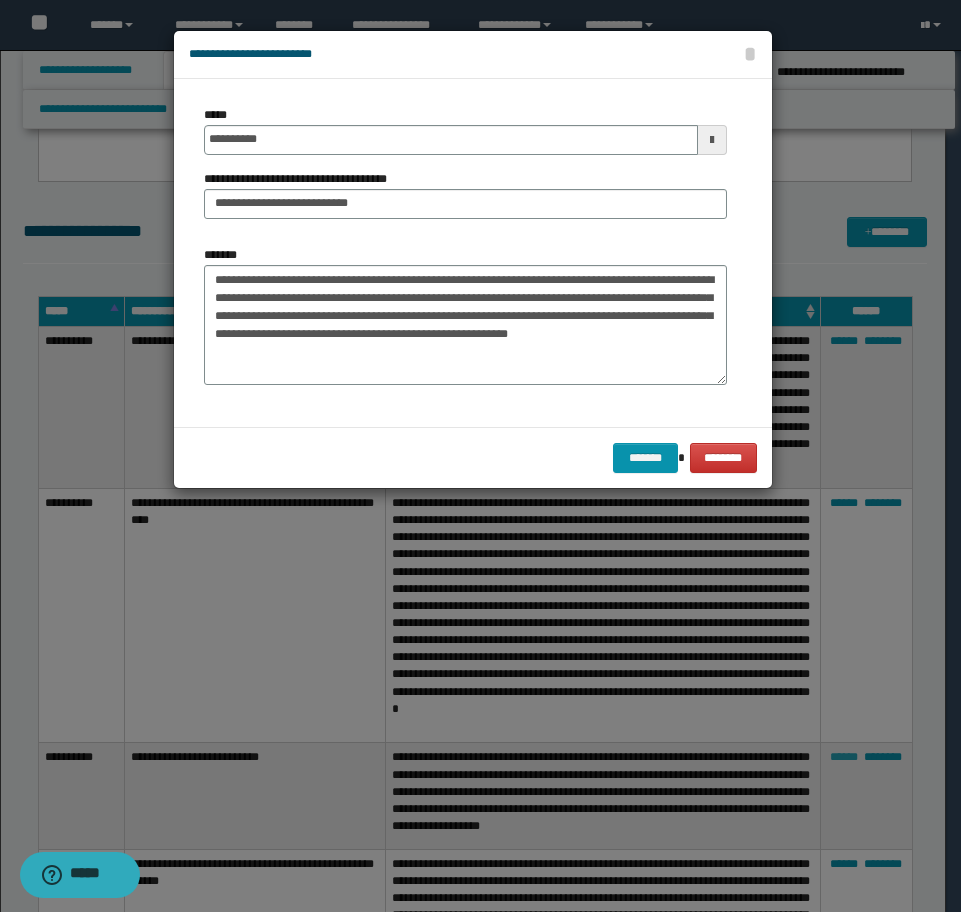scroll, scrollTop: 0, scrollLeft: 0, axis: both 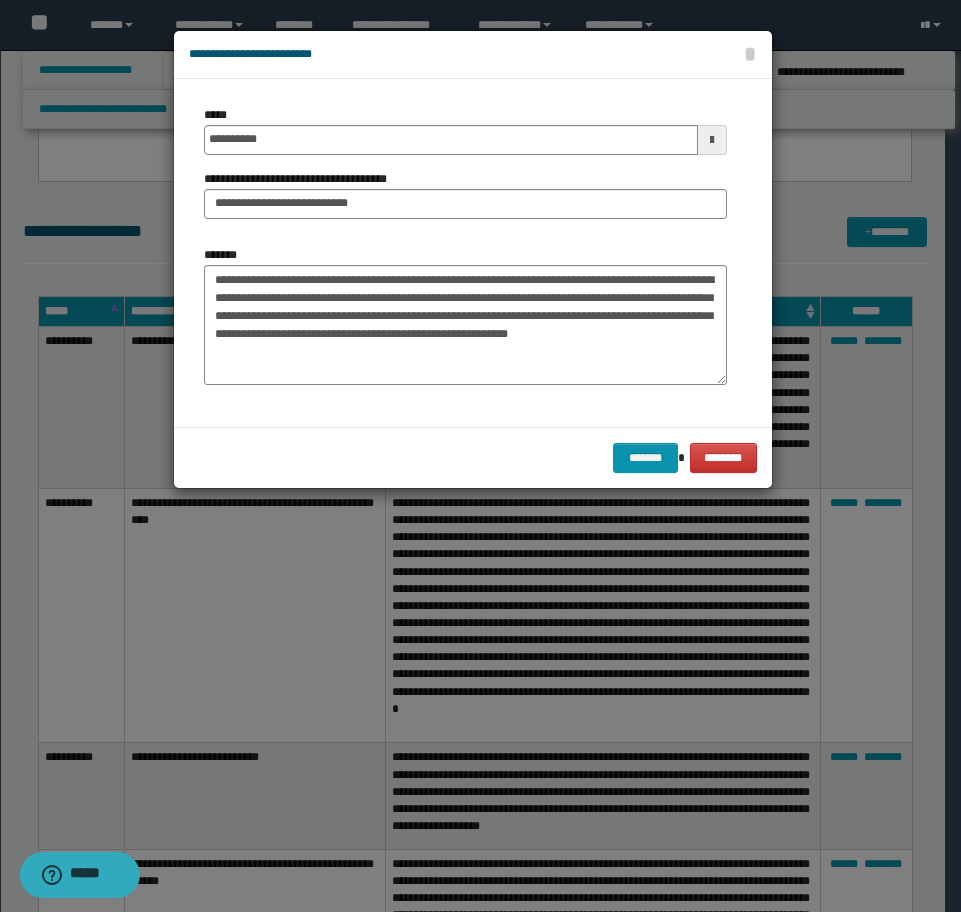 click on "**********" at bounding box center (465, 170) 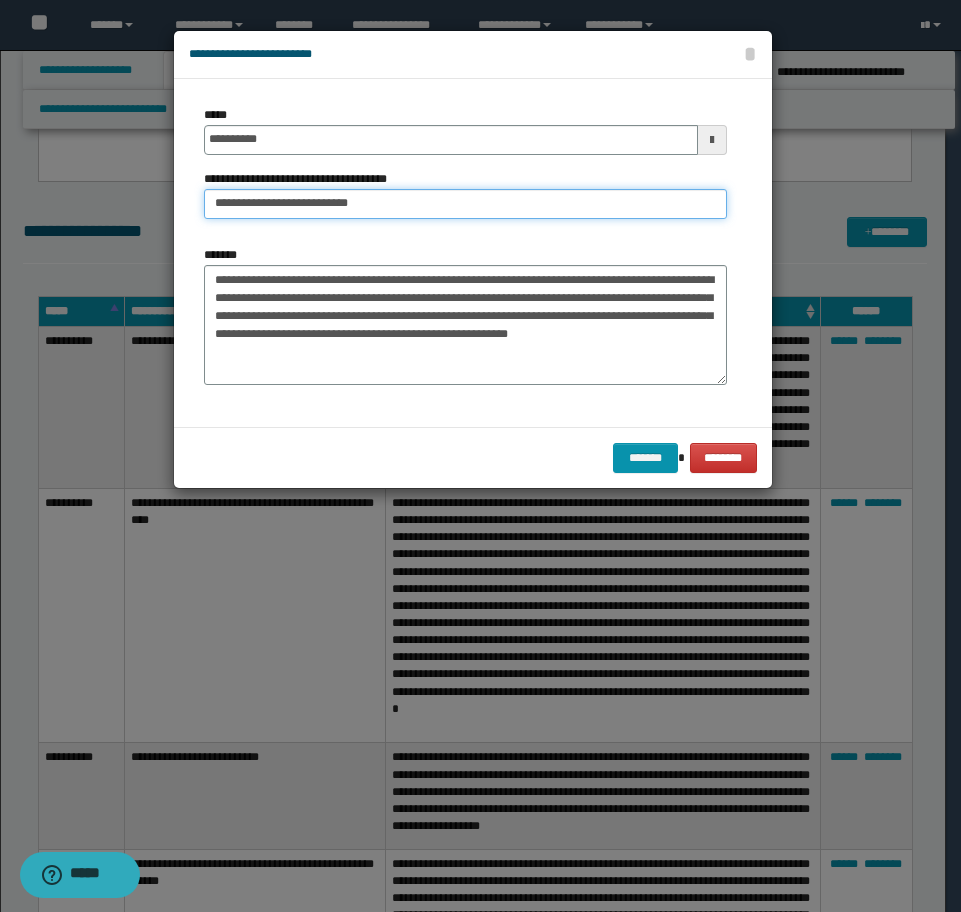 click on "**********" at bounding box center [465, 204] 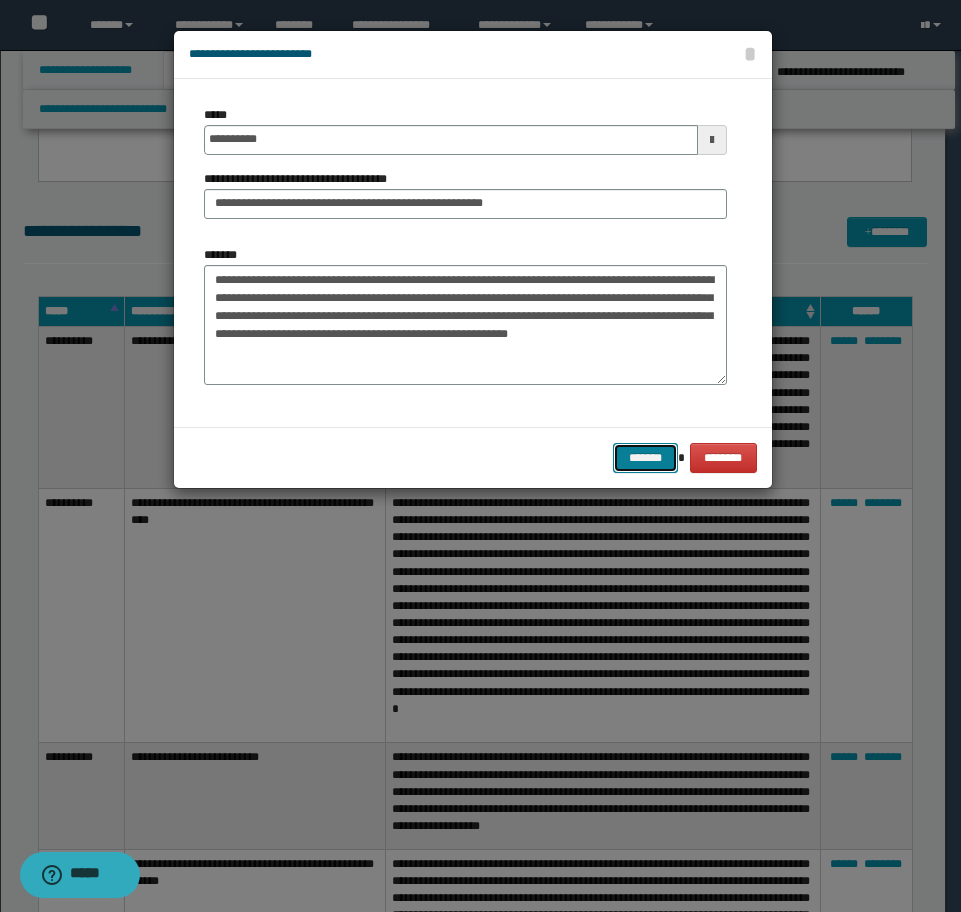click on "*******" at bounding box center [645, 458] 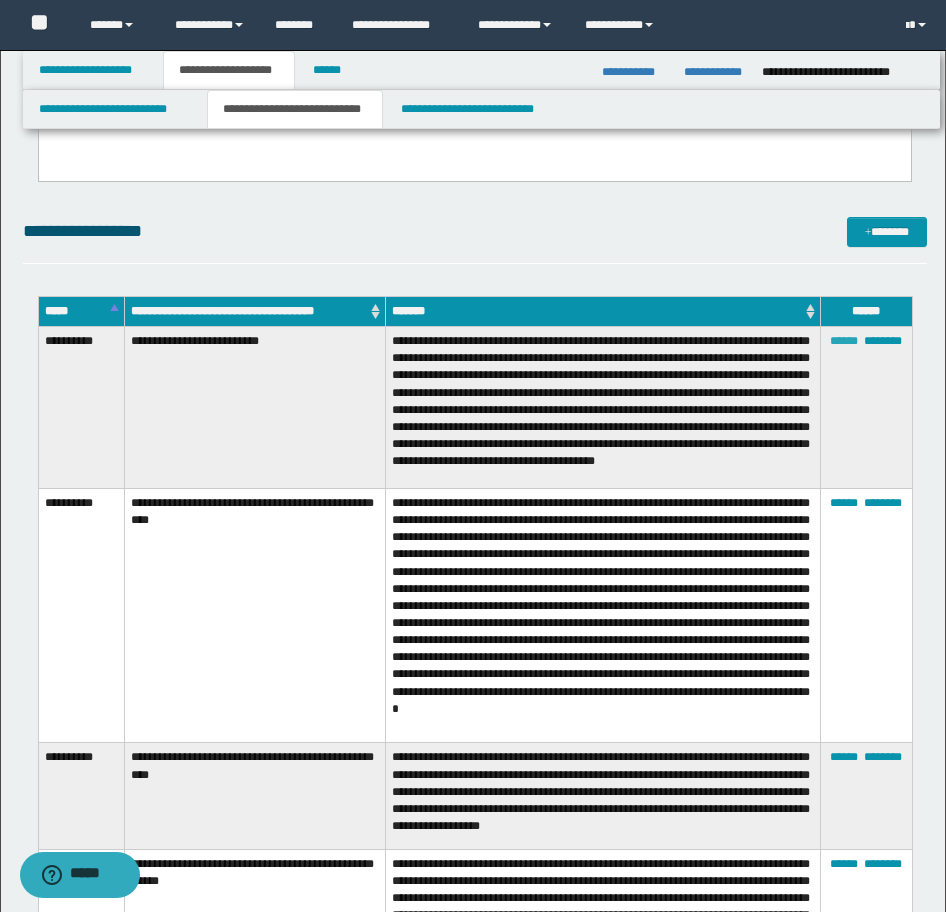 click on "******" at bounding box center [844, 341] 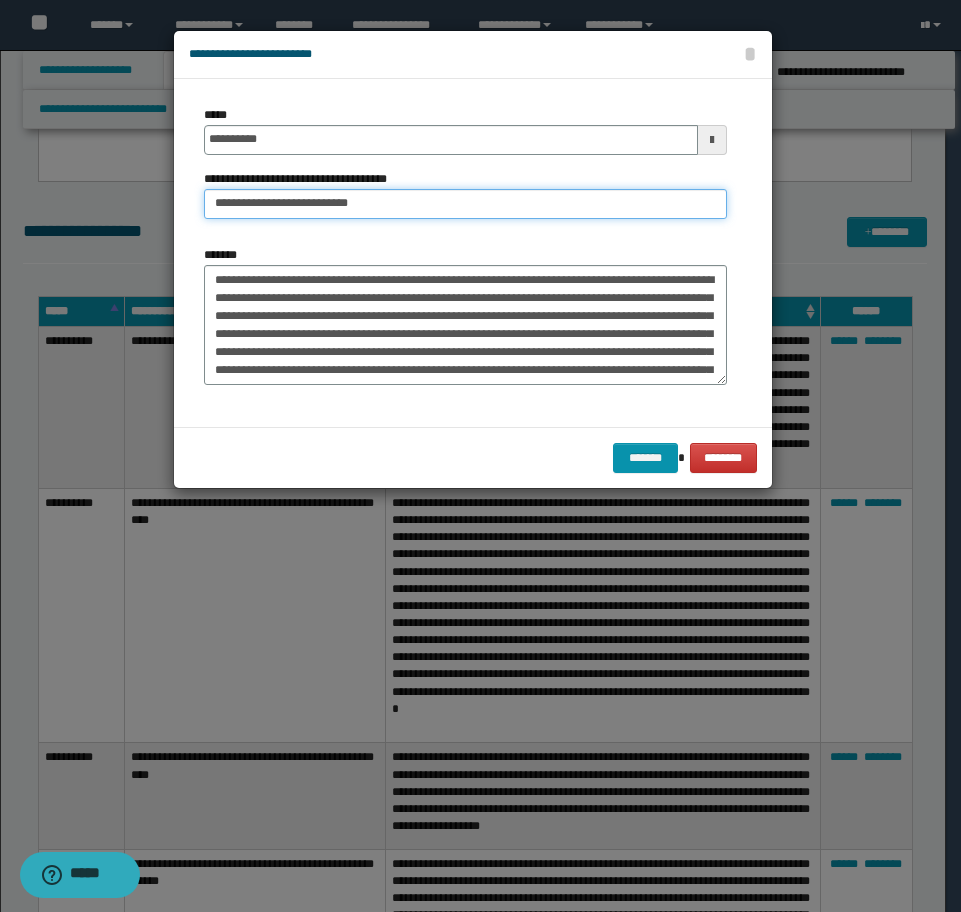 click on "**********" at bounding box center (465, 204) 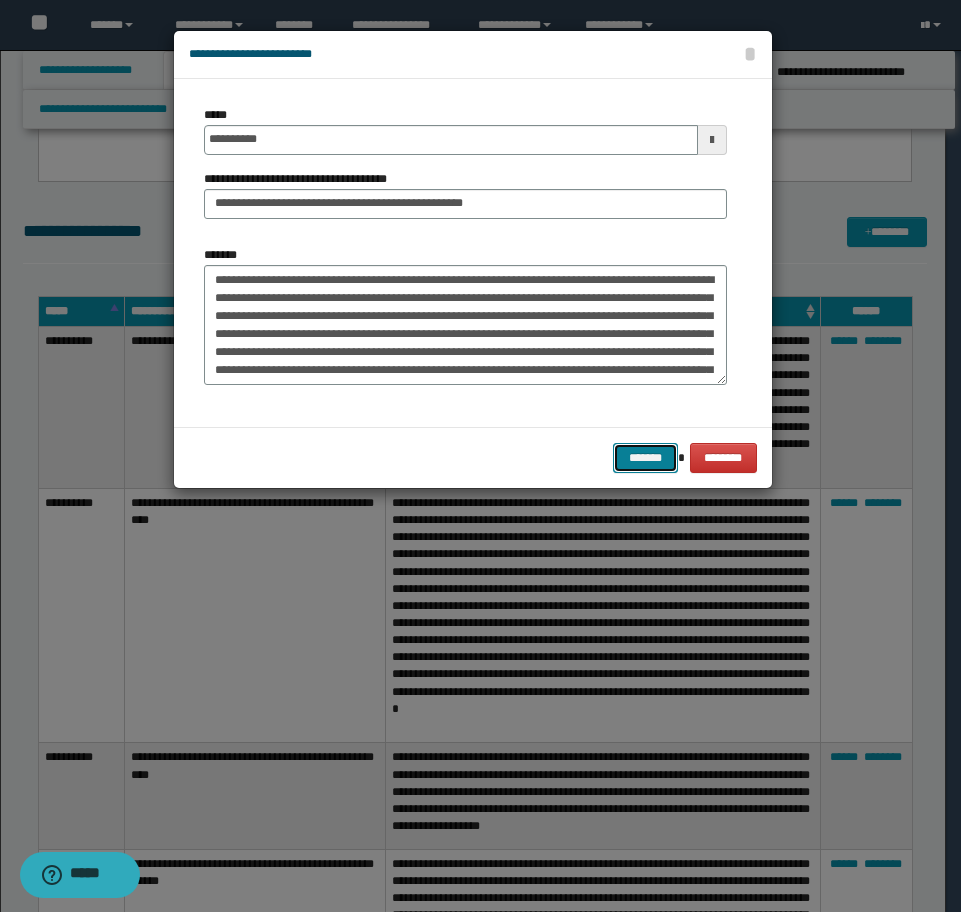 click on "*******" at bounding box center (645, 458) 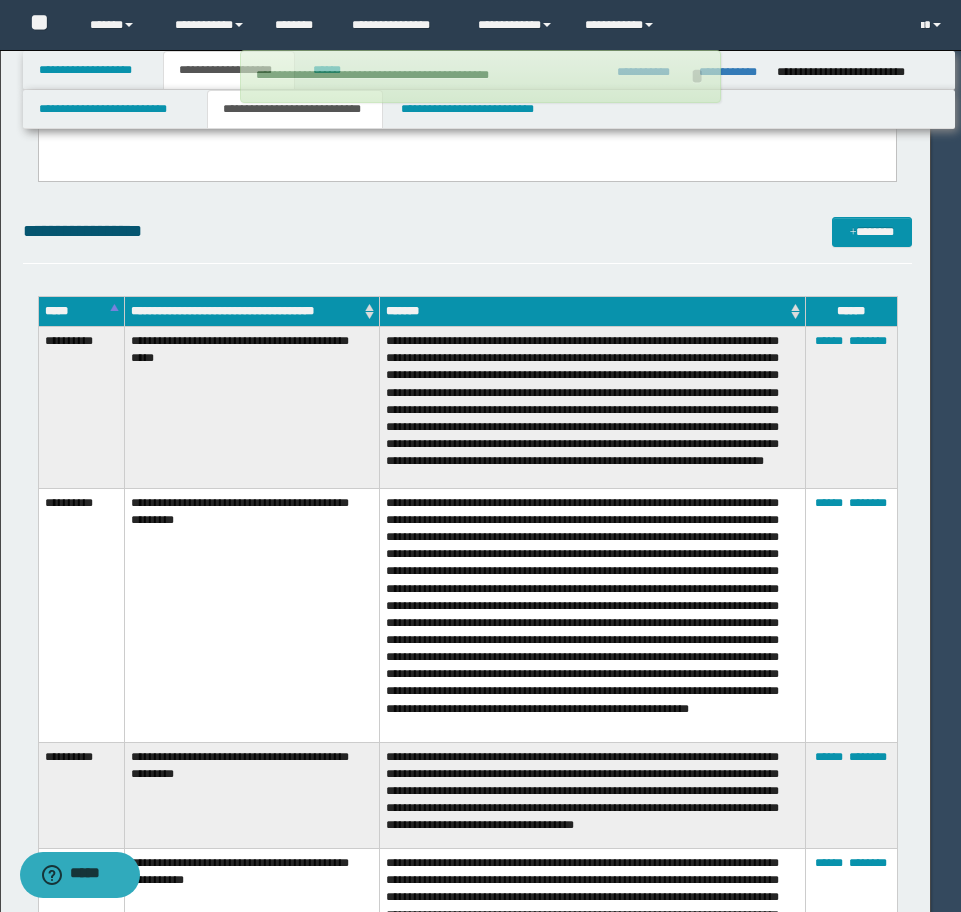 type 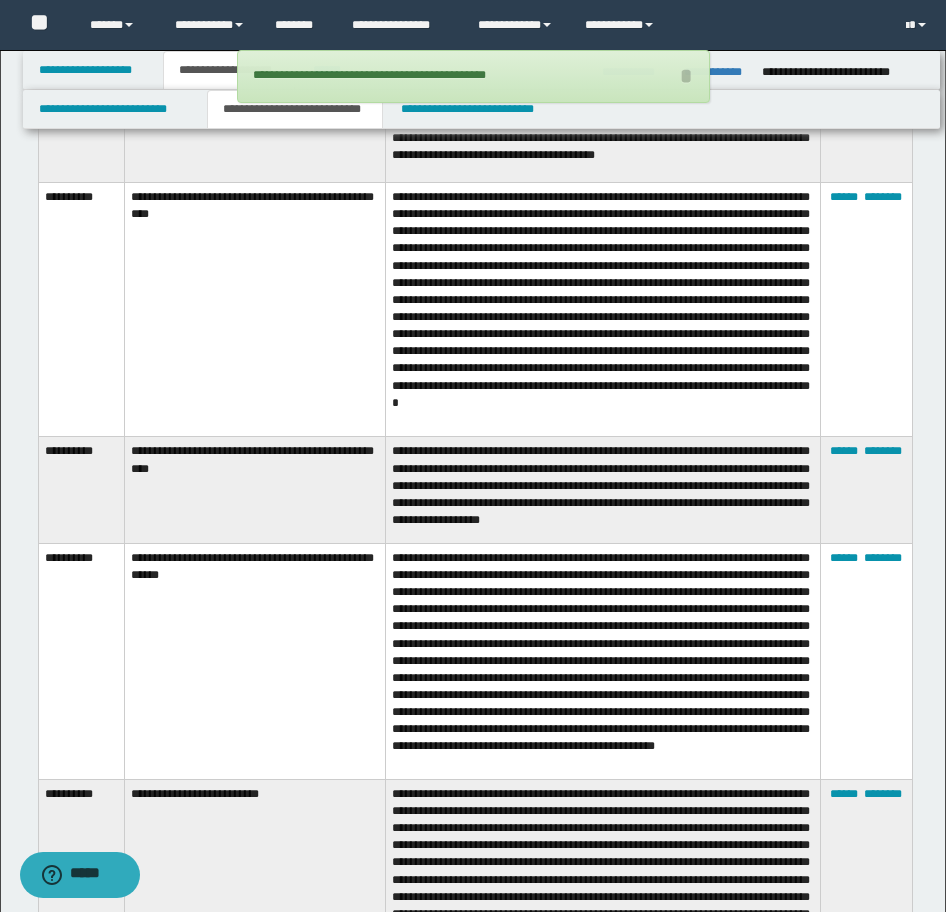 scroll, scrollTop: 1100, scrollLeft: 0, axis: vertical 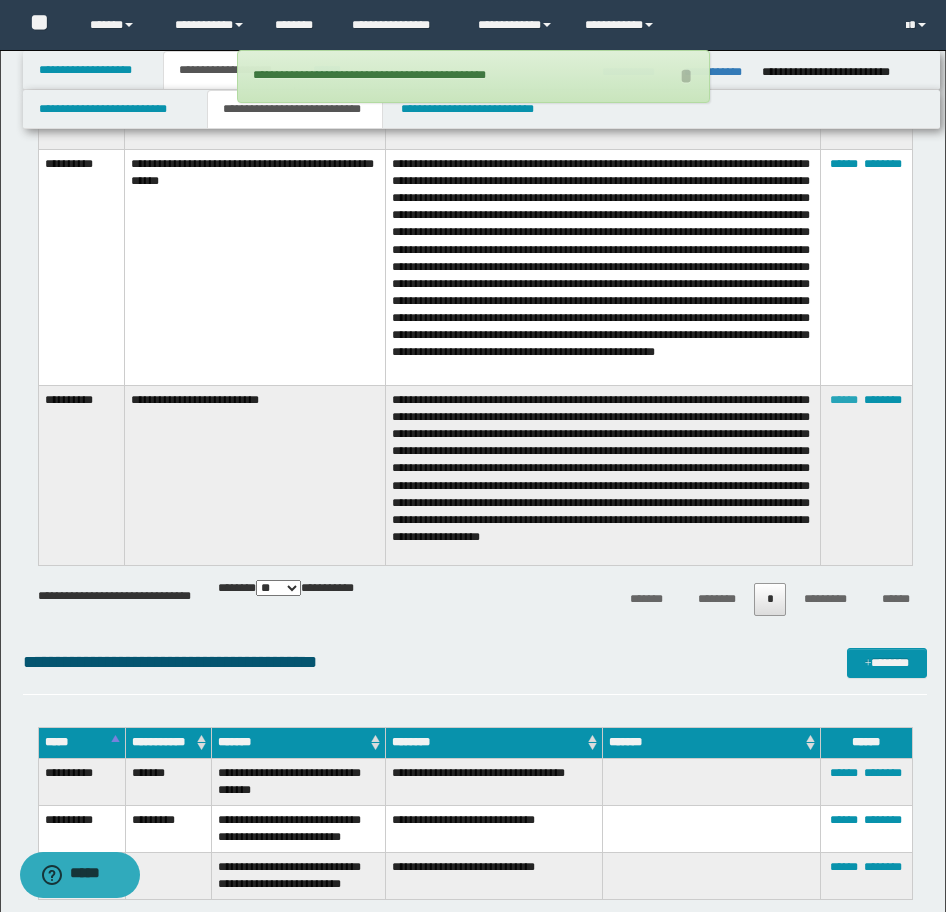 click on "******" at bounding box center (844, 400) 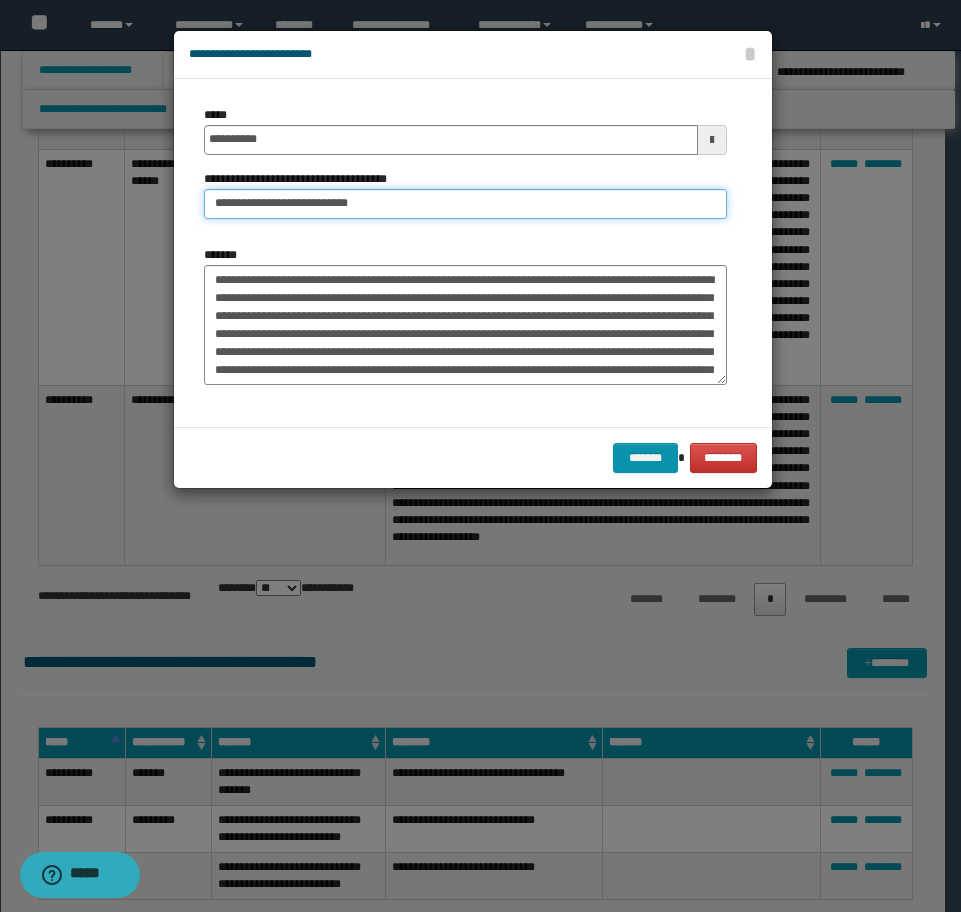 click on "**********" at bounding box center [465, 204] 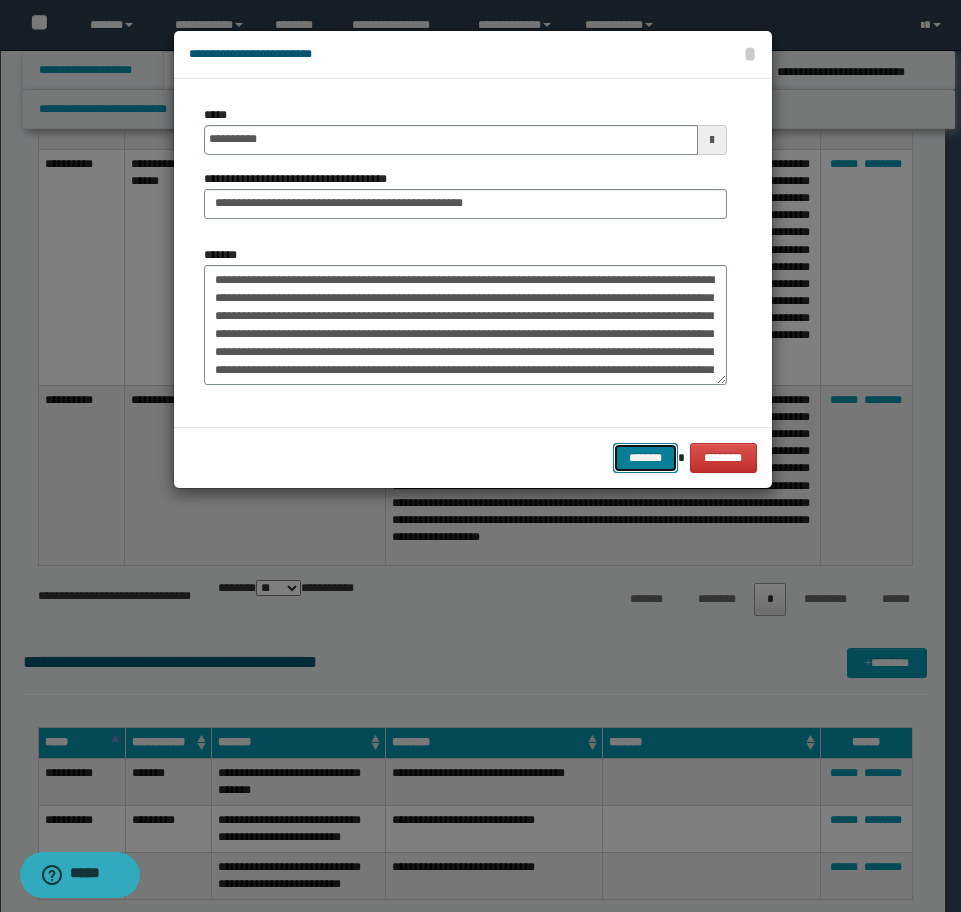 click on "*******" at bounding box center [645, 458] 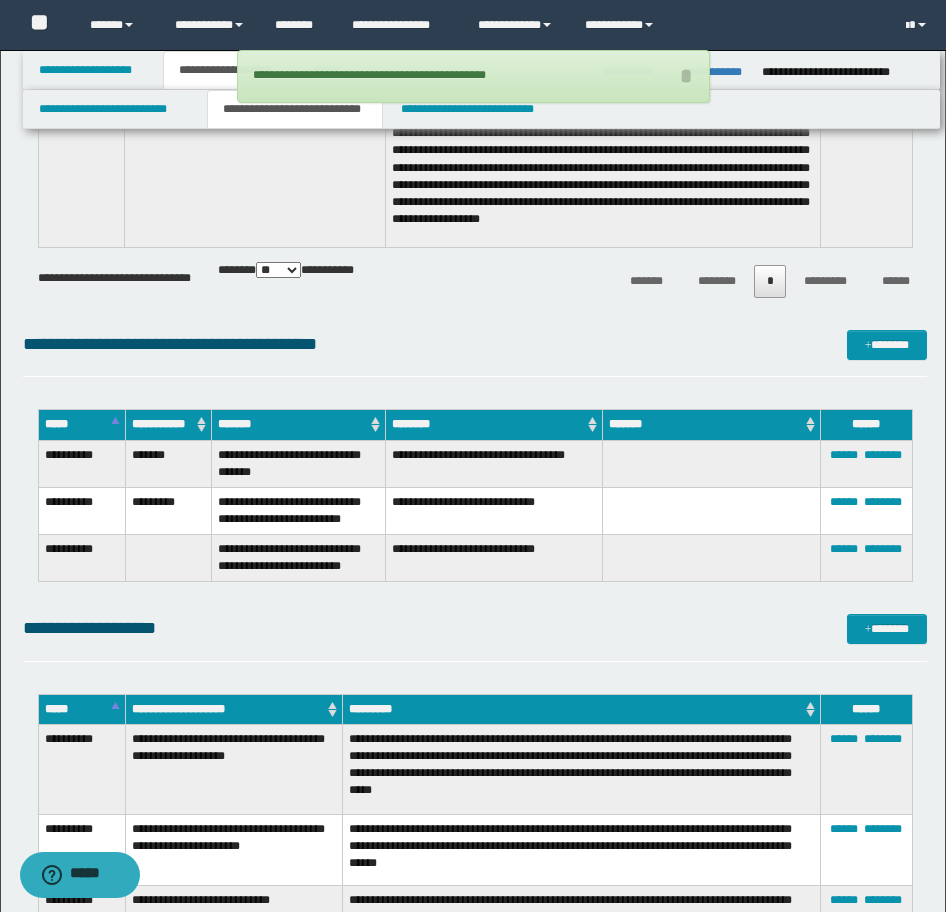 scroll, scrollTop: 1700, scrollLeft: 0, axis: vertical 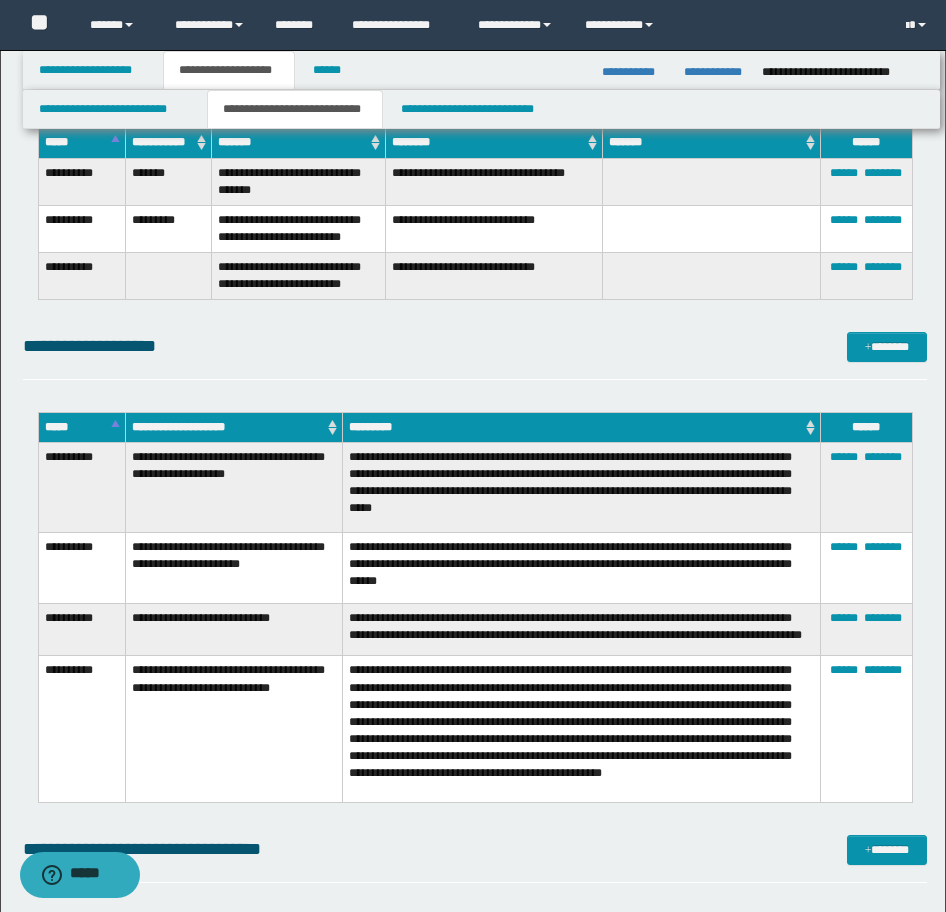 click on "******    ********" at bounding box center [866, 630] 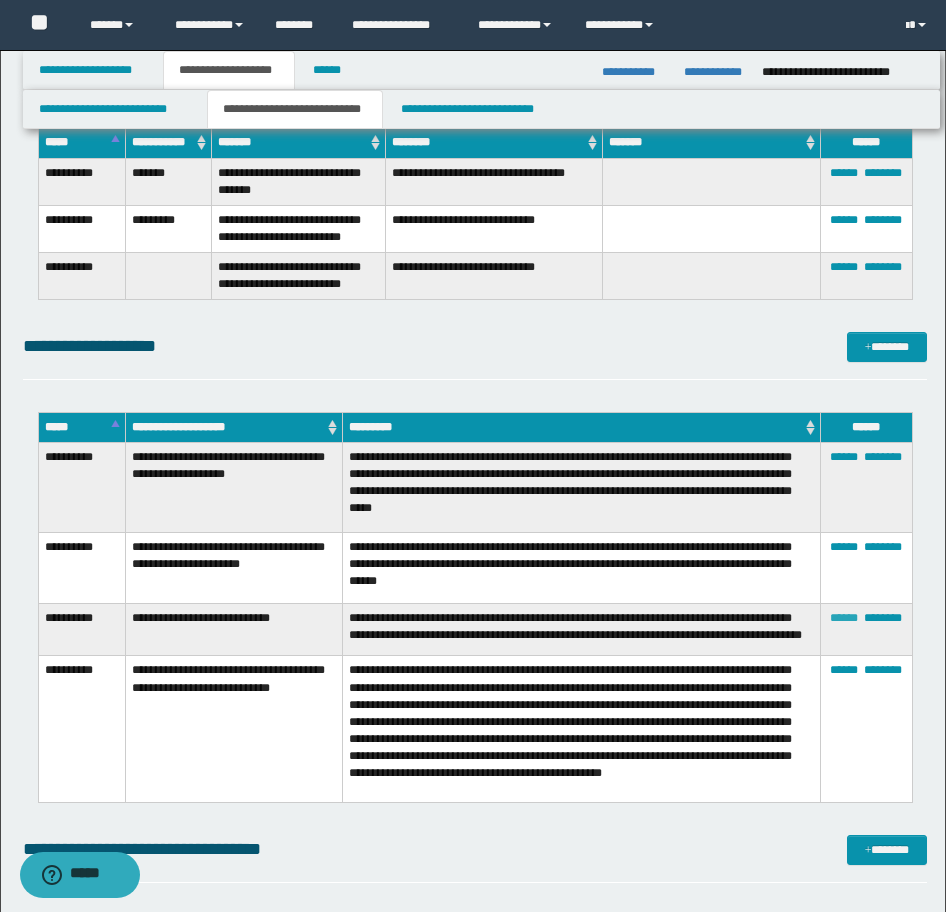click on "******" at bounding box center [844, 618] 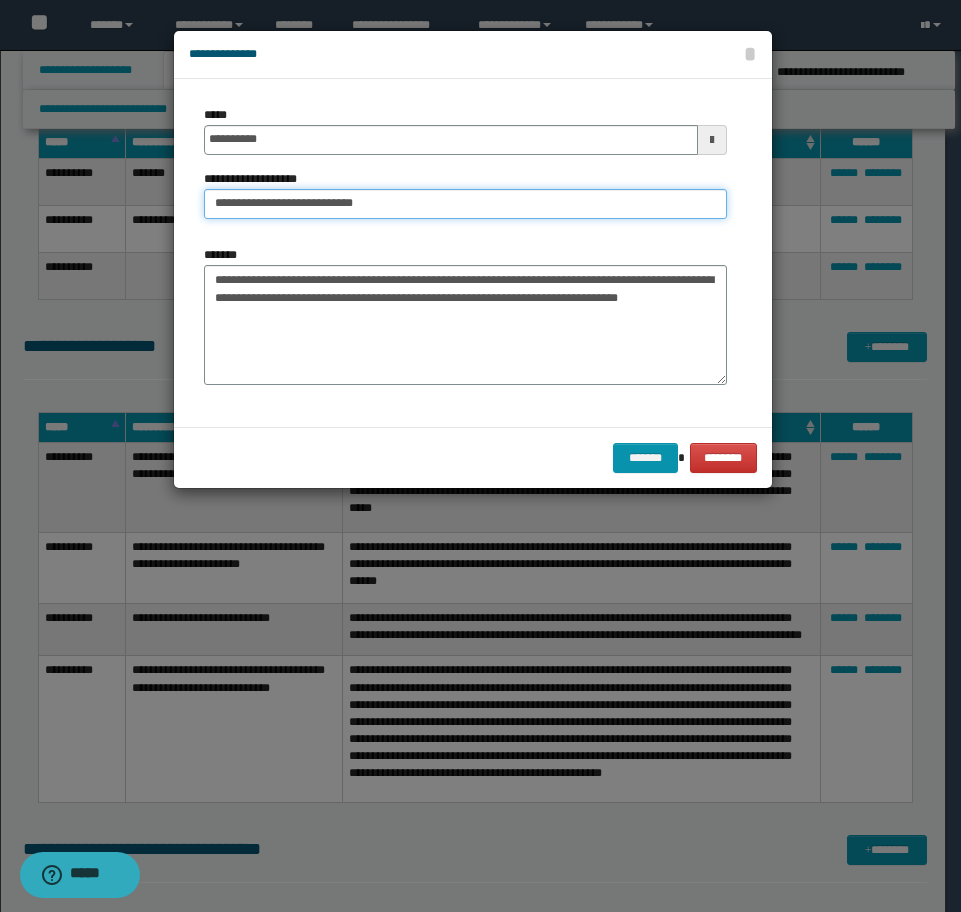 click on "**********" at bounding box center [465, 204] 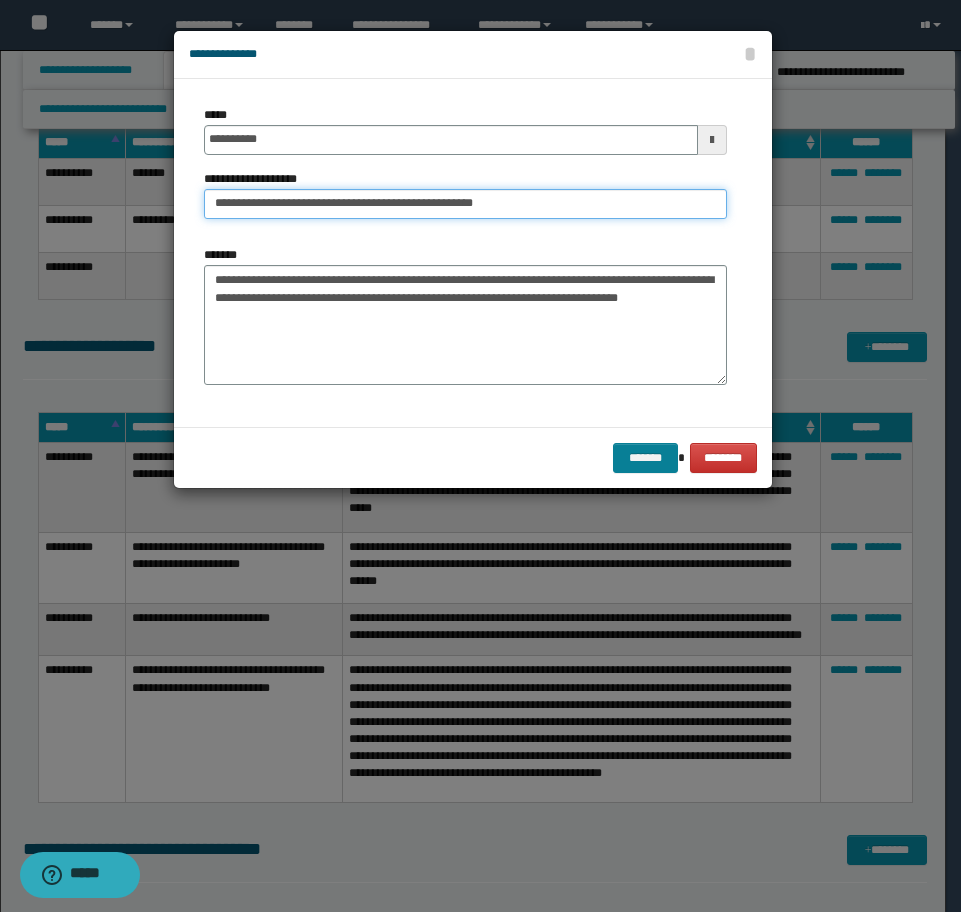 type on "**********" 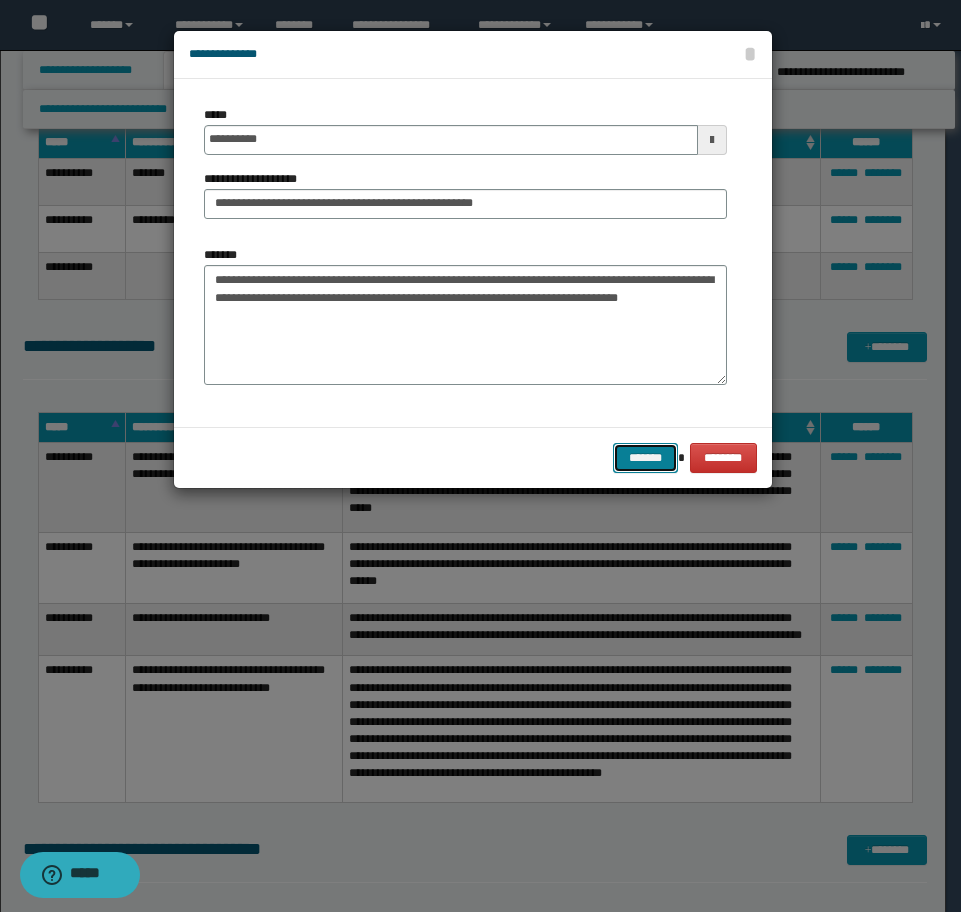 click on "*******" at bounding box center (645, 458) 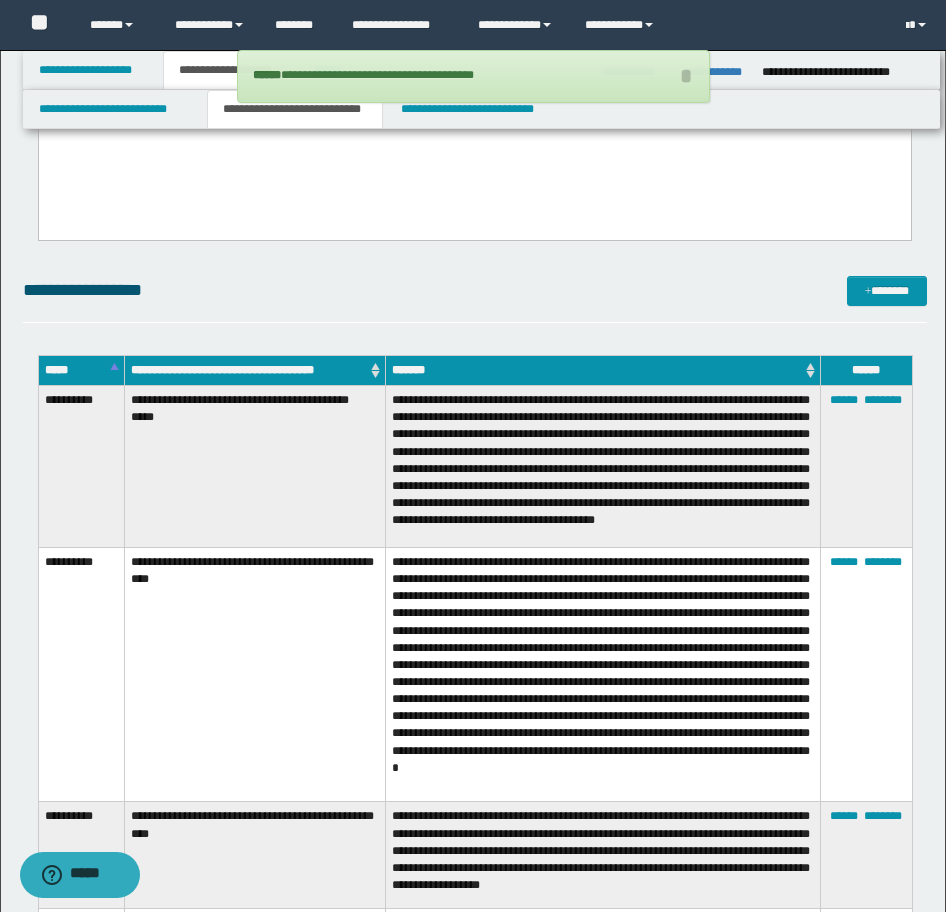 scroll, scrollTop: 300, scrollLeft: 0, axis: vertical 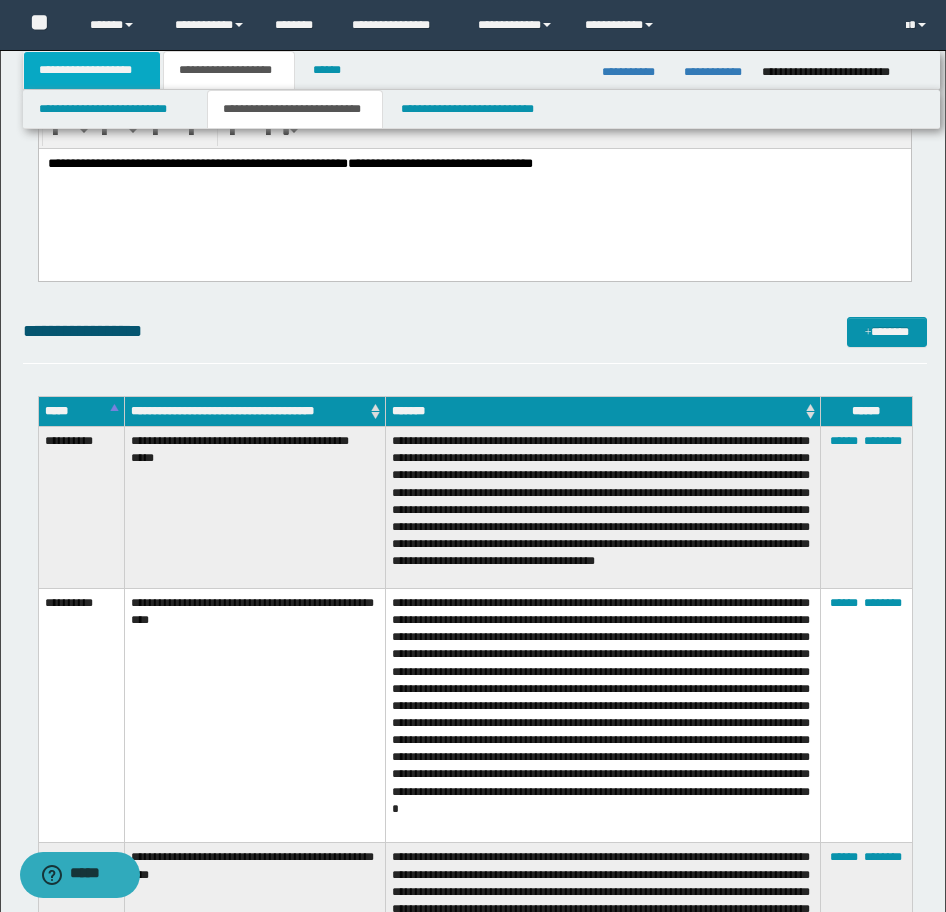 drag, startPoint x: 71, startPoint y: 66, endPoint x: 84, endPoint y: 65, distance: 13.038404 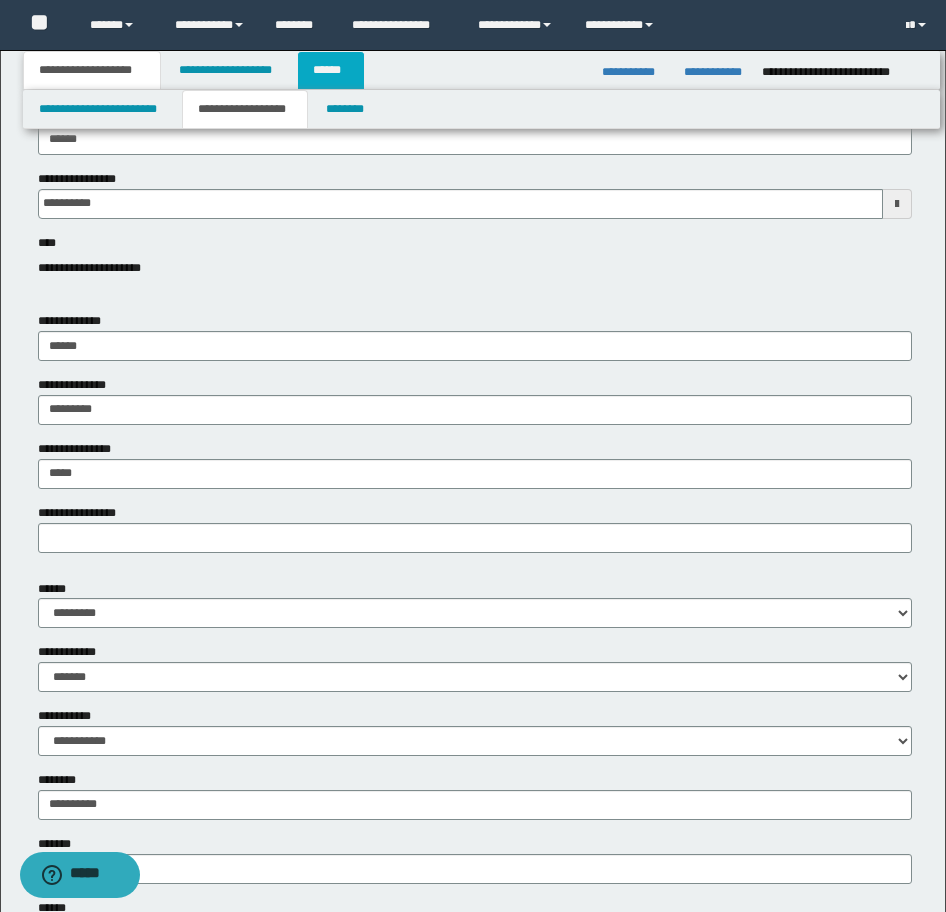 click on "******" at bounding box center [331, 70] 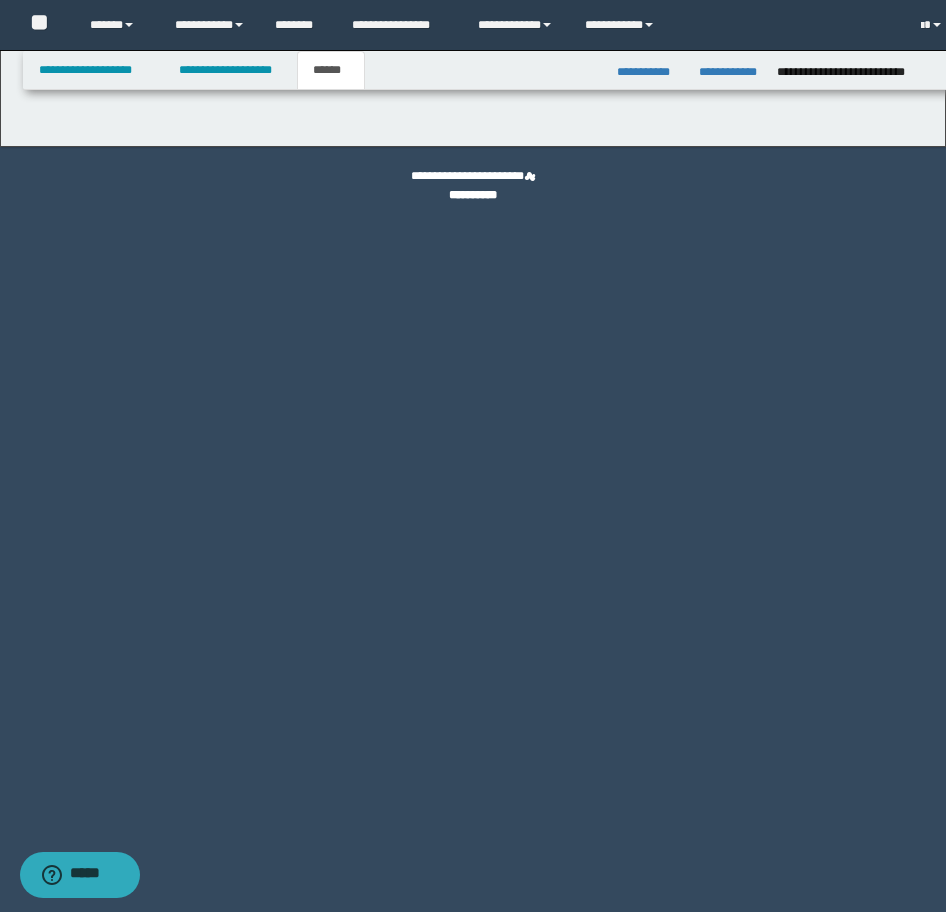 scroll, scrollTop: 0, scrollLeft: 0, axis: both 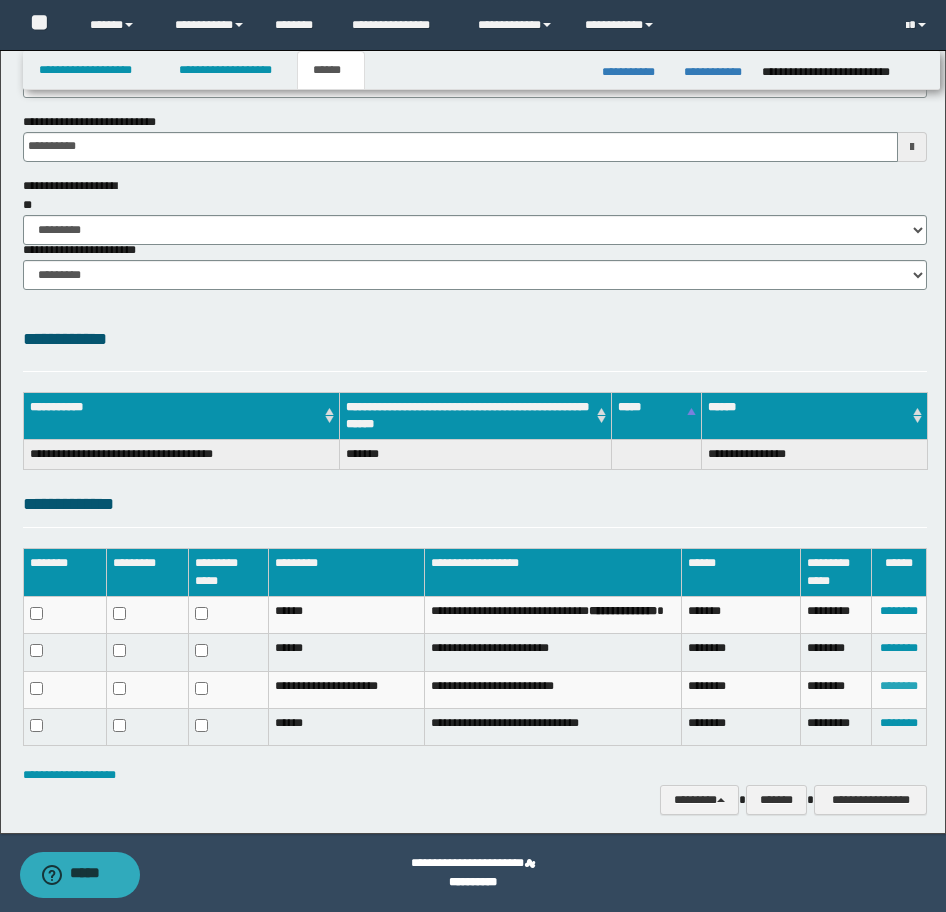 click on "********" at bounding box center (899, 686) 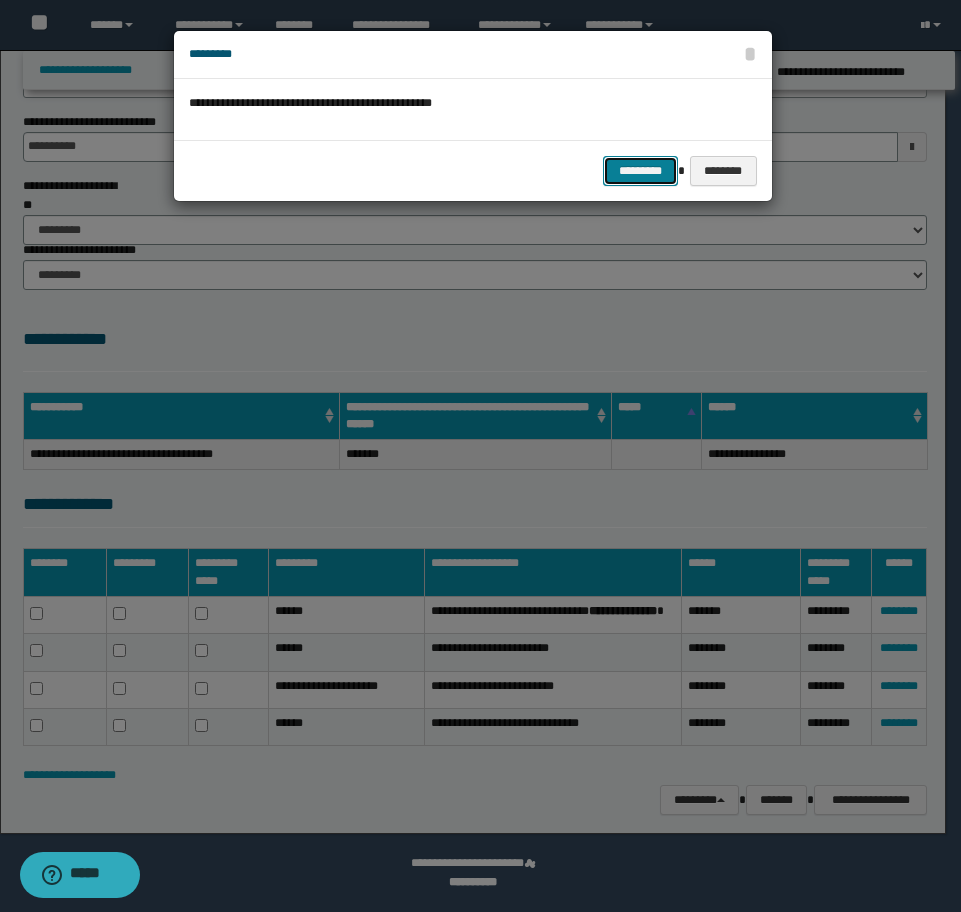 click on "*********" at bounding box center [640, 171] 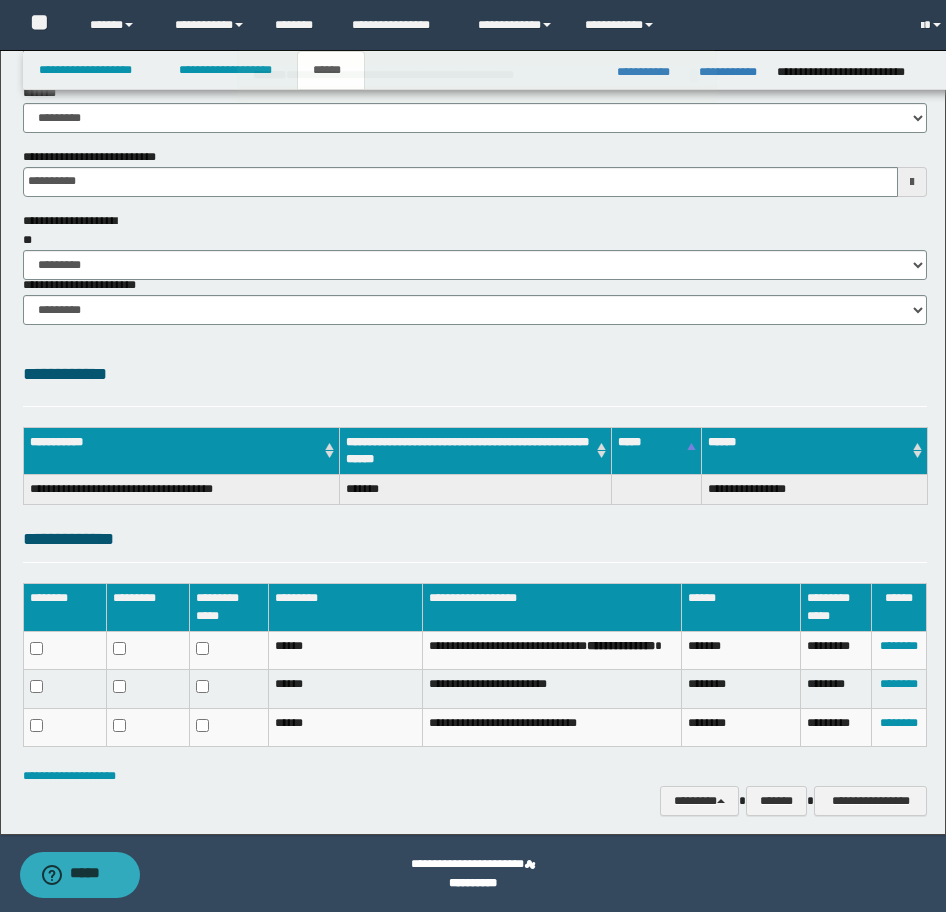 scroll, scrollTop: 0, scrollLeft: 0, axis: both 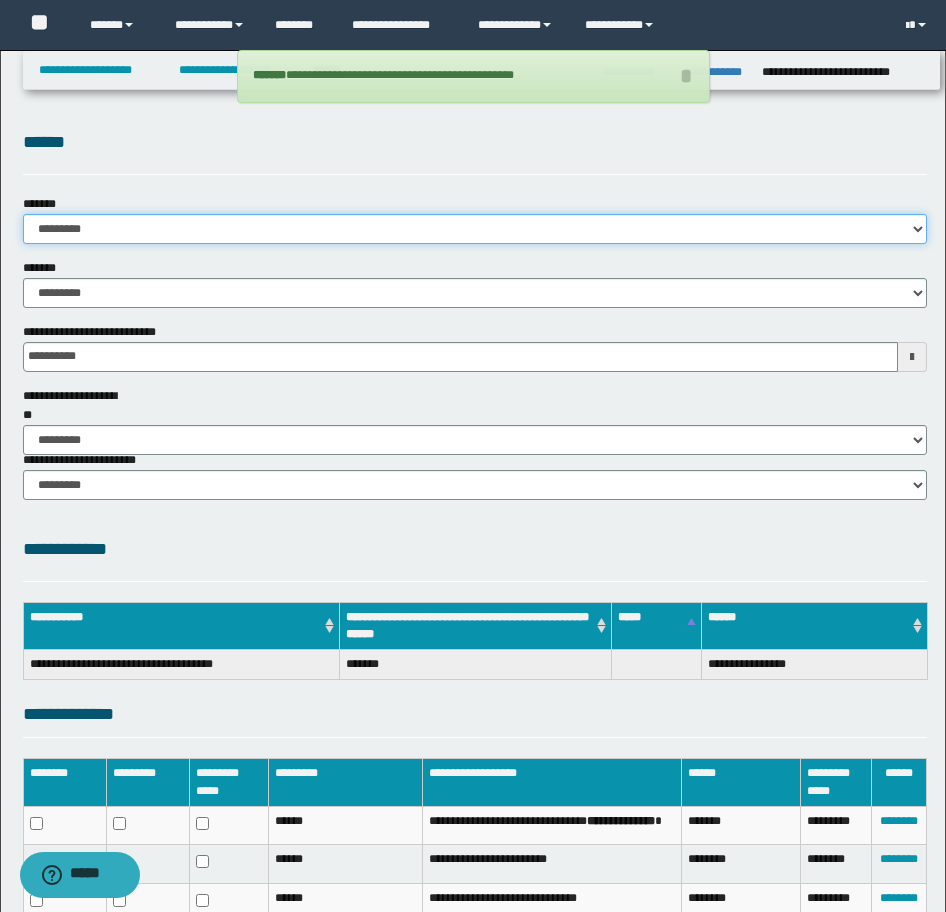 drag, startPoint x: 239, startPoint y: 223, endPoint x: 228, endPoint y: 247, distance: 26.400757 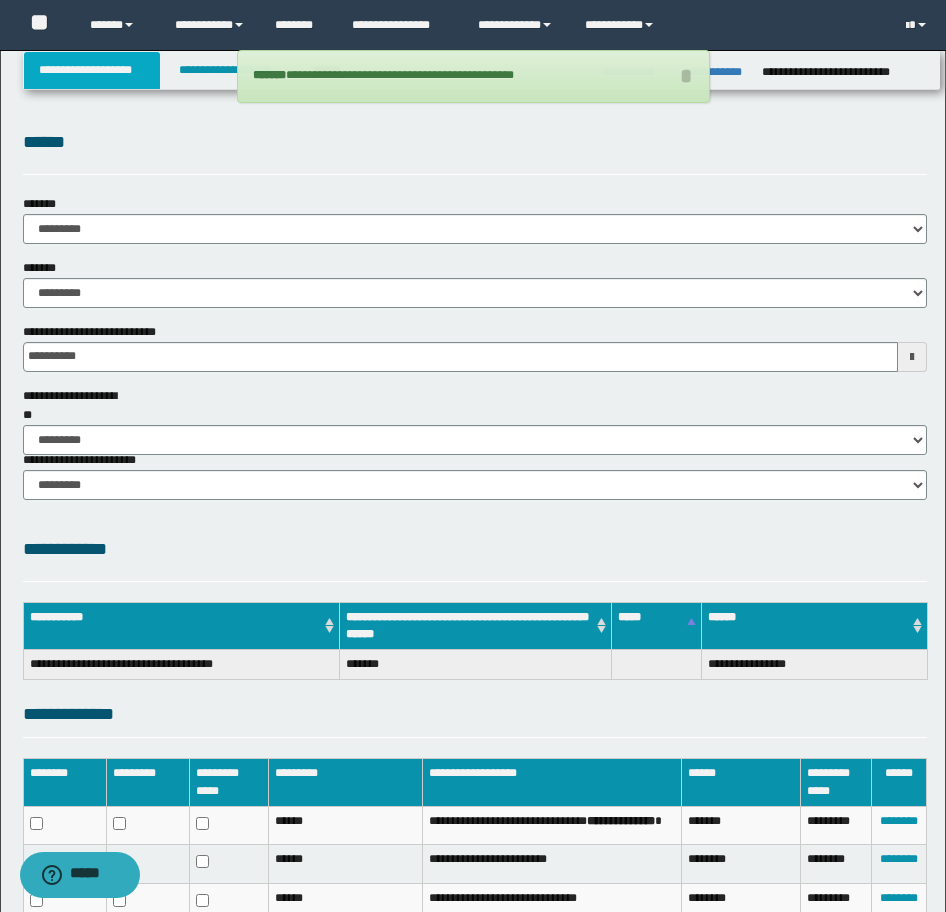 click on "**********" at bounding box center (92, 70) 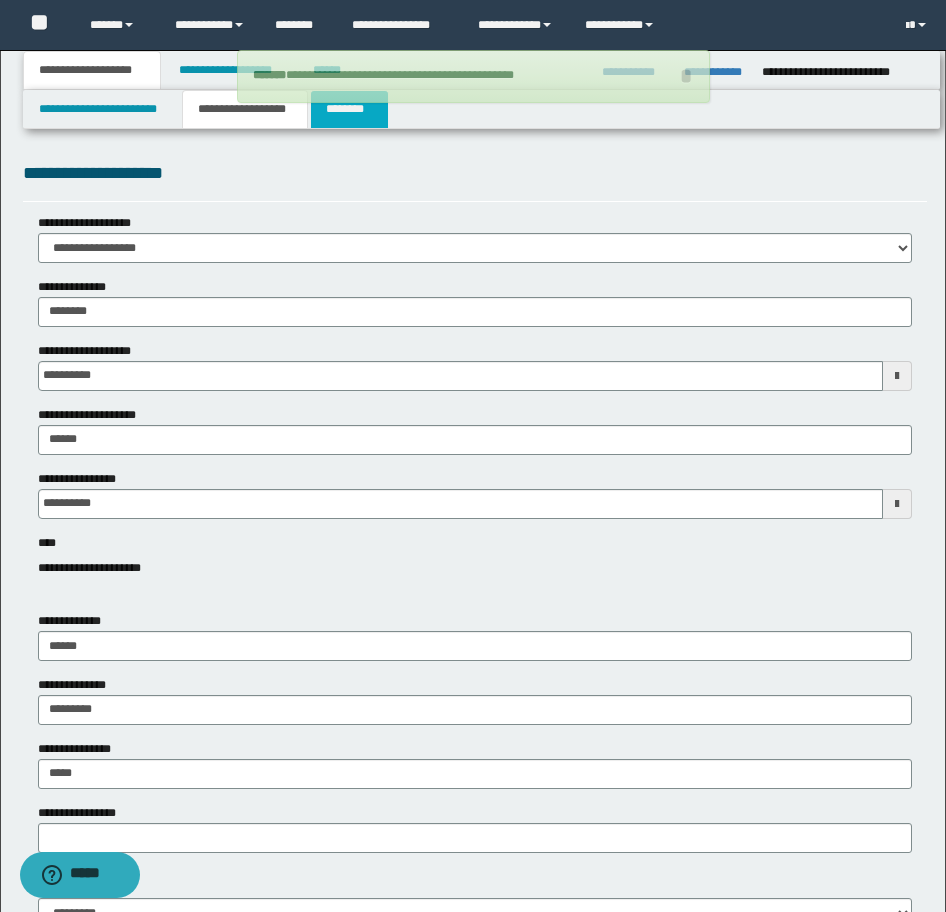 click on "********" at bounding box center (349, 109) 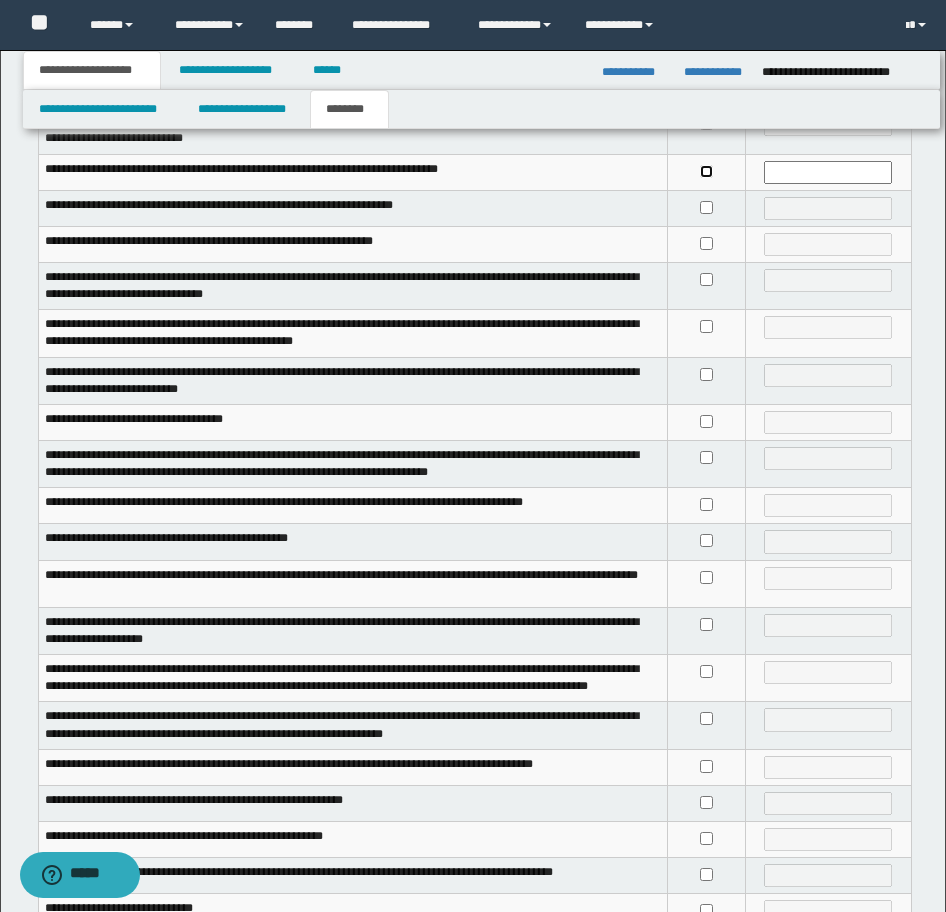 scroll, scrollTop: 200, scrollLeft: 0, axis: vertical 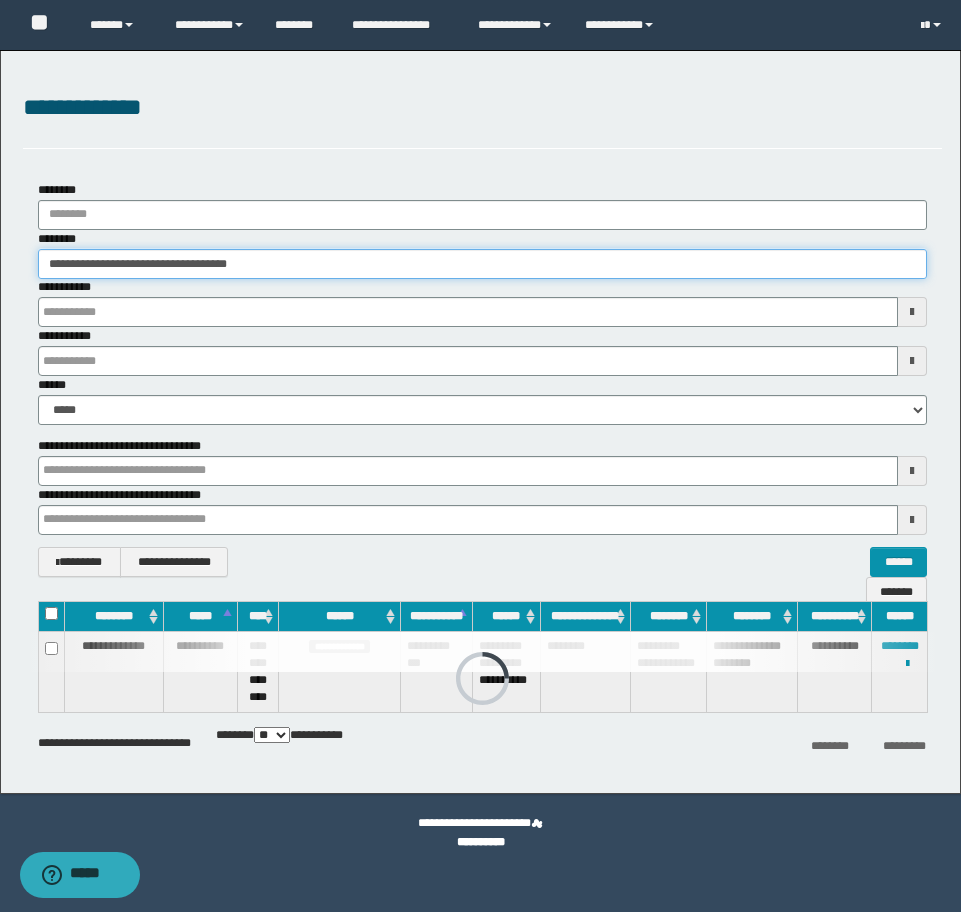 drag, startPoint x: 300, startPoint y: 255, endPoint x: -16, endPoint y: 241, distance: 316.30997 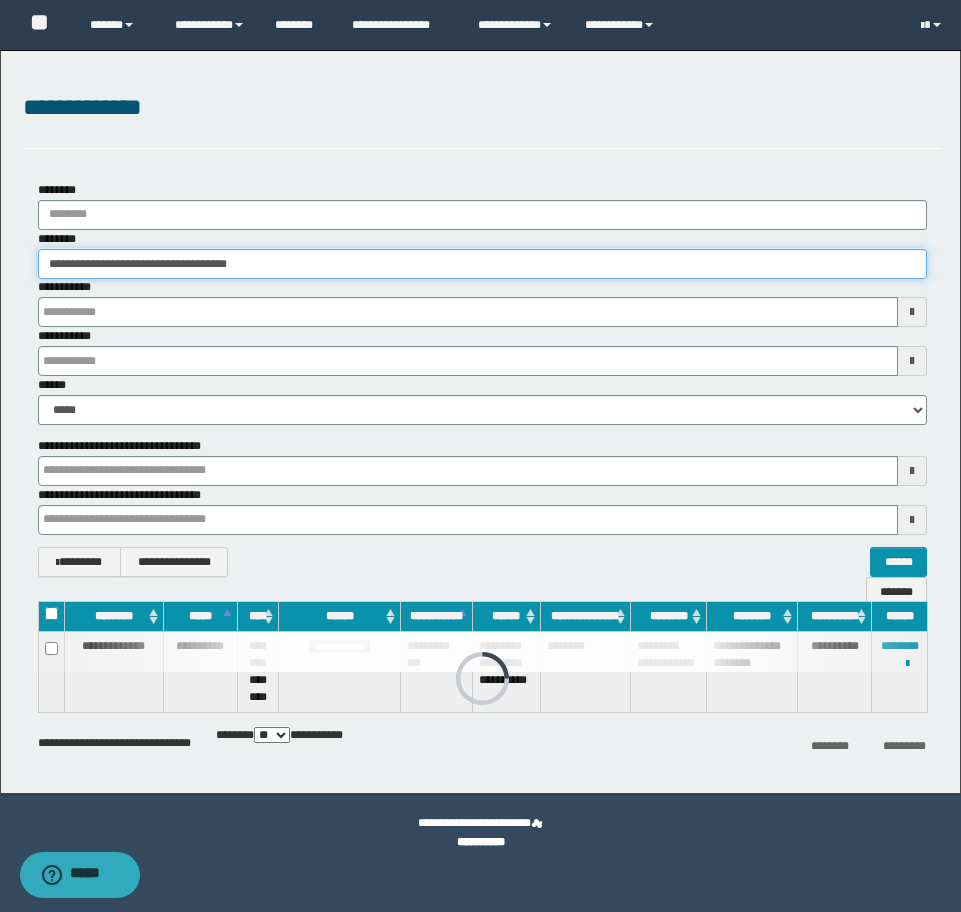 click on "**********" at bounding box center (480, 456) 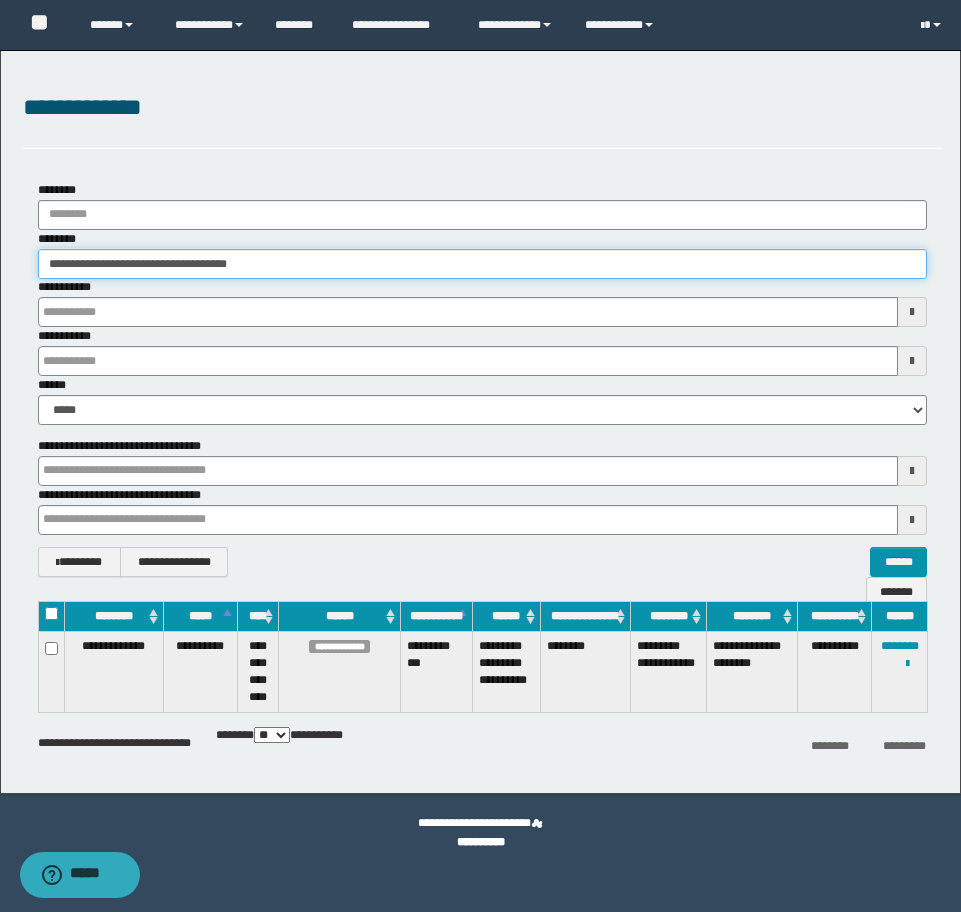 paste 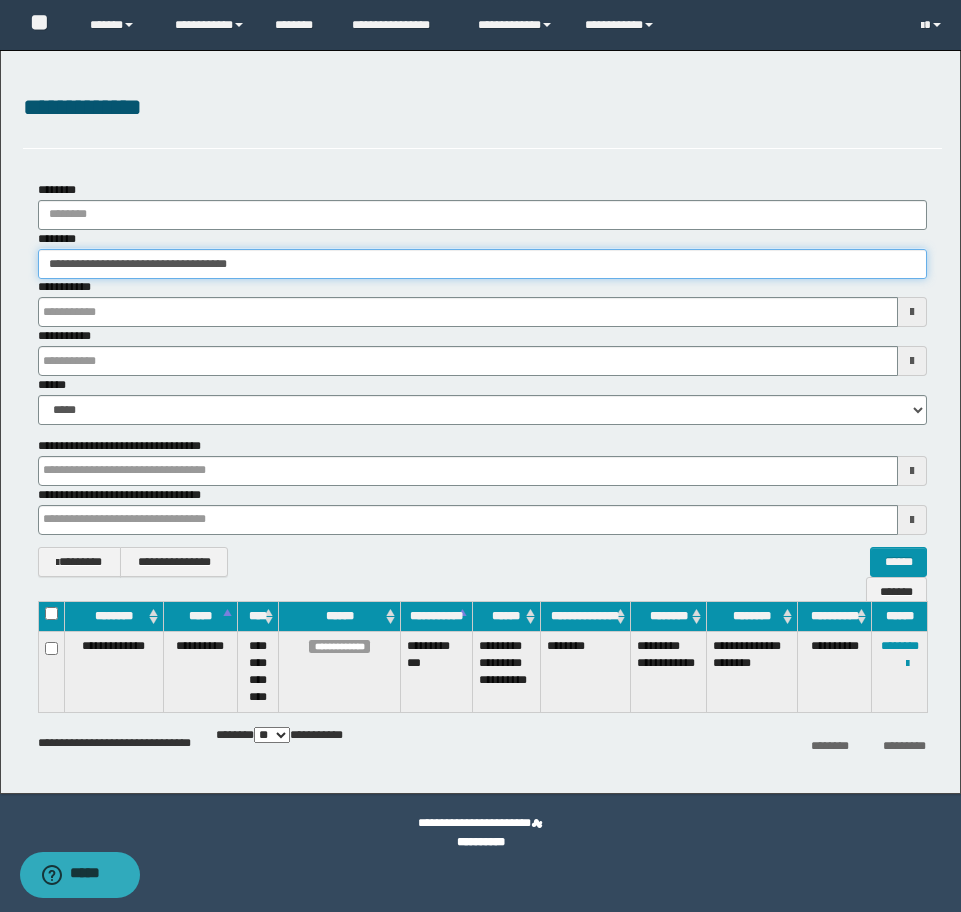 type on "********" 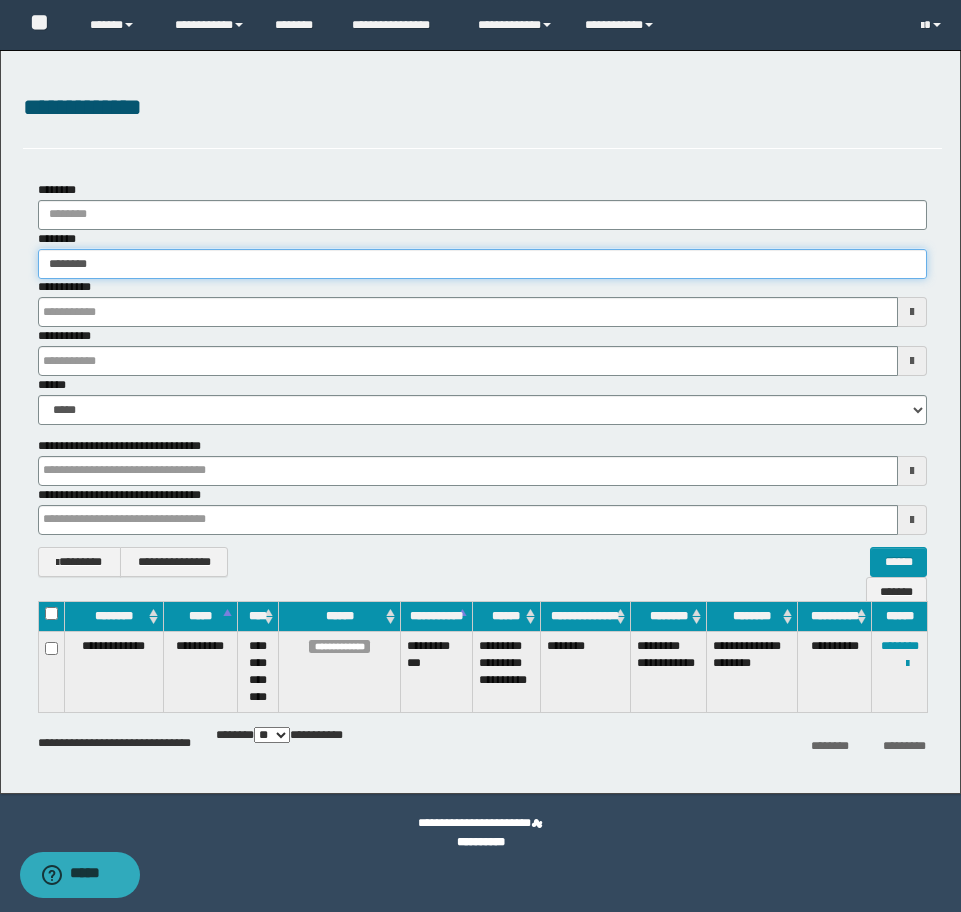 type on "********" 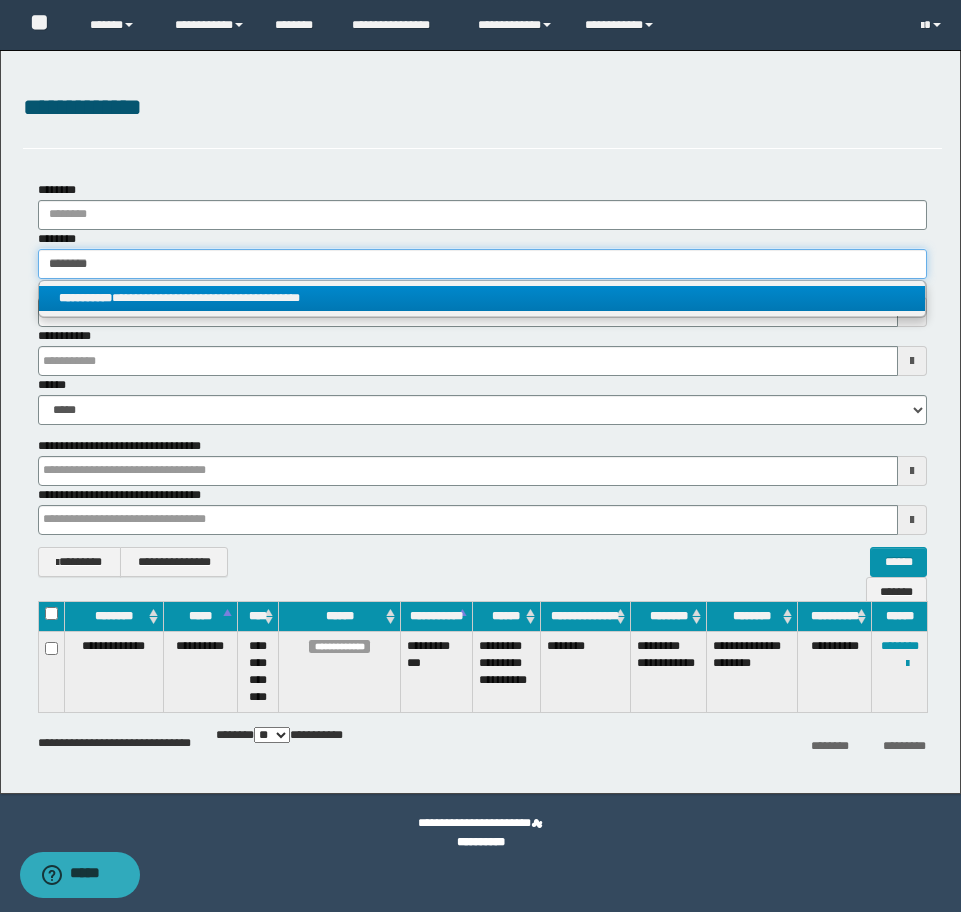 type on "********" 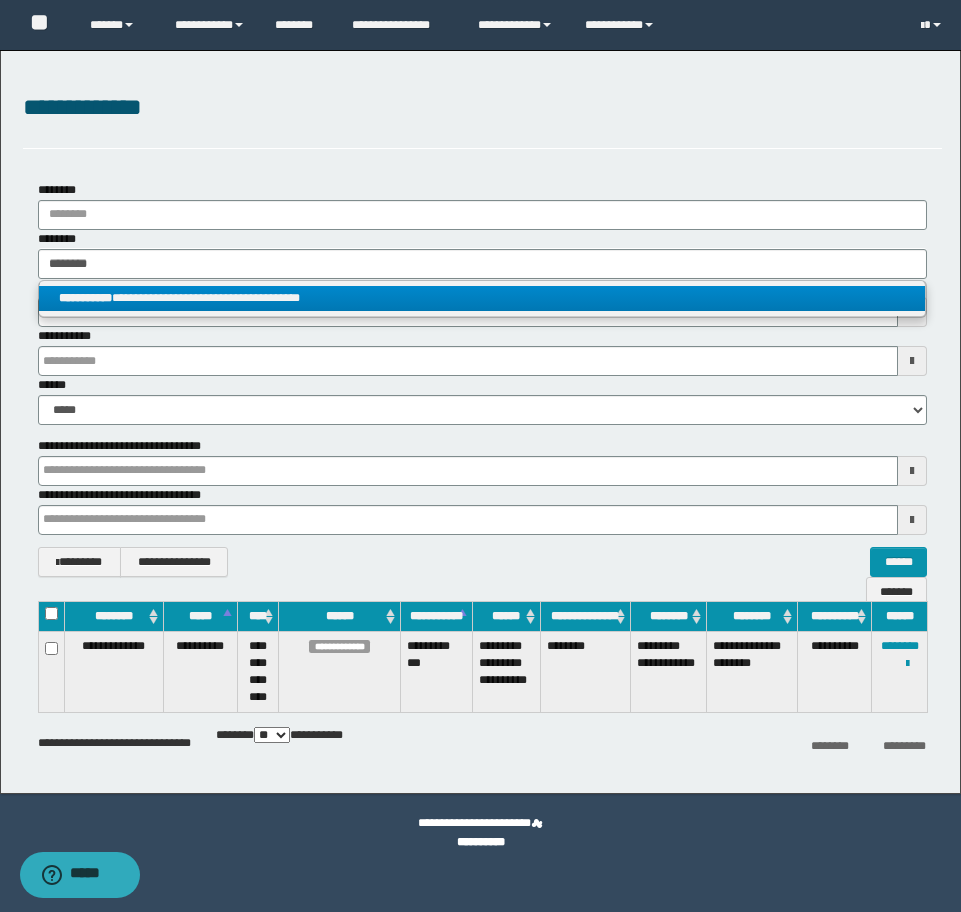 click on "**********" at bounding box center [482, 298] 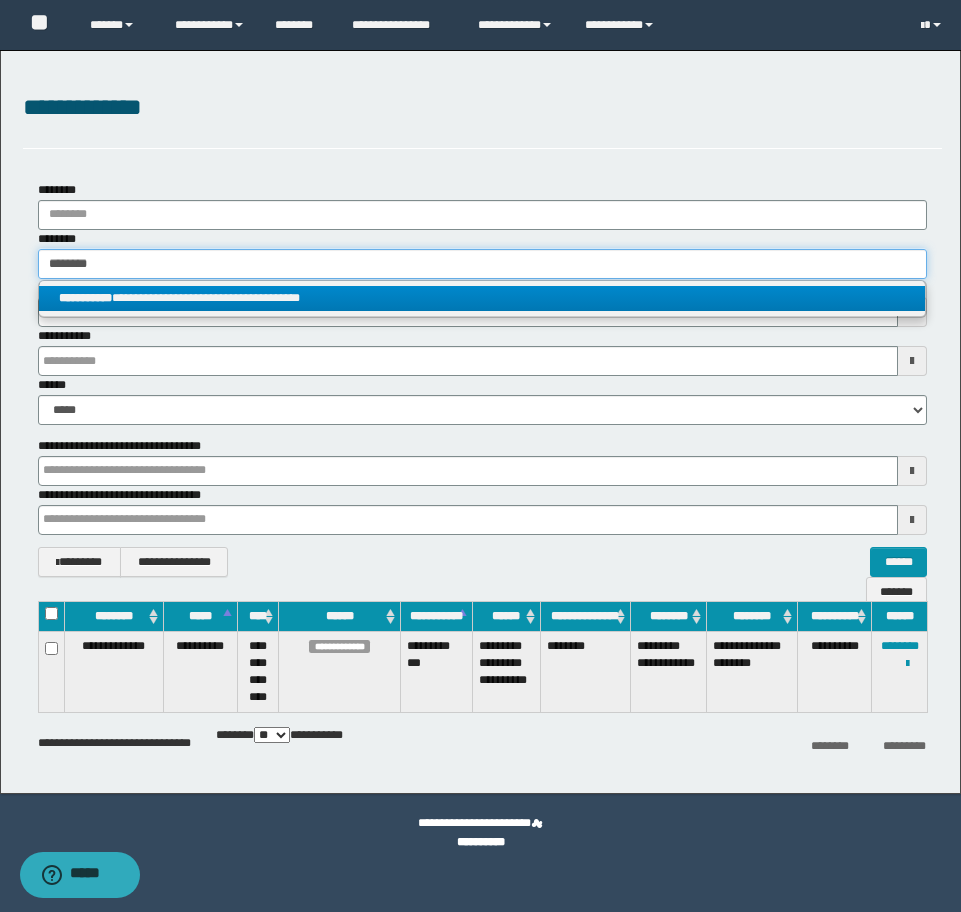 type 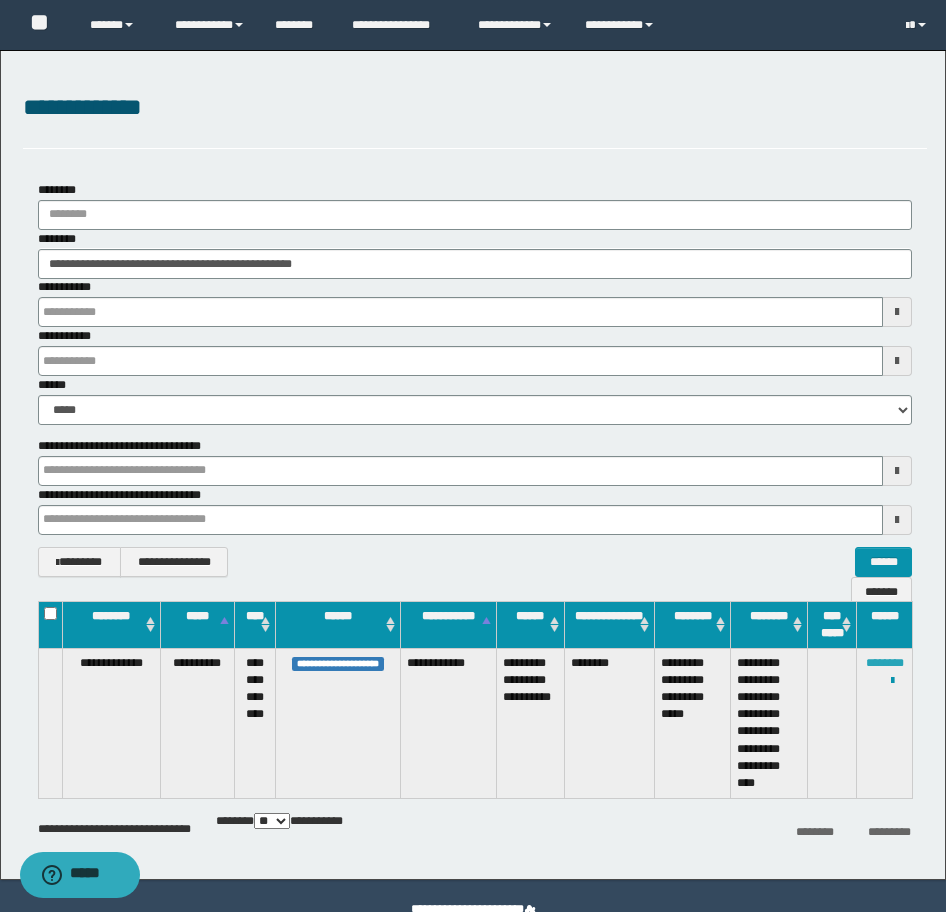 click on "********" at bounding box center (885, 663) 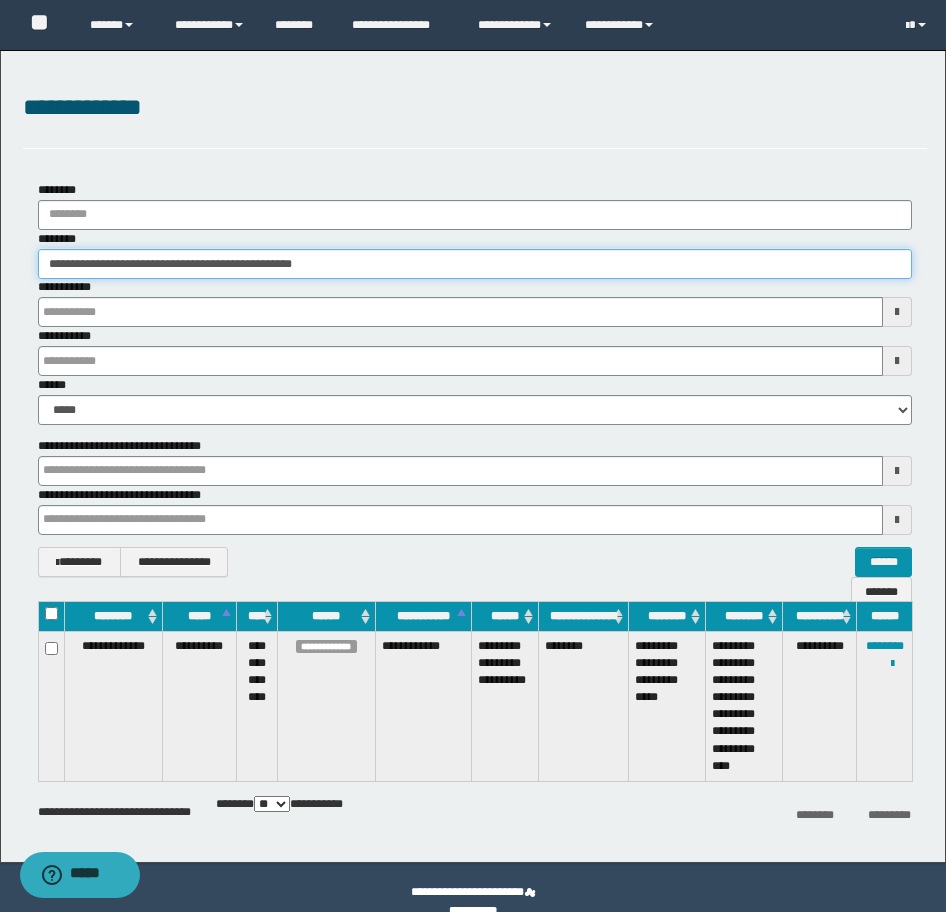 drag, startPoint x: 384, startPoint y: 258, endPoint x: 41, endPoint y: 252, distance: 343.05246 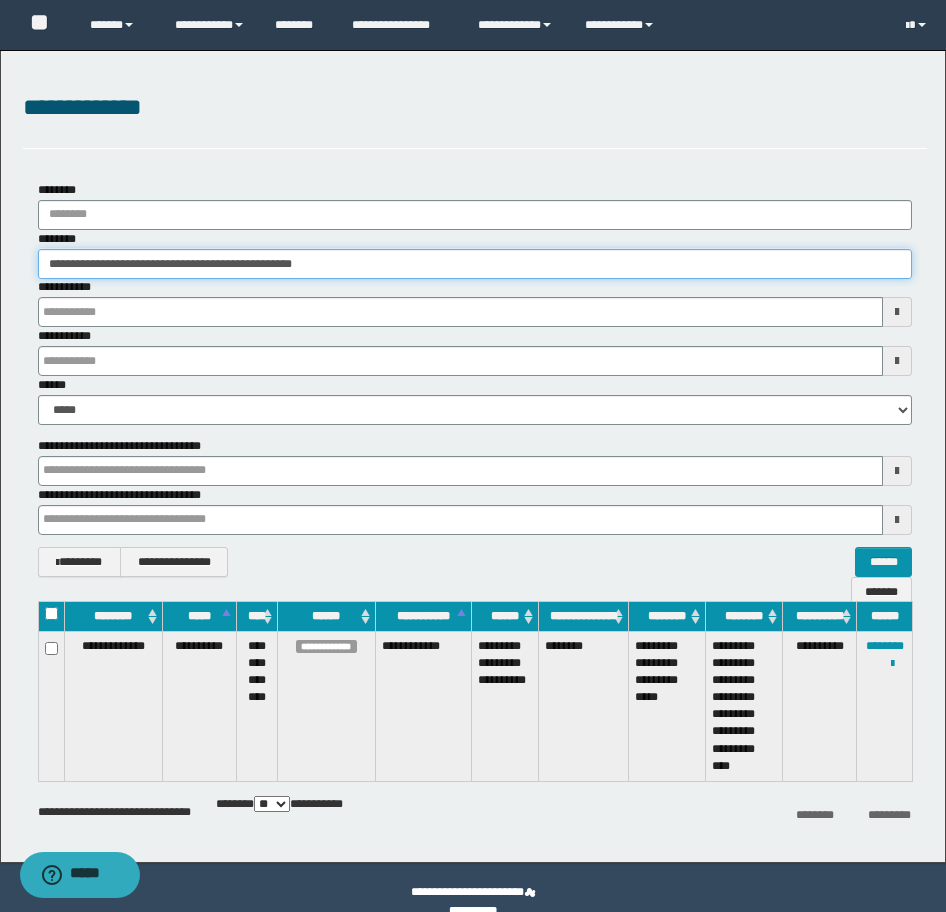 click on "**********" at bounding box center (475, 264) 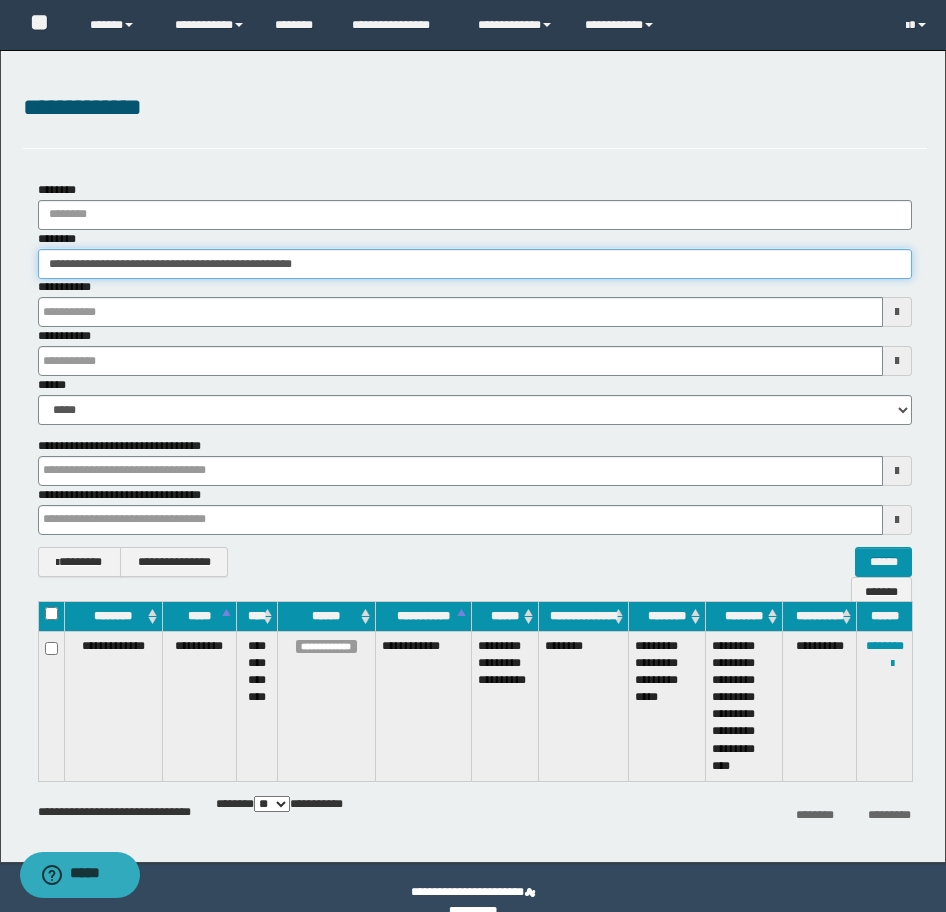 paste 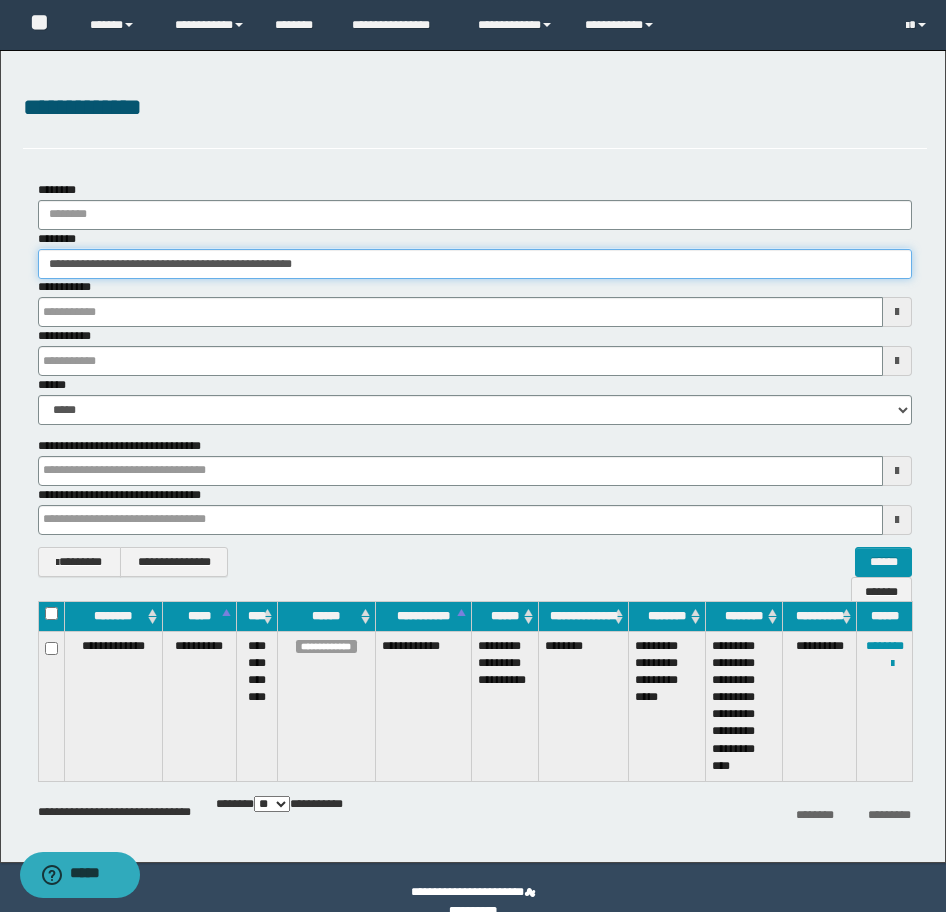 type on "********" 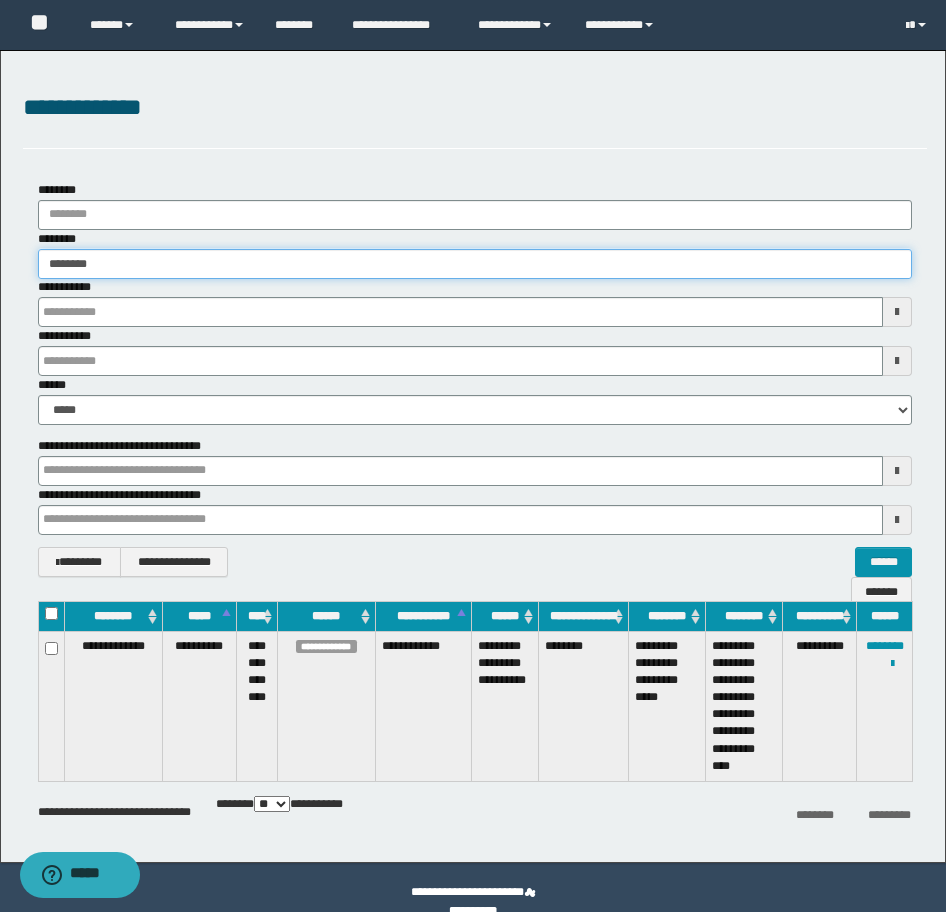 type on "********" 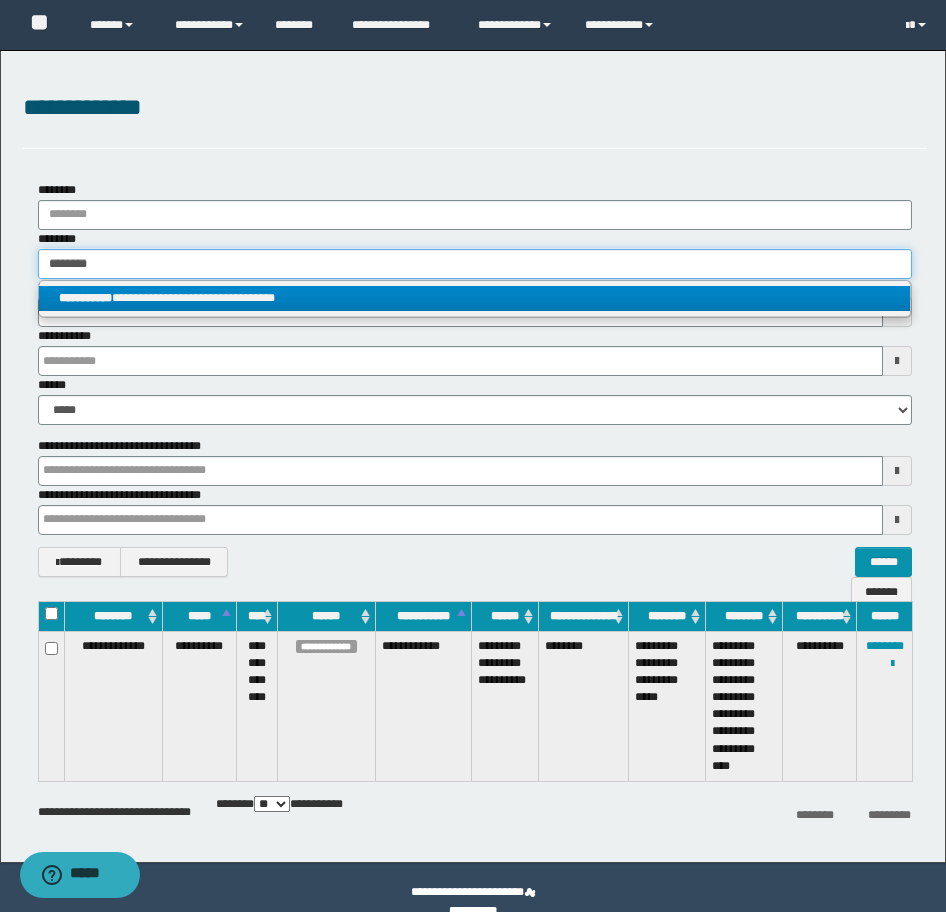type on "********" 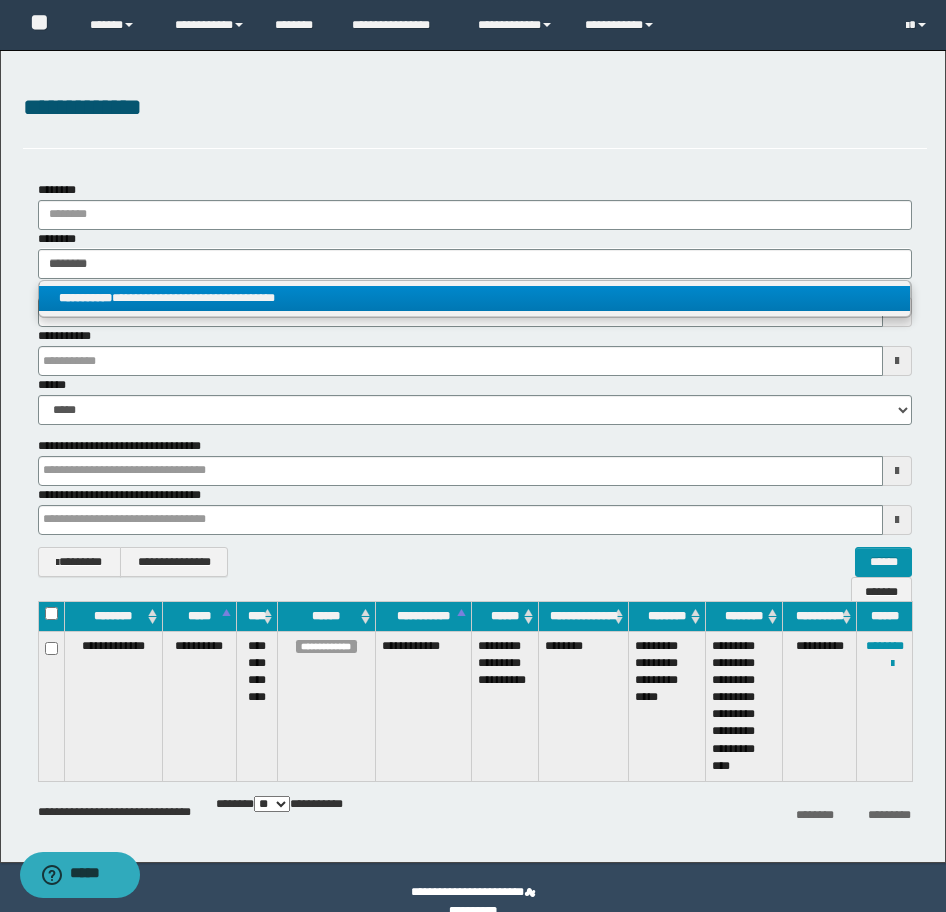 click on "**********" at bounding box center (474, 298) 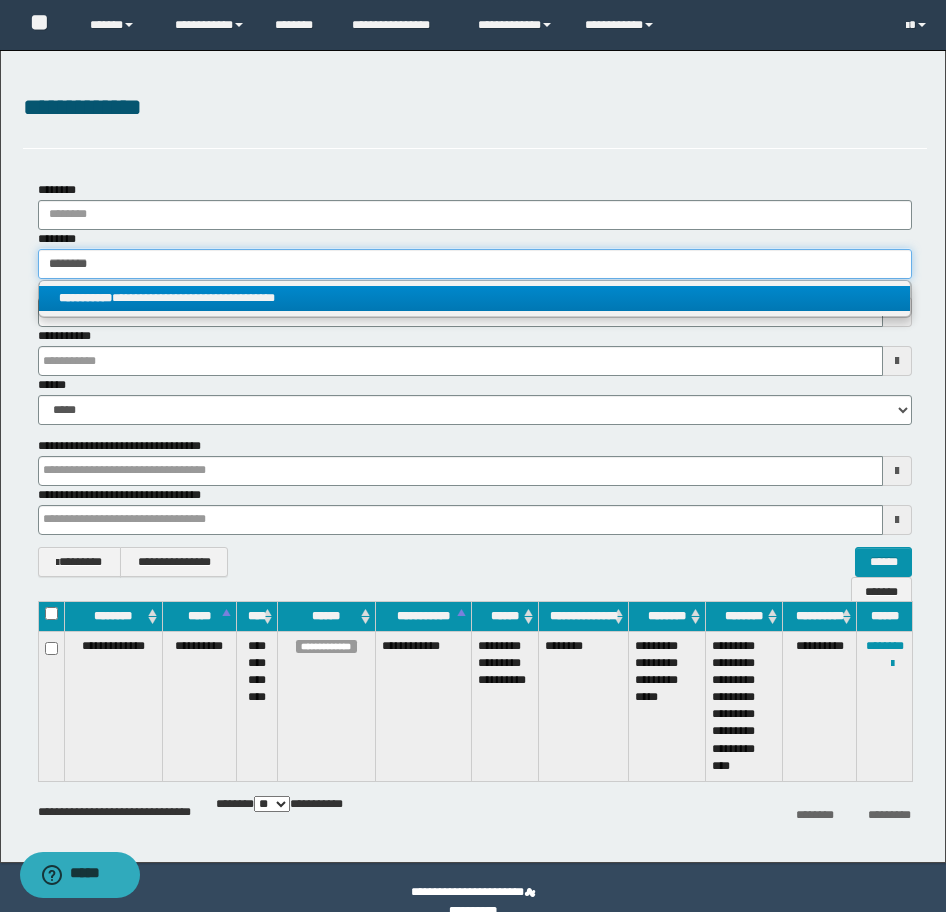 type 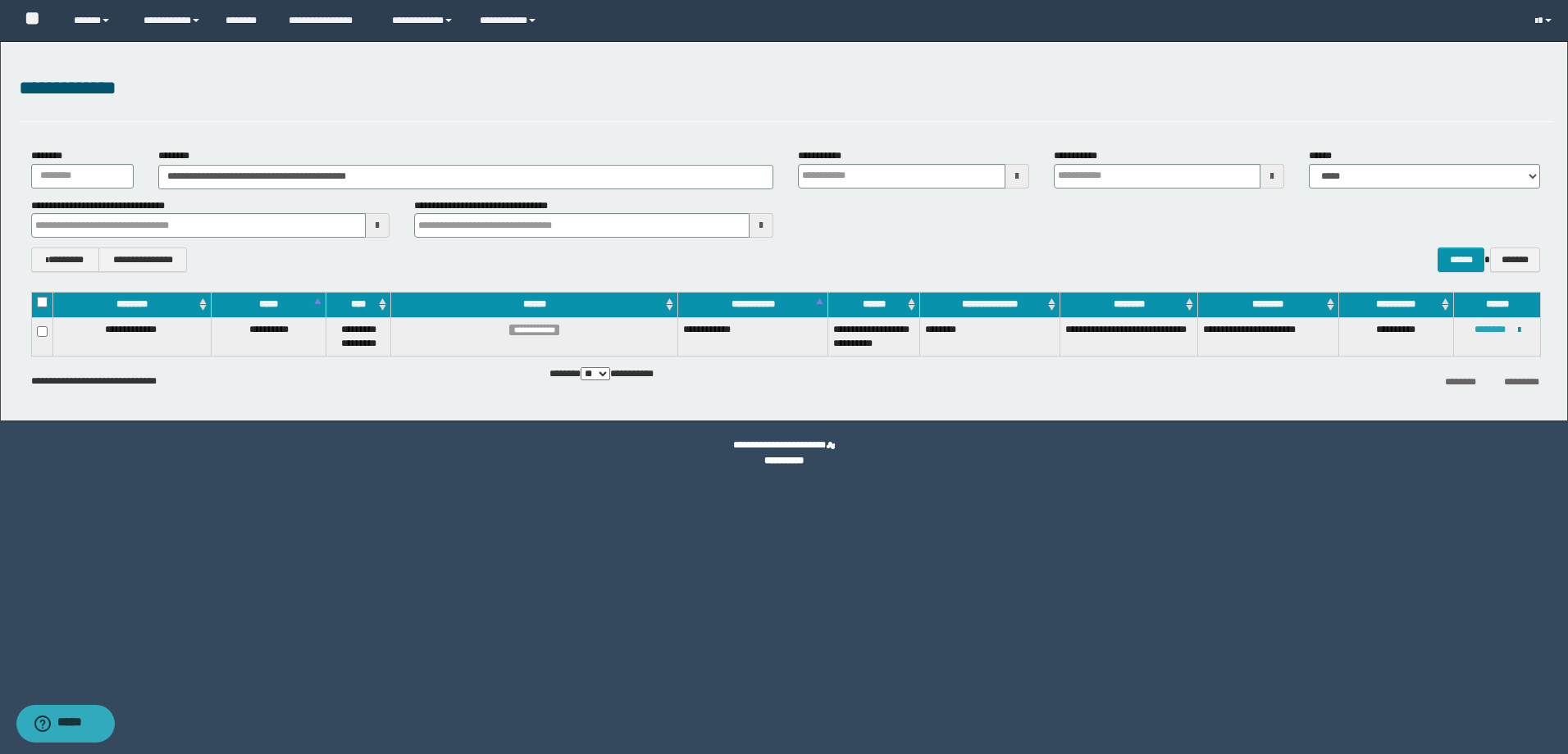 click on "********" at bounding box center [1490, 329] 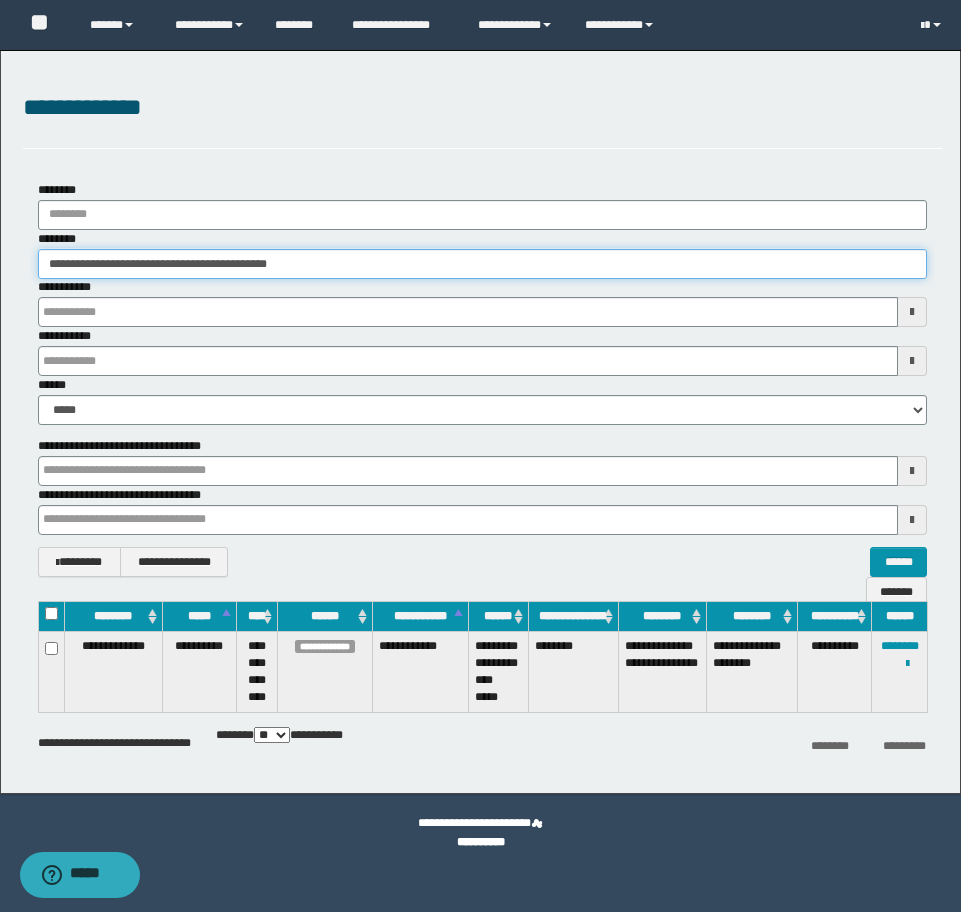 drag, startPoint x: 371, startPoint y: 265, endPoint x: -16, endPoint y: 279, distance: 387.25314 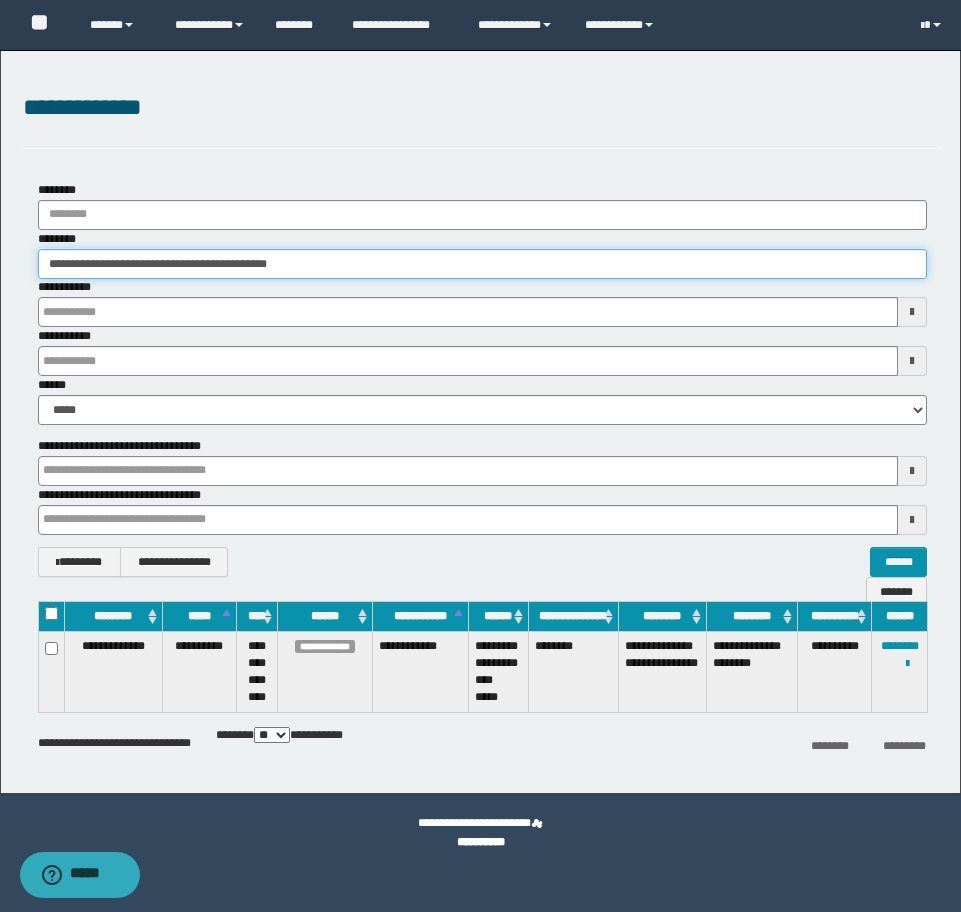 click on "**********" at bounding box center [480, 456] 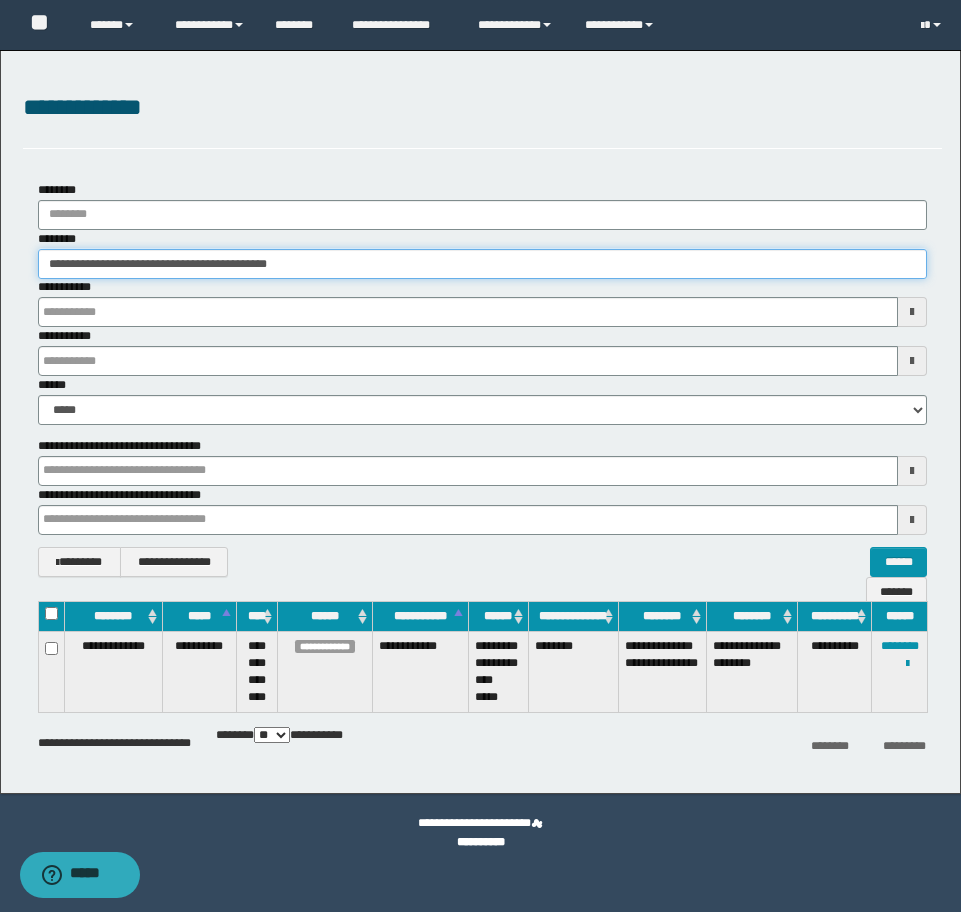 paste 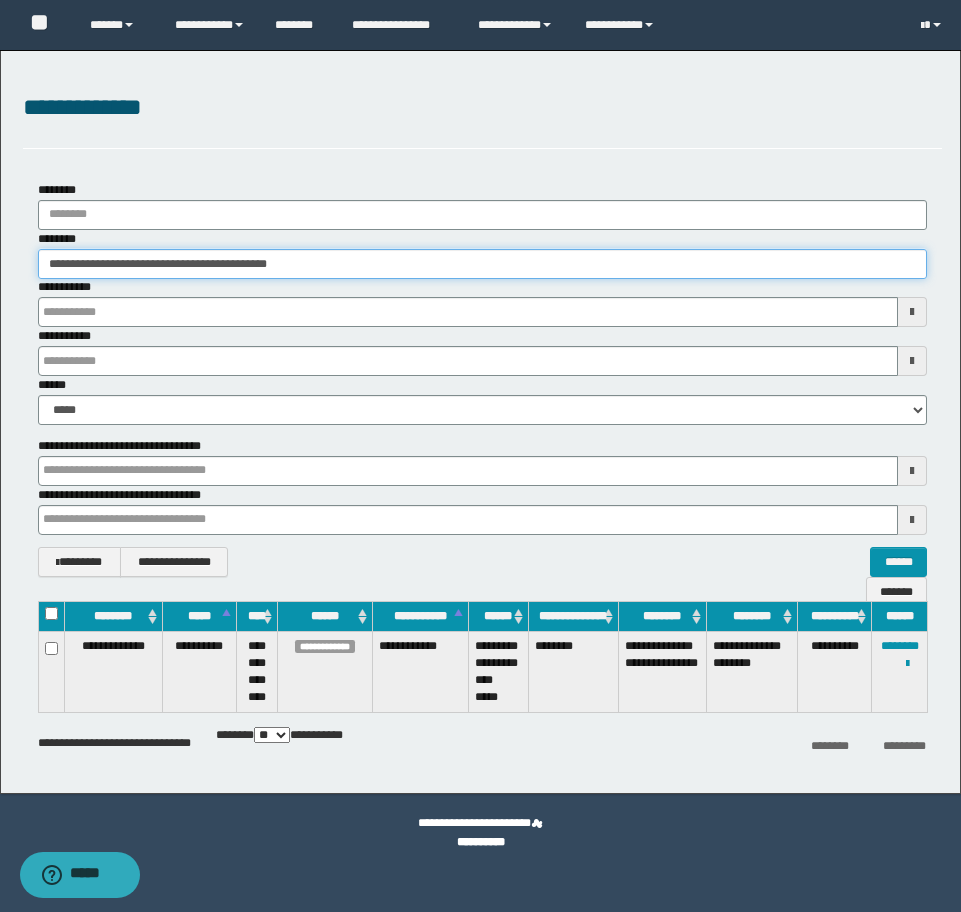 type on "********" 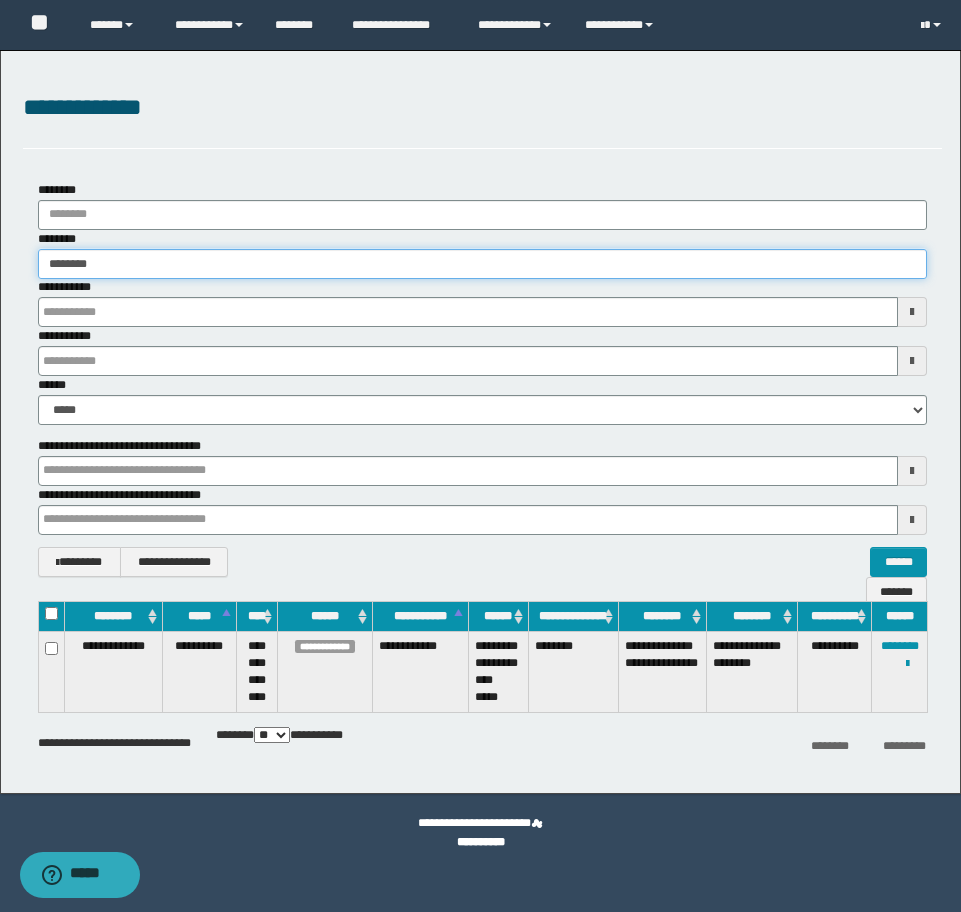 type on "********" 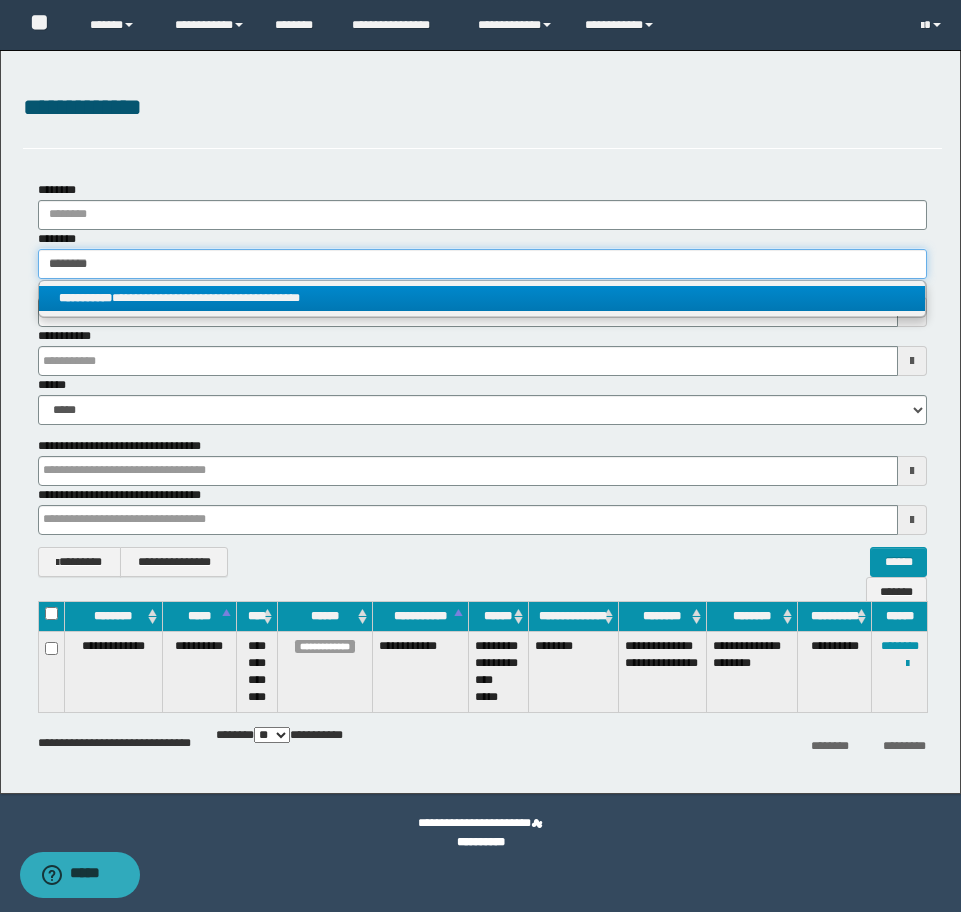 type on "********" 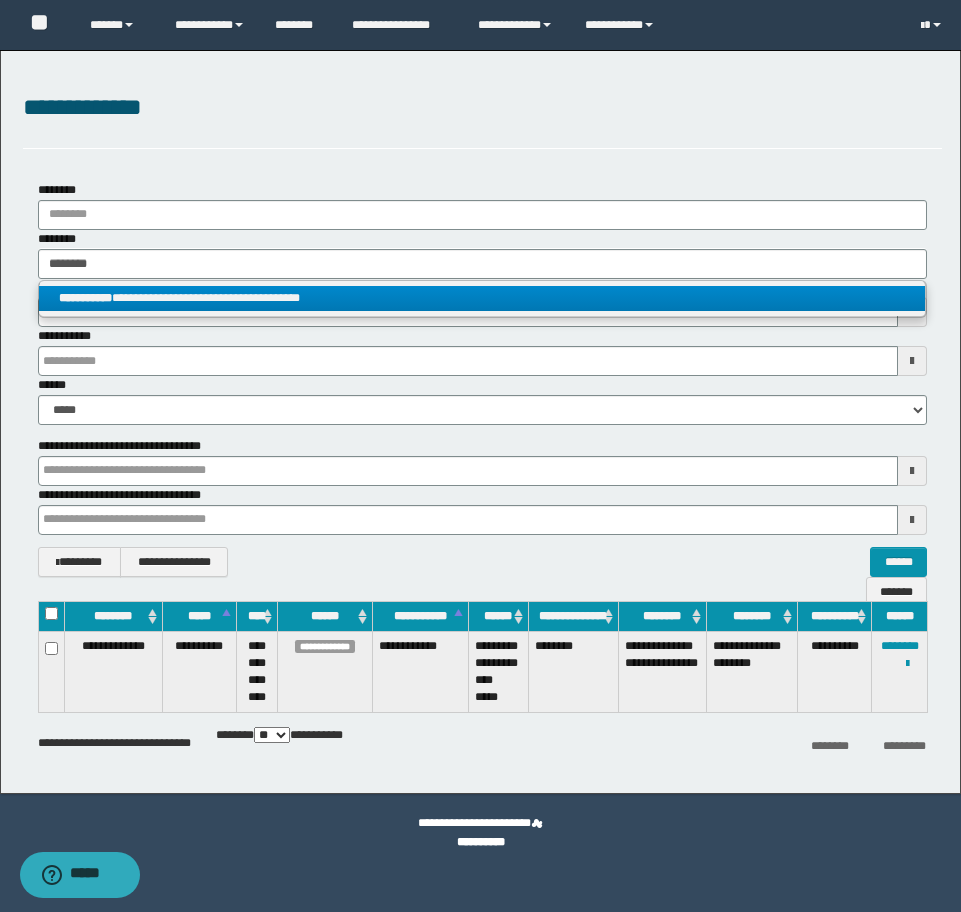 click on "**********" at bounding box center [482, 298] 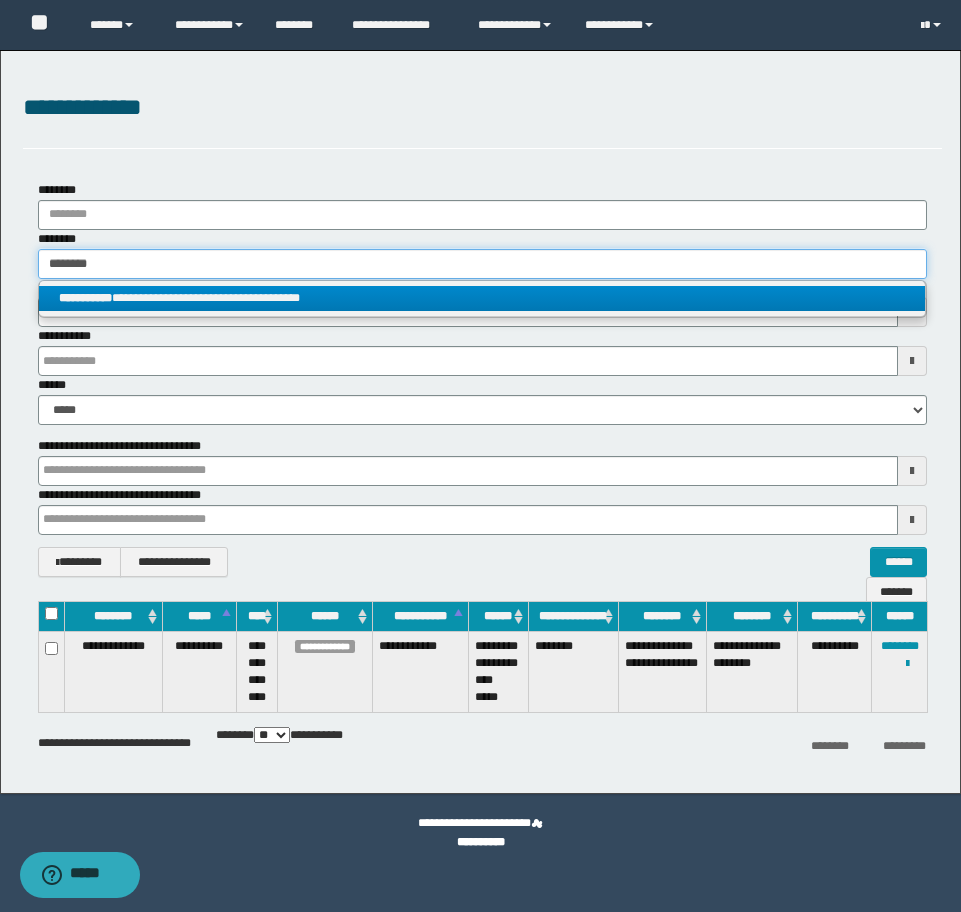 type 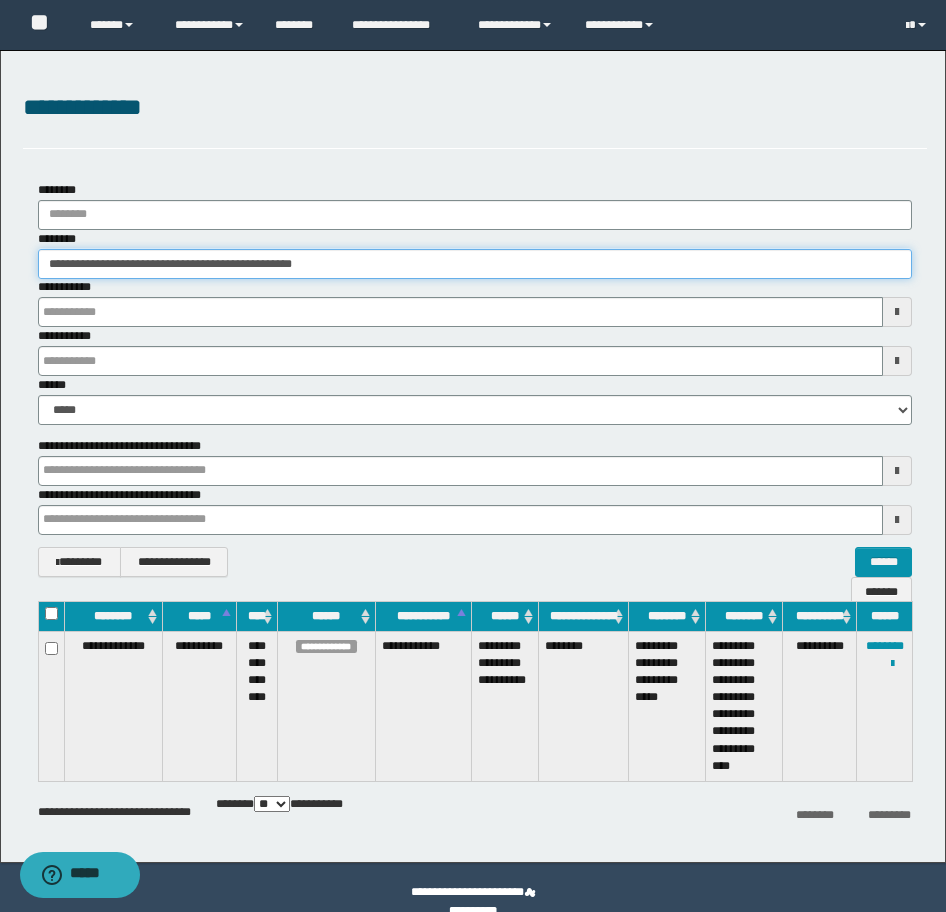 drag, startPoint x: 395, startPoint y: 264, endPoint x: -16, endPoint y: 274, distance: 411.12164 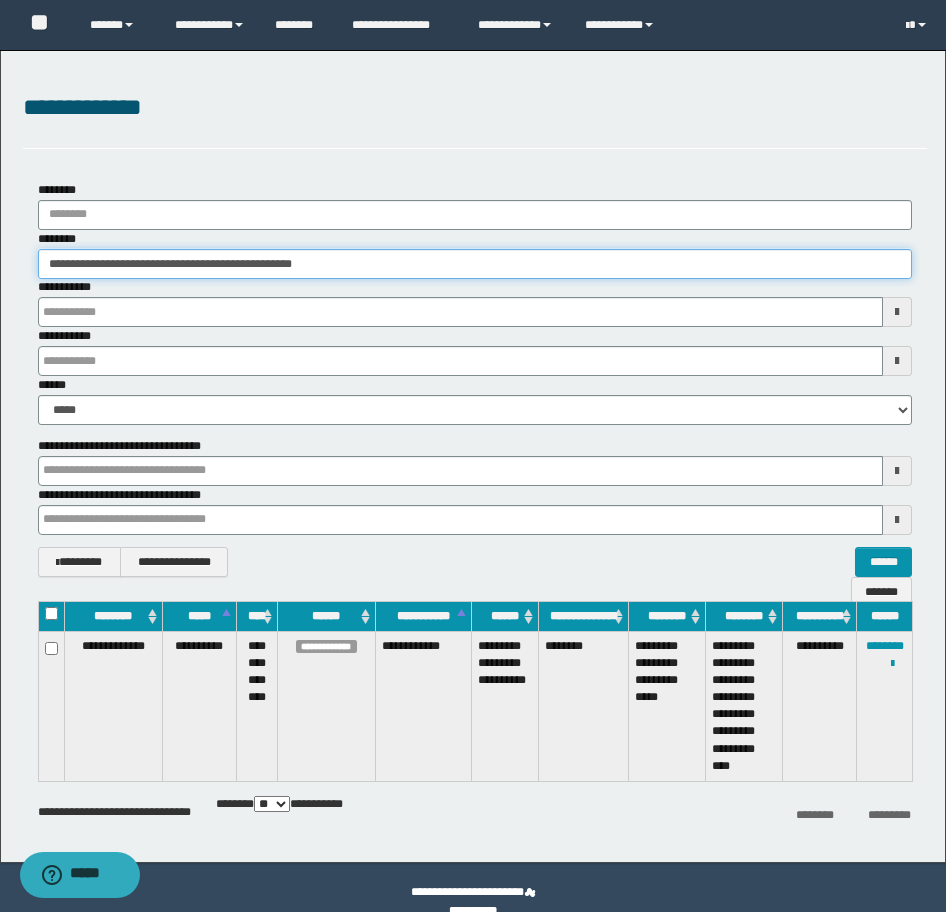 click on "**********" at bounding box center [473, 456] 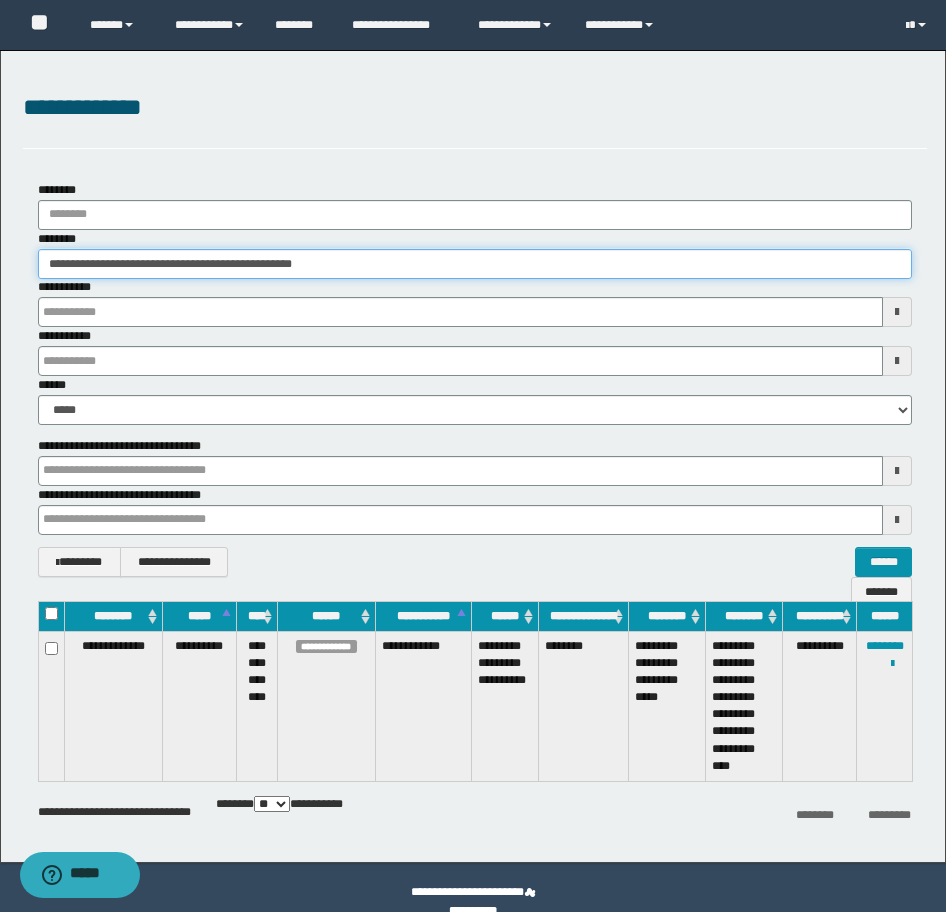 paste 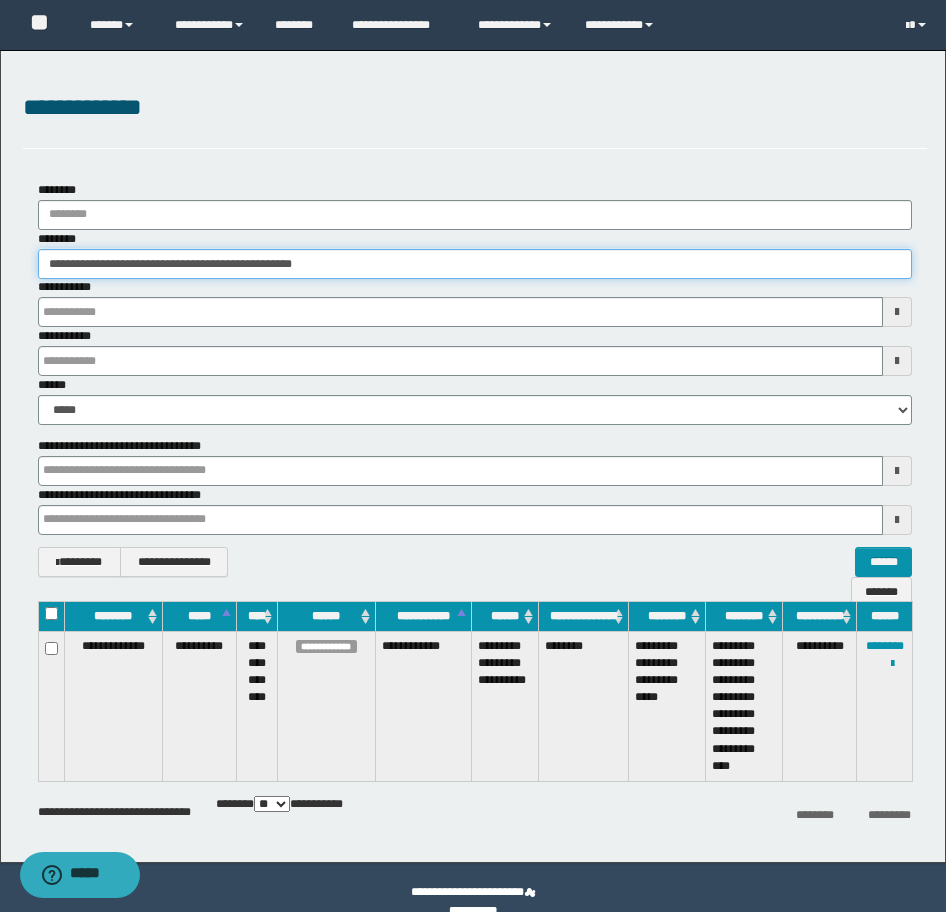 type on "********" 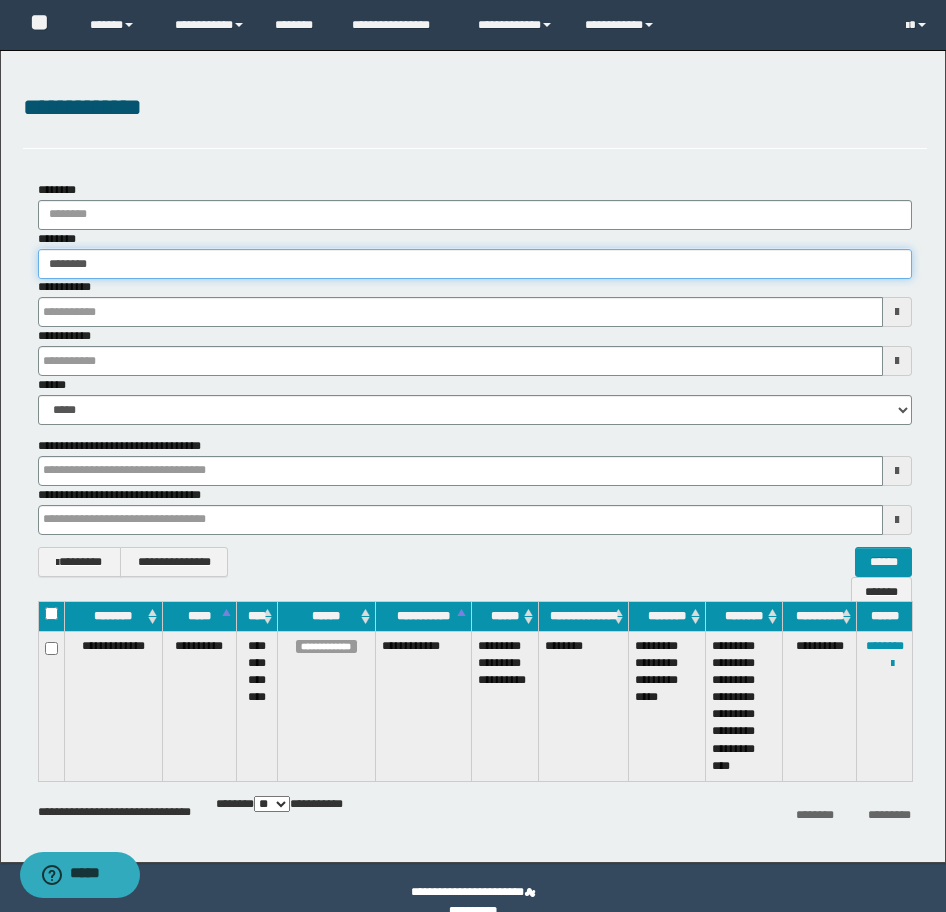 type on "********" 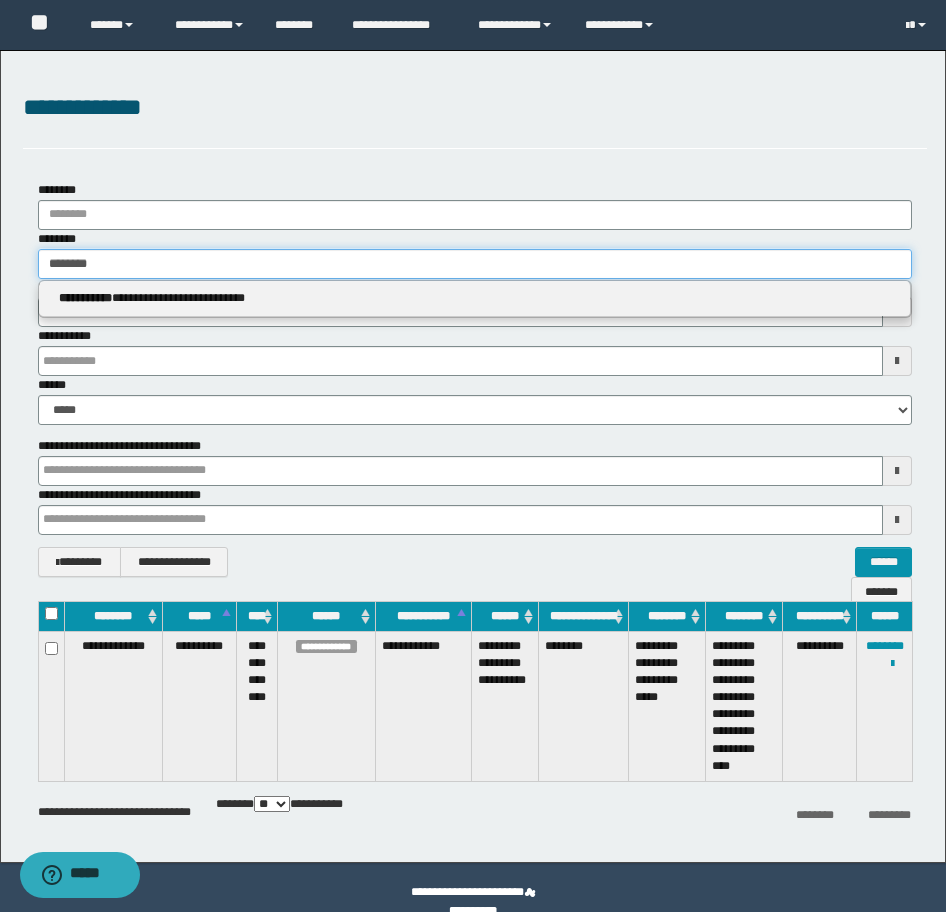 type on "********" 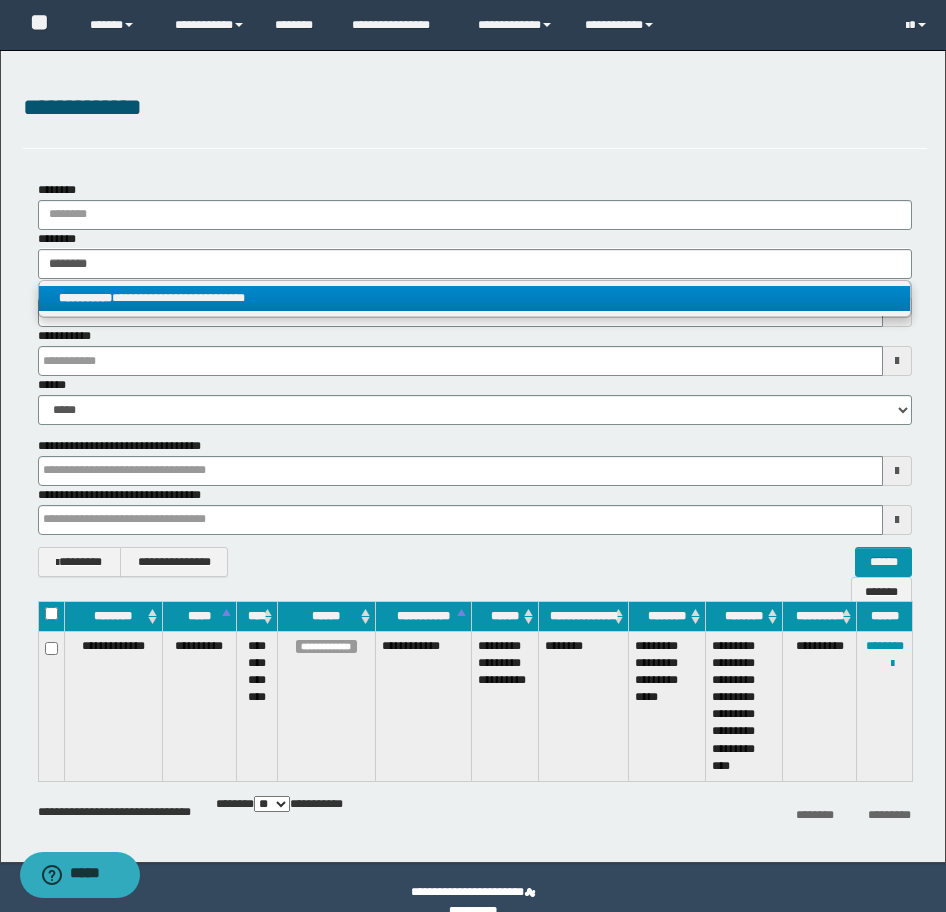 click on "**********" at bounding box center (474, 298) 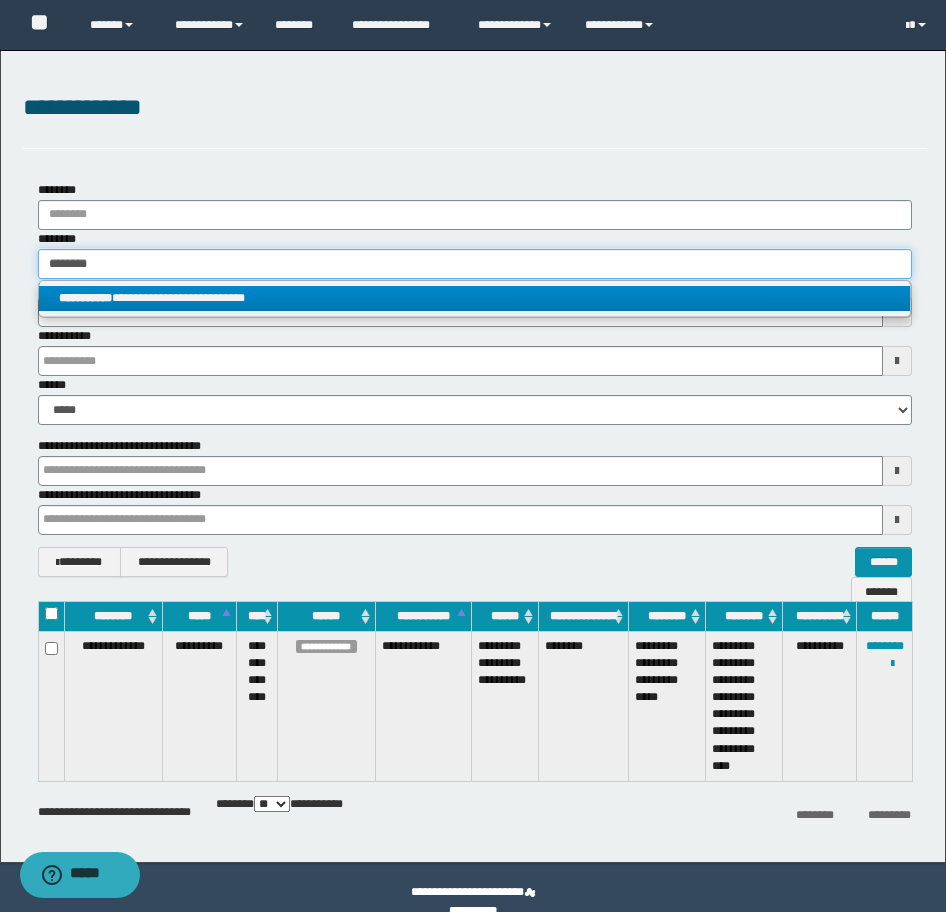 type 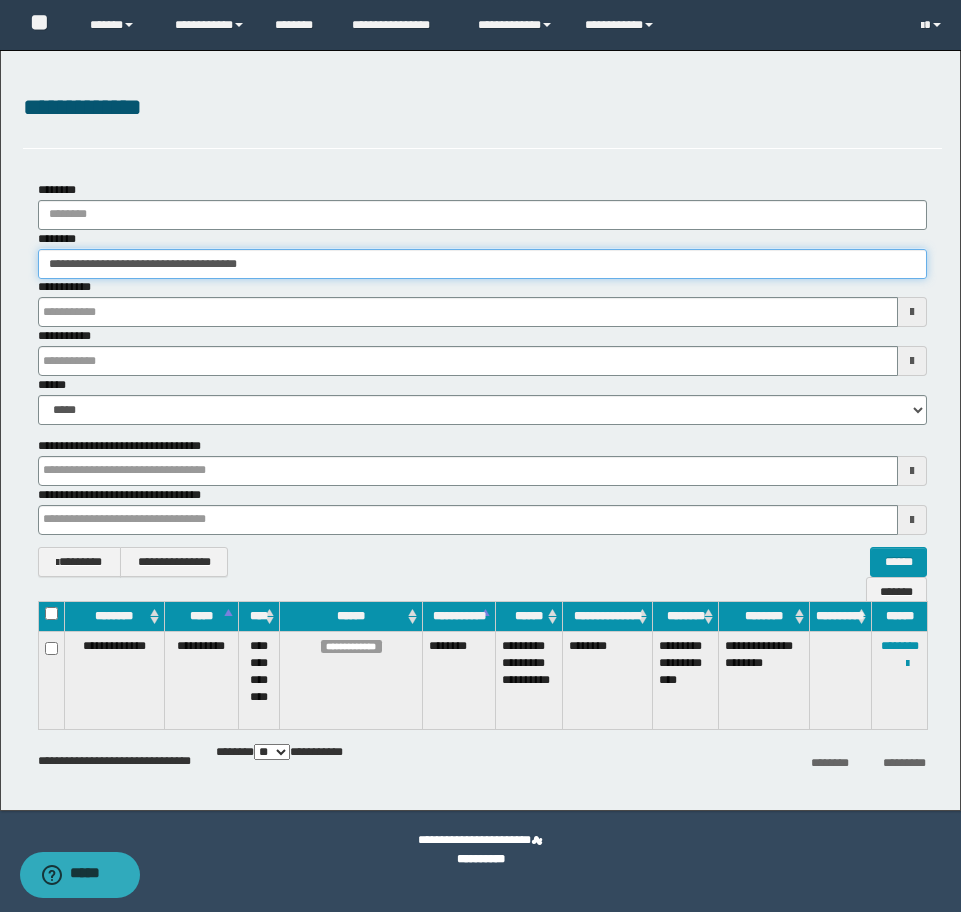 drag, startPoint x: 307, startPoint y: 265, endPoint x: -16, endPoint y: 227, distance: 325.2276 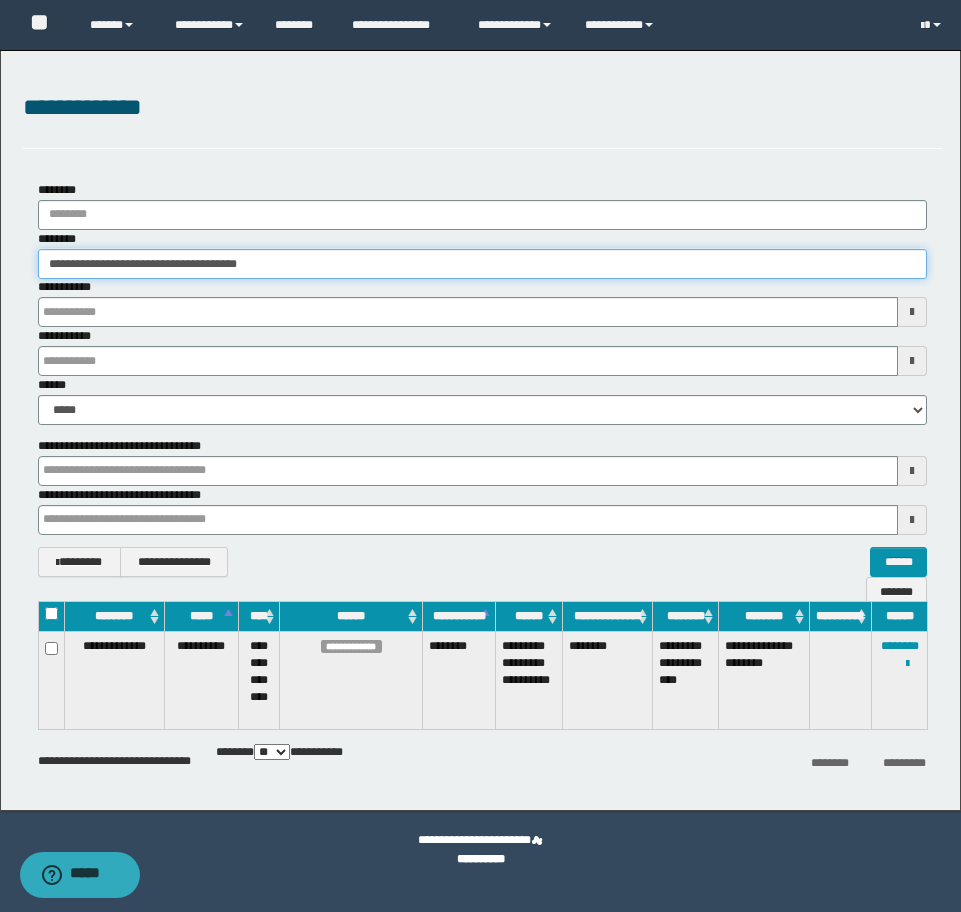 click on "**********" at bounding box center [480, 456] 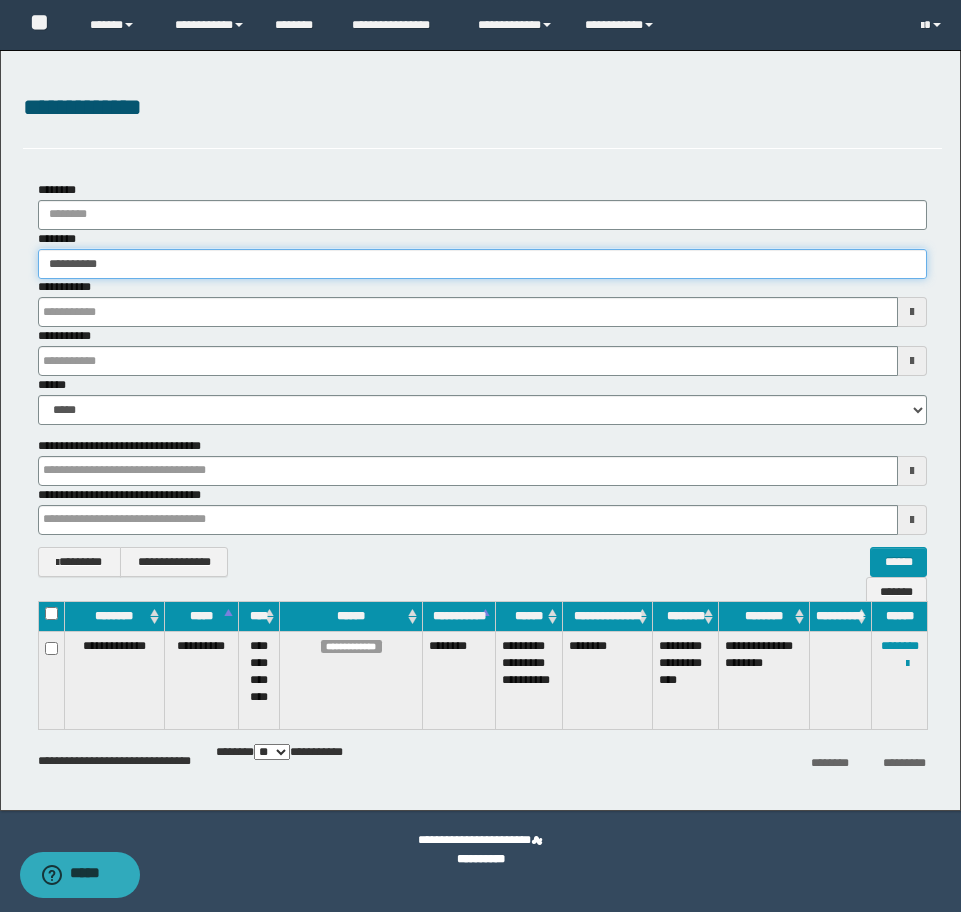 type on "**********" 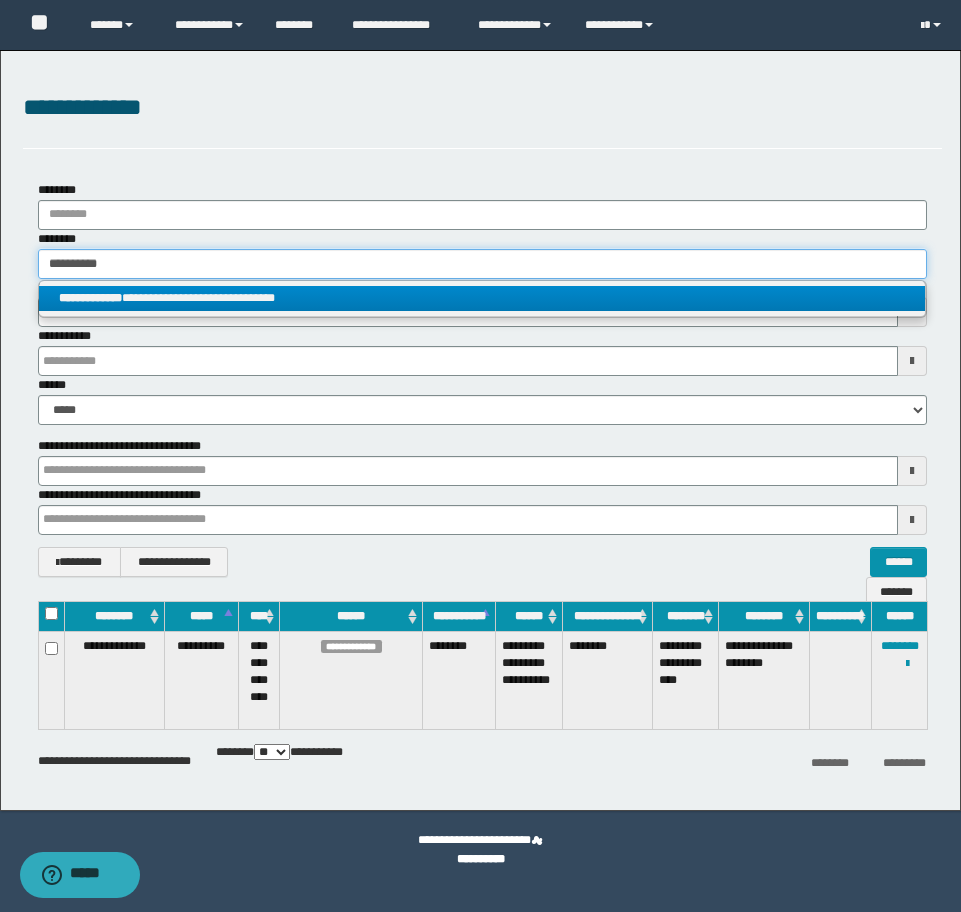 type on "**********" 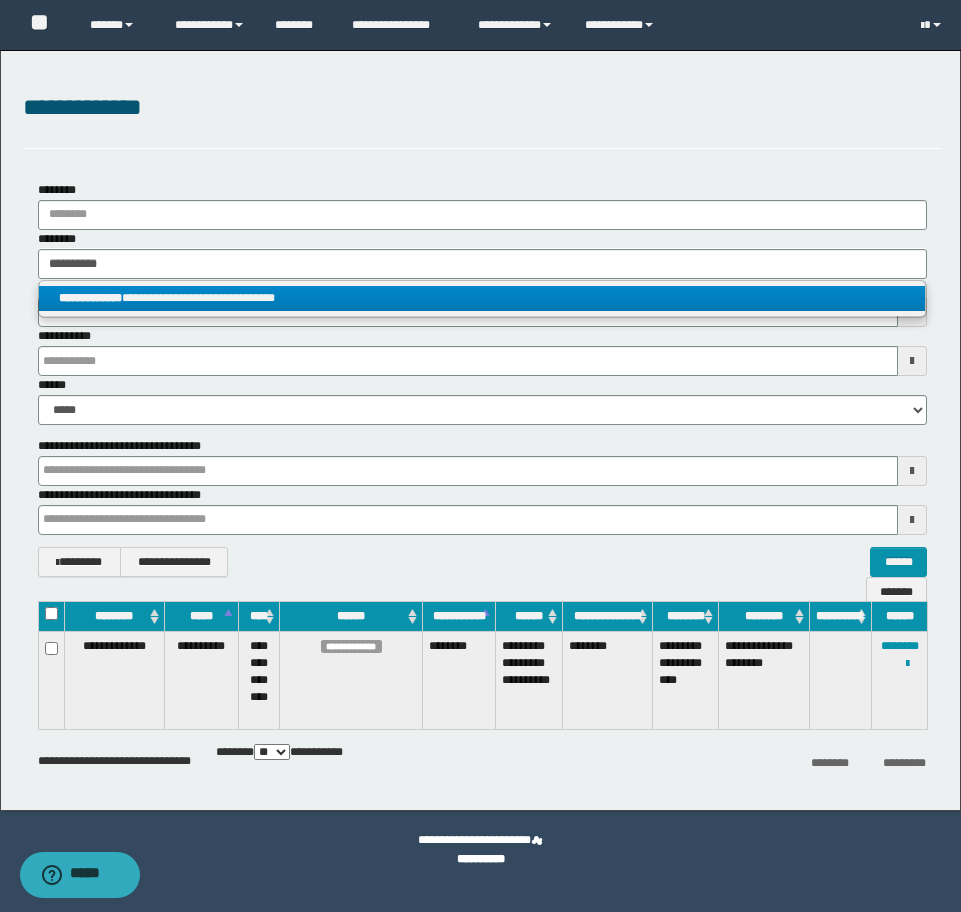 click on "**********" at bounding box center [90, 298] 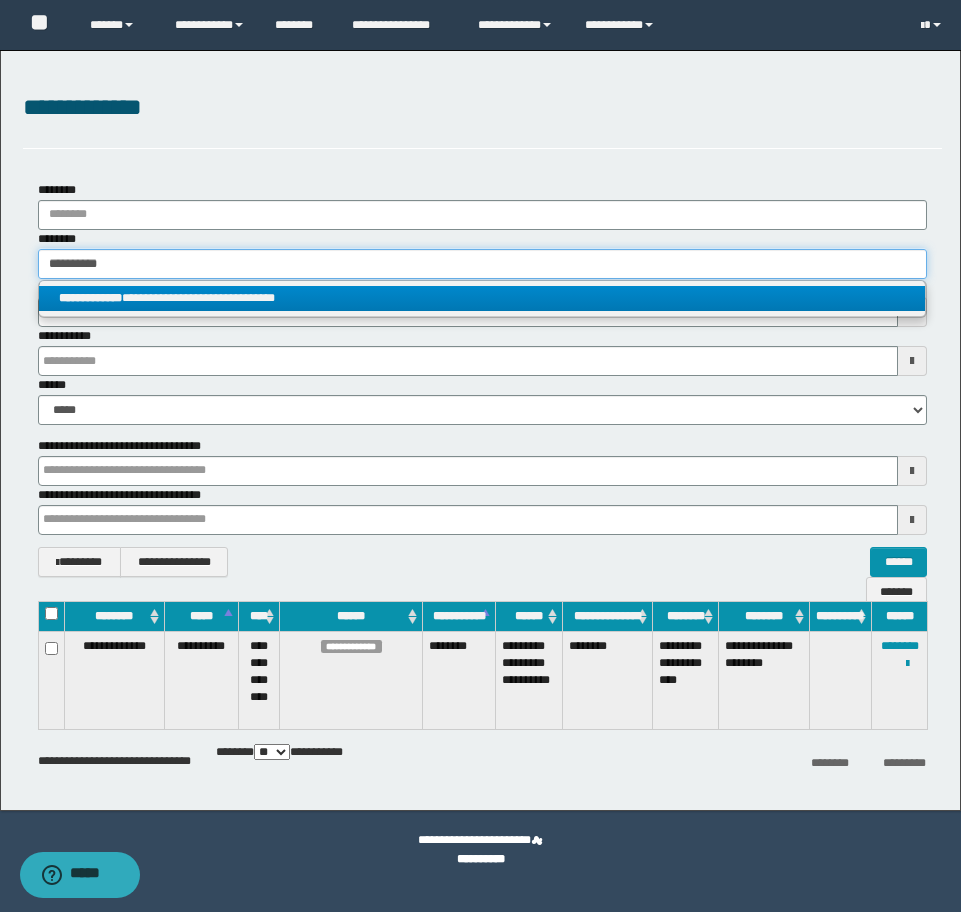 type 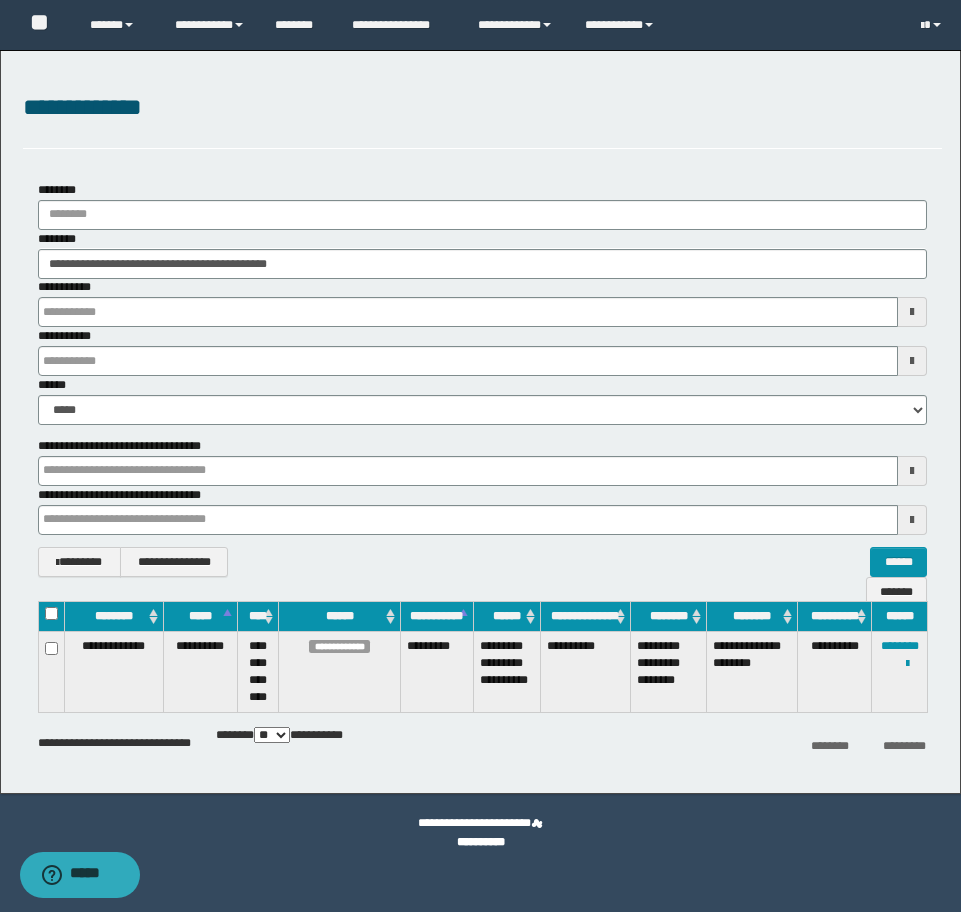 drag, startPoint x: 9, startPoint y: 502, endPoint x: 128, endPoint y: 379, distance: 171.14322 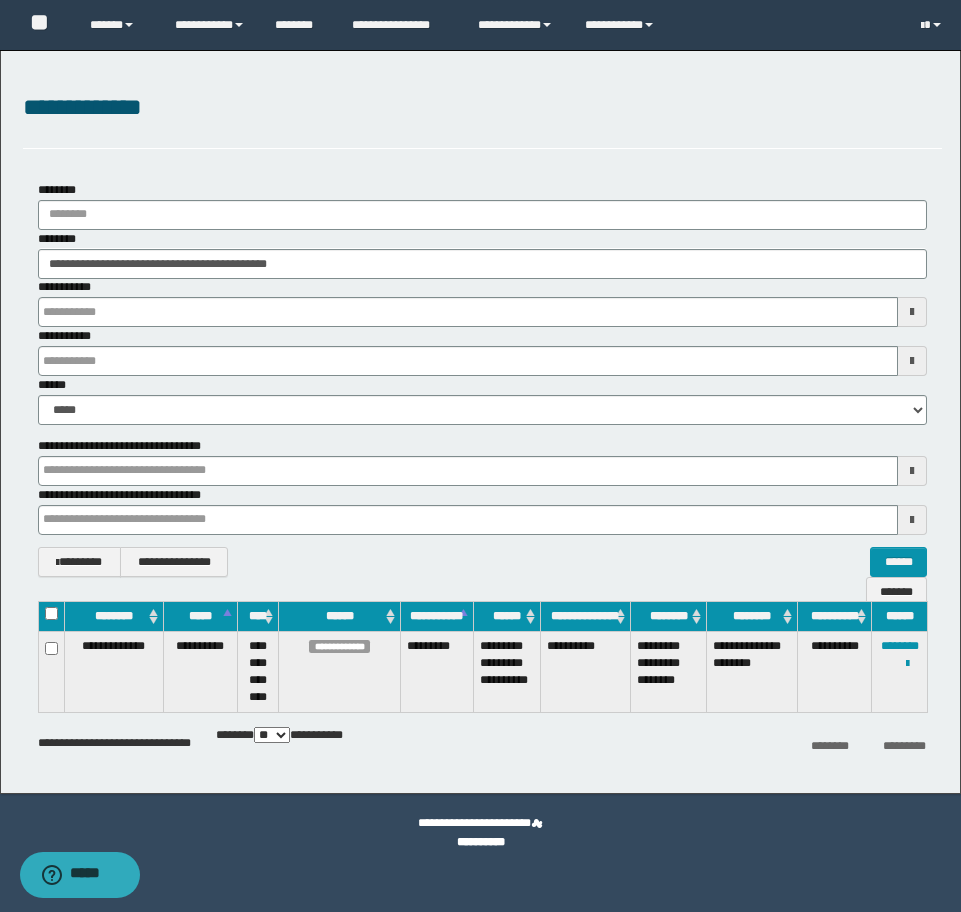 click on "**********" at bounding box center (482, 379) 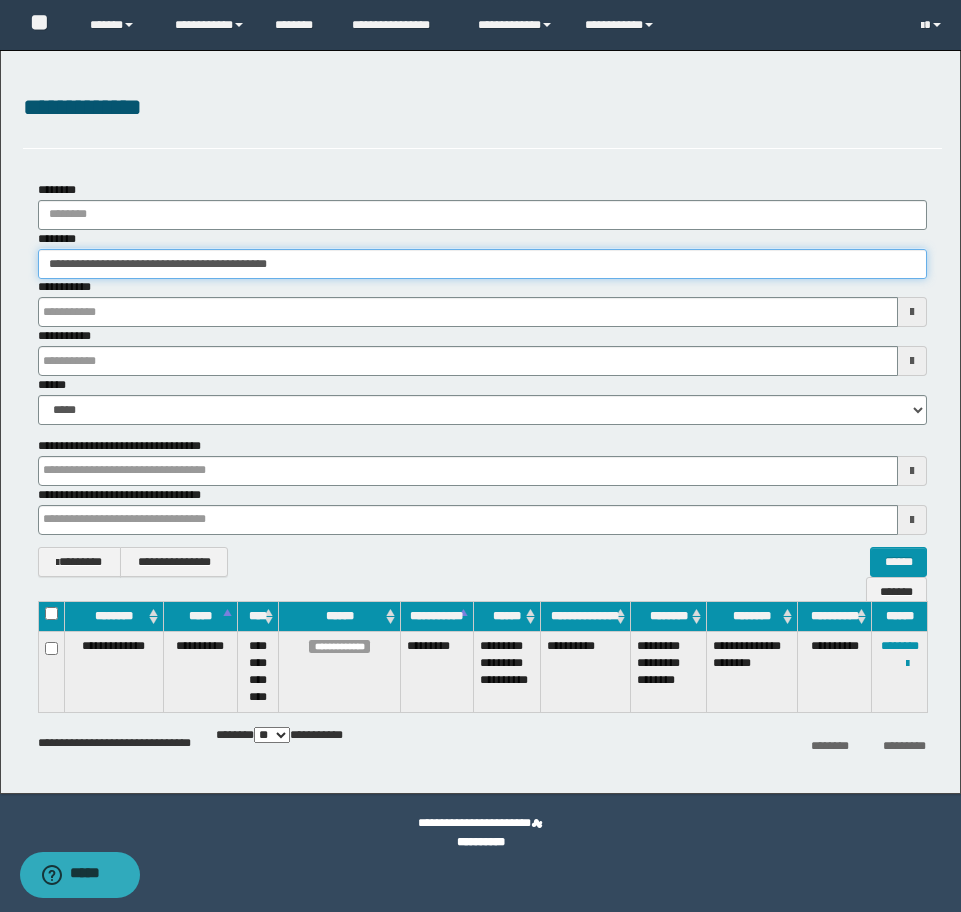 drag, startPoint x: 393, startPoint y: 269, endPoint x: -16, endPoint y: 272, distance: 409.01102 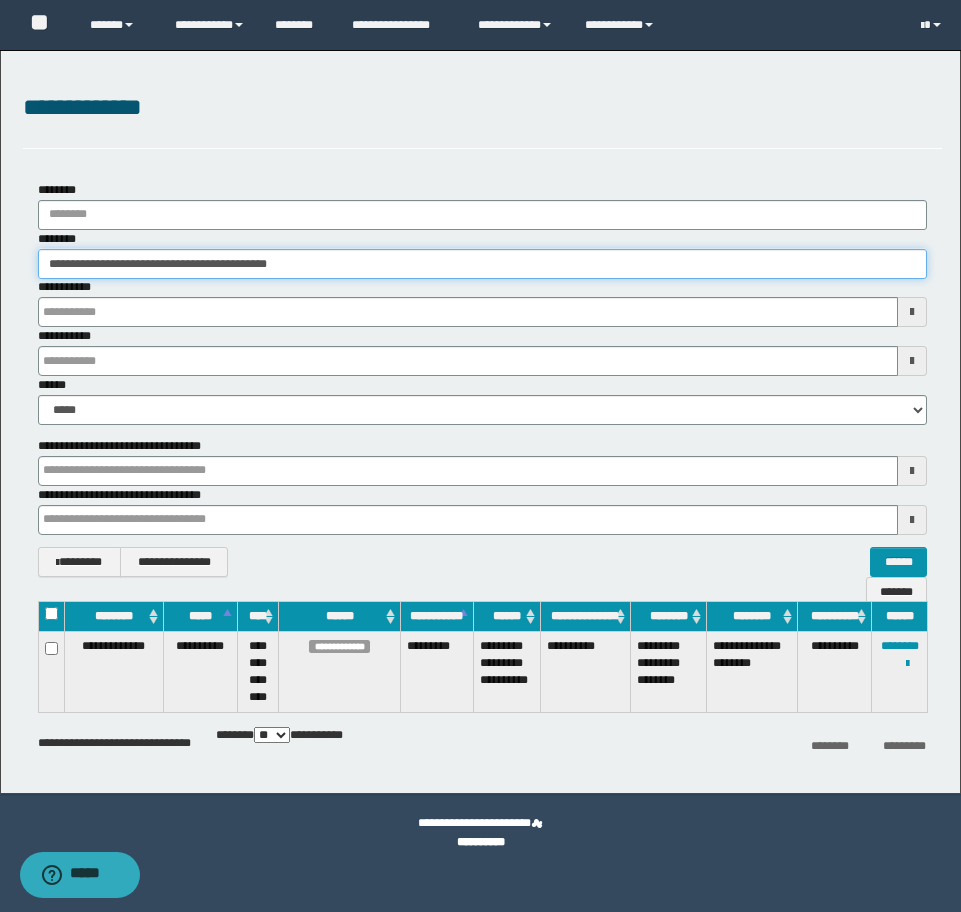 click on "**********" at bounding box center [480, 456] 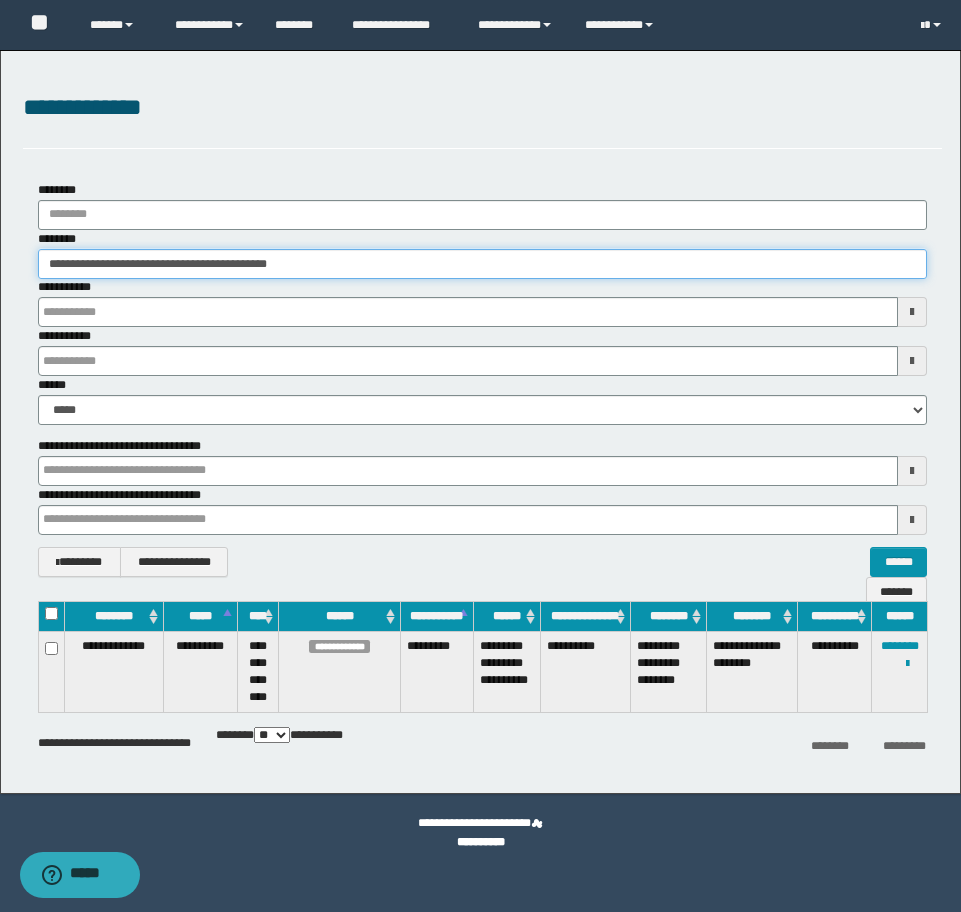 paste 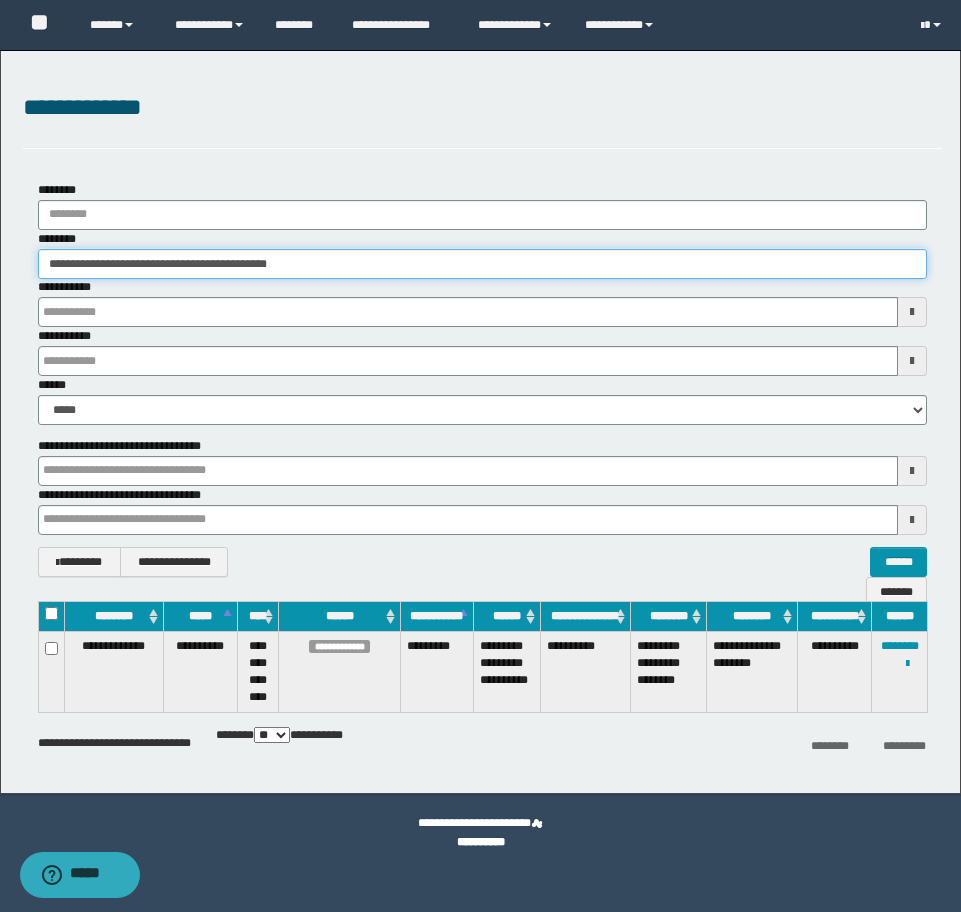 type on "********" 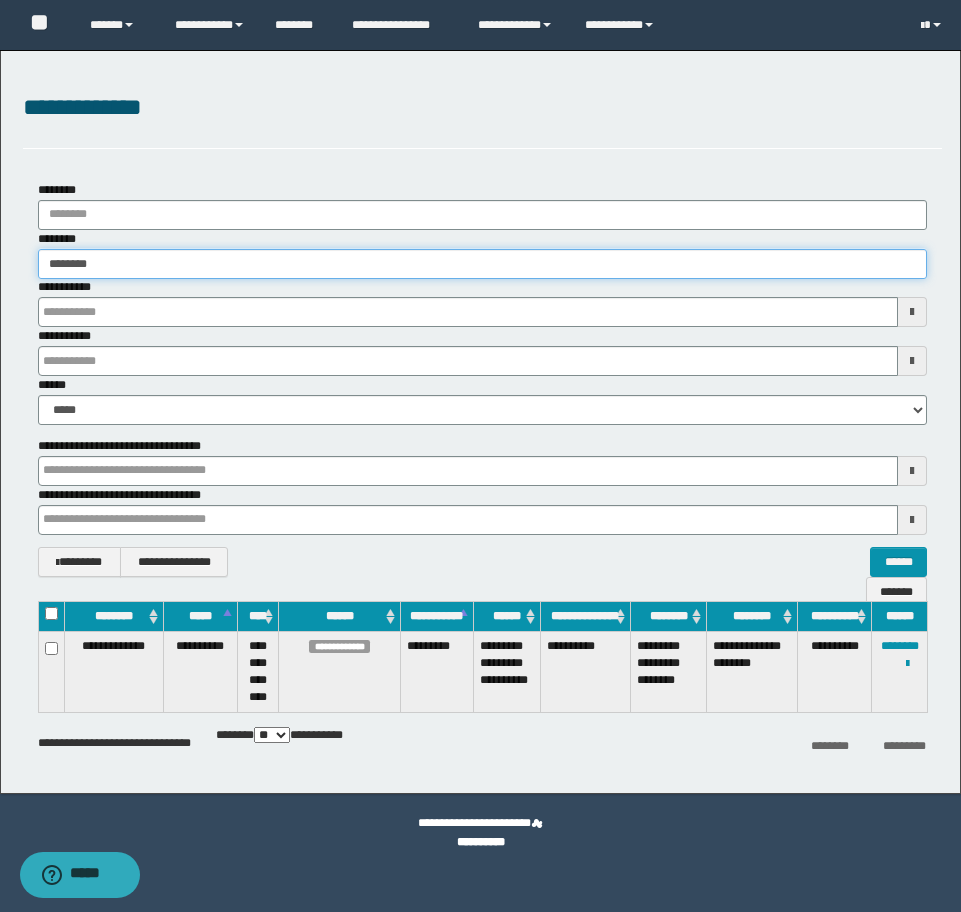 type on "********" 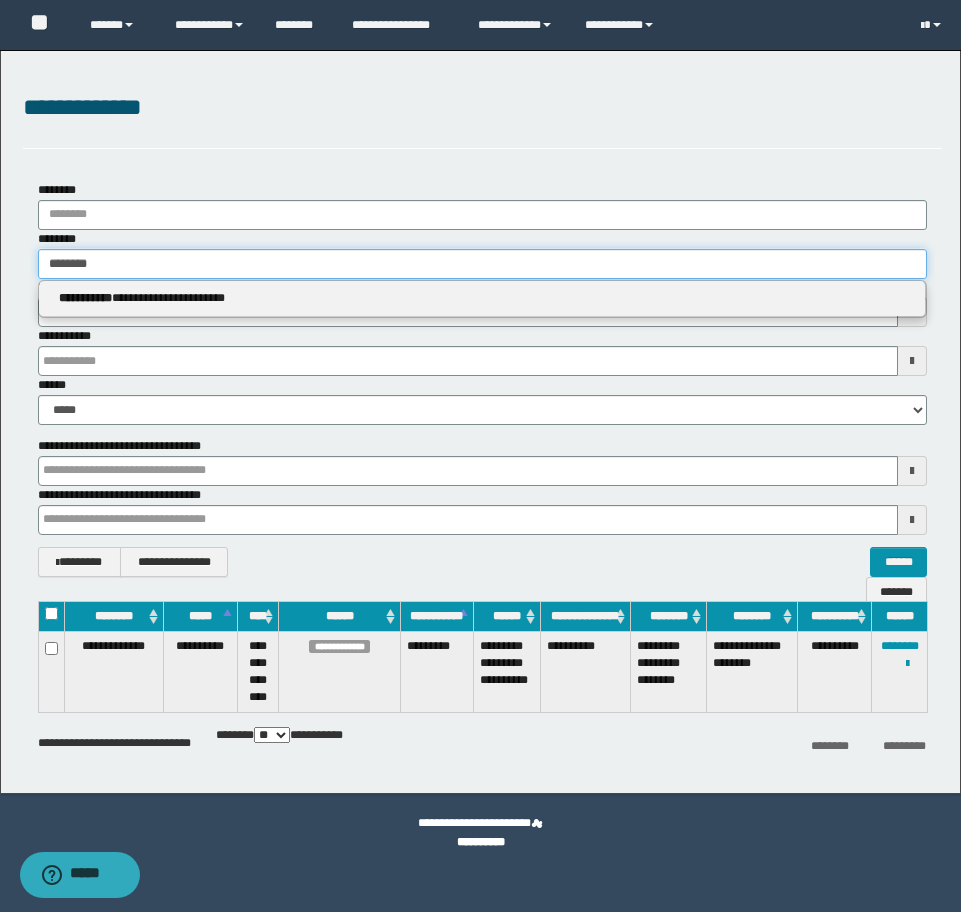 type on "********" 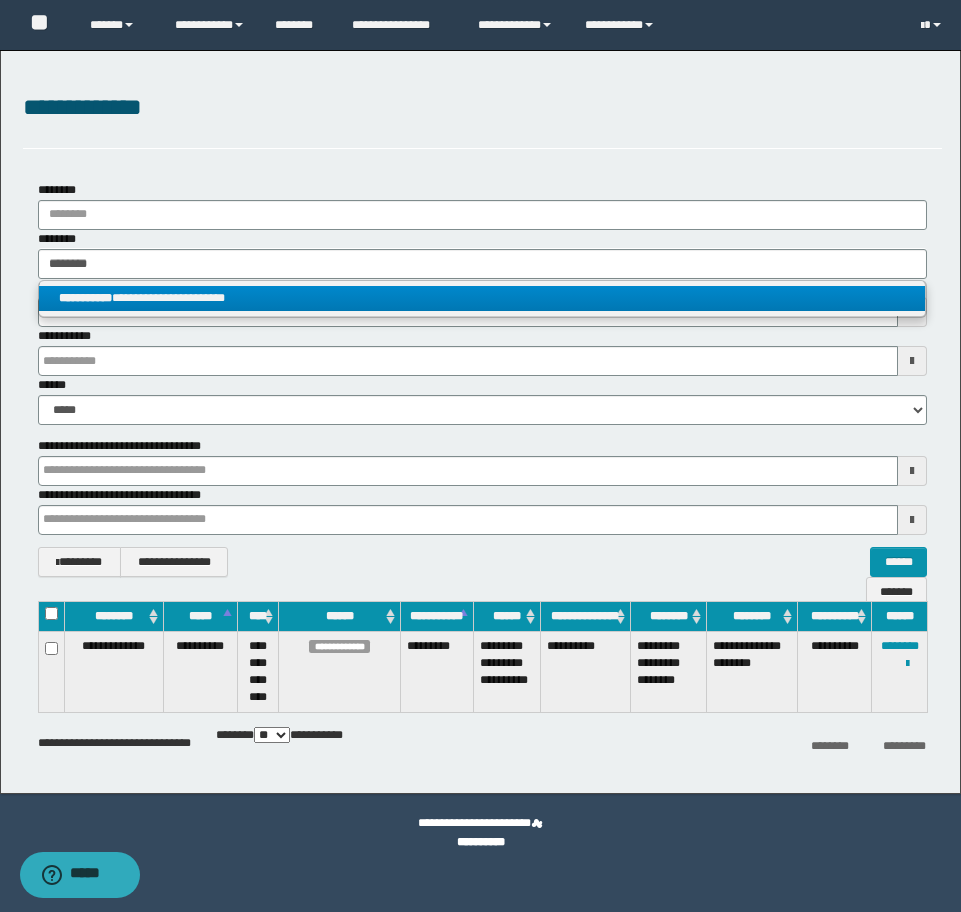 click on "**********" at bounding box center (482, 298) 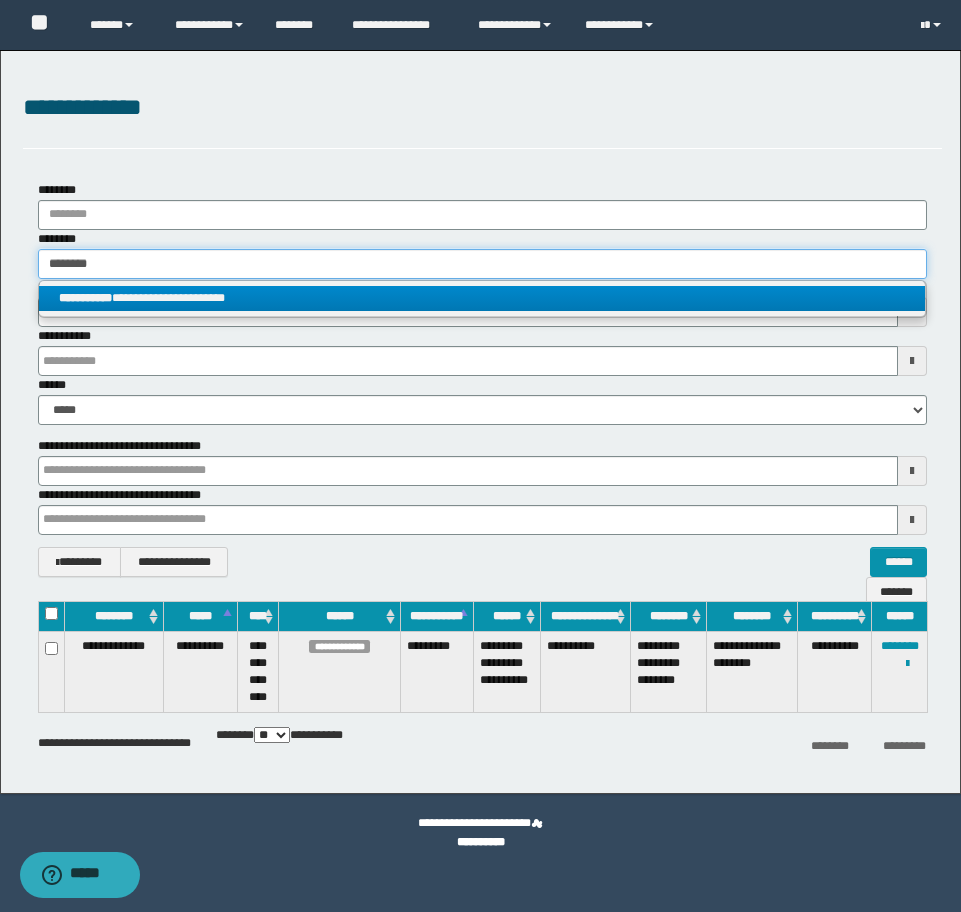 type 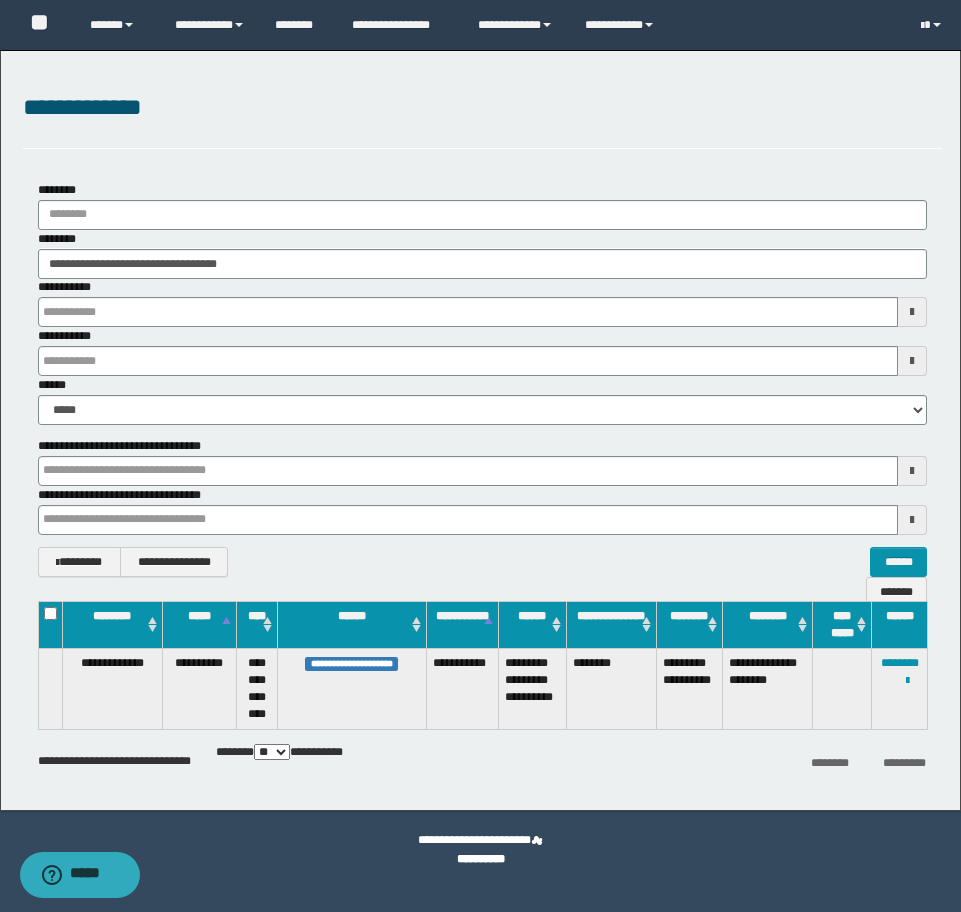 click on "**********" at bounding box center [480, 430] 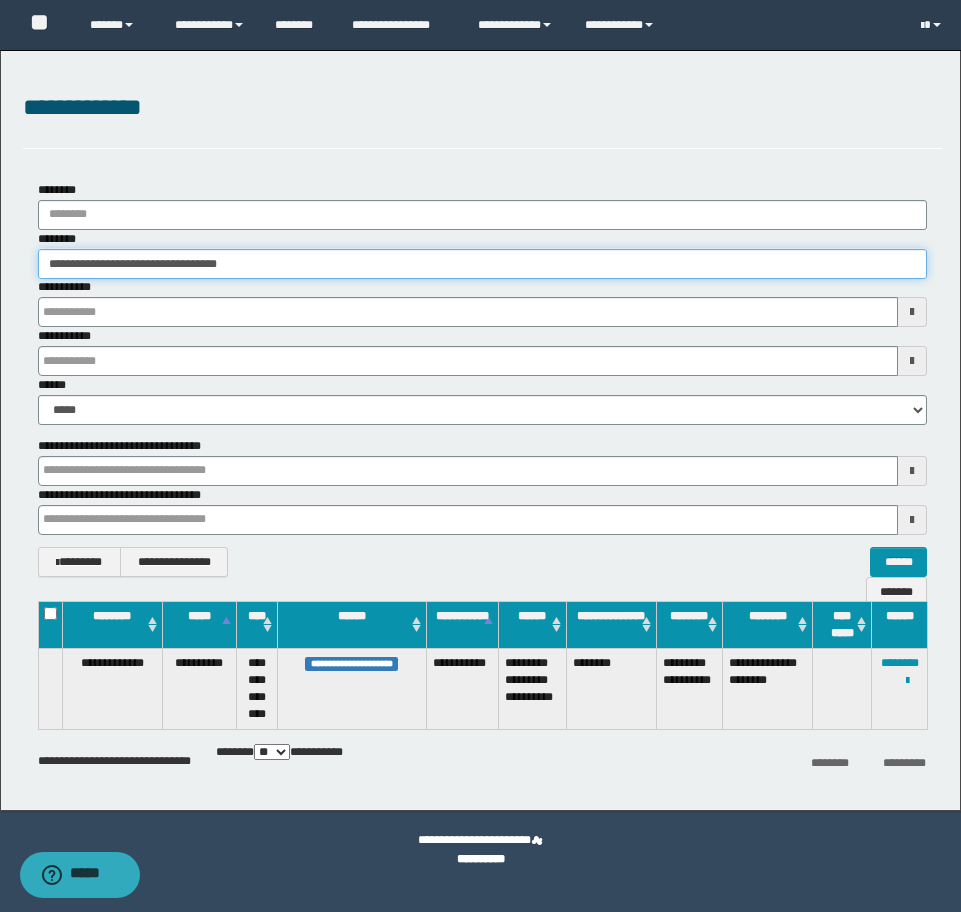 drag, startPoint x: 338, startPoint y: 263, endPoint x: -16, endPoint y: 247, distance: 354.3614 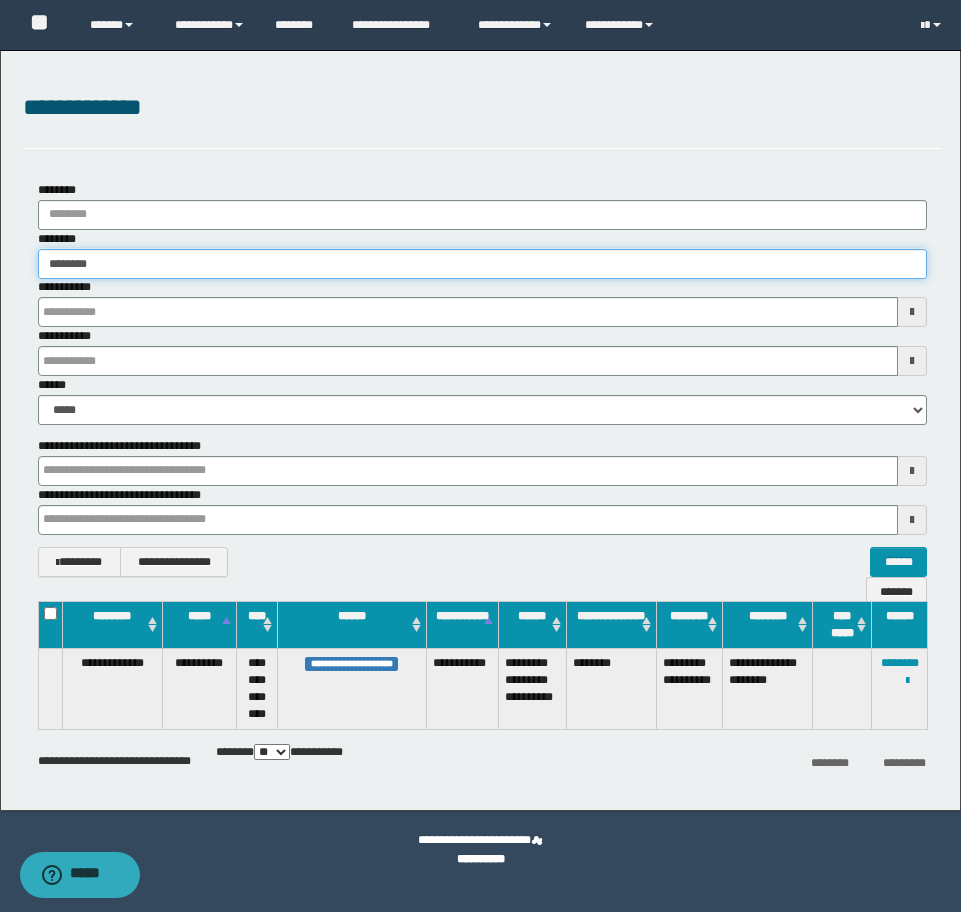 type on "********" 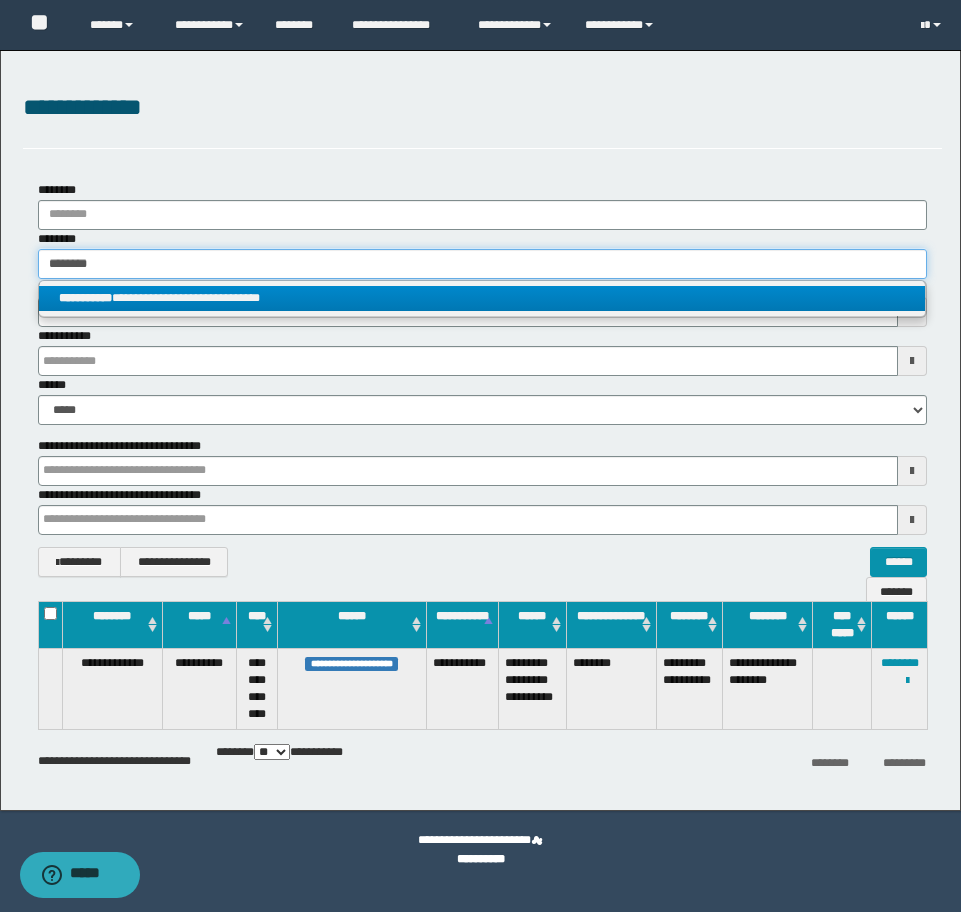 type on "********" 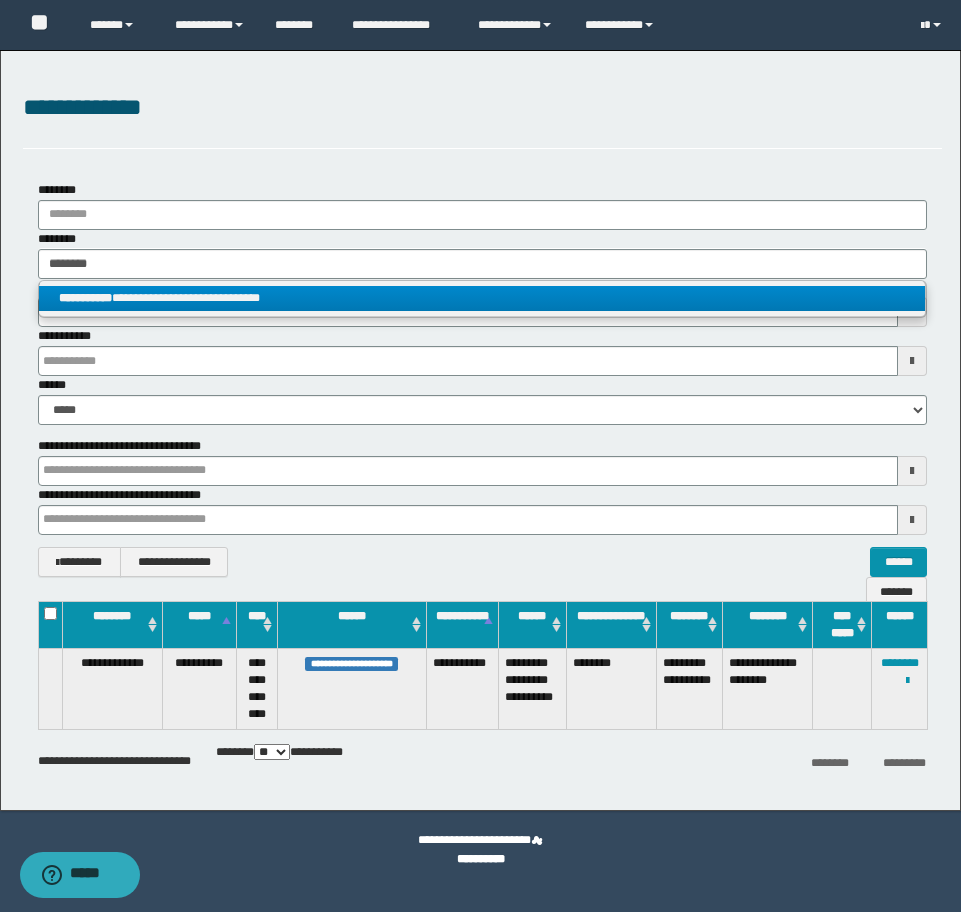 click on "**********" at bounding box center (482, 298) 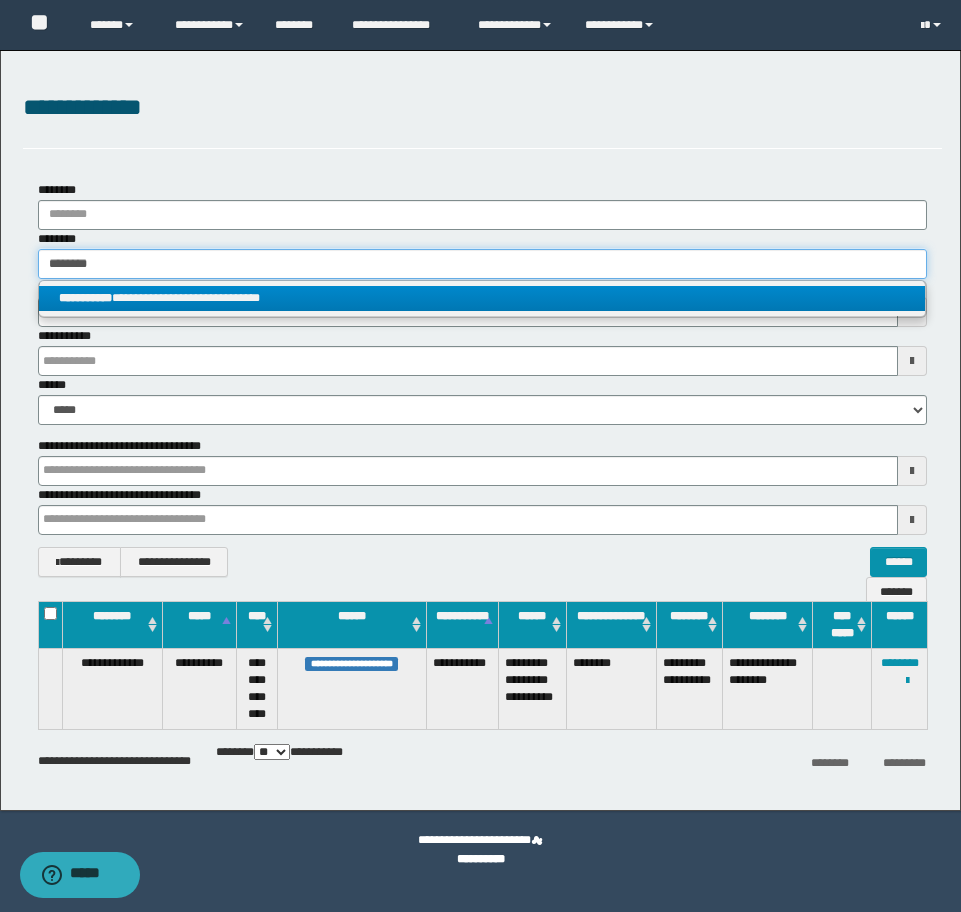 type 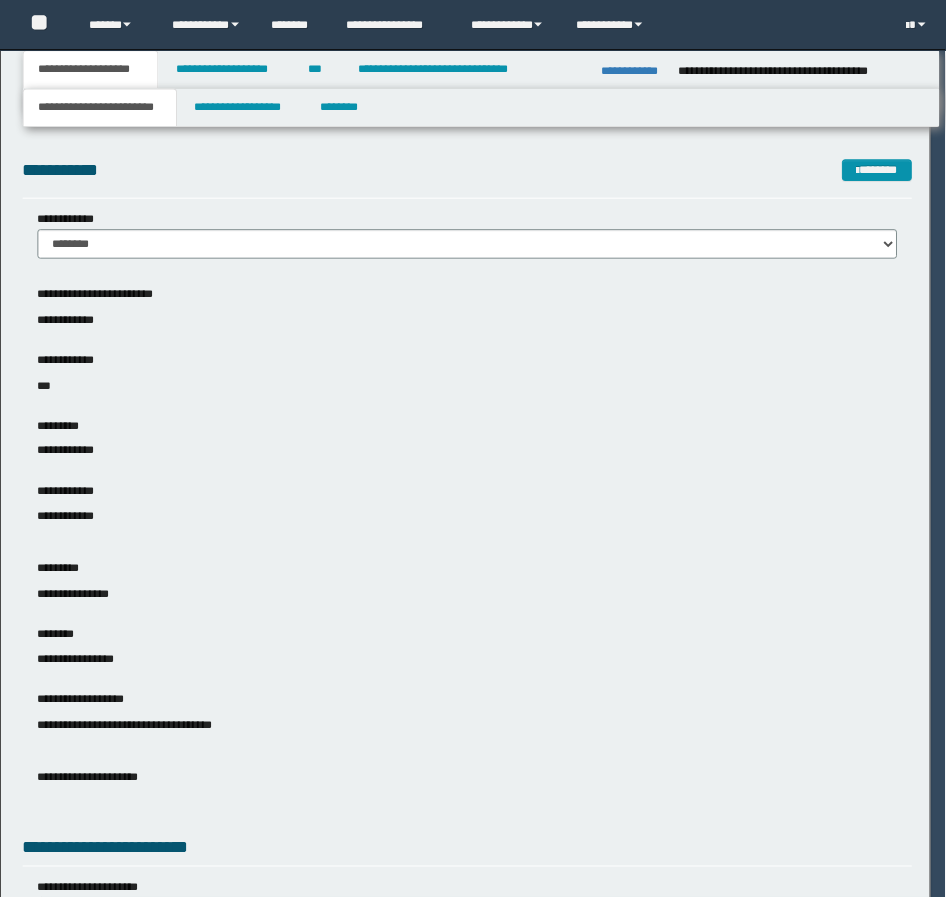 scroll, scrollTop: 0, scrollLeft: 0, axis: both 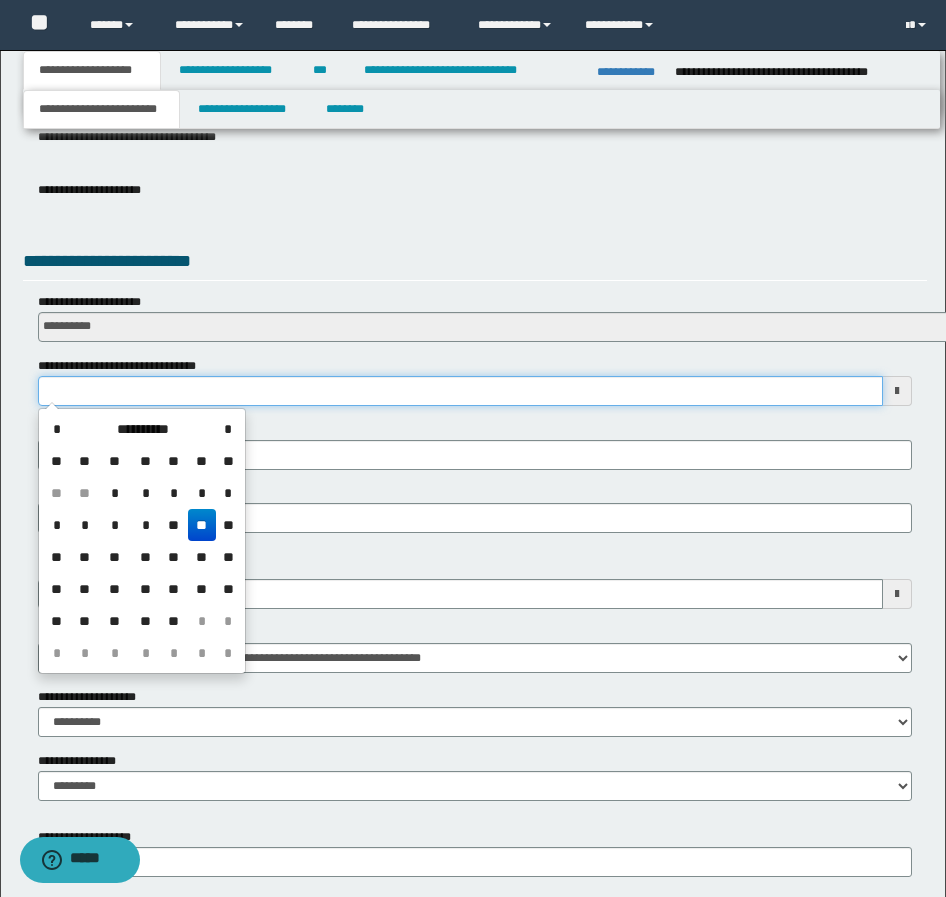 click on "**********" at bounding box center (460, 391) 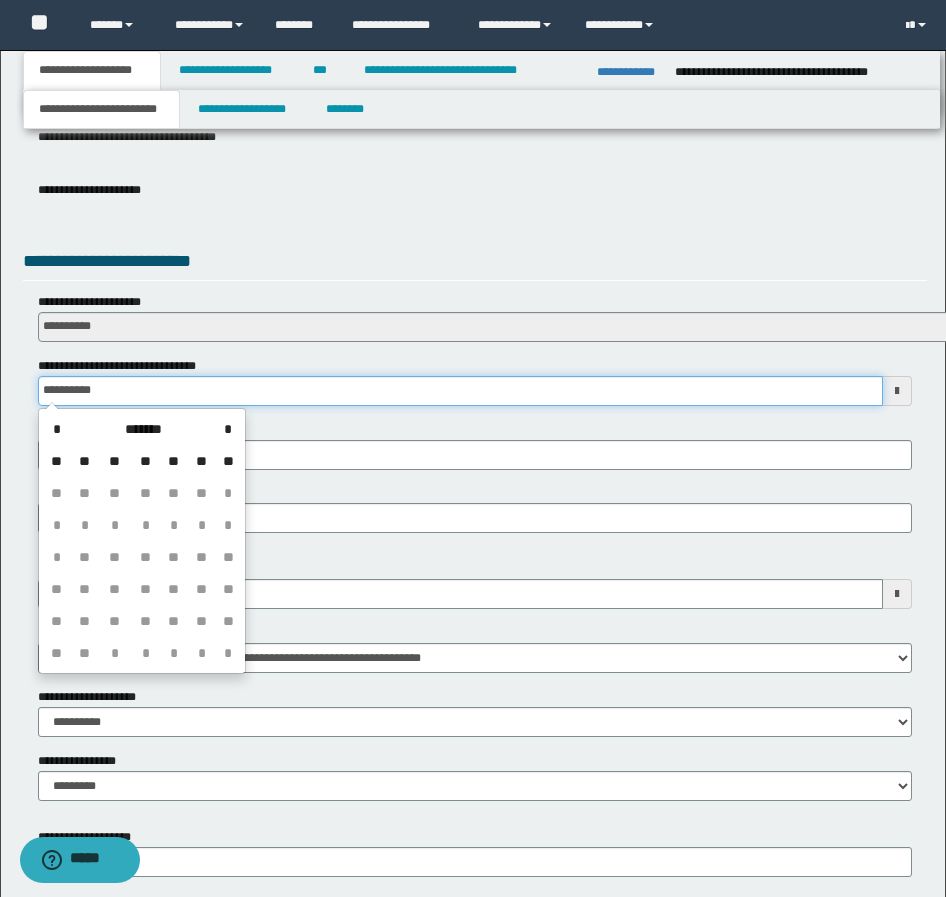 type on "**********" 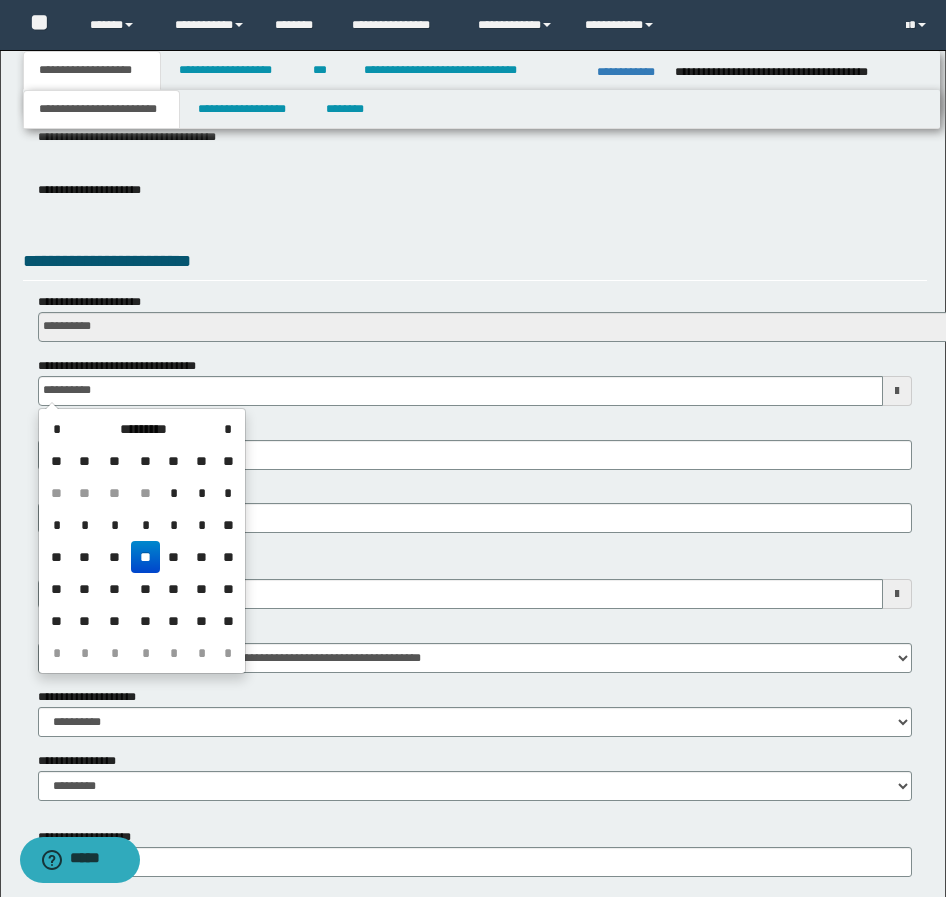 click on "**" at bounding box center [145, 557] 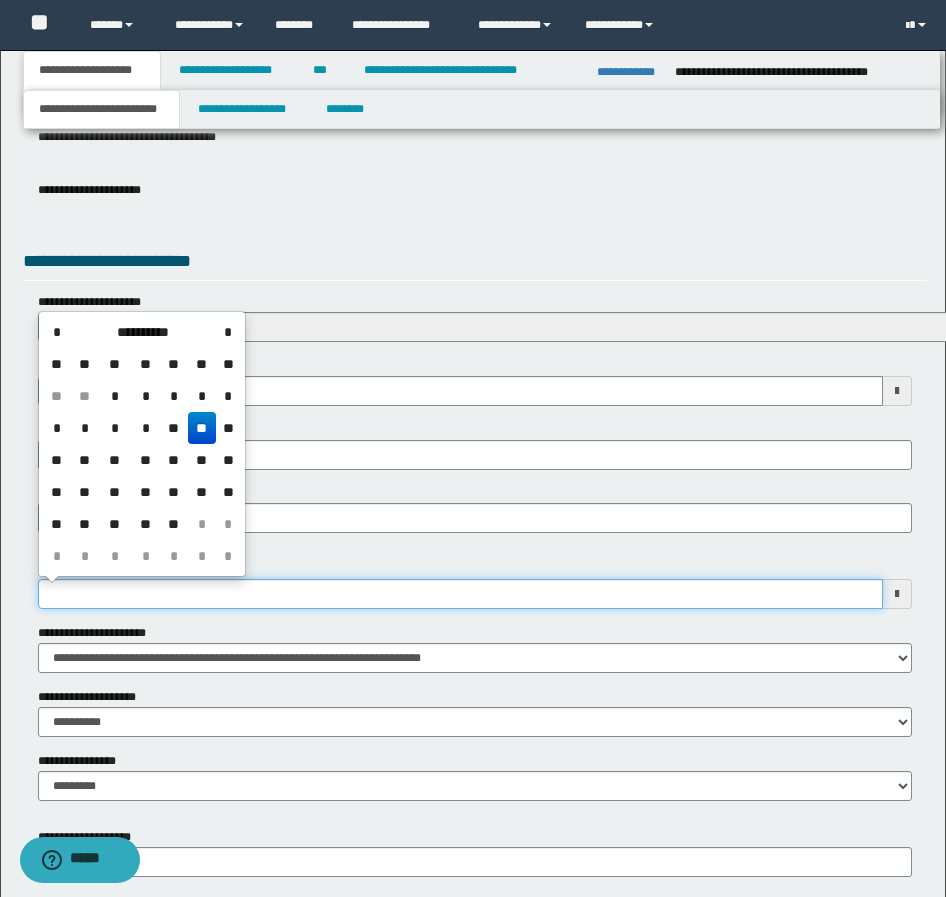 click on "**********" at bounding box center [460, 594] 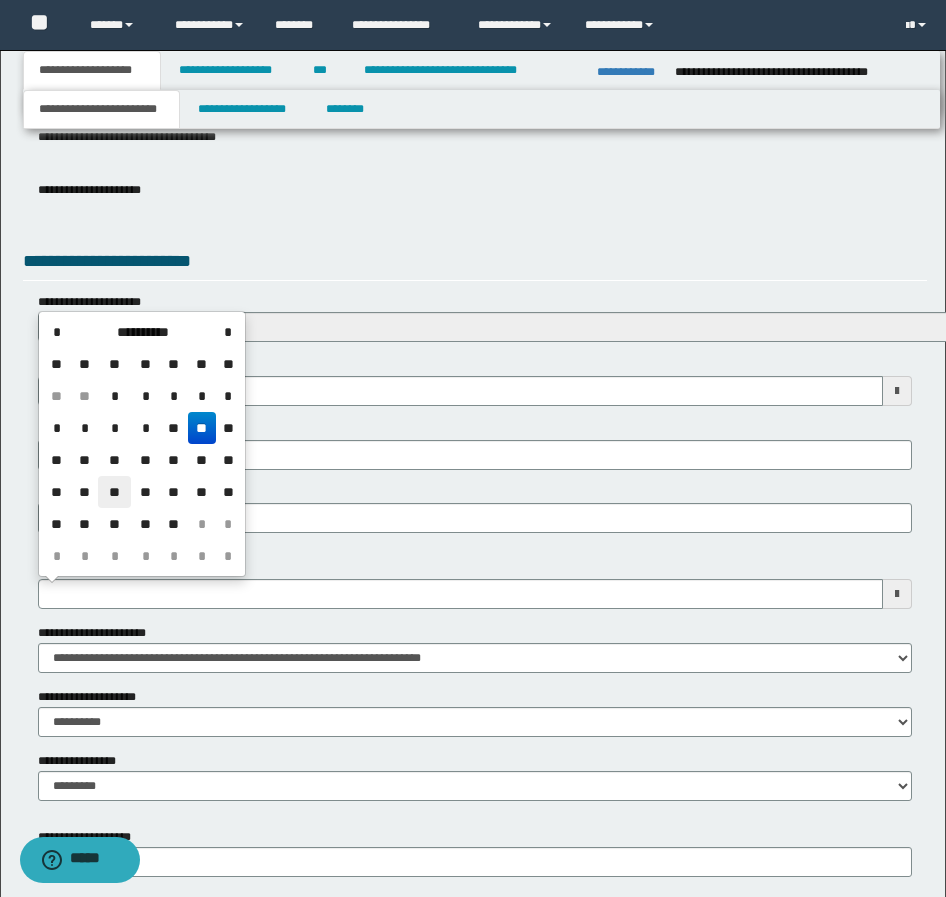 click on "**" at bounding box center [114, 492] 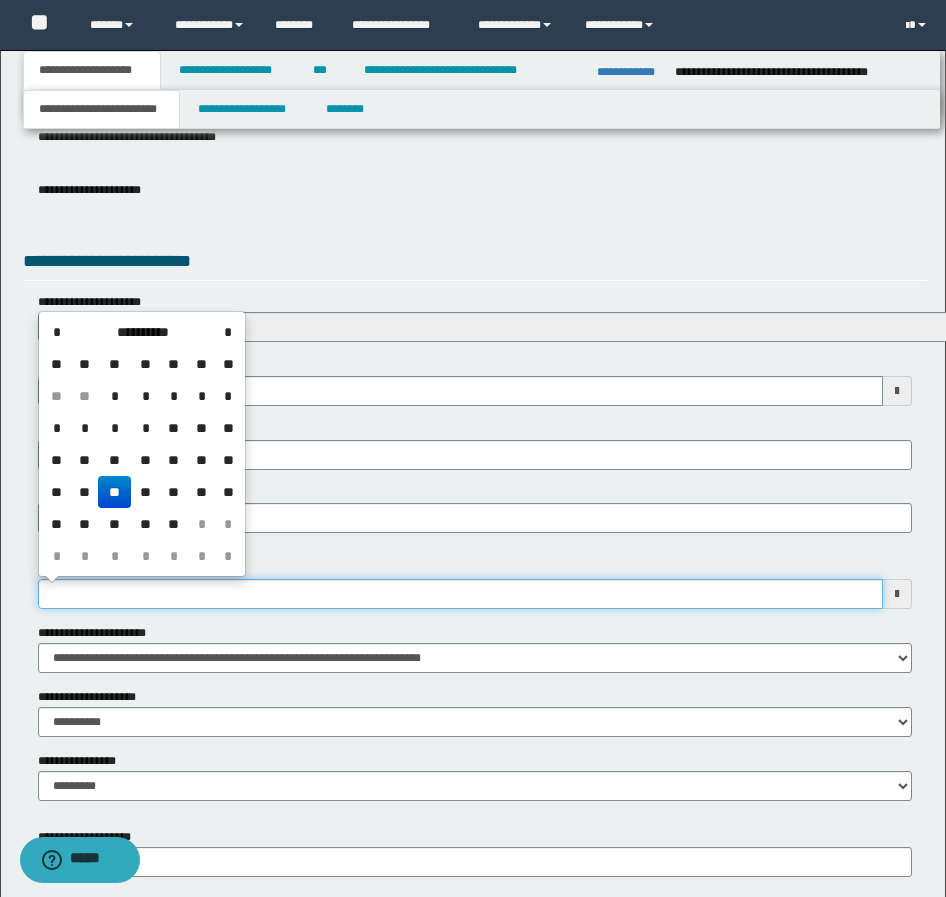 click on "**********" at bounding box center (460, 594) 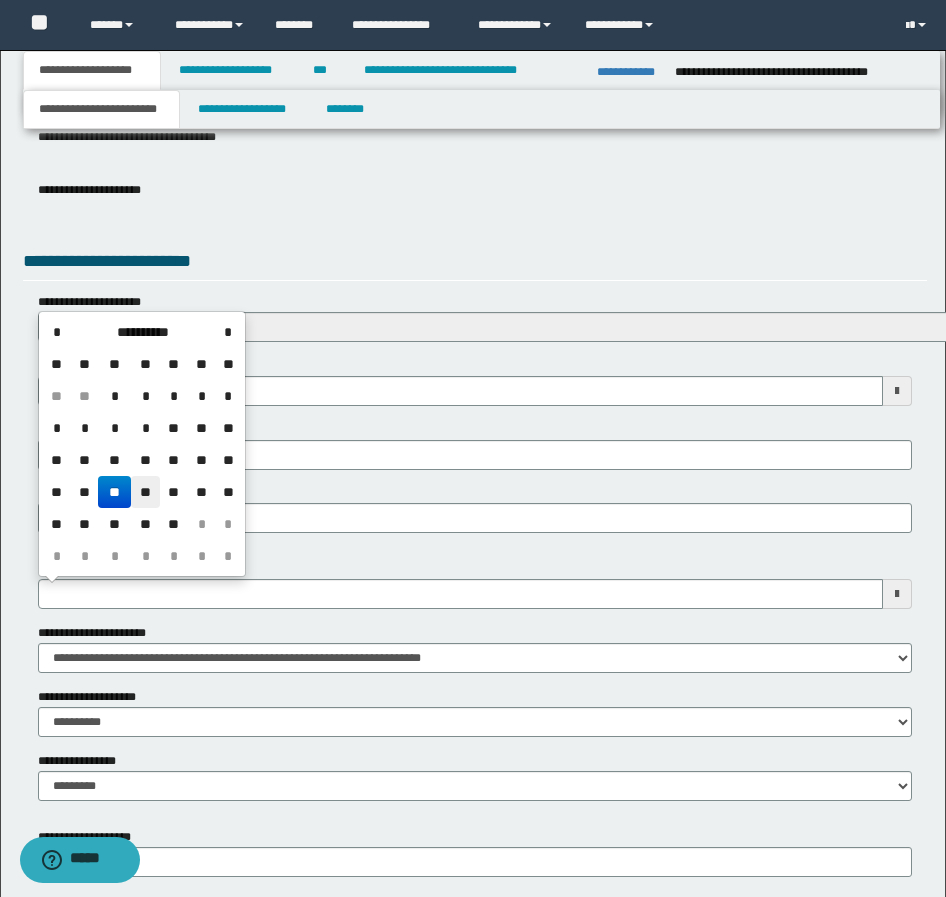 click on "**" at bounding box center (145, 492) 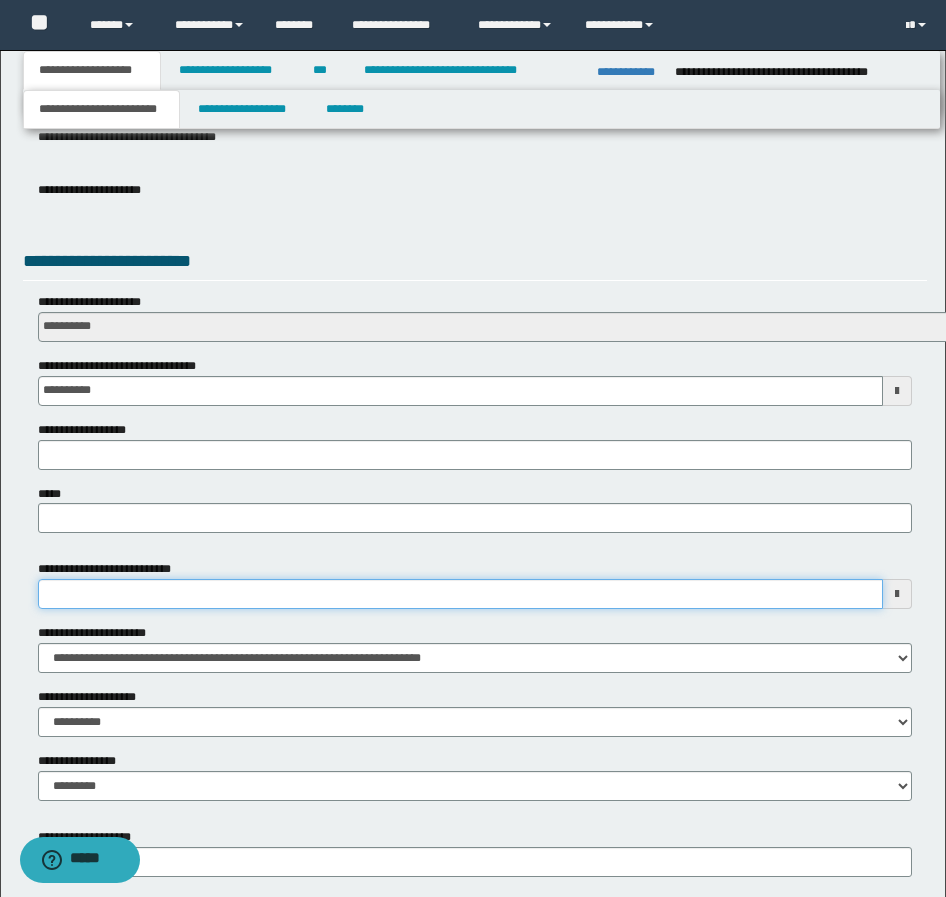 click on "**********" at bounding box center [460, 594] 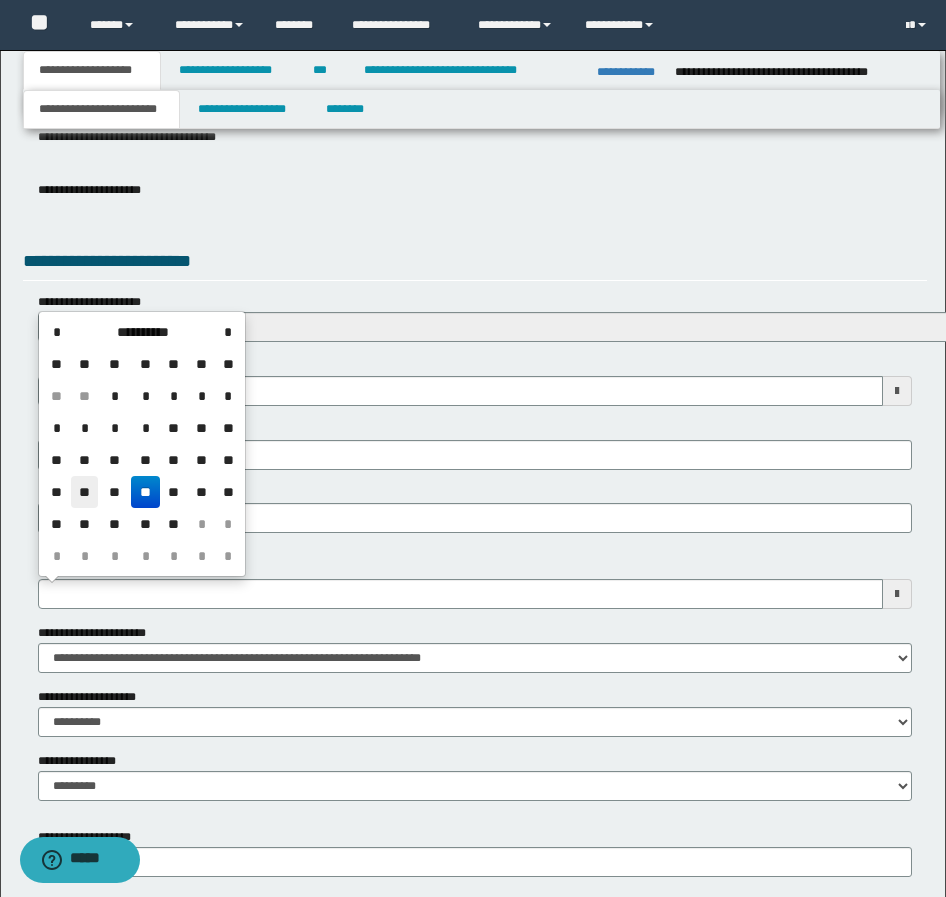click on "**" at bounding box center (85, 492) 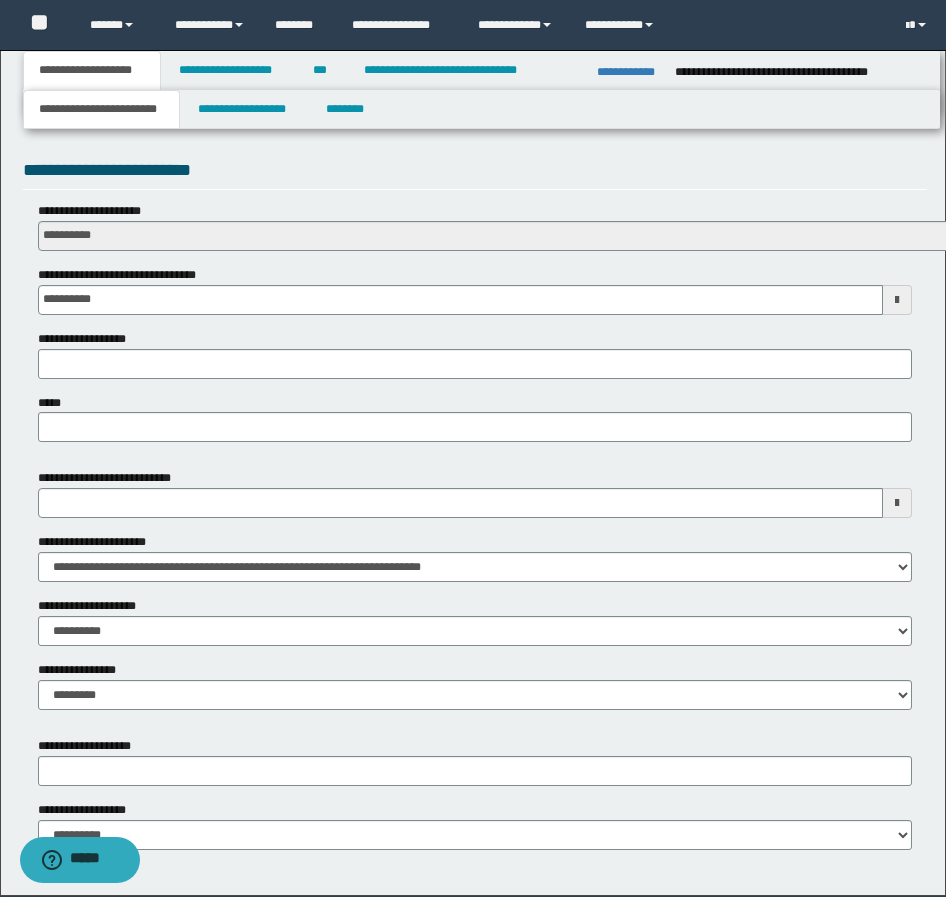 scroll, scrollTop: 767, scrollLeft: 0, axis: vertical 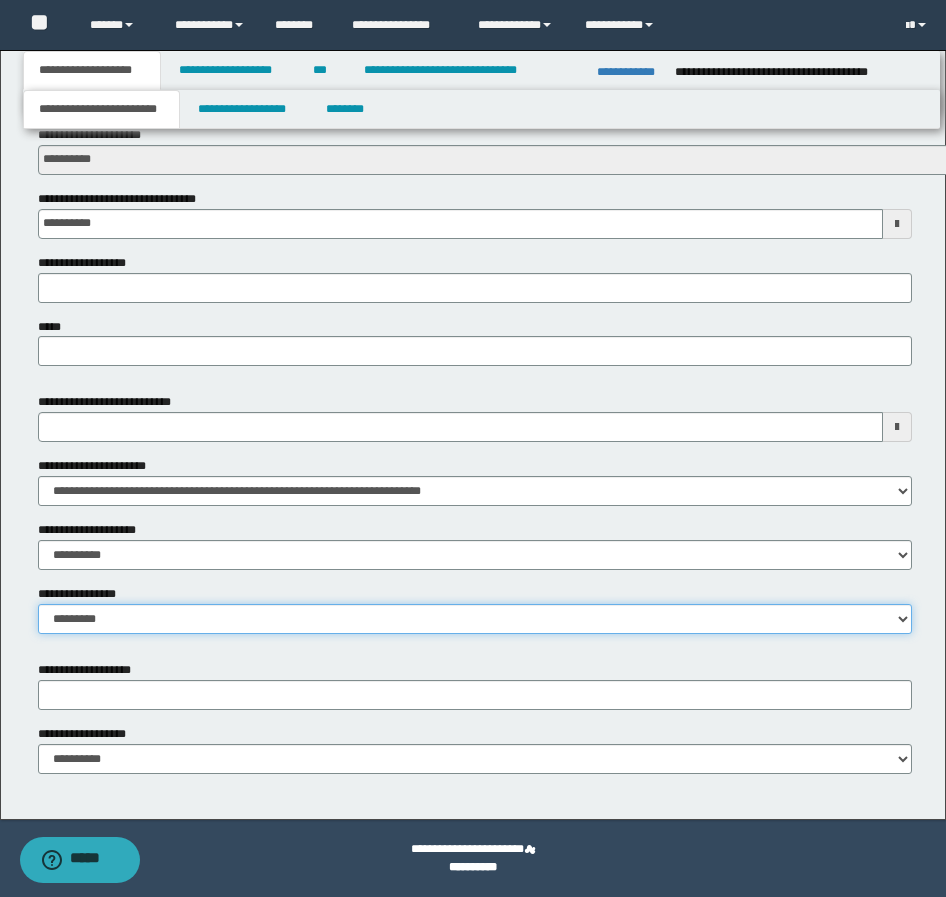 click on "**********" at bounding box center (475, 619) 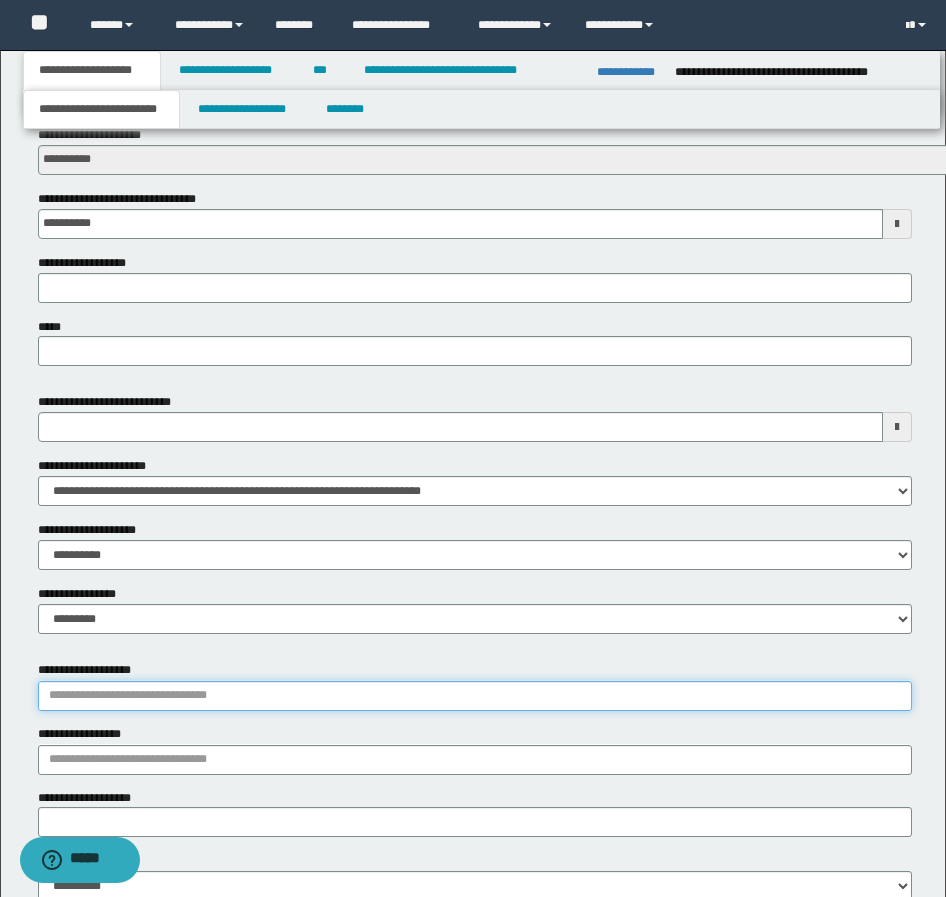 click on "**********" at bounding box center (475, 696) 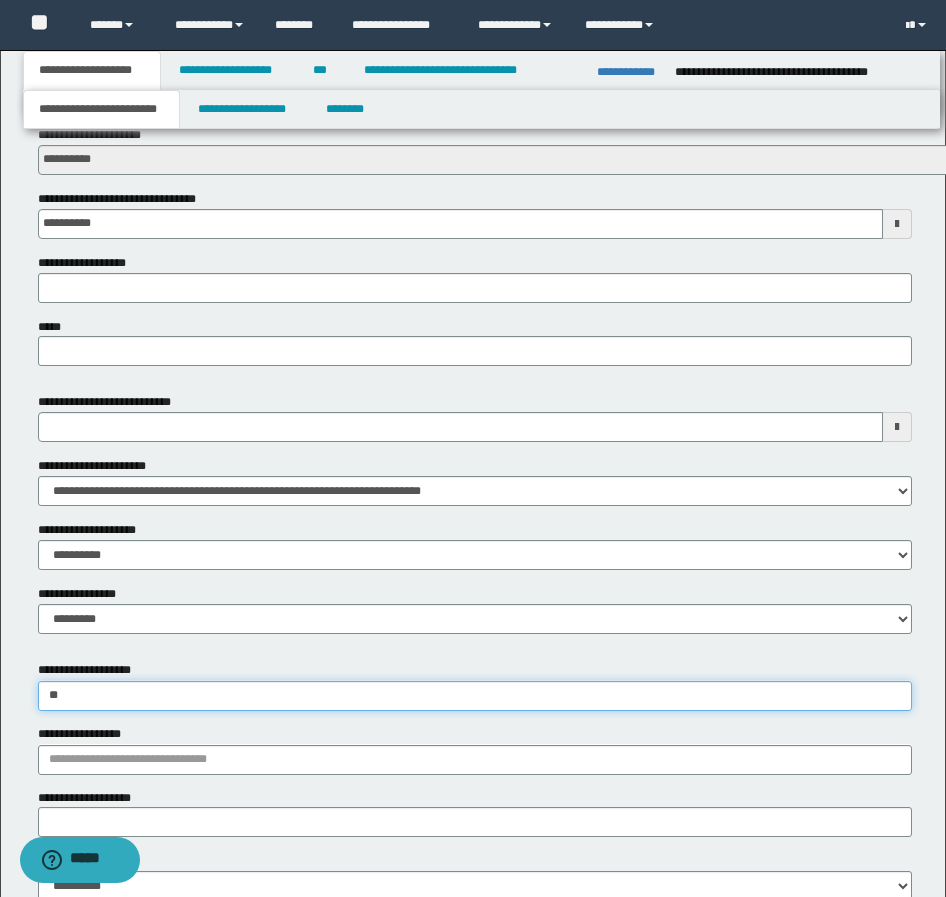 type on "*" 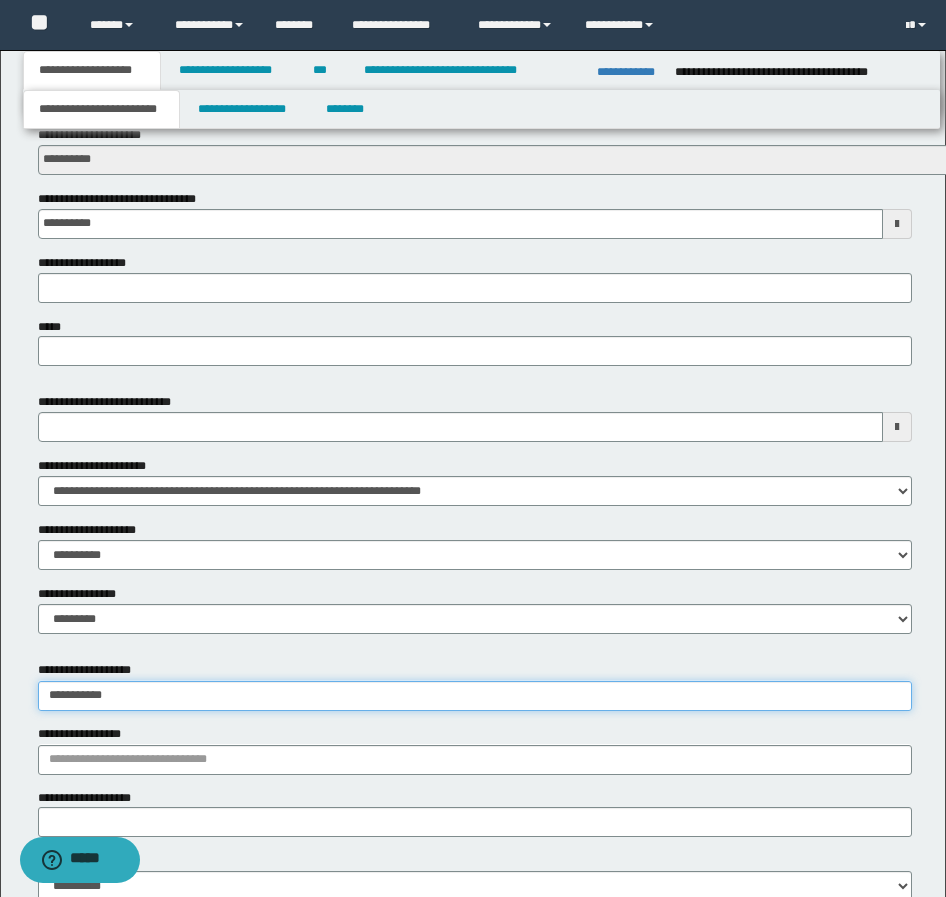 type on "**********" 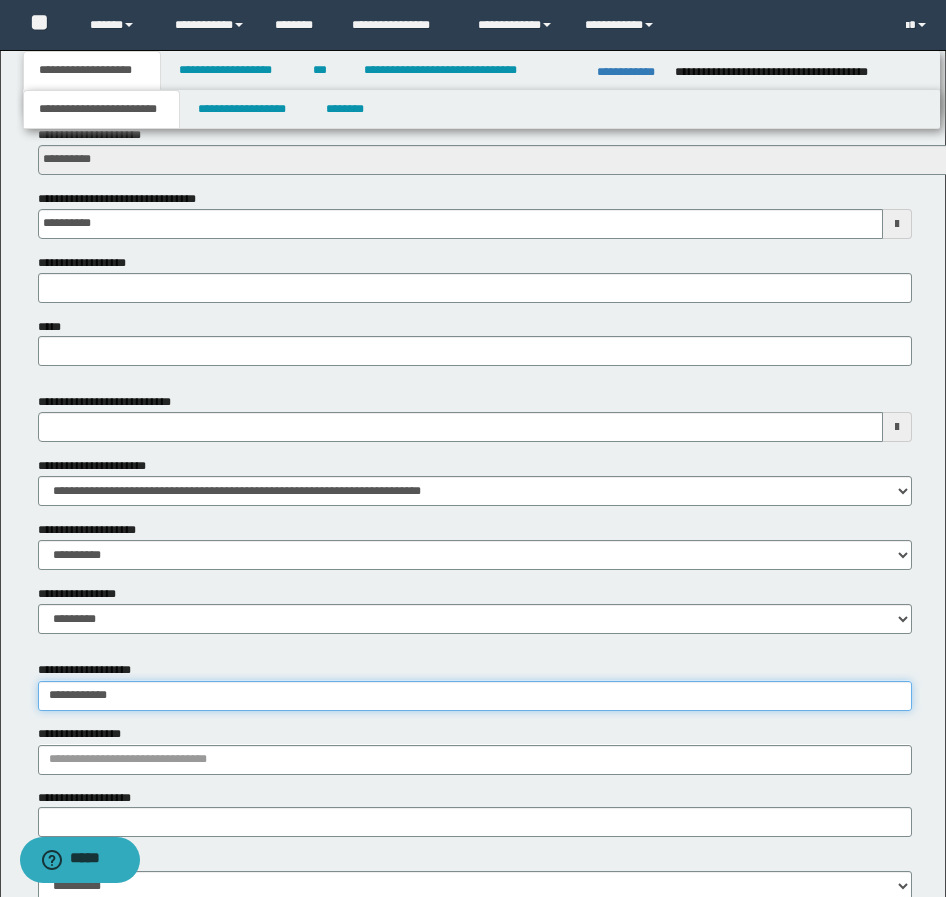 type on "**********" 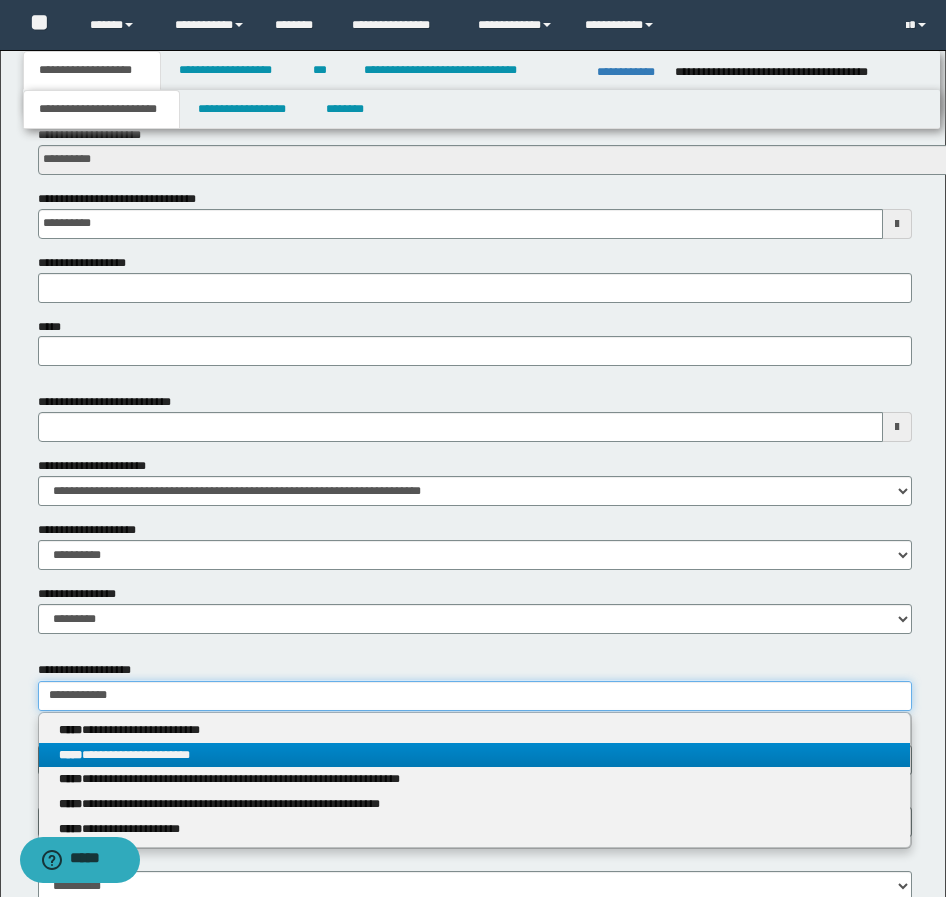 type on "**********" 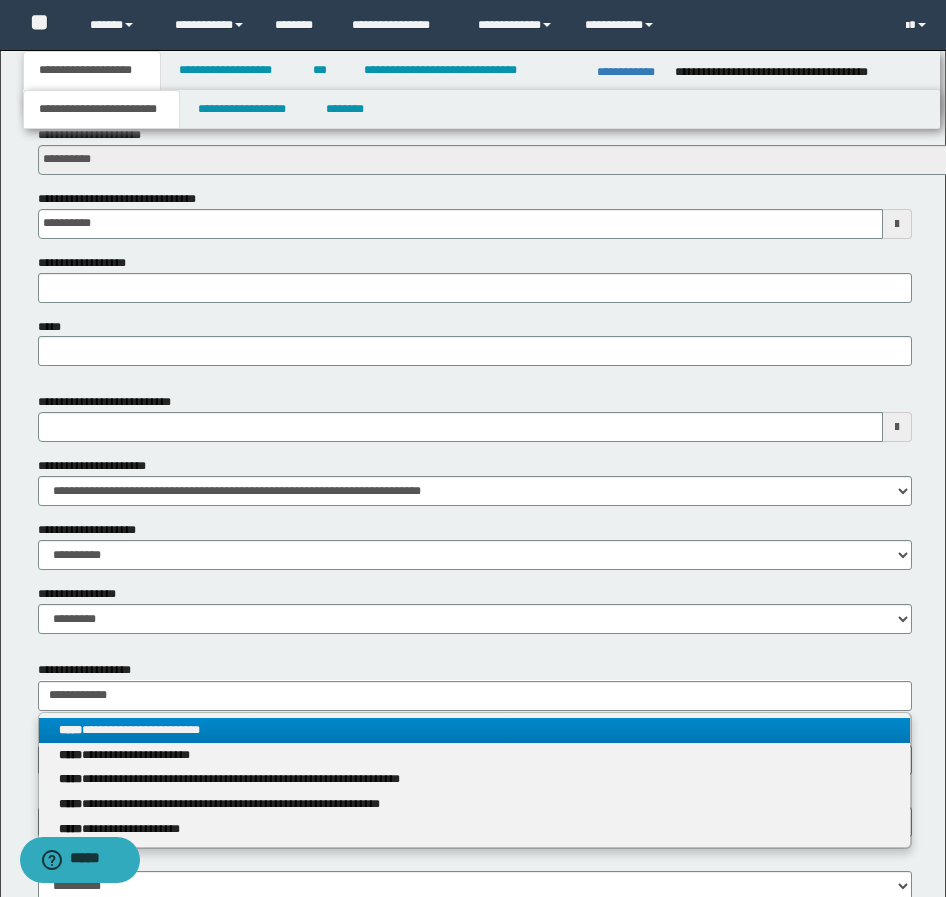 click on "**********" at bounding box center (474, 730) 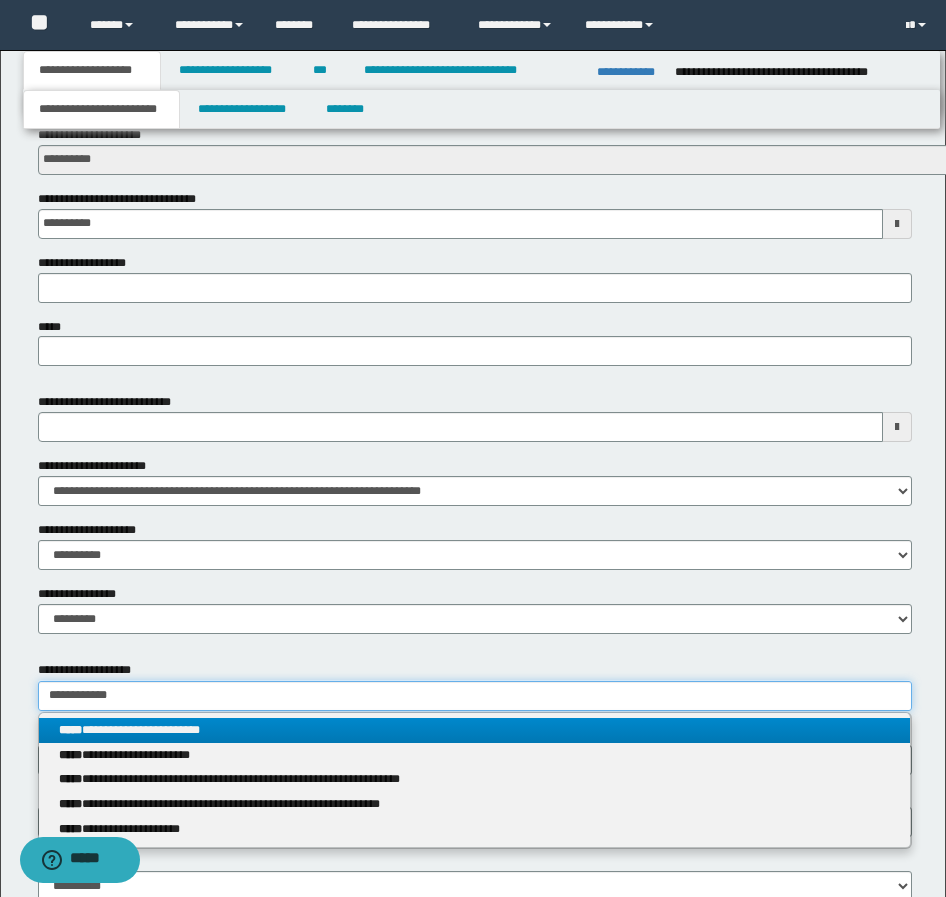 type 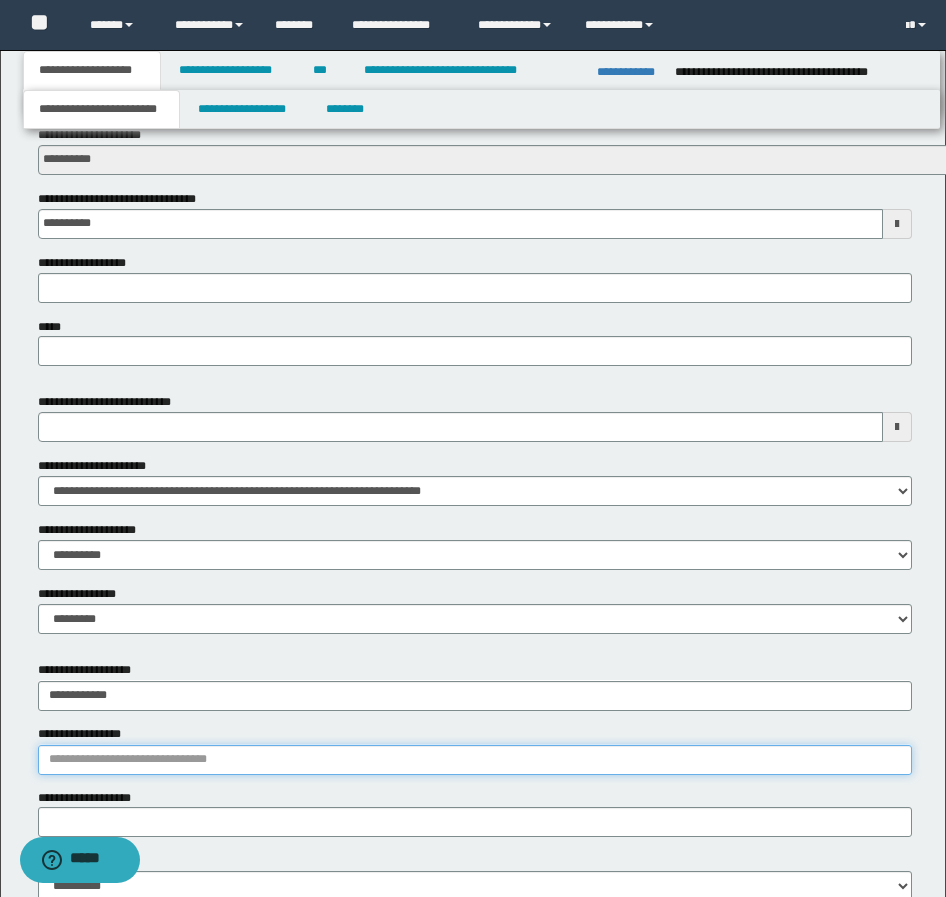 click on "**********" at bounding box center (475, 760) 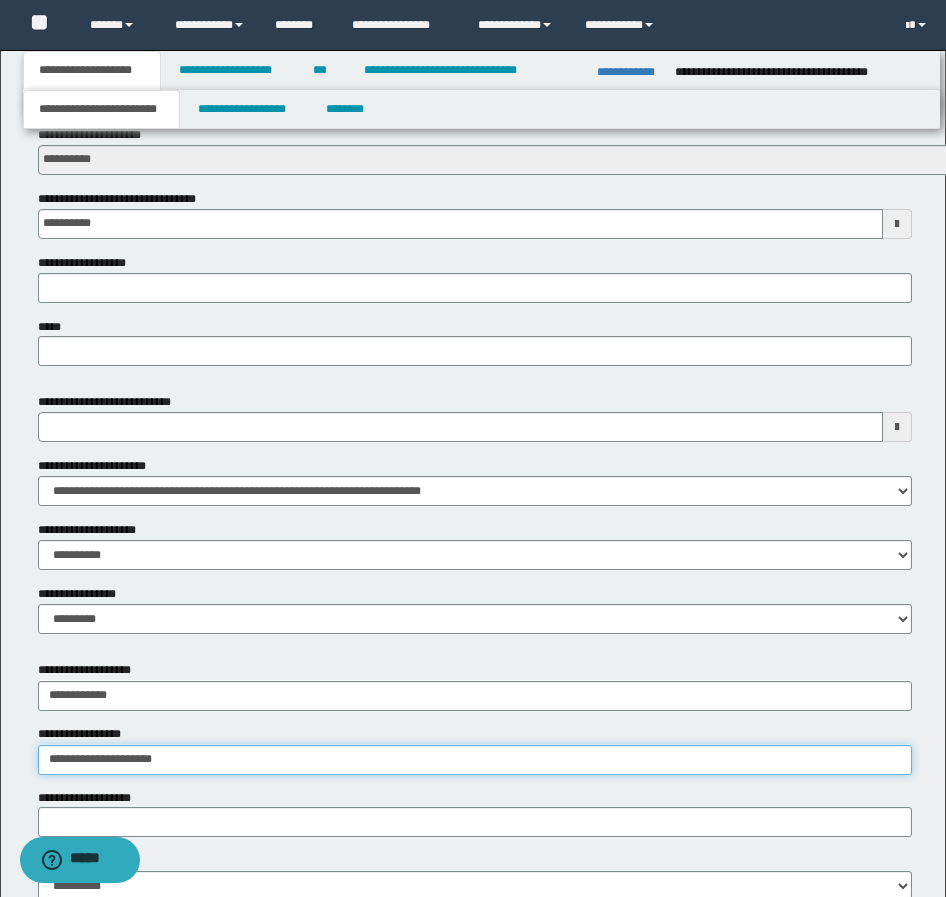 type on "**********" 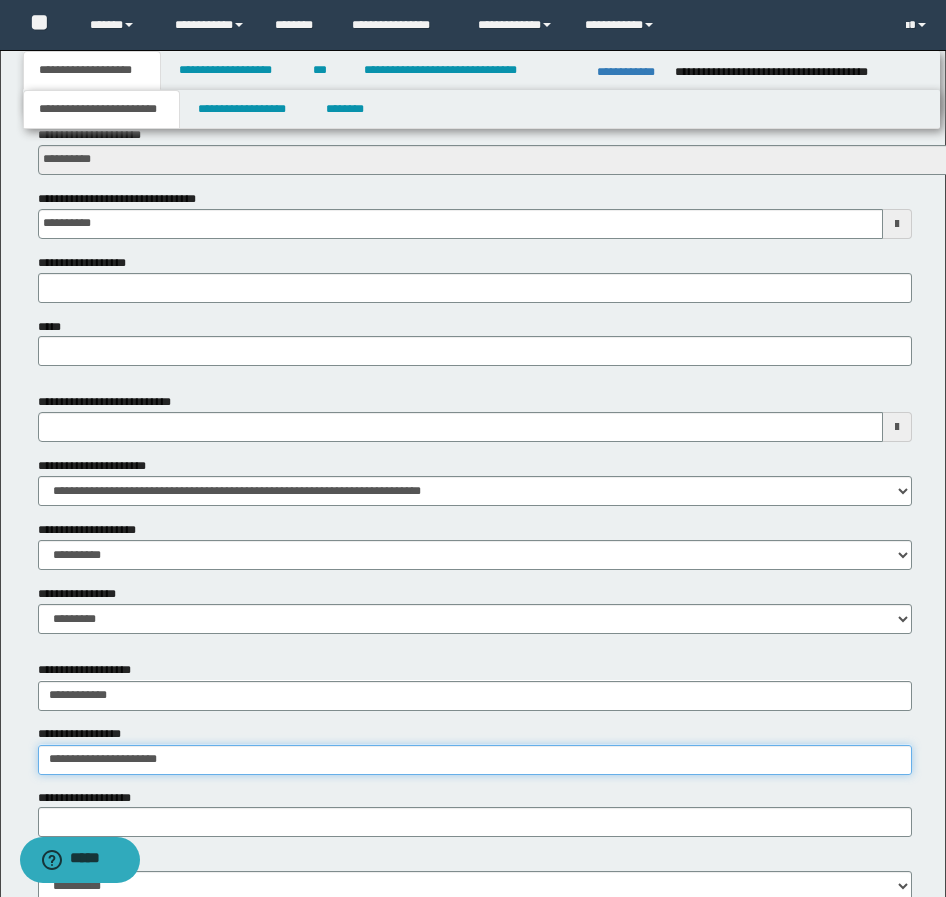 type on "**********" 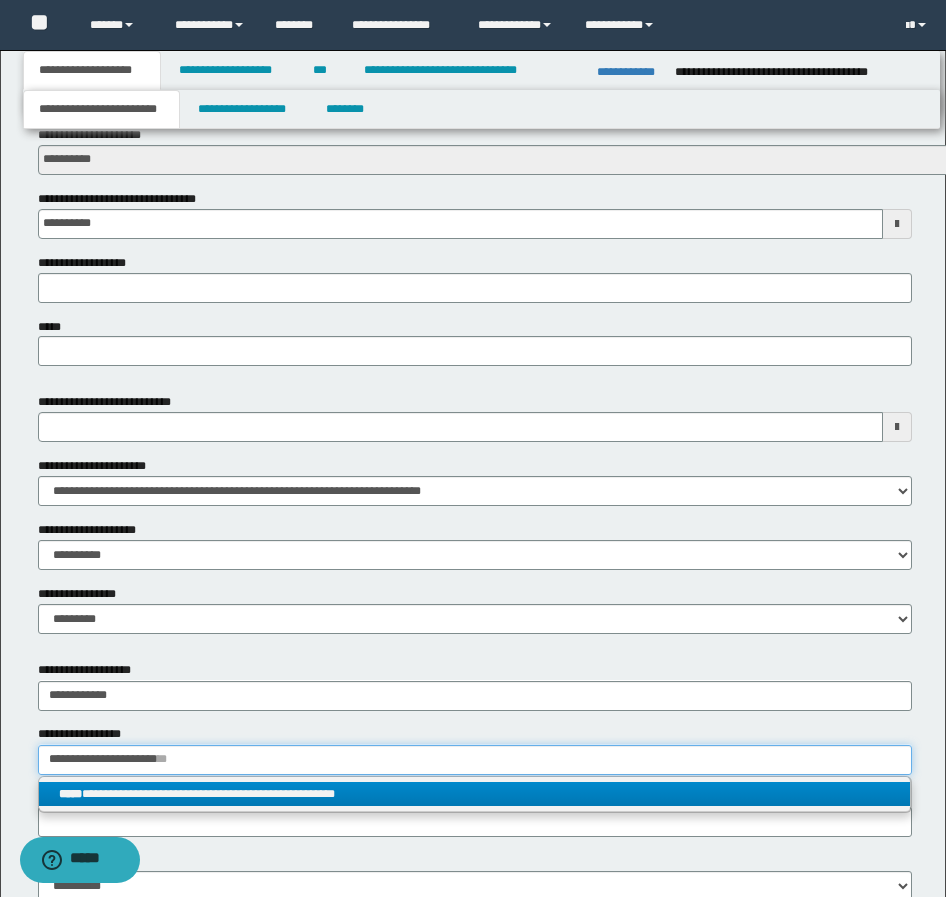 type on "**********" 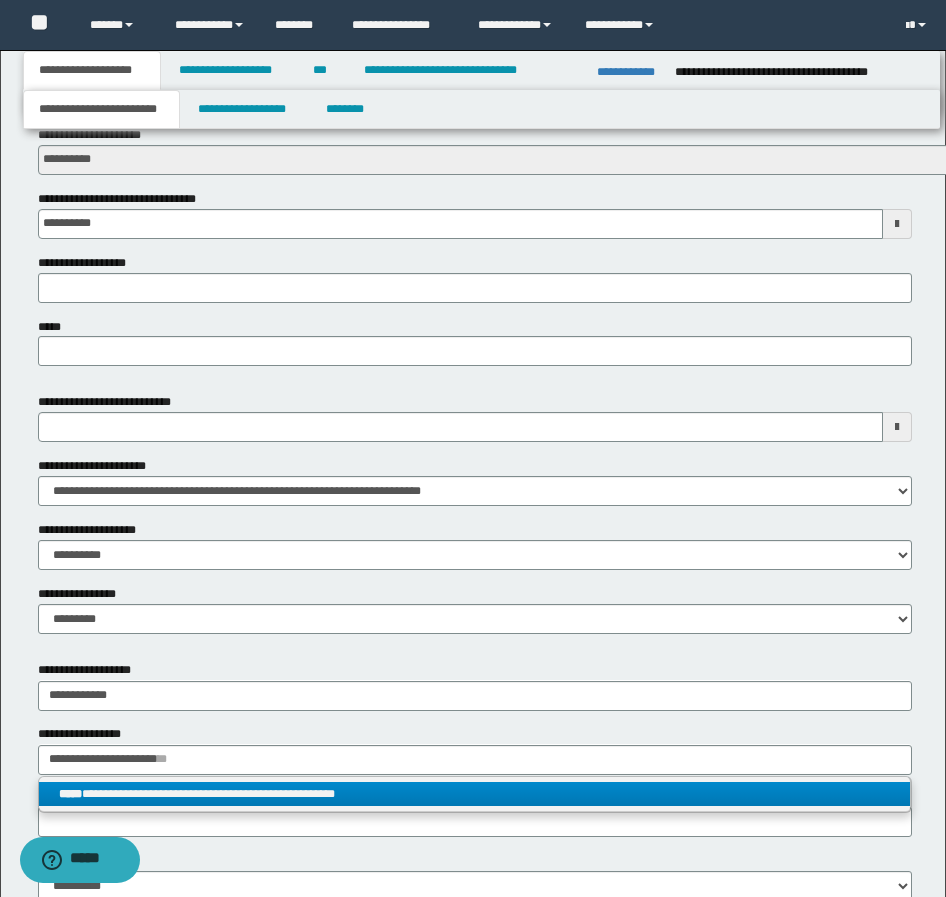 click on "**********" at bounding box center [474, 794] 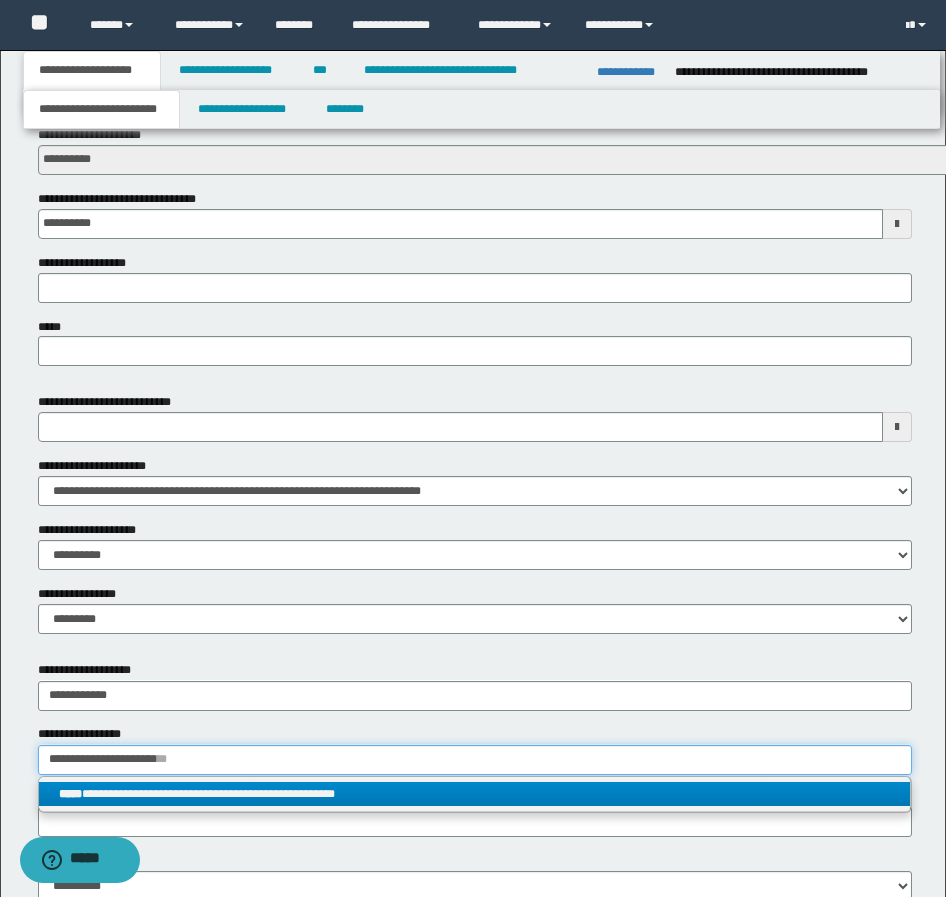 type 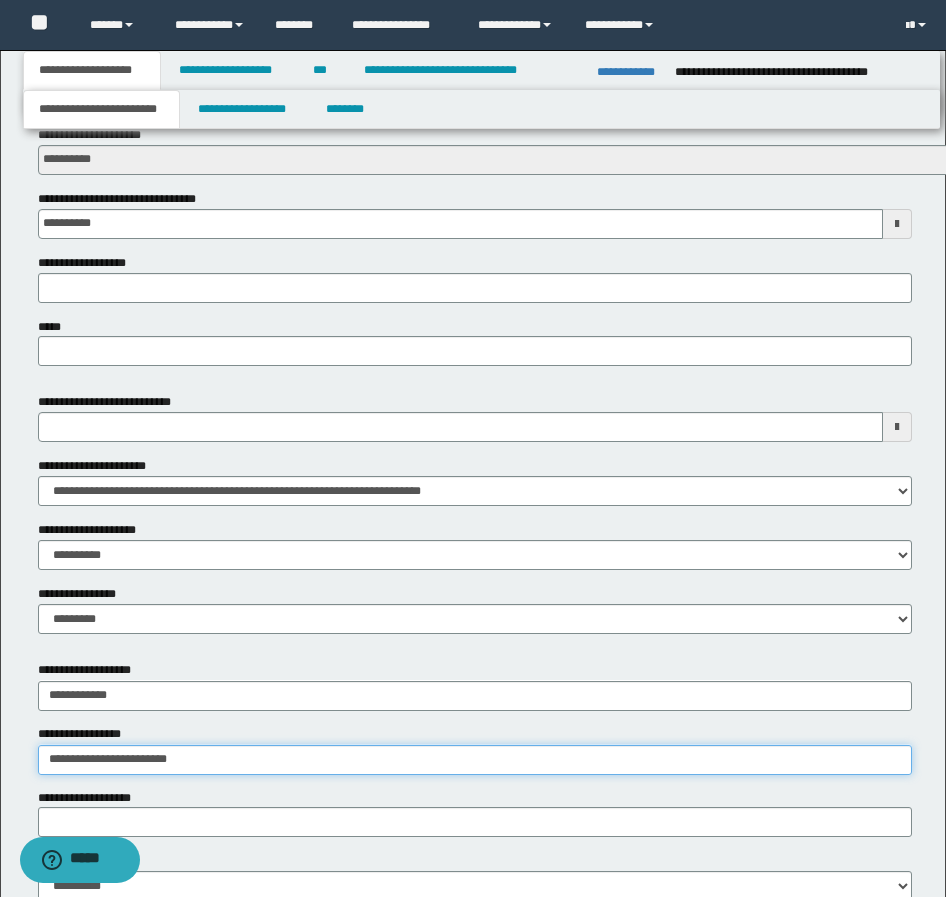 type on "**********" 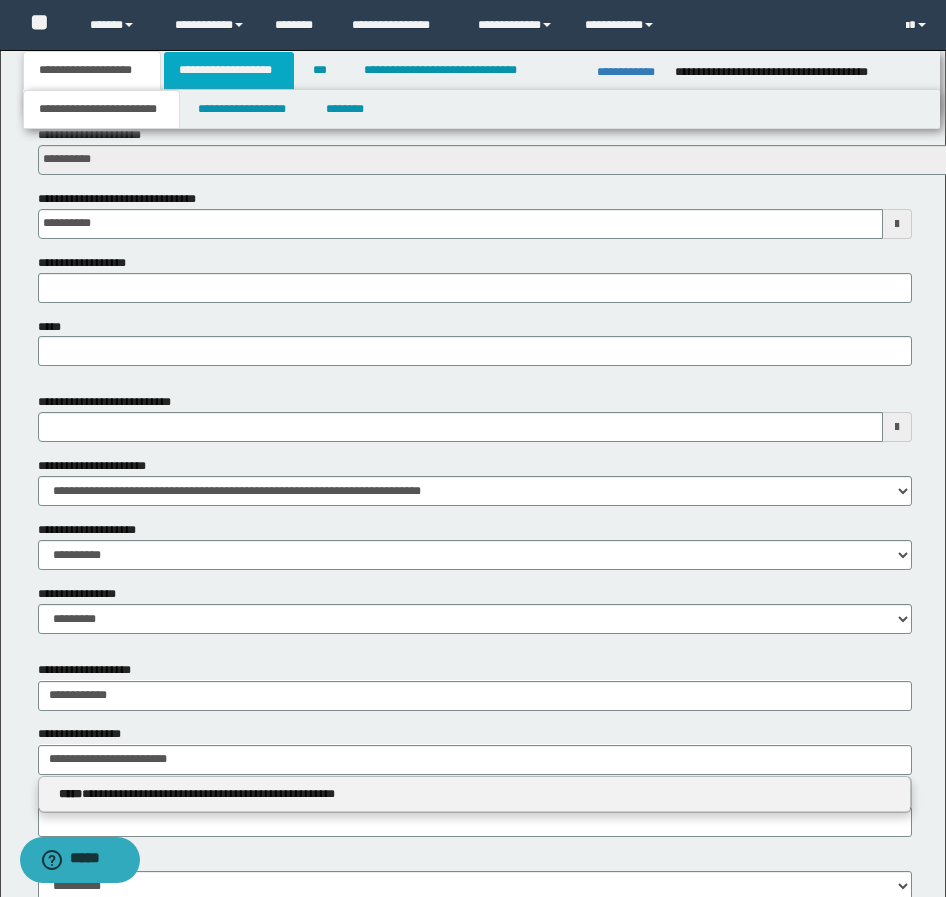 type 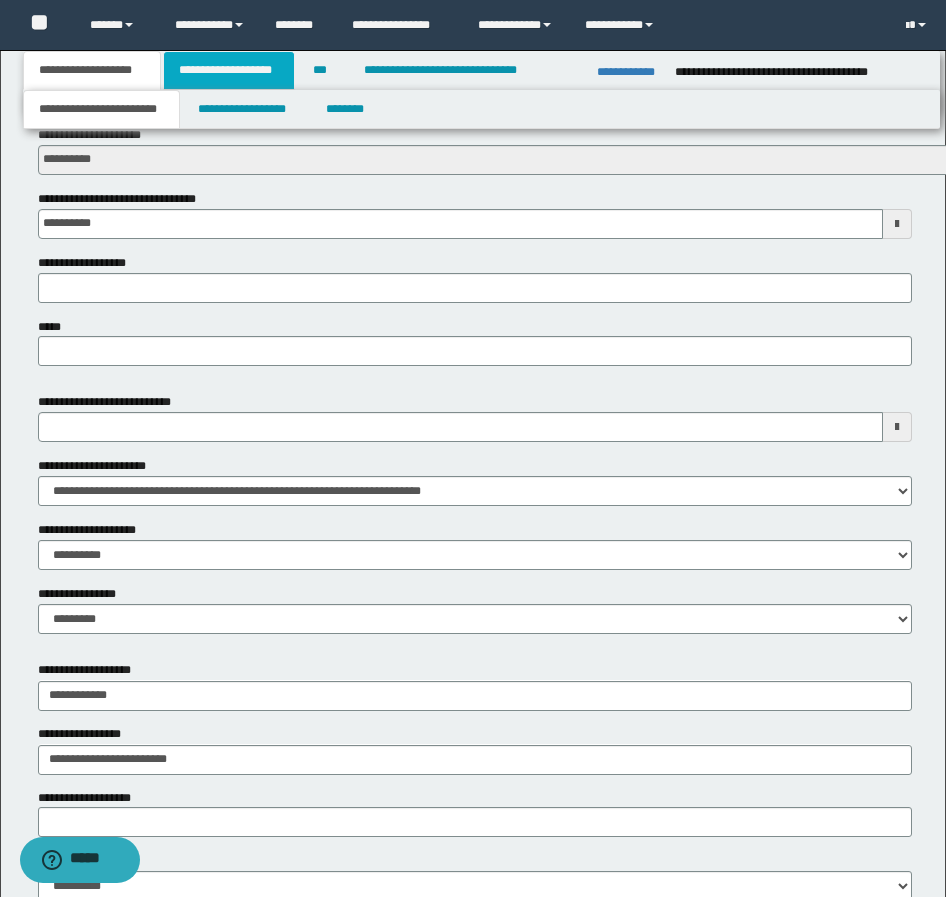 click on "**********" at bounding box center [229, 70] 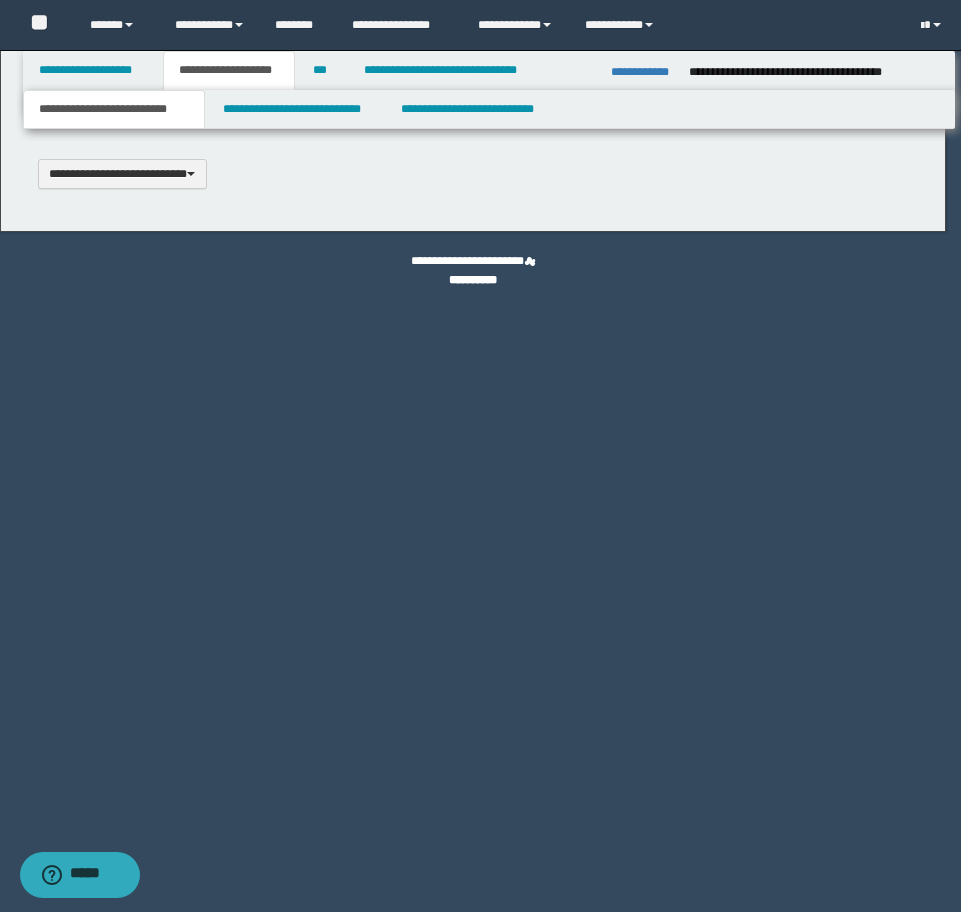 scroll, scrollTop: 0, scrollLeft: 0, axis: both 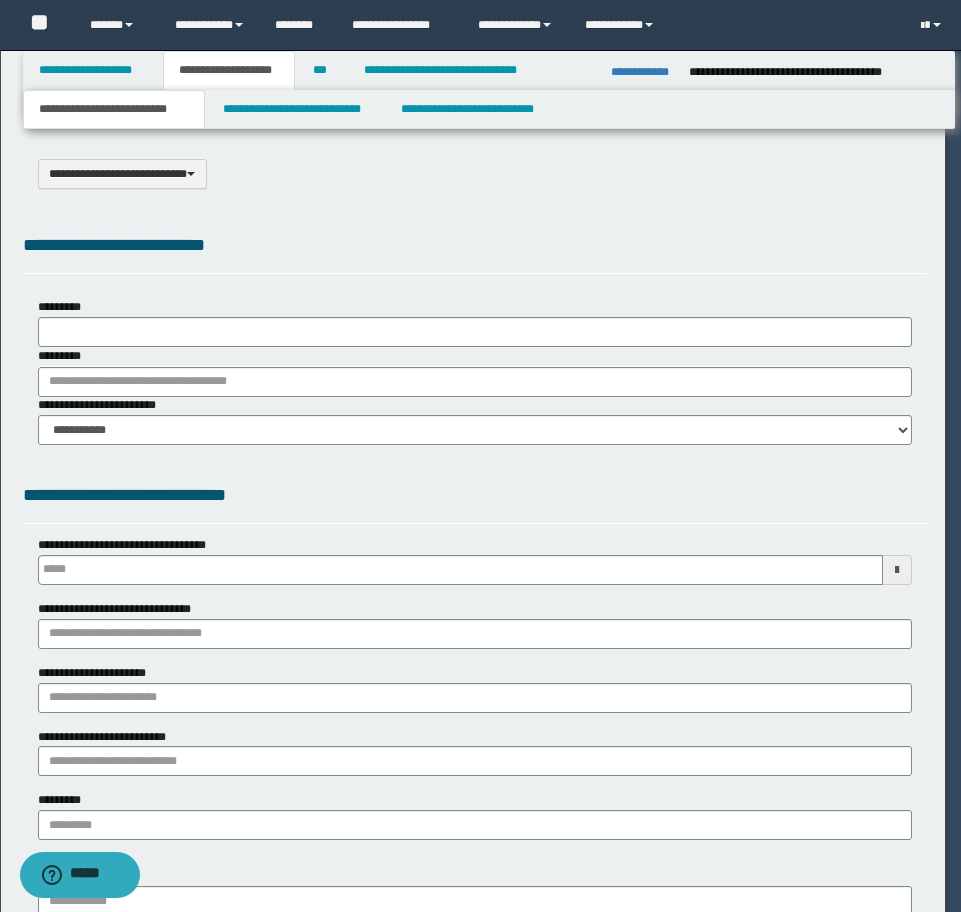 select on "*" 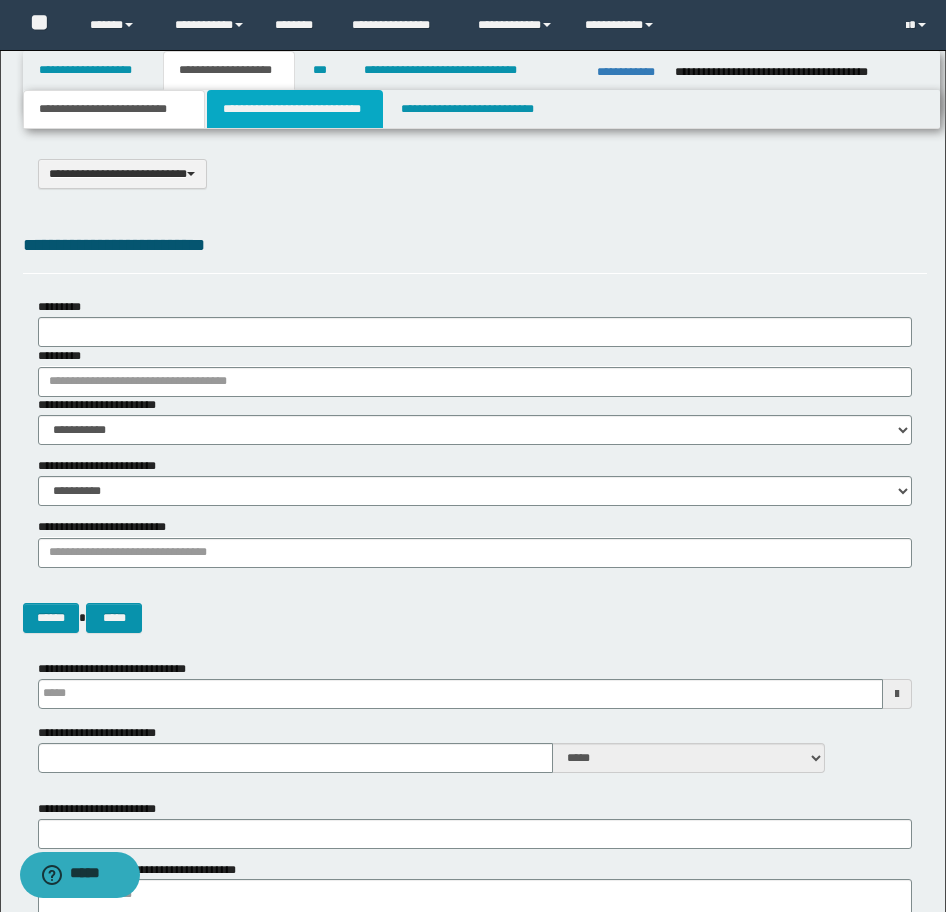 click on "**********" at bounding box center (295, 109) 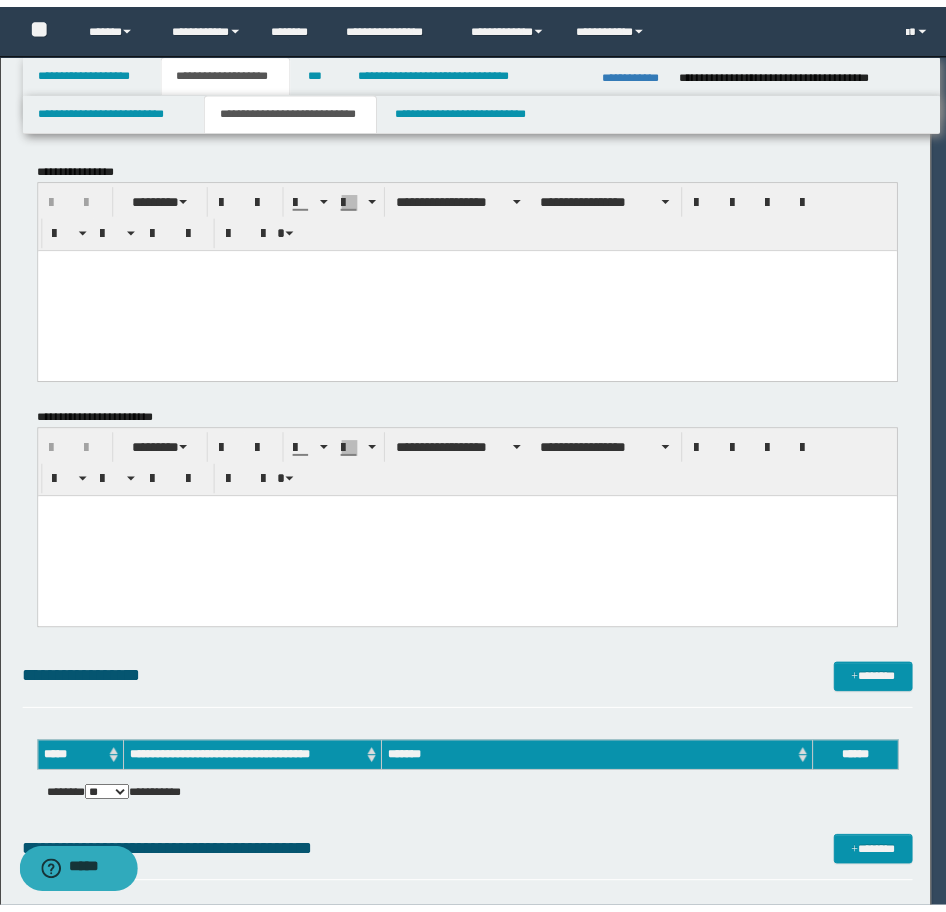 scroll, scrollTop: 0, scrollLeft: 0, axis: both 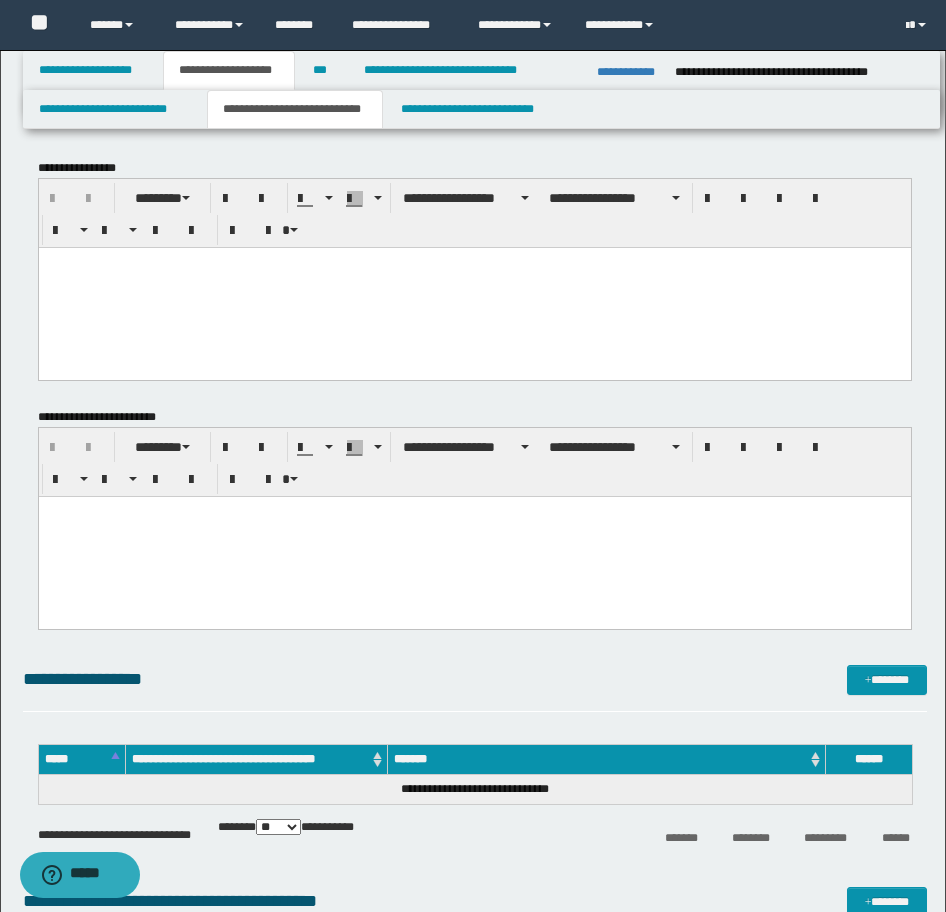 click at bounding box center [474, 287] 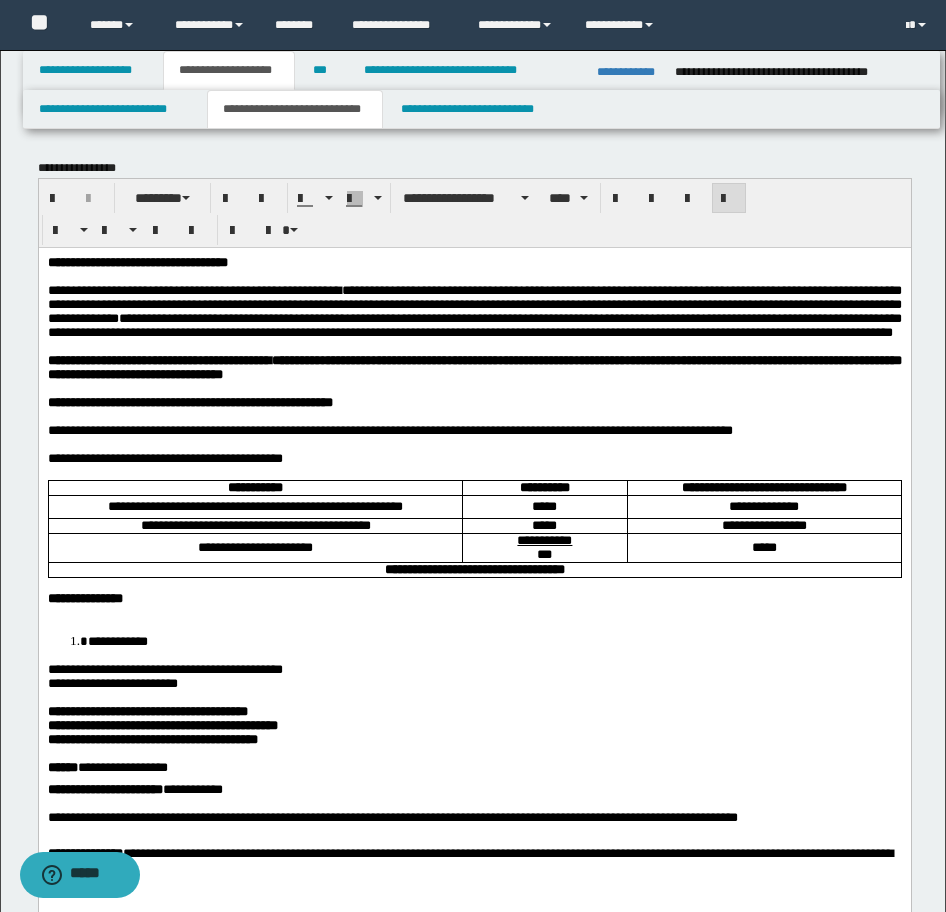click on "**********" at bounding box center [474, 1206] 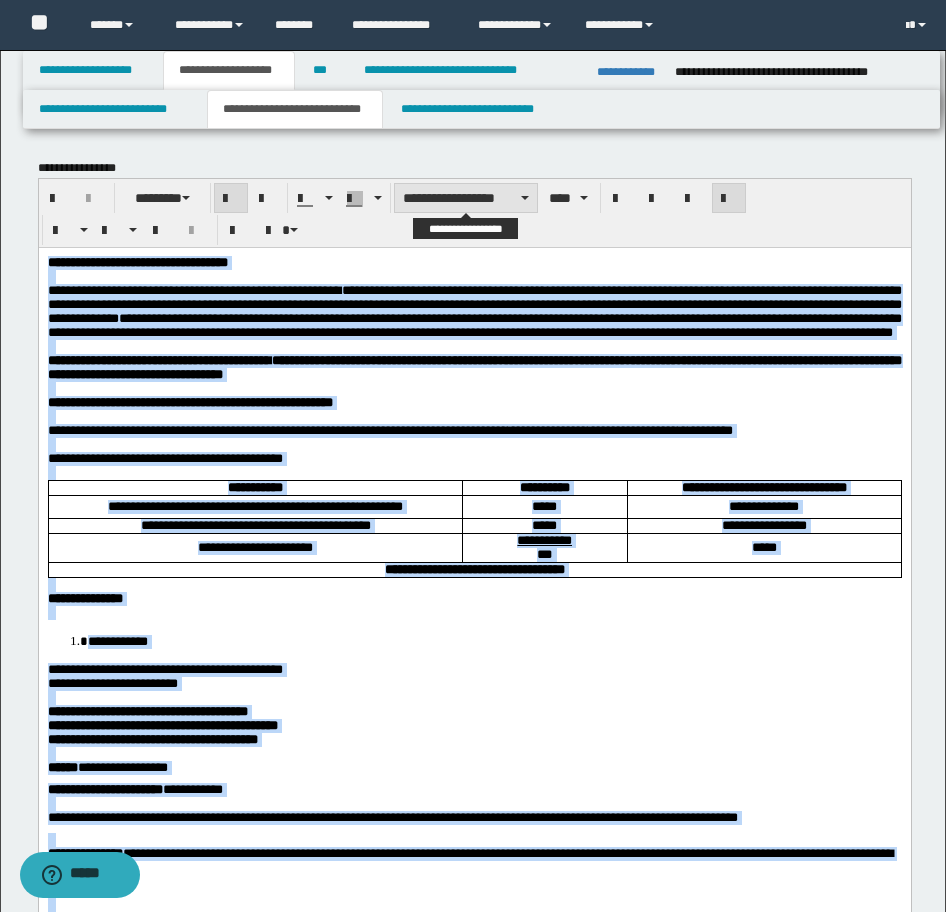 click on "**********" at bounding box center (466, 198) 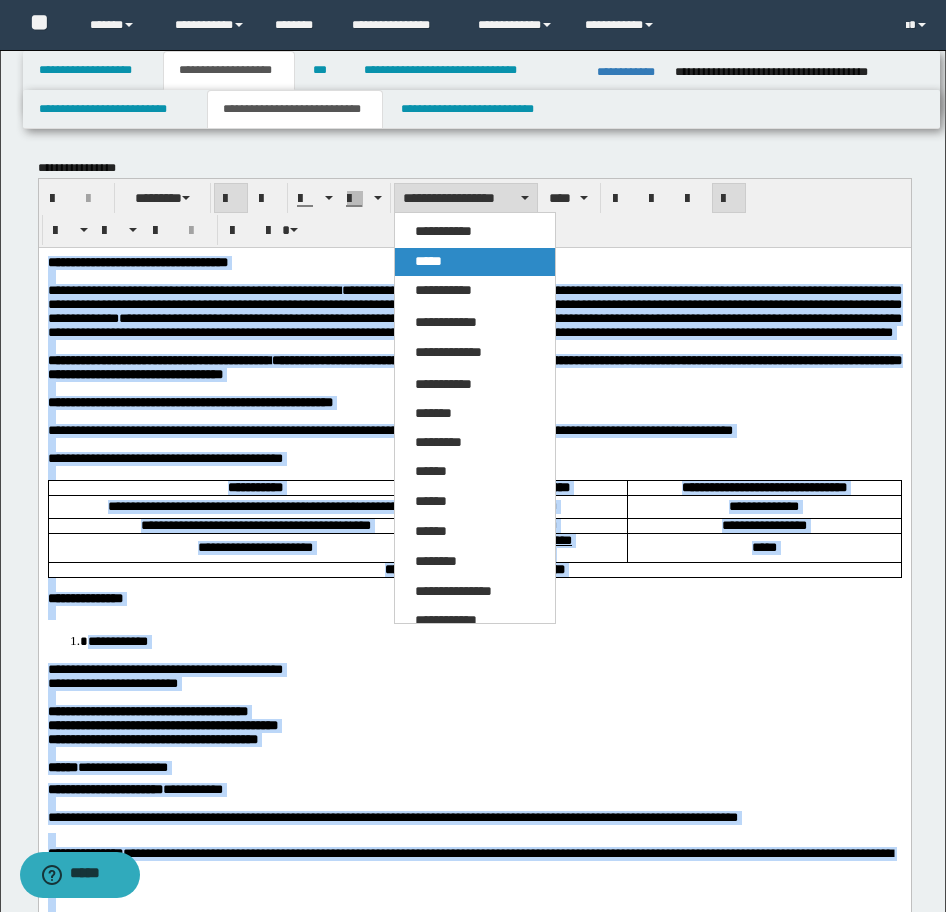 click on "*****" at bounding box center (428, 261) 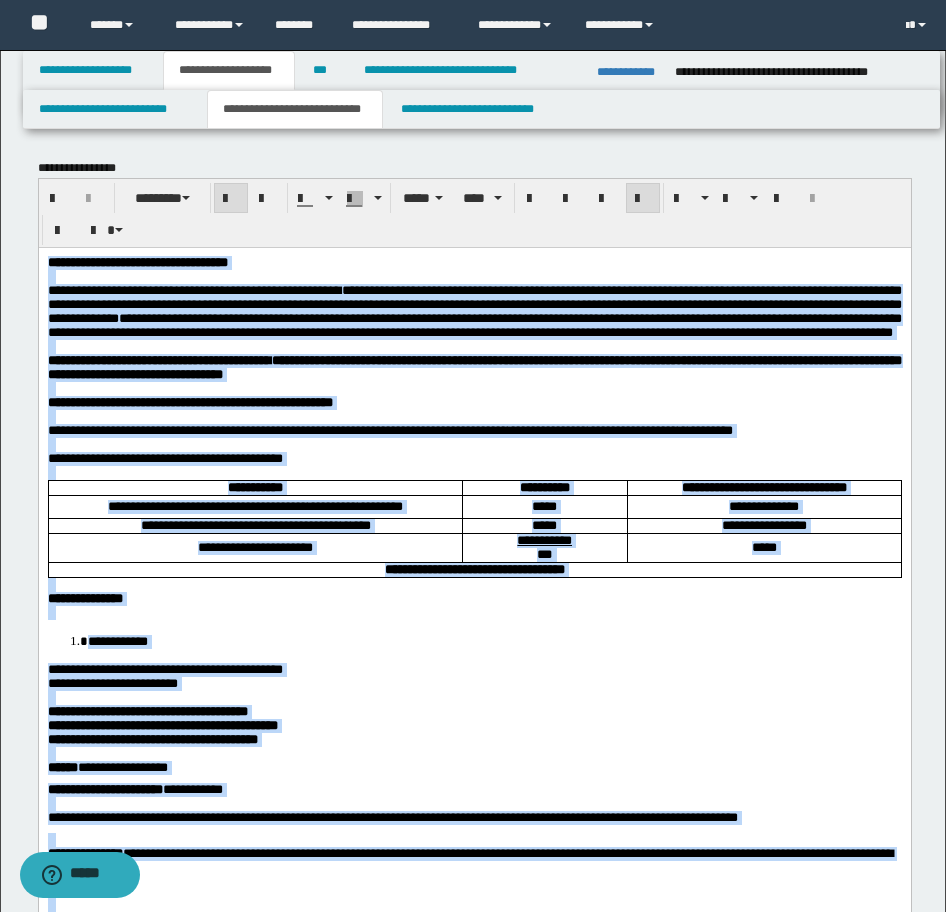 drag, startPoint x: 367, startPoint y: 459, endPoint x: 338, endPoint y: 489, distance: 41.725292 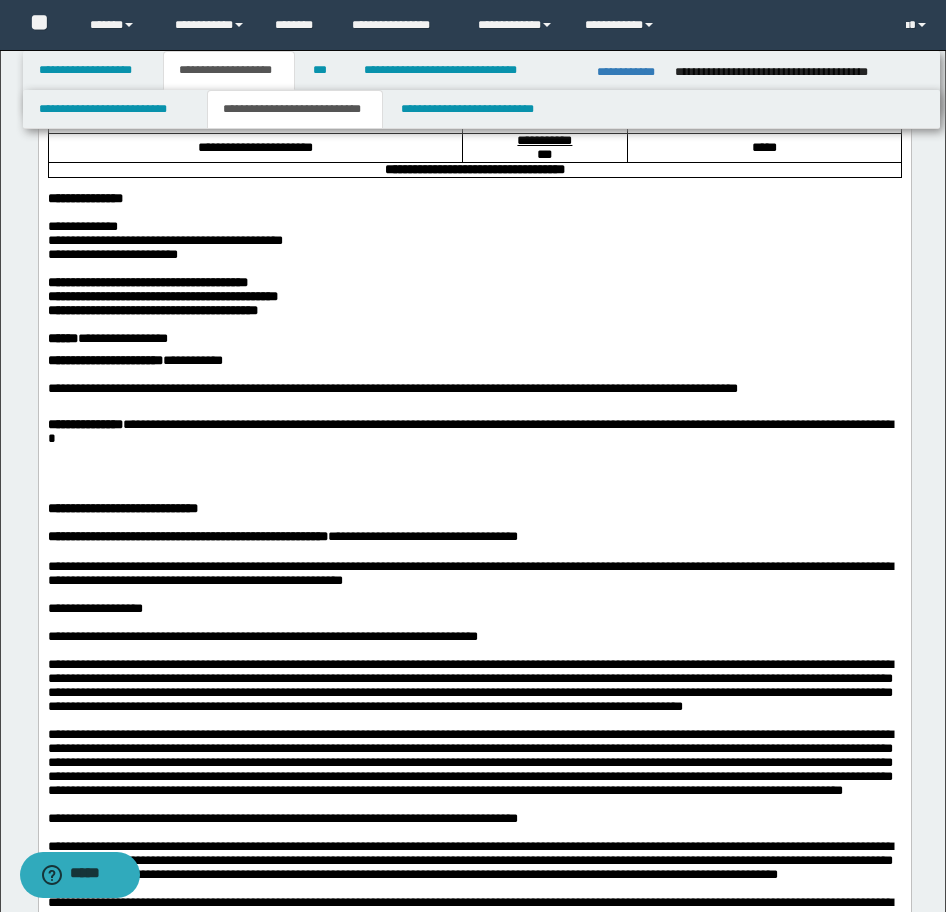 scroll, scrollTop: 100, scrollLeft: 0, axis: vertical 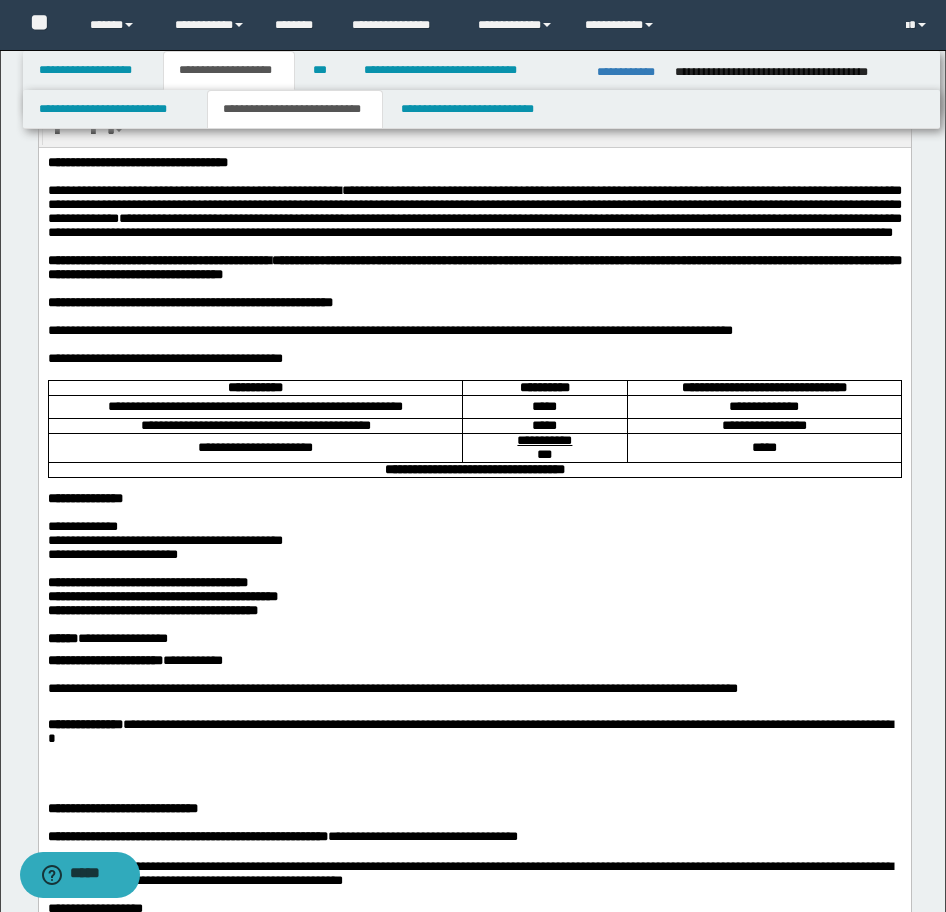 click on "**********" at bounding box center [137, 161] 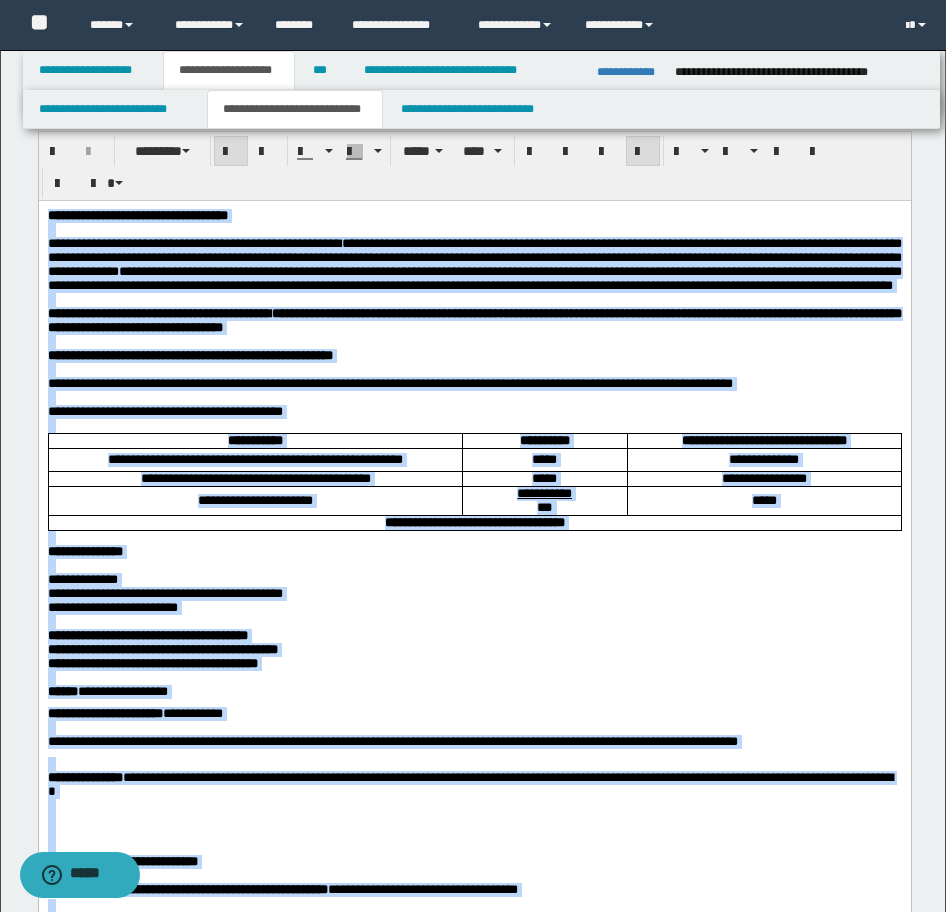 scroll, scrollTop: 0, scrollLeft: 0, axis: both 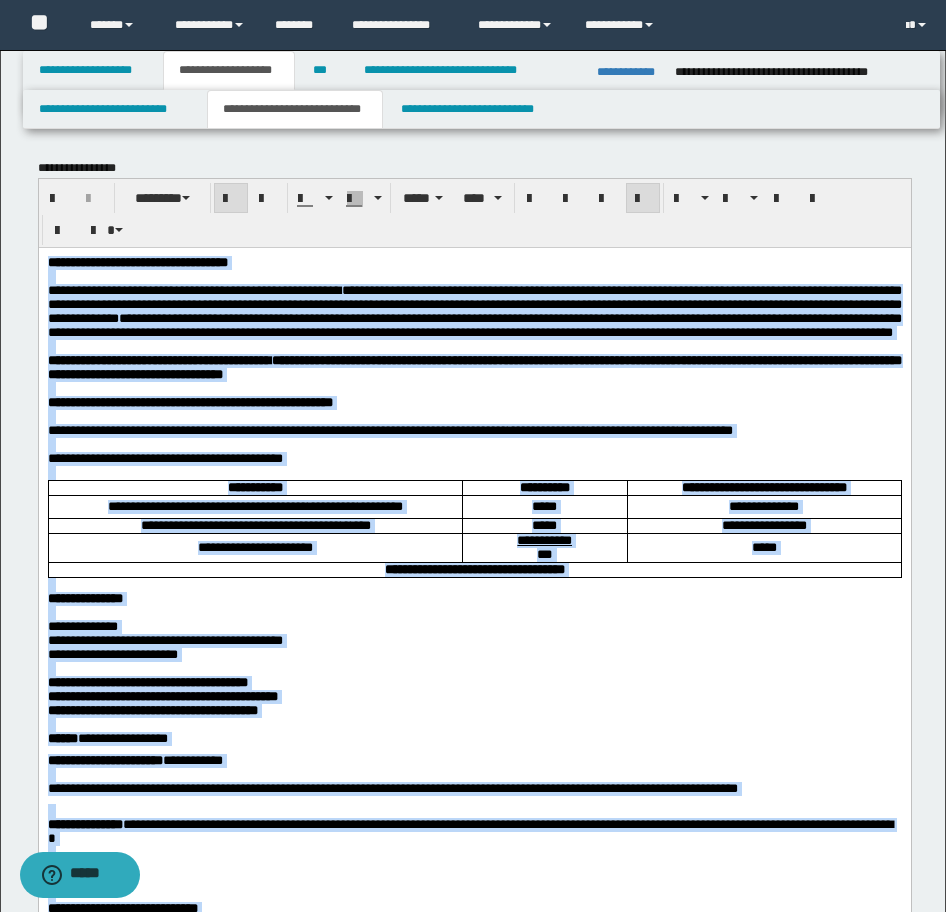 click at bounding box center [643, 199] 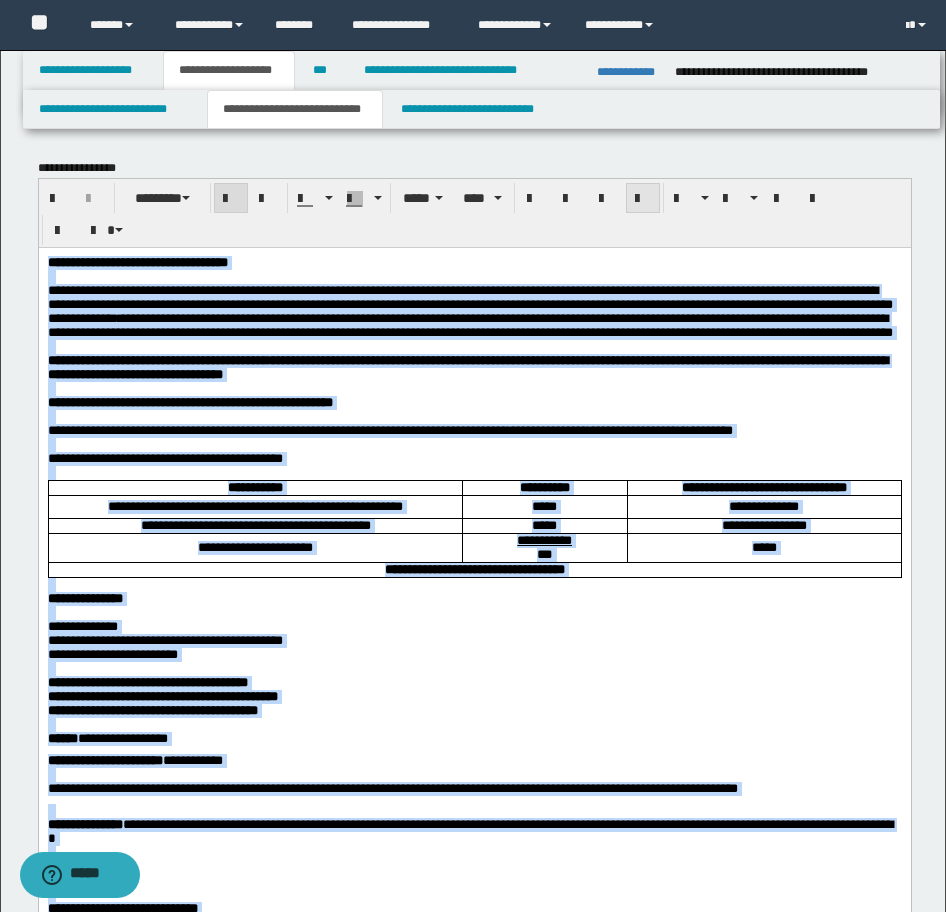 click at bounding box center (643, 199) 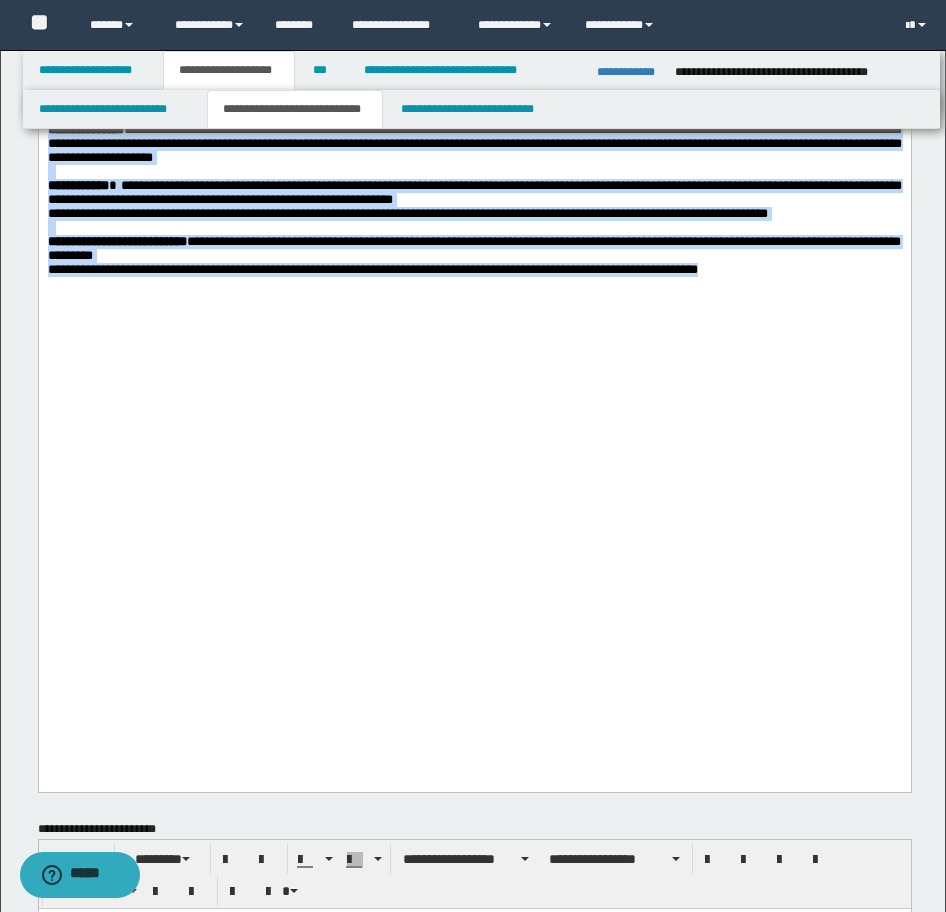 scroll, scrollTop: 2100, scrollLeft: 0, axis: vertical 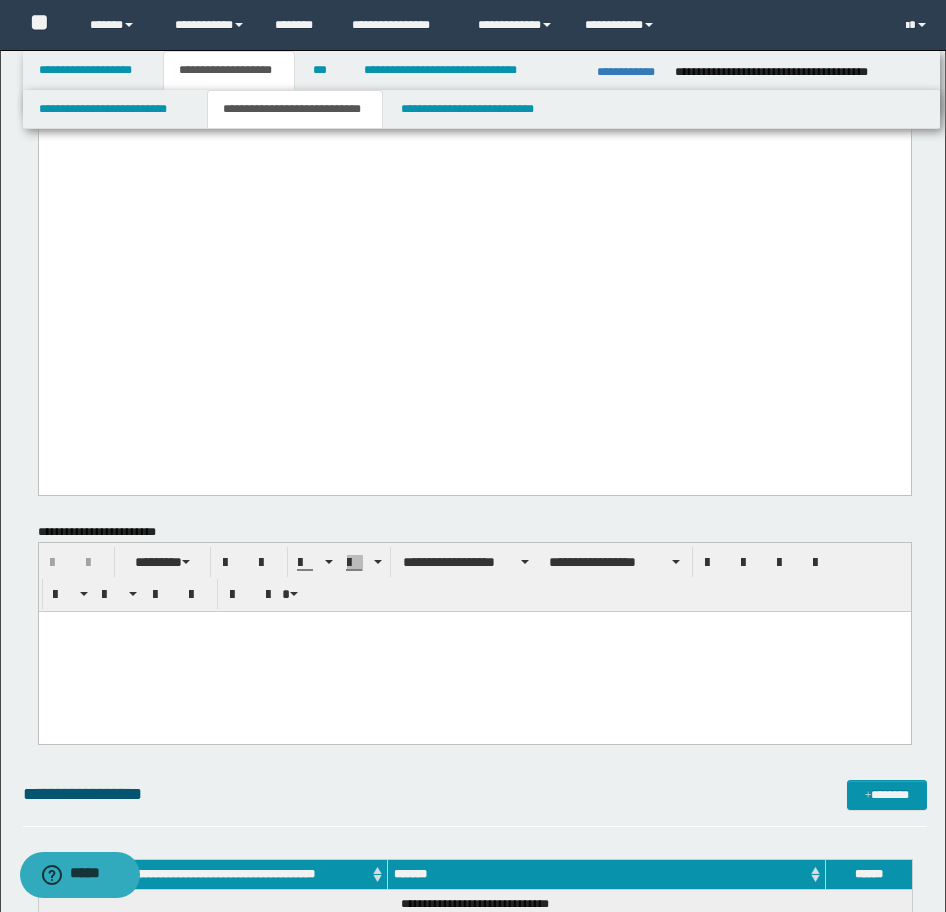 click on "**********" at bounding box center (474, -907) 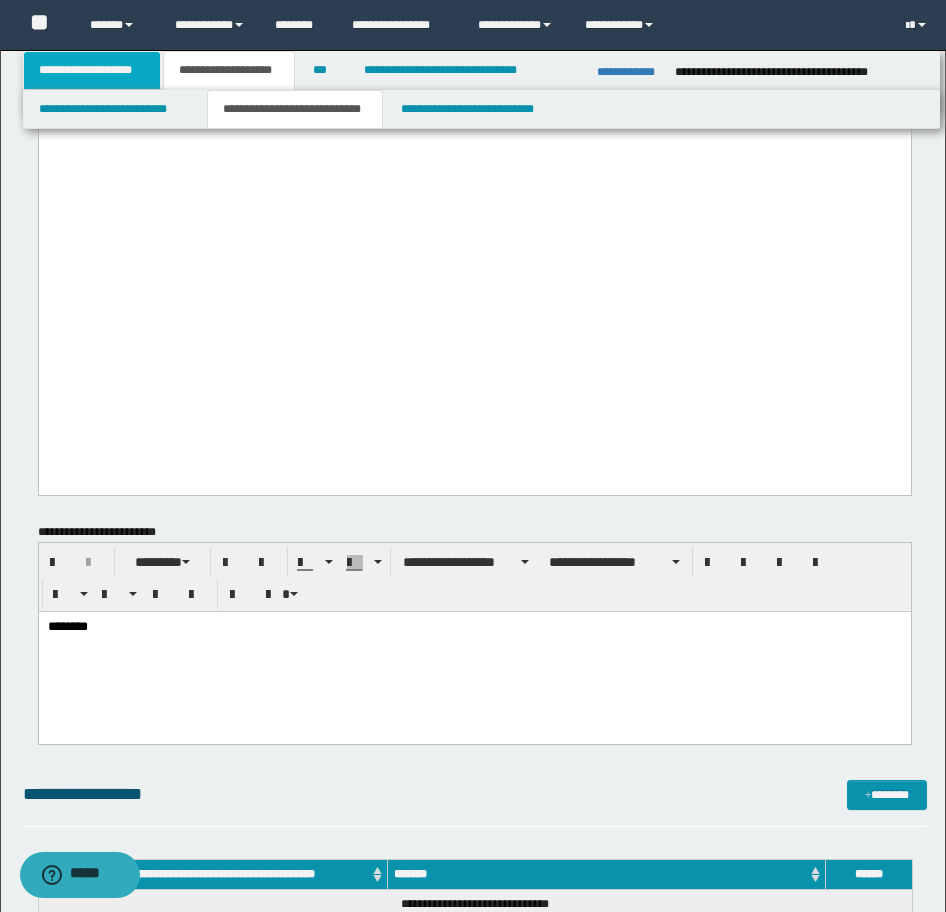 click on "**********" at bounding box center (92, 70) 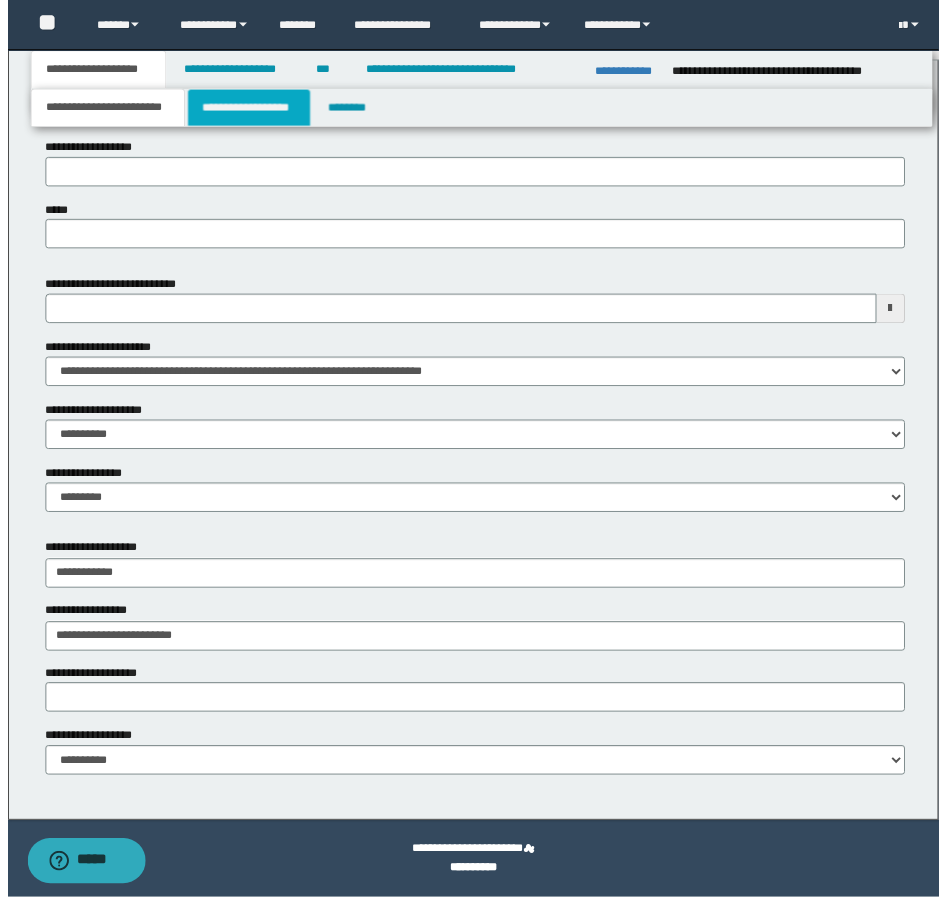 scroll, scrollTop: 895, scrollLeft: 0, axis: vertical 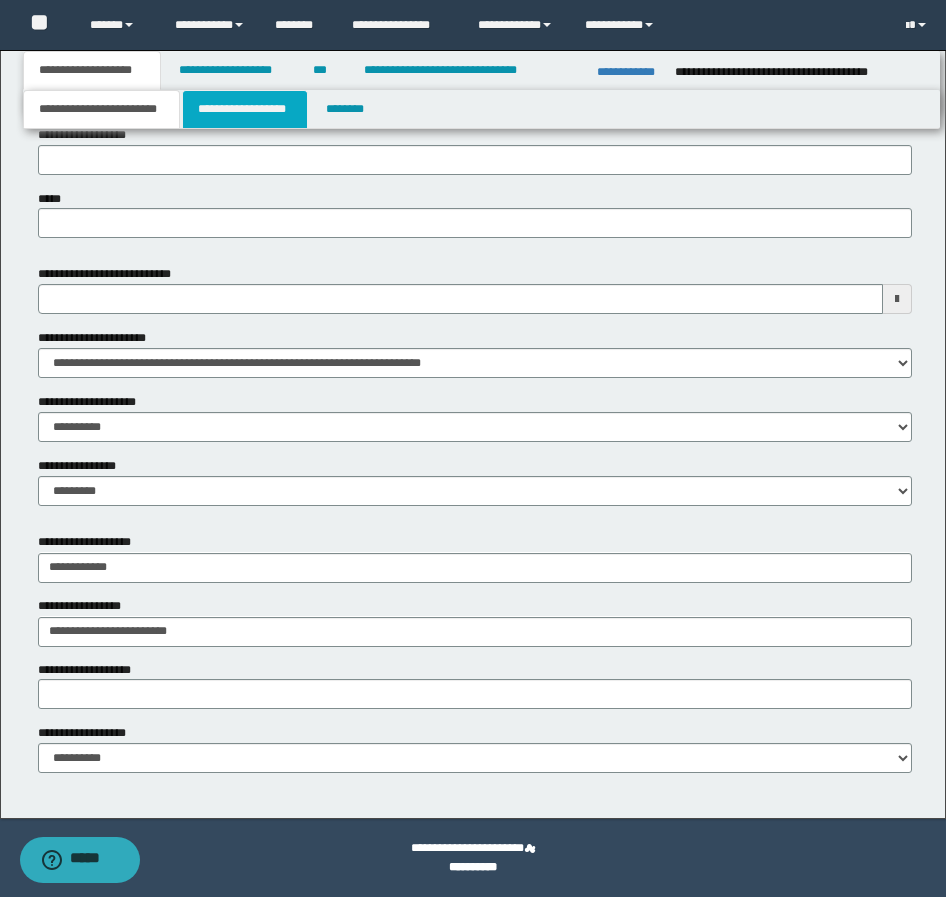 click on "**********" at bounding box center [245, 109] 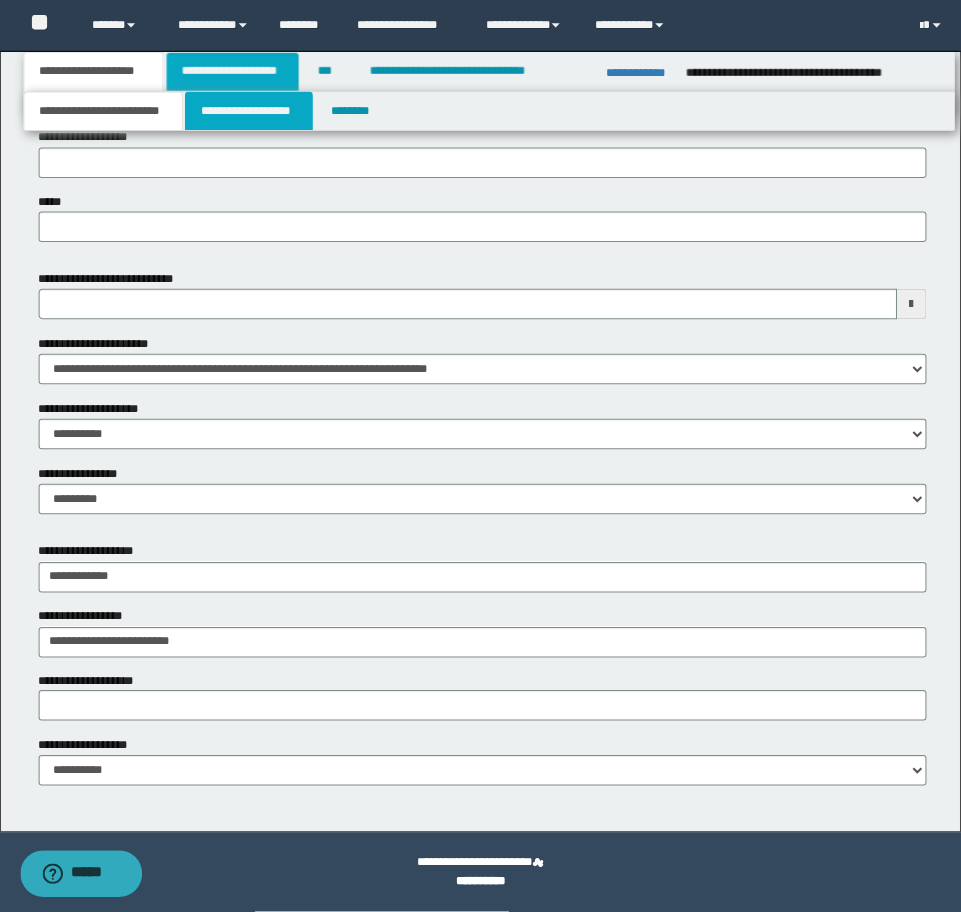 scroll, scrollTop: 0, scrollLeft: 0, axis: both 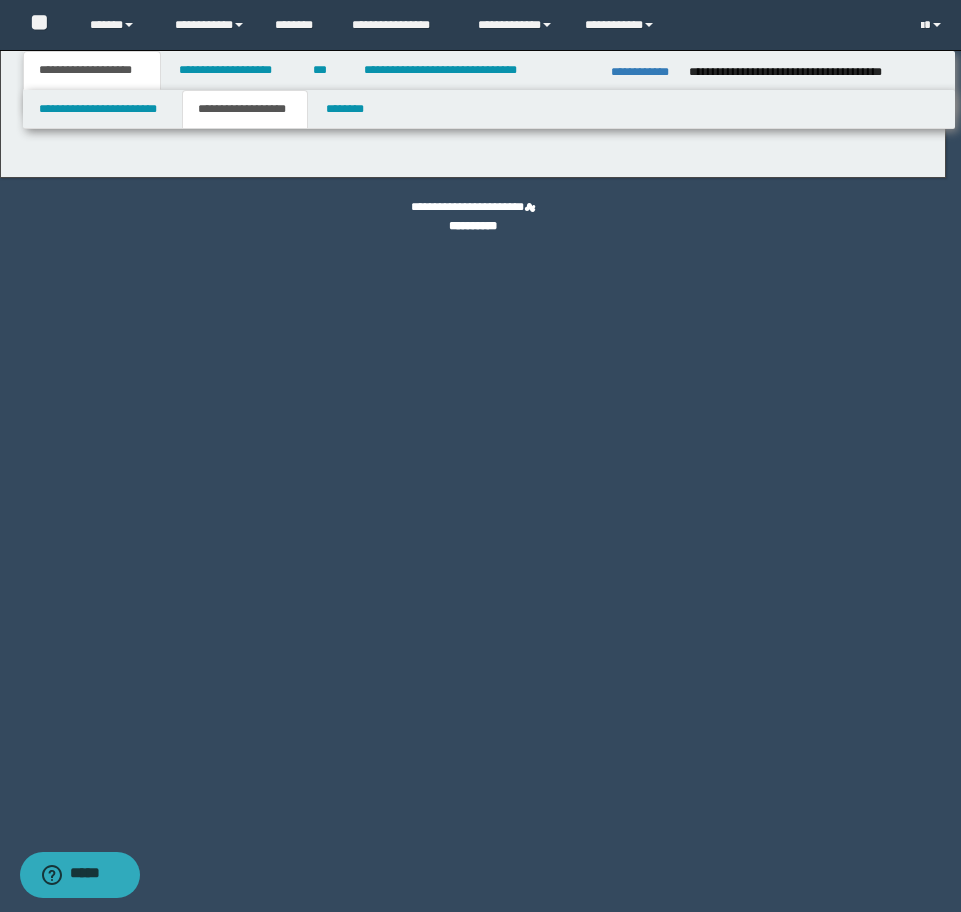 select on "*" 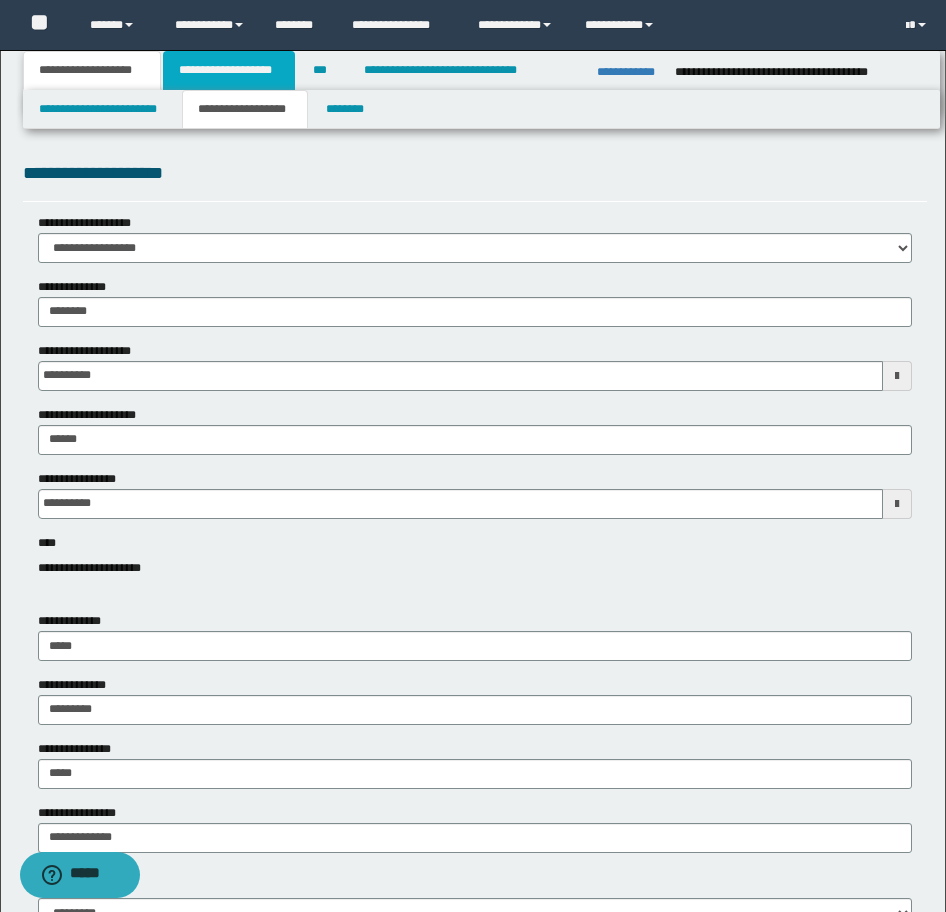 click on "**********" at bounding box center (229, 70) 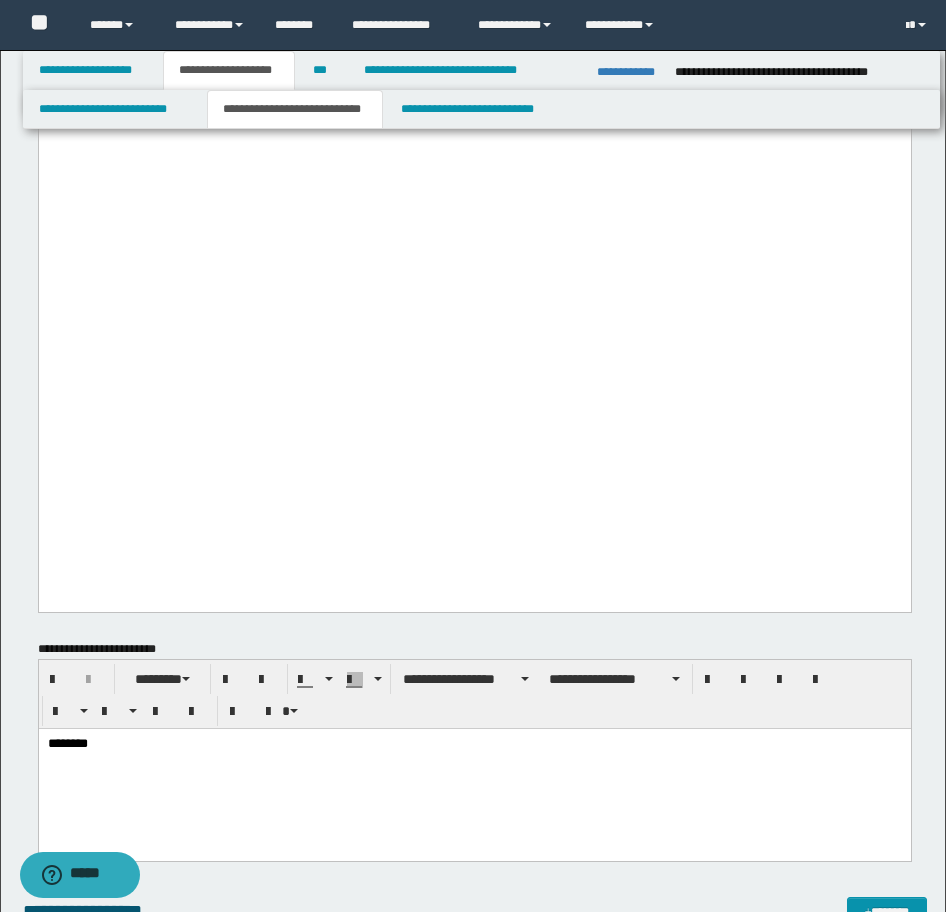 scroll, scrollTop: 2000, scrollLeft: 0, axis: vertical 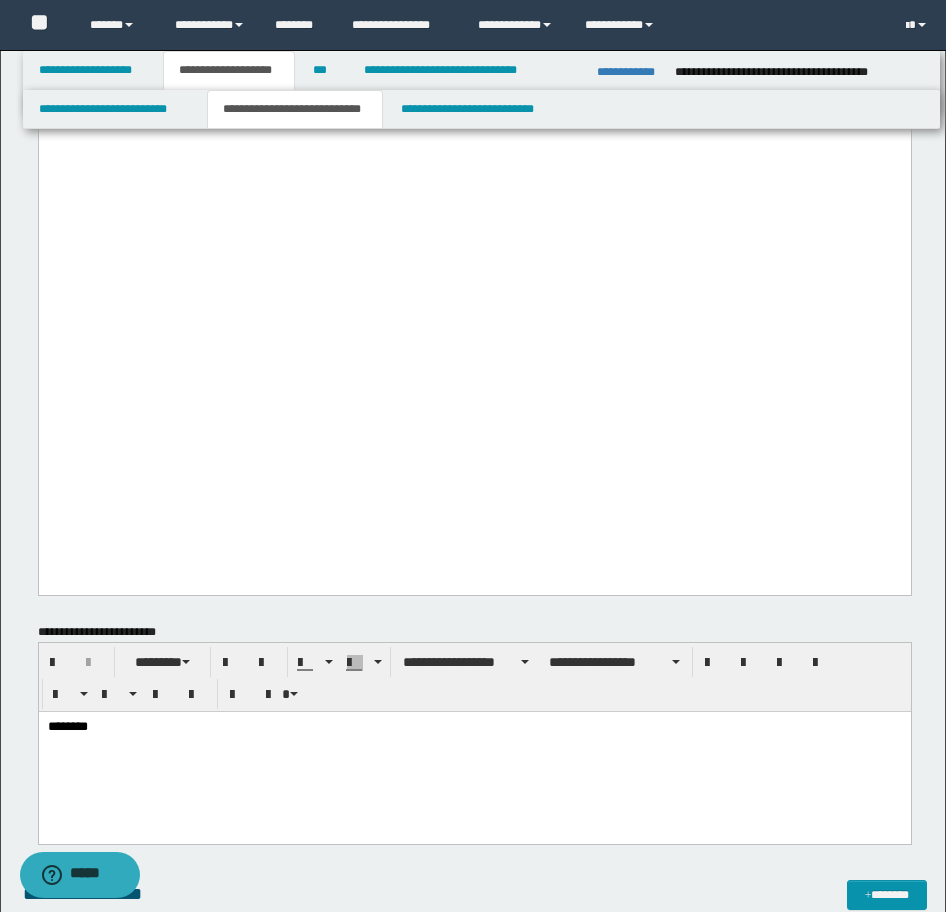 click on "********" at bounding box center (474, 727) 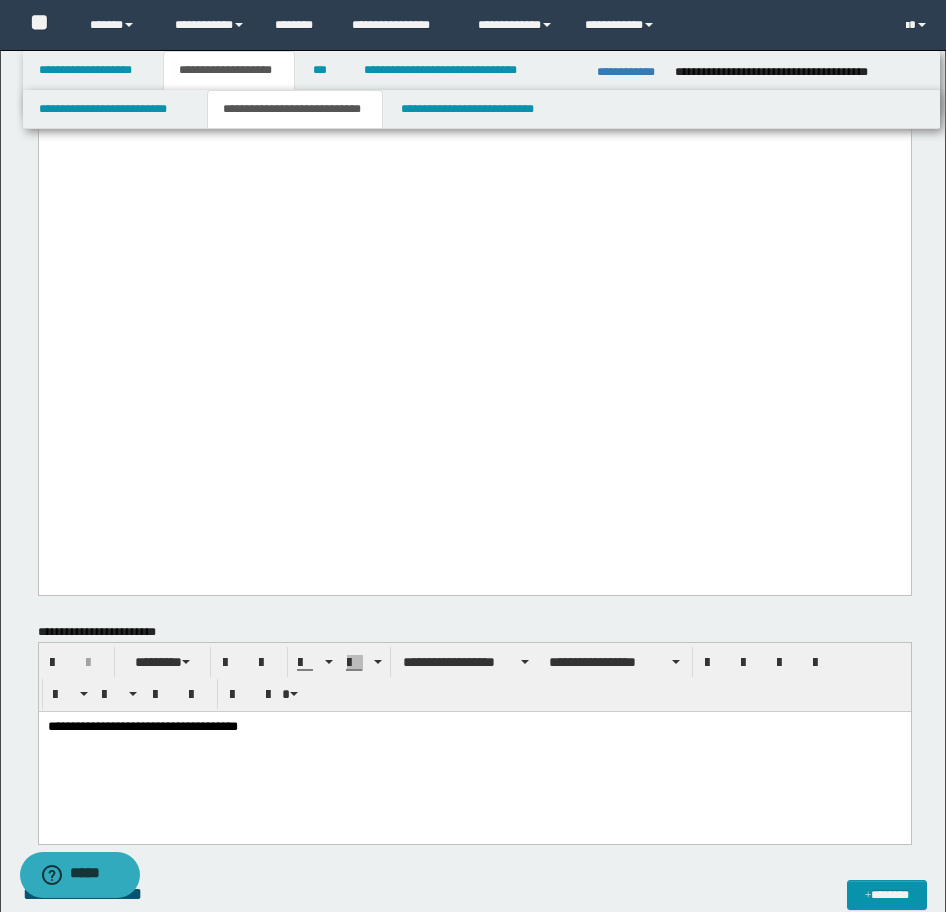 click on "**********" at bounding box center (474, -54) 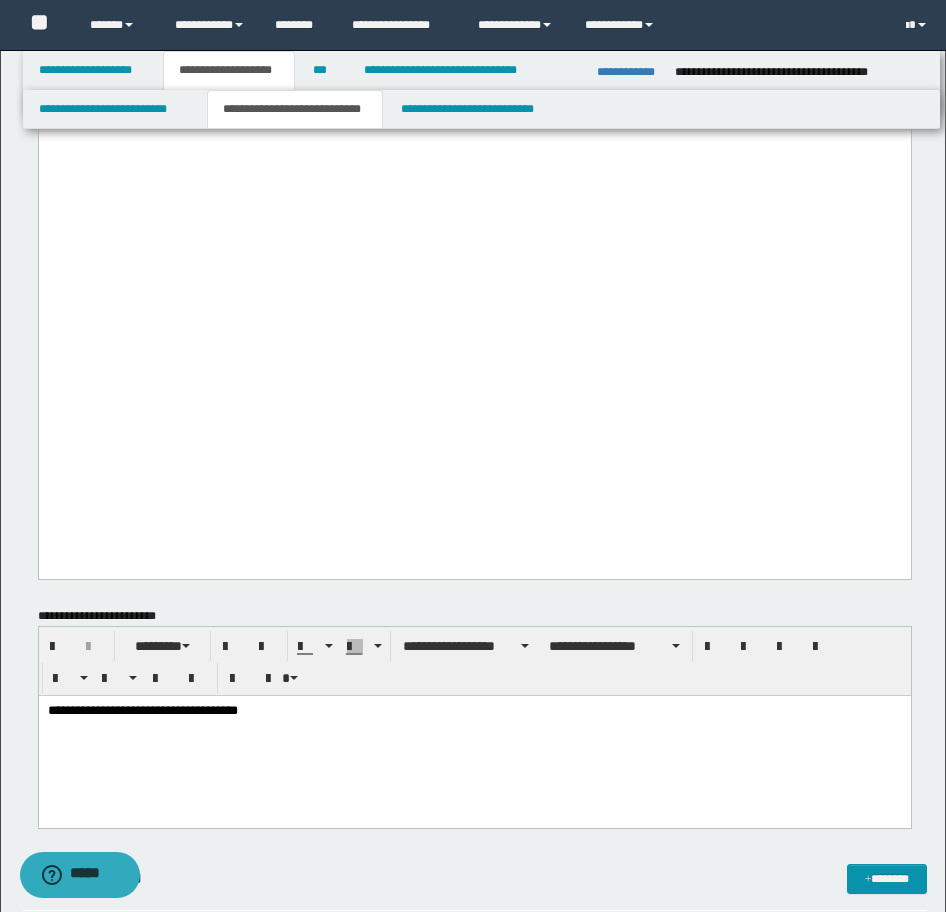 click on "**********" at bounding box center [474, 711] 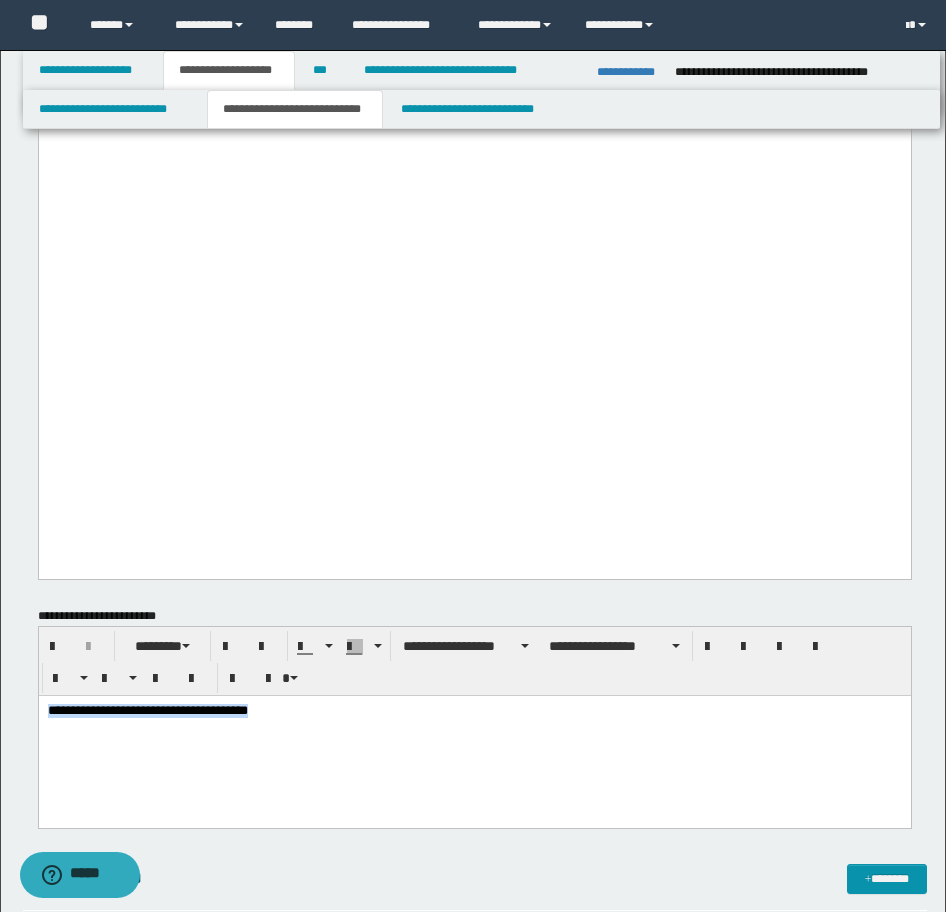 drag, startPoint x: 351, startPoint y: 716, endPoint x: 67, endPoint y: 1403, distance: 743.3875 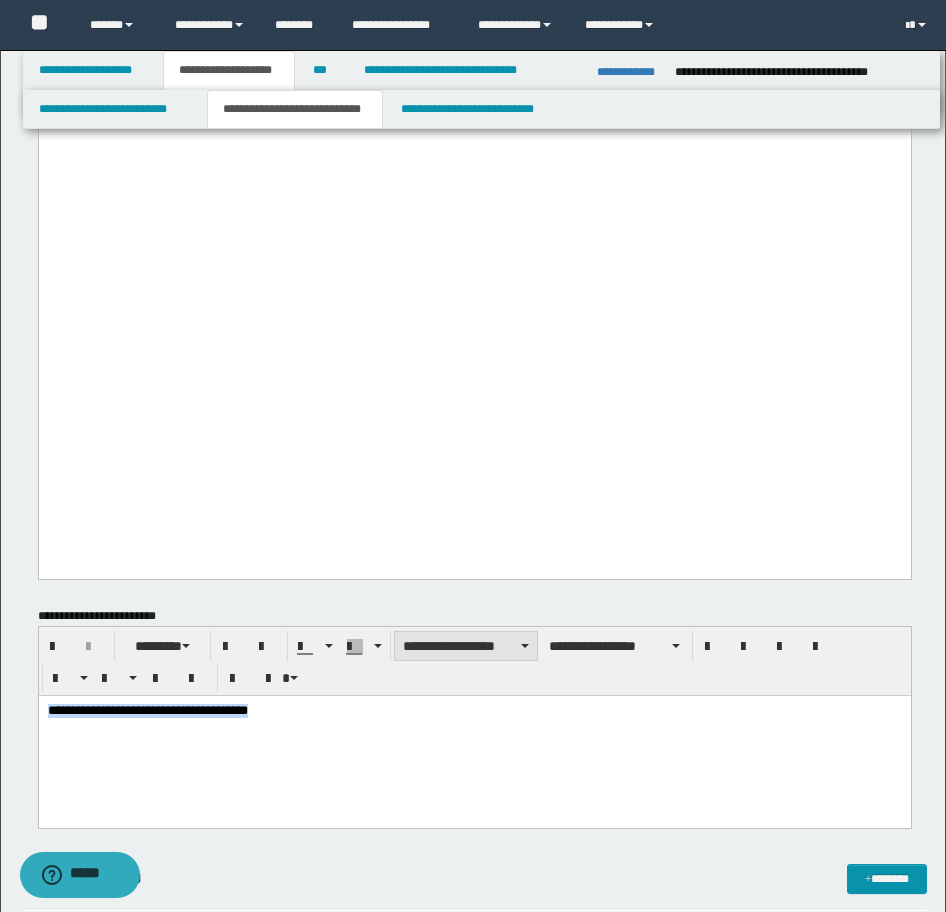click on "**********" at bounding box center (466, 646) 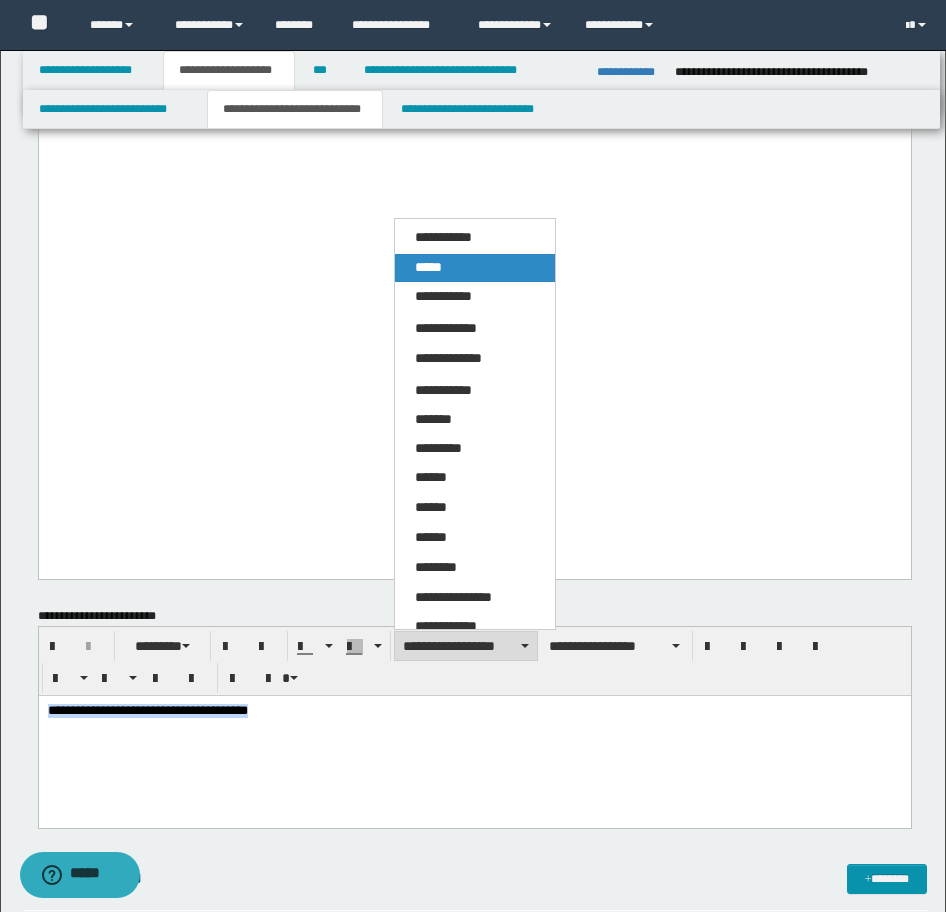 click on "*****" at bounding box center [475, 268] 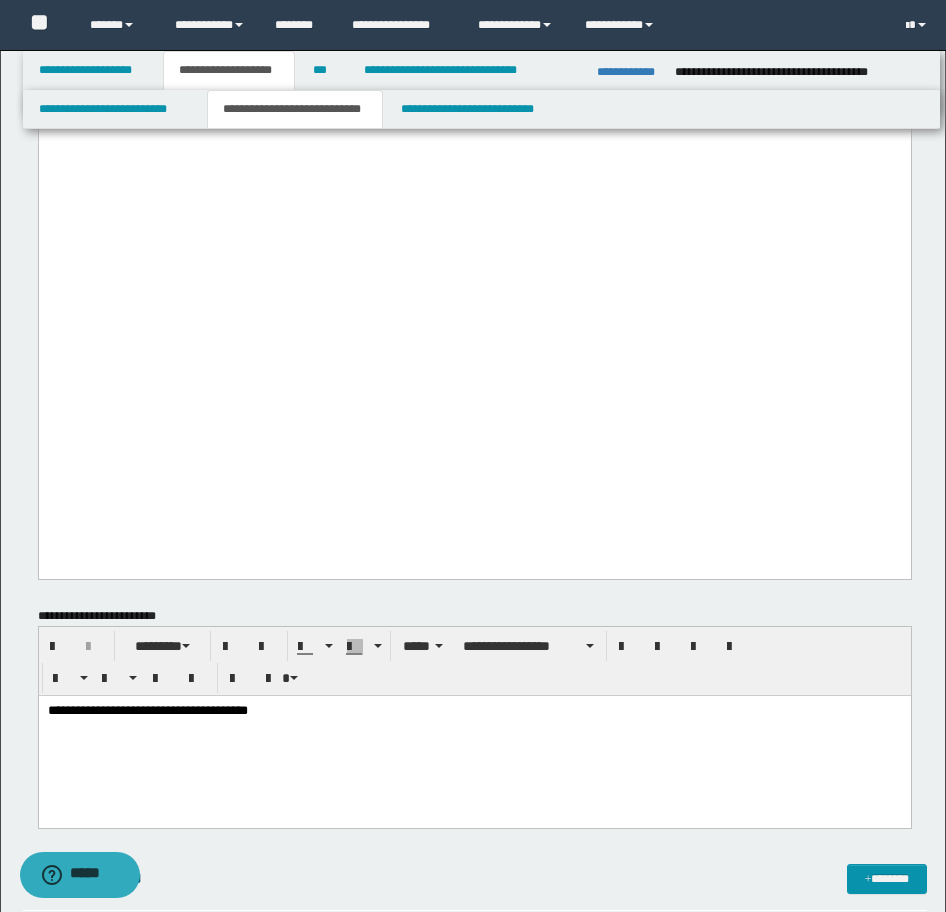 click on "**********" at bounding box center (474, -54) 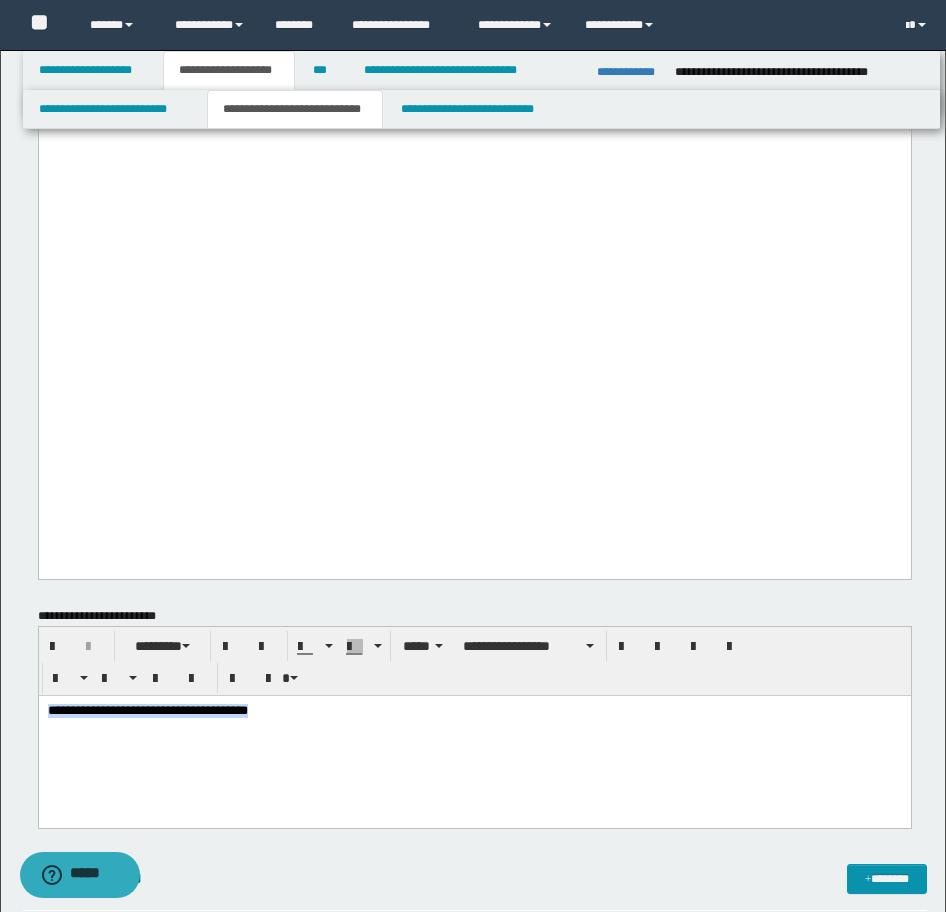 click on "**********" at bounding box center (474, 711) 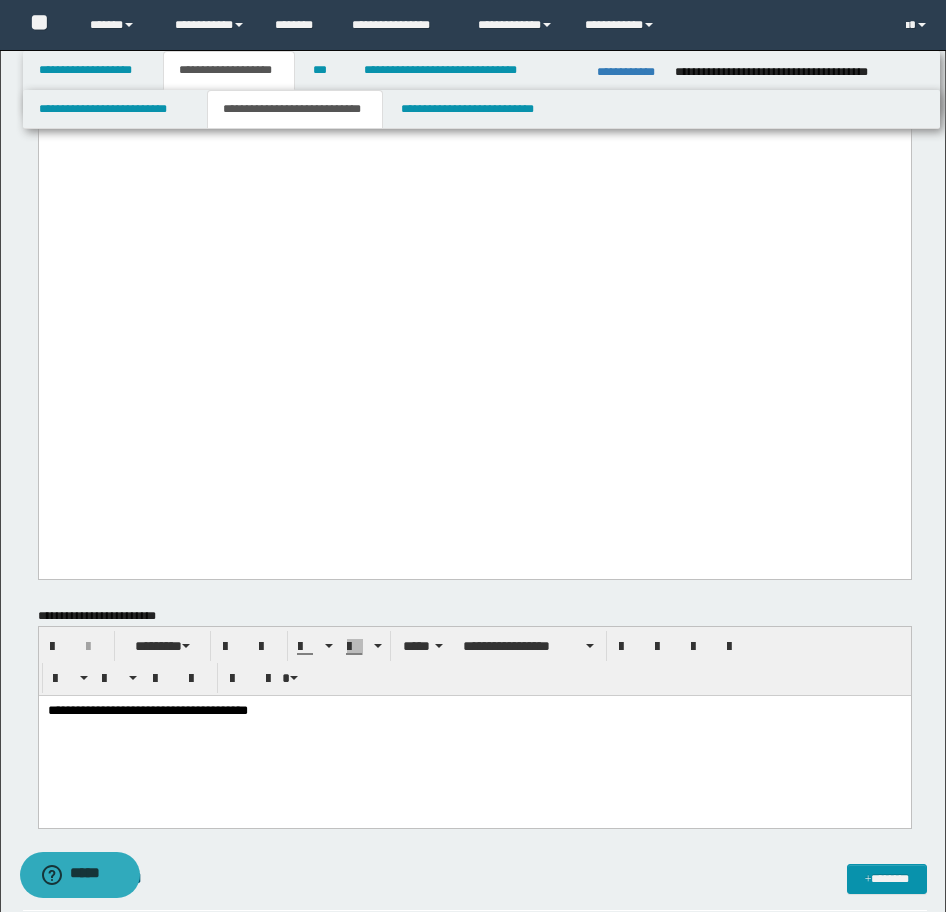 click on "**********" at bounding box center (474, 711) 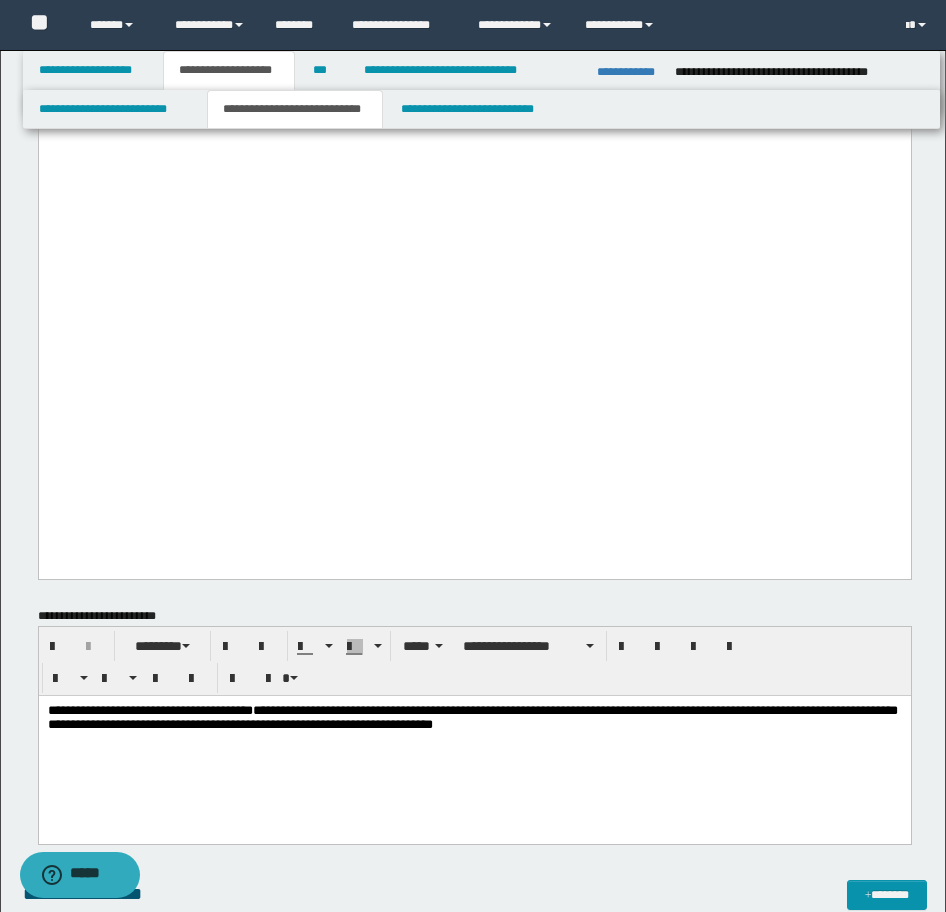 click on "**********" at bounding box center (472, 716) 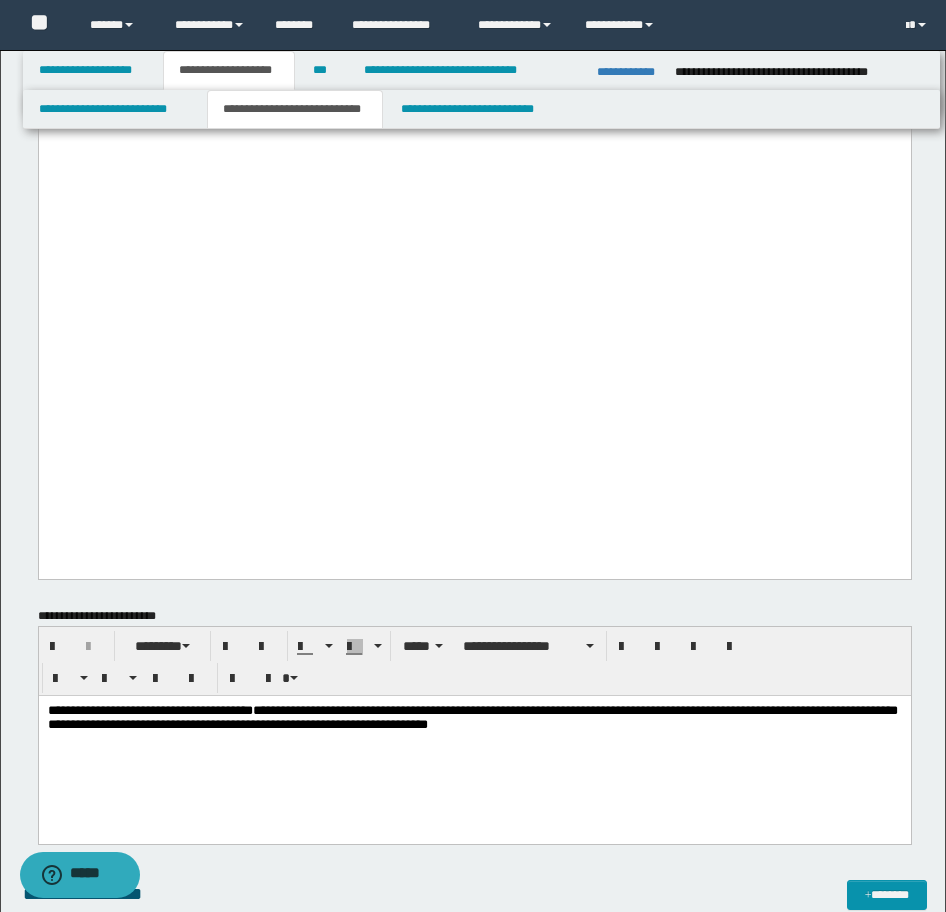 click on "**********" at bounding box center (472, 716) 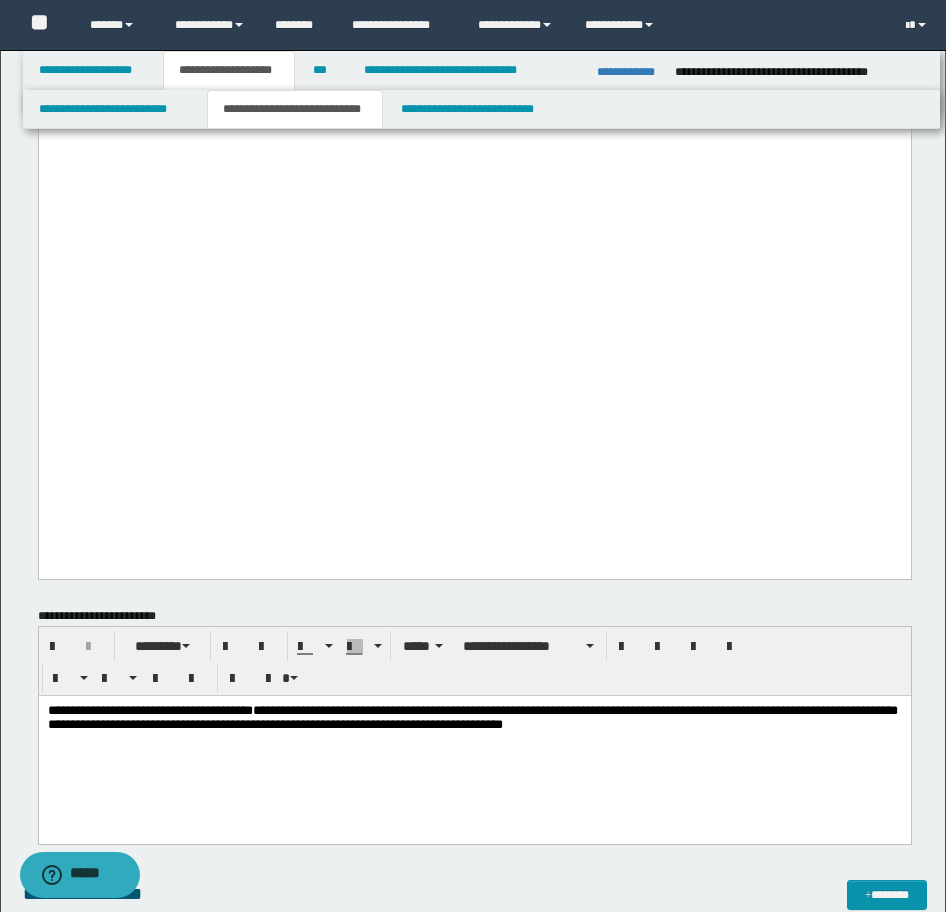drag, startPoint x: 749, startPoint y: 729, endPoint x: 844, endPoint y: 729, distance: 95 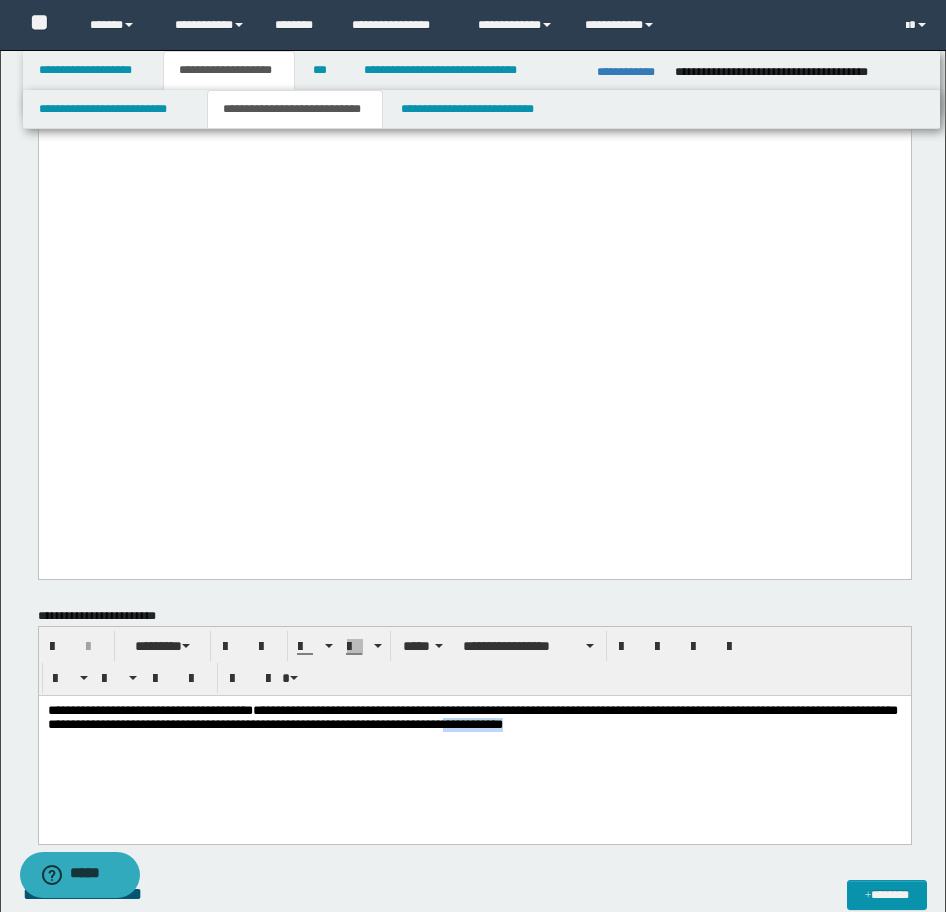 drag, startPoint x: 844, startPoint y: 729, endPoint x: 753, endPoint y: 727, distance: 91.02197 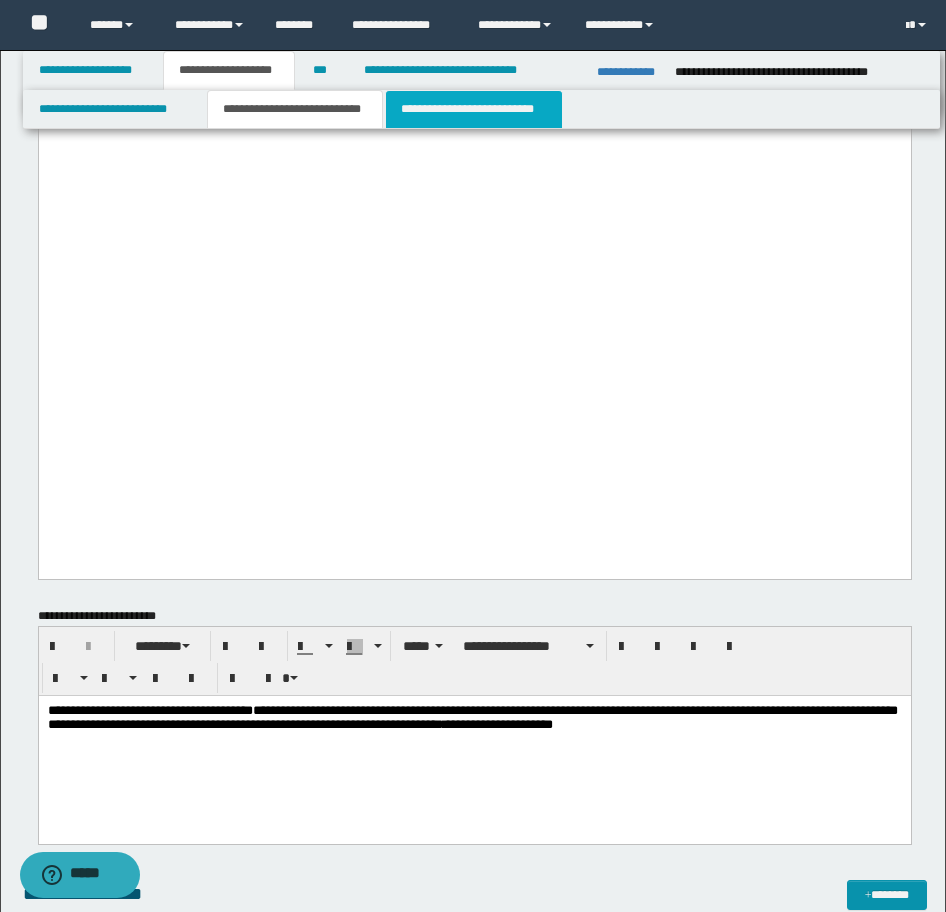 click on "**********" at bounding box center [474, 109] 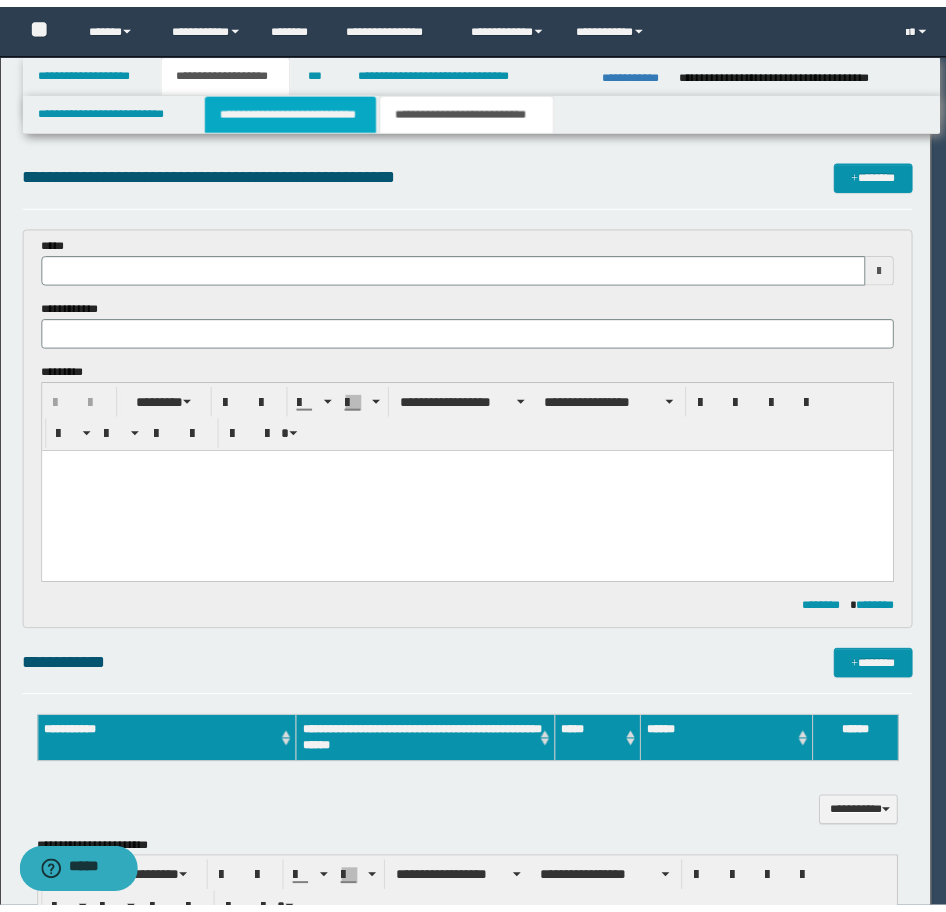 scroll, scrollTop: 0, scrollLeft: 0, axis: both 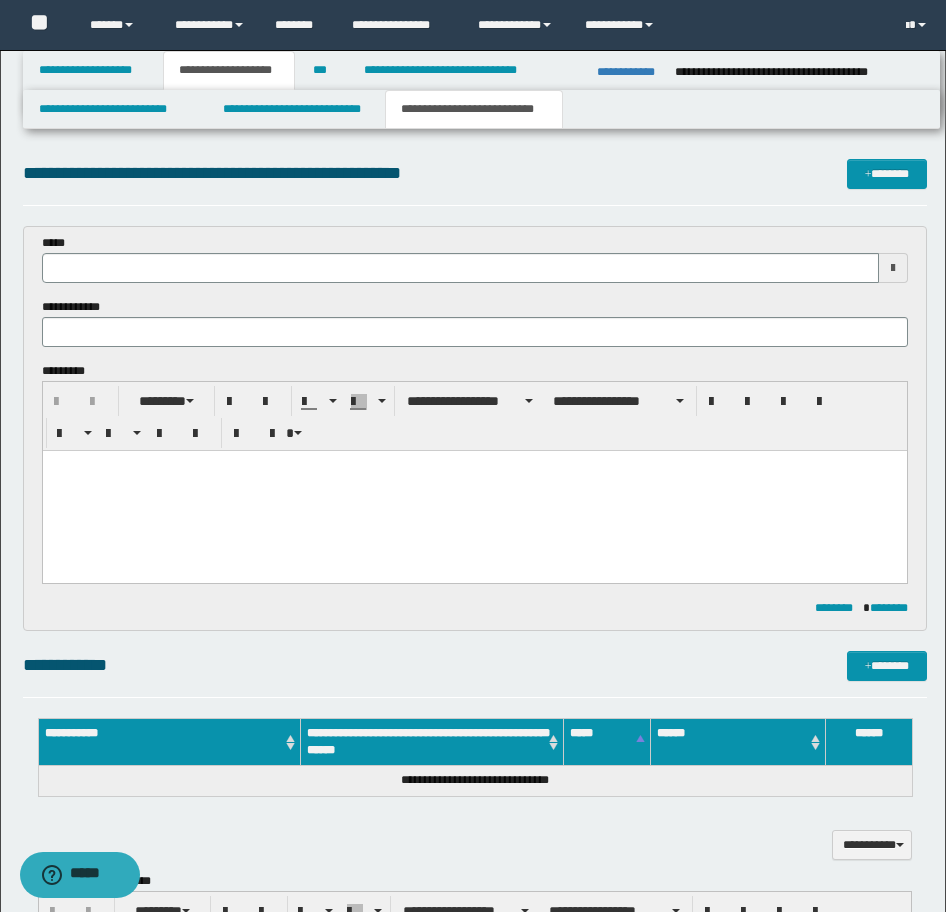 click at bounding box center (474, 491) 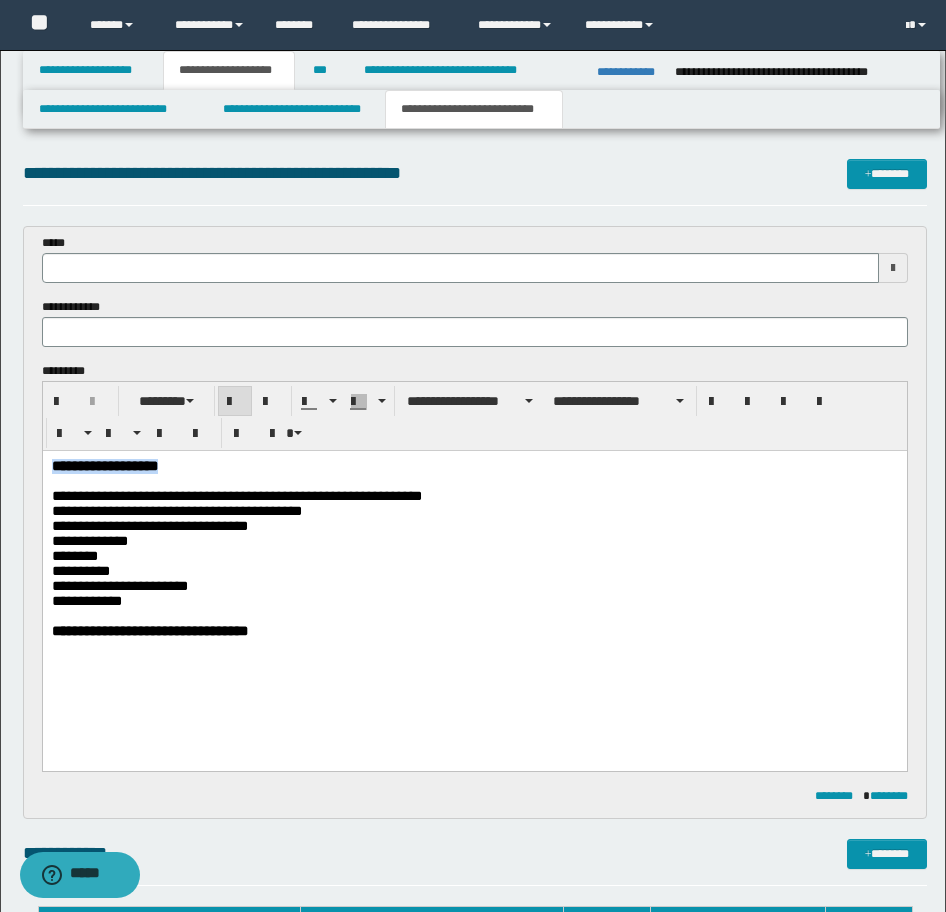 drag, startPoint x: 209, startPoint y: 469, endPoint x: -17, endPoint y: 442, distance: 227.60712 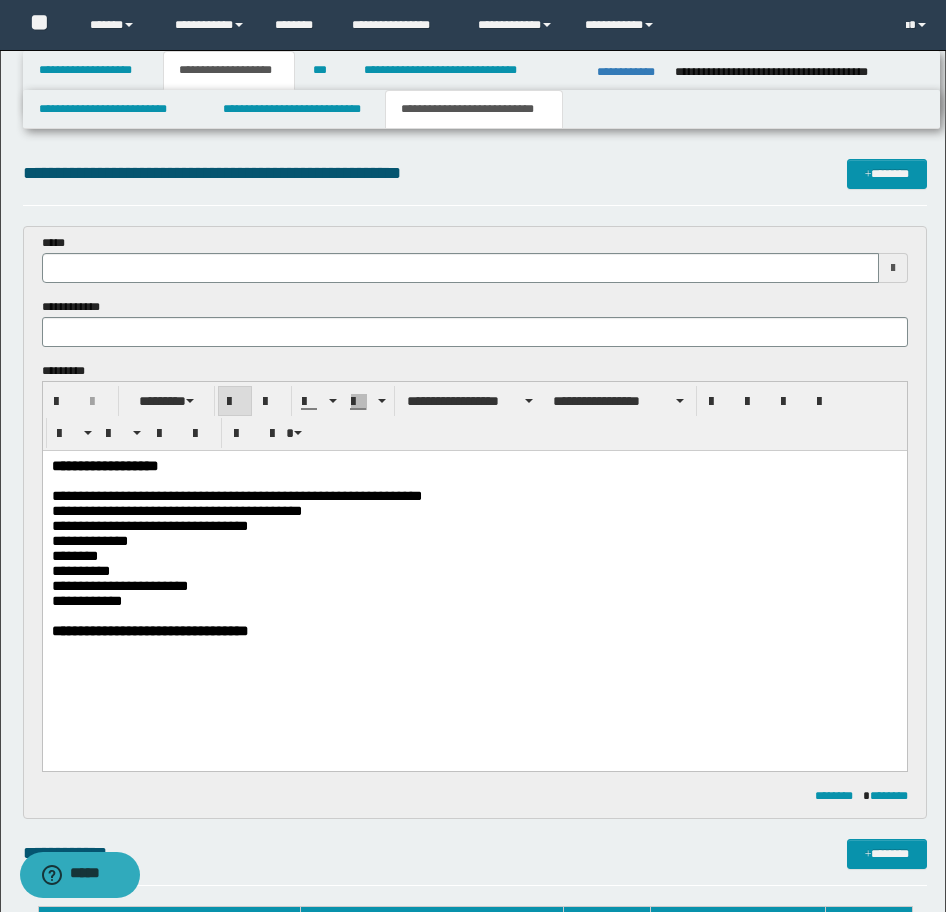 drag, startPoint x: 106, startPoint y: 452, endPoint x: 183, endPoint y: 468, distance: 78.64477 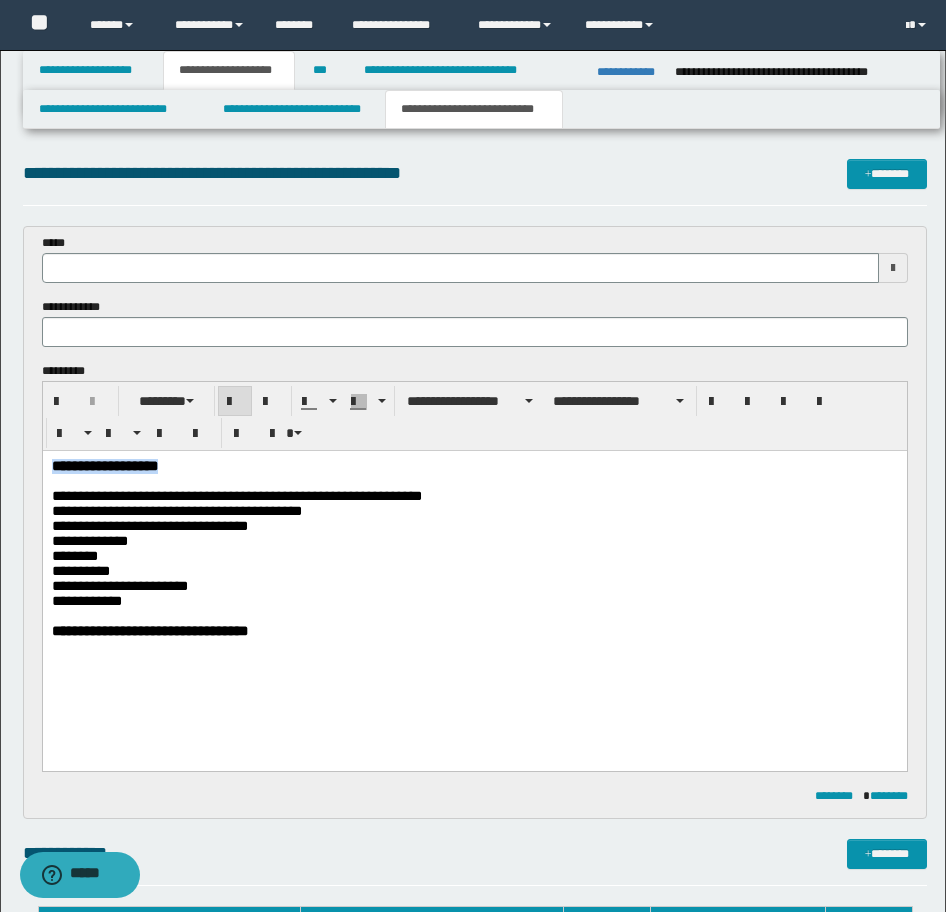 drag, startPoint x: 183, startPoint y: 467, endPoint x: 35, endPoint y: 467, distance: 148 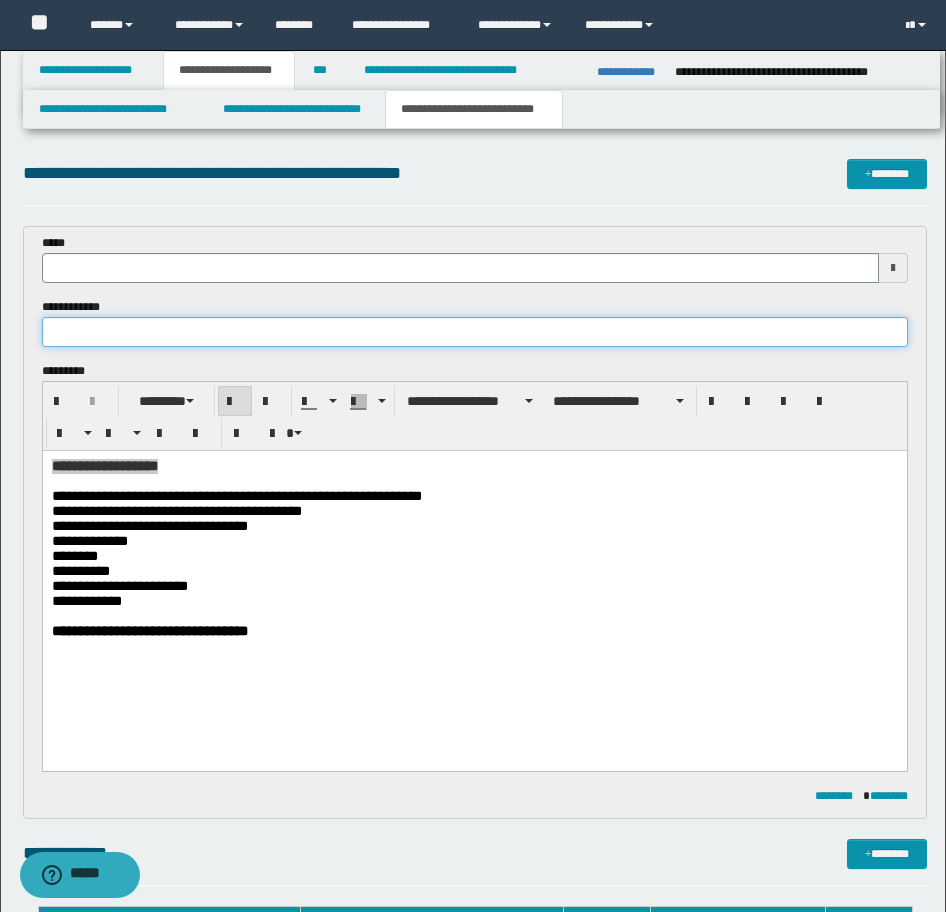 click at bounding box center [475, 332] 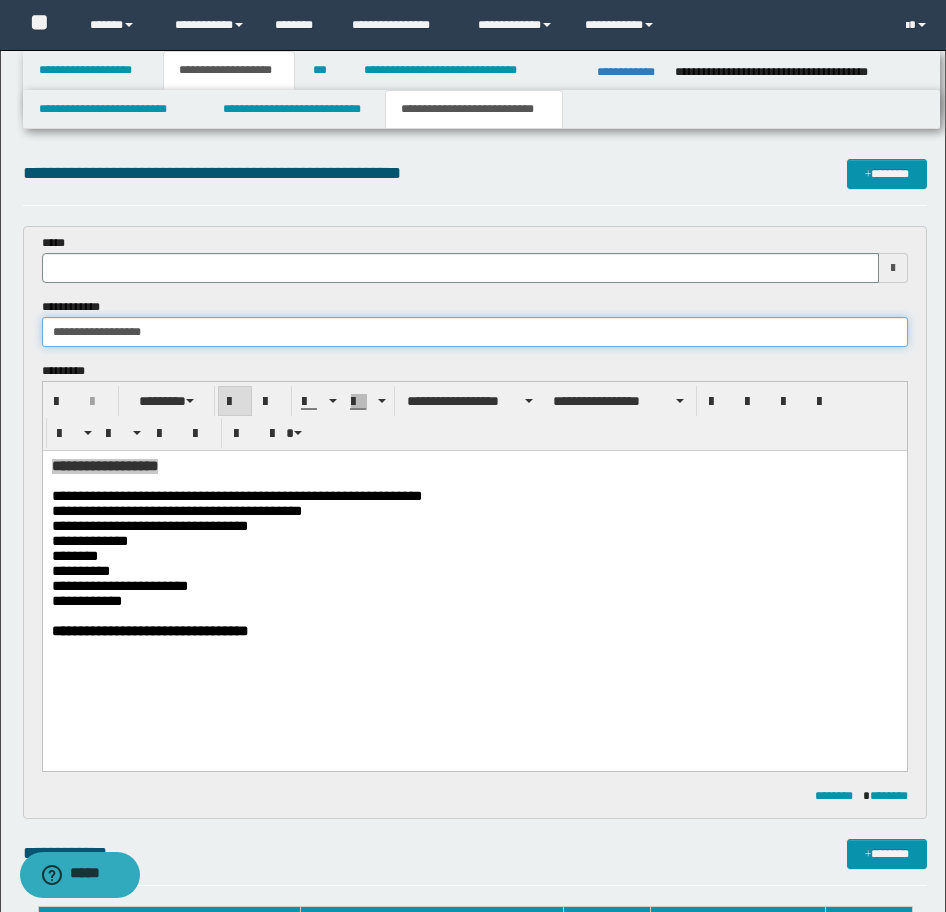 type on "**********" 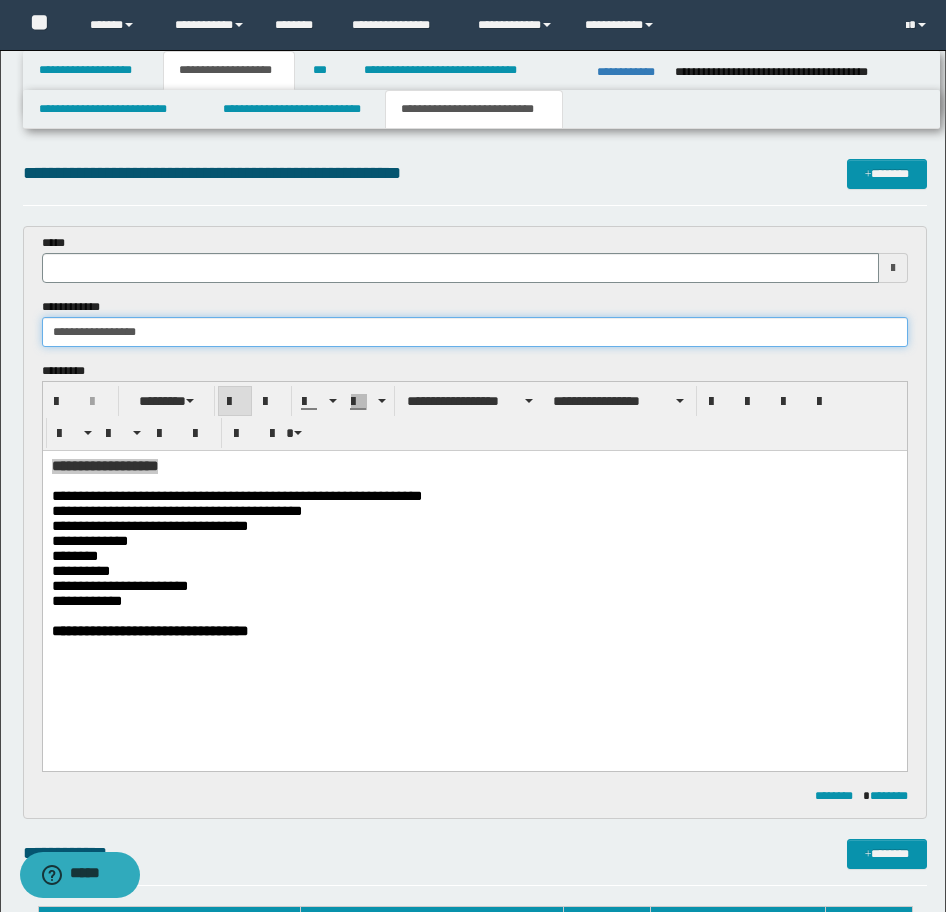 type 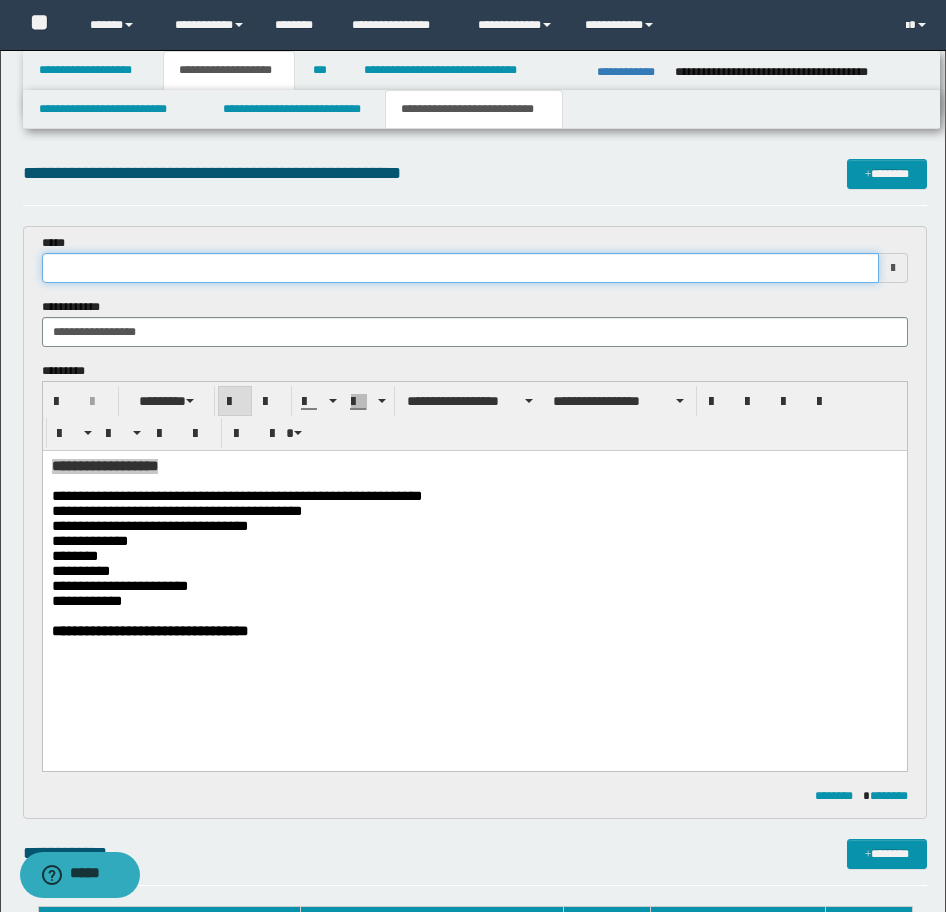 click at bounding box center (460, 268) 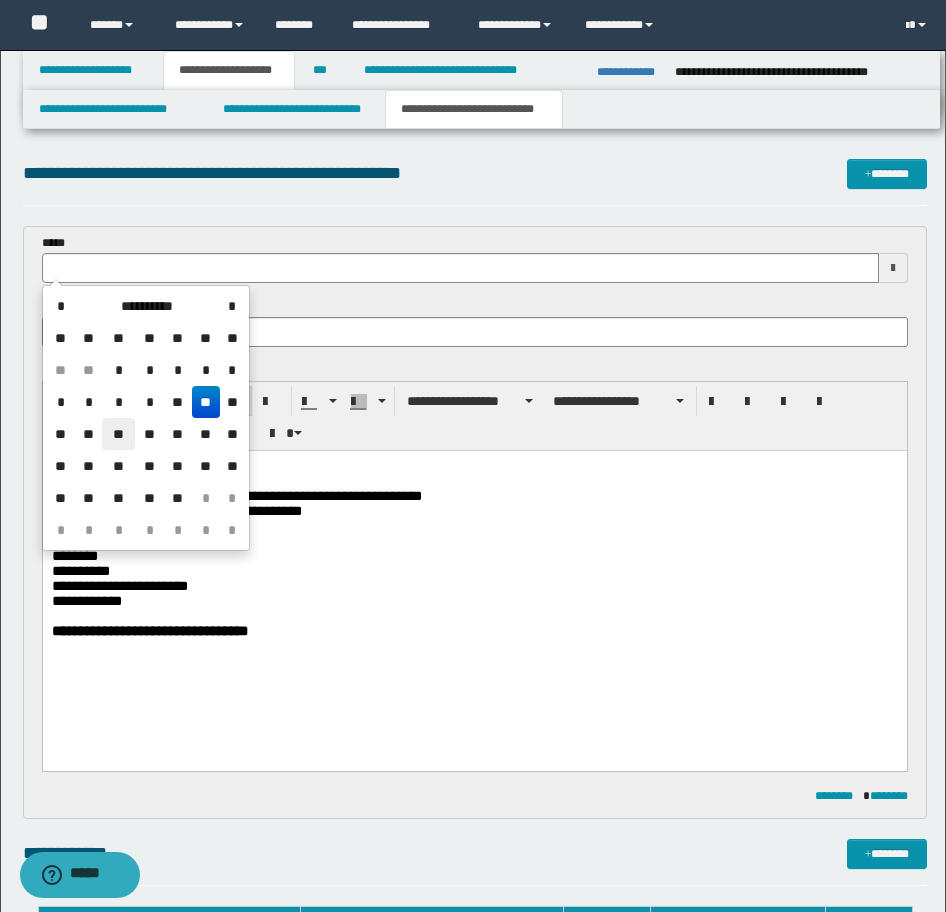 click on "**" at bounding box center (118, 434) 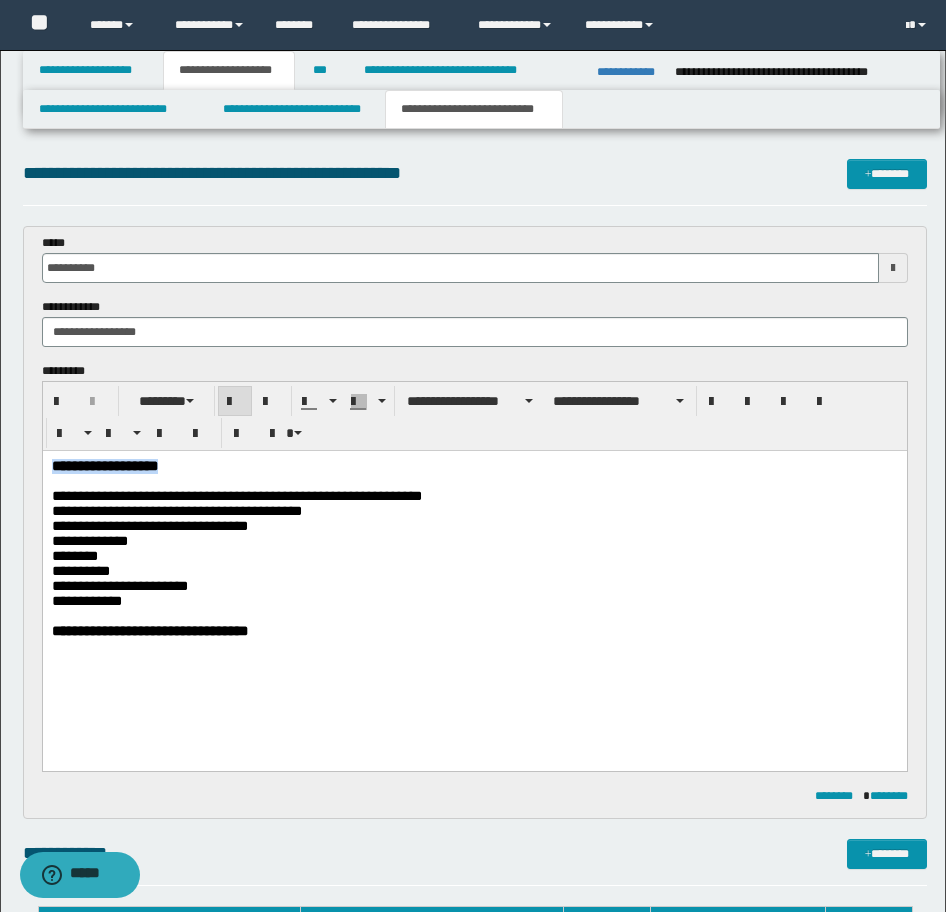 click on "**********" at bounding box center [104, 466] 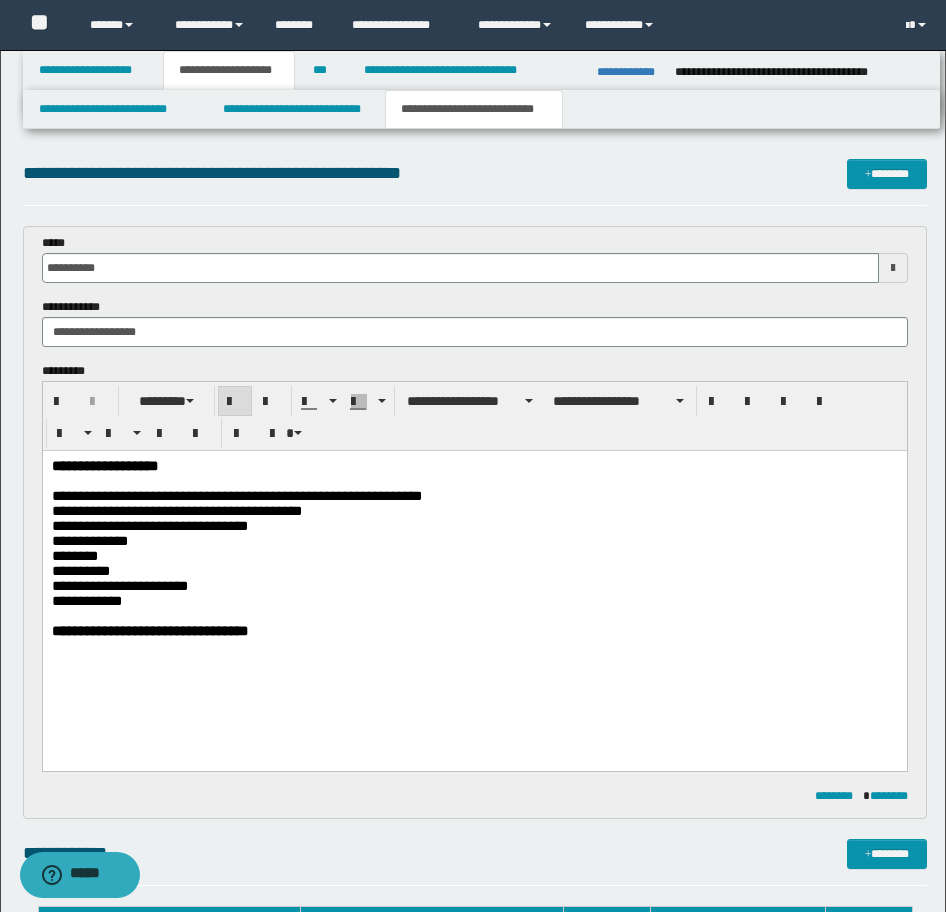 click at bounding box center [474, 481] 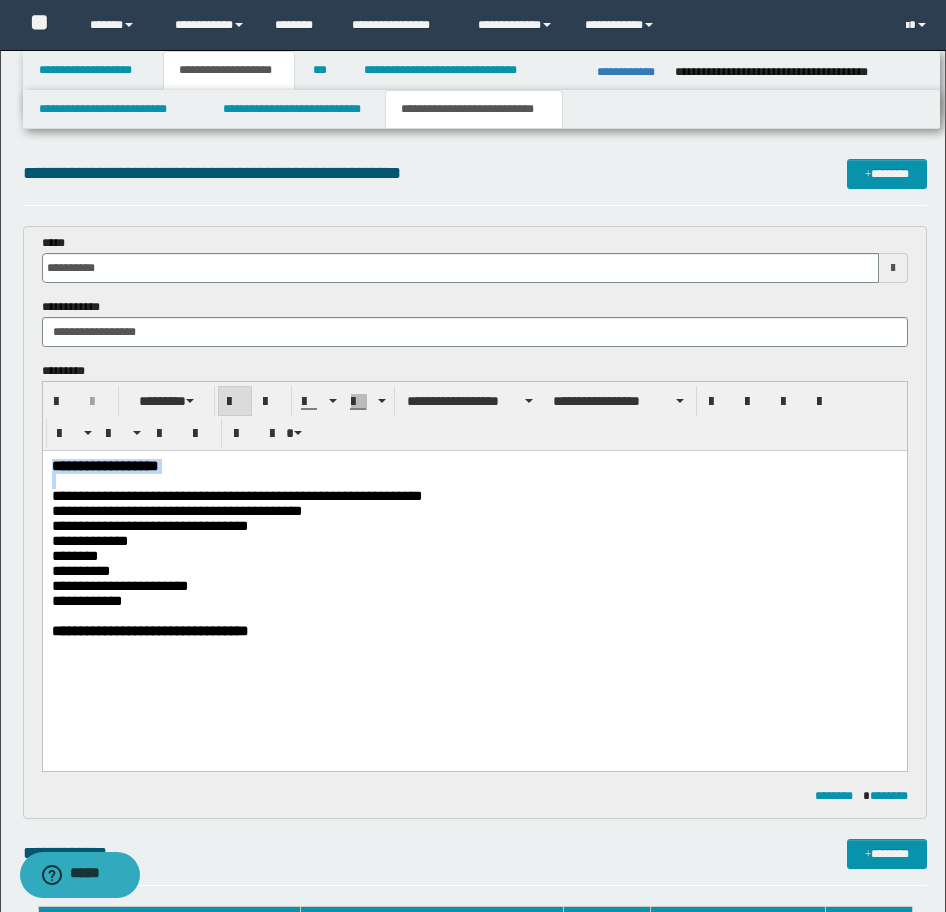 drag, startPoint x: 120, startPoint y: 484, endPoint x: 59, endPoint y: 919, distance: 439.2562 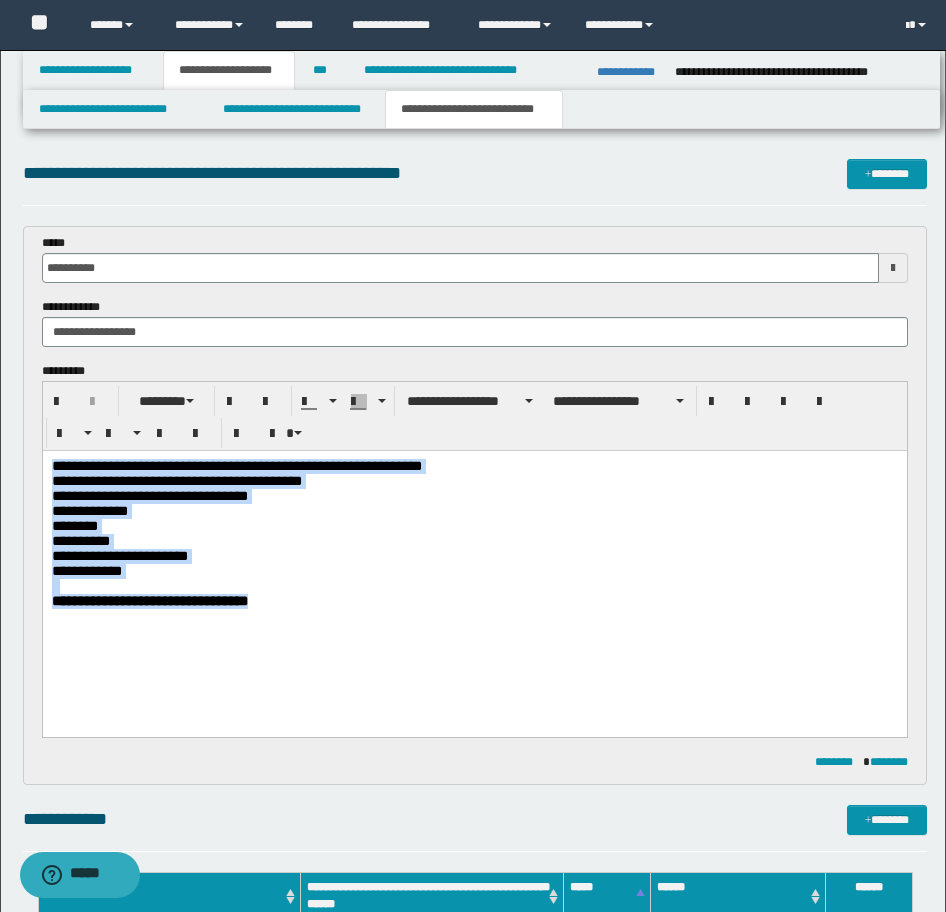 drag, startPoint x: 351, startPoint y: 619, endPoint x: -17, endPoint y: 462, distance: 400.09125 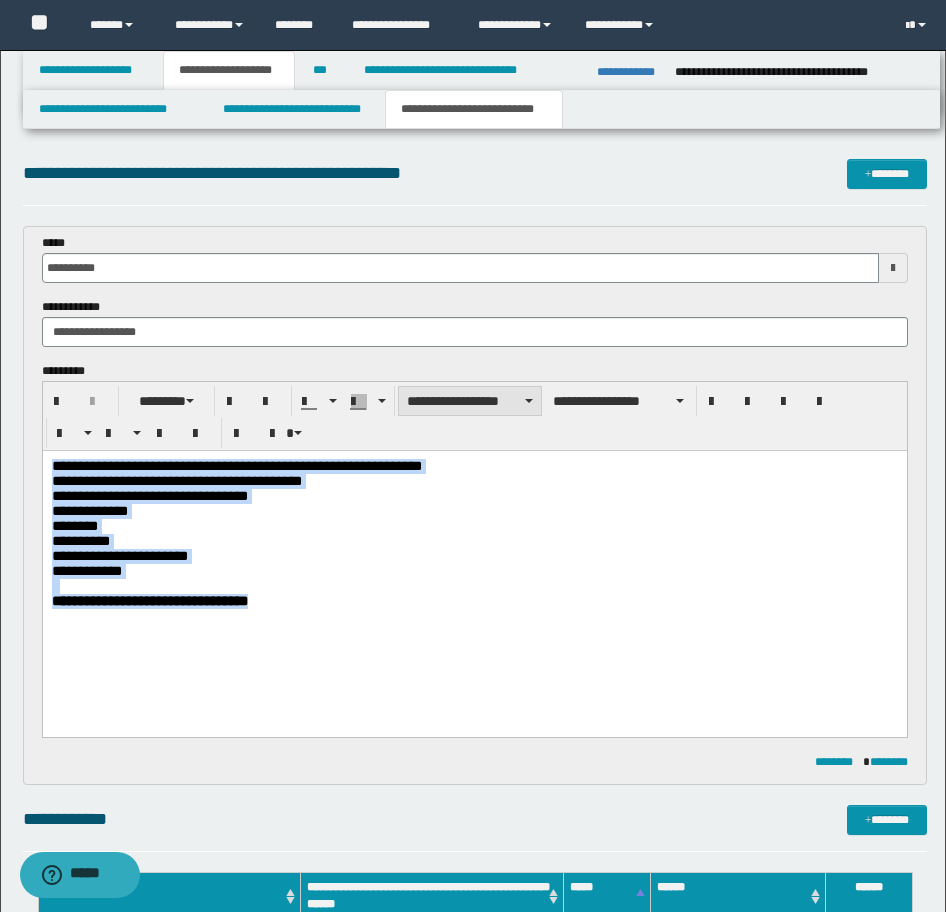 click on "**********" at bounding box center [470, 401] 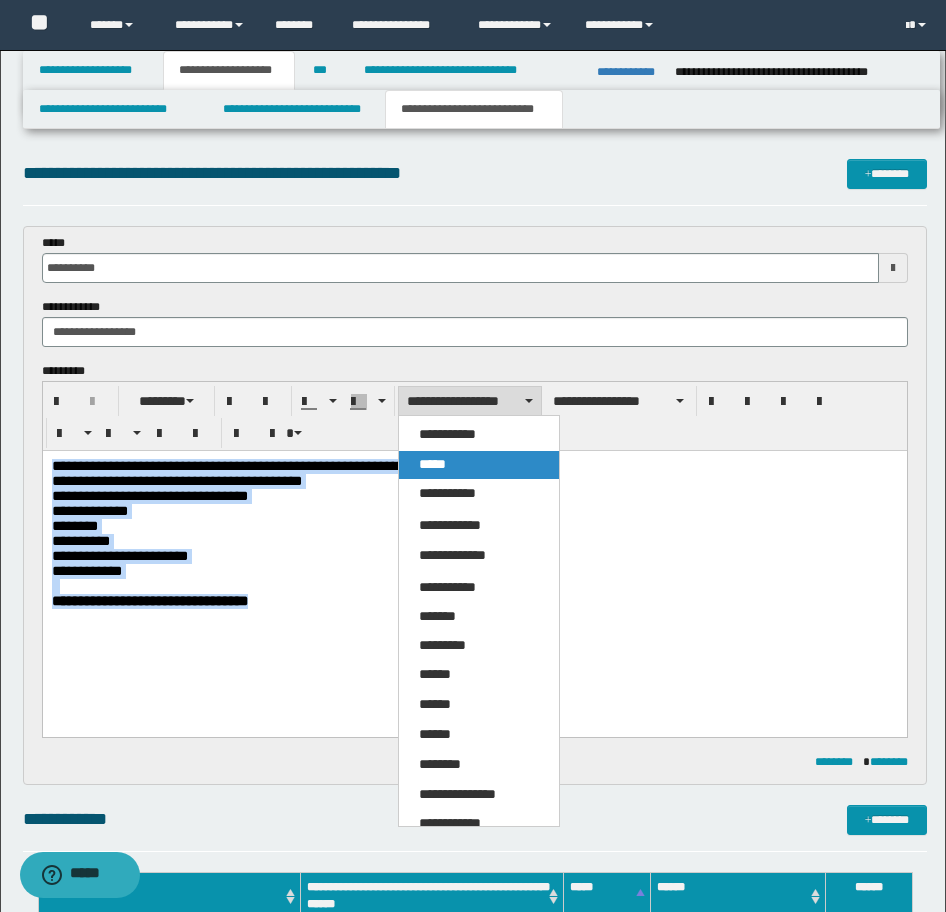 drag, startPoint x: 435, startPoint y: 467, endPoint x: 399, endPoint y: 7, distance: 461.40656 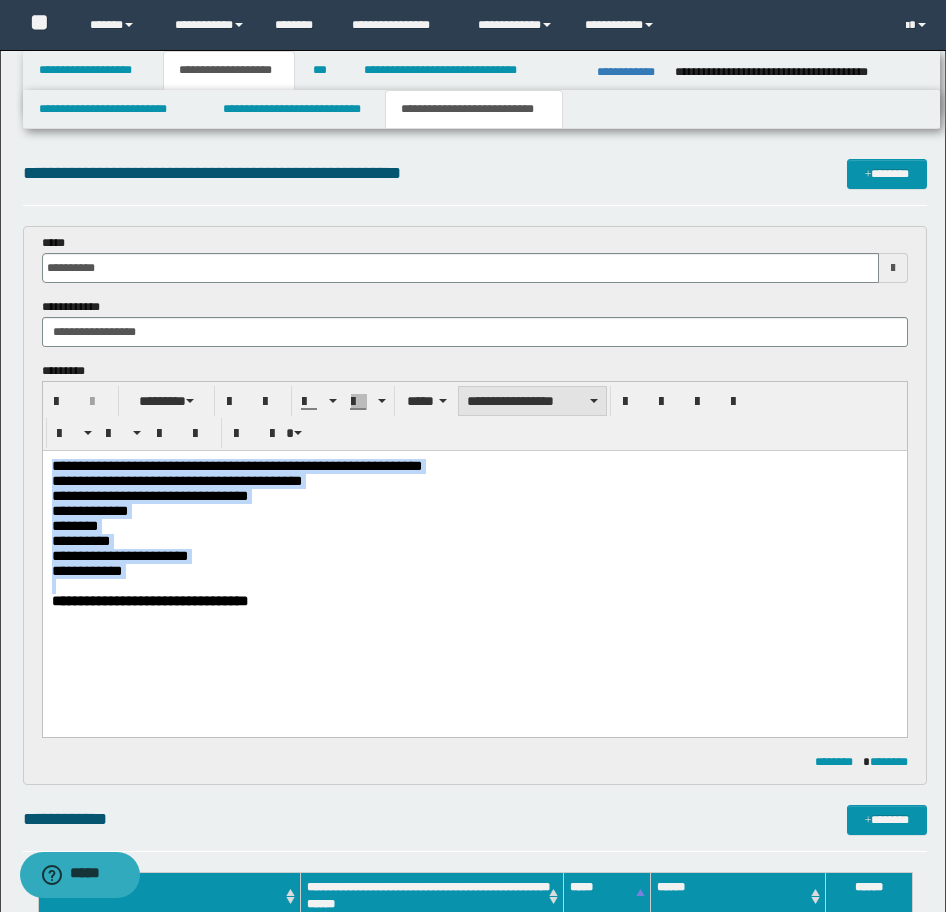 click on "**********" at bounding box center [532, 401] 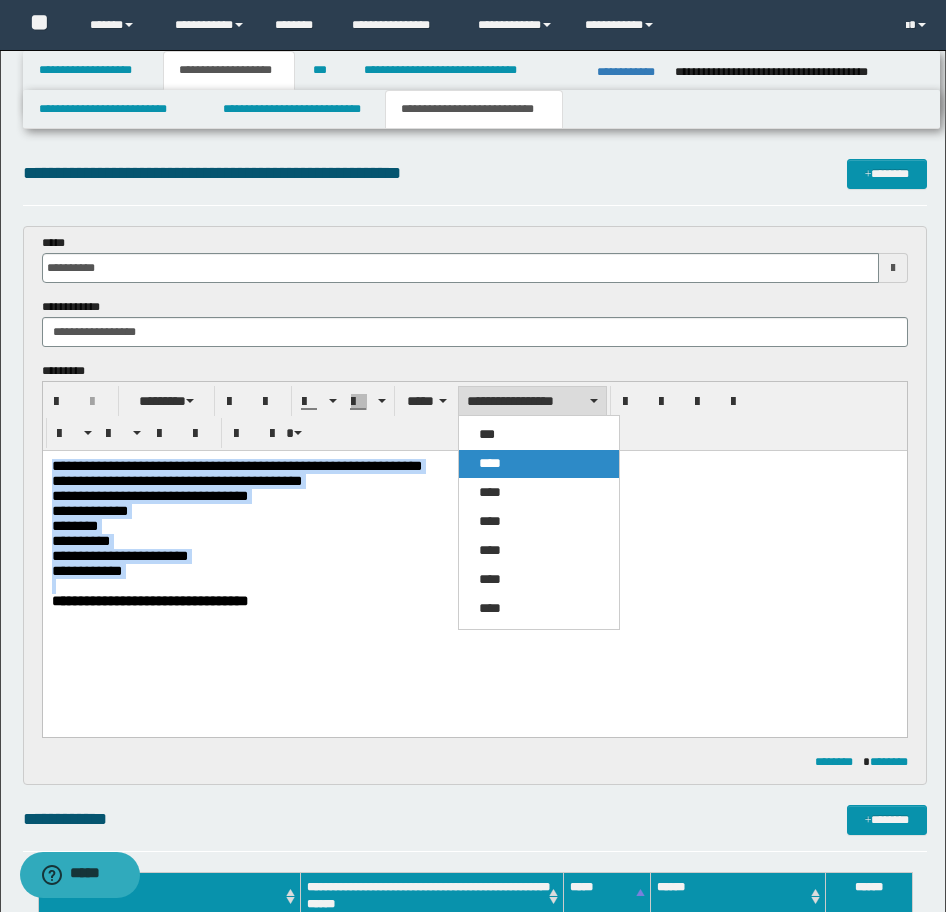 drag, startPoint x: 517, startPoint y: 460, endPoint x: 477, endPoint y: 5, distance: 456.75485 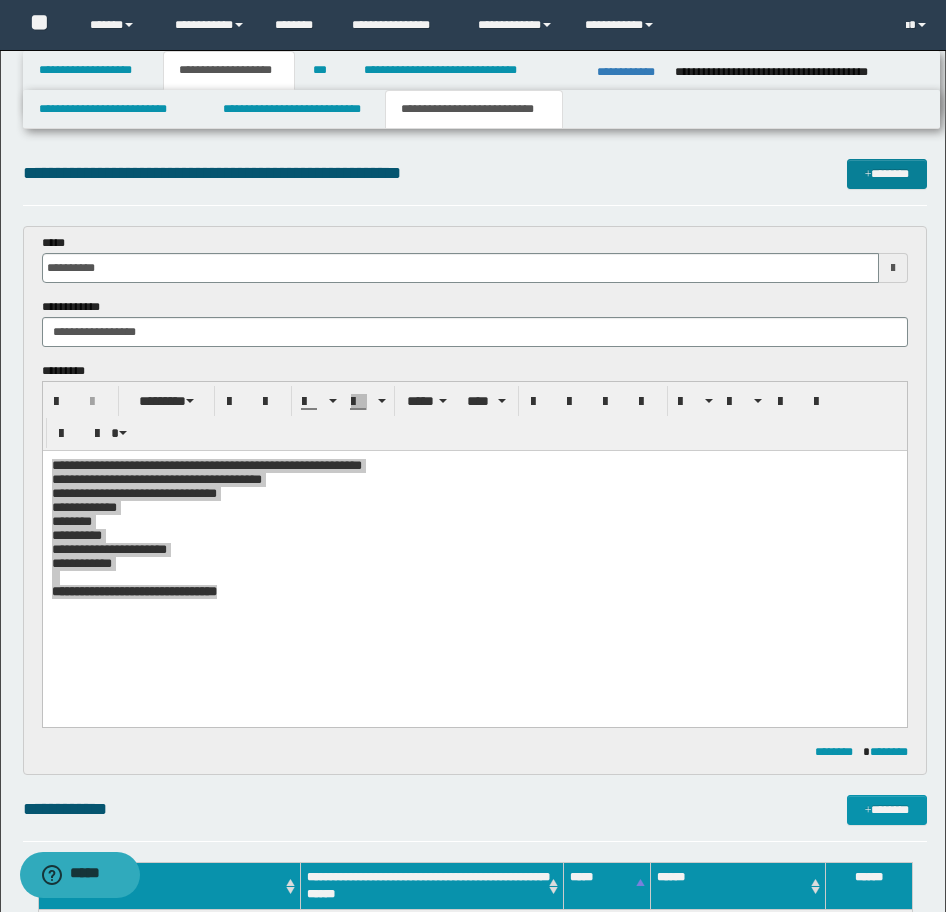click at bounding box center [868, 175] 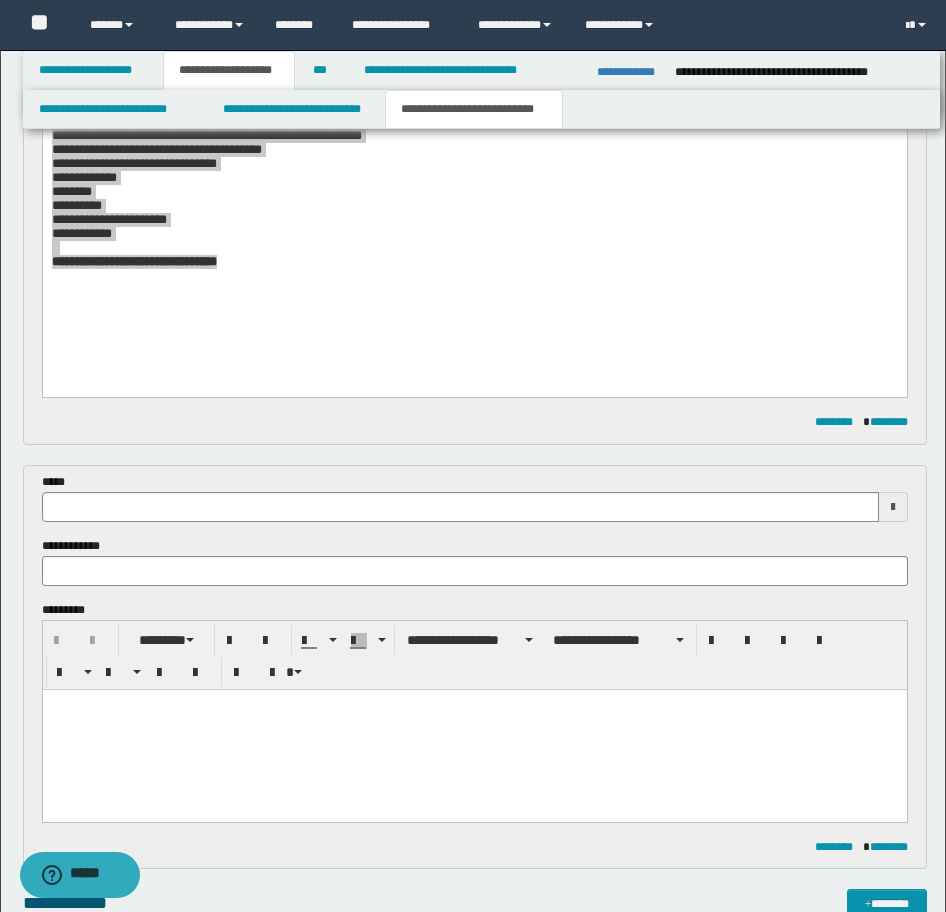 scroll, scrollTop: 322, scrollLeft: 0, axis: vertical 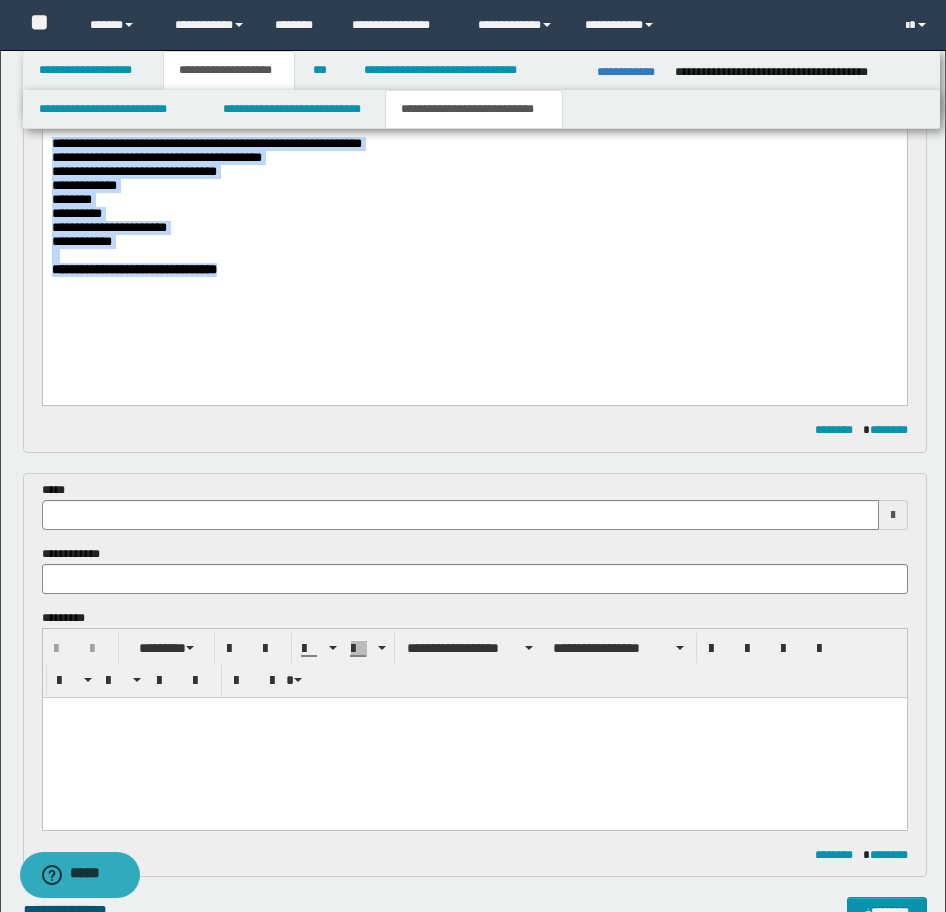 click on "**********" at bounding box center (474, 232) 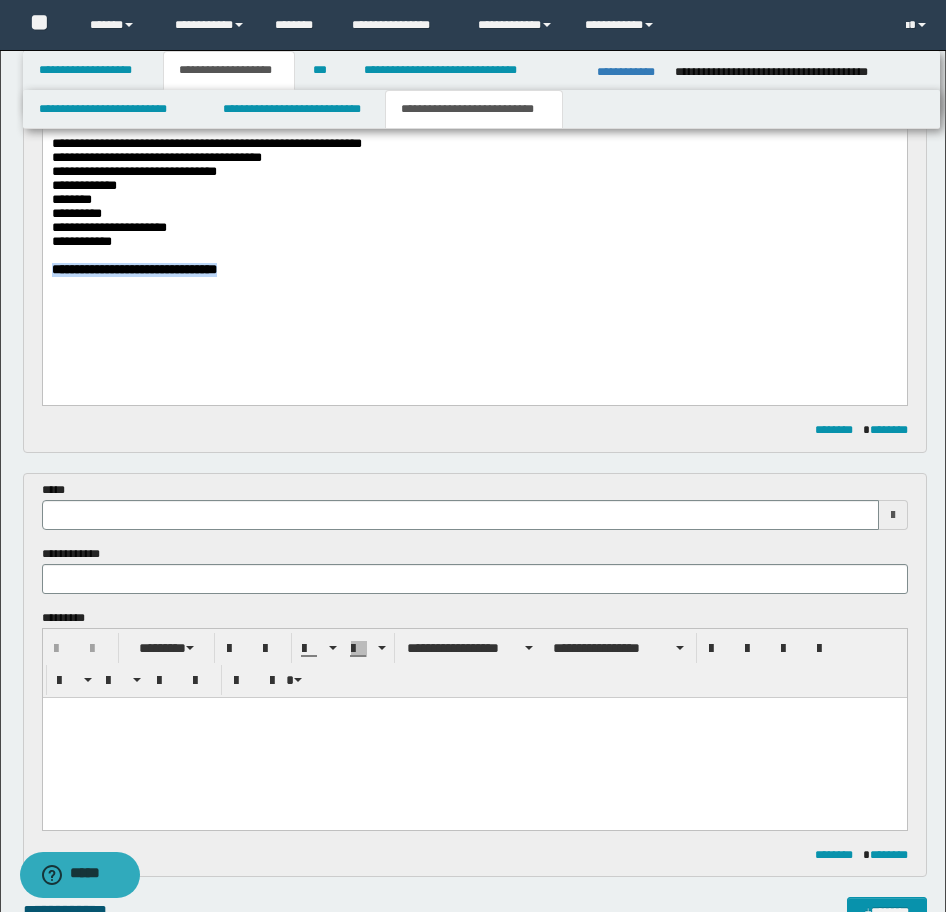 drag, startPoint x: 305, startPoint y: 299, endPoint x: 72, endPoint y: 420, distance: 262.54523 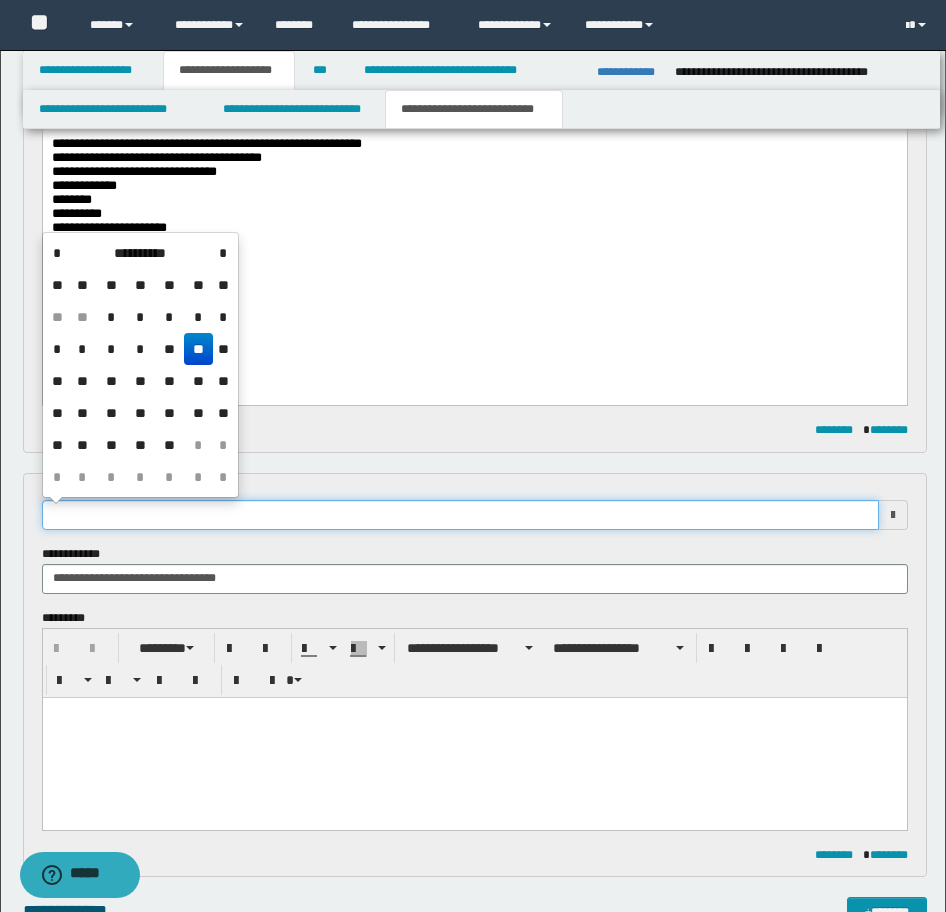 click at bounding box center (460, 515) 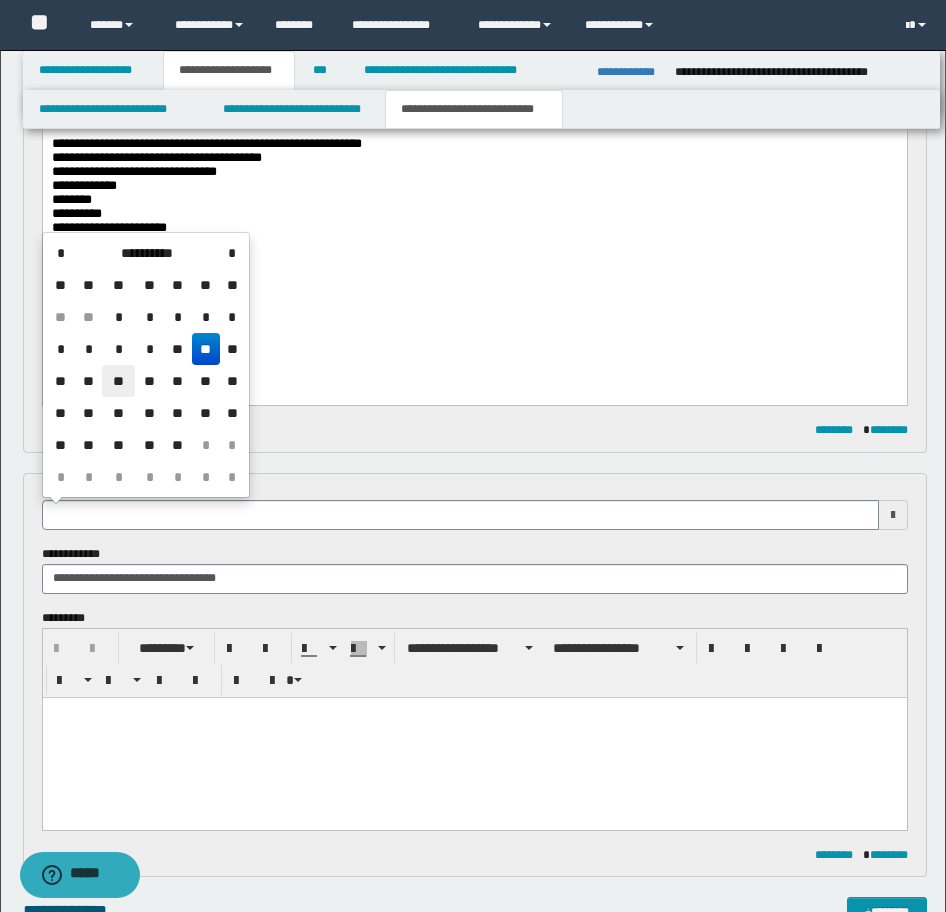 click on "**" at bounding box center (118, 381) 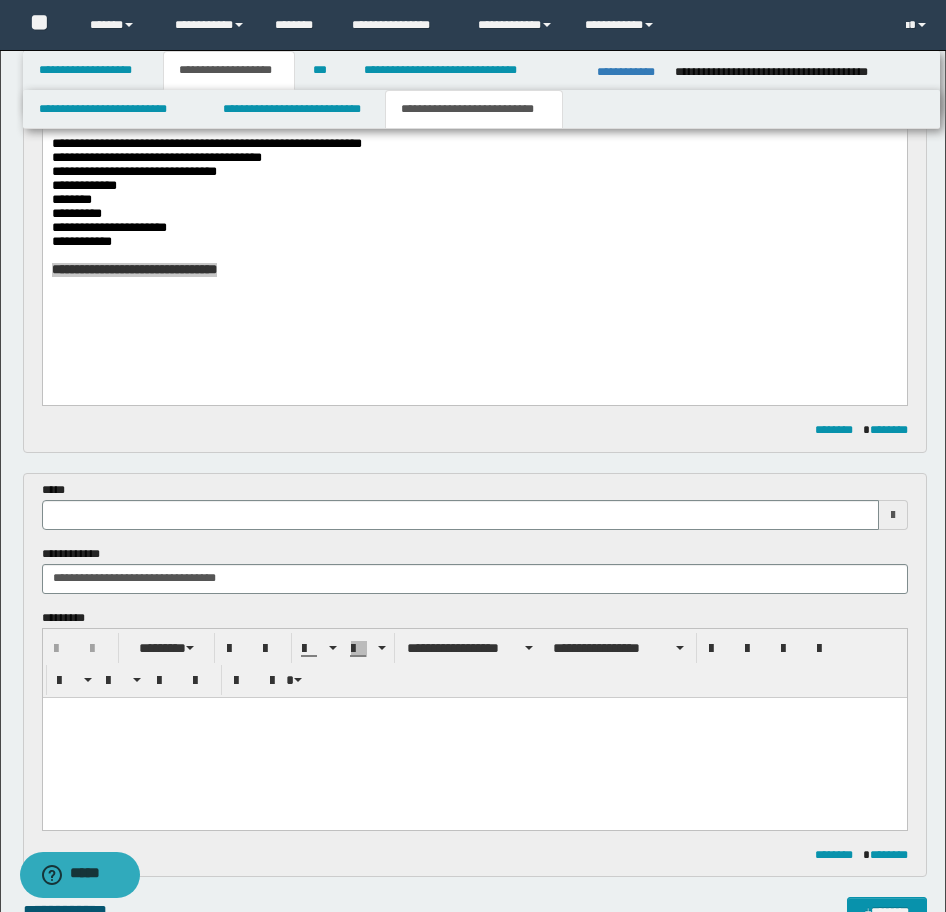 type on "**********" 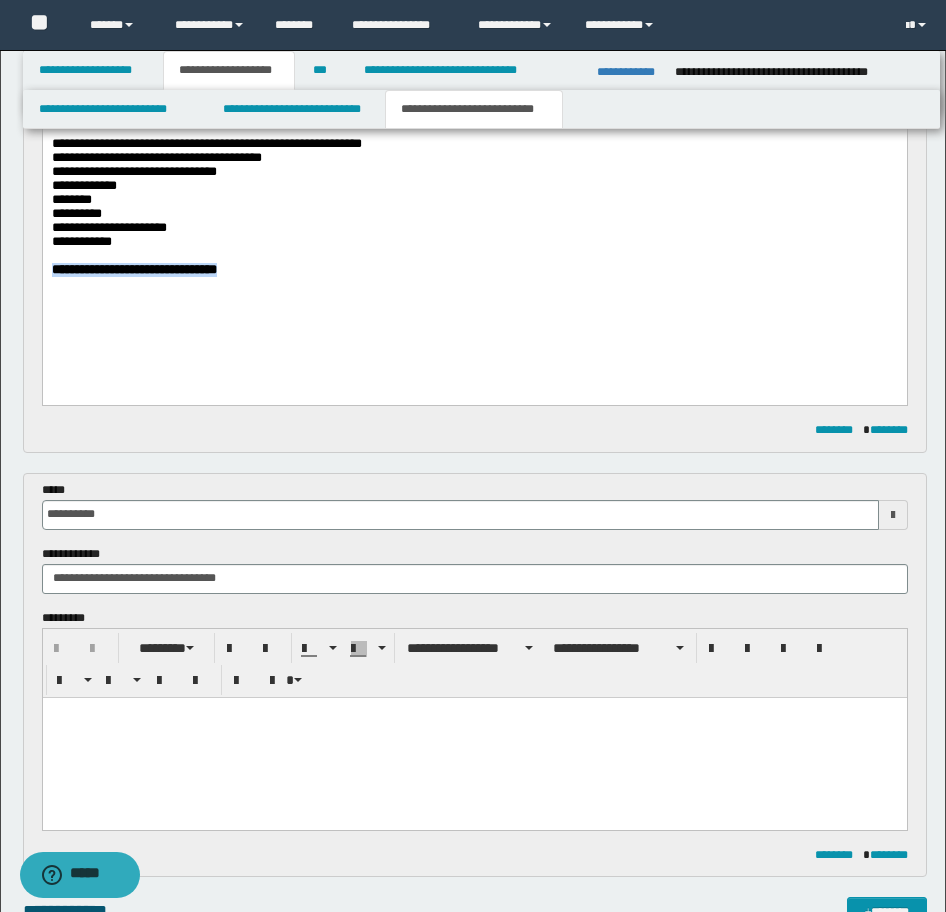 click on "**********" at bounding box center [474, 232] 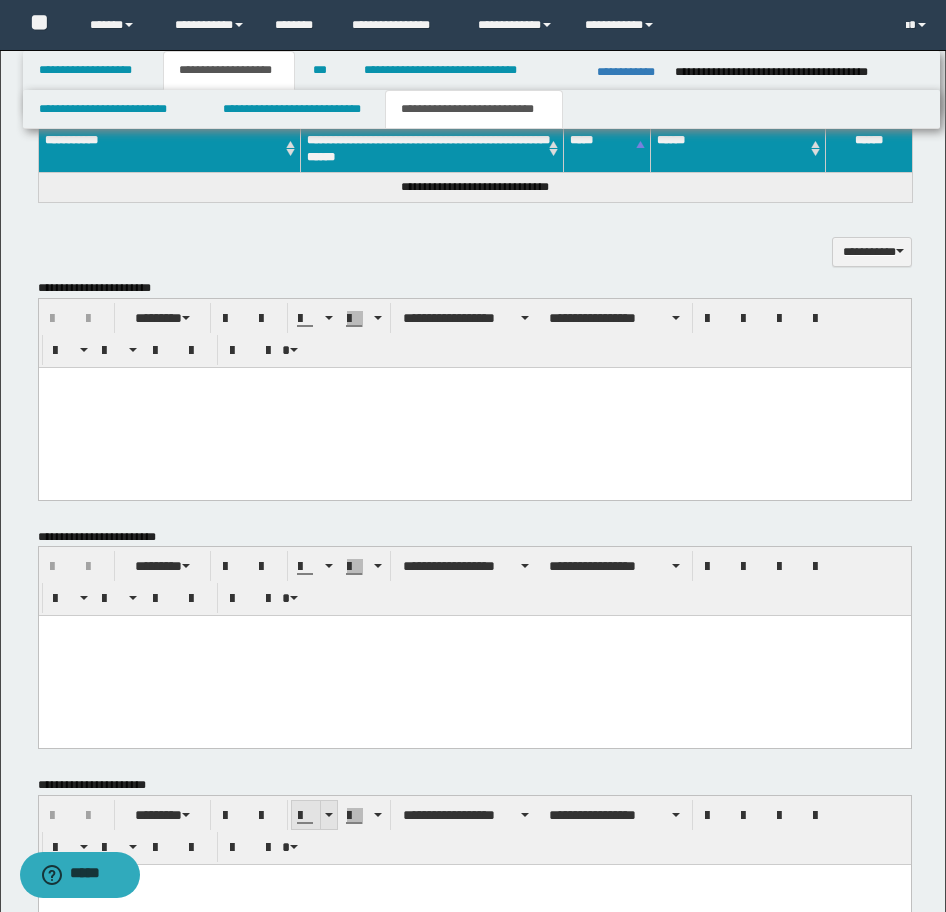 scroll, scrollTop: 1340, scrollLeft: 0, axis: vertical 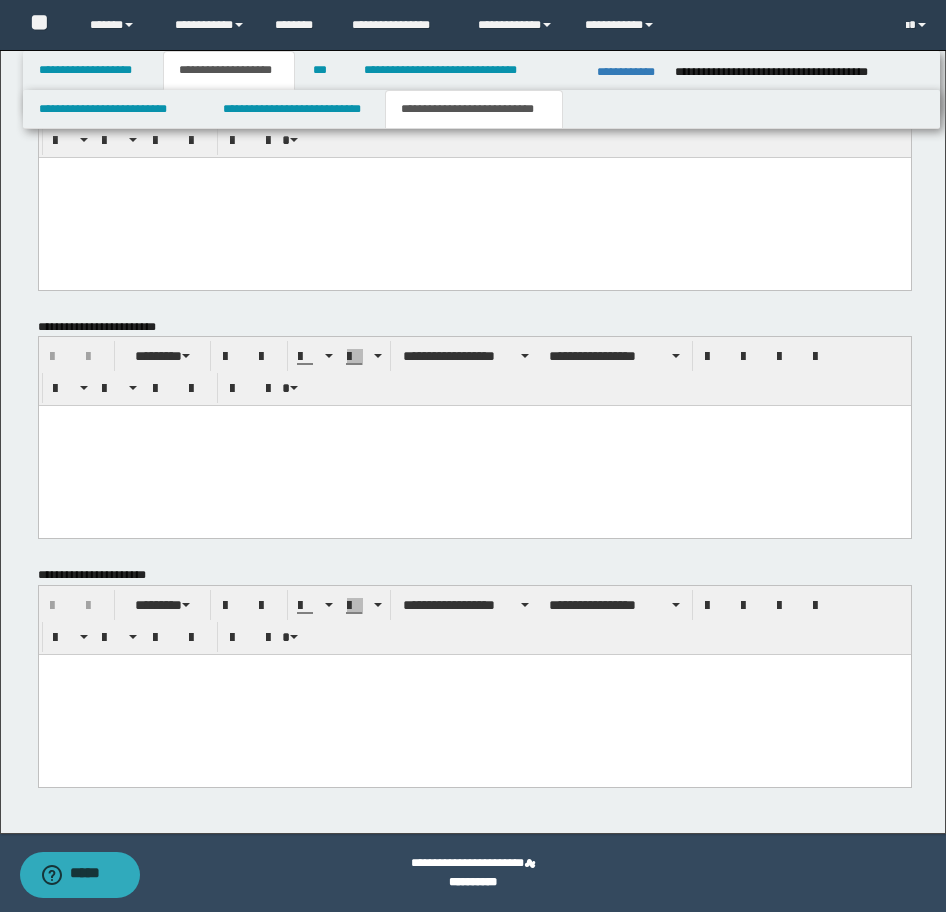 click at bounding box center [474, 695] 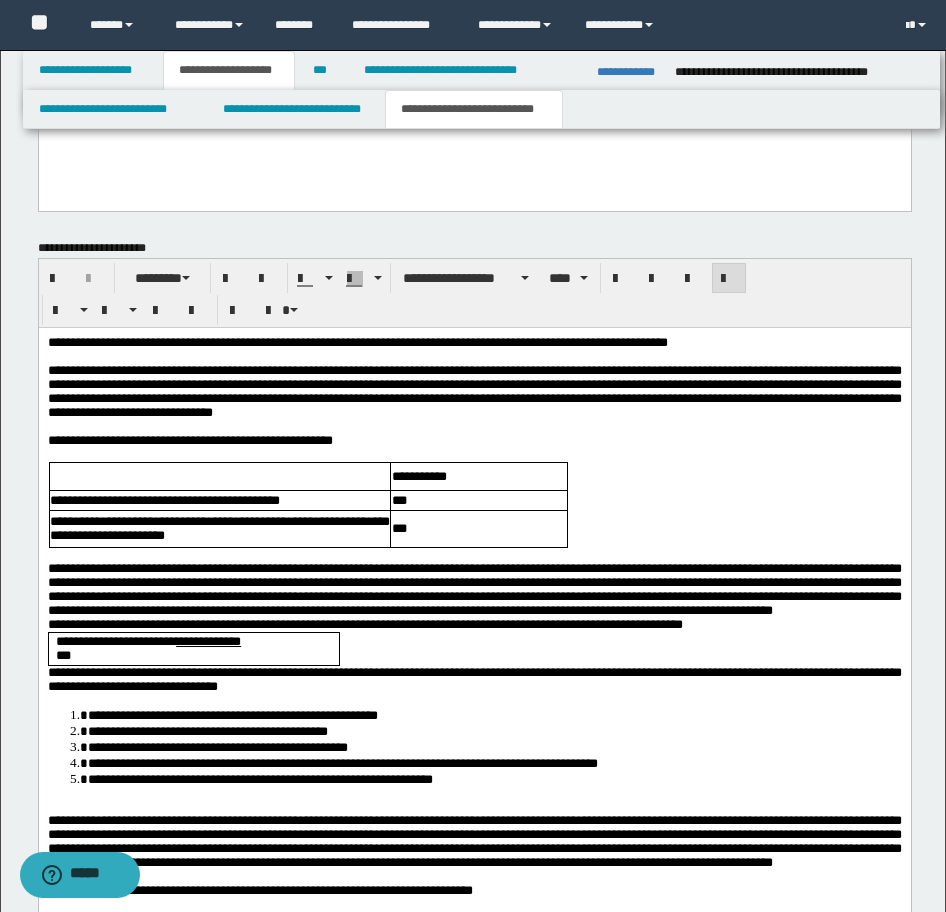 scroll, scrollTop: 1740, scrollLeft: 0, axis: vertical 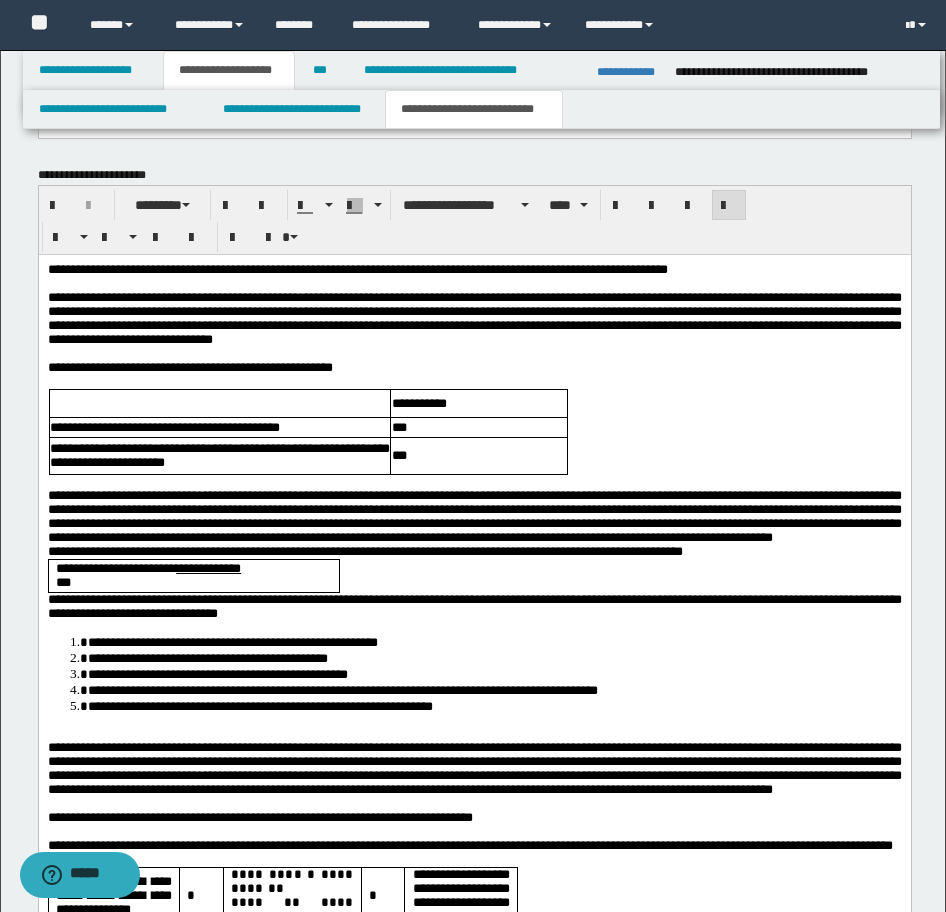 click on "**********" at bounding box center (474, 517) 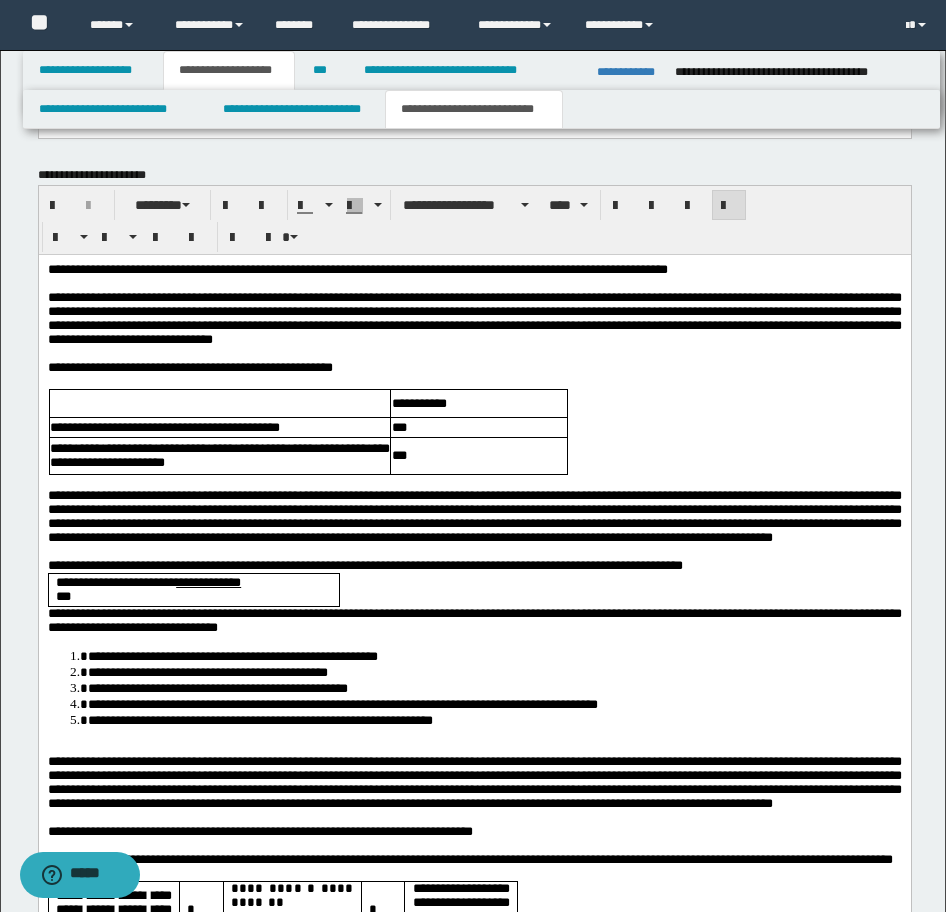 click on "**********" at bounding box center [474, 566] 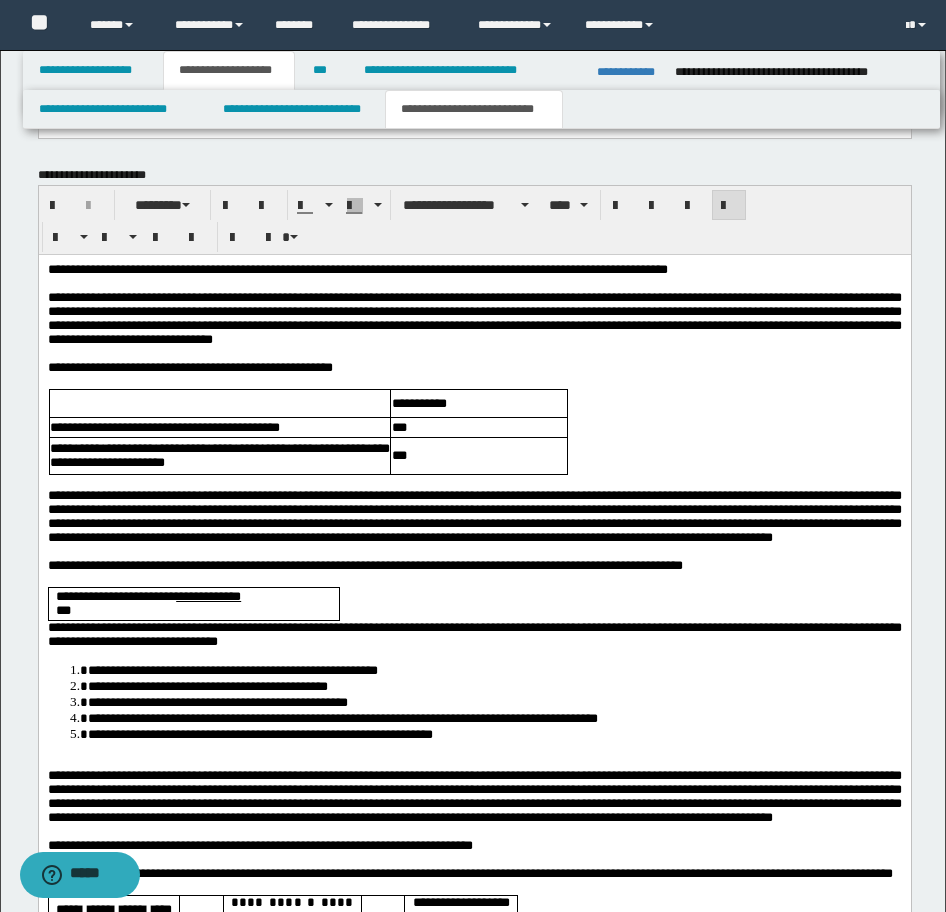 click on "**********" at bounding box center [474, 634] 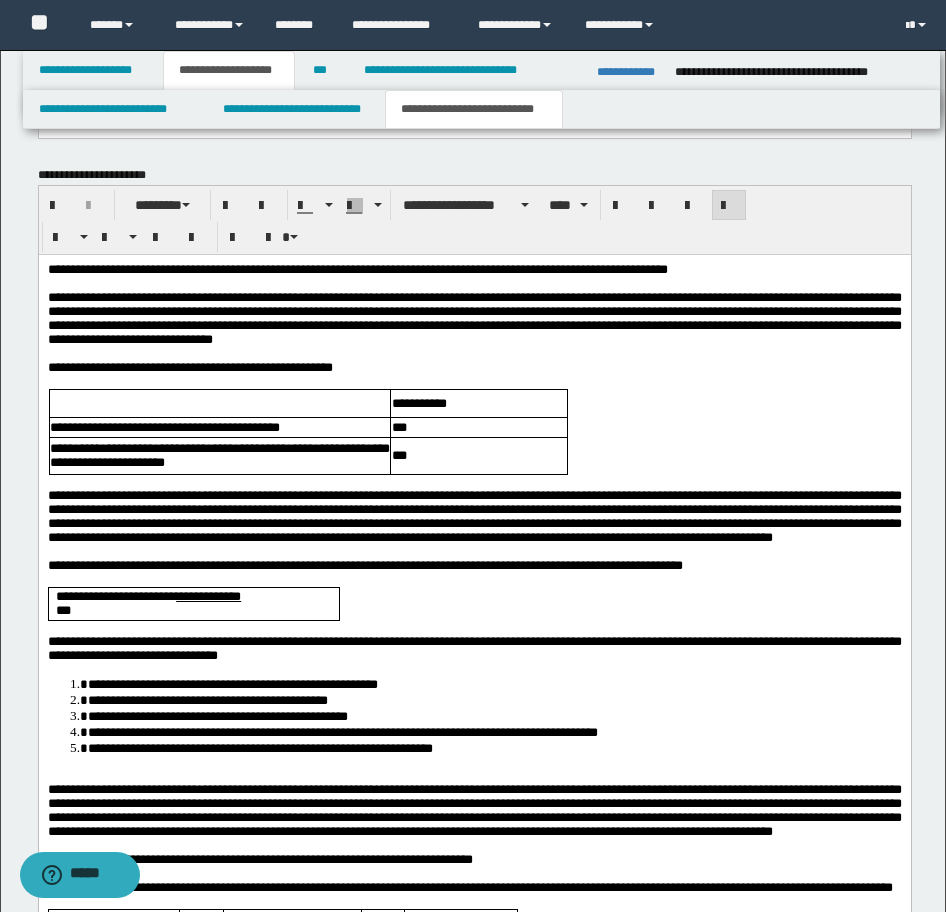 click on "**********" at bounding box center (474, 716) 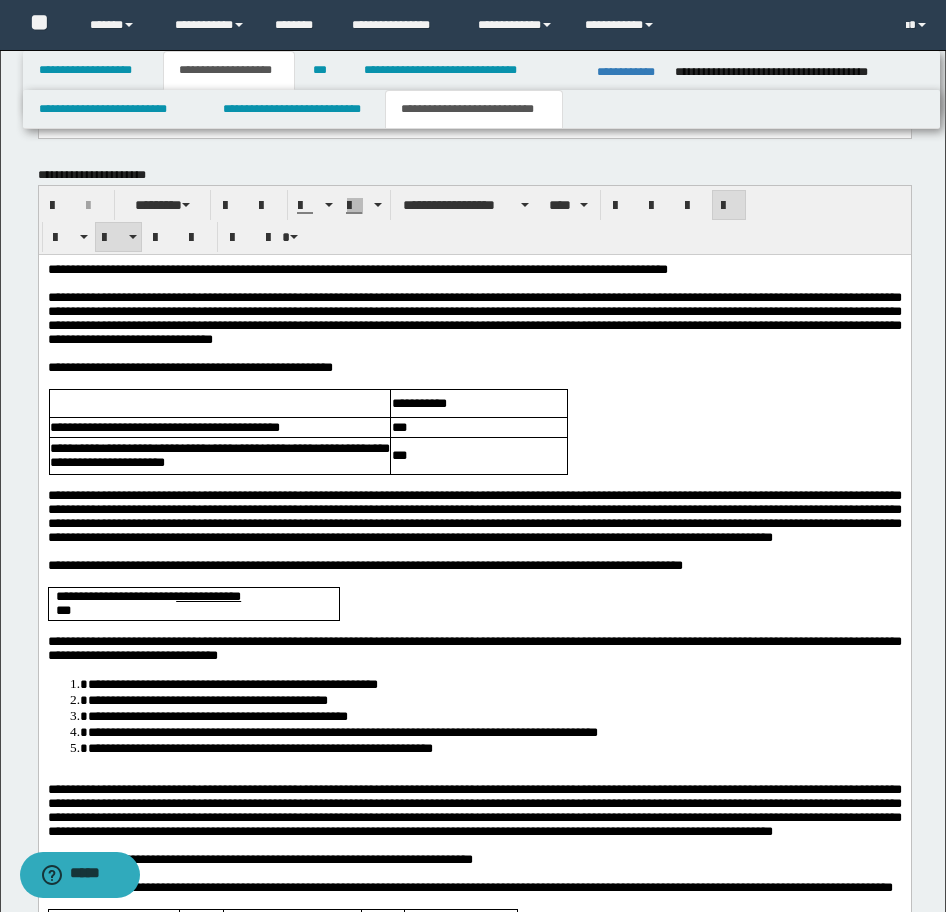 click at bounding box center [474, 776] 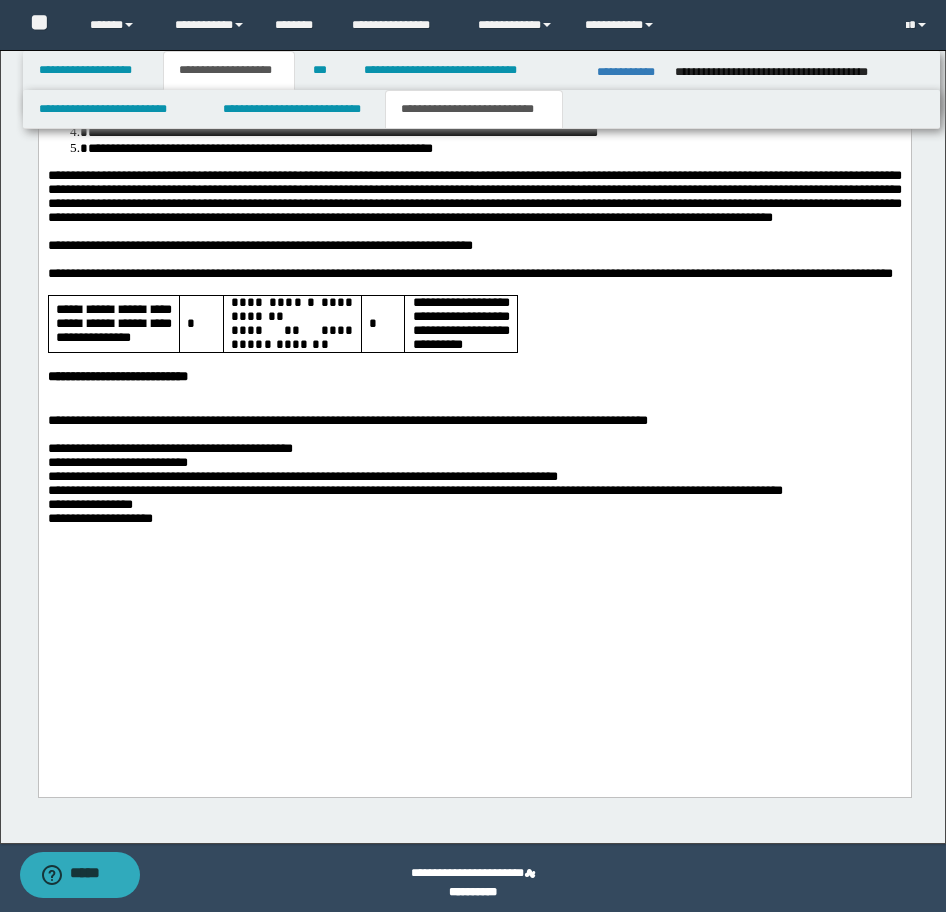 click at bounding box center (474, 408) 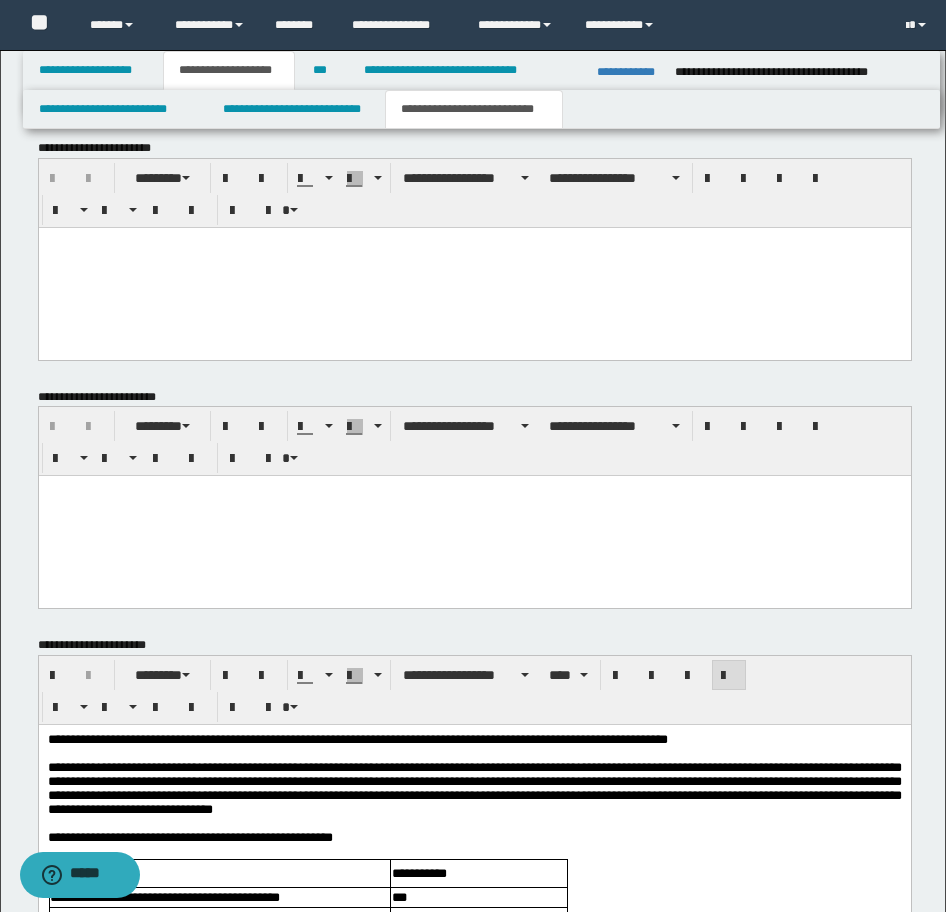 scroll, scrollTop: 1034, scrollLeft: 0, axis: vertical 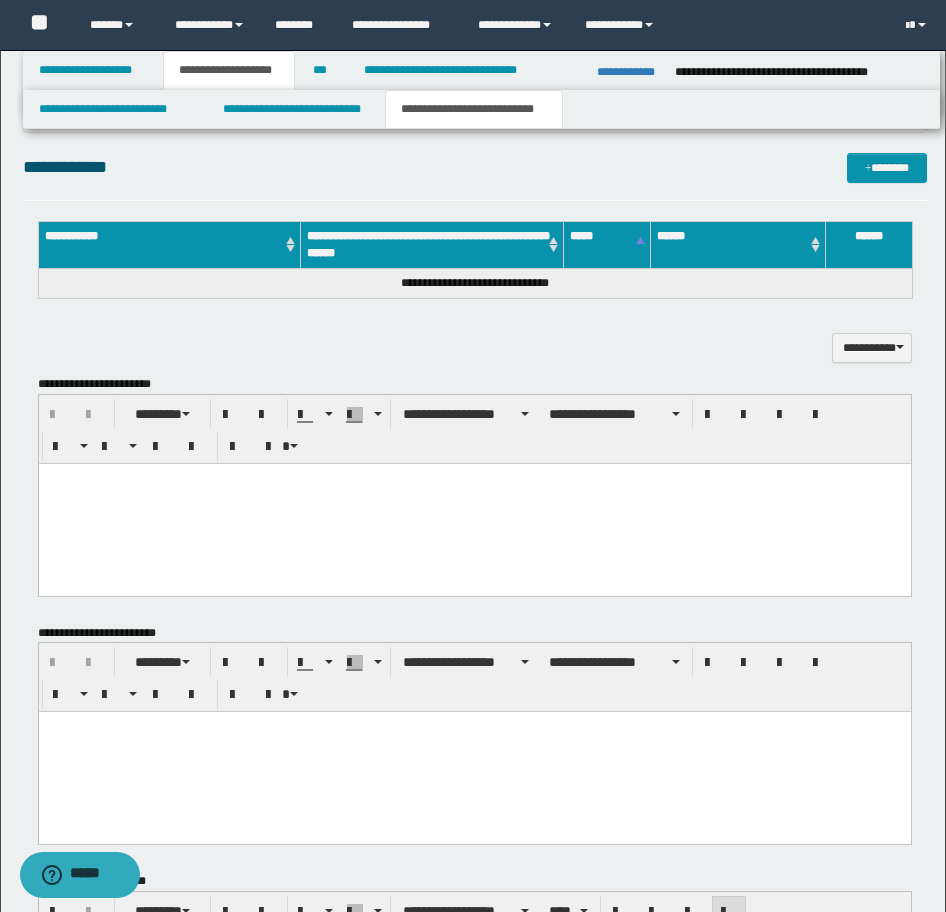 click at bounding box center (474, 503) 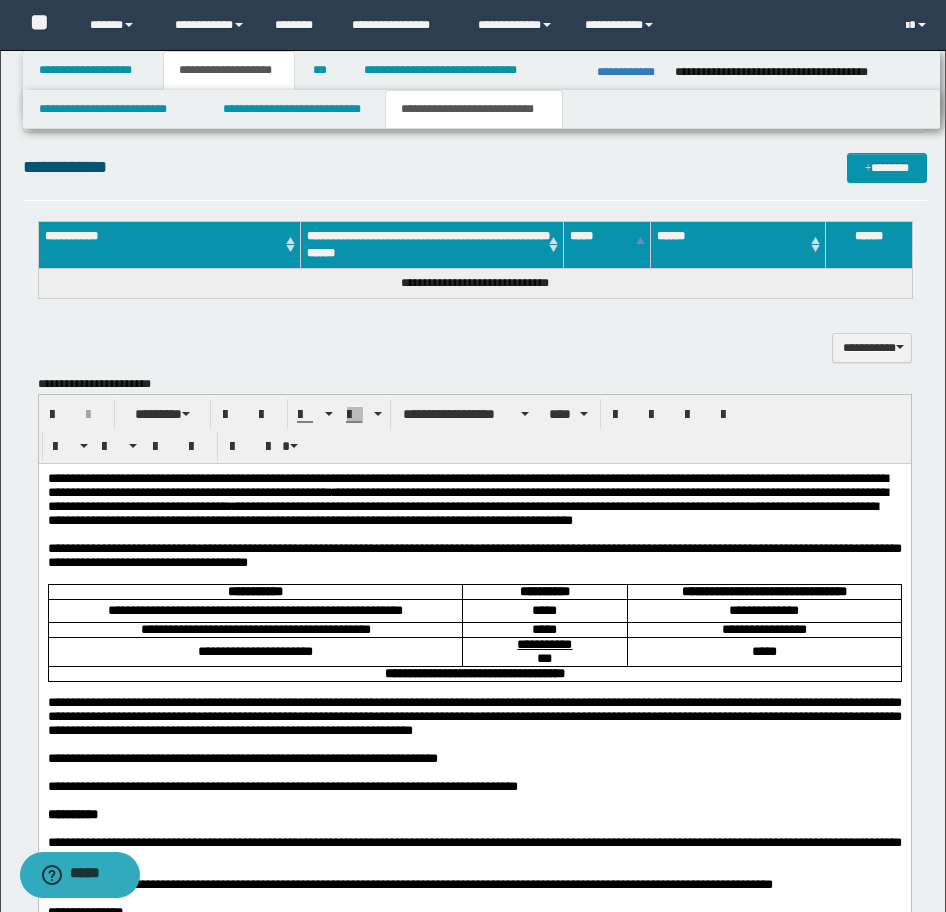 click on "**********" at bounding box center [474, 829] 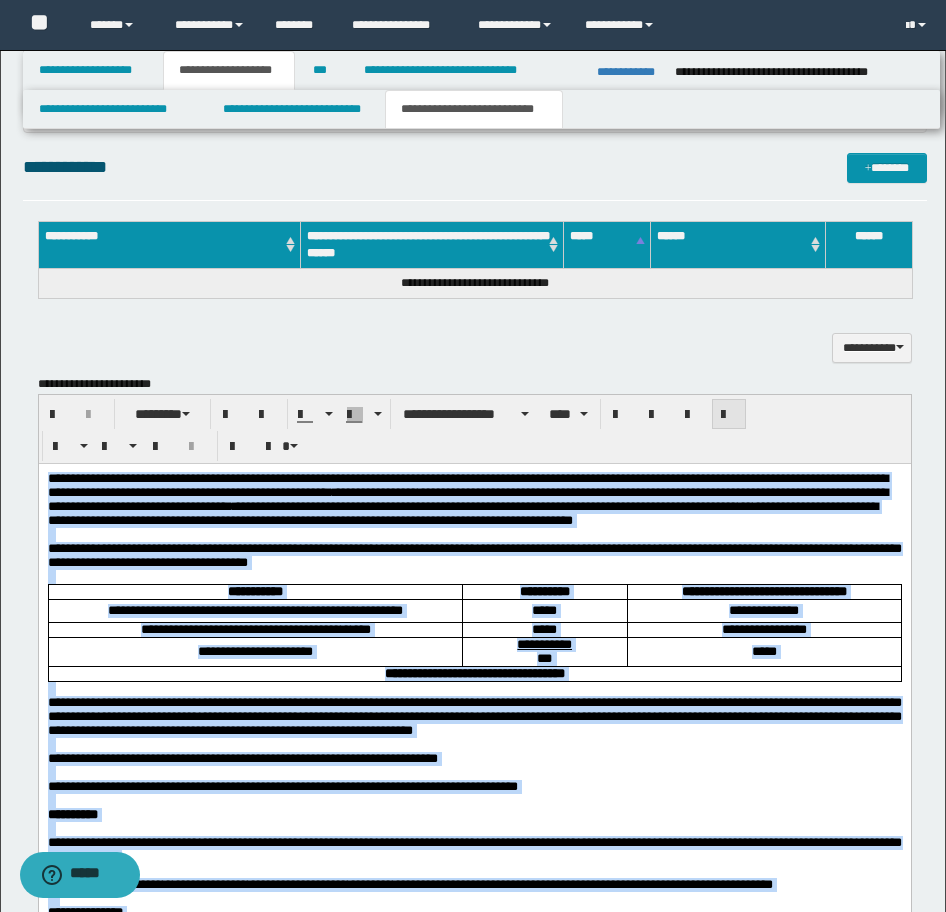 click at bounding box center (729, 415) 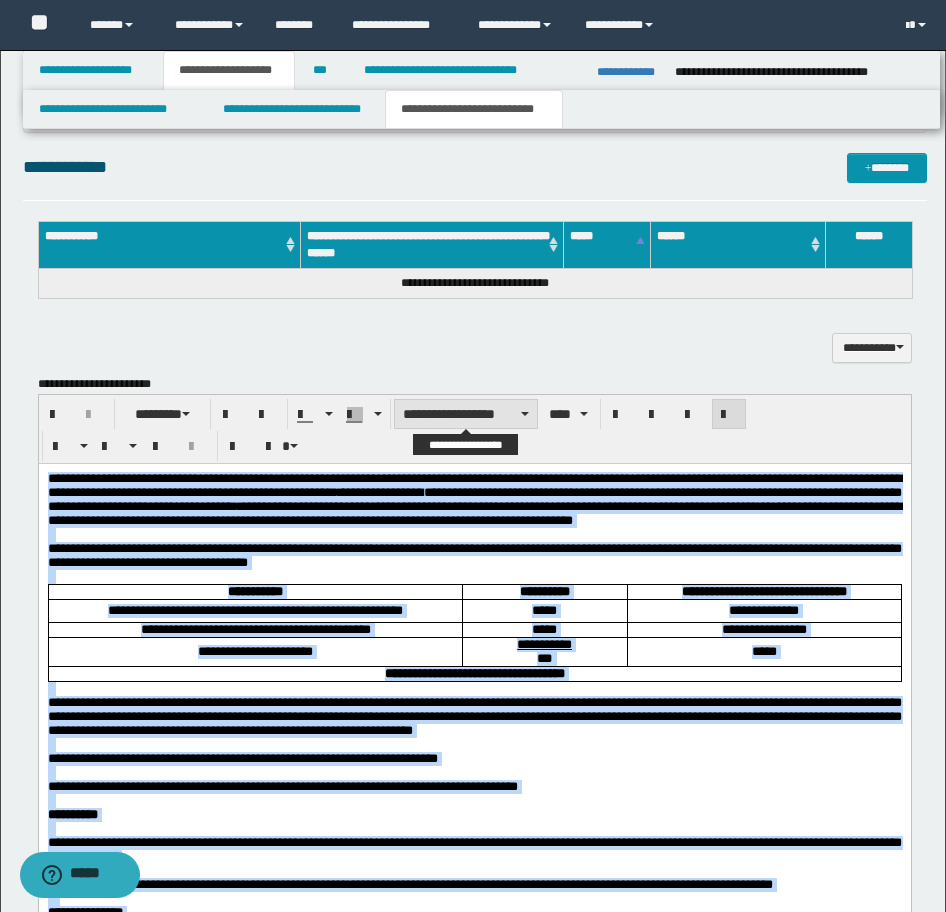 click on "**********" at bounding box center (466, 414) 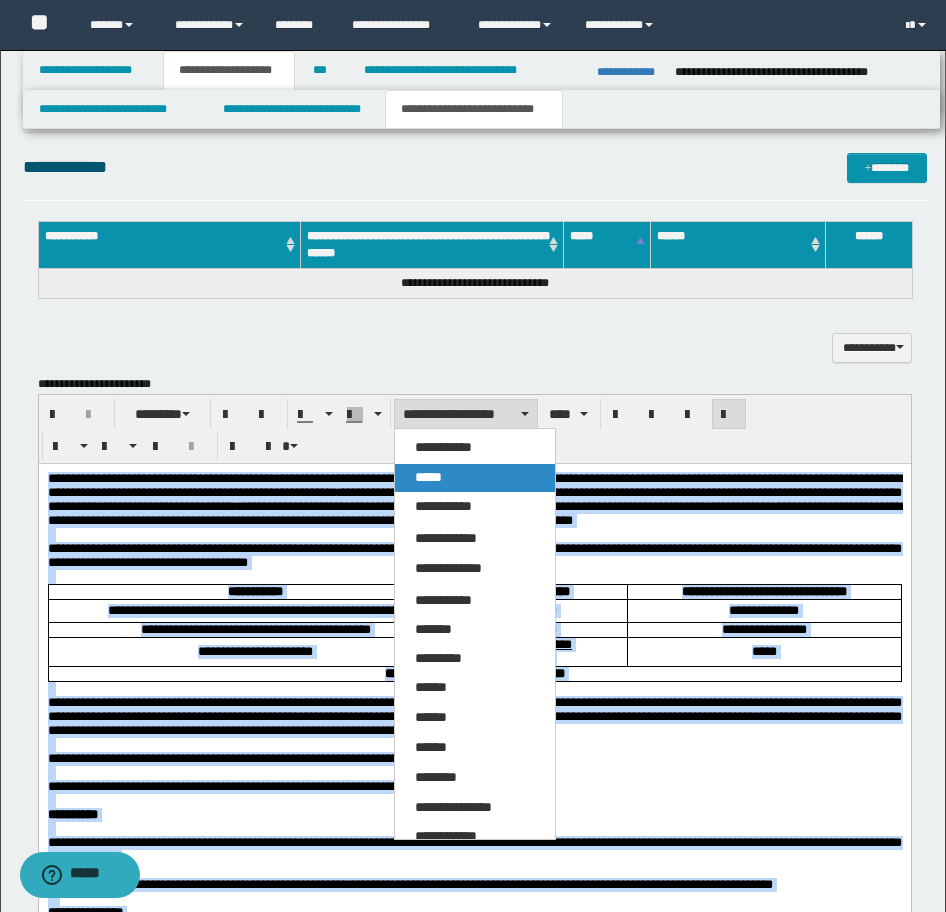 click on "*****" at bounding box center [475, 478] 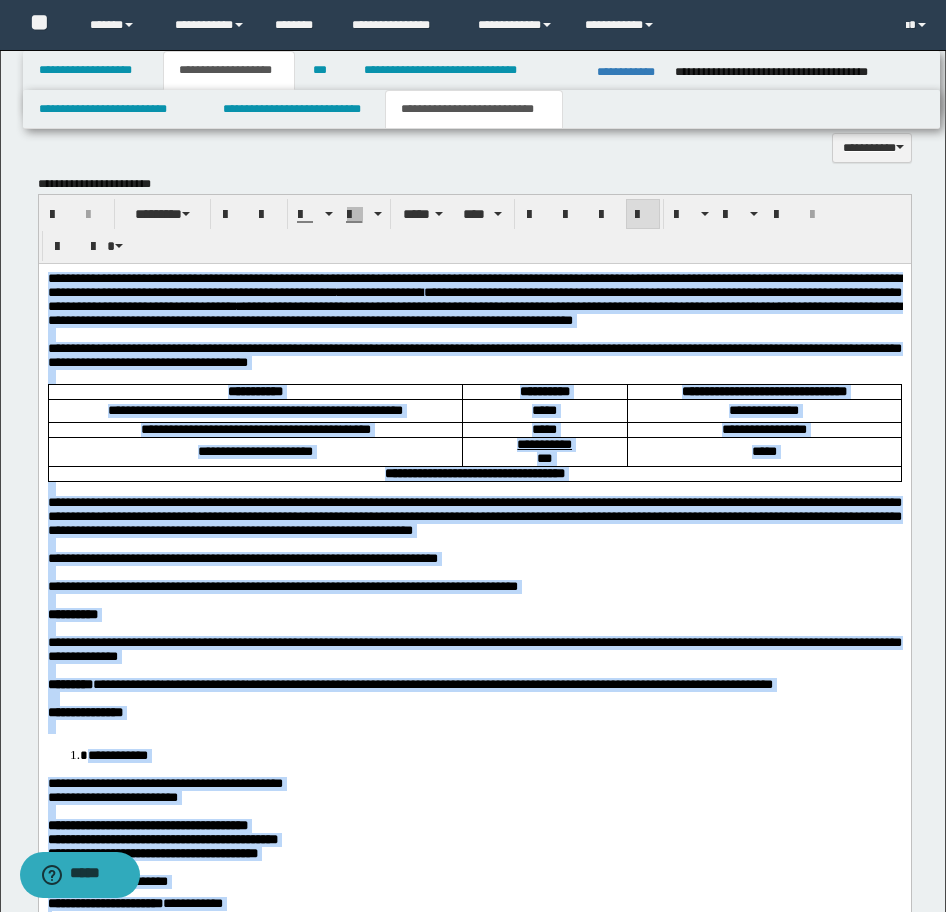 drag, startPoint x: 367, startPoint y: 674, endPoint x: 349, endPoint y: 678, distance: 18.439089 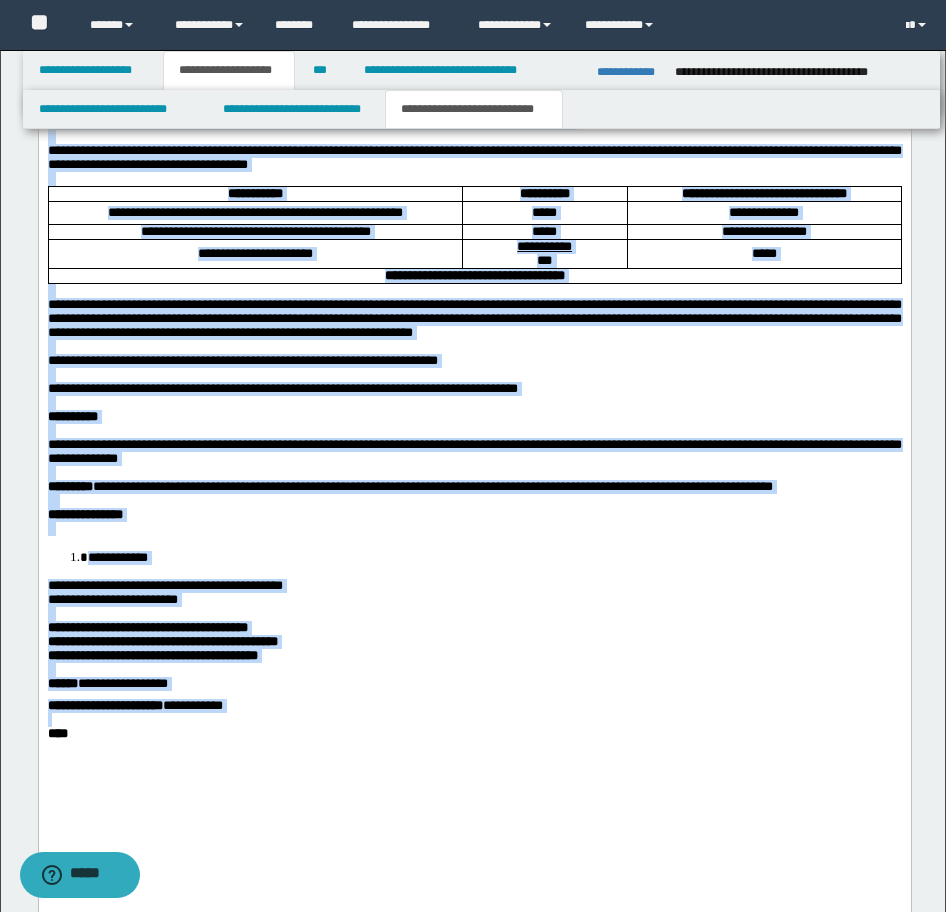 scroll, scrollTop: 1434, scrollLeft: 0, axis: vertical 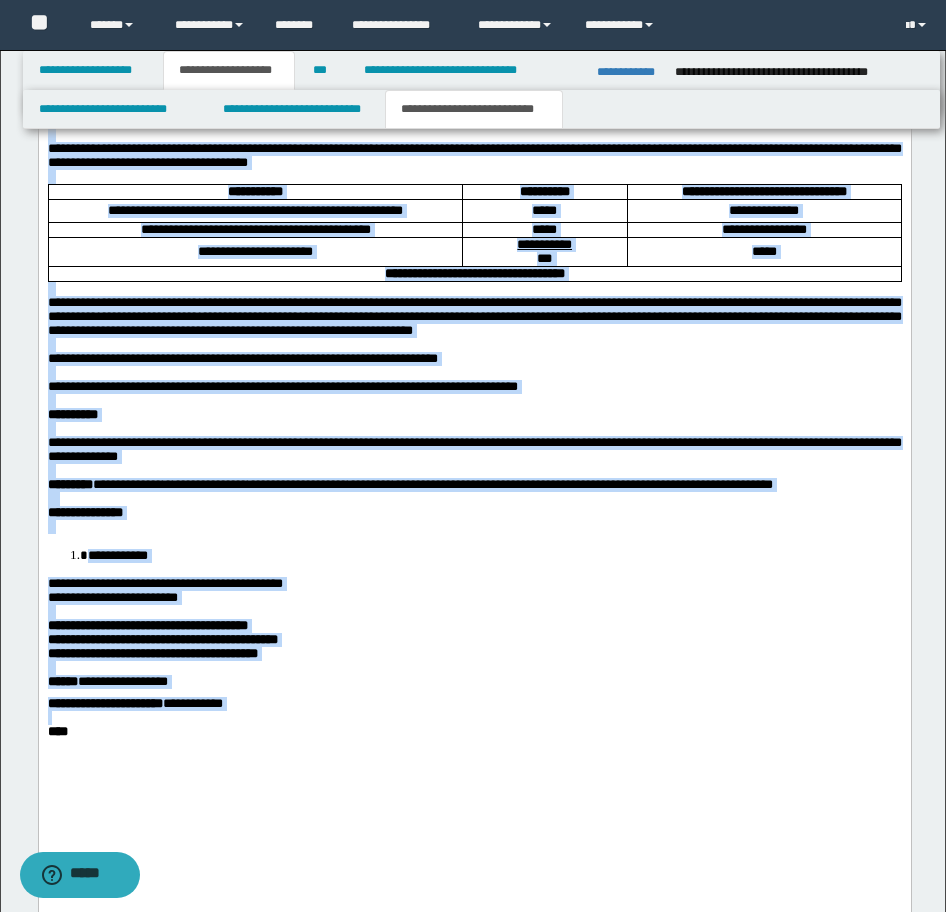 click on "**********" at bounding box center [494, 554] 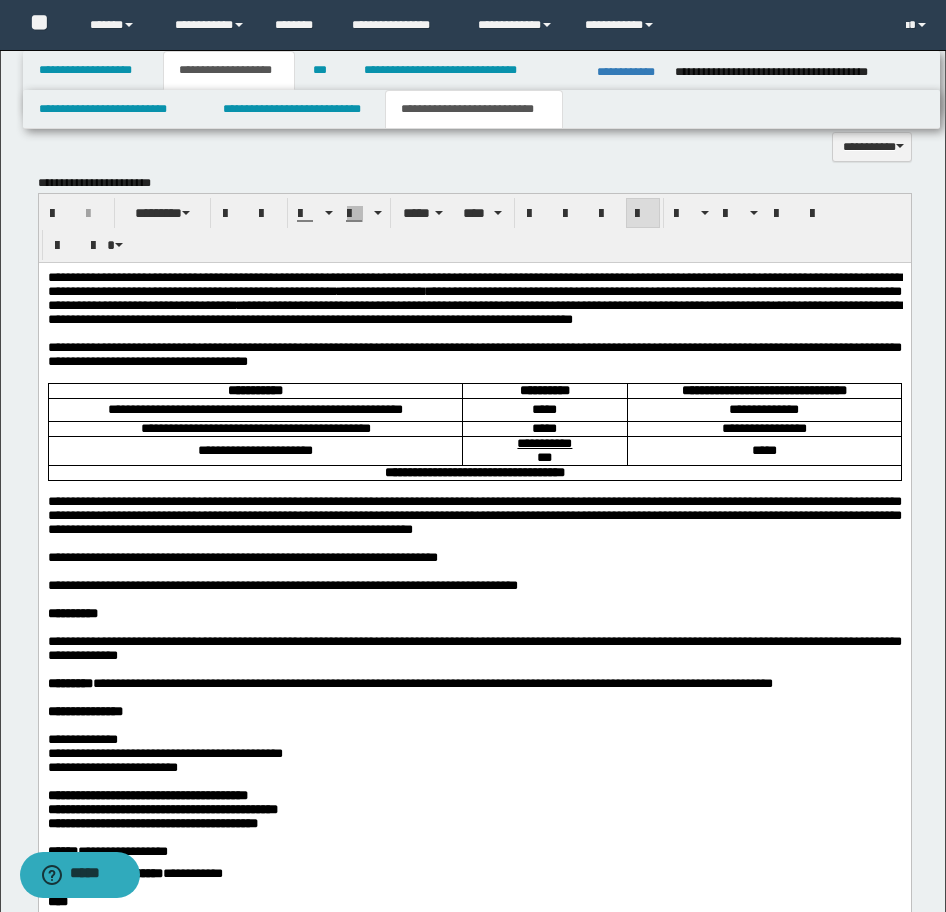 scroll, scrollTop: 1234, scrollLeft: 0, axis: vertical 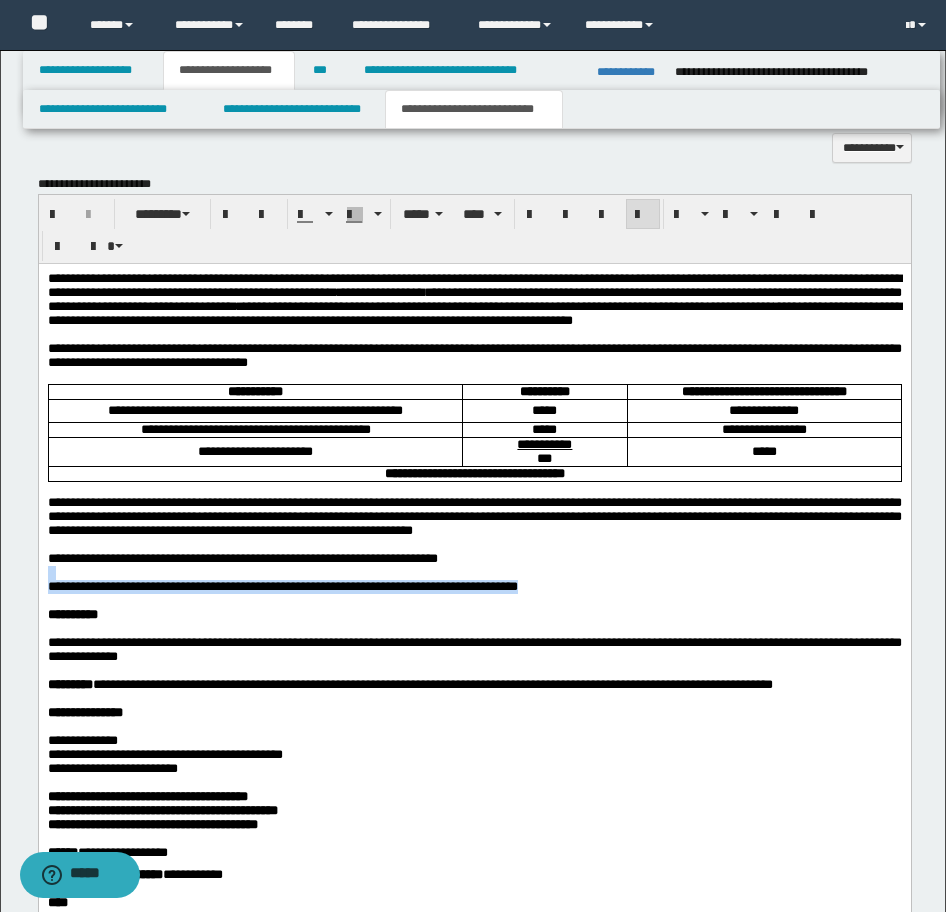 drag, startPoint x: 615, startPoint y: 642, endPoint x: -17, endPoint y: 629, distance: 632.13367 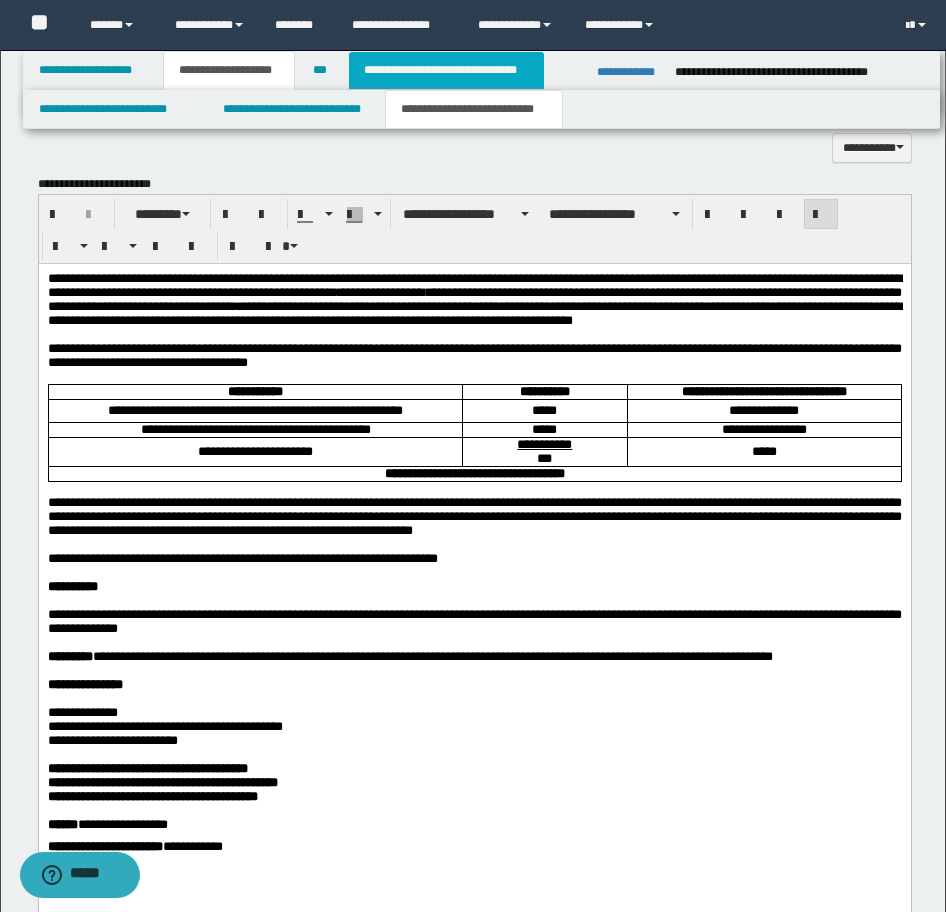 click on "**********" at bounding box center [446, 70] 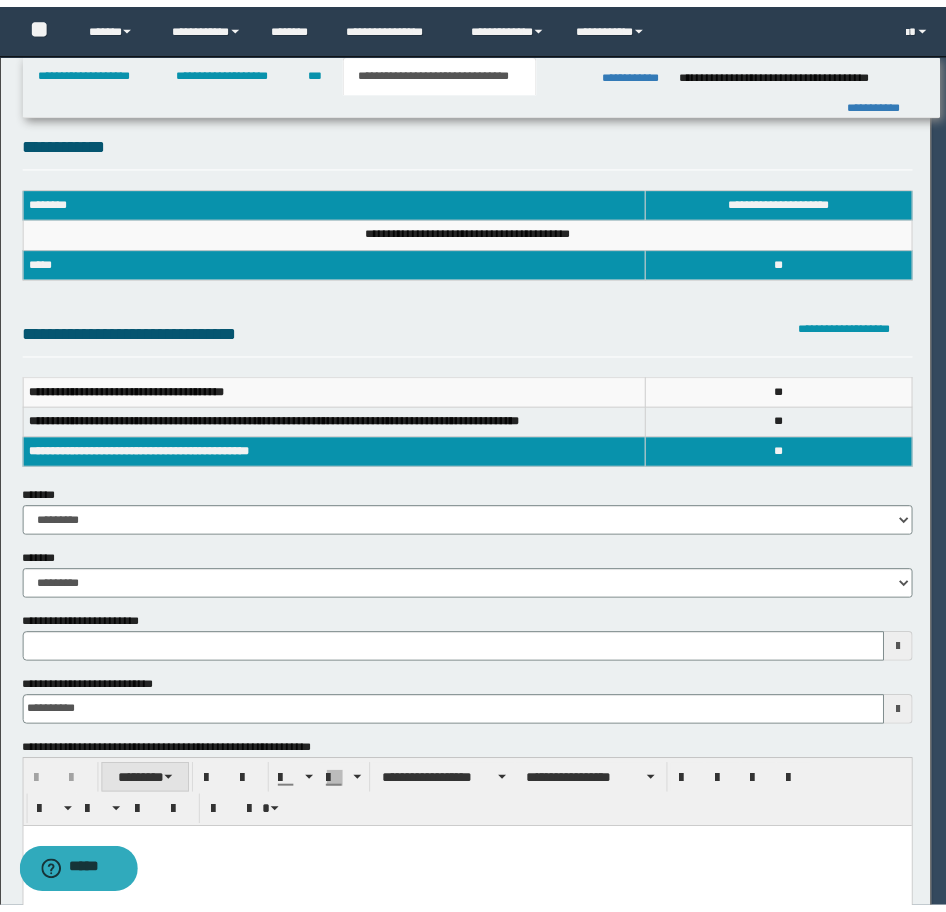 scroll, scrollTop: 0, scrollLeft: 0, axis: both 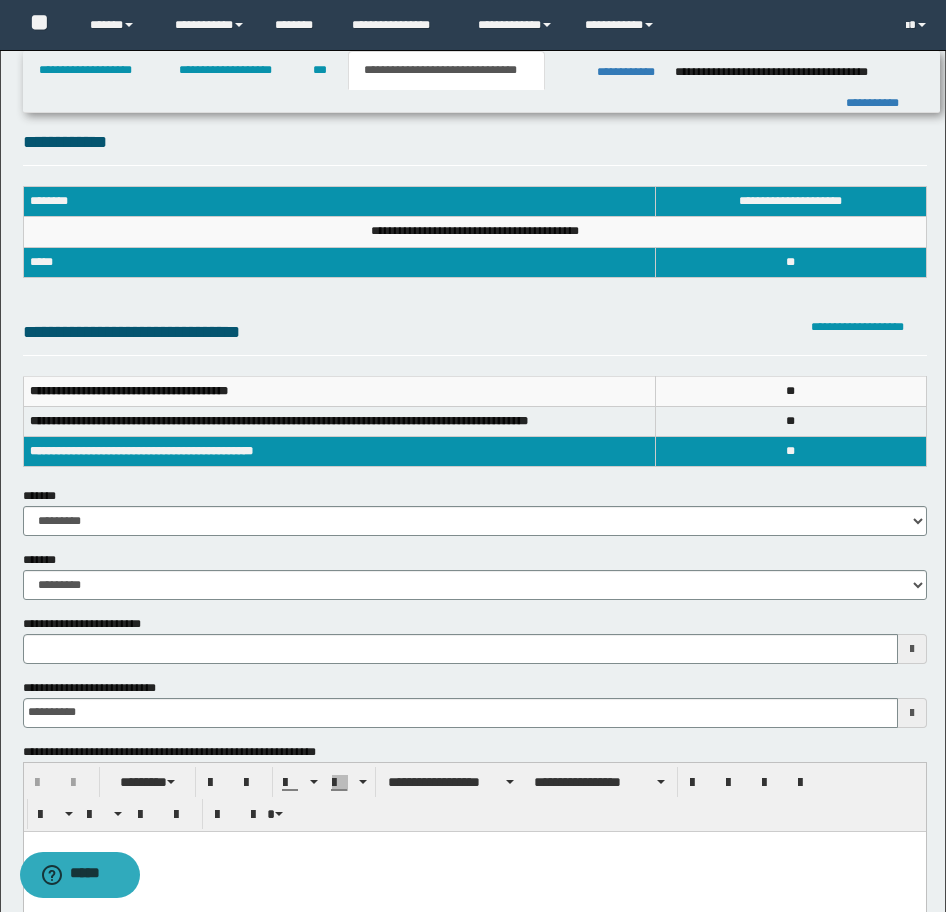 click at bounding box center (474, 846) 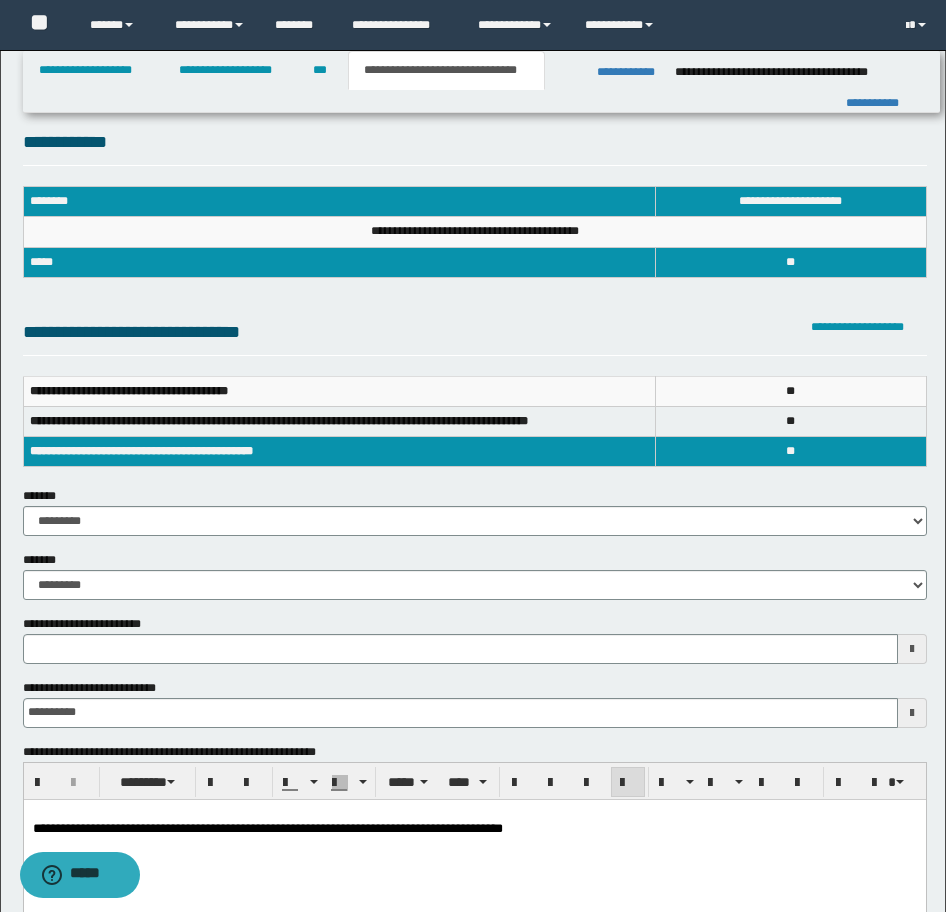 type 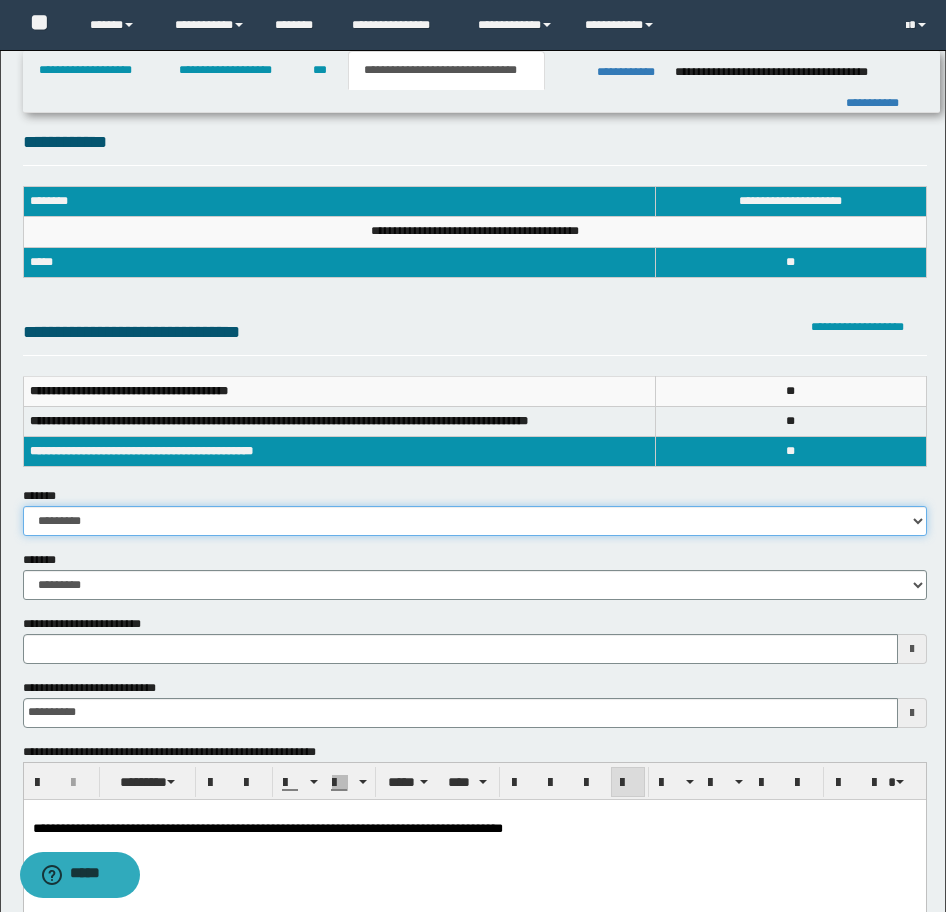 drag, startPoint x: 156, startPoint y: 519, endPoint x: 157, endPoint y: 538, distance: 19.026299 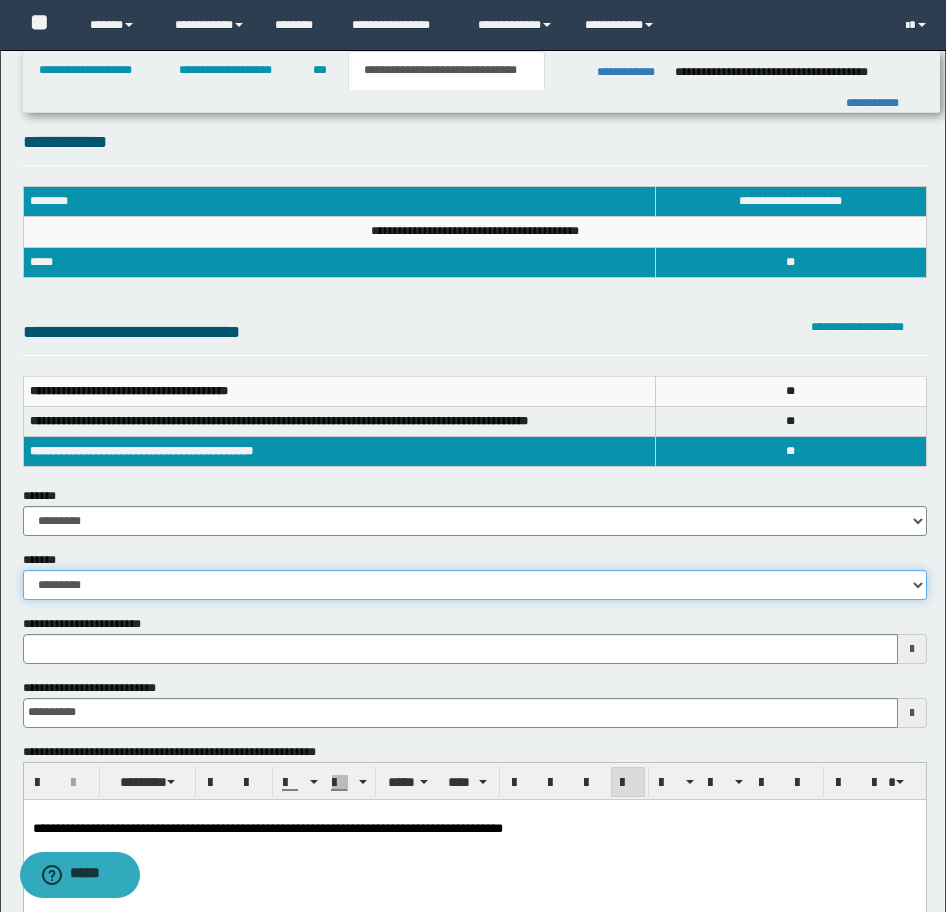 click on "**********" at bounding box center (475, 585) 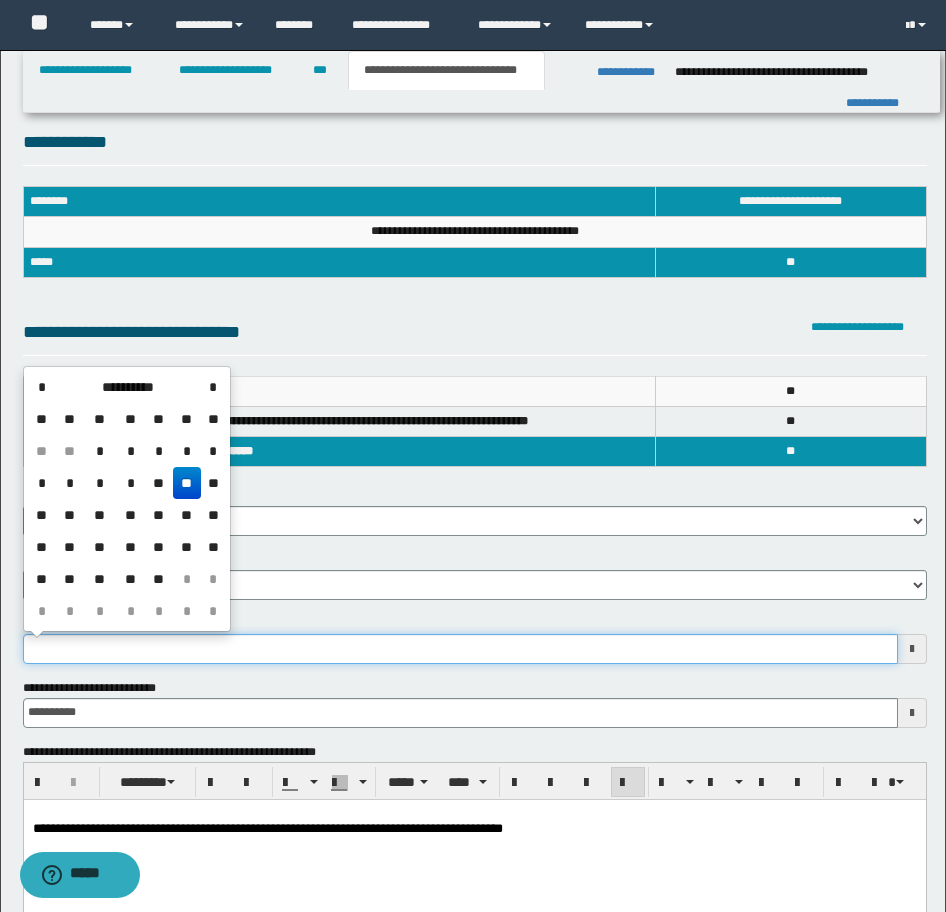 drag, startPoint x: 127, startPoint y: 647, endPoint x: -16, endPoint y: 650, distance: 143.03146 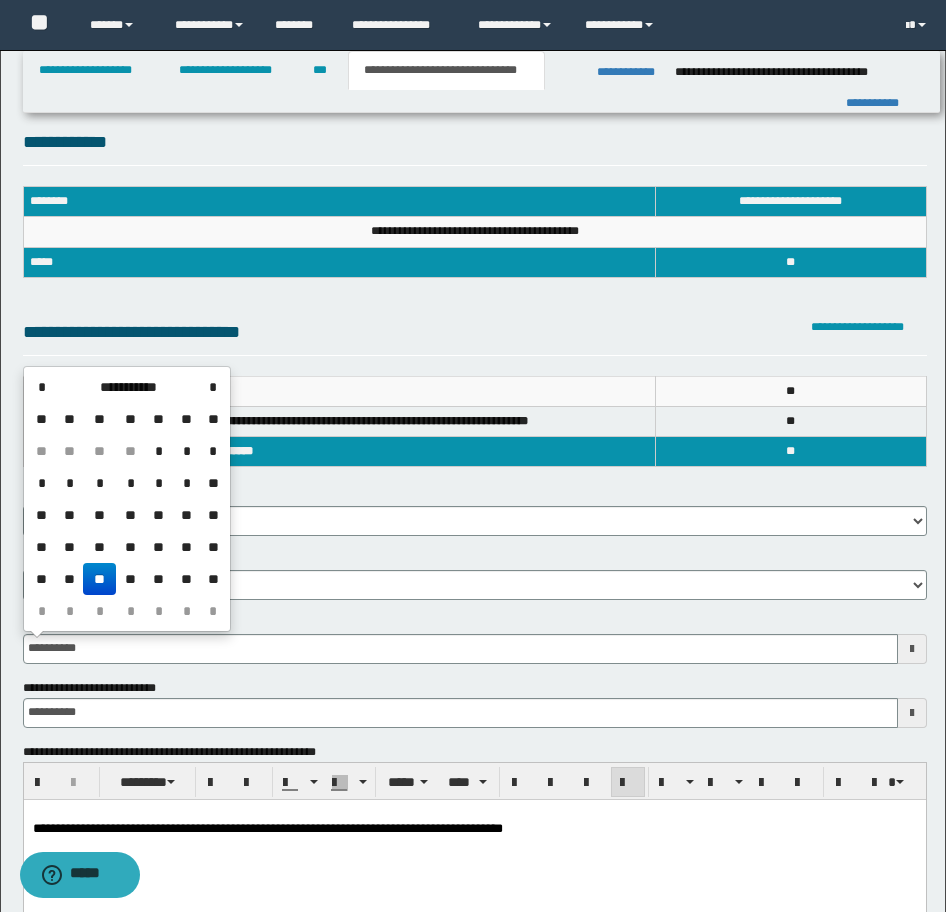 click on "**" at bounding box center (99, 579) 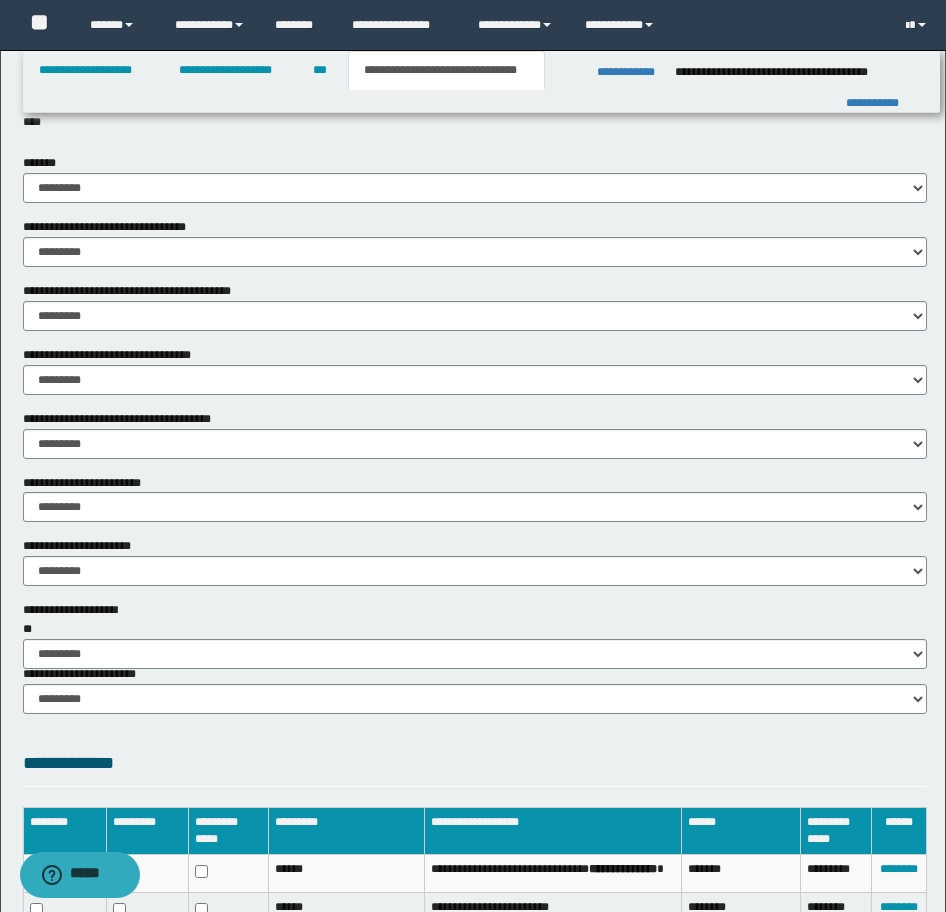 scroll, scrollTop: 1100, scrollLeft: 0, axis: vertical 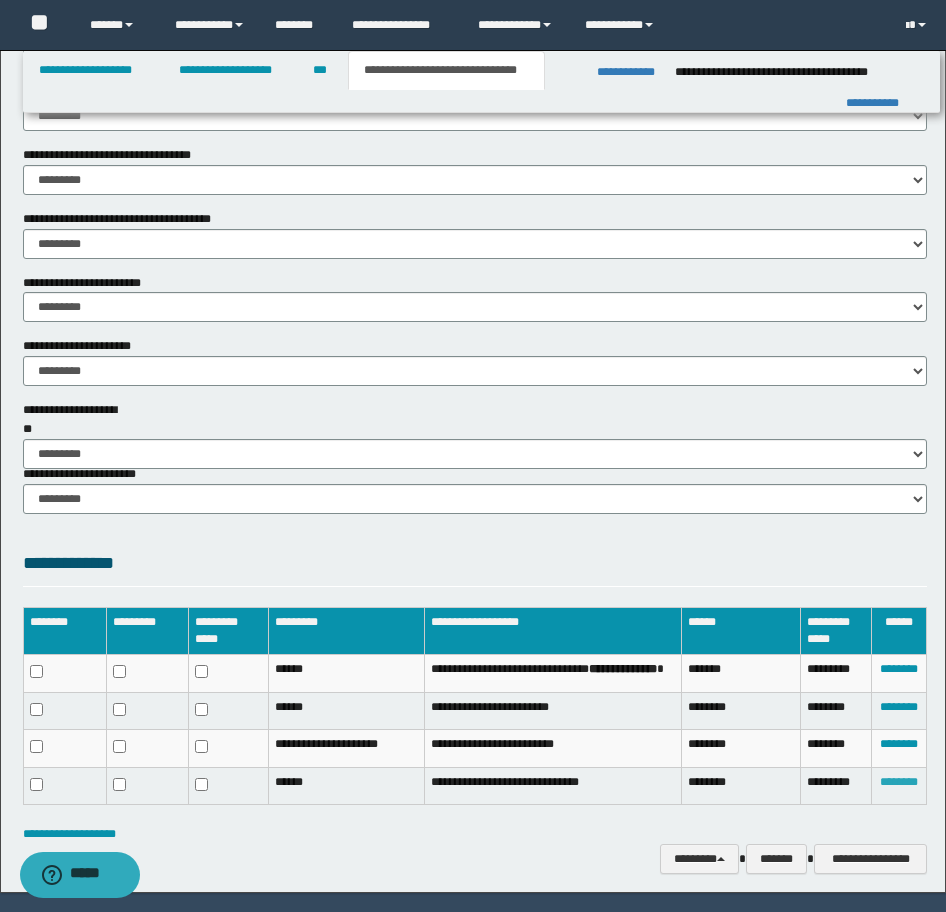 click on "********" at bounding box center [899, 782] 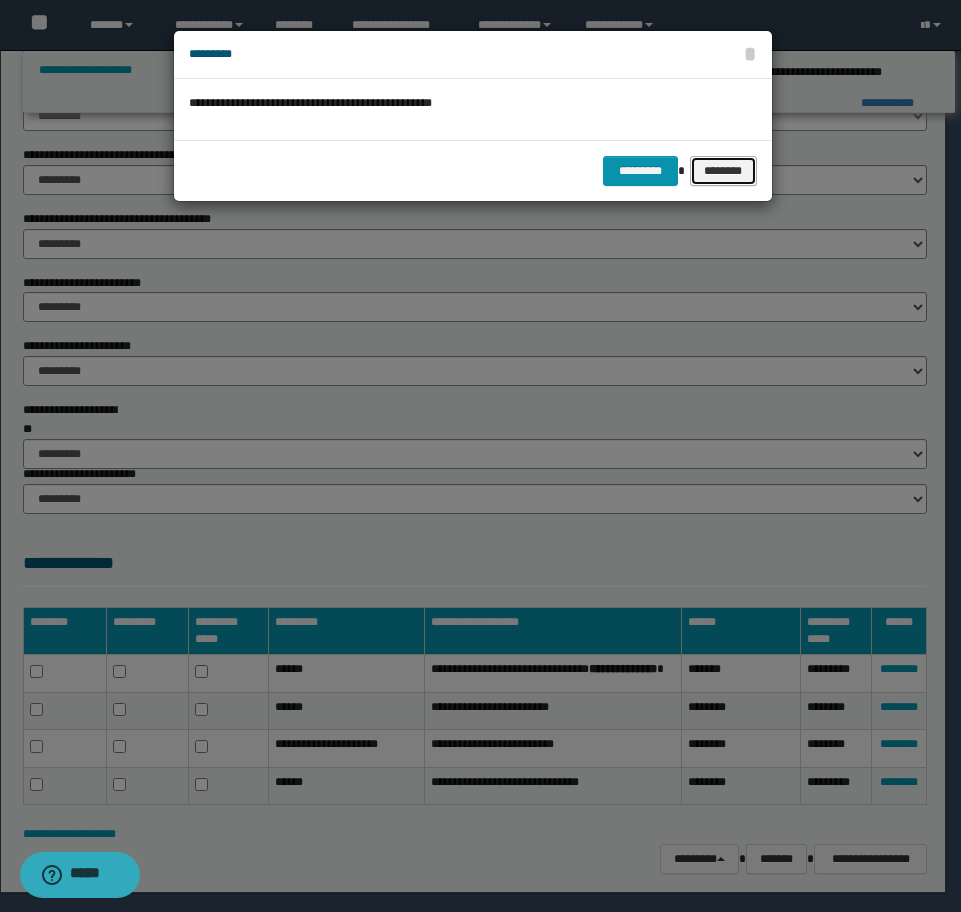 click on "********" at bounding box center [723, 171] 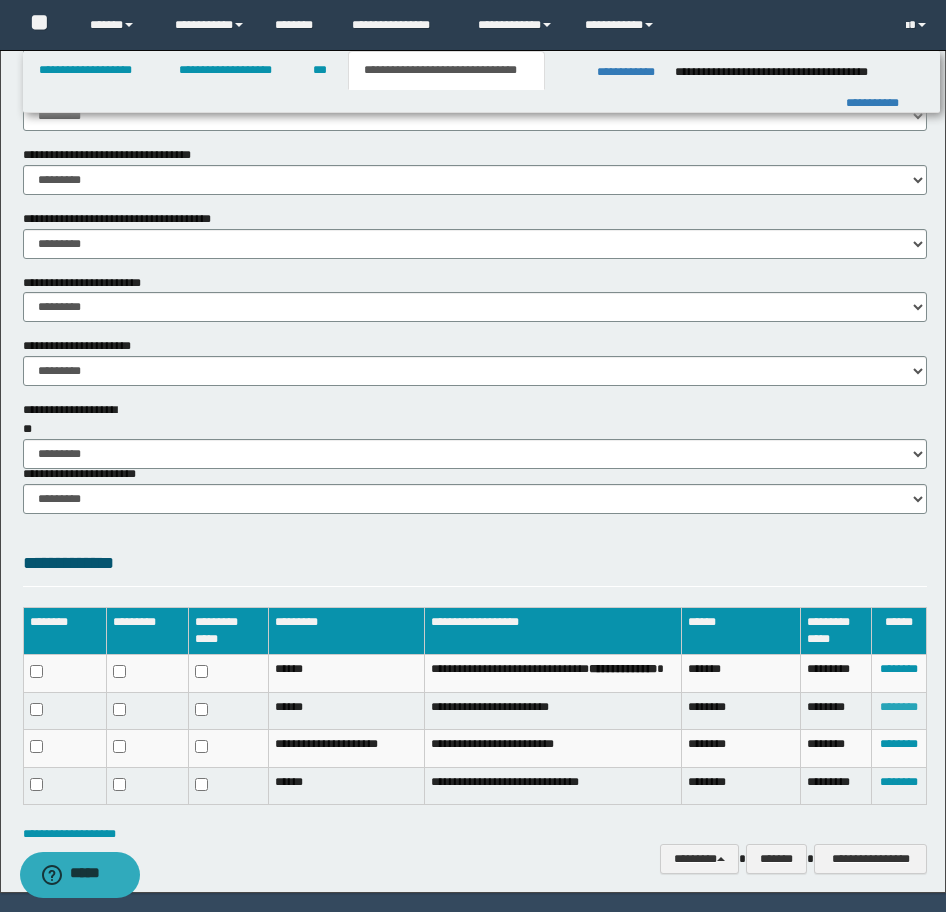 click on "********" at bounding box center [899, 707] 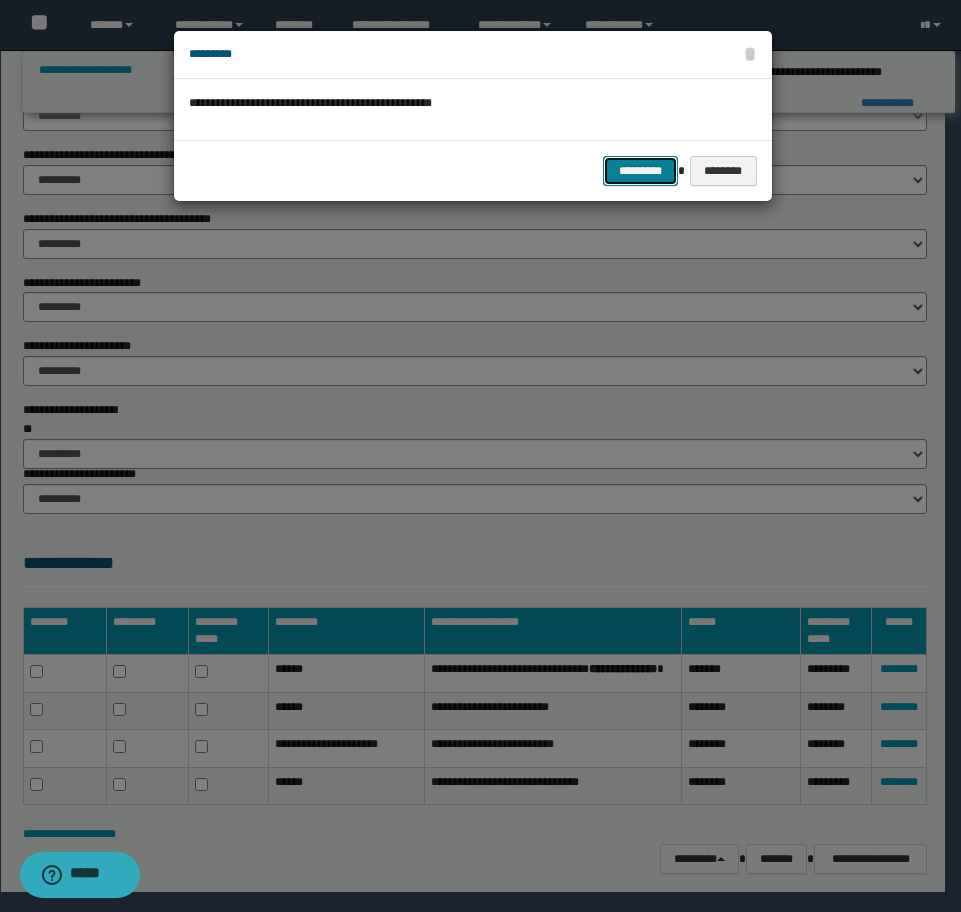 click on "*********" at bounding box center (640, 171) 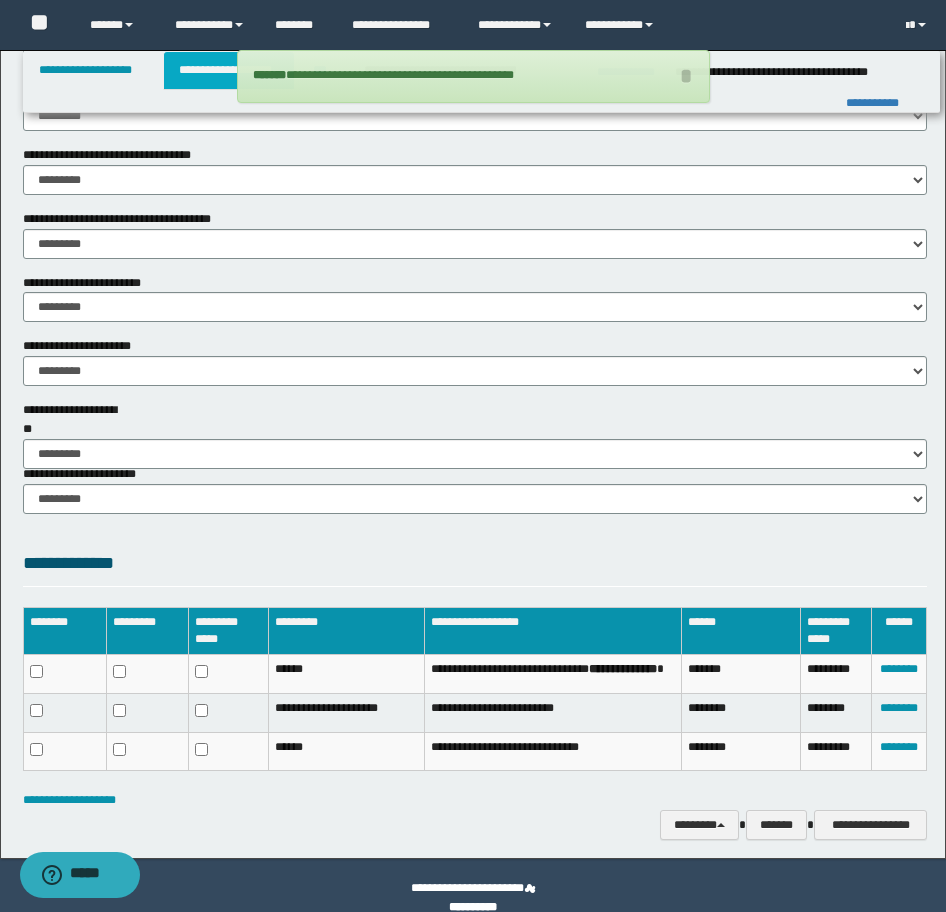 click on "**********" at bounding box center [229, 70] 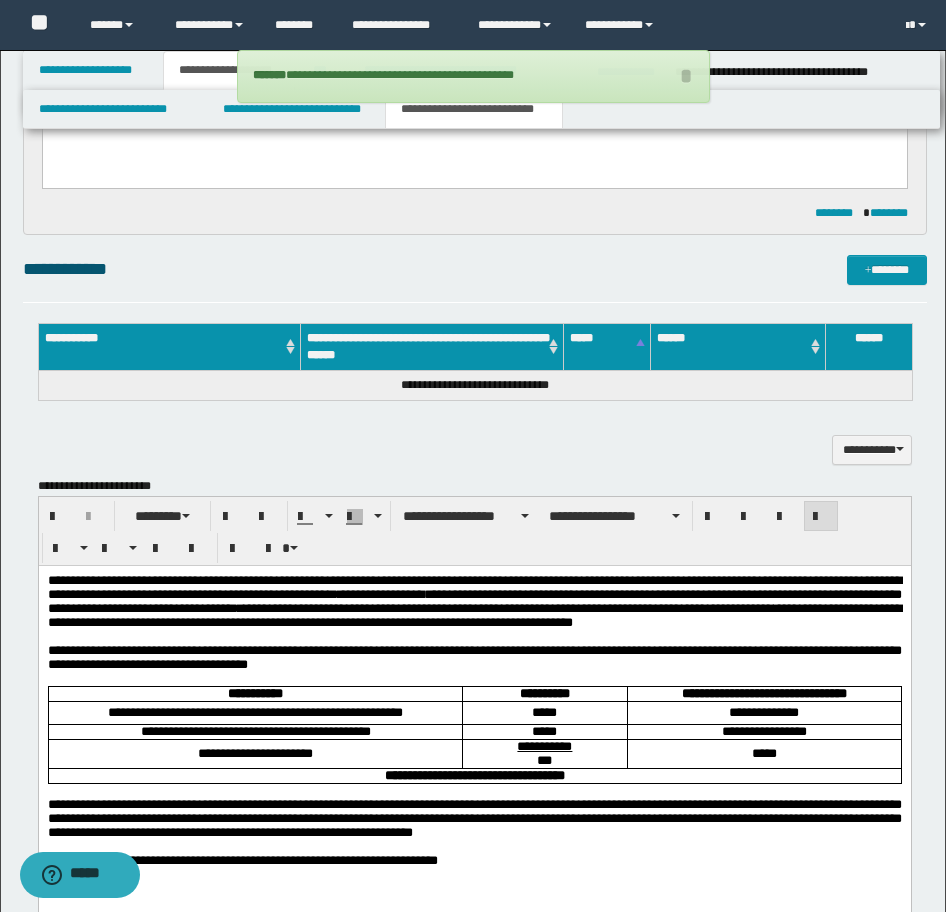 scroll, scrollTop: 931, scrollLeft: 0, axis: vertical 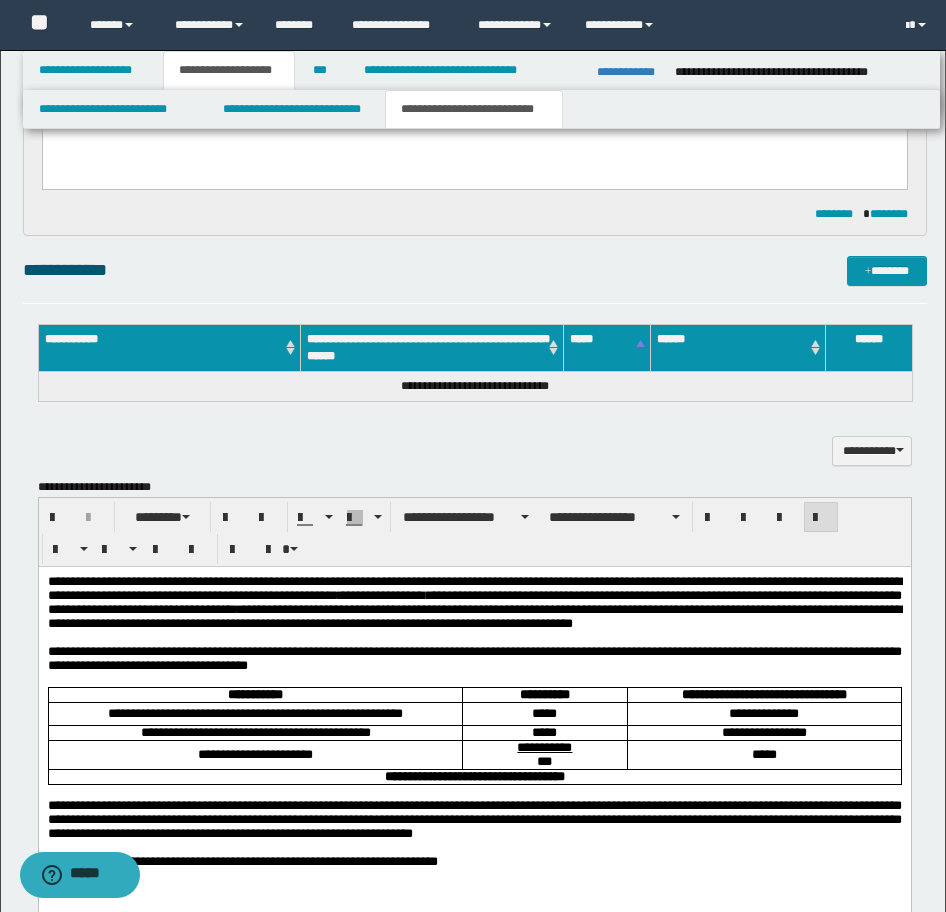 click on "**********" at bounding box center [475, 279] 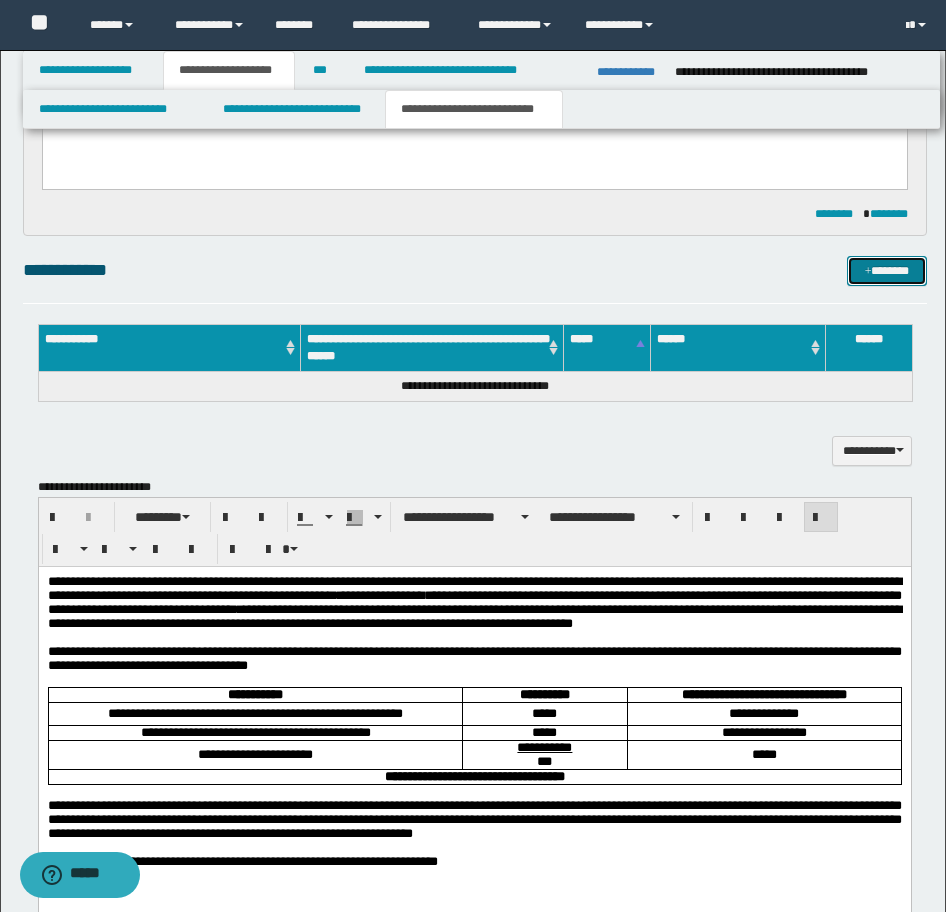 click on "*******" at bounding box center [887, 271] 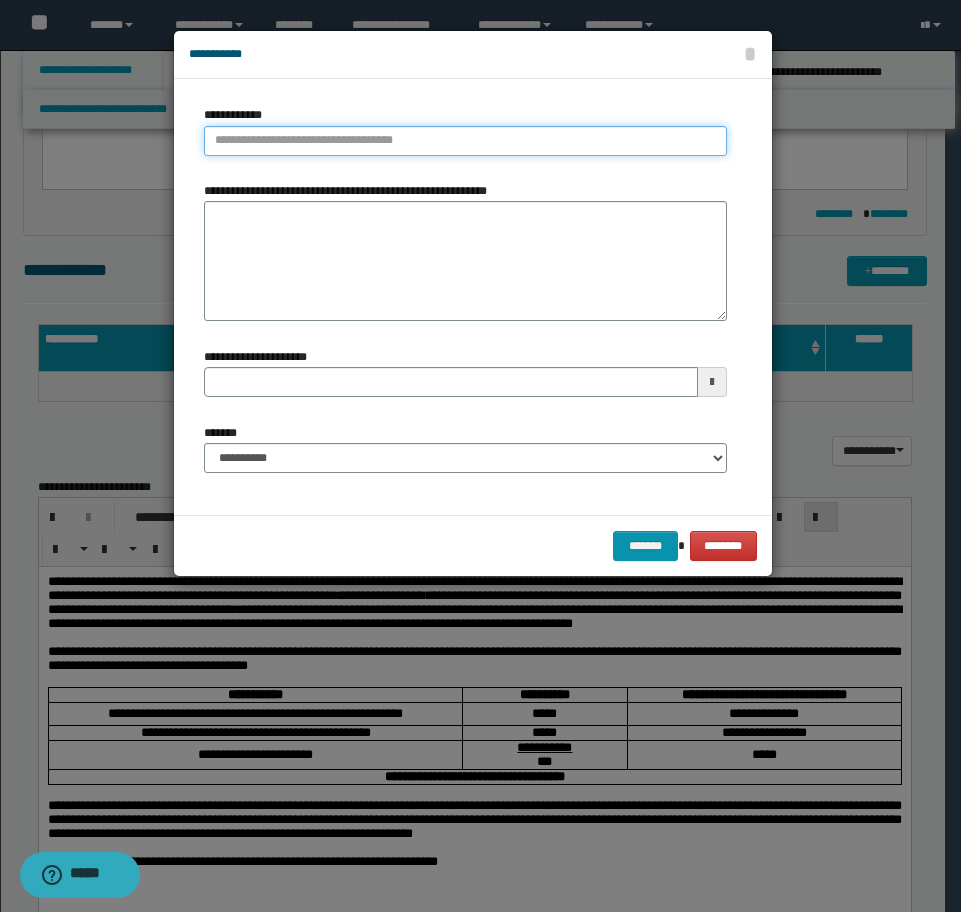 click on "**********" at bounding box center [465, 141] 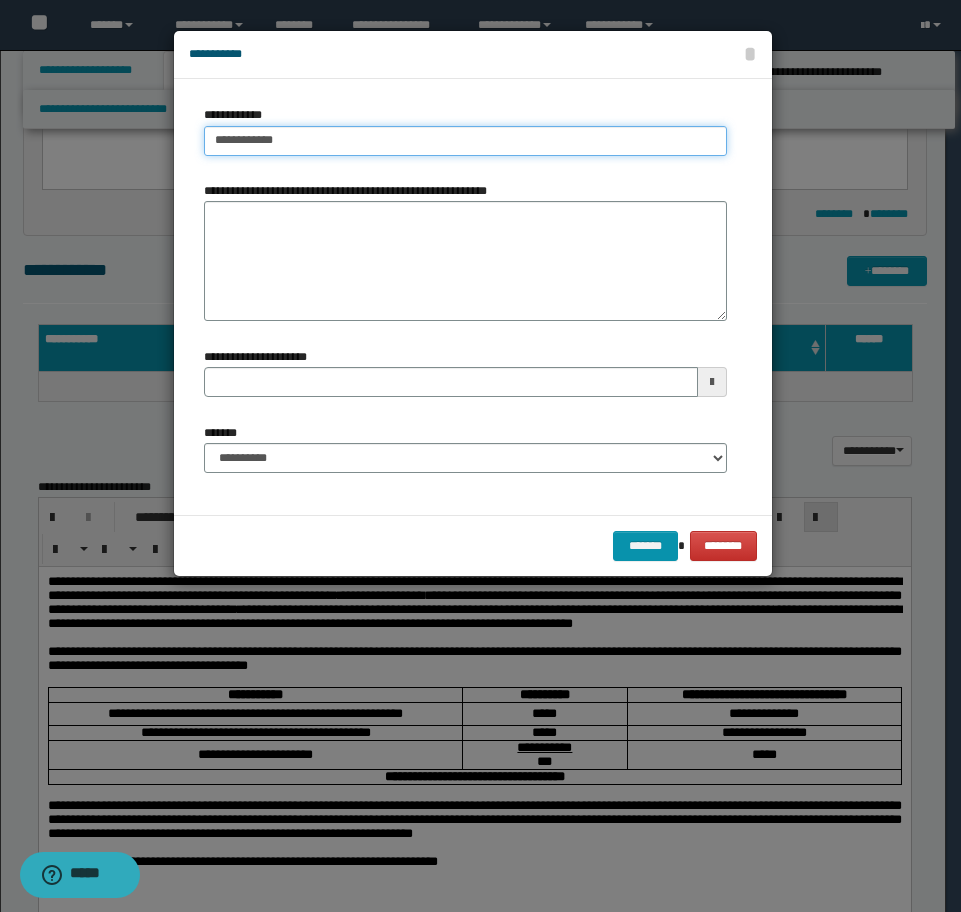 type on "**********" 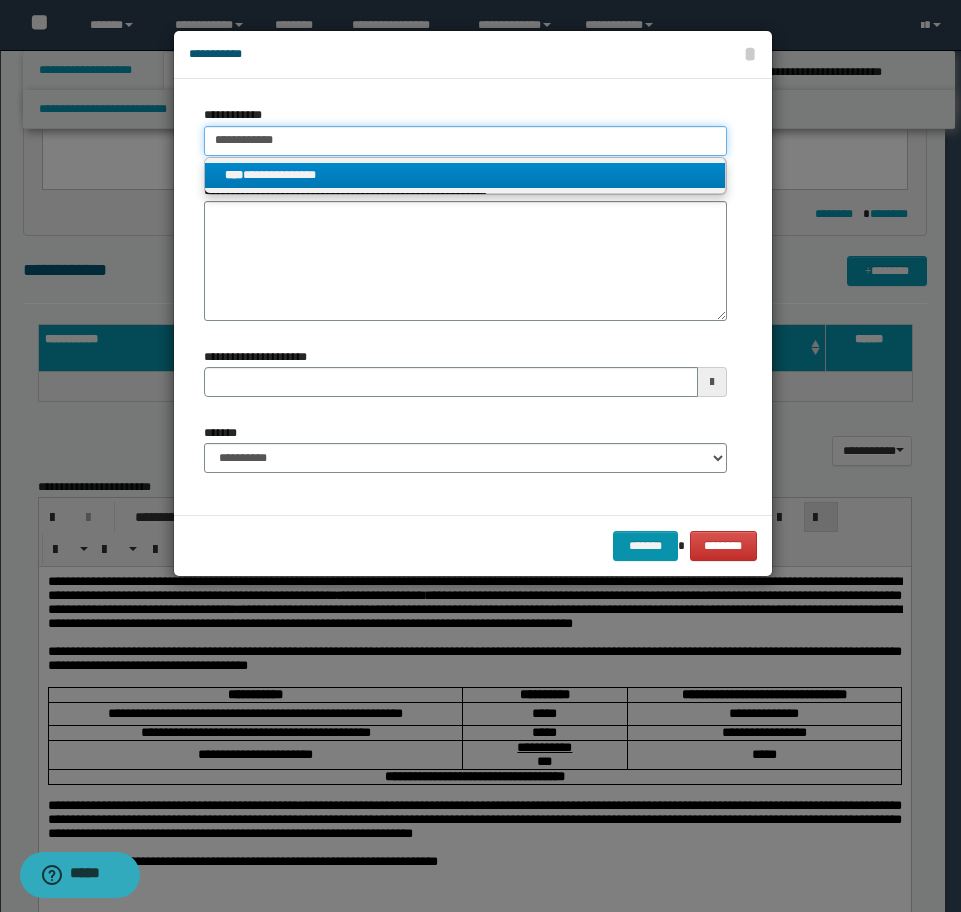 type on "**********" 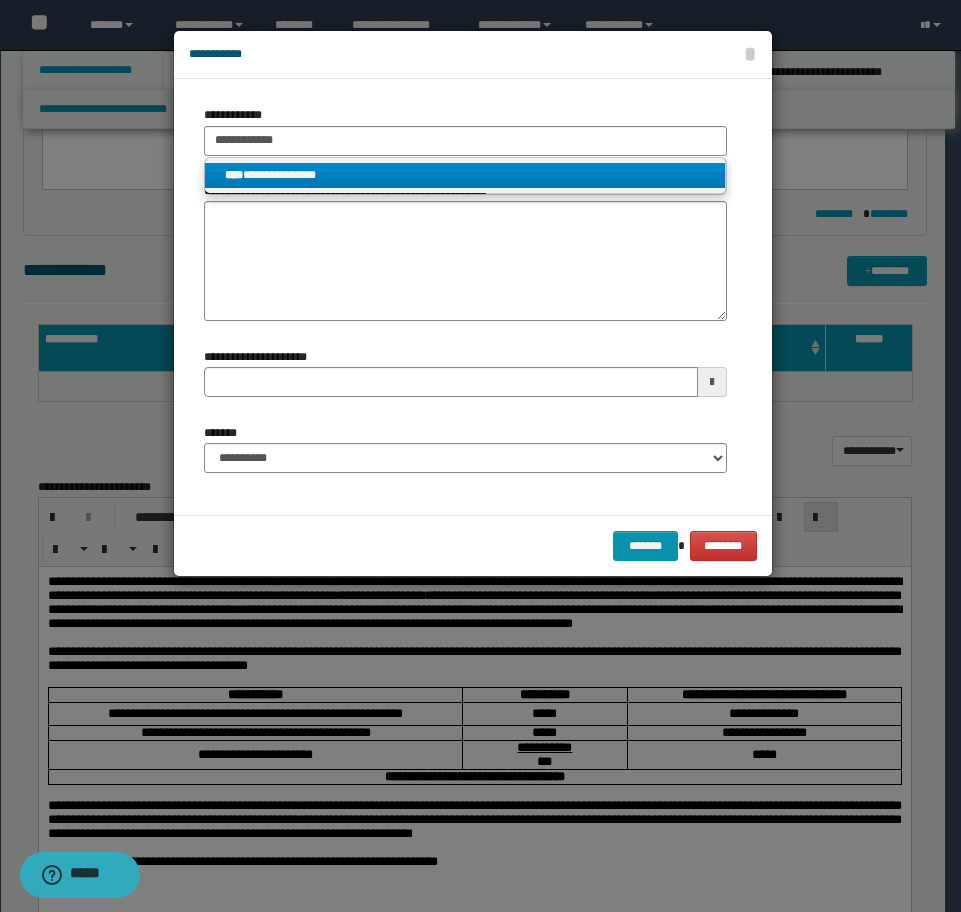 click on "**********" at bounding box center [465, 175] 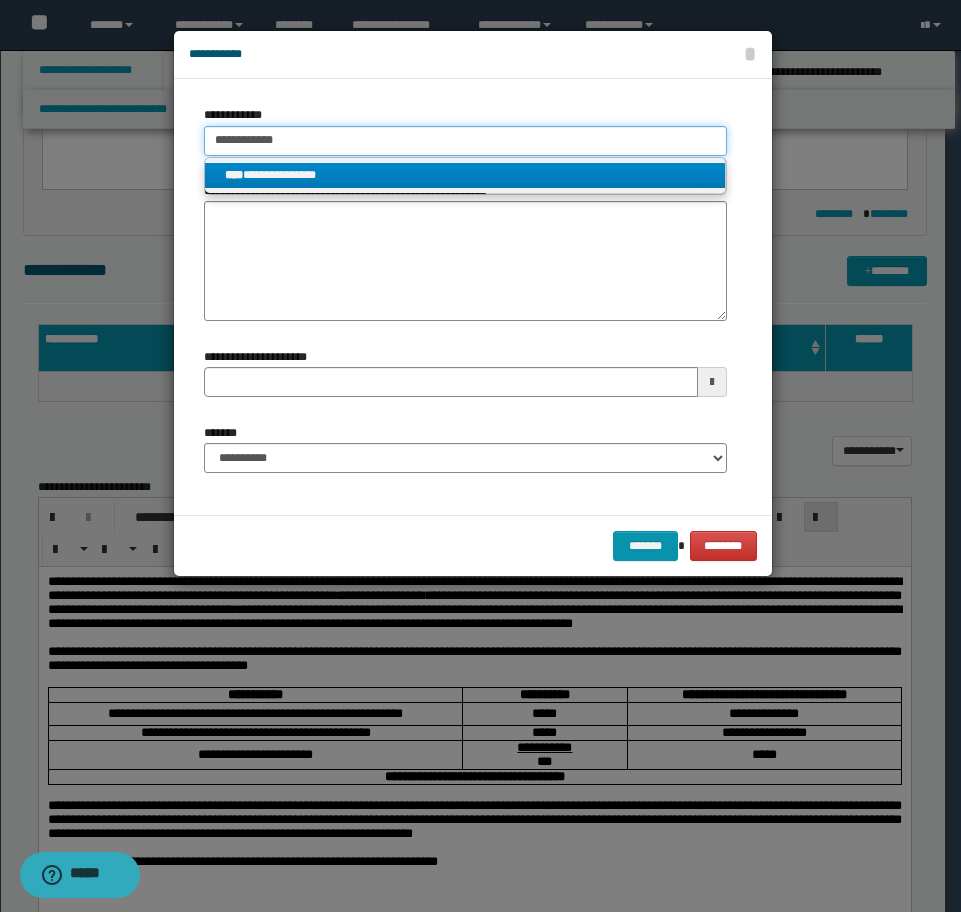 type 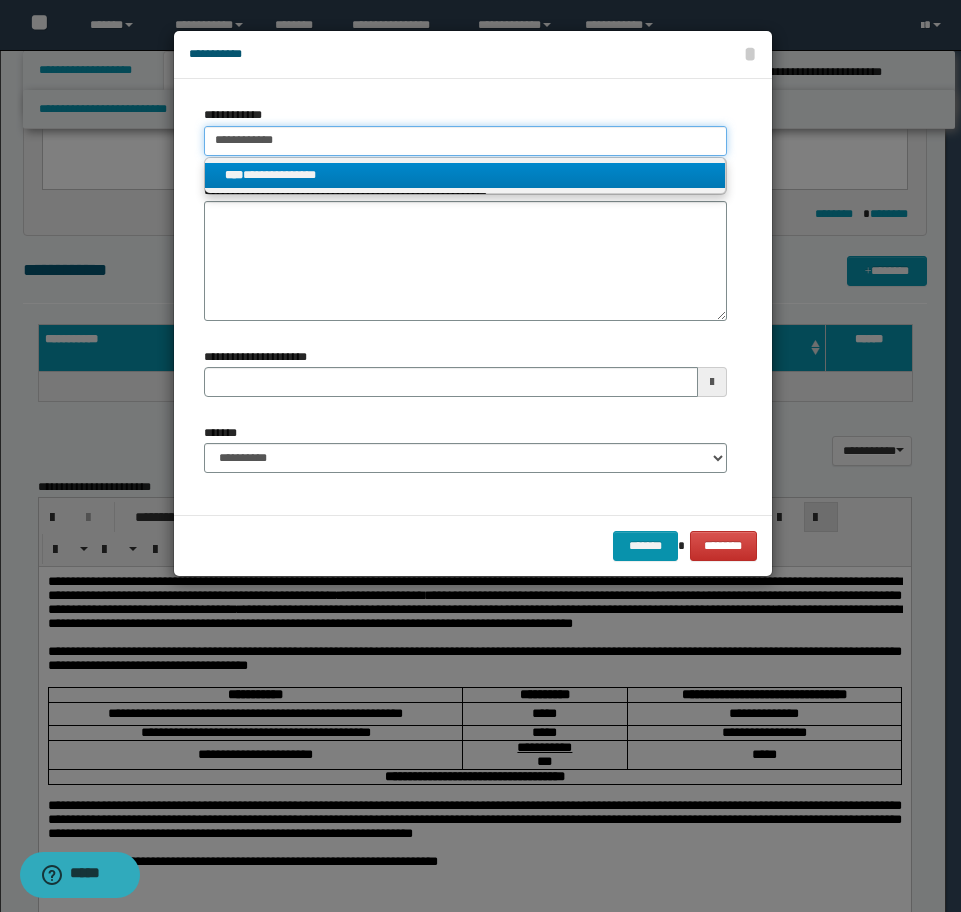 type 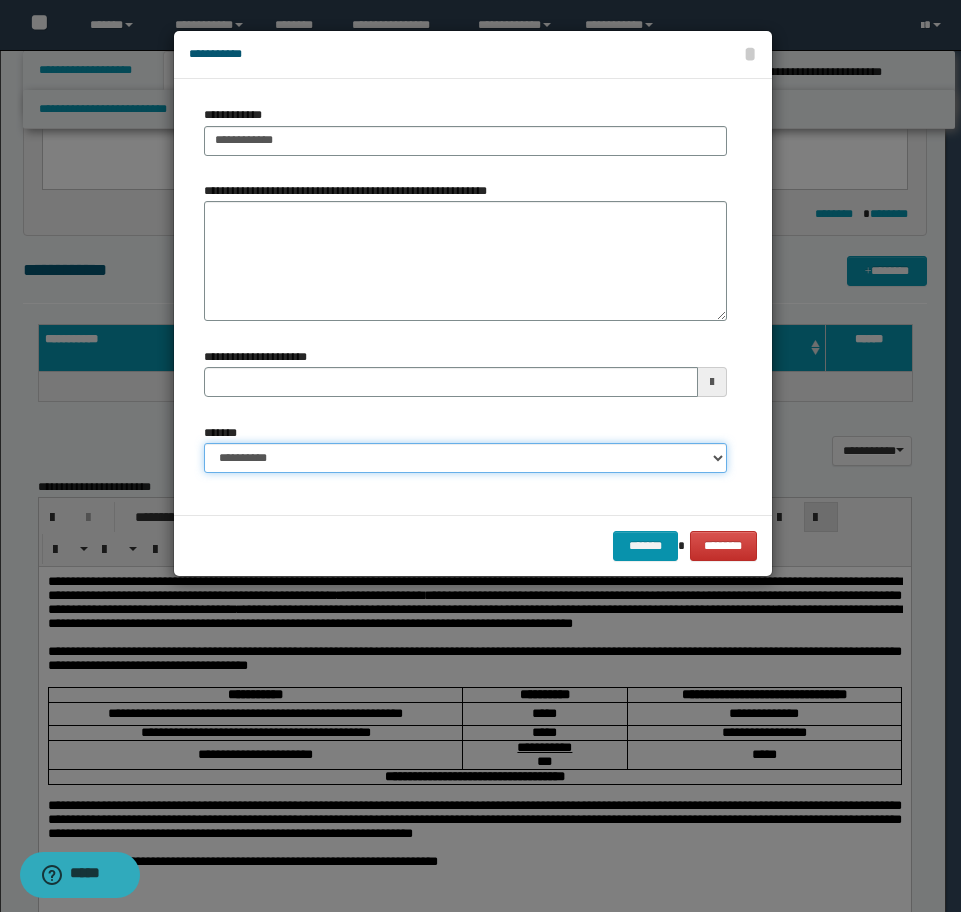 click on "**********" at bounding box center [465, 458] 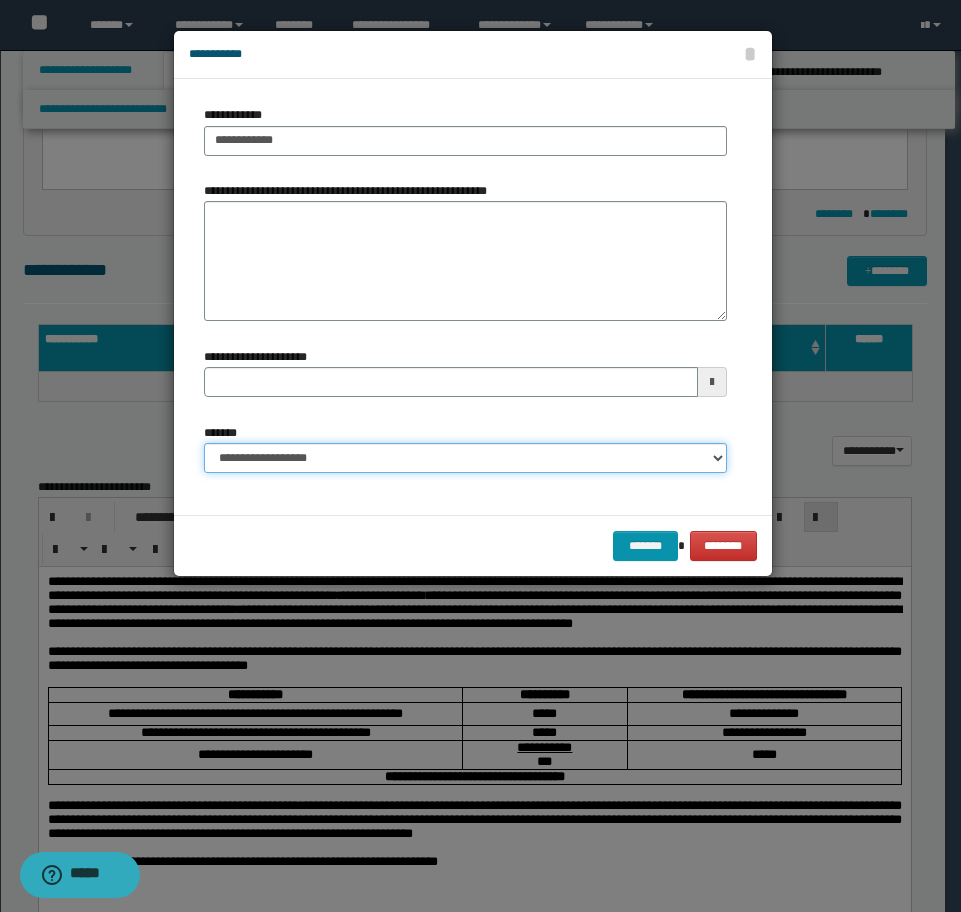 click on "**********" at bounding box center [465, 458] 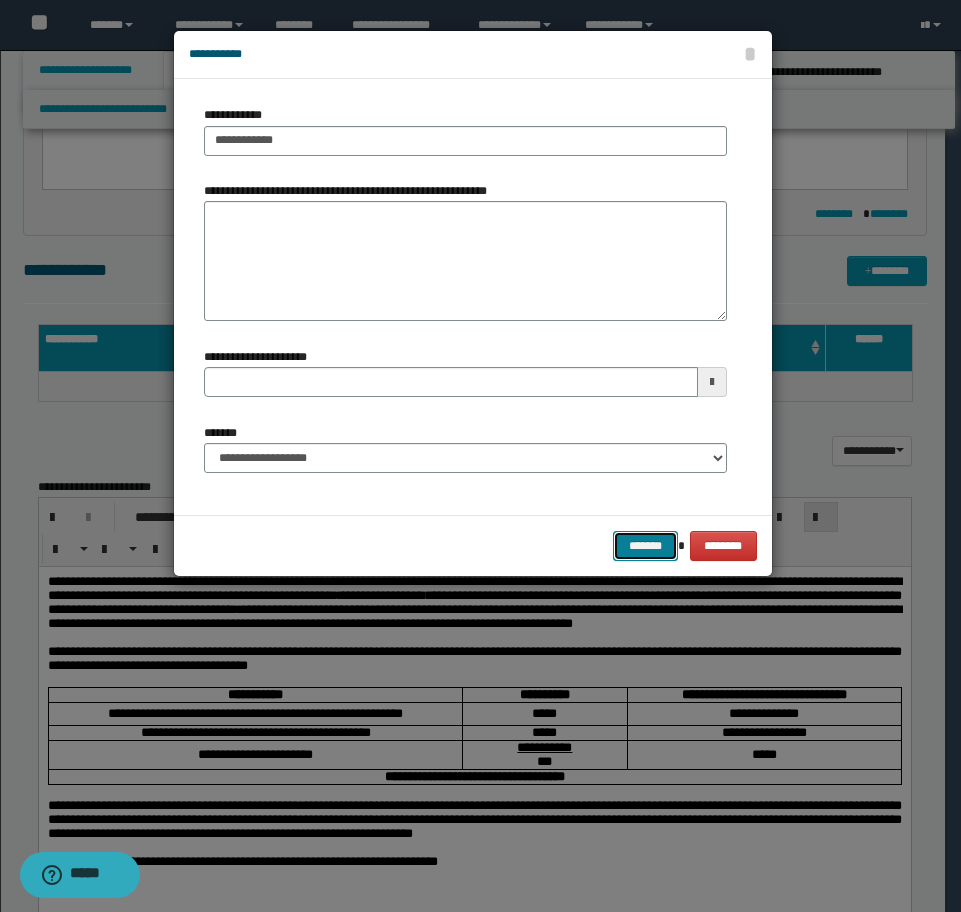 click on "*******" at bounding box center (645, 546) 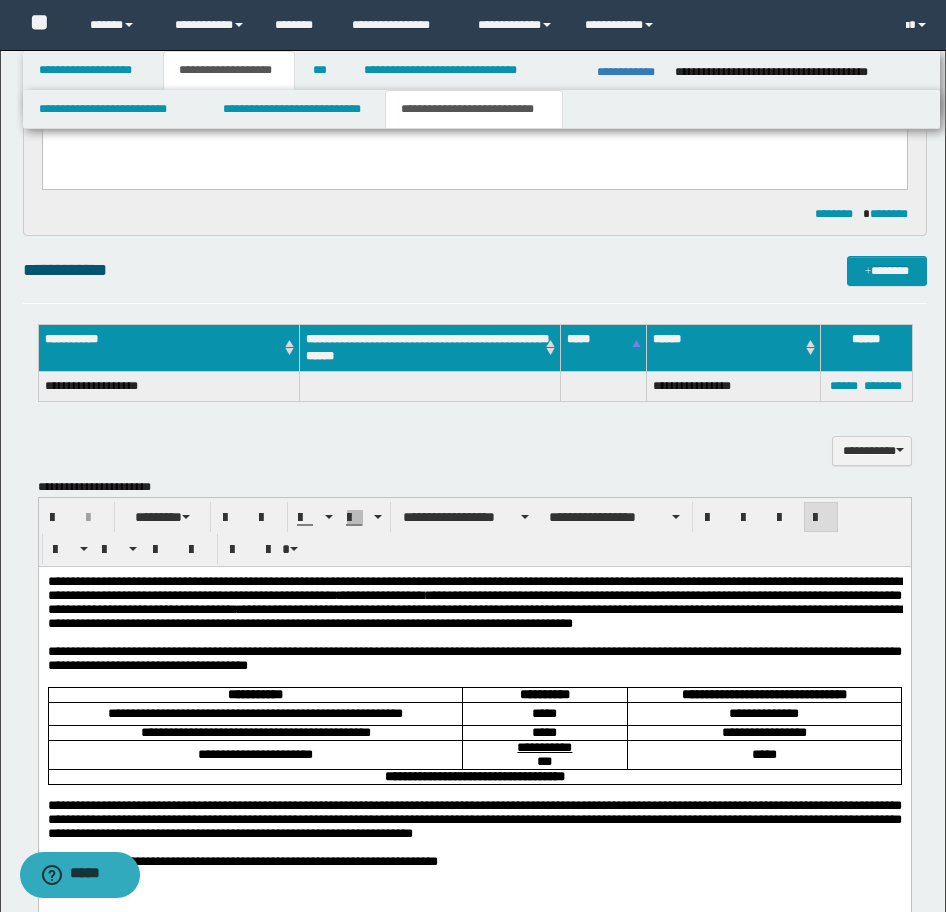 drag, startPoint x: 408, startPoint y: 262, endPoint x: 533, endPoint y: 261, distance: 125.004 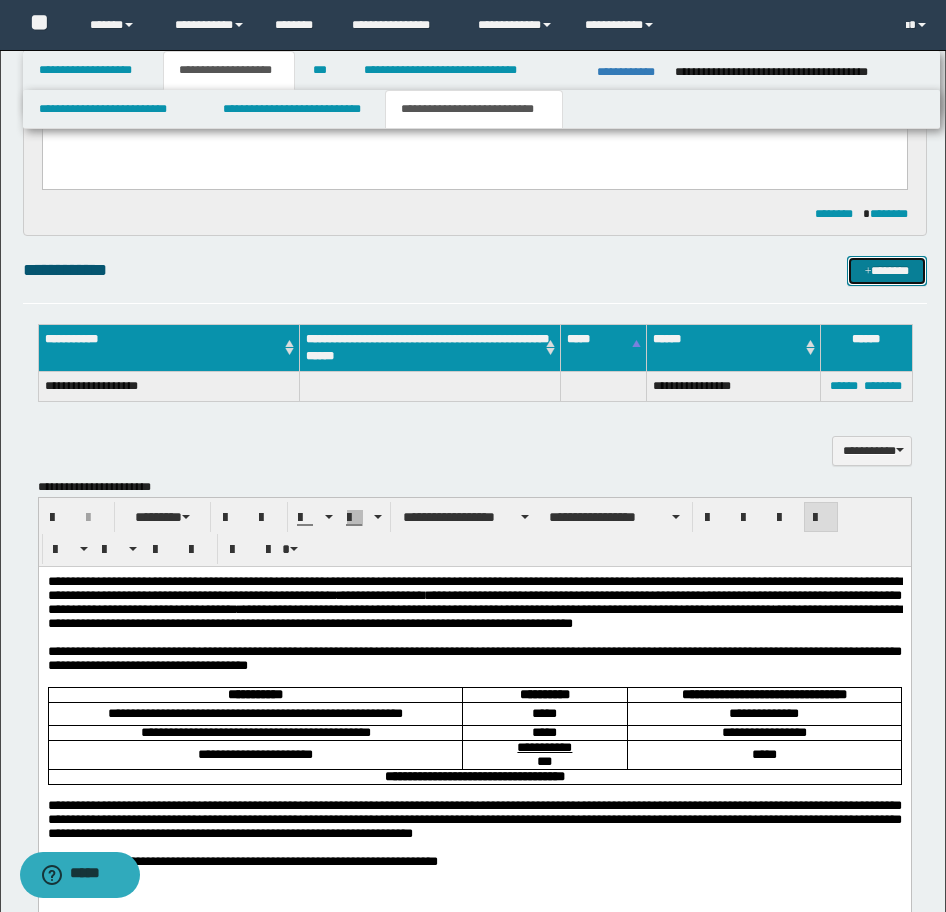 click on "*******" at bounding box center (887, 271) 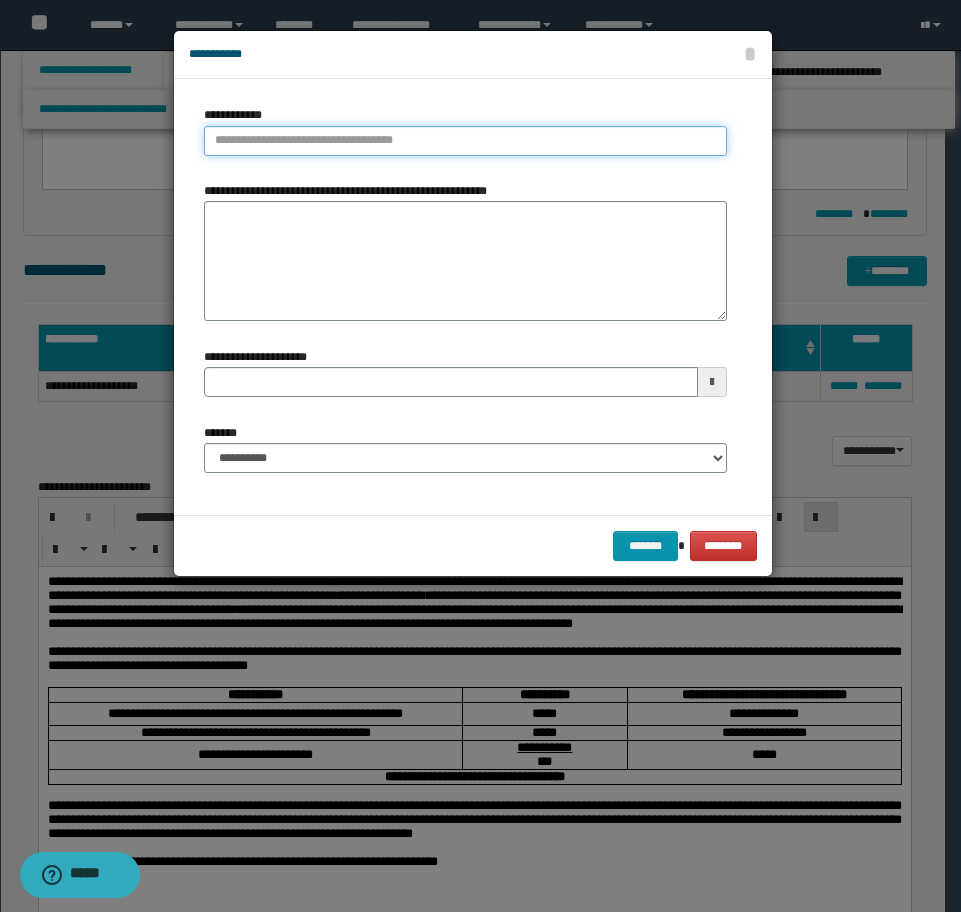 type on "**********" 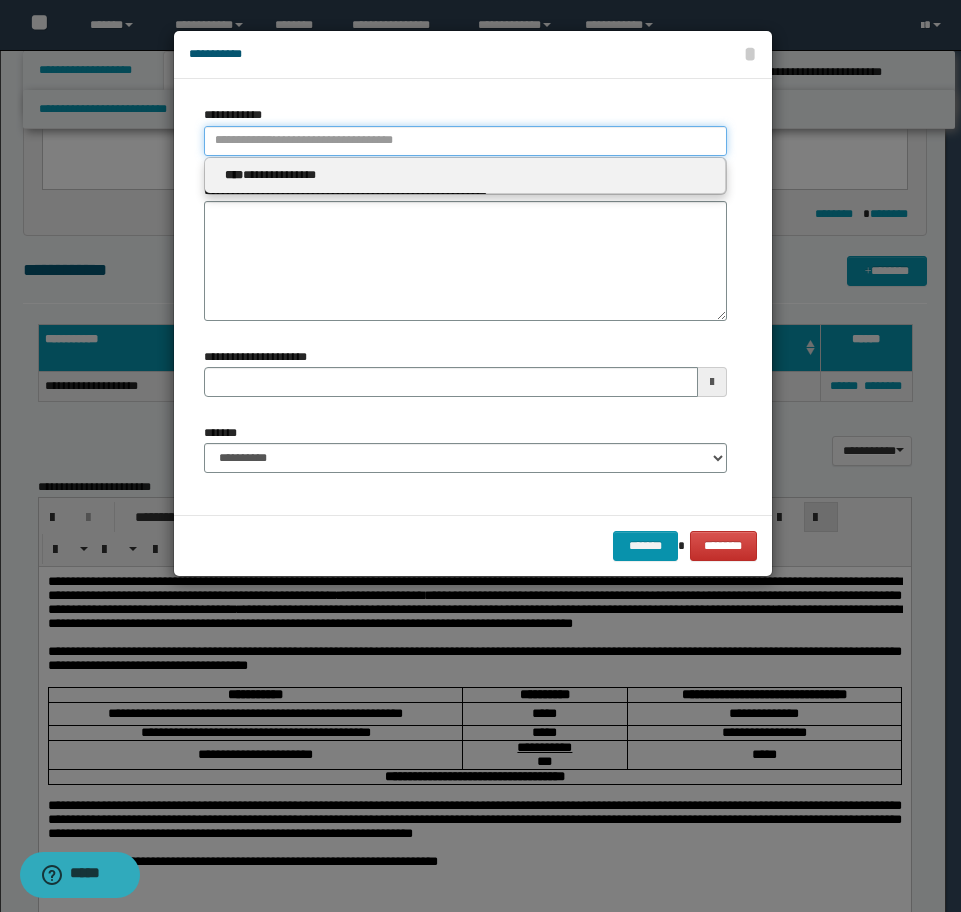 click on "**********" at bounding box center (465, 141) 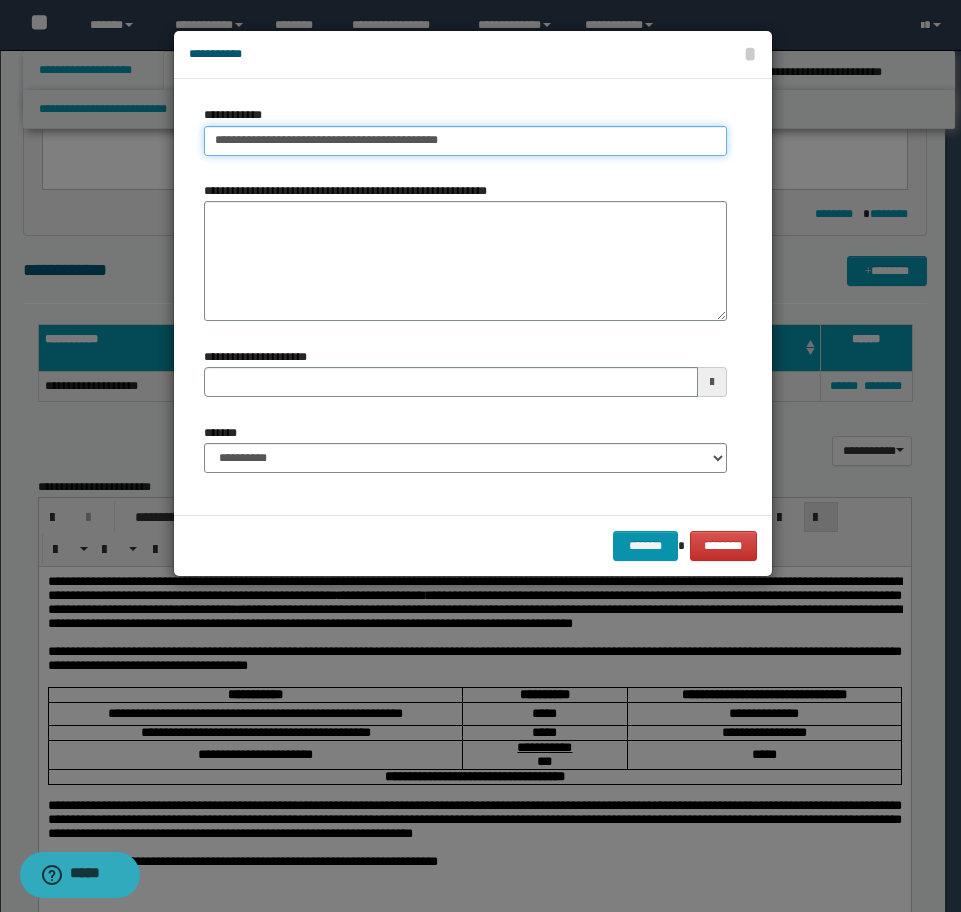 type on "**********" 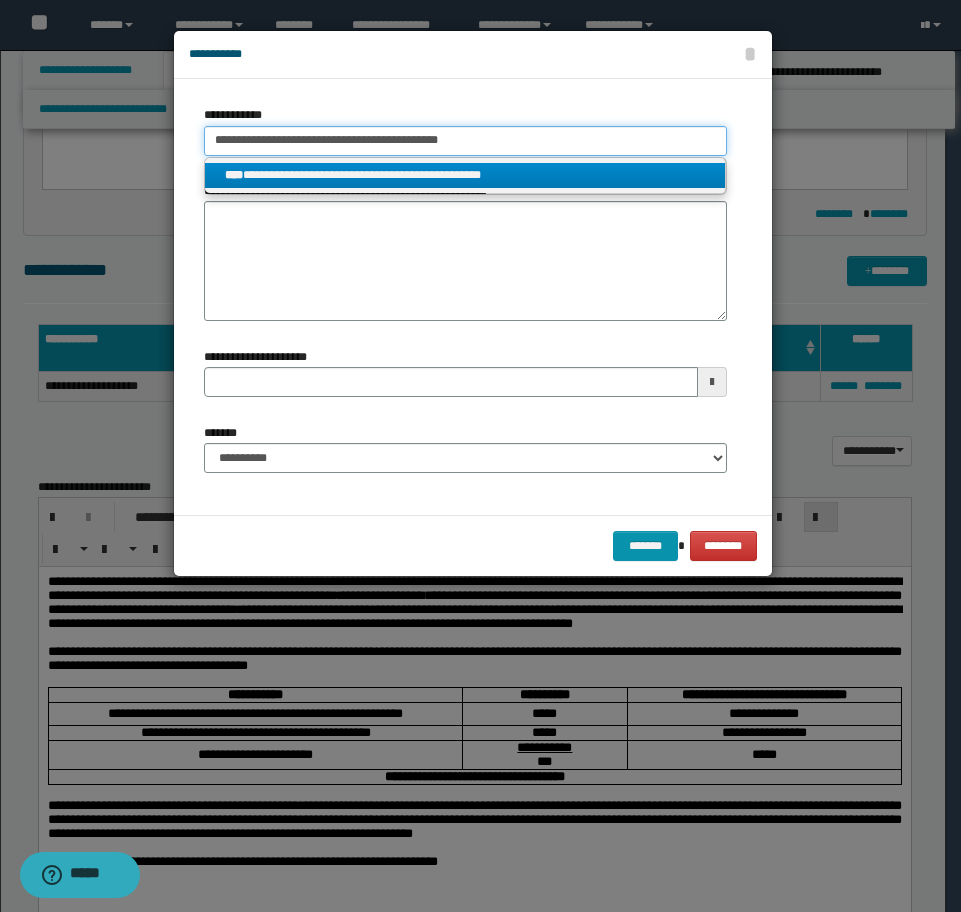 type on "**********" 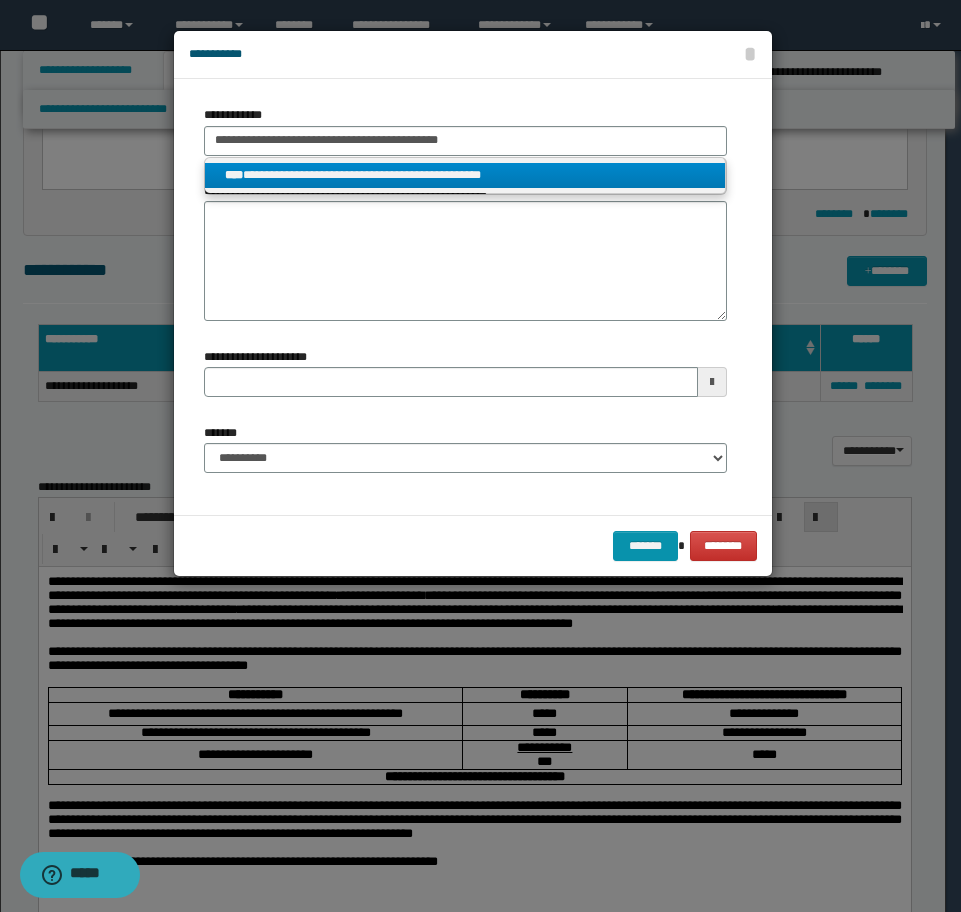 click on "**********" at bounding box center (465, 175) 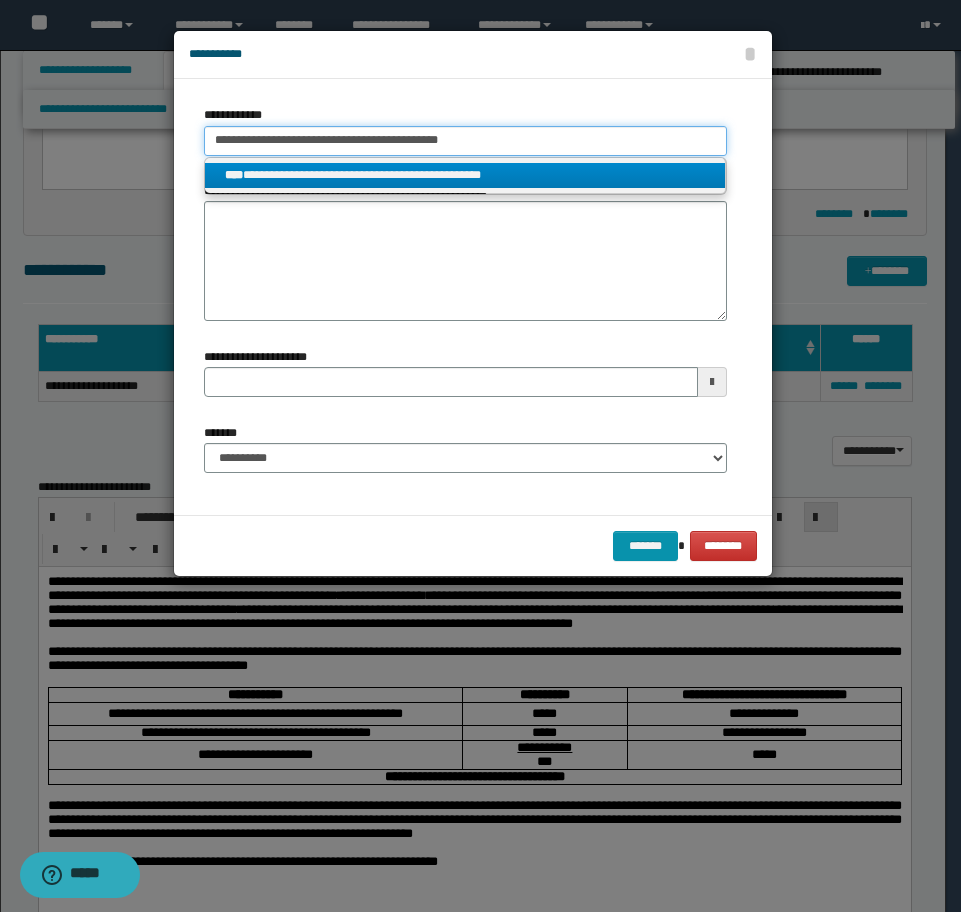 type 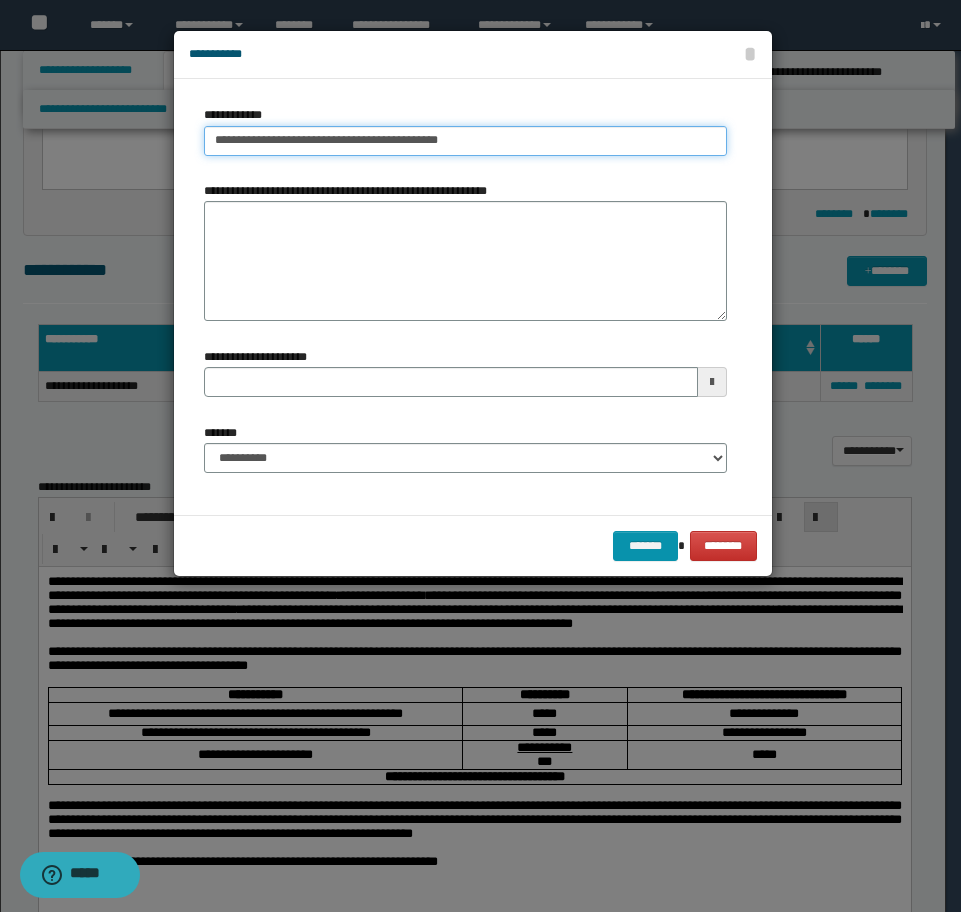 type 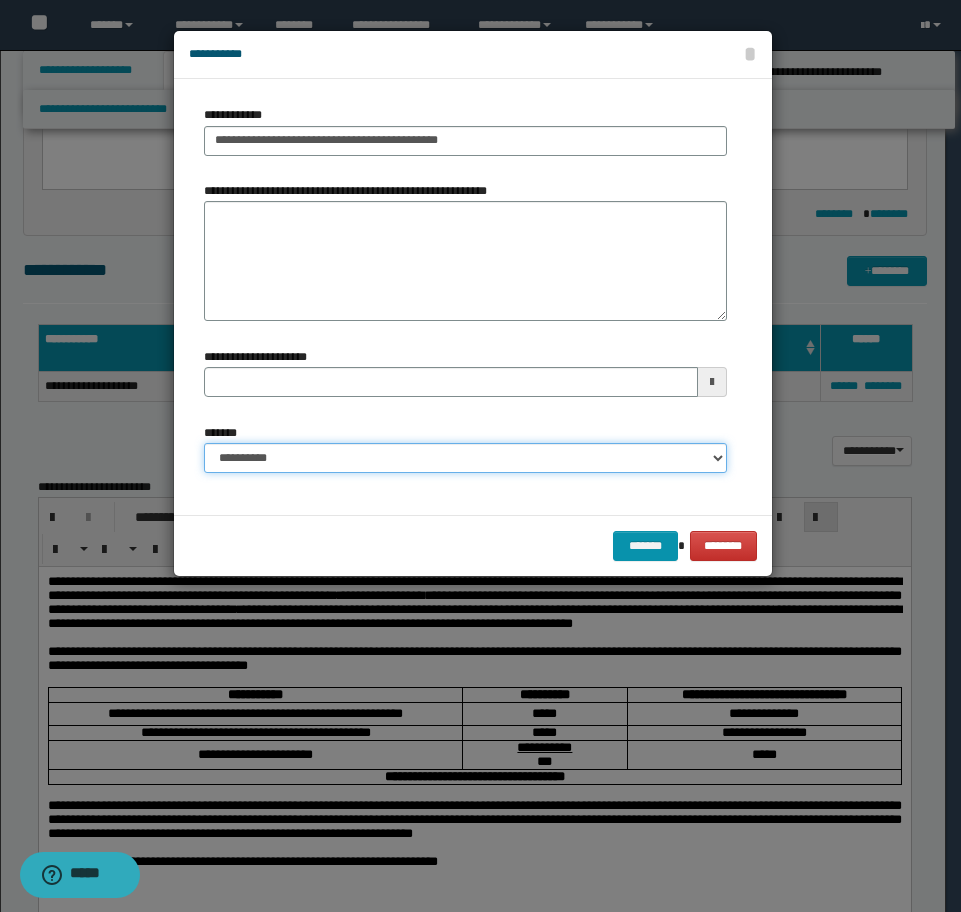 click on "**********" at bounding box center [465, 458] 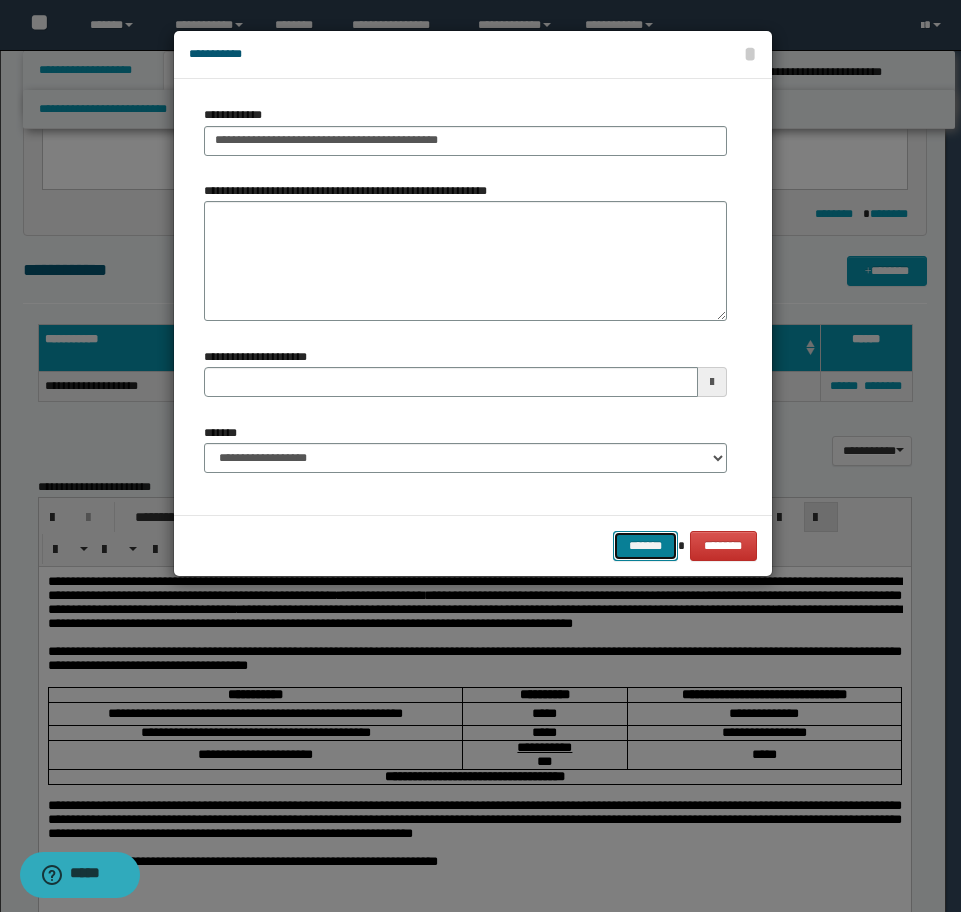 click on "*******" at bounding box center (645, 546) 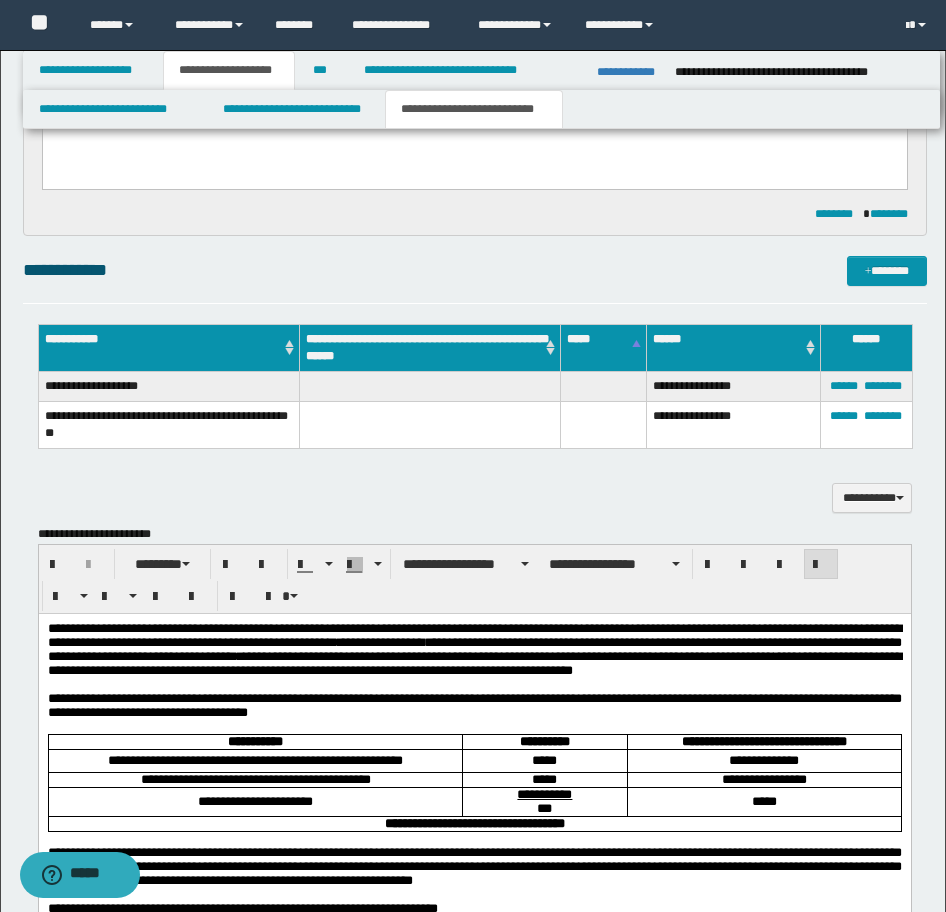 click on "**********" at bounding box center (475, 279) 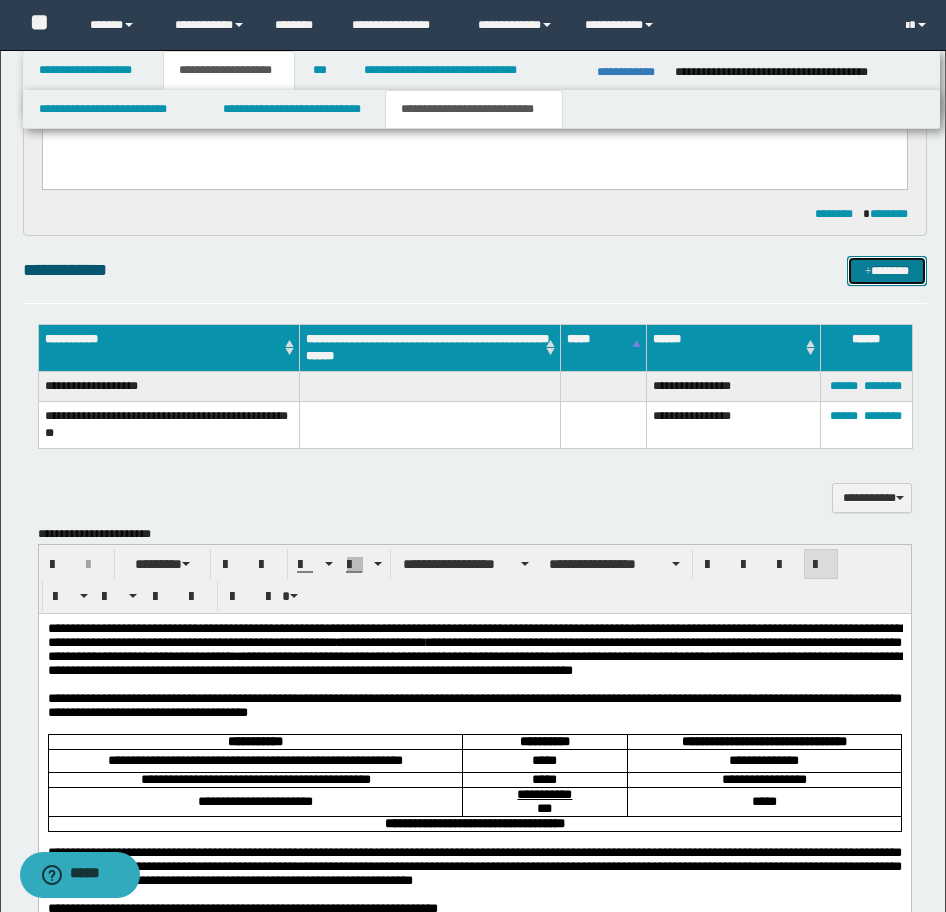 click on "*******" at bounding box center (887, 271) 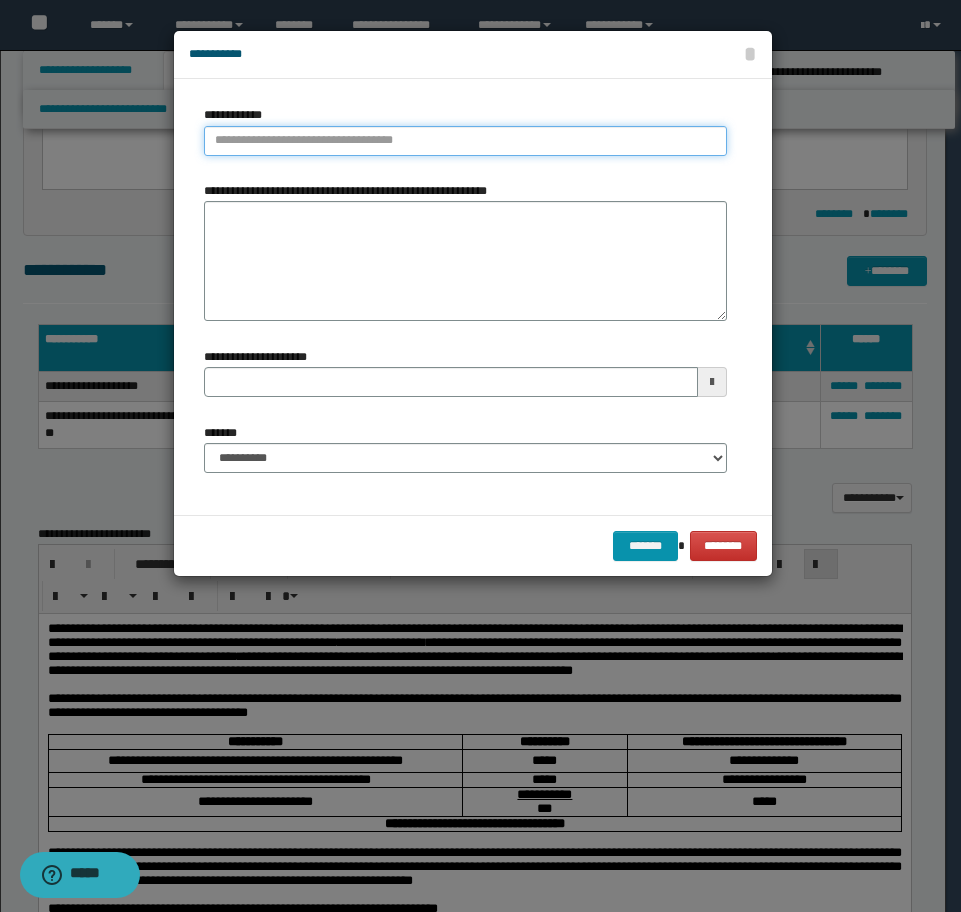 type on "**********" 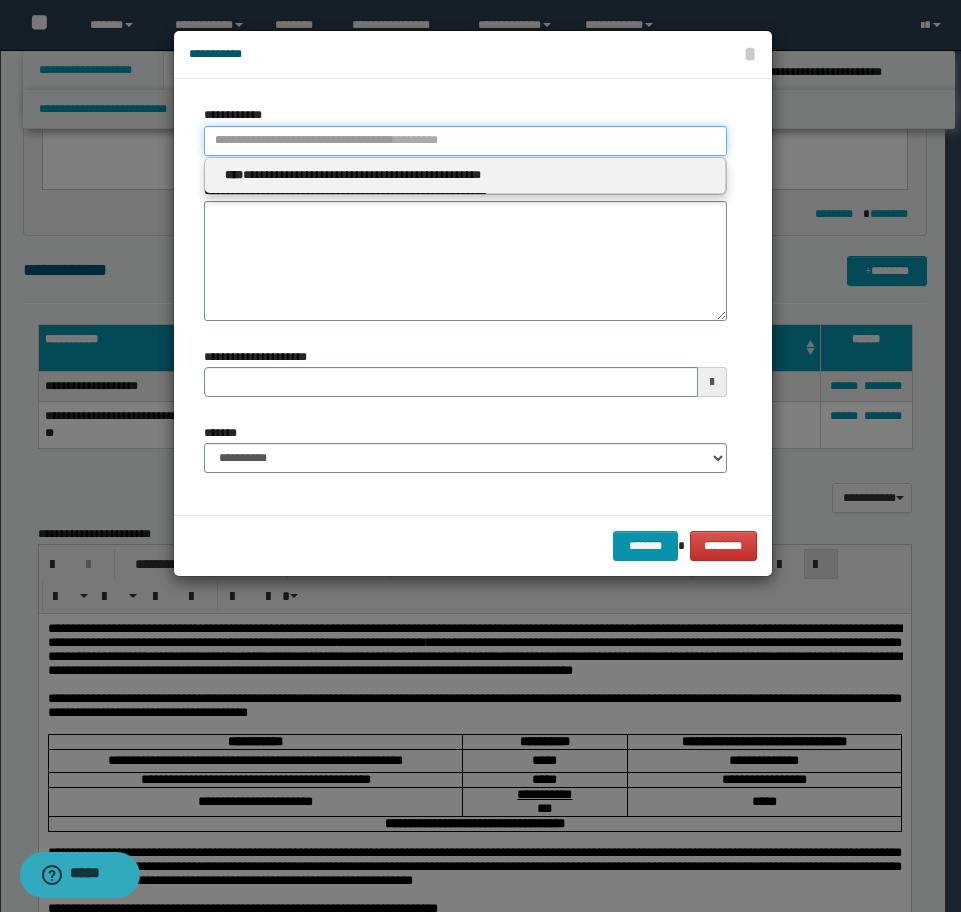 click on "**********" at bounding box center (465, 141) 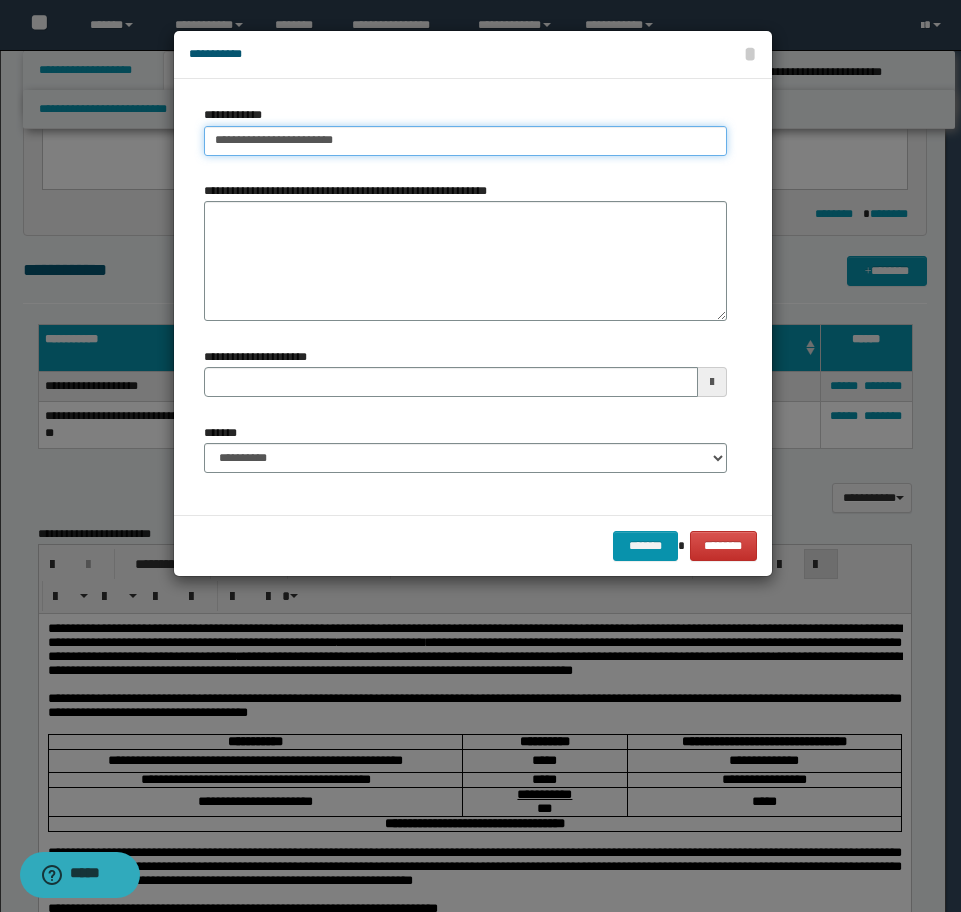 type on "**********" 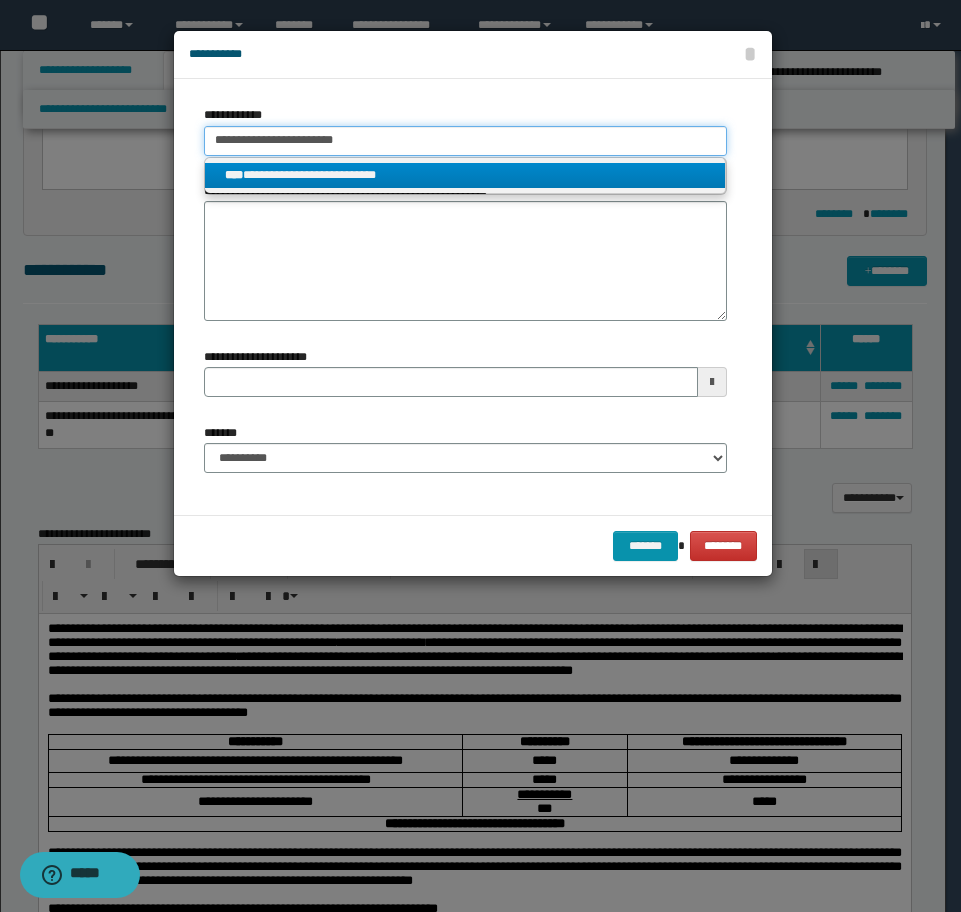 type on "**********" 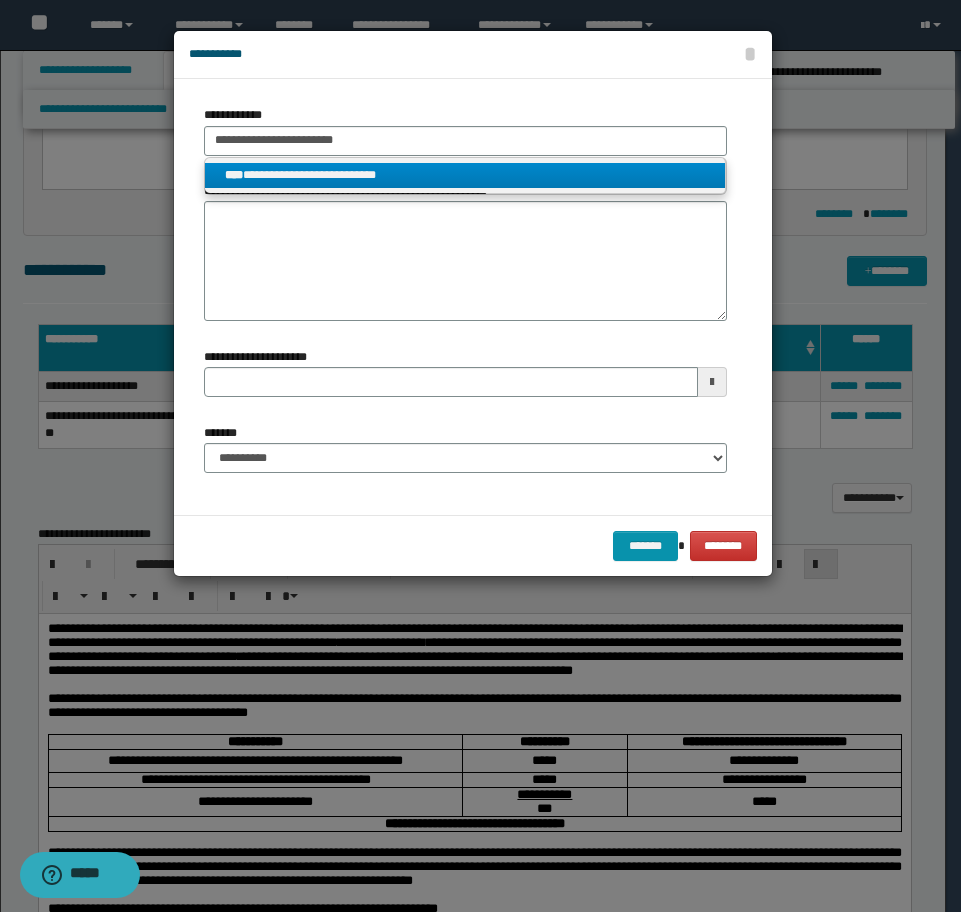 click on "**********" at bounding box center (465, 175) 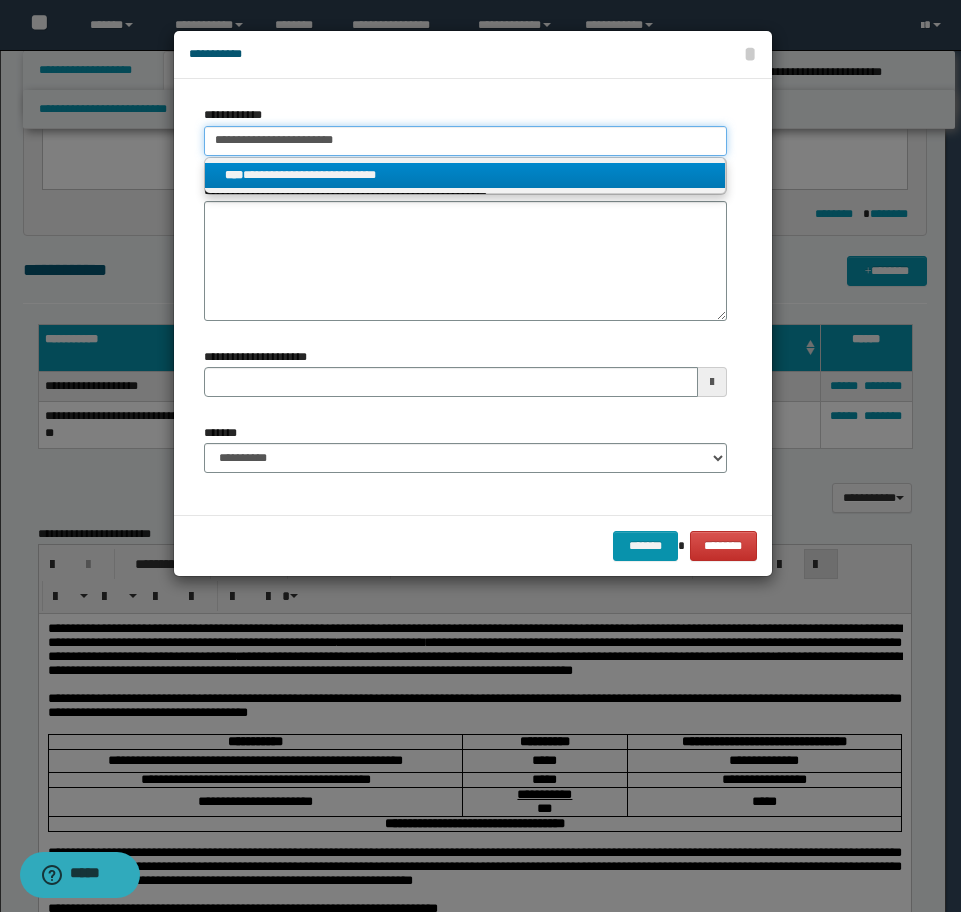 type 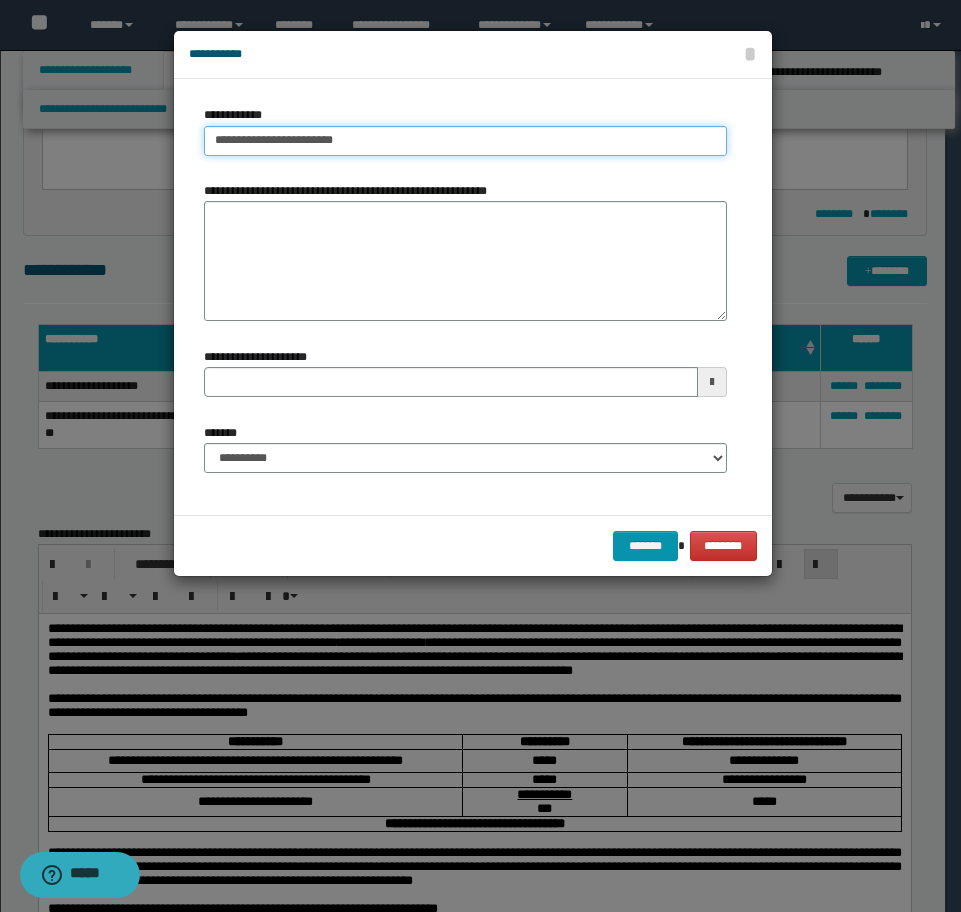 type 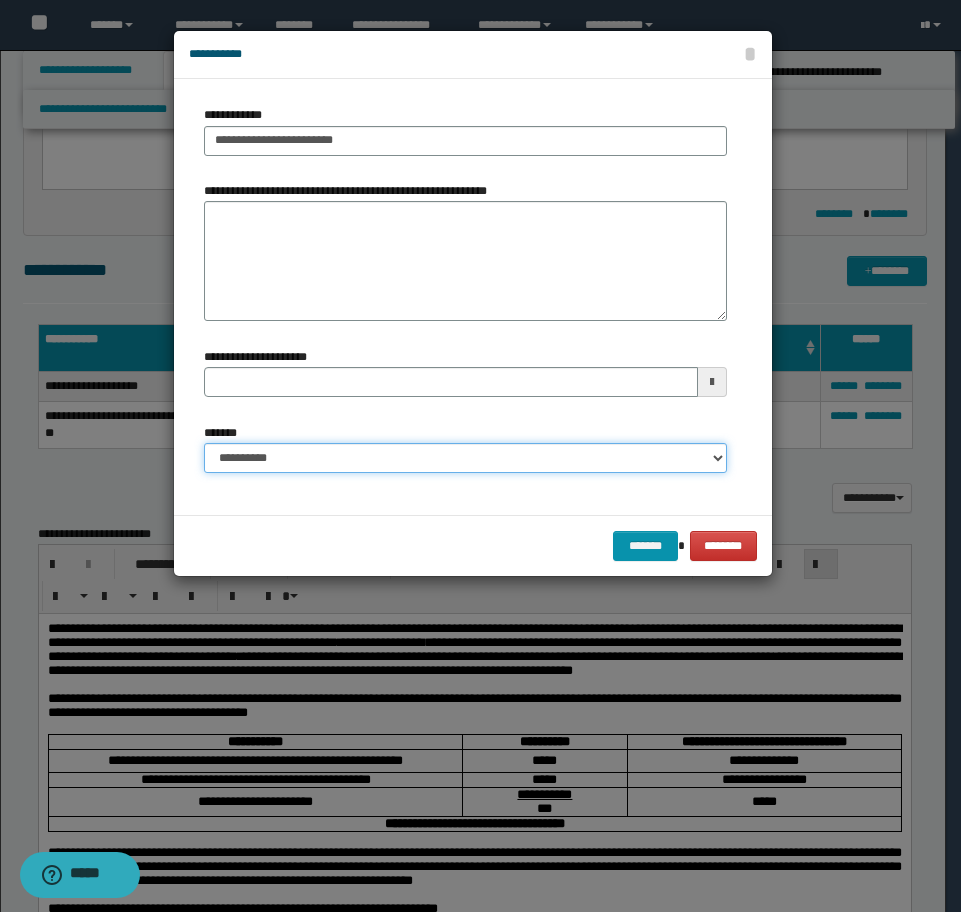 click on "**********" at bounding box center (465, 458) 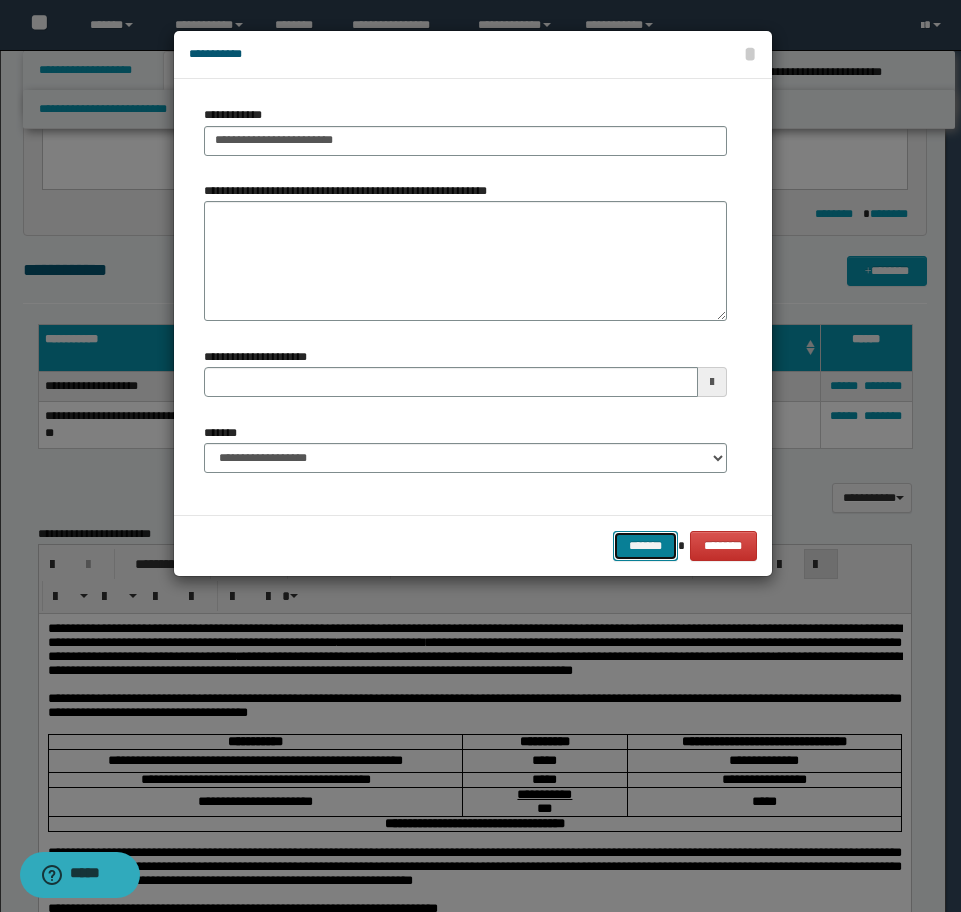 click on "*******" at bounding box center [645, 546] 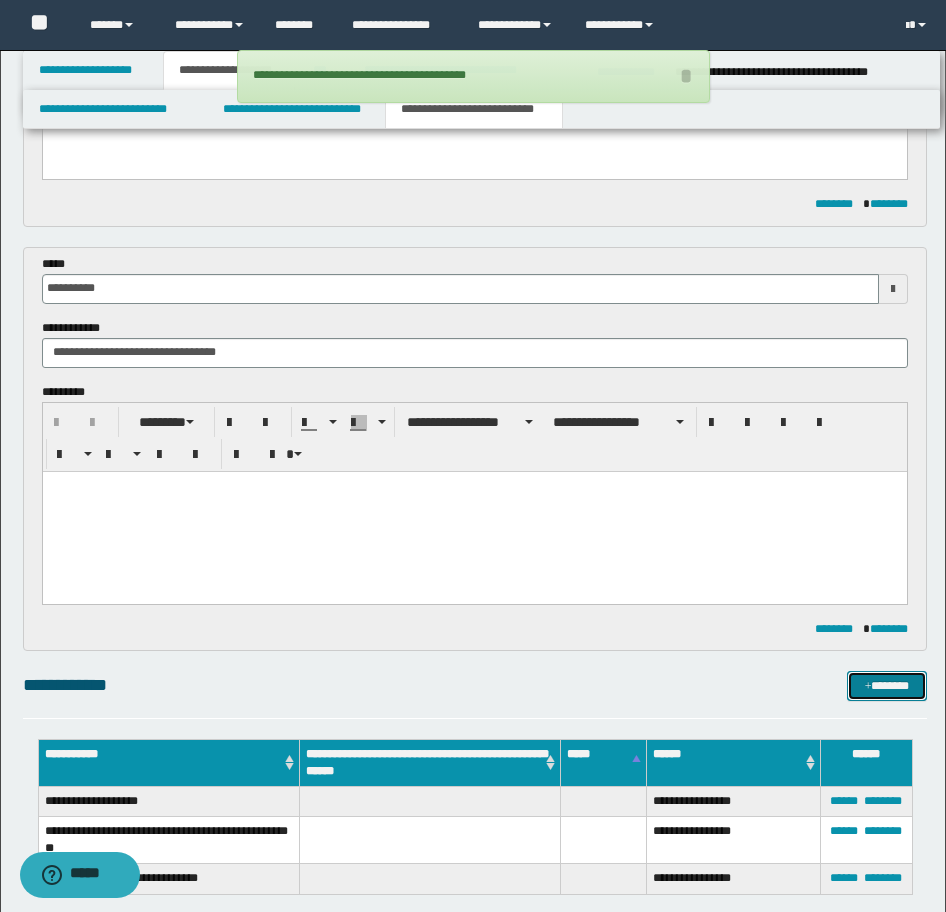 scroll, scrollTop: 131, scrollLeft: 0, axis: vertical 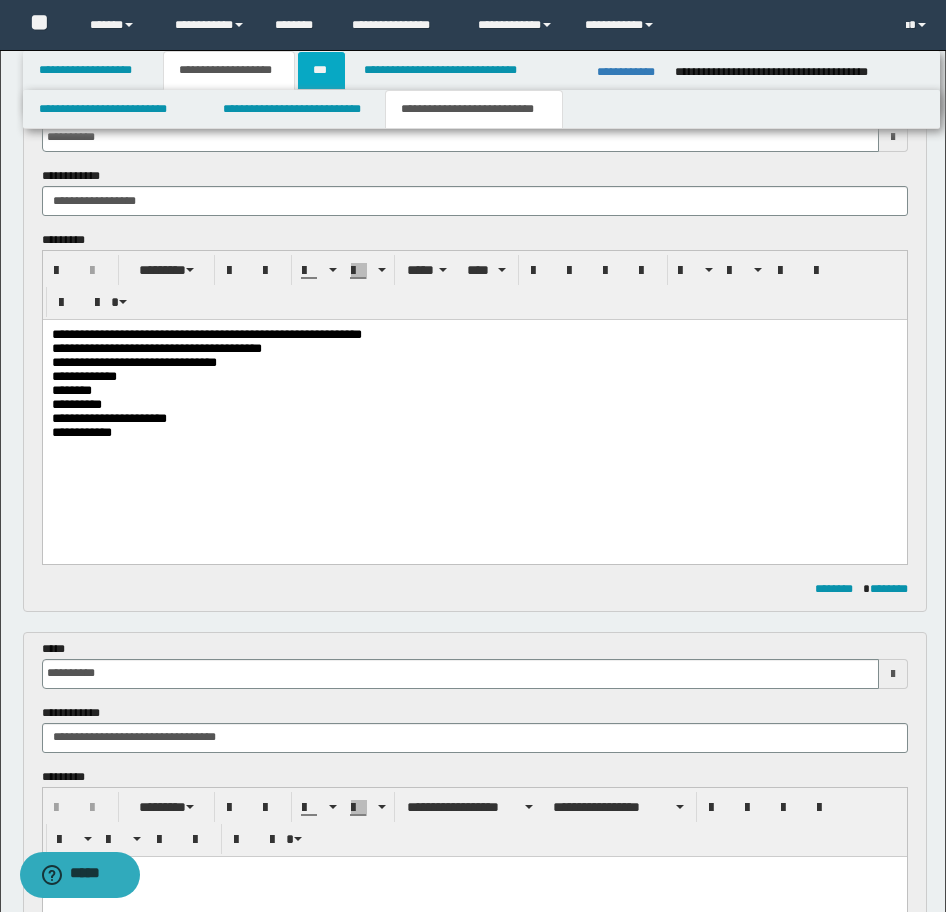 click on "***" at bounding box center [321, 70] 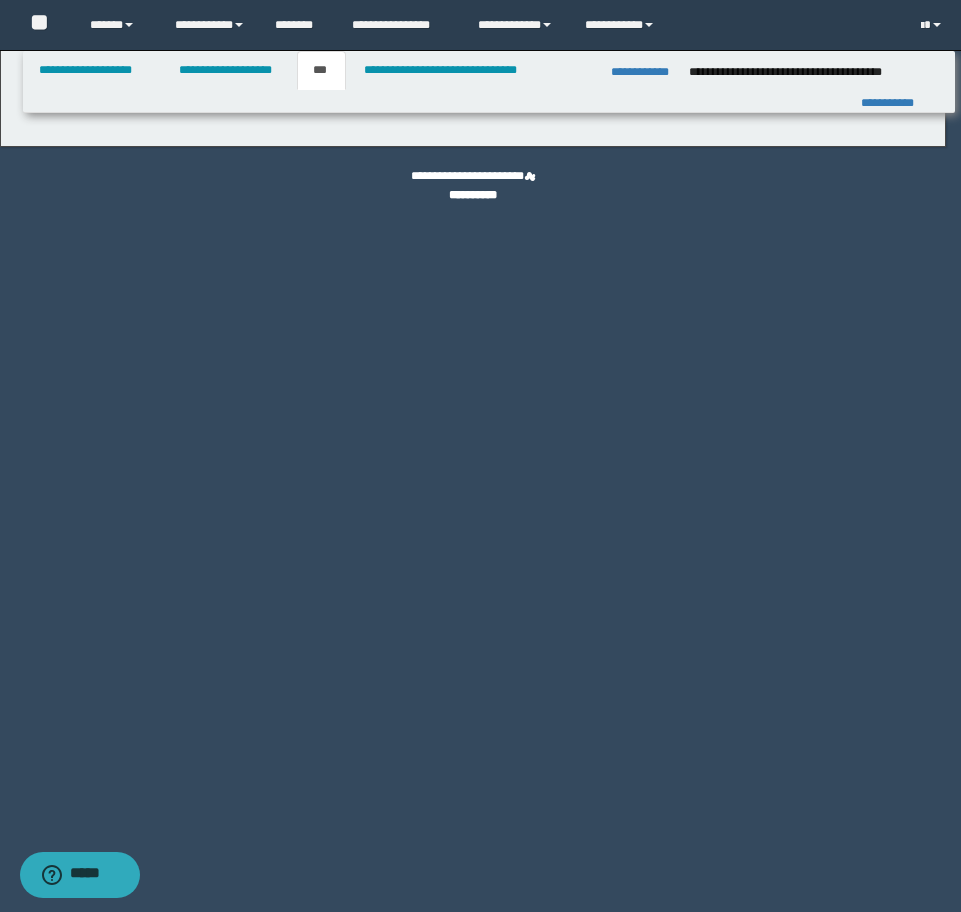select on "*" 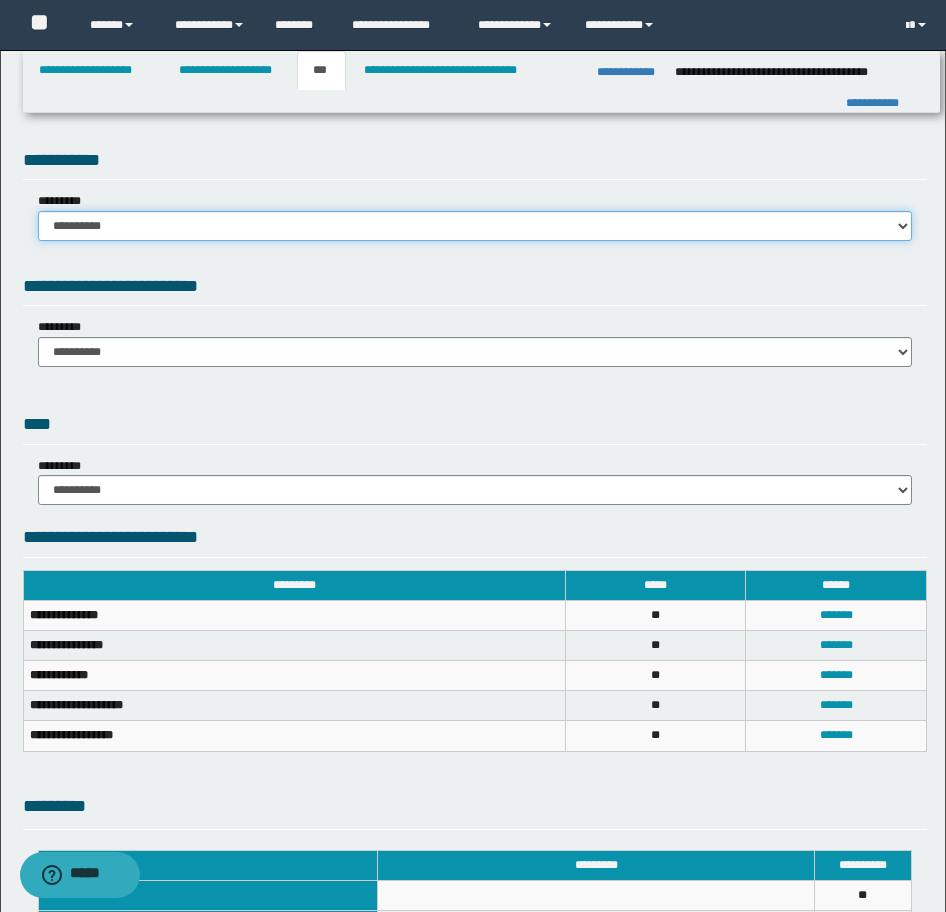 click on "**********" at bounding box center (475, 226) 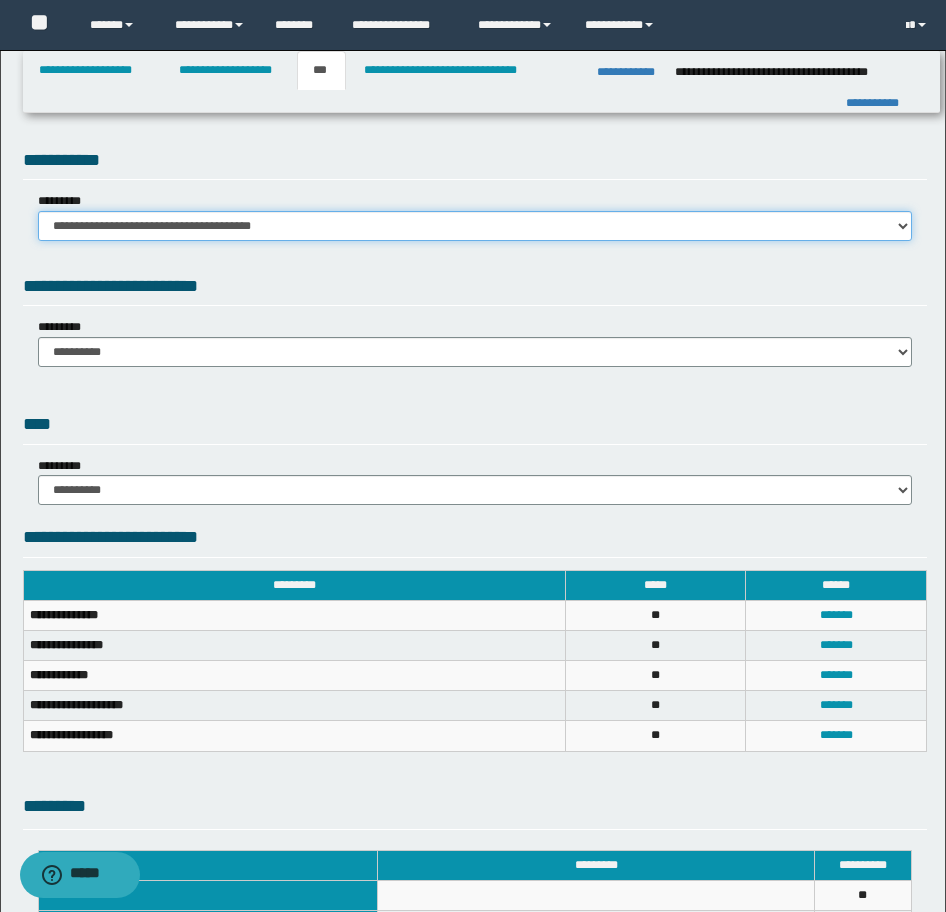 click on "**********" at bounding box center [475, 226] 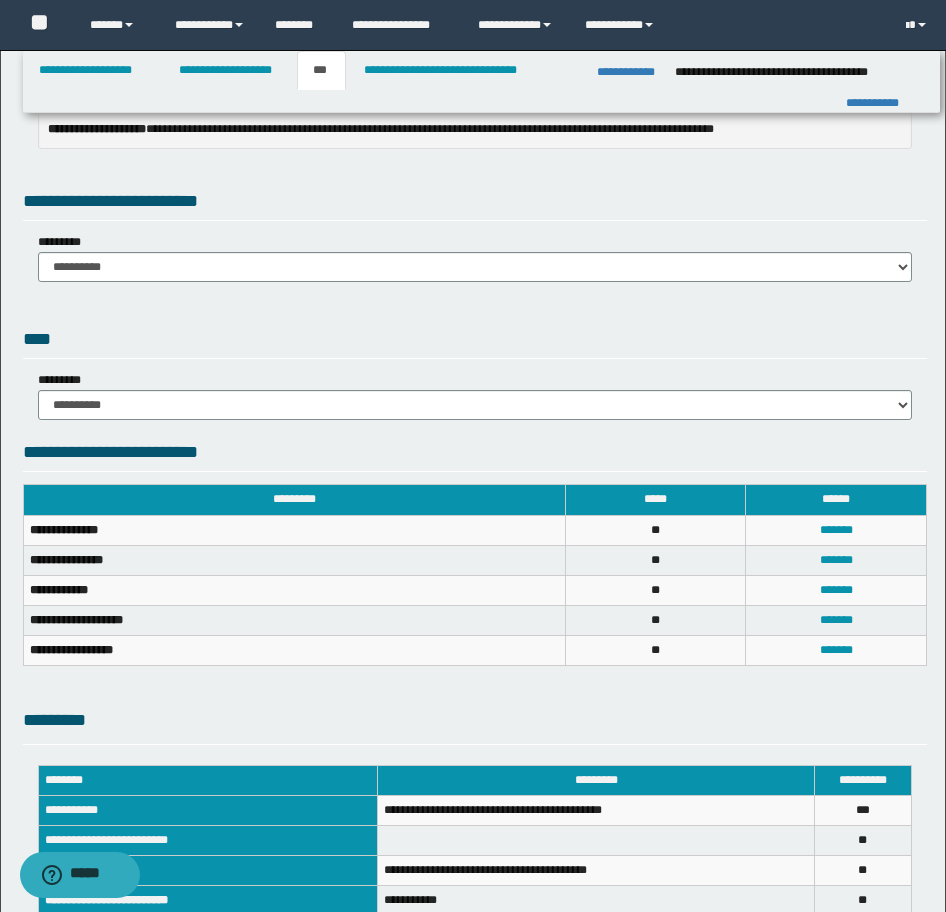scroll, scrollTop: 100, scrollLeft: 0, axis: vertical 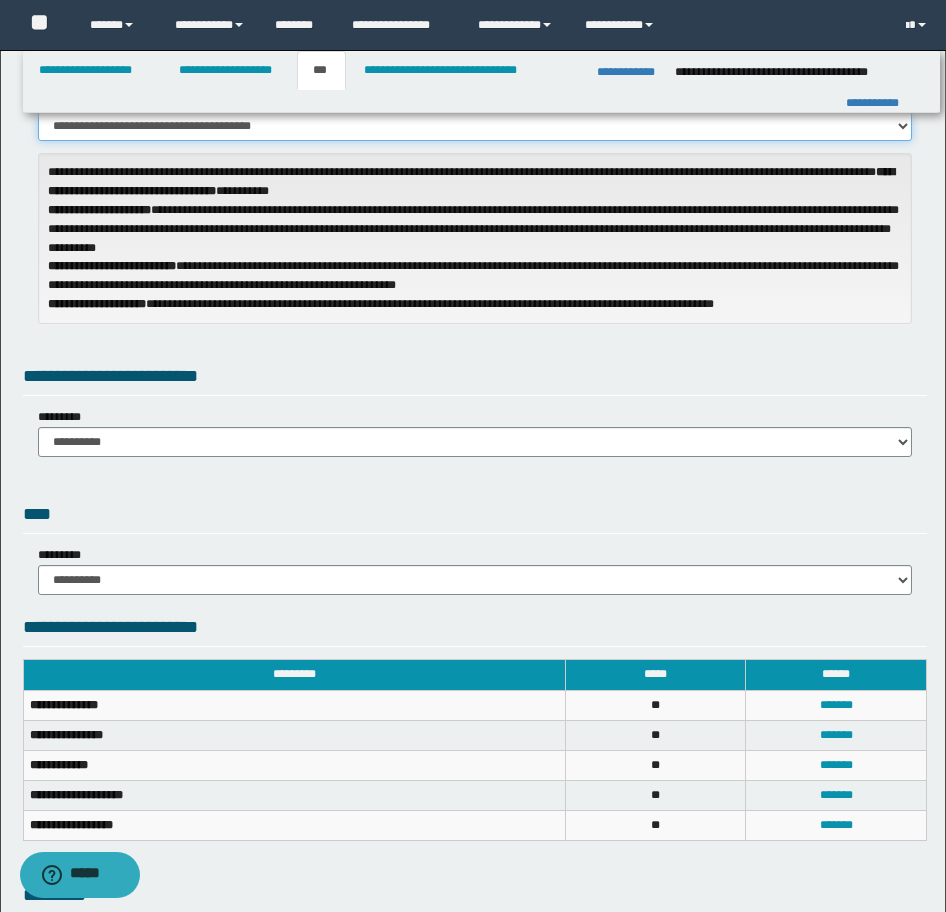 click on "**********" at bounding box center [475, 126] 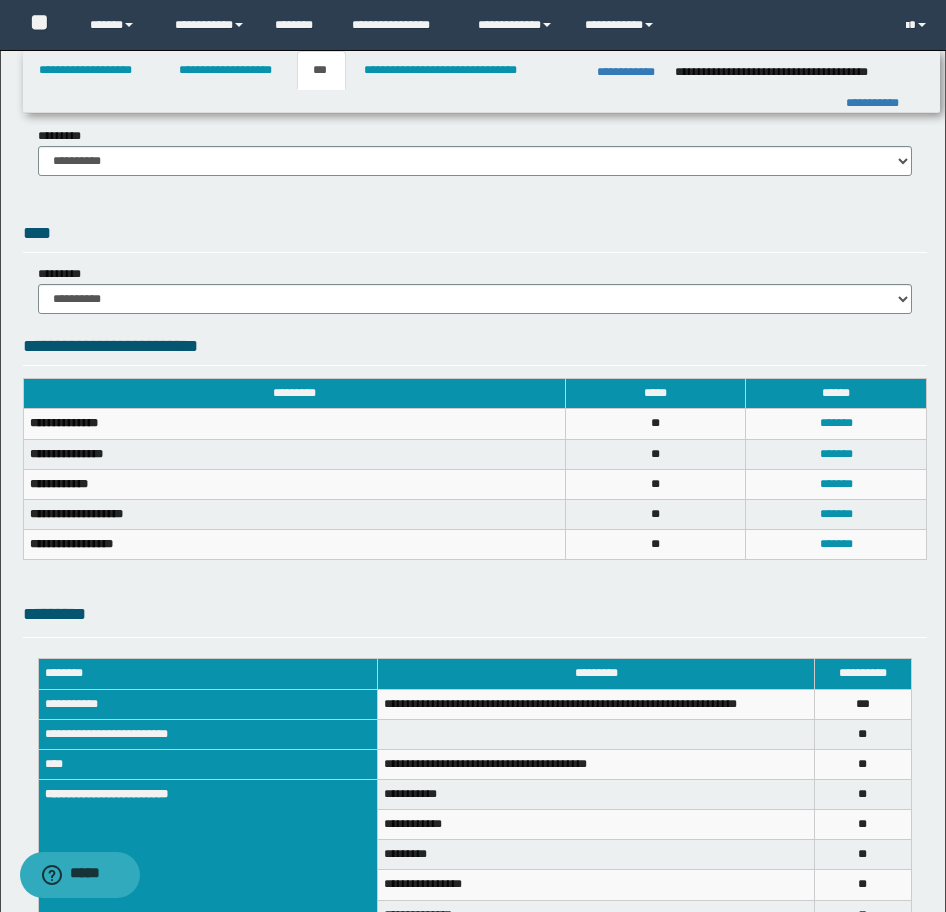scroll, scrollTop: 100, scrollLeft: 0, axis: vertical 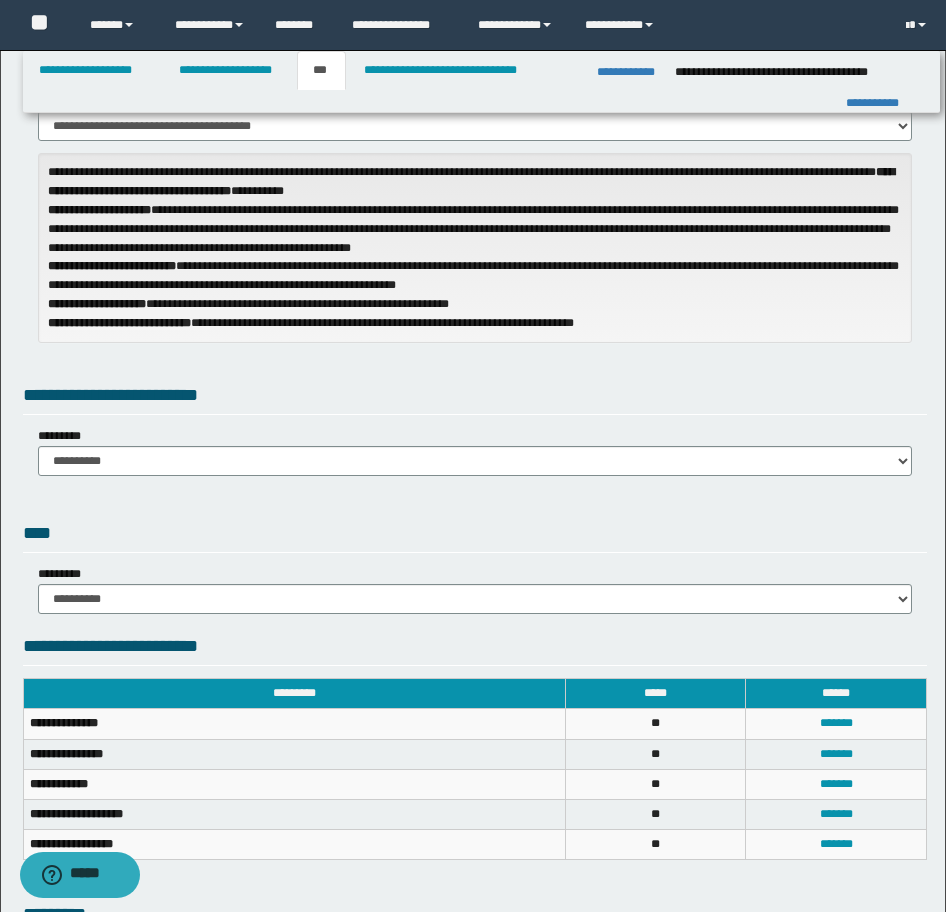 click on "**********" at bounding box center [475, 451] 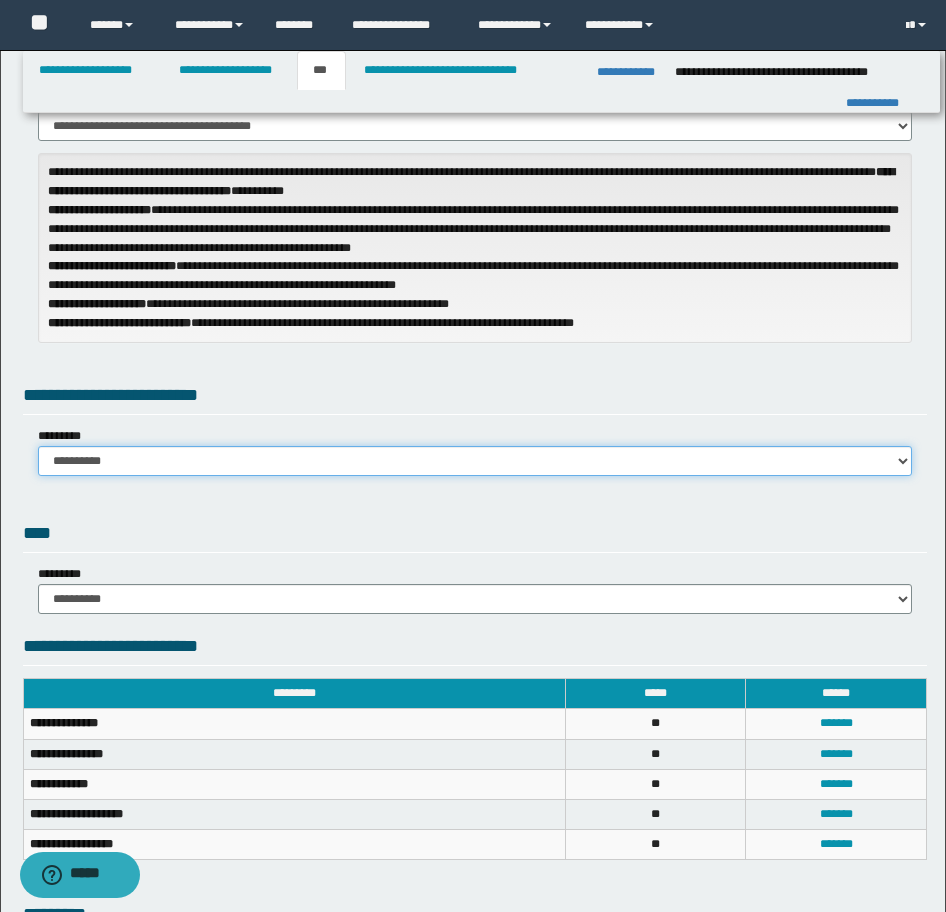 click on "**********" at bounding box center (475, 461) 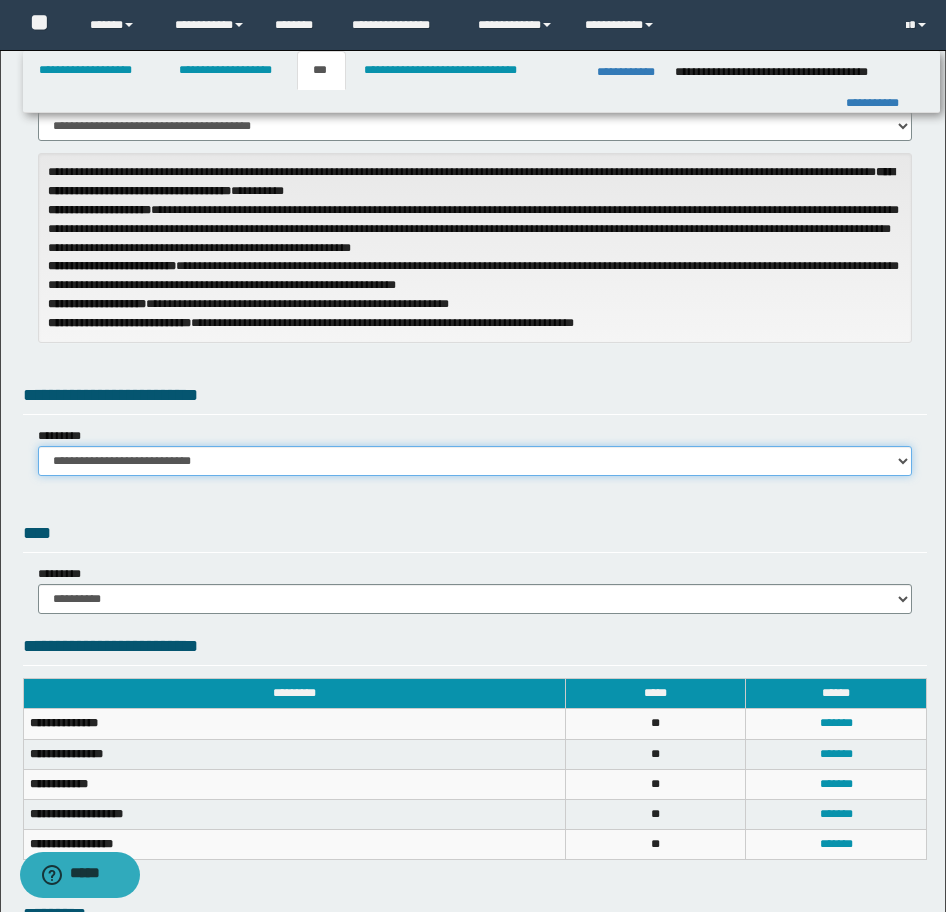 click on "**********" at bounding box center (475, 461) 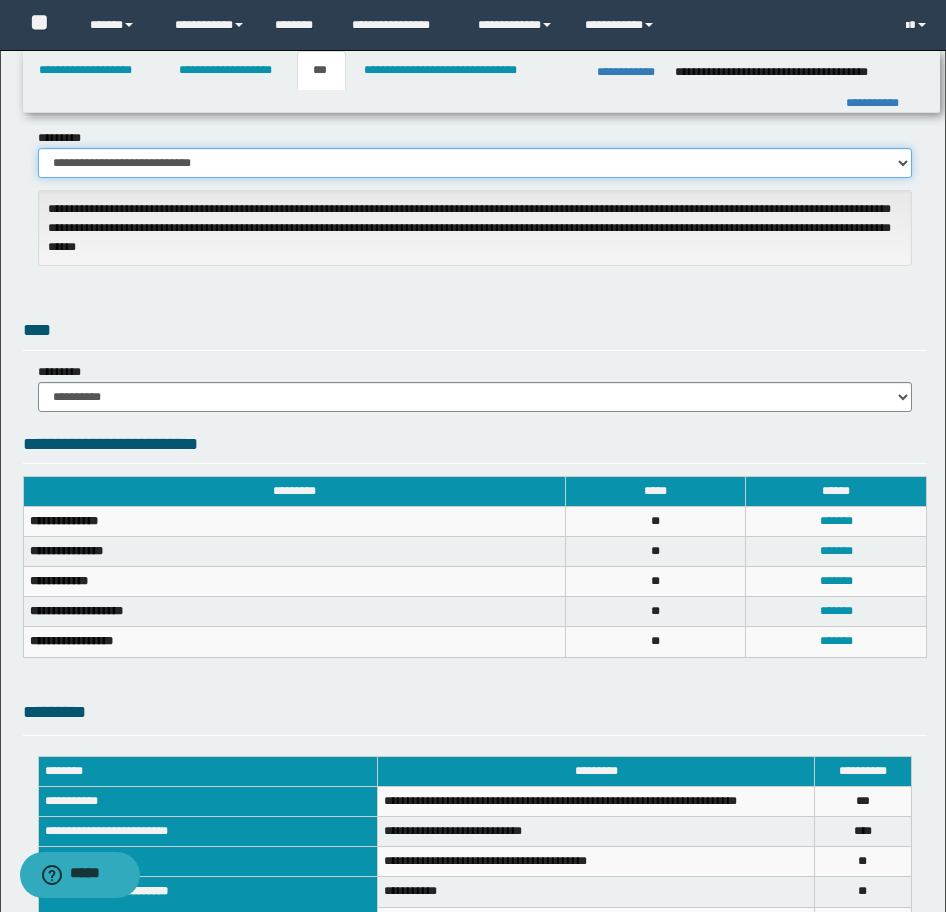 scroll, scrollTop: 400, scrollLeft: 0, axis: vertical 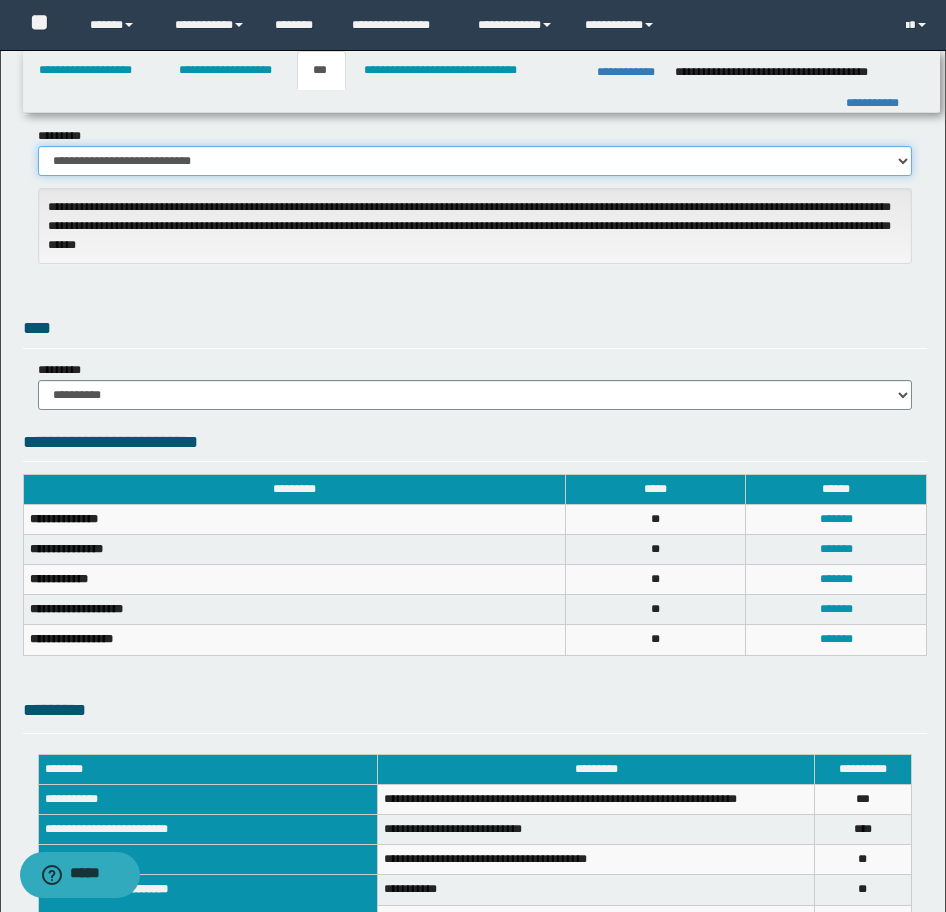 click on "**********" at bounding box center (475, 161) 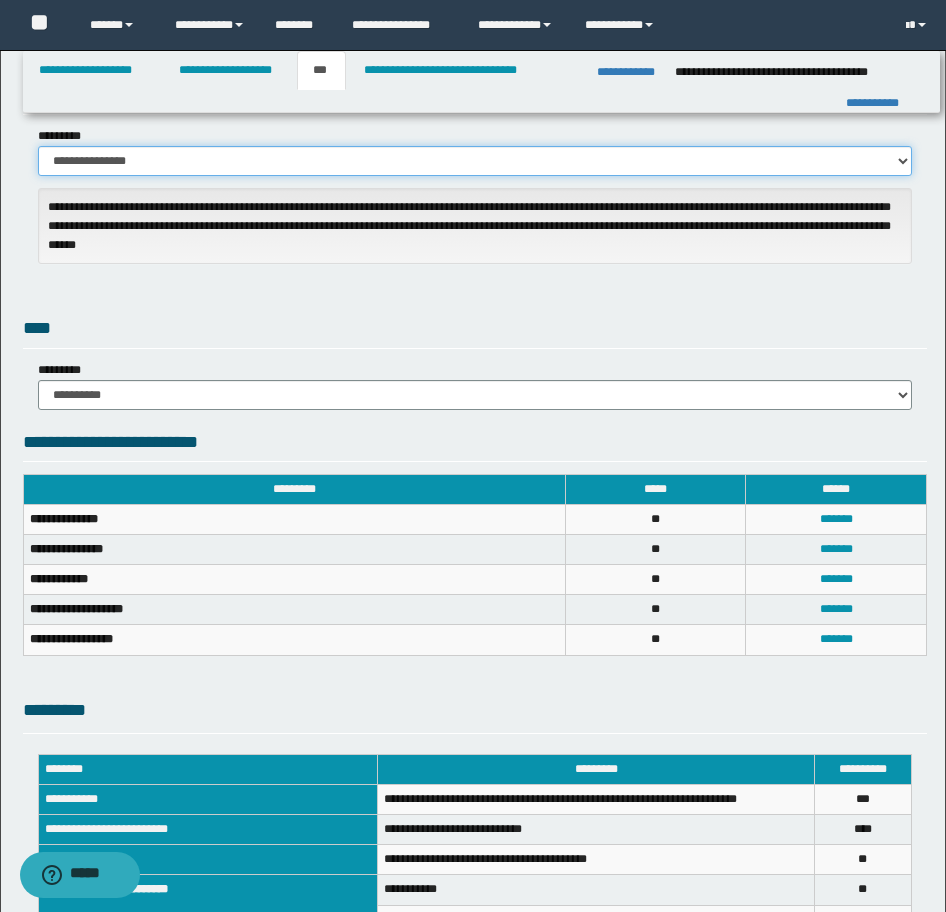 click on "**********" at bounding box center [475, 161] 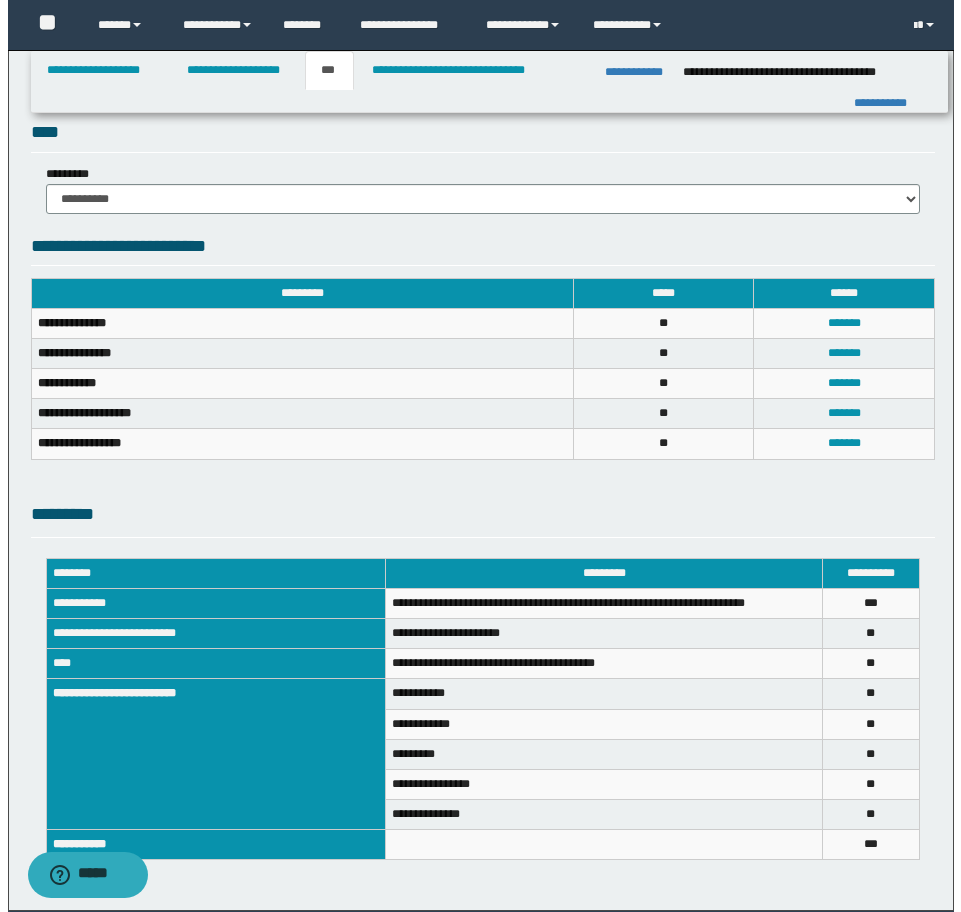 scroll, scrollTop: 600, scrollLeft: 0, axis: vertical 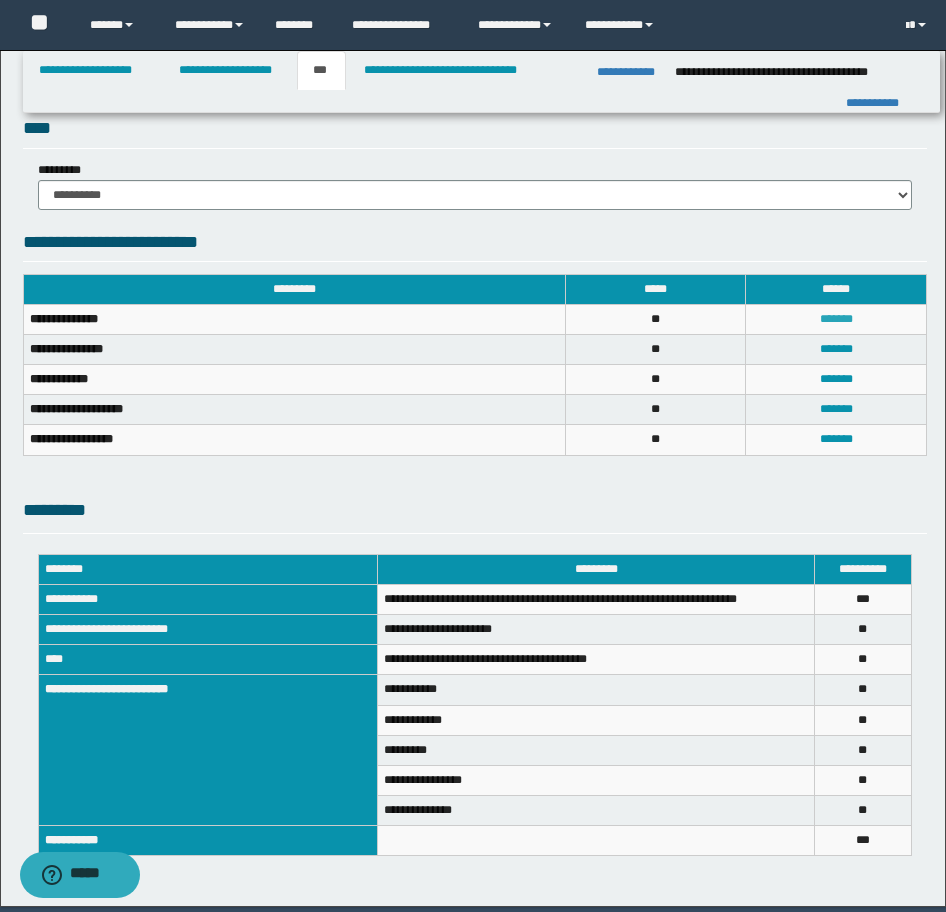 click on "*******" at bounding box center (836, 319) 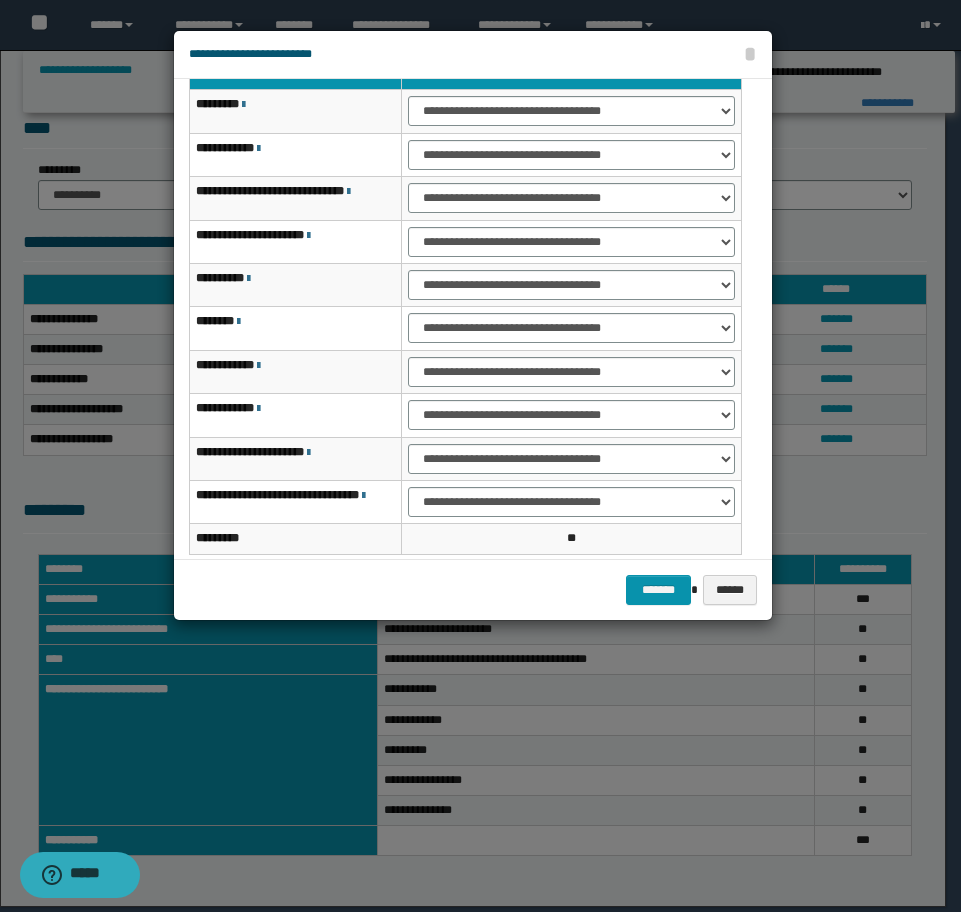 scroll, scrollTop: 127, scrollLeft: 0, axis: vertical 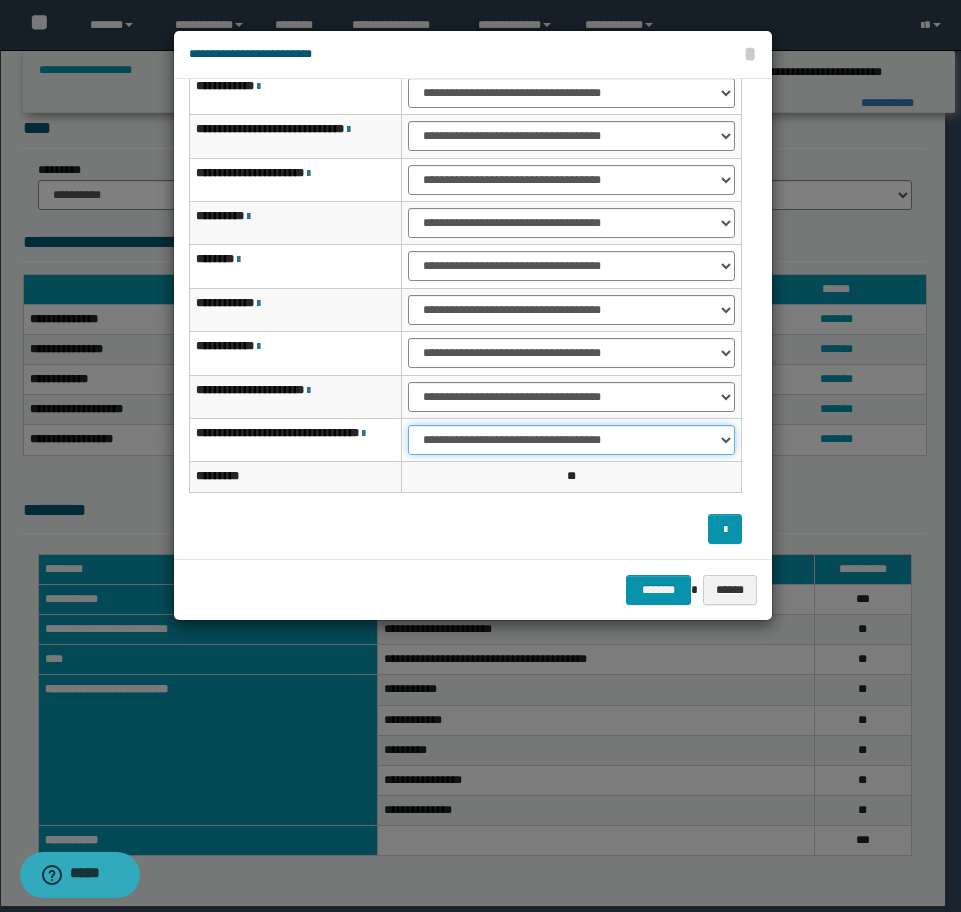 click on "**********" at bounding box center (571, 440) 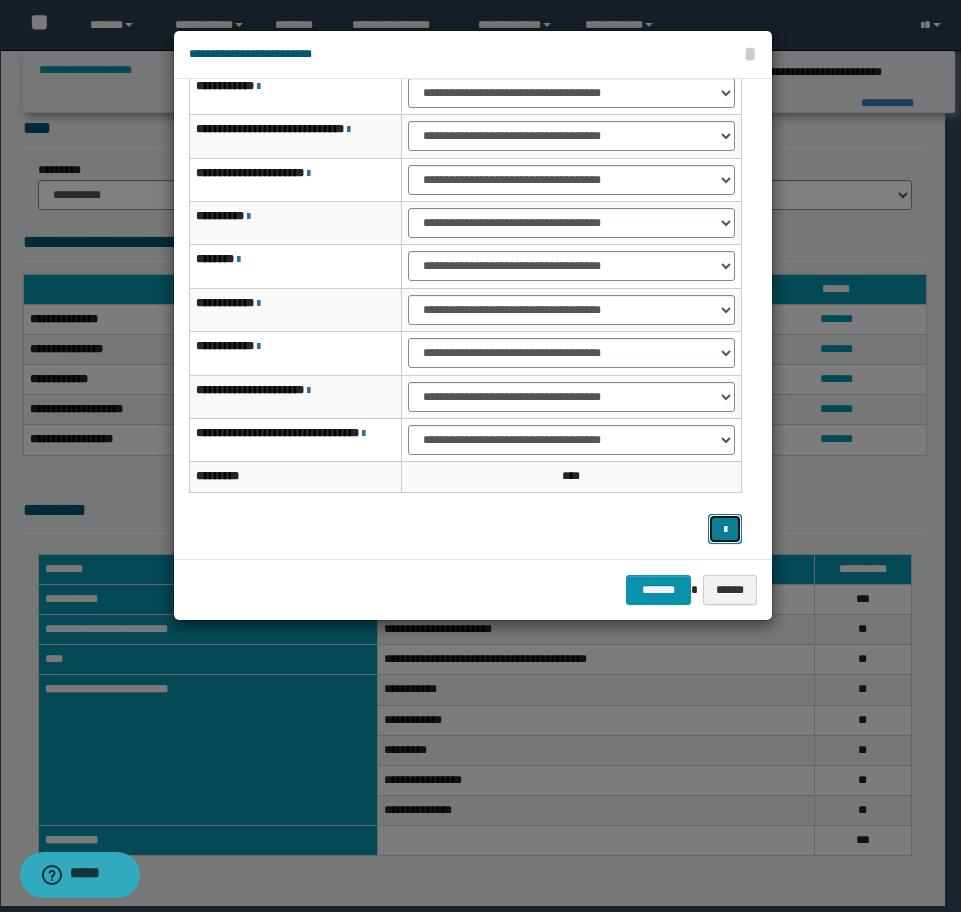 click at bounding box center [725, 530] 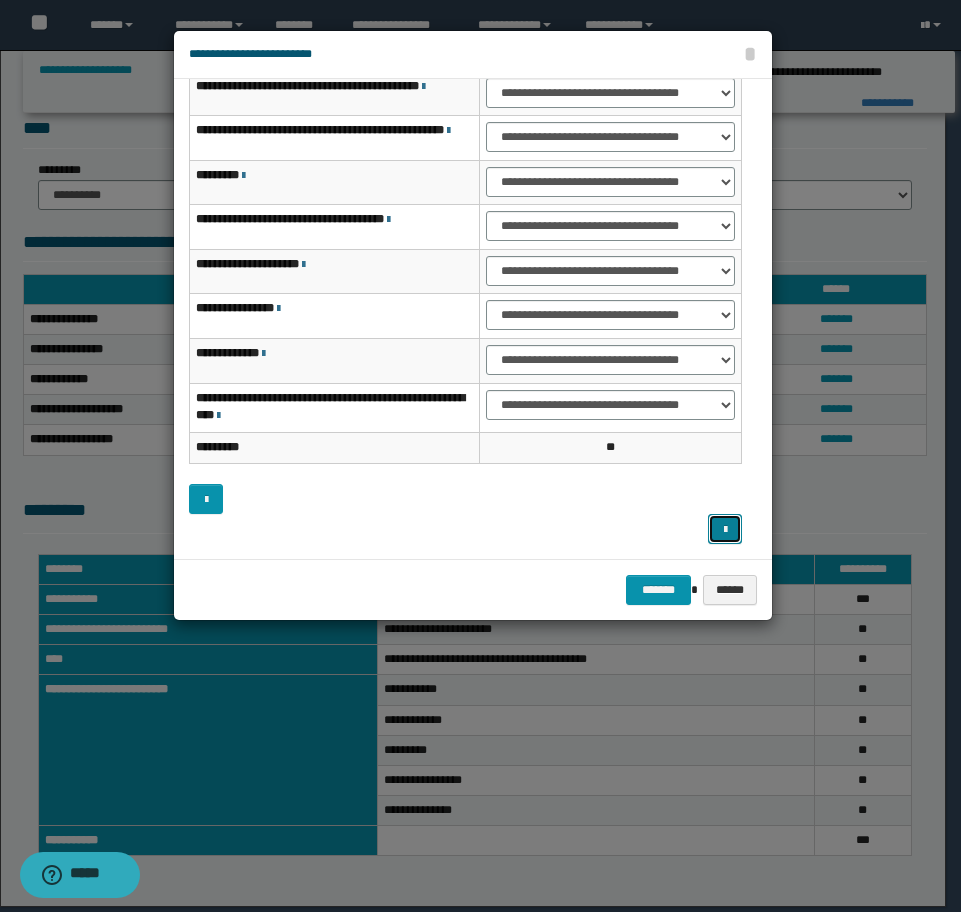 click at bounding box center (725, 530) 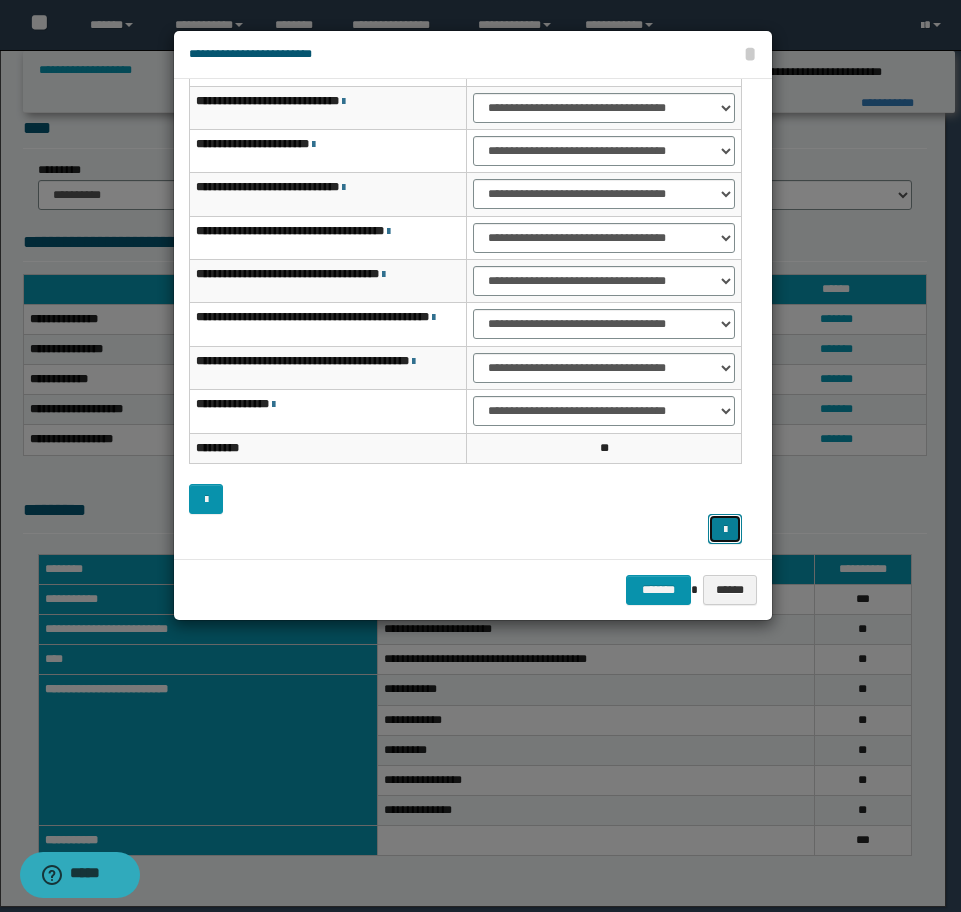 scroll, scrollTop: 0, scrollLeft: 0, axis: both 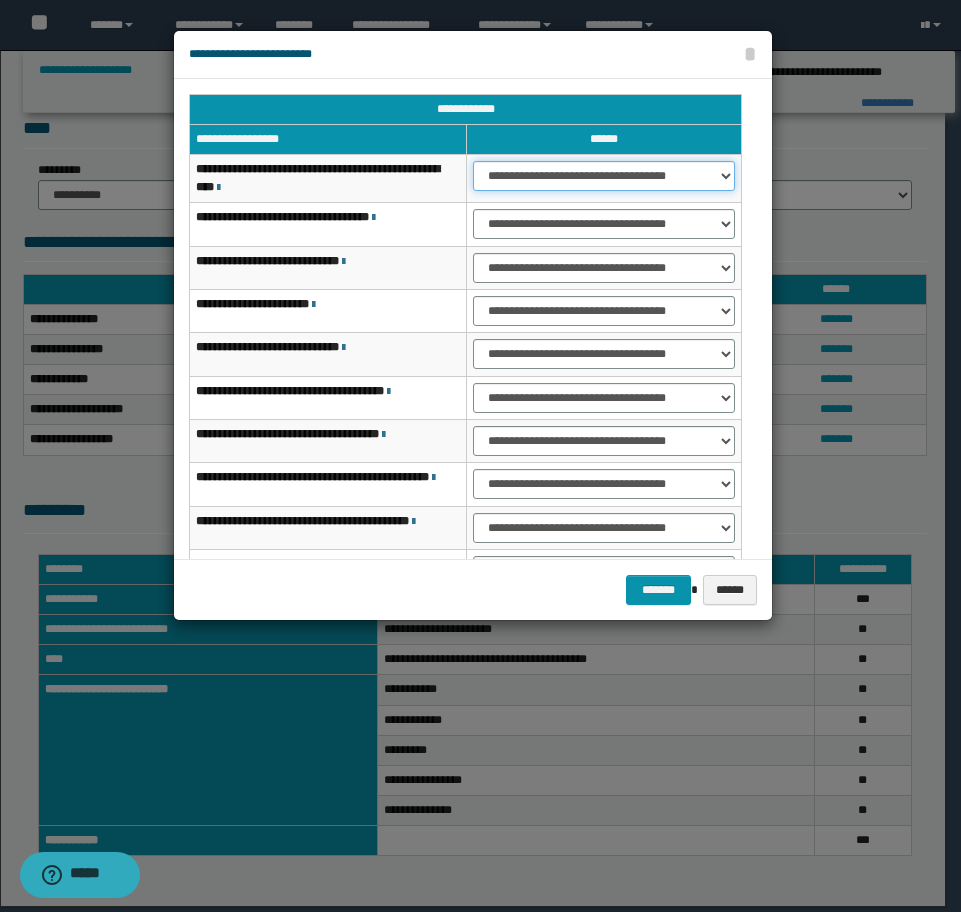 click on "**********" at bounding box center (604, 176) 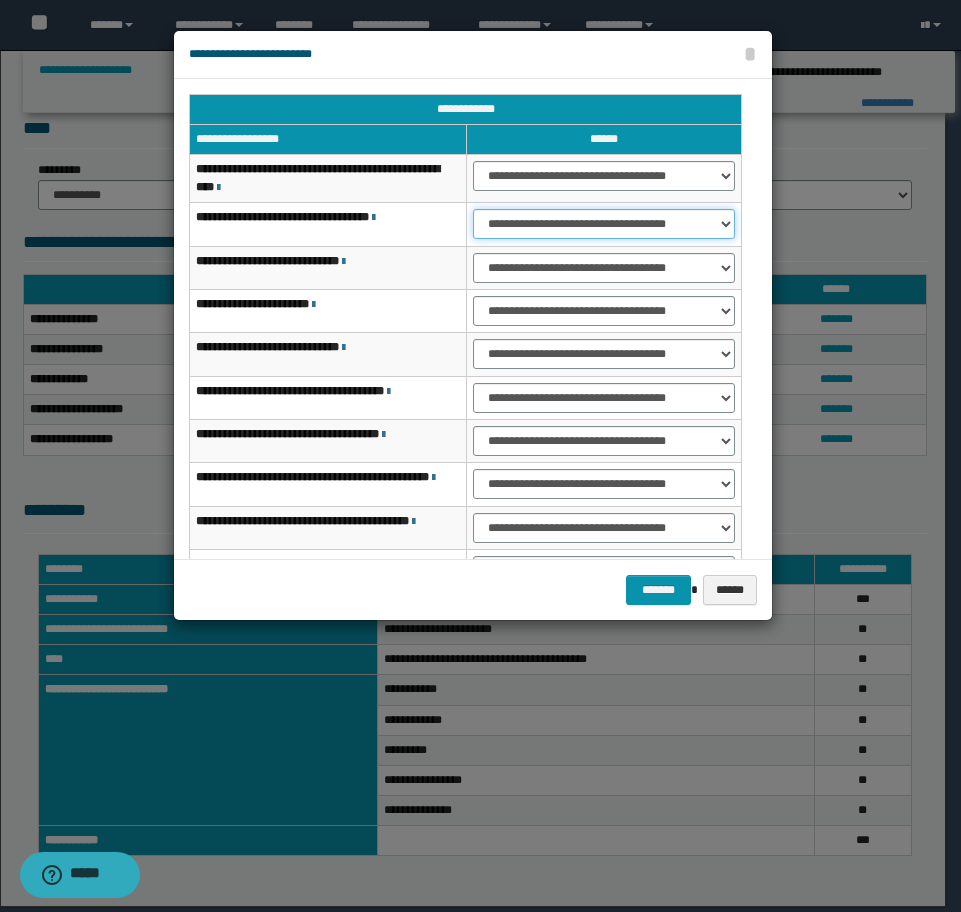 click on "**********" at bounding box center [604, 224] 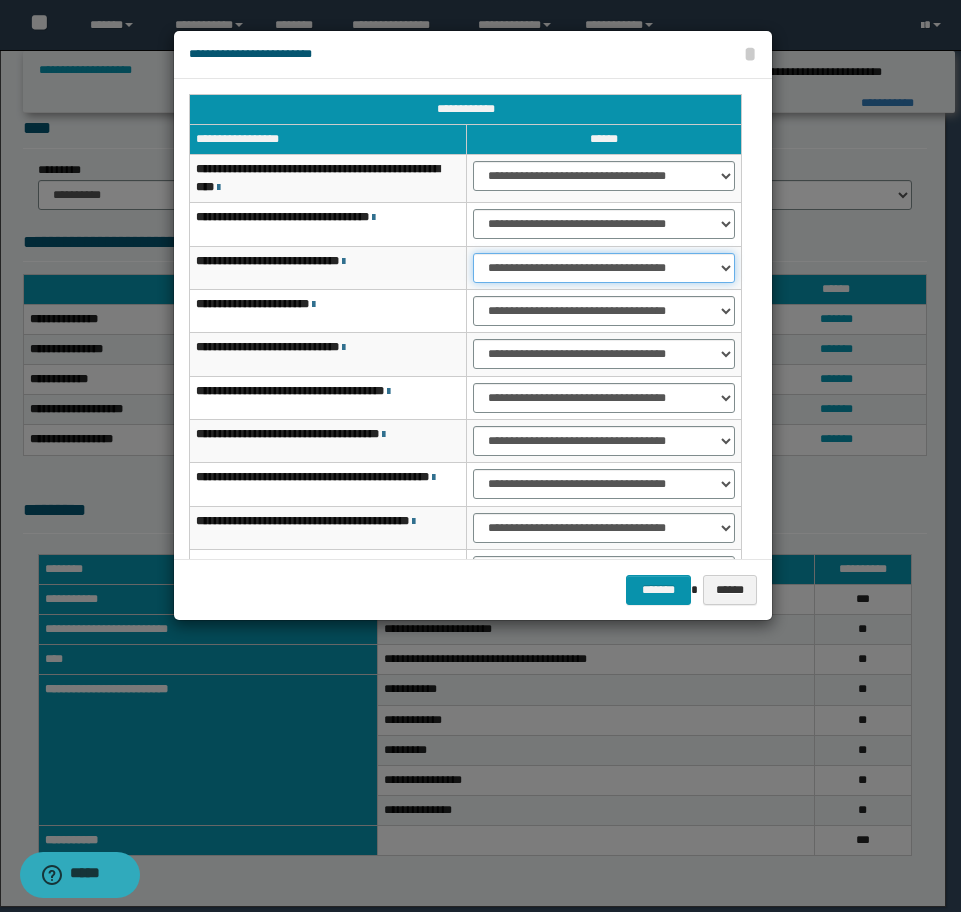 click on "**********" at bounding box center [604, 268] 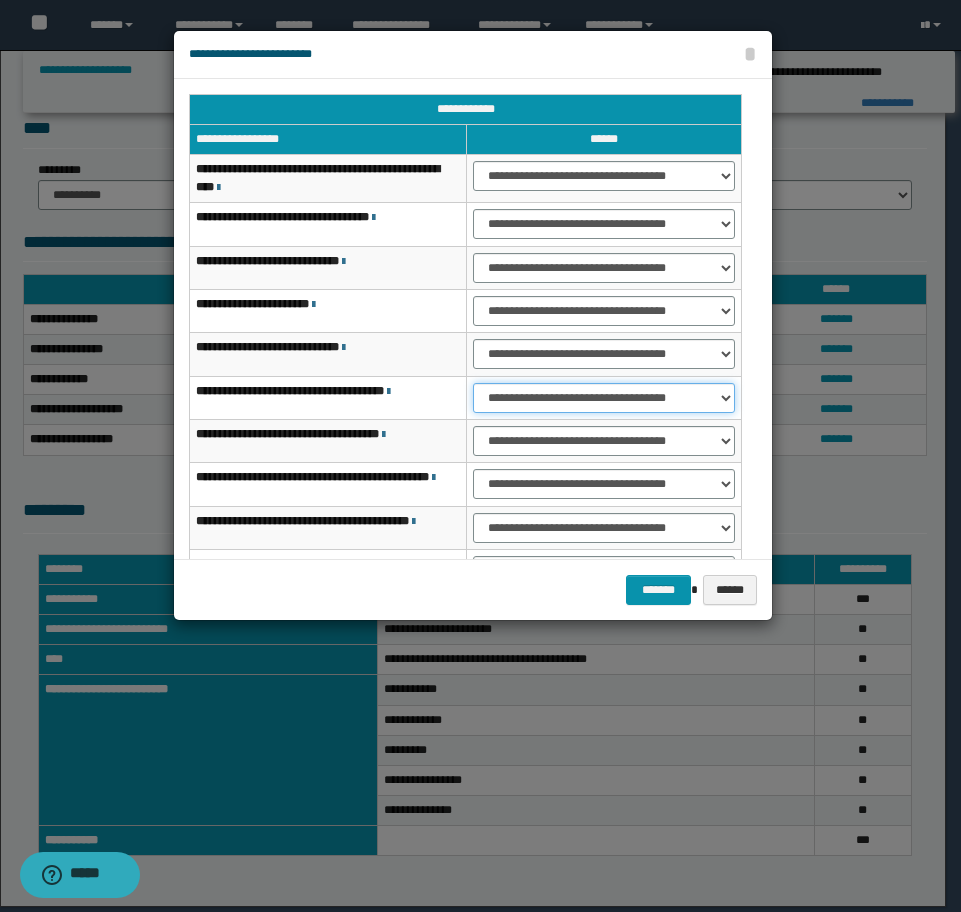 click on "**********" at bounding box center [604, 398] 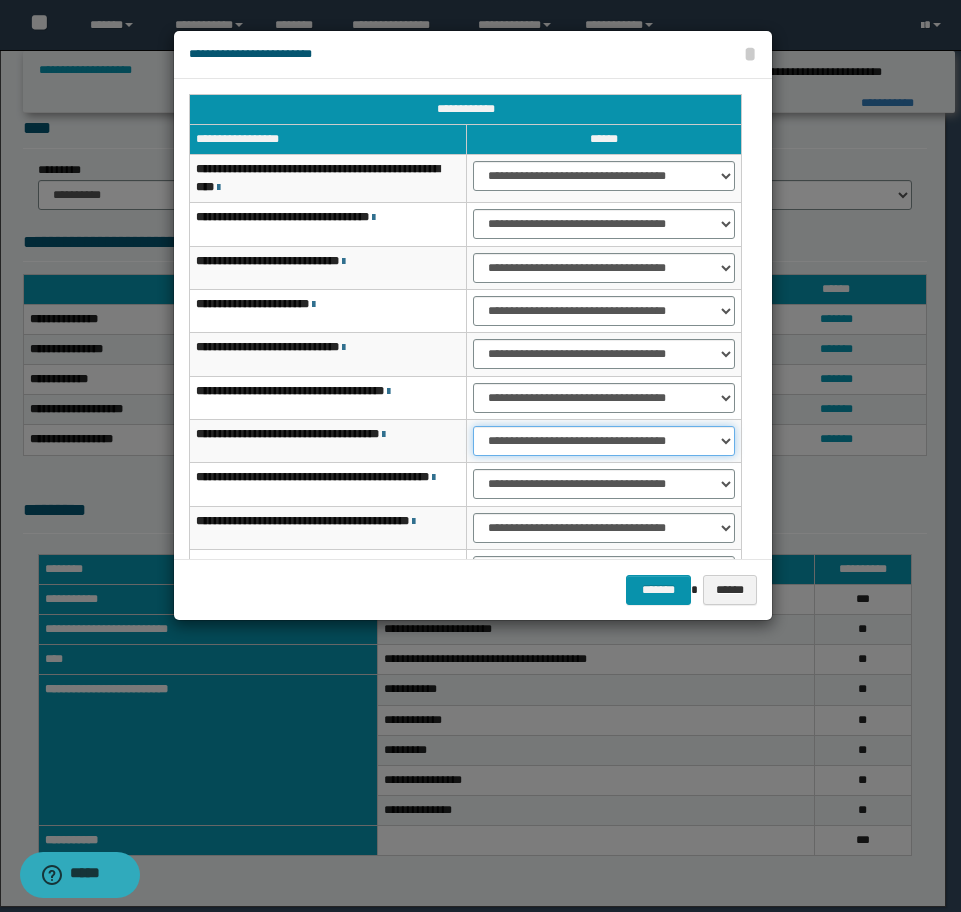 click on "**********" at bounding box center [604, 441] 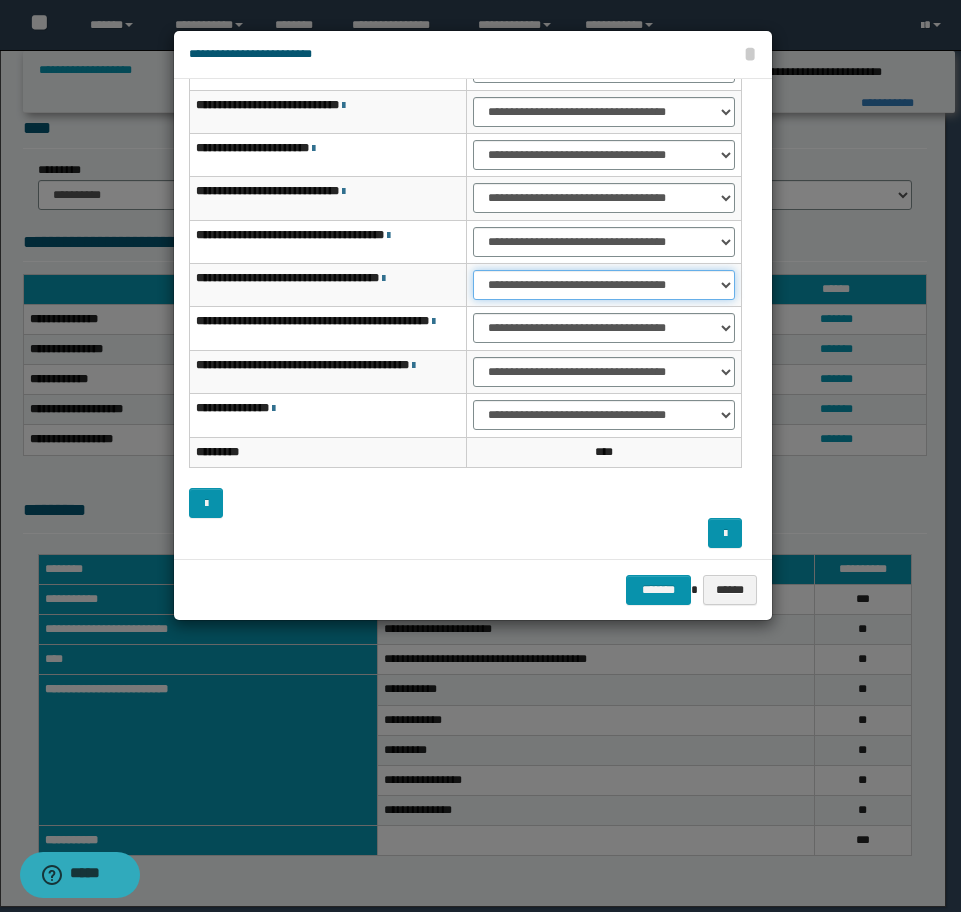 scroll, scrollTop: 160, scrollLeft: 0, axis: vertical 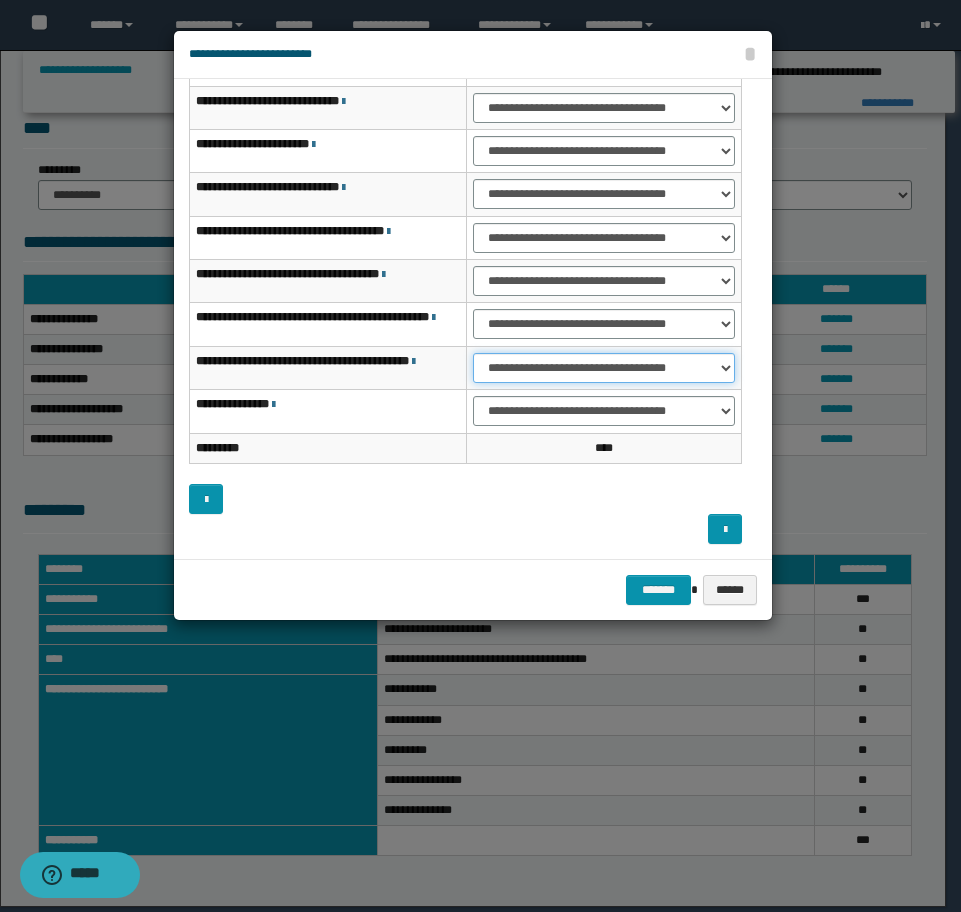 click on "**********" at bounding box center (604, 368) 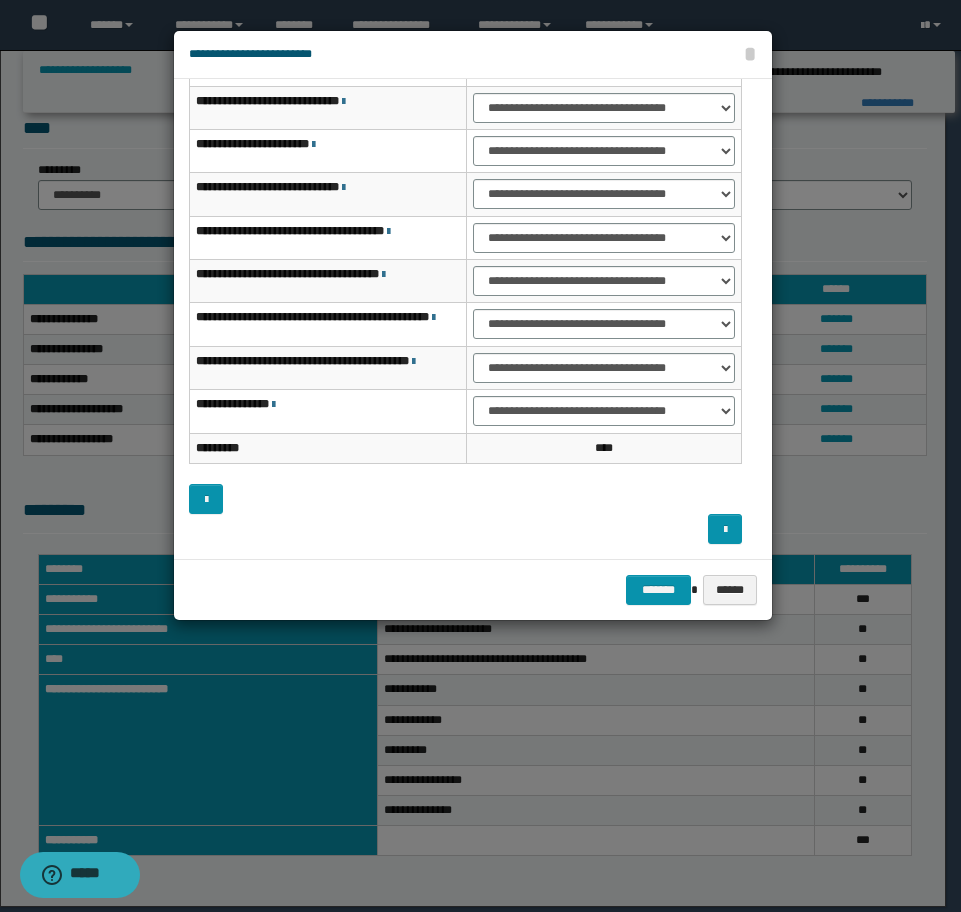 click on "**********" at bounding box center (604, 411) 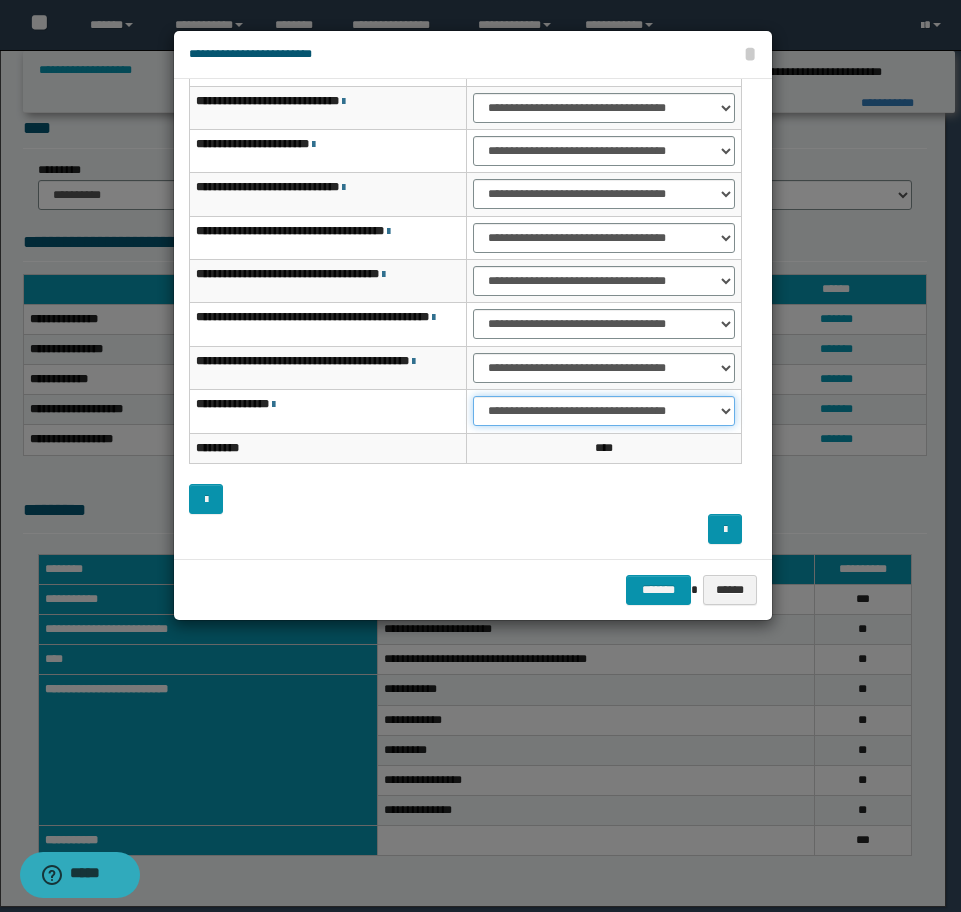 click on "**********" at bounding box center (604, 411) 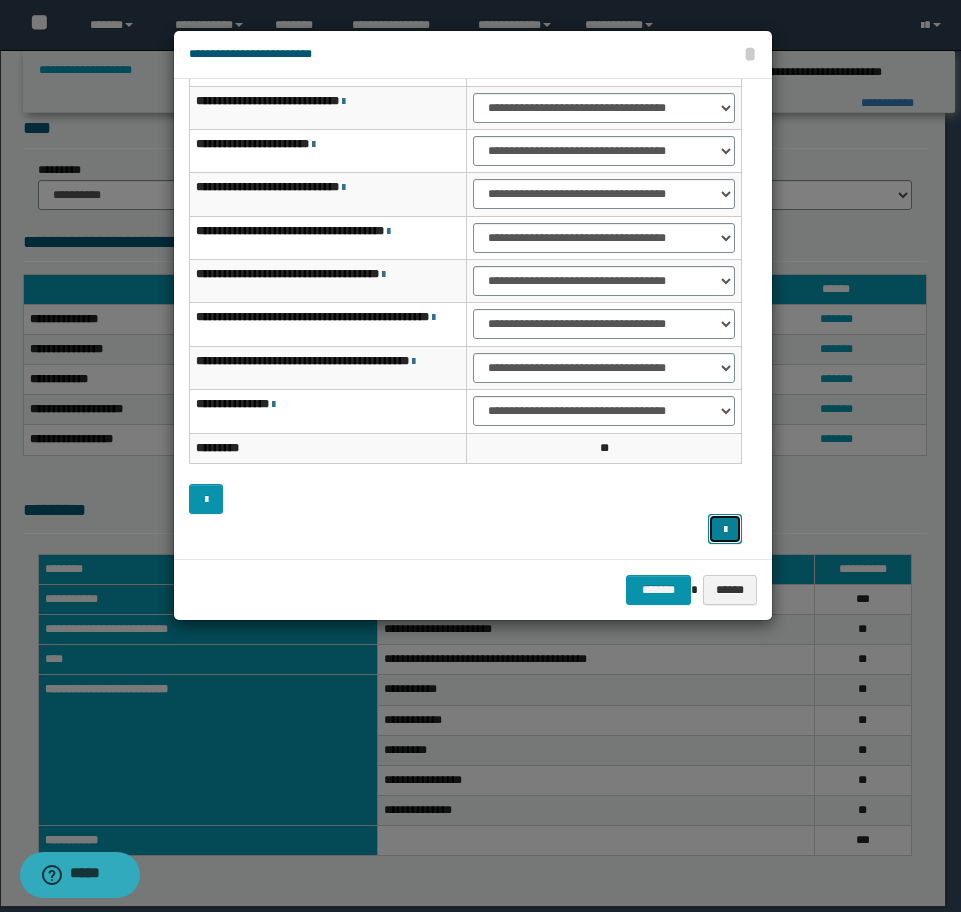 click at bounding box center [725, 529] 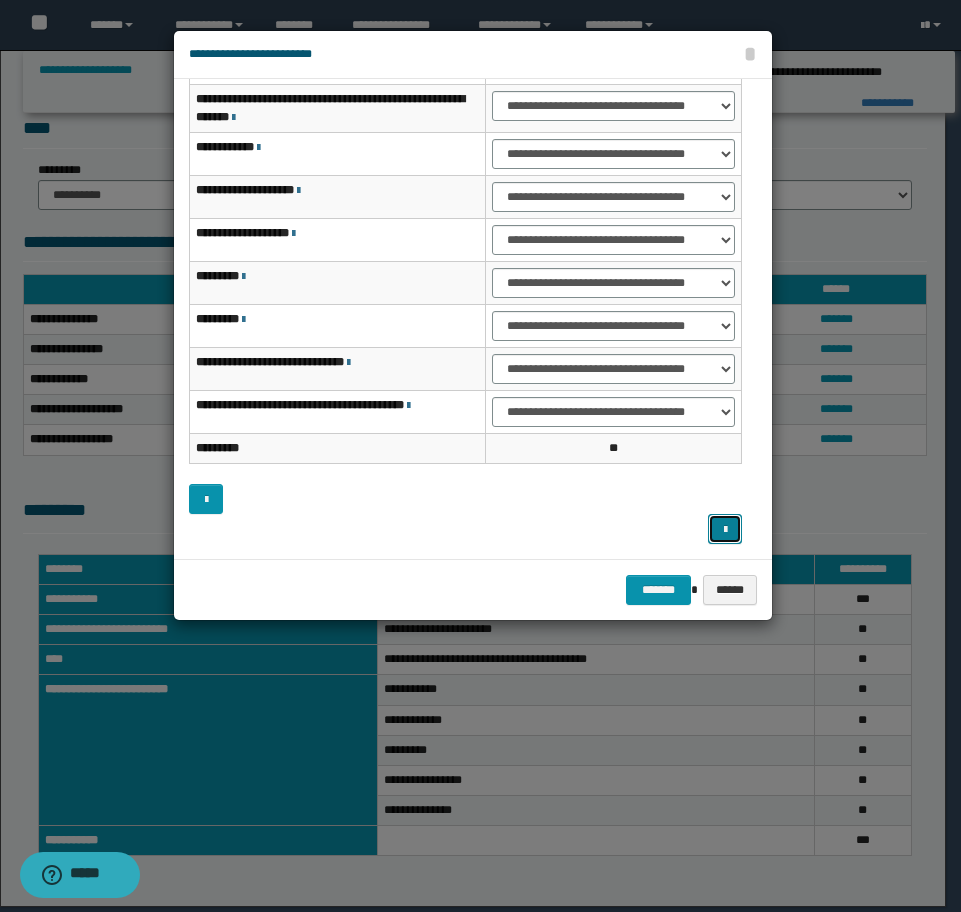 scroll, scrollTop: 0, scrollLeft: 0, axis: both 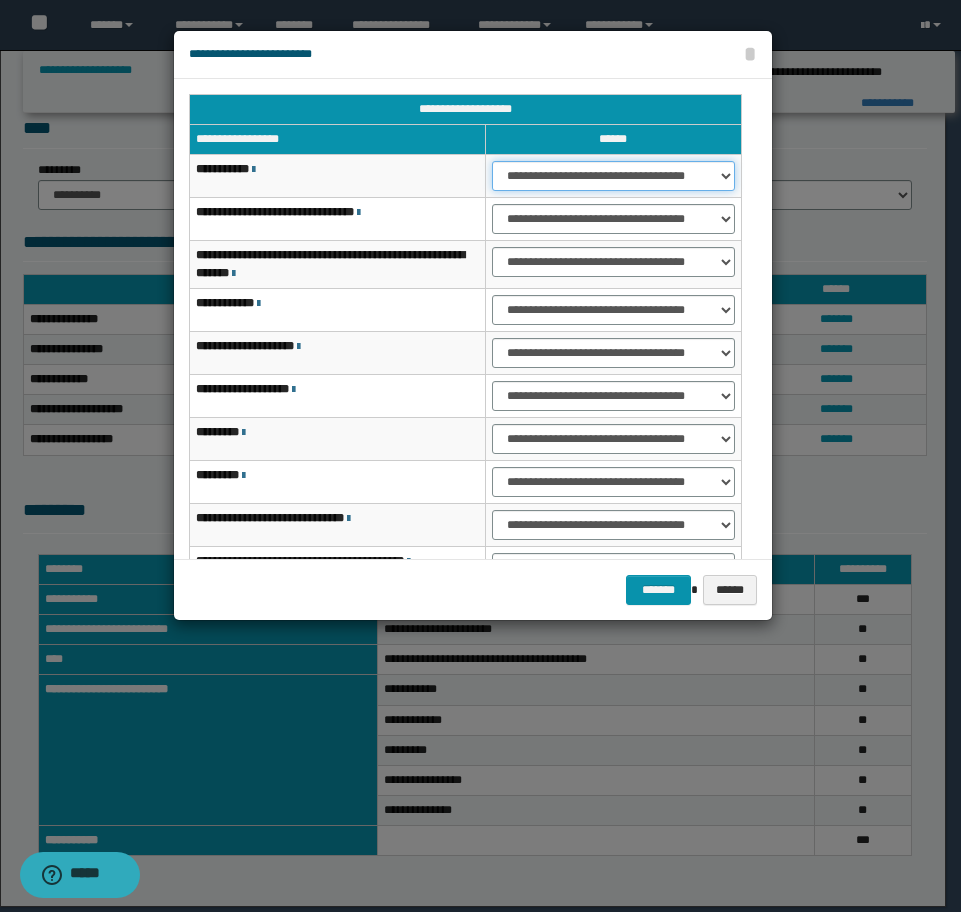 drag, startPoint x: 534, startPoint y: 164, endPoint x: 530, endPoint y: 187, distance: 23.345236 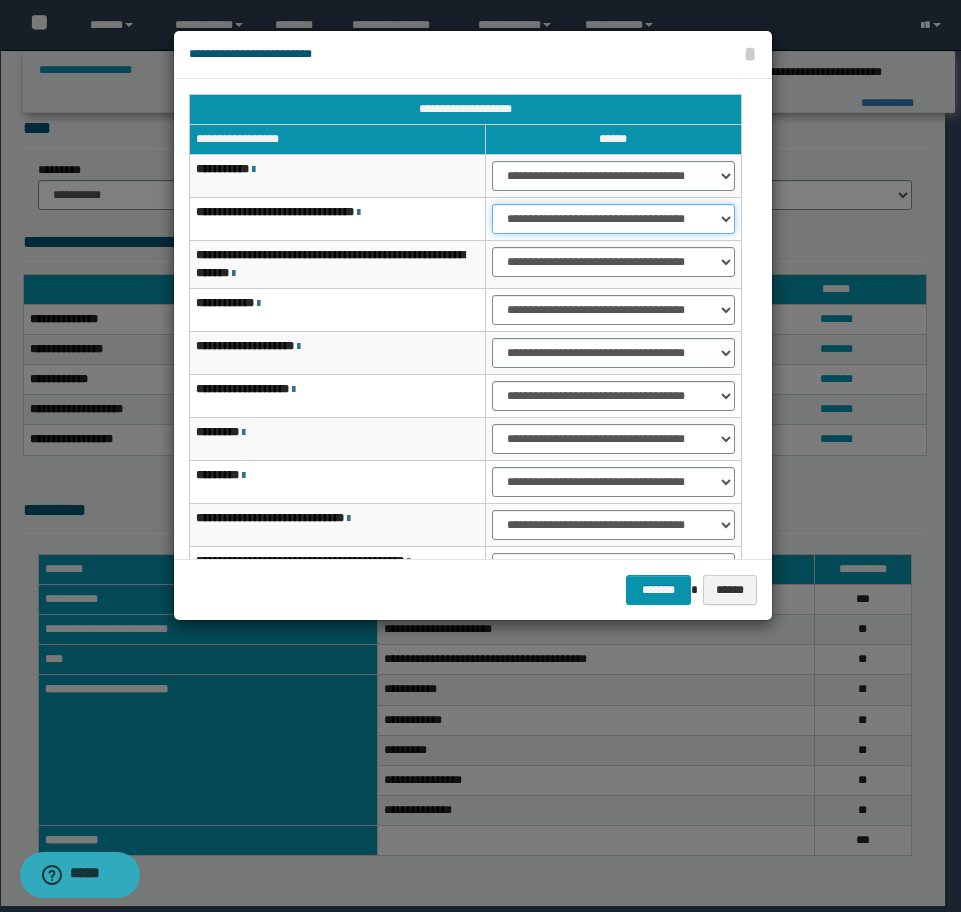 click on "**********" at bounding box center [613, 219] 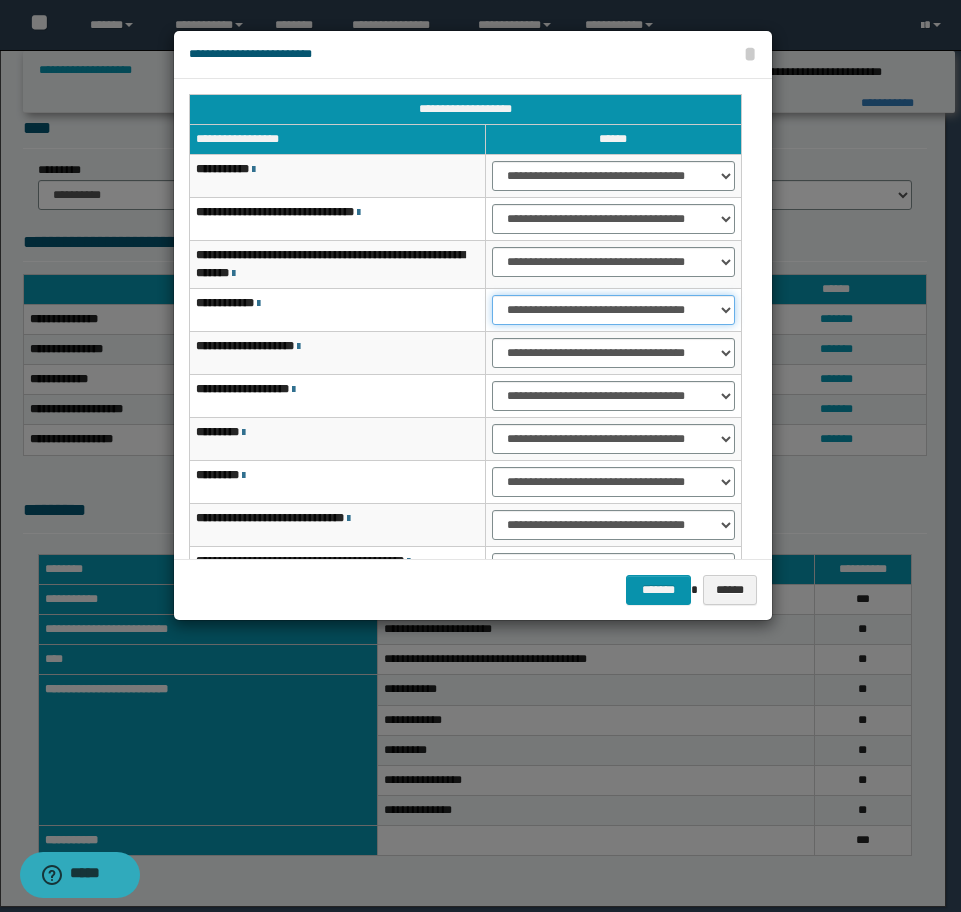 click on "**********" at bounding box center [613, 310] 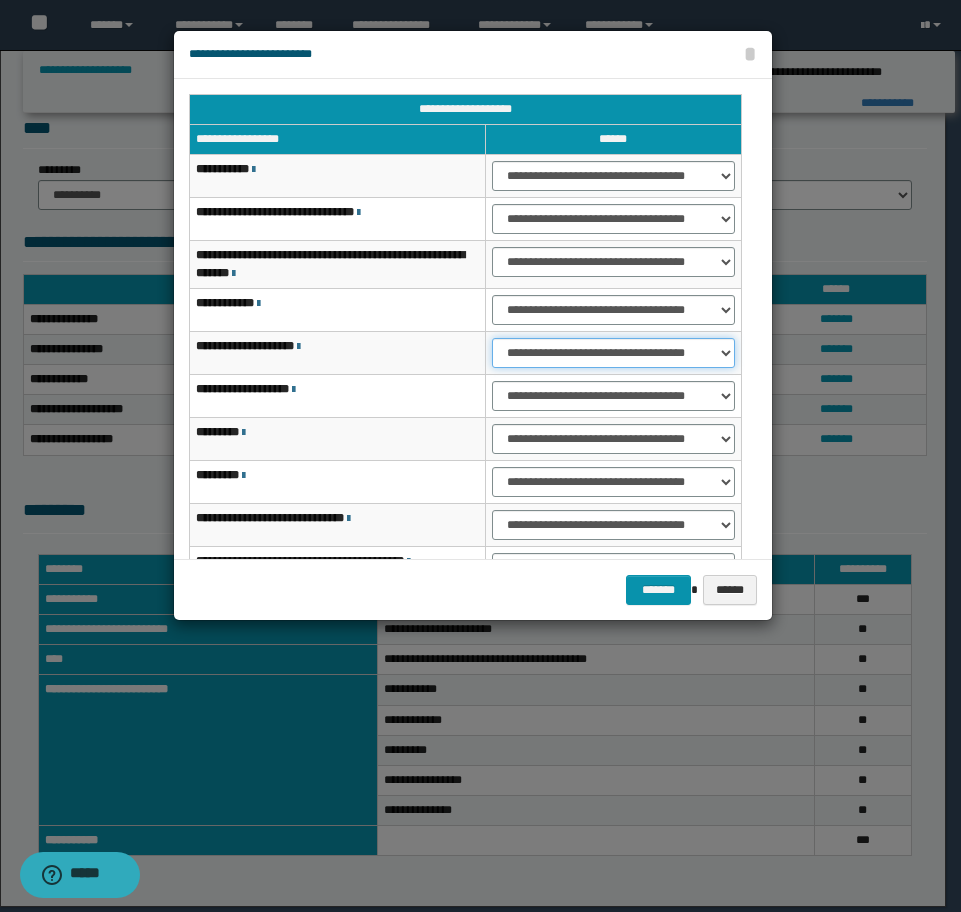 drag, startPoint x: 555, startPoint y: 353, endPoint x: 556, endPoint y: 370, distance: 17.029387 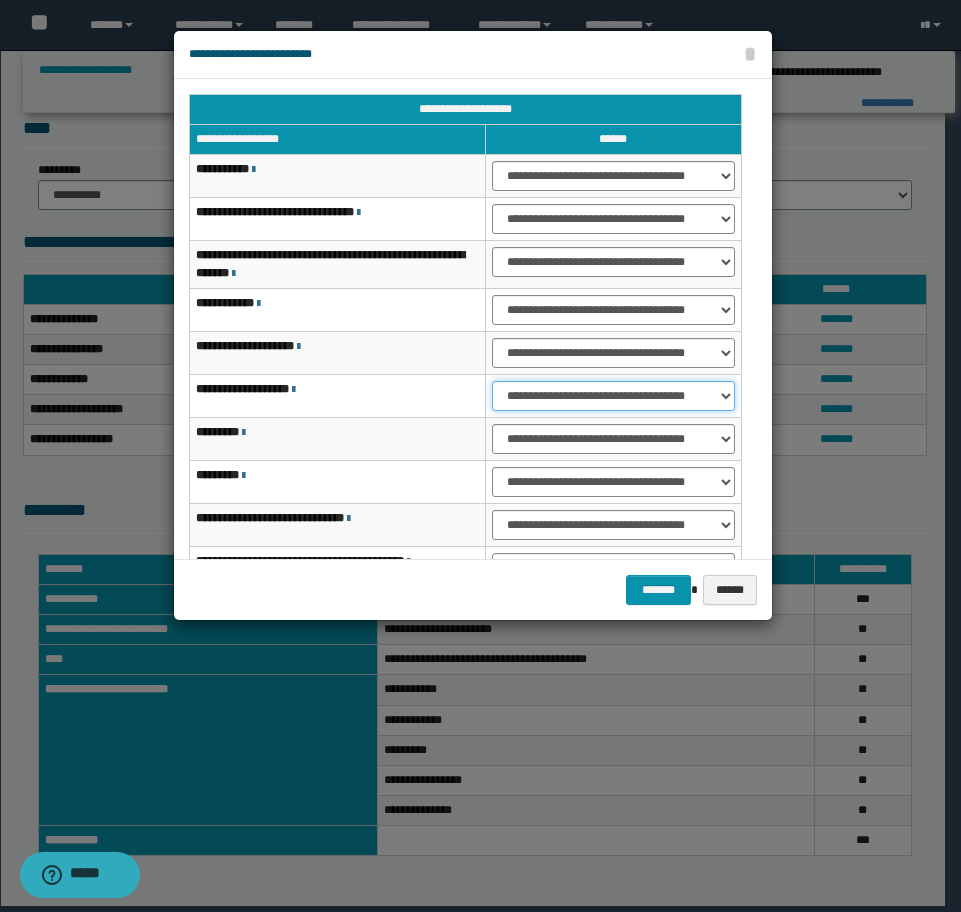 click on "**********" at bounding box center (613, 396) 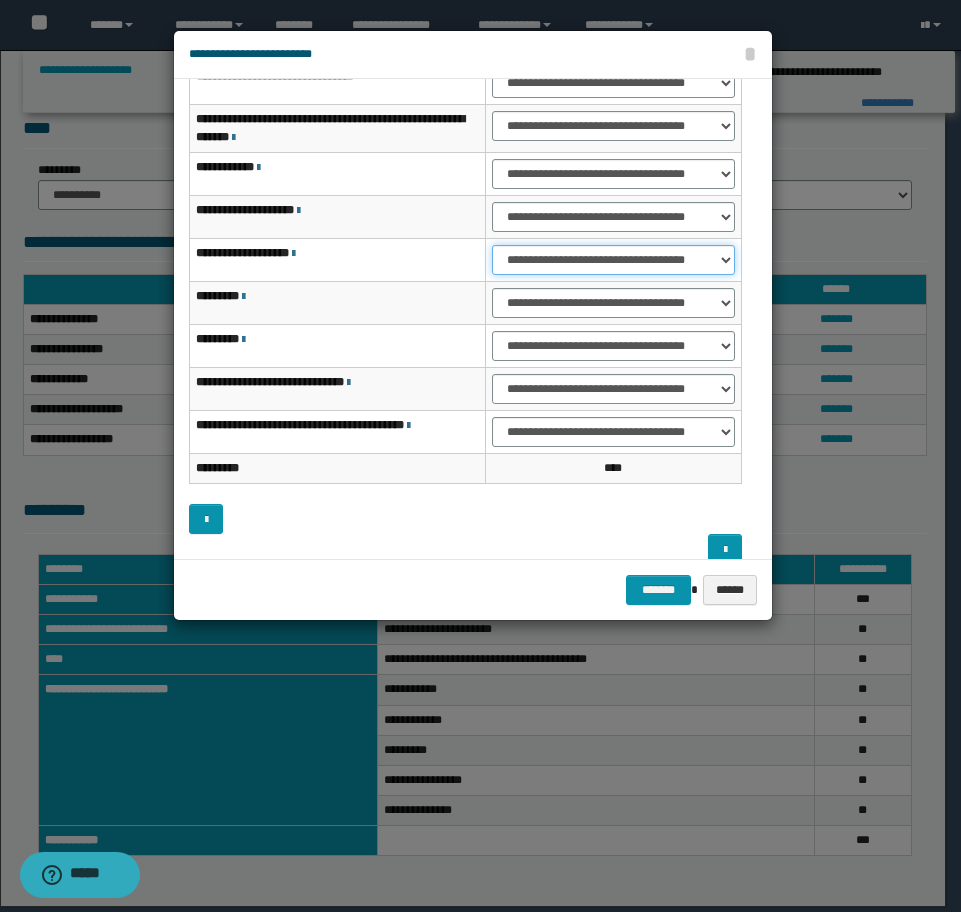 scroll, scrollTop: 156, scrollLeft: 0, axis: vertical 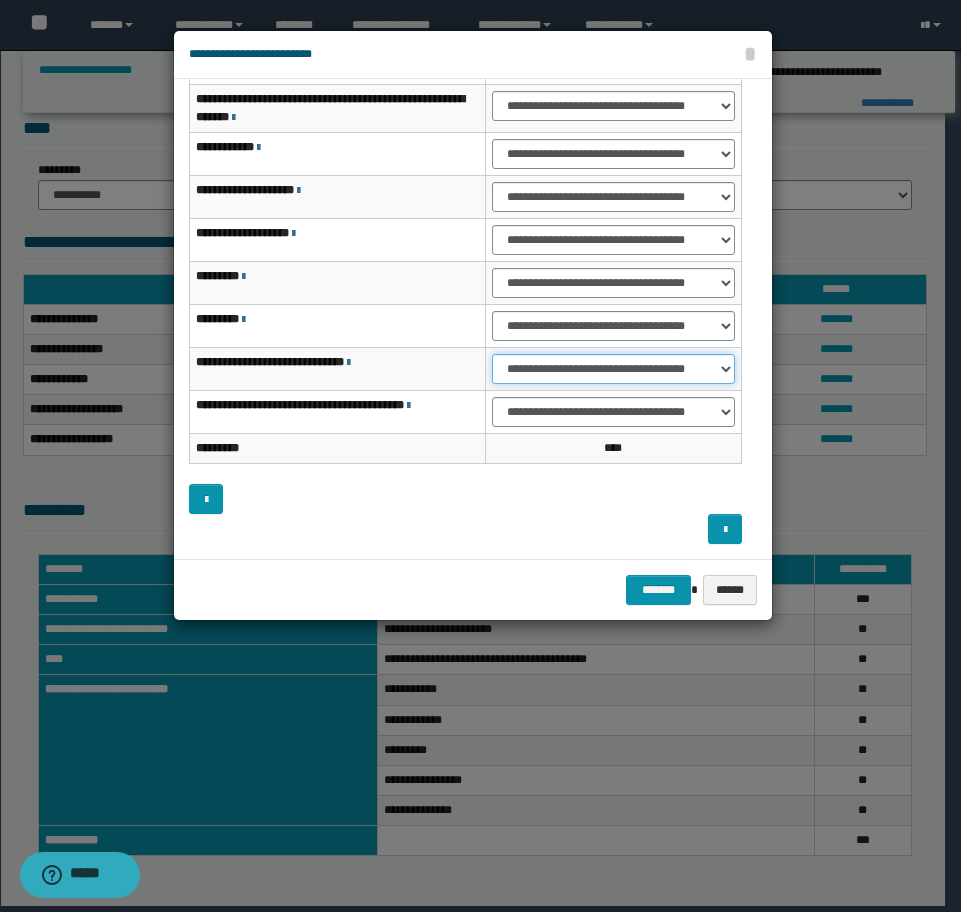 click on "**********" at bounding box center [613, 369] 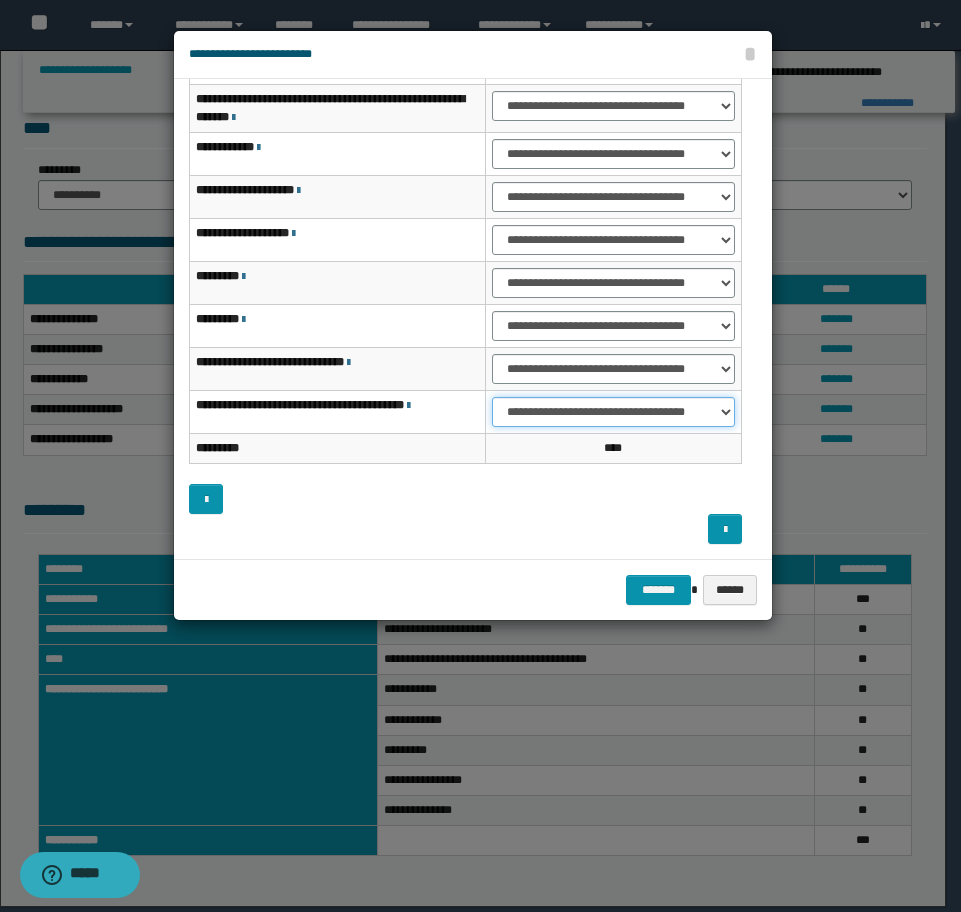 click on "**********" at bounding box center (613, 412) 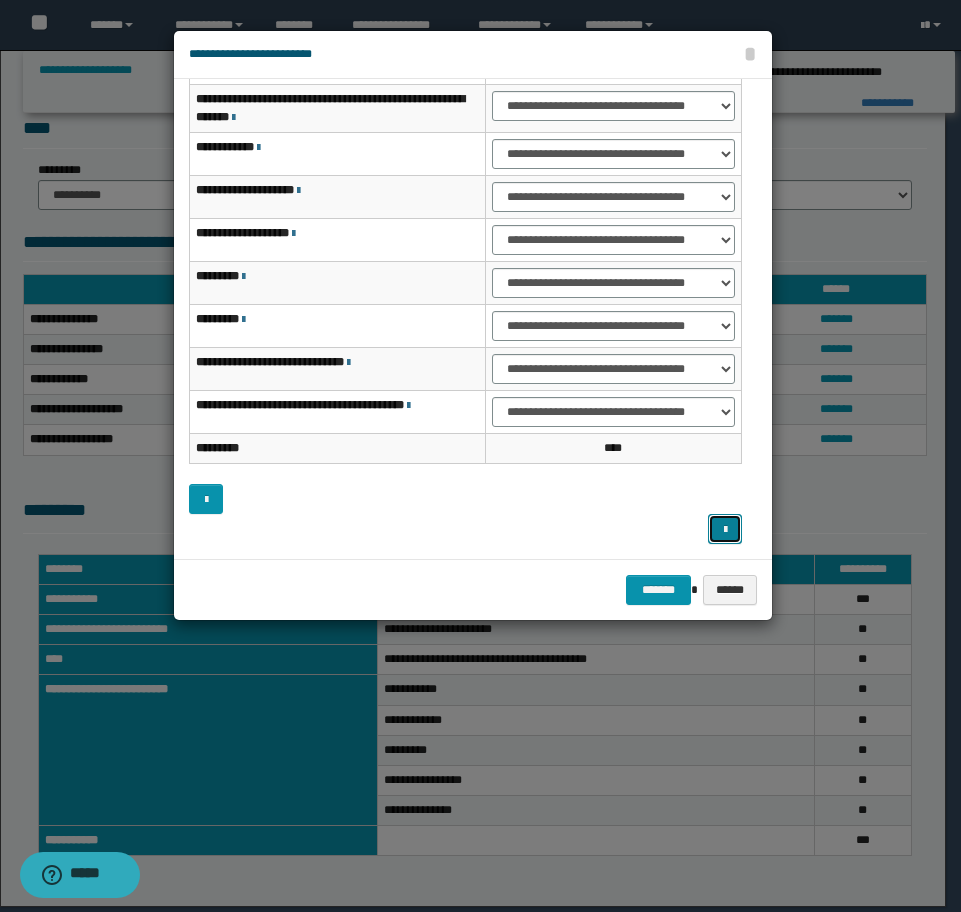 click at bounding box center [725, 530] 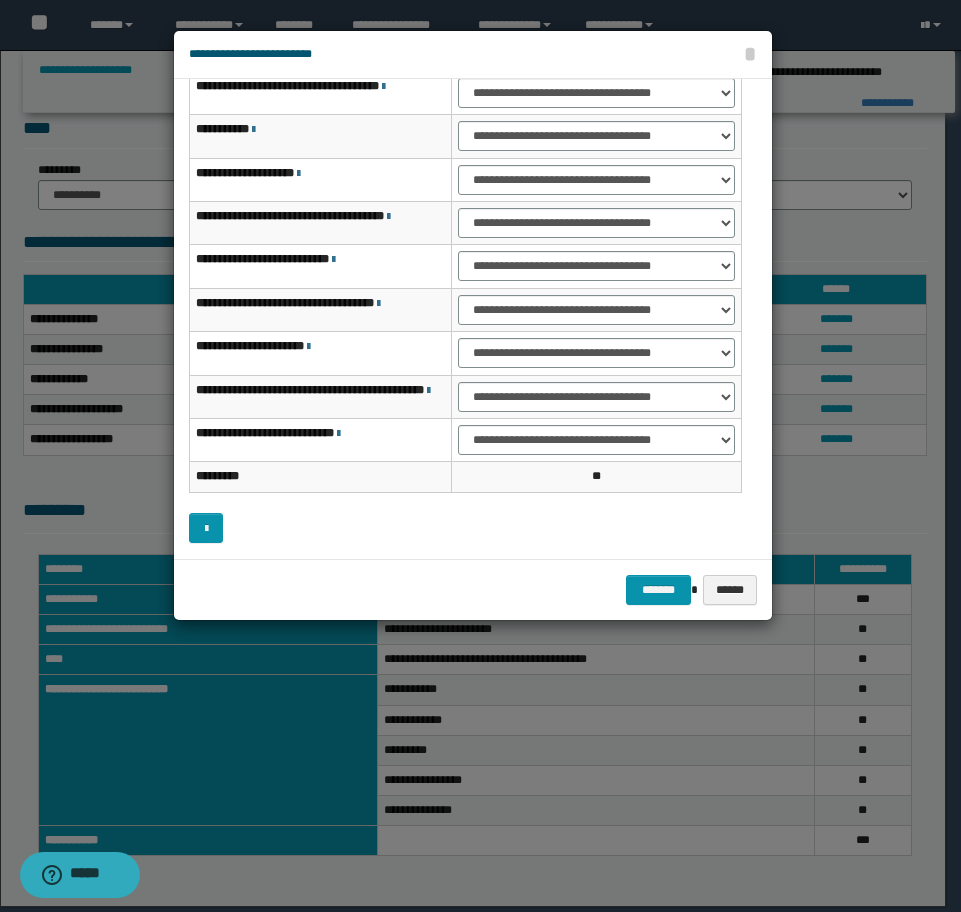 scroll, scrollTop: 0, scrollLeft: 0, axis: both 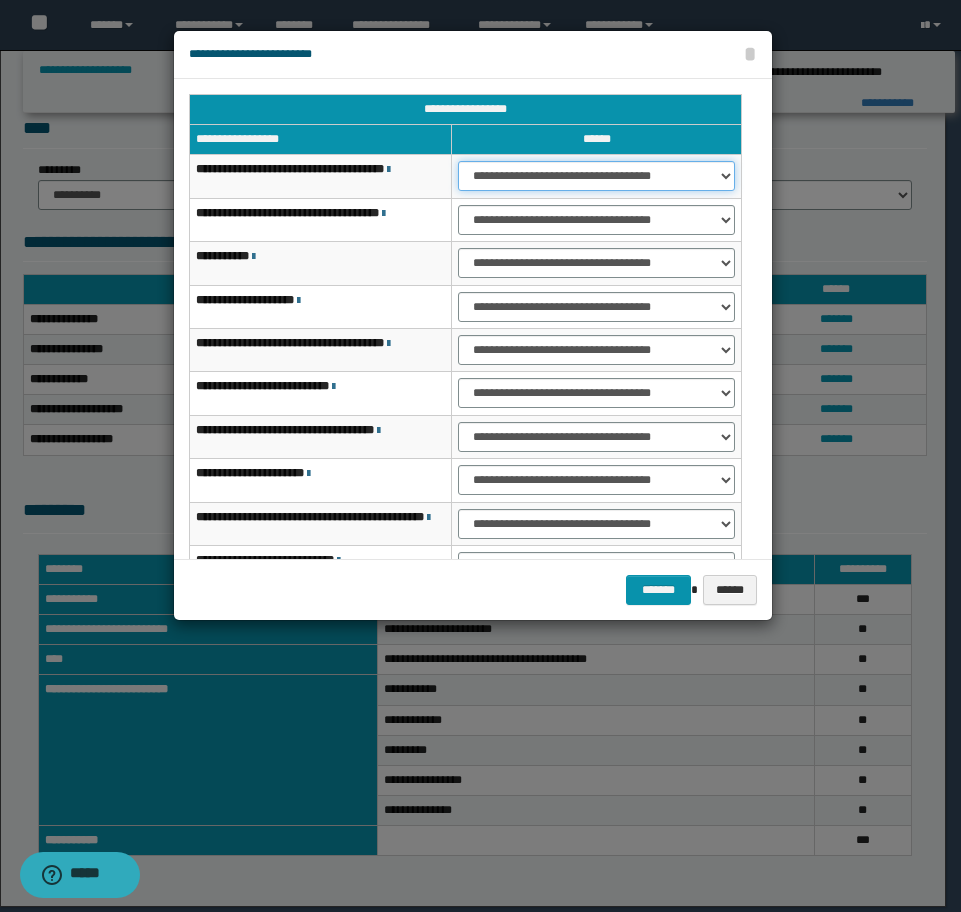 click on "**********" at bounding box center (596, 176) 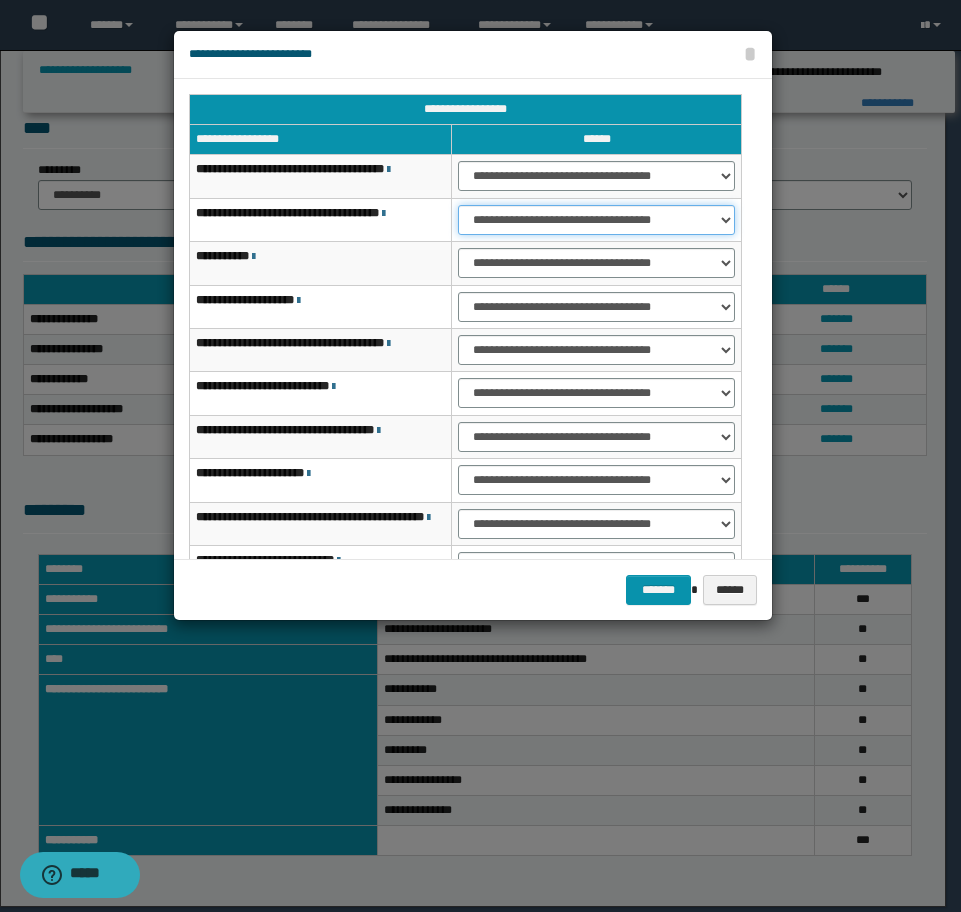click on "**********" at bounding box center (596, 220) 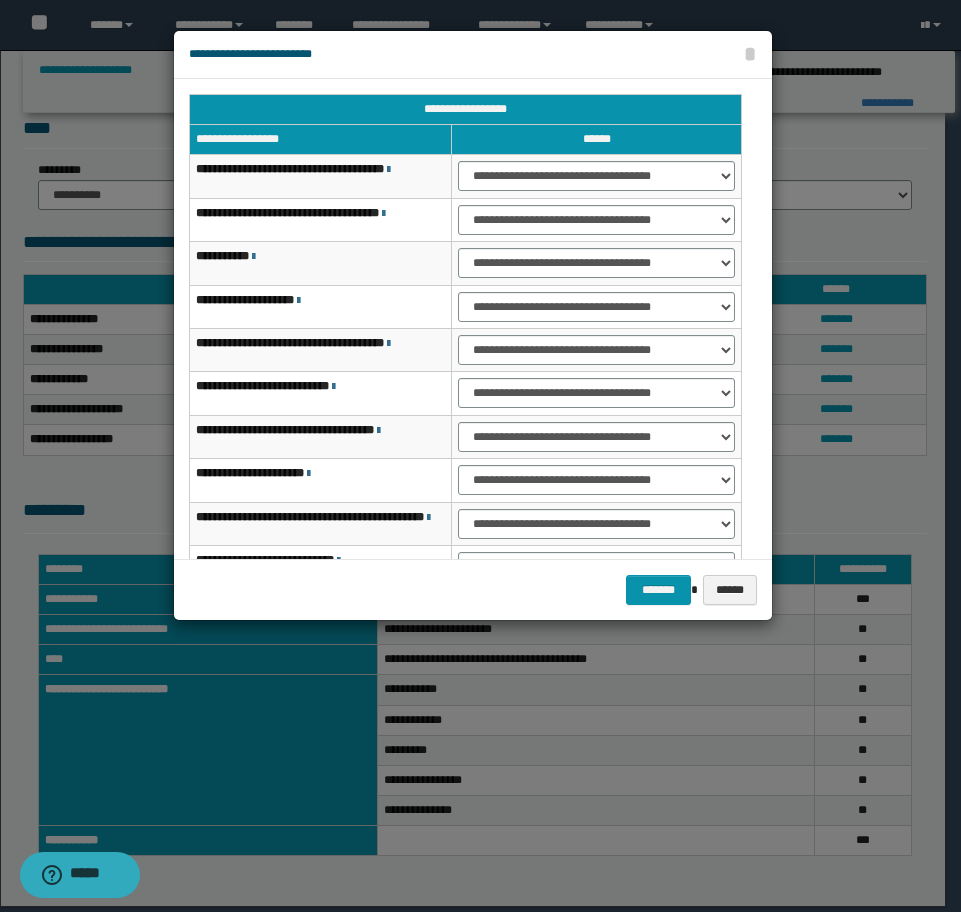 click on "**********" at bounding box center [597, 263] 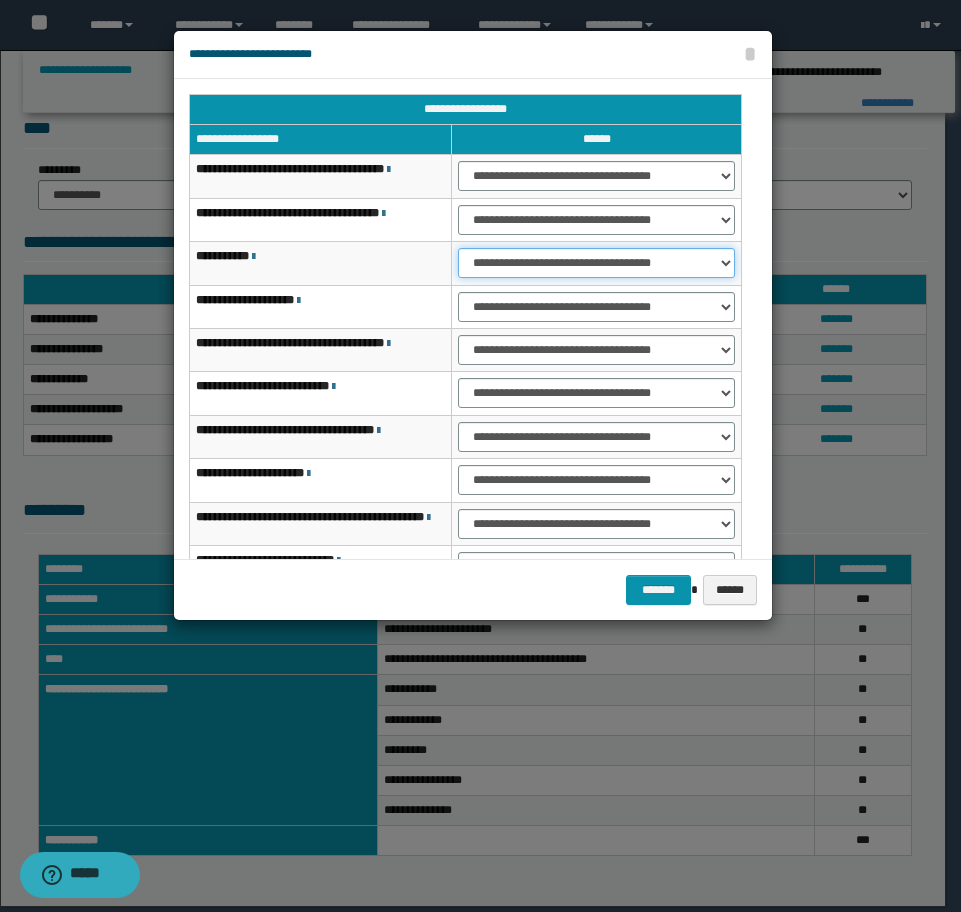 click on "**********" at bounding box center [596, 263] 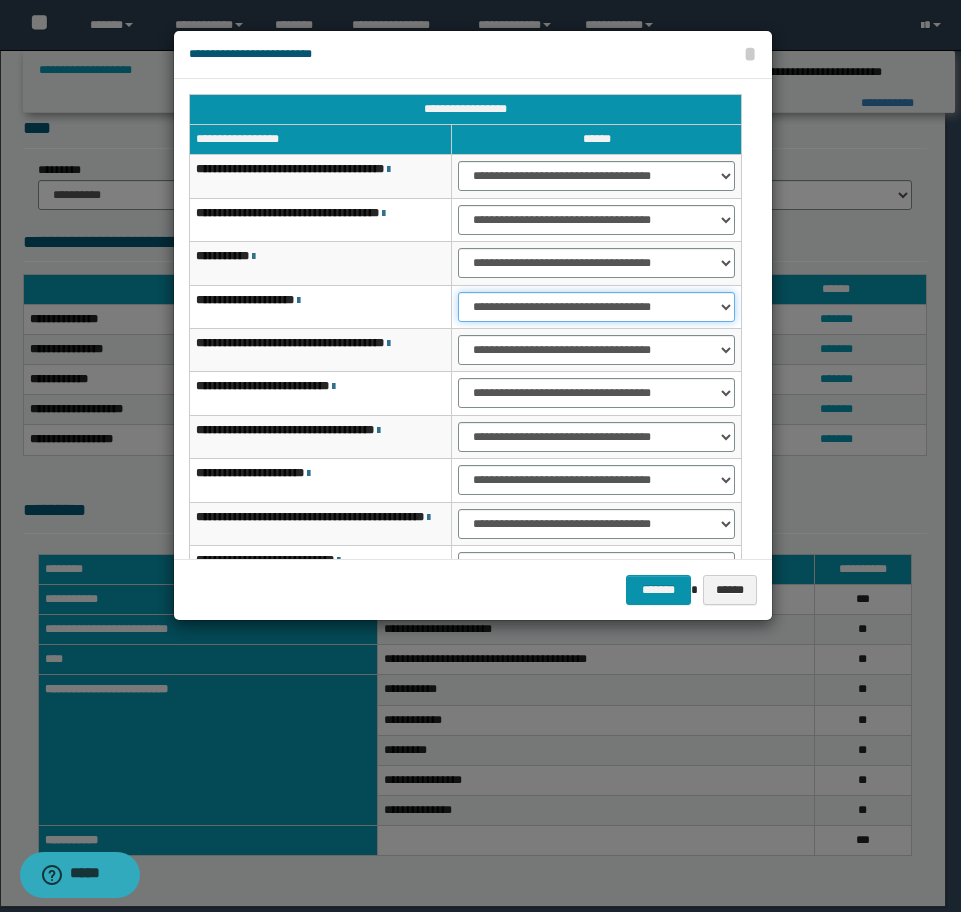 click on "**********" at bounding box center [596, 307] 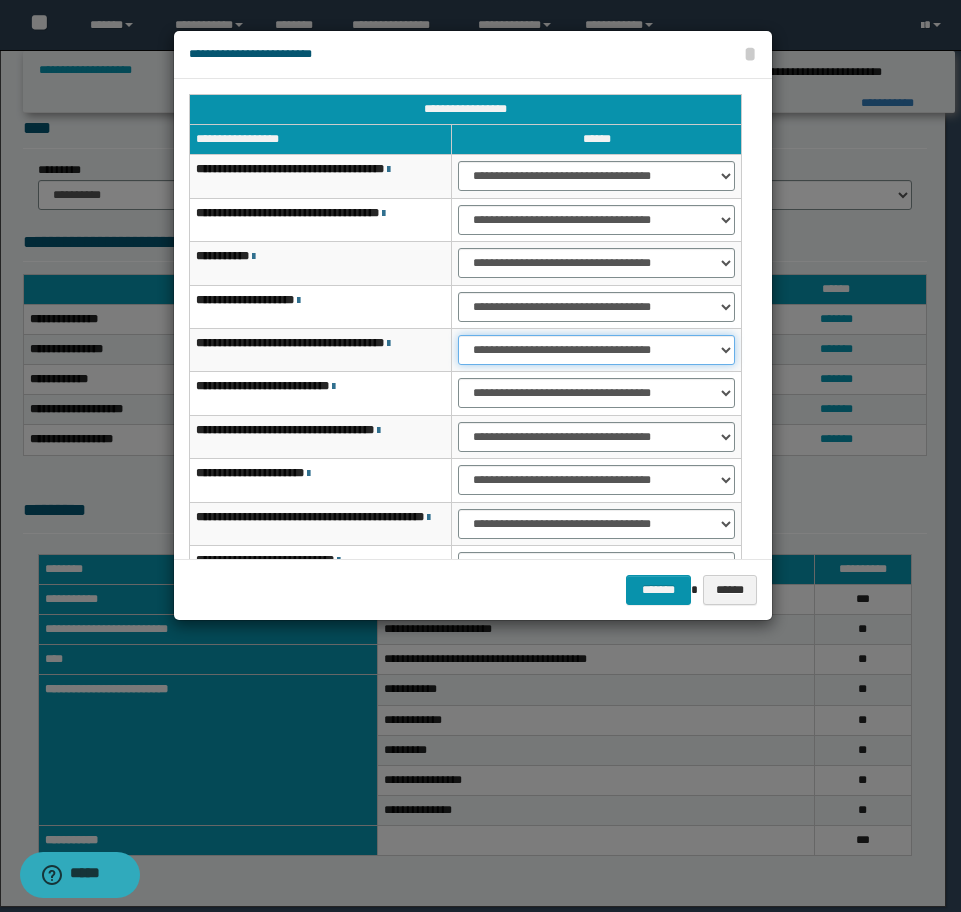 click on "**********" at bounding box center [596, 350] 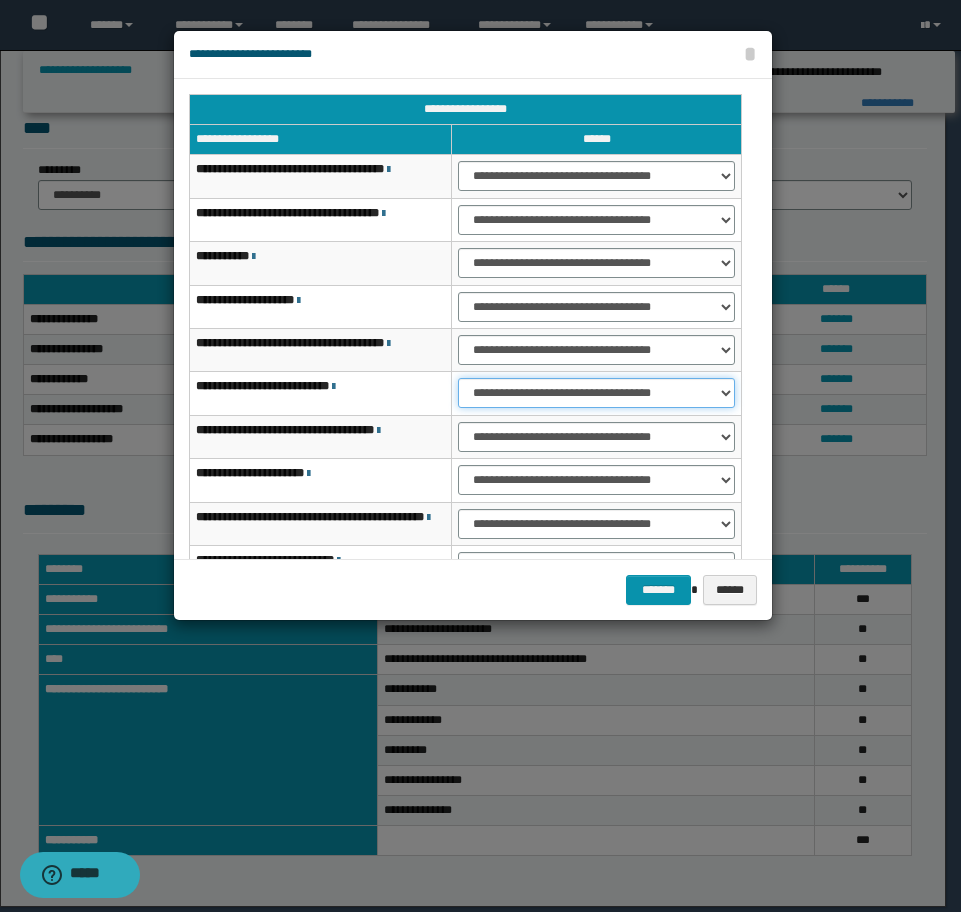 click on "**********" at bounding box center (596, 393) 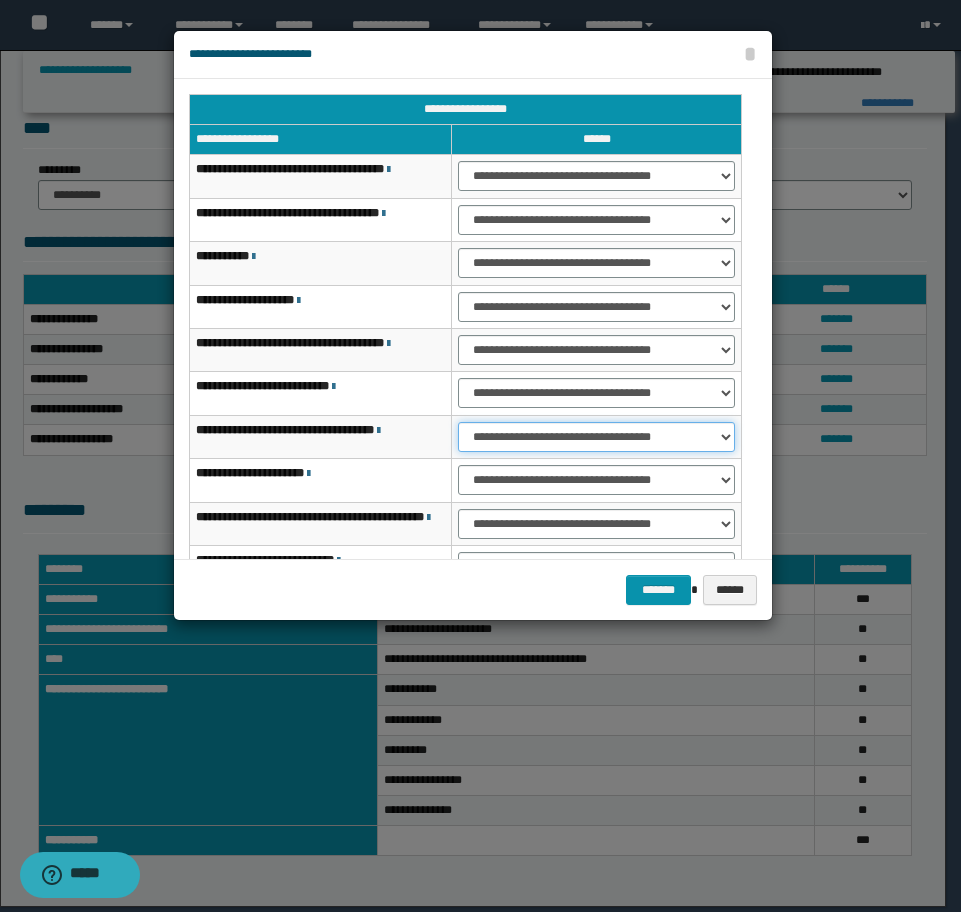 click on "**********" at bounding box center (596, 437) 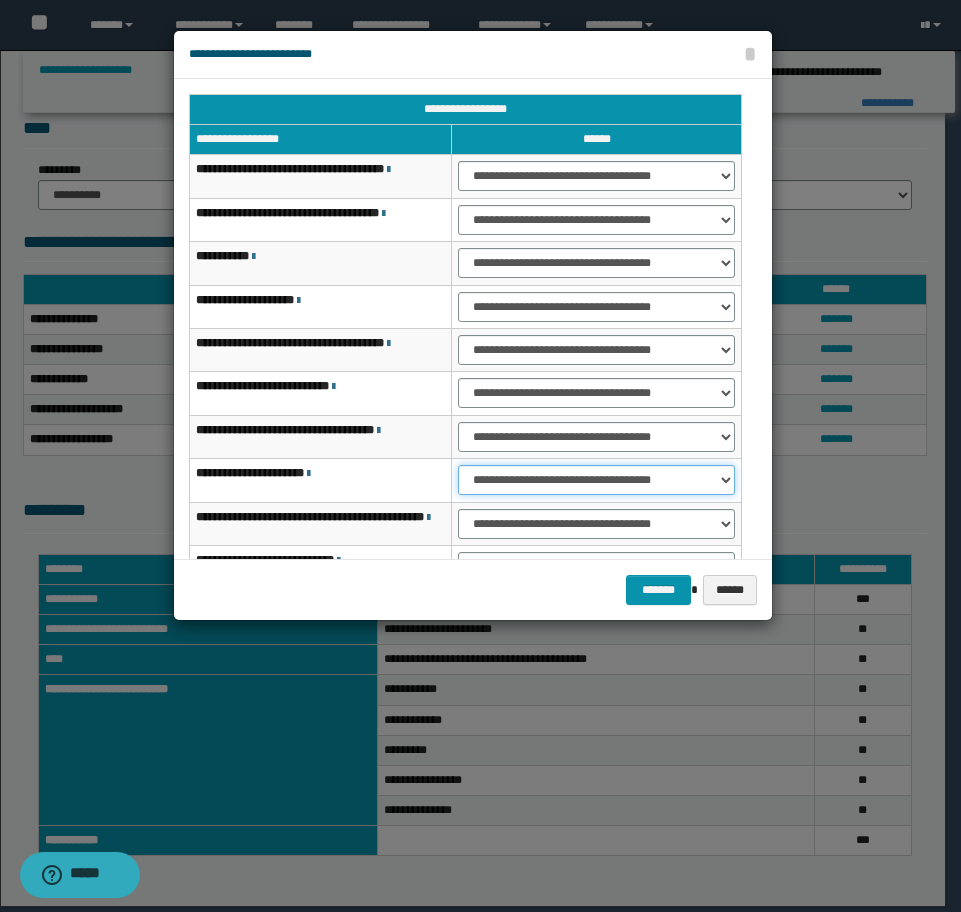click on "**********" at bounding box center (596, 480) 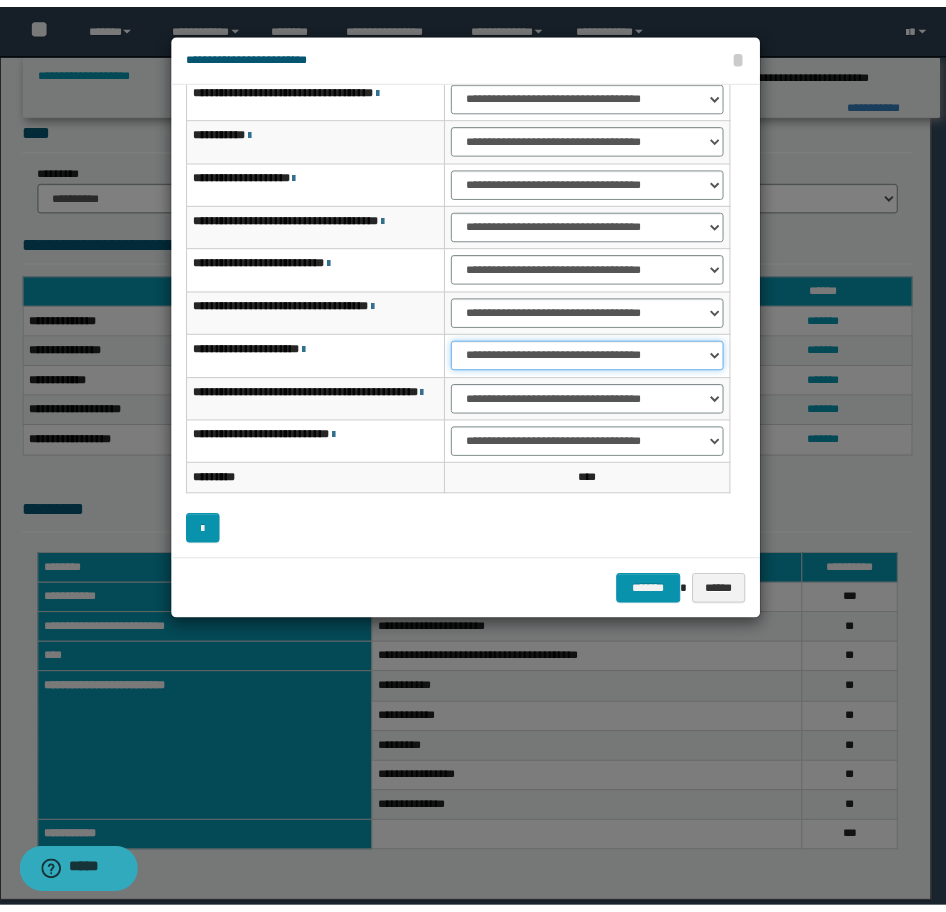 scroll, scrollTop: 127, scrollLeft: 0, axis: vertical 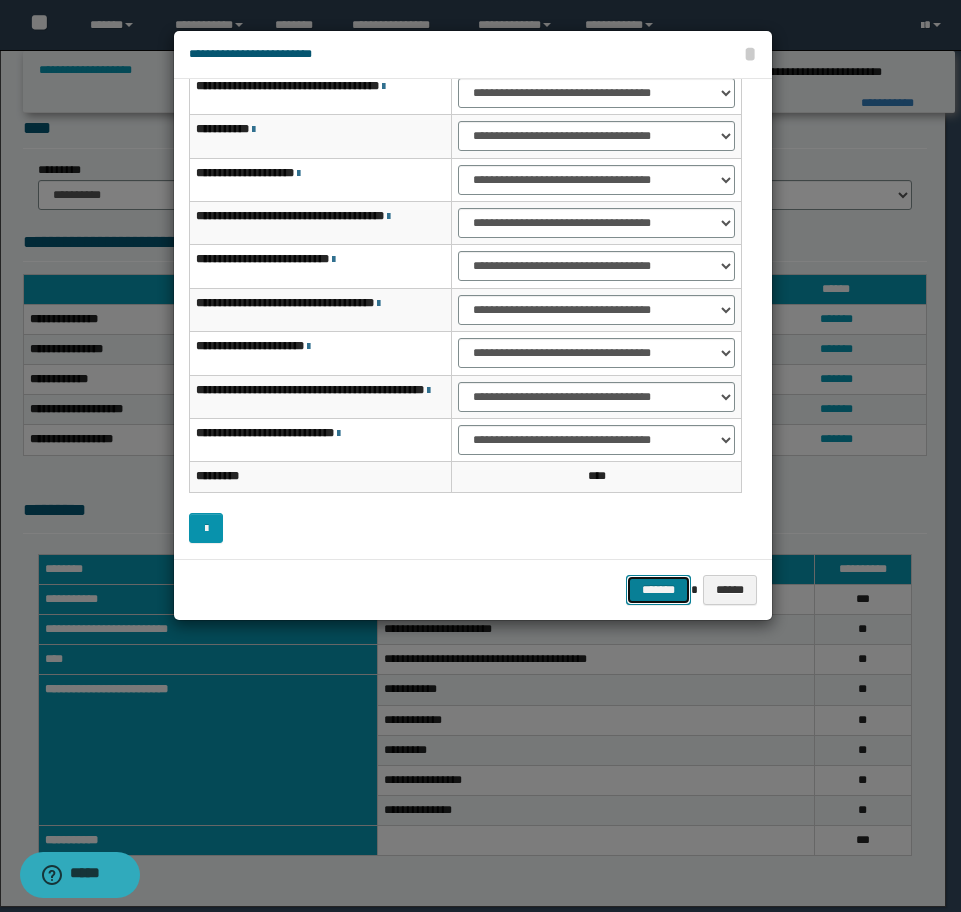 click on "*******" at bounding box center (658, 590) 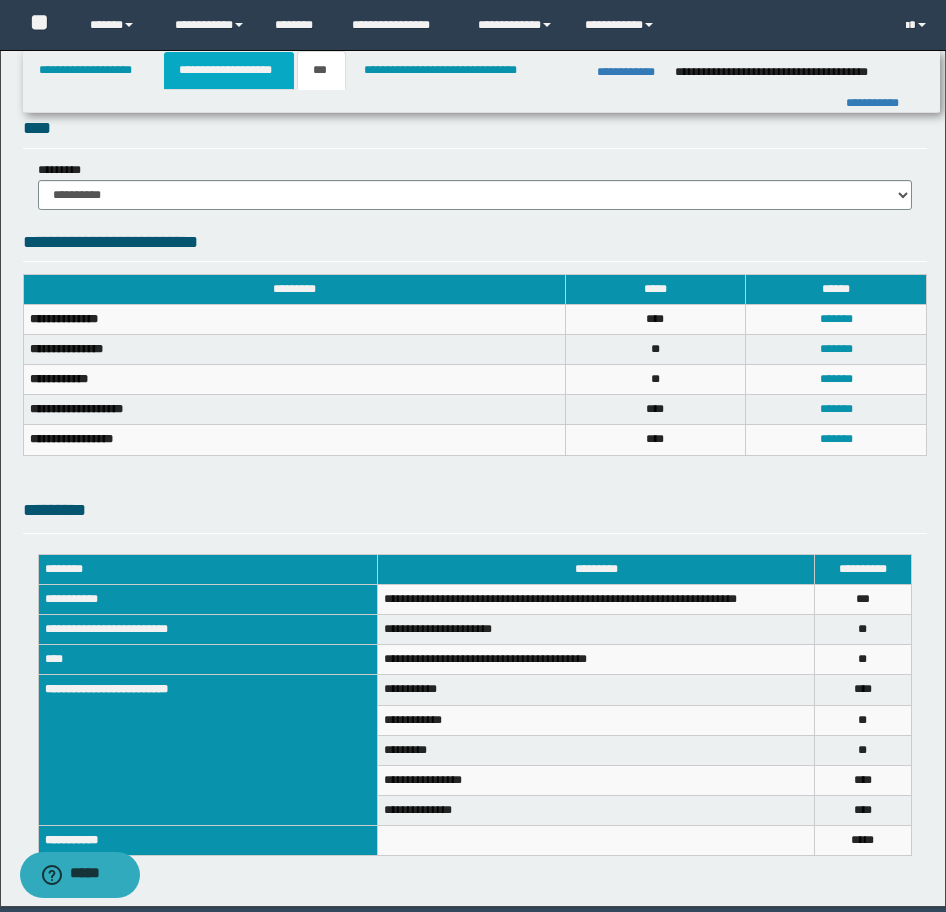 click on "**********" at bounding box center (229, 70) 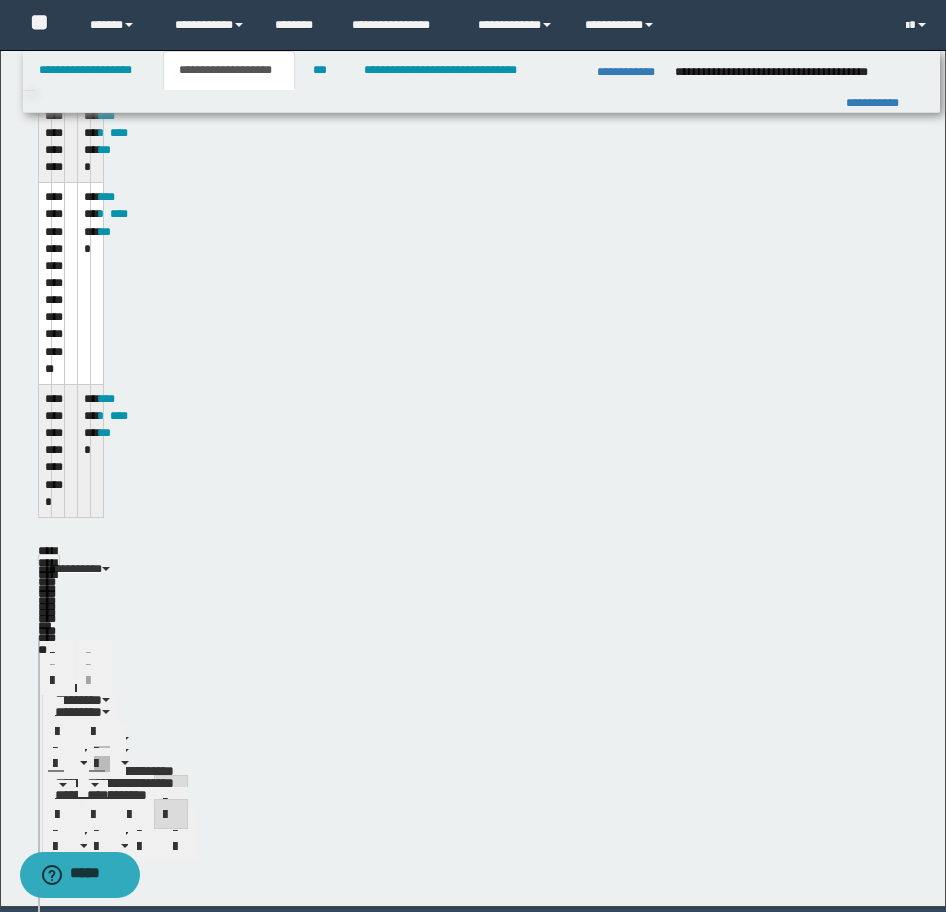 scroll, scrollTop: 631, scrollLeft: 0, axis: vertical 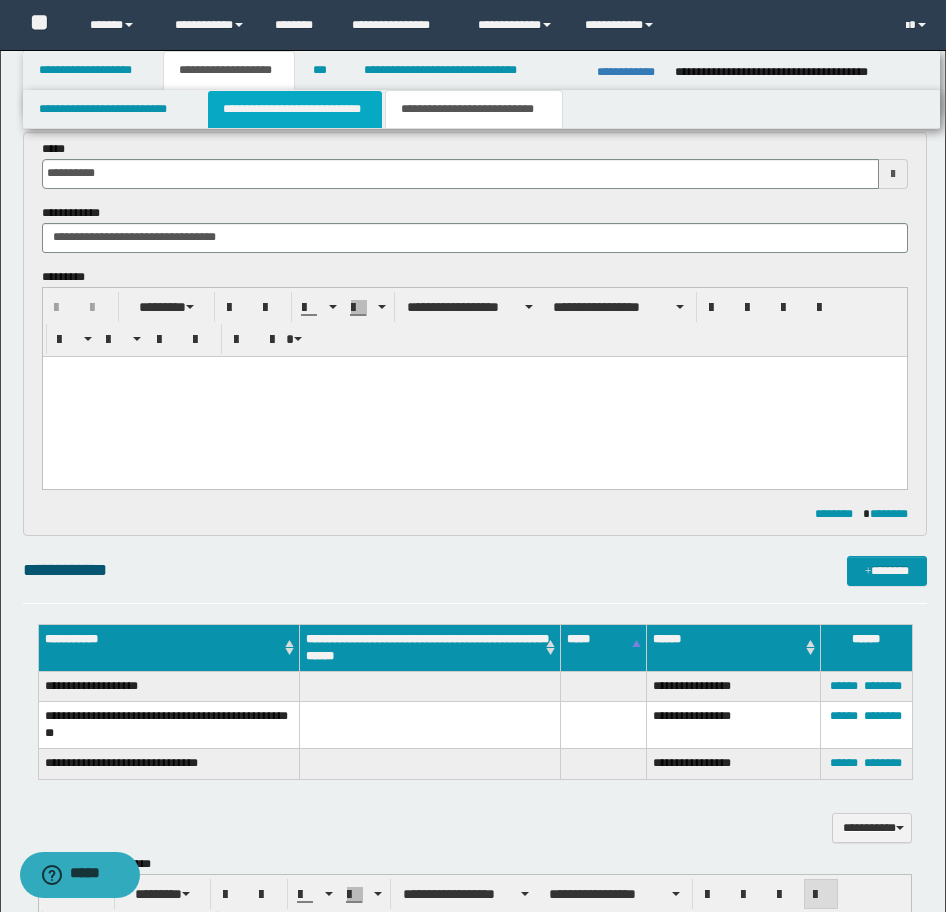 click on "**********" at bounding box center [295, 109] 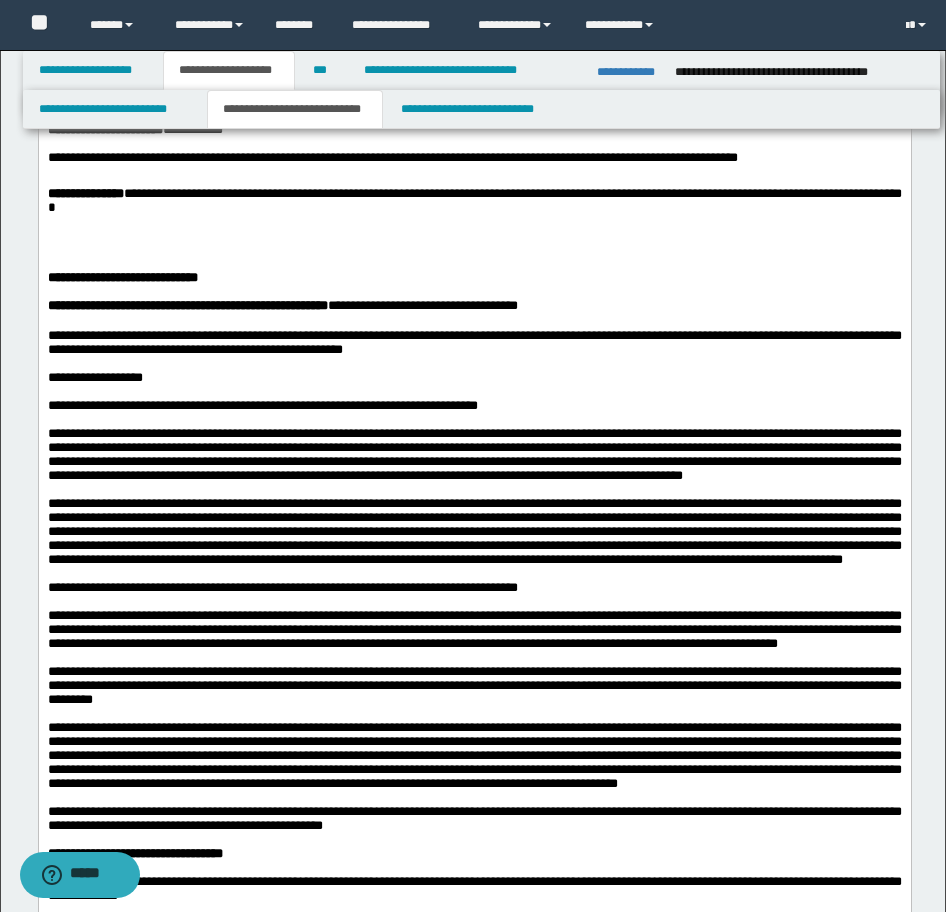 click at bounding box center (474, 264) 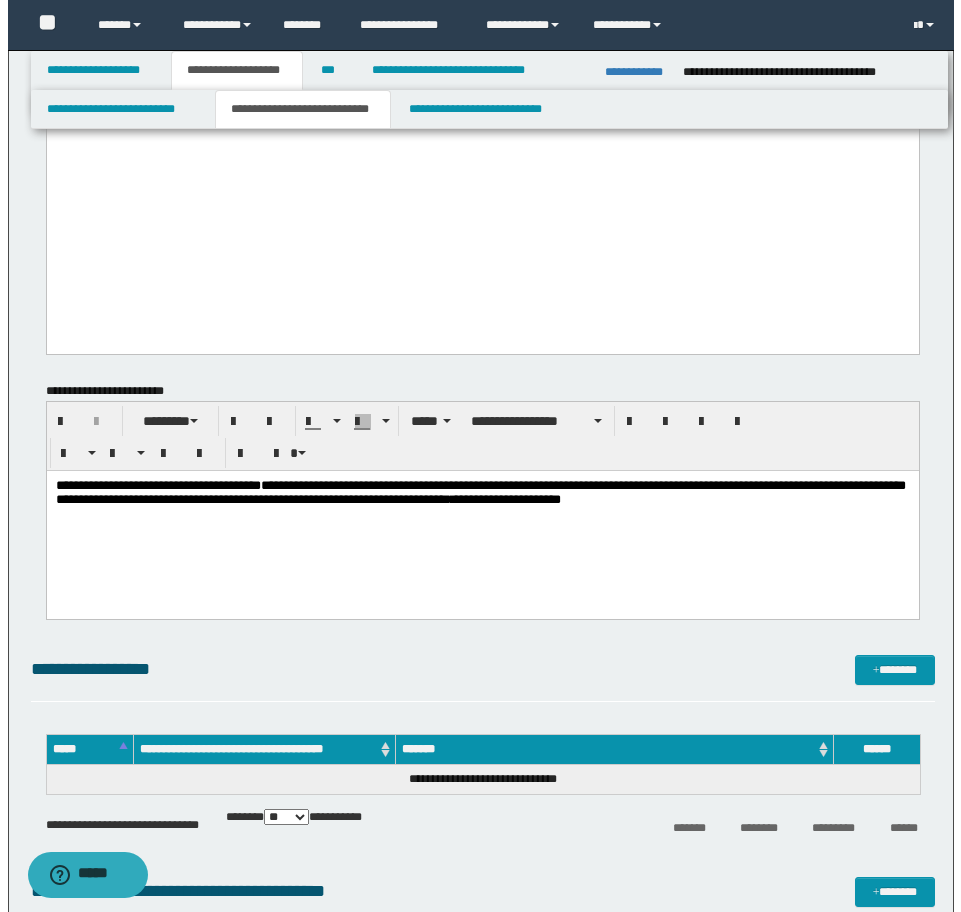 scroll, scrollTop: 2431, scrollLeft: 0, axis: vertical 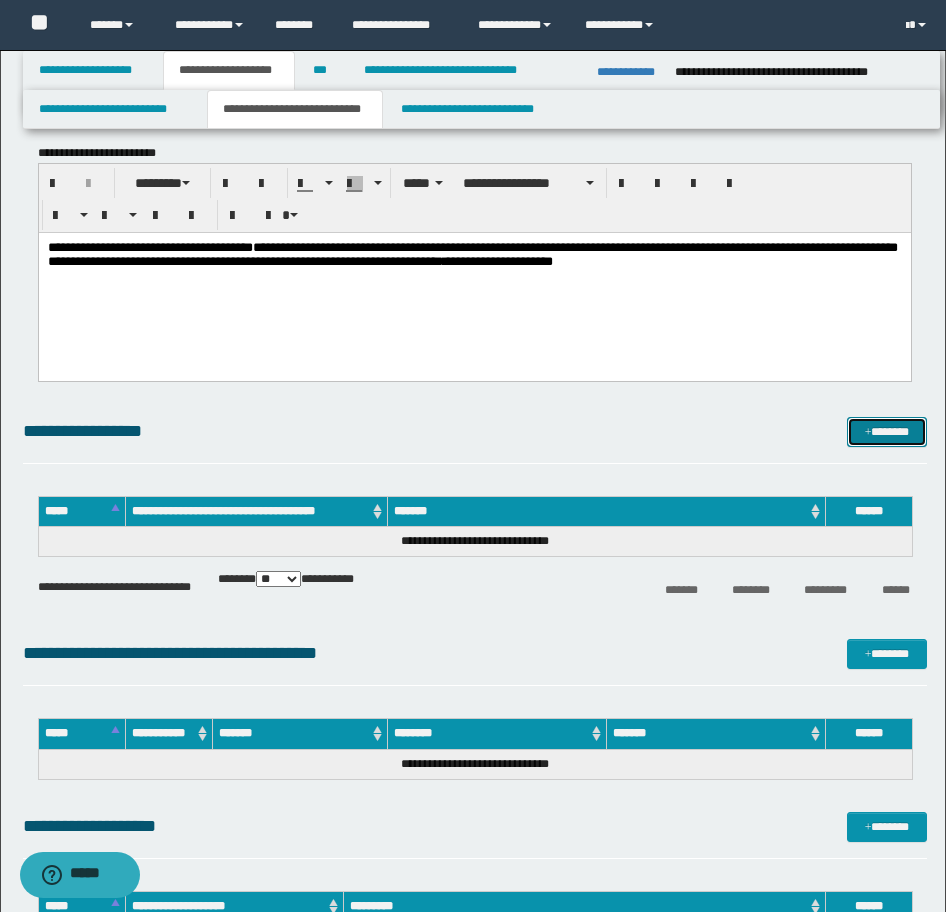 click on "*******" at bounding box center (887, 432) 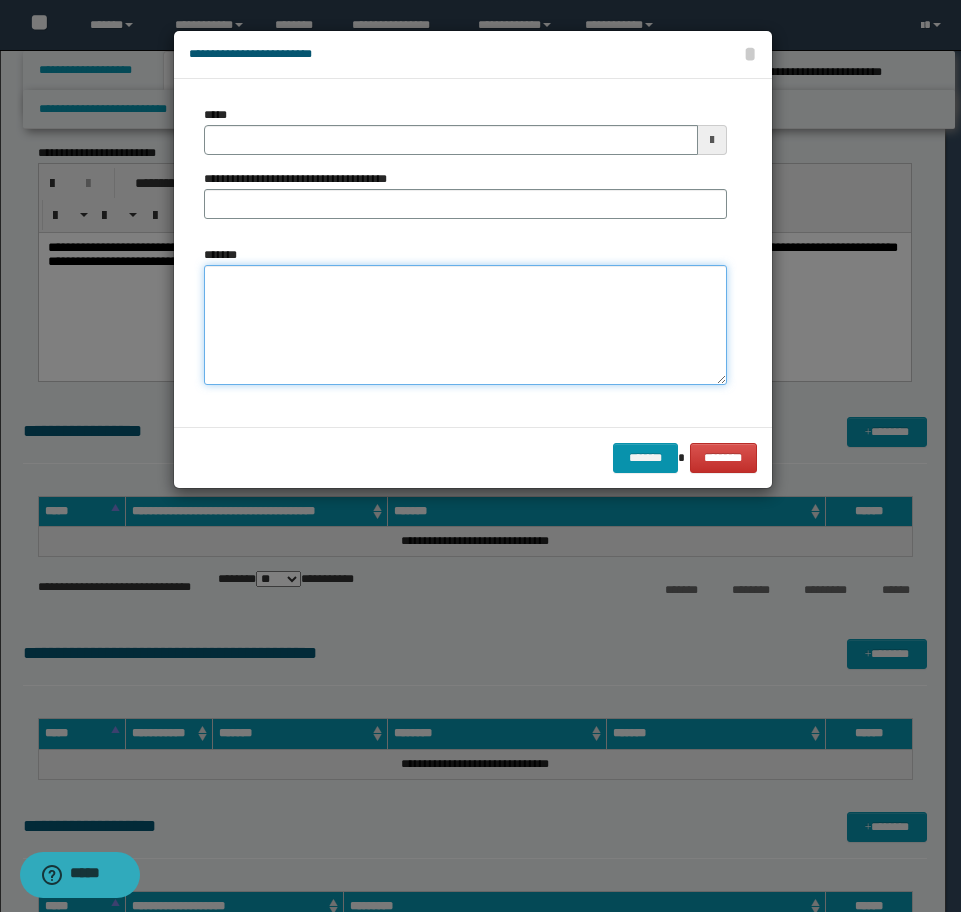 click on "*******" at bounding box center [465, 325] 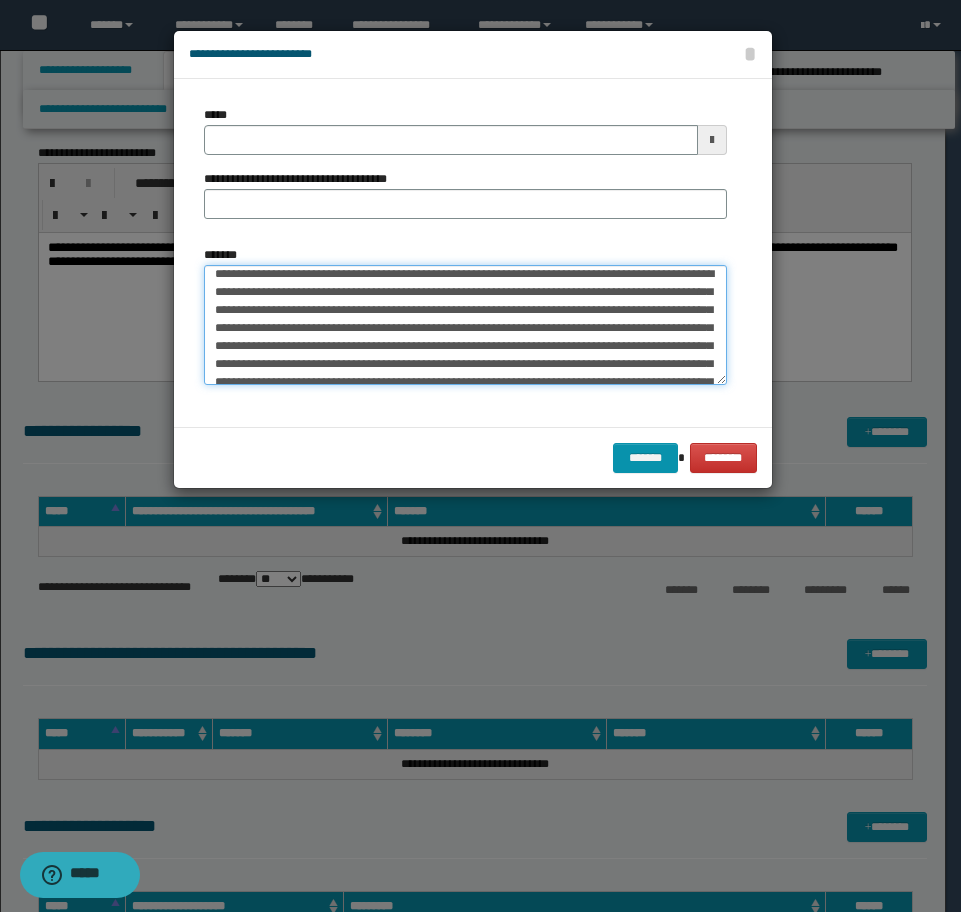 scroll, scrollTop: 0, scrollLeft: 0, axis: both 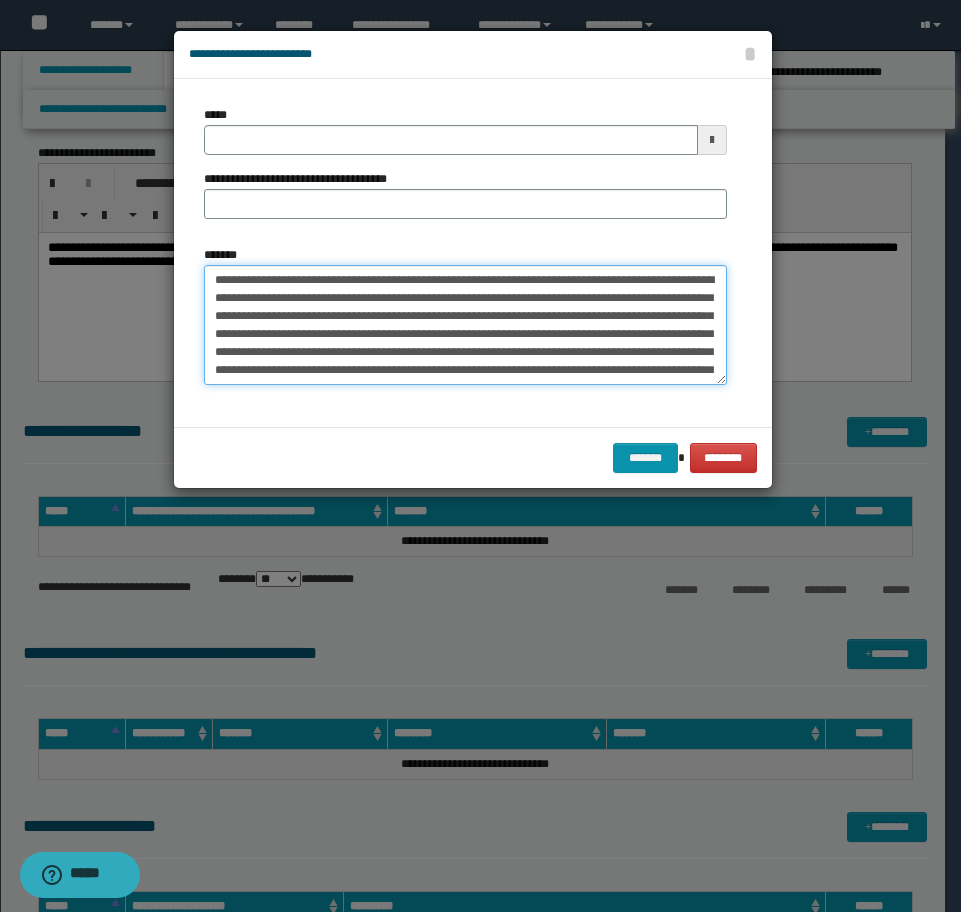 drag, startPoint x: 402, startPoint y: 275, endPoint x: 101, endPoint y: 273, distance: 301.00665 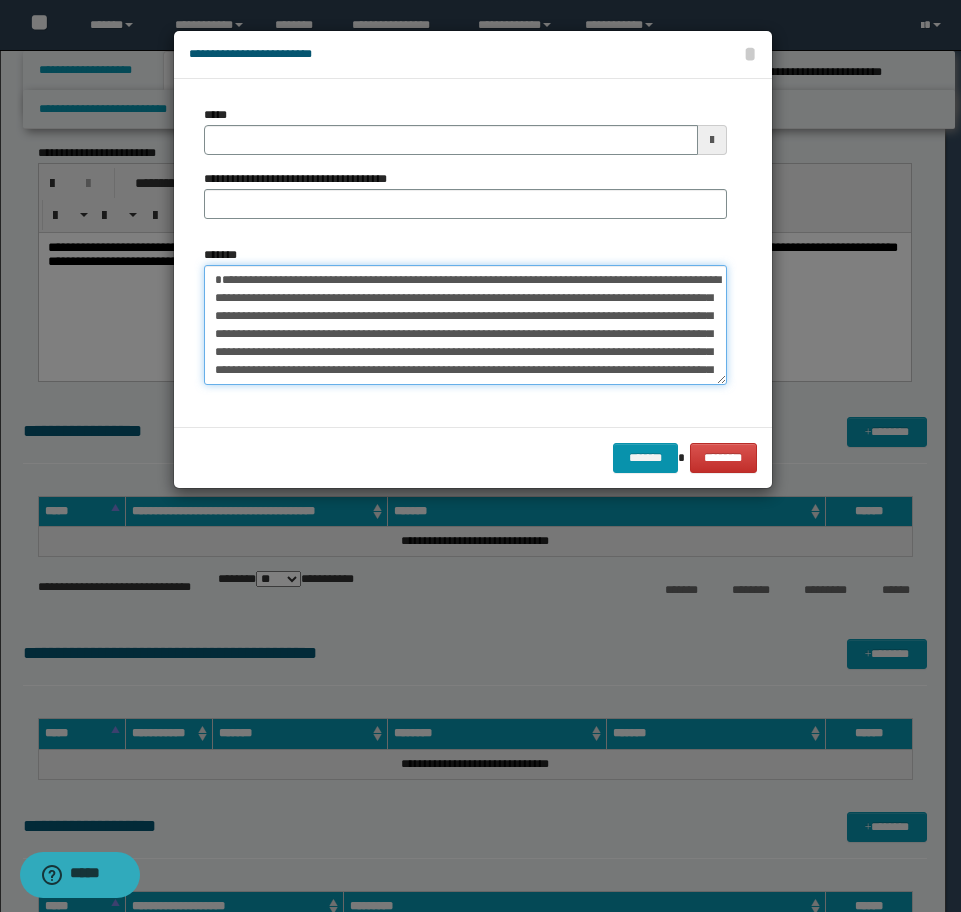 click on "*******" at bounding box center (465, 325) 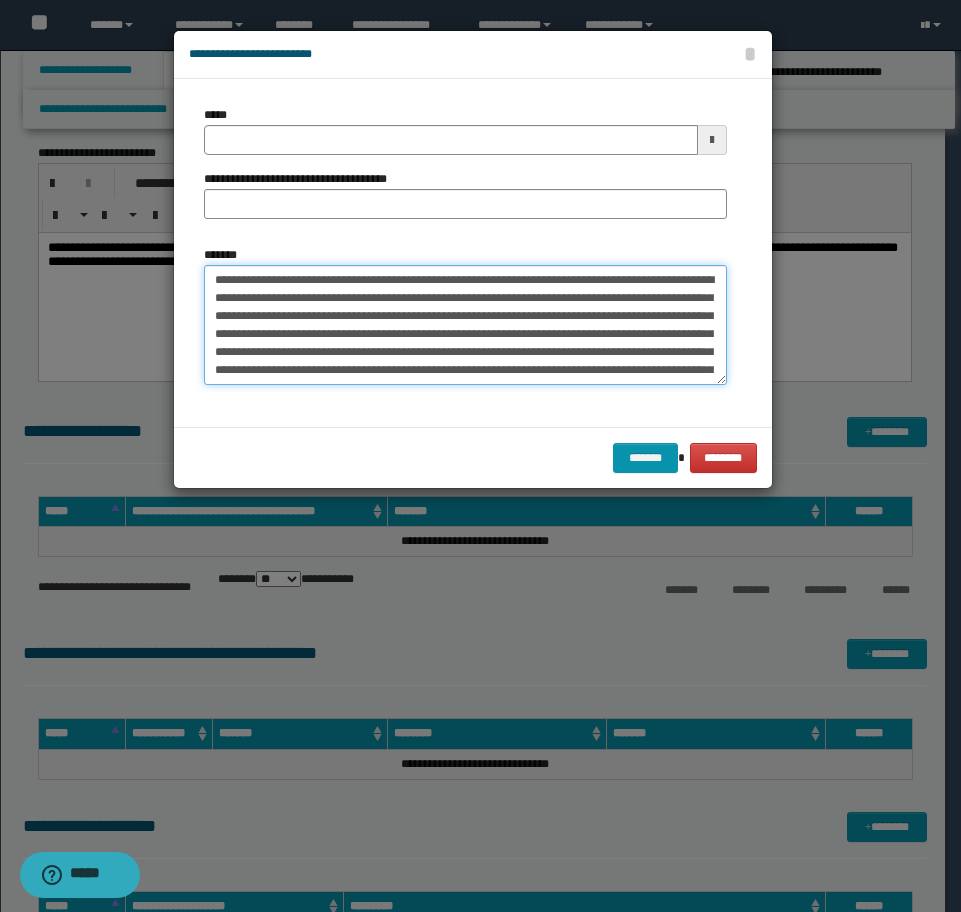 type on "**********" 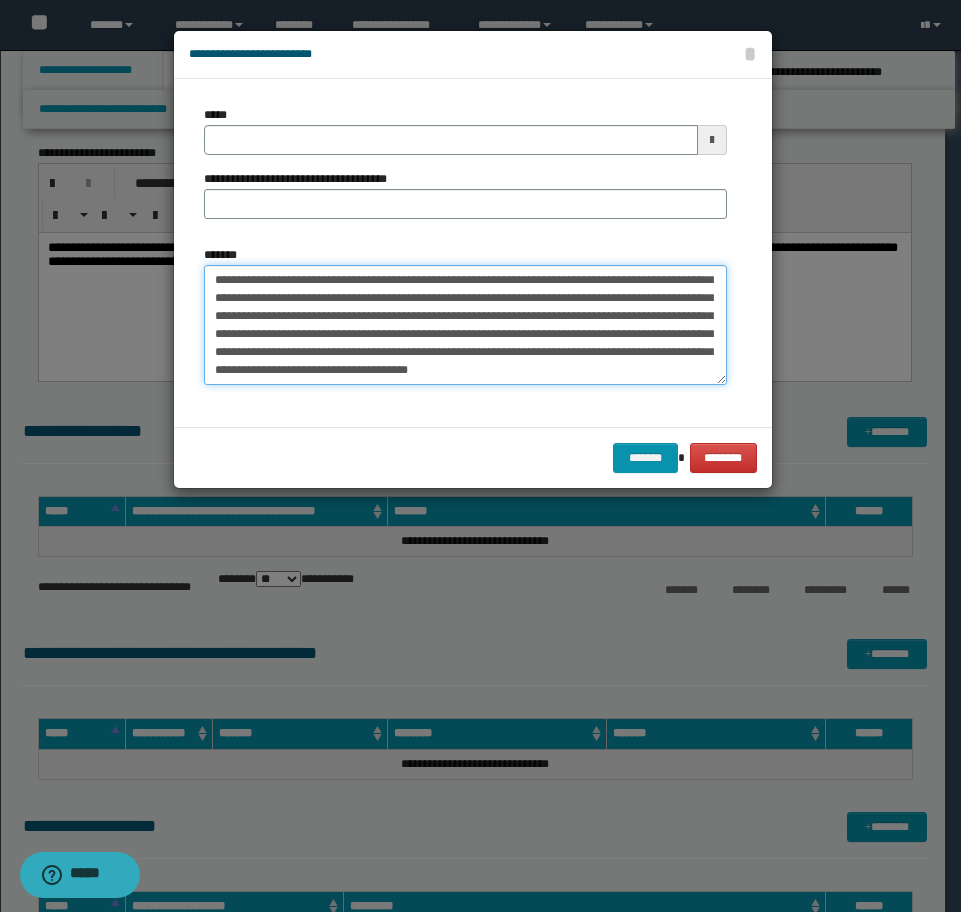 scroll, scrollTop: 300, scrollLeft: 0, axis: vertical 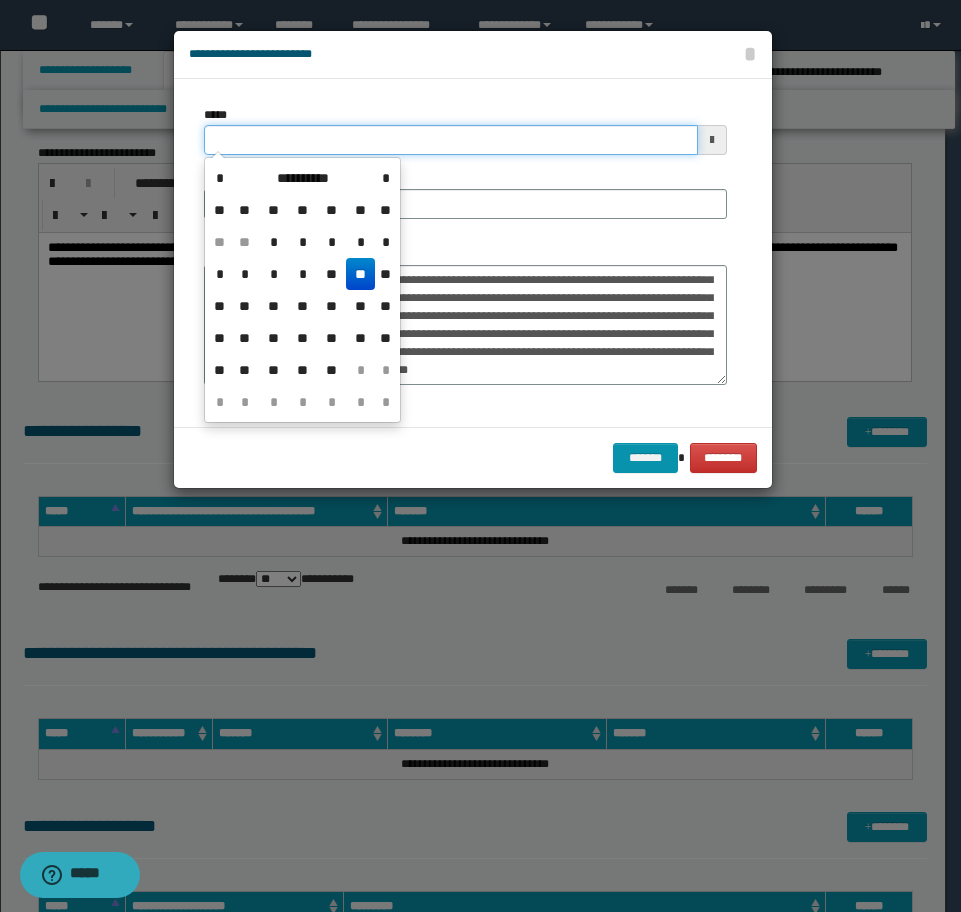 click on "*****" at bounding box center [451, 140] 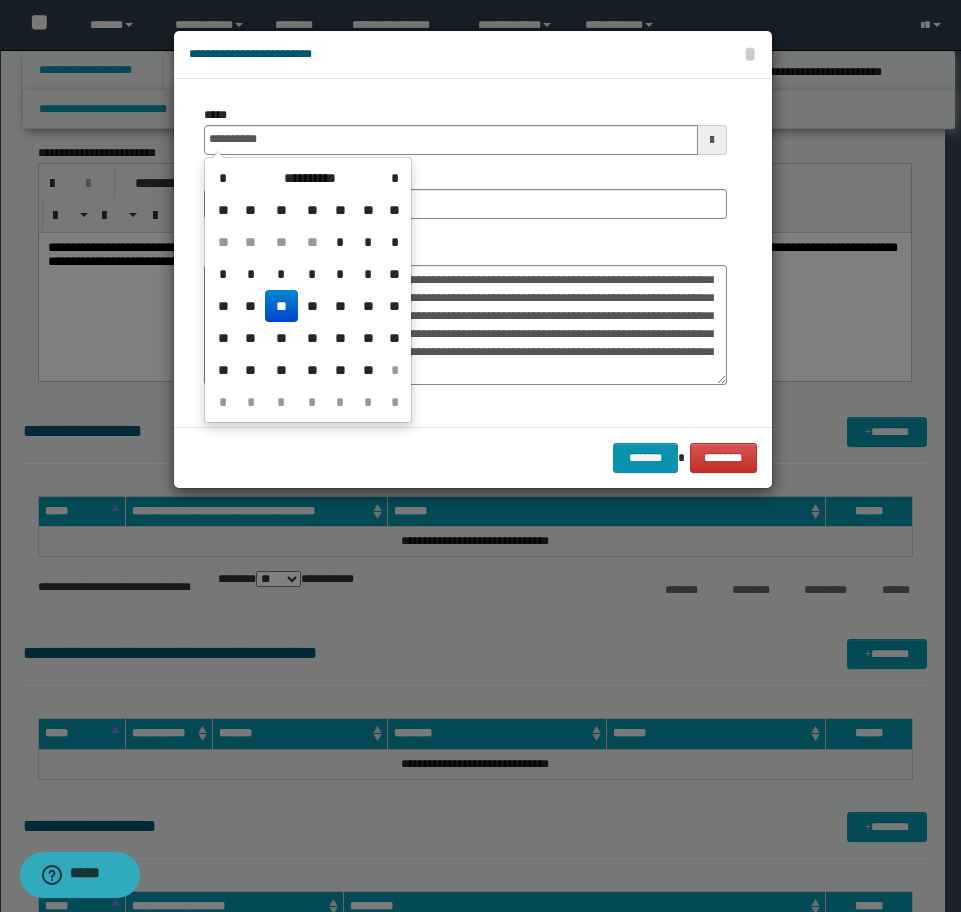 click on "**" at bounding box center [281, 306] 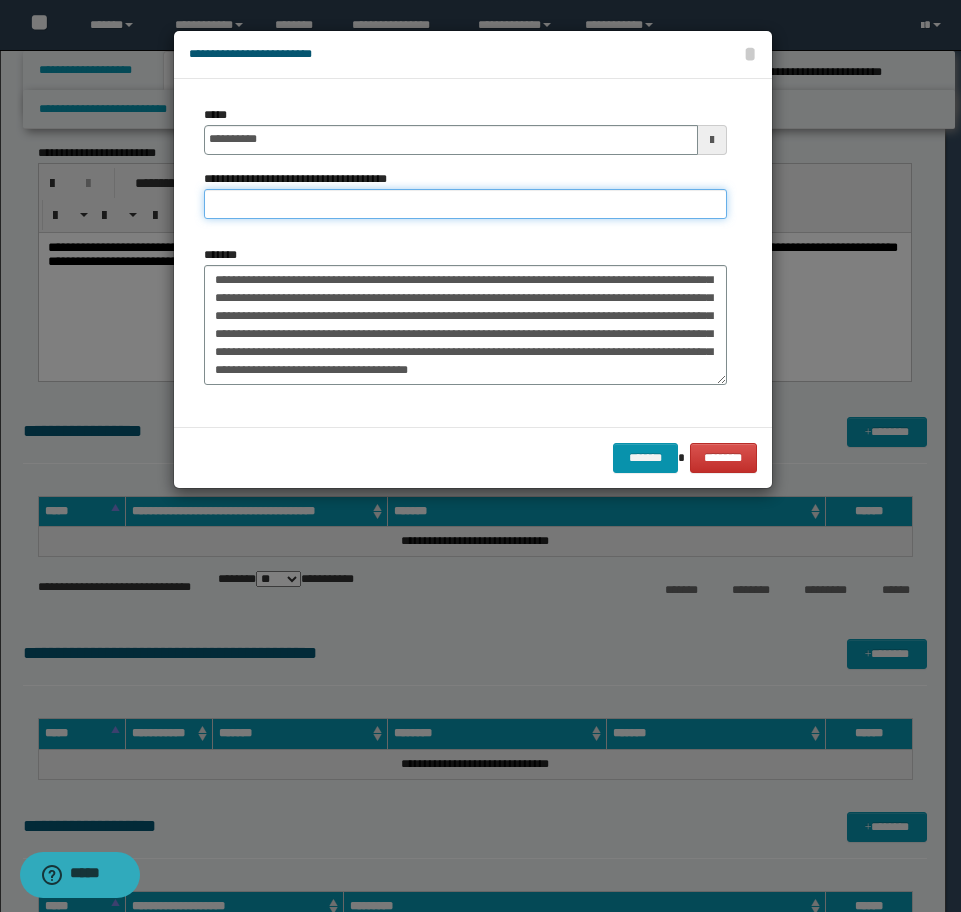 click on "**********" at bounding box center [465, 204] 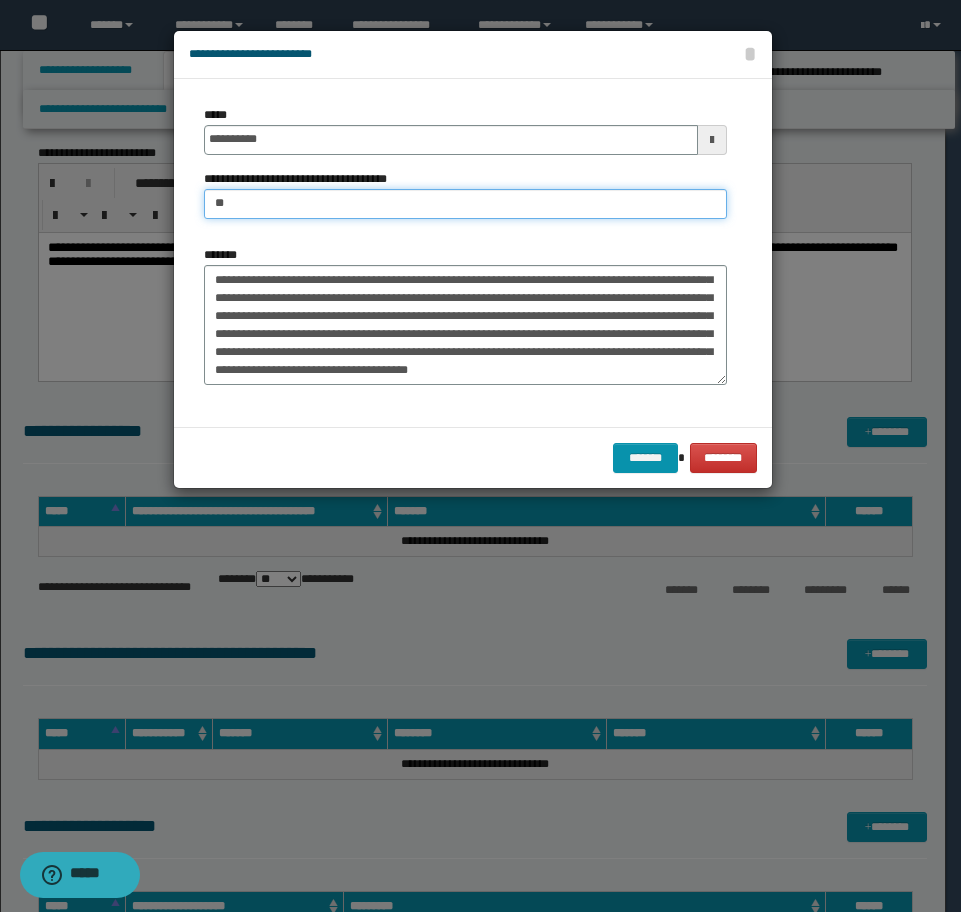 type on "**********" 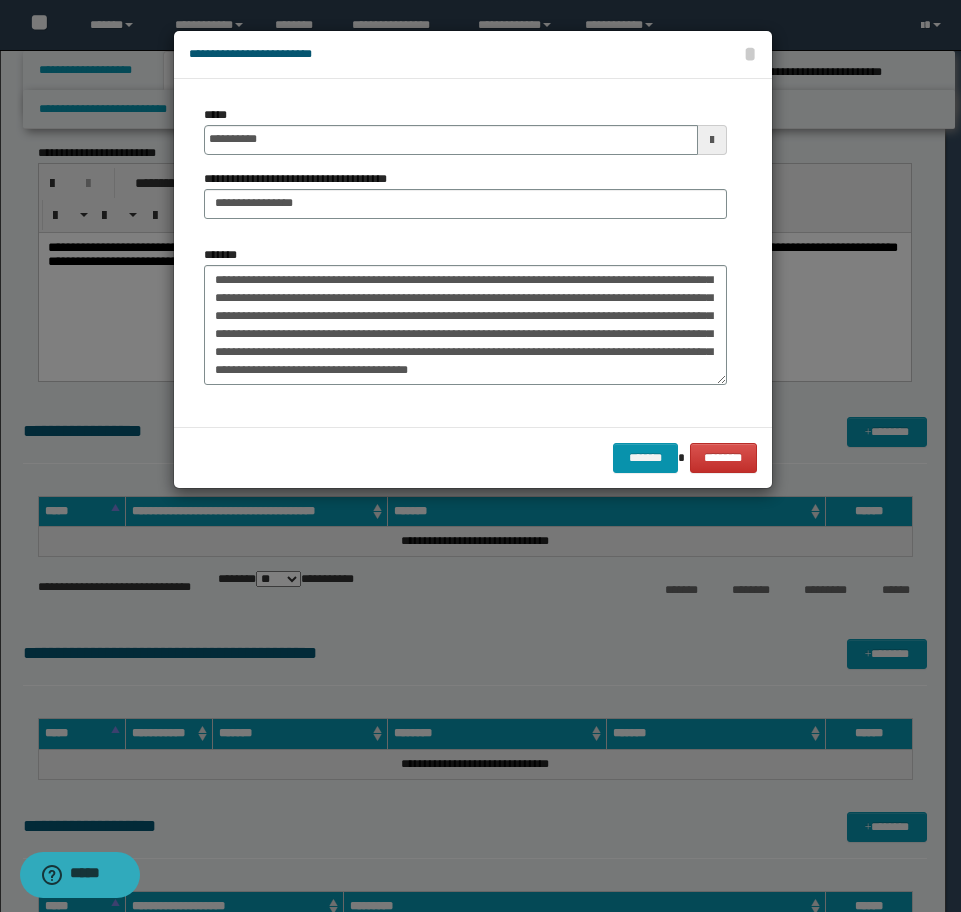 scroll, scrollTop: 306, scrollLeft: 0, axis: vertical 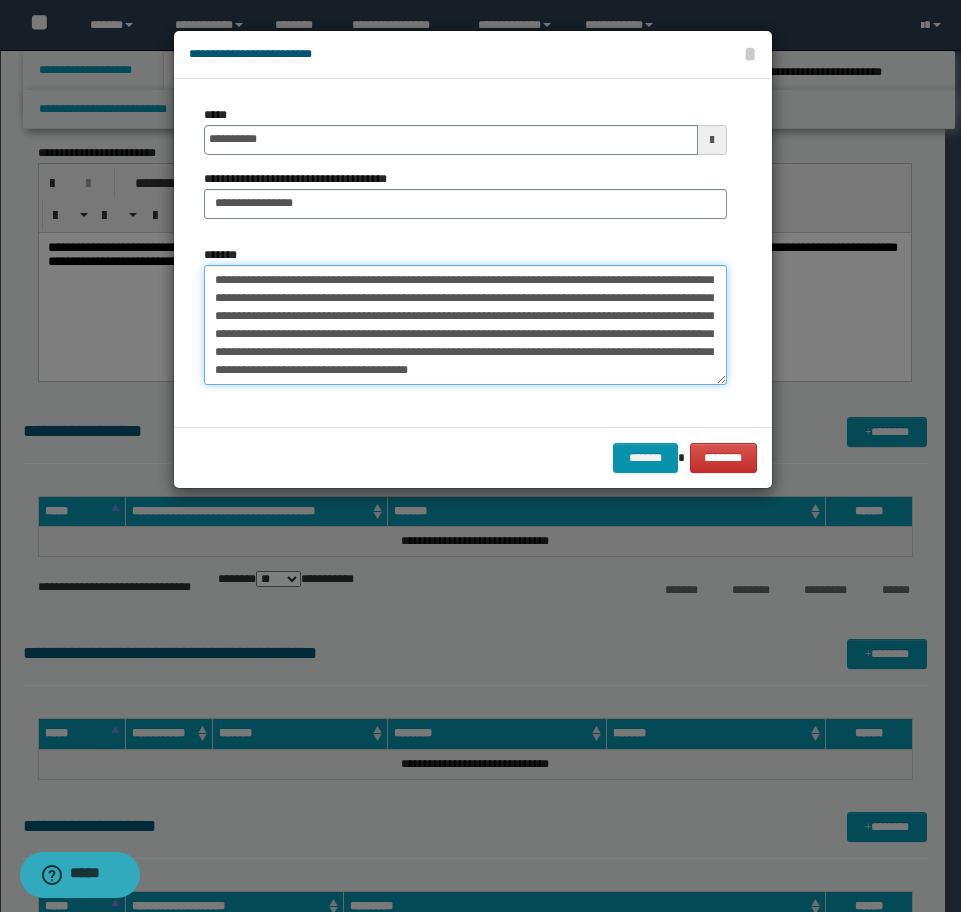 click on "*******" at bounding box center (465, 325) 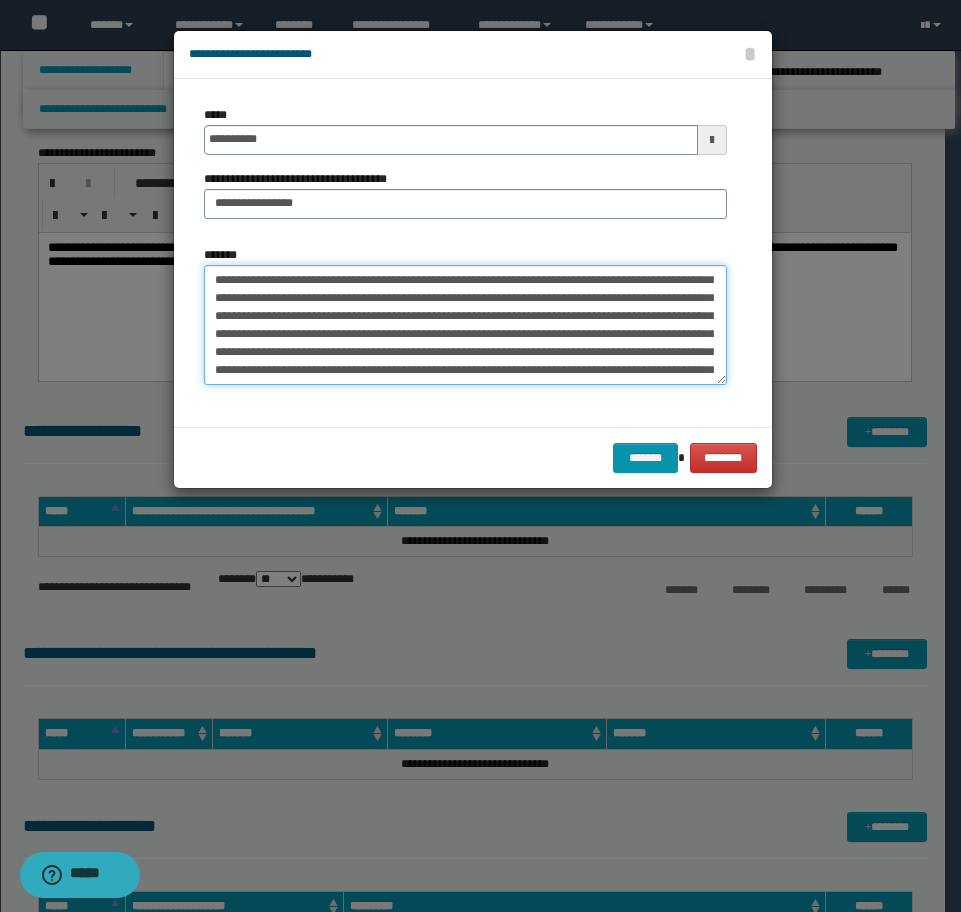 scroll, scrollTop: 408, scrollLeft: 0, axis: vertical 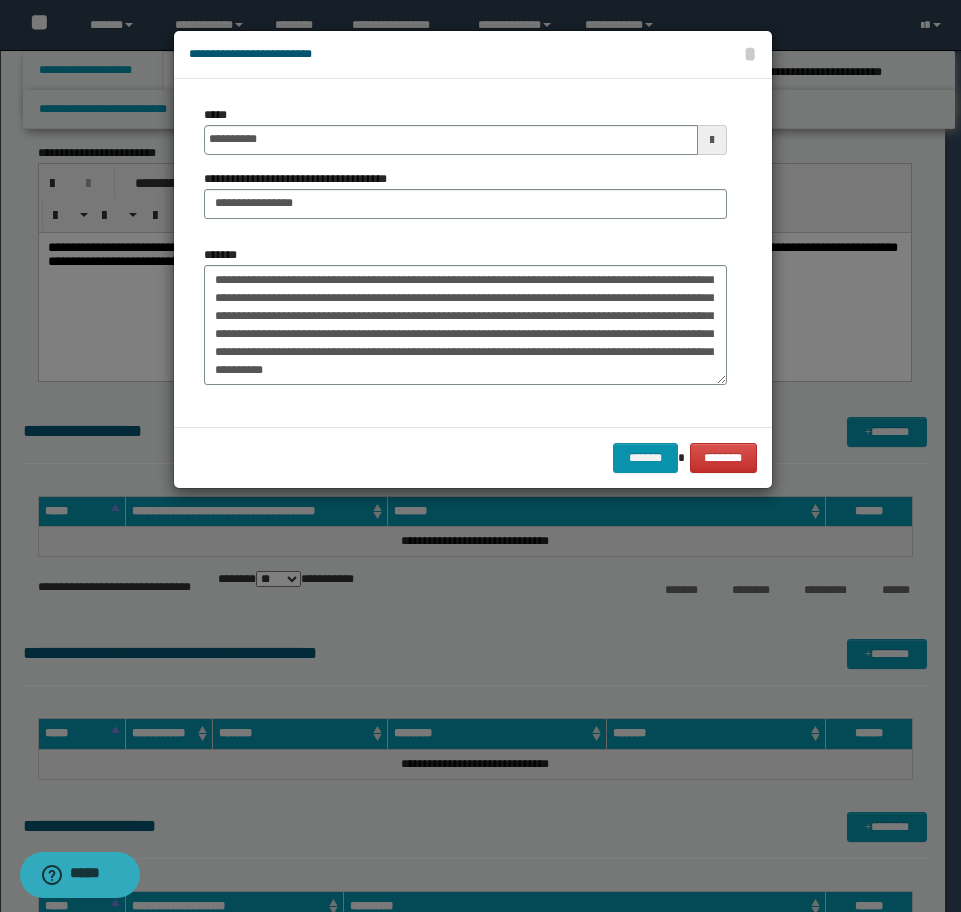 click on "*******
********" at bounding box center [473, 457] 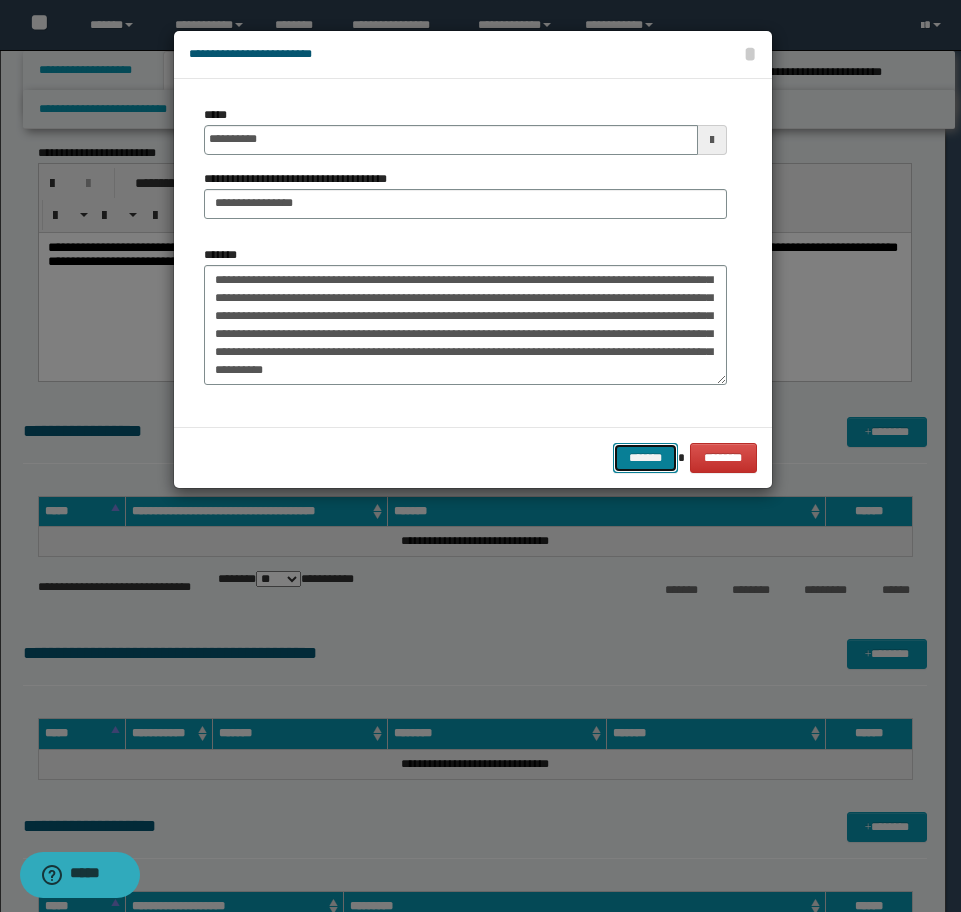 click on "*******" at bounding box center (645, 458) 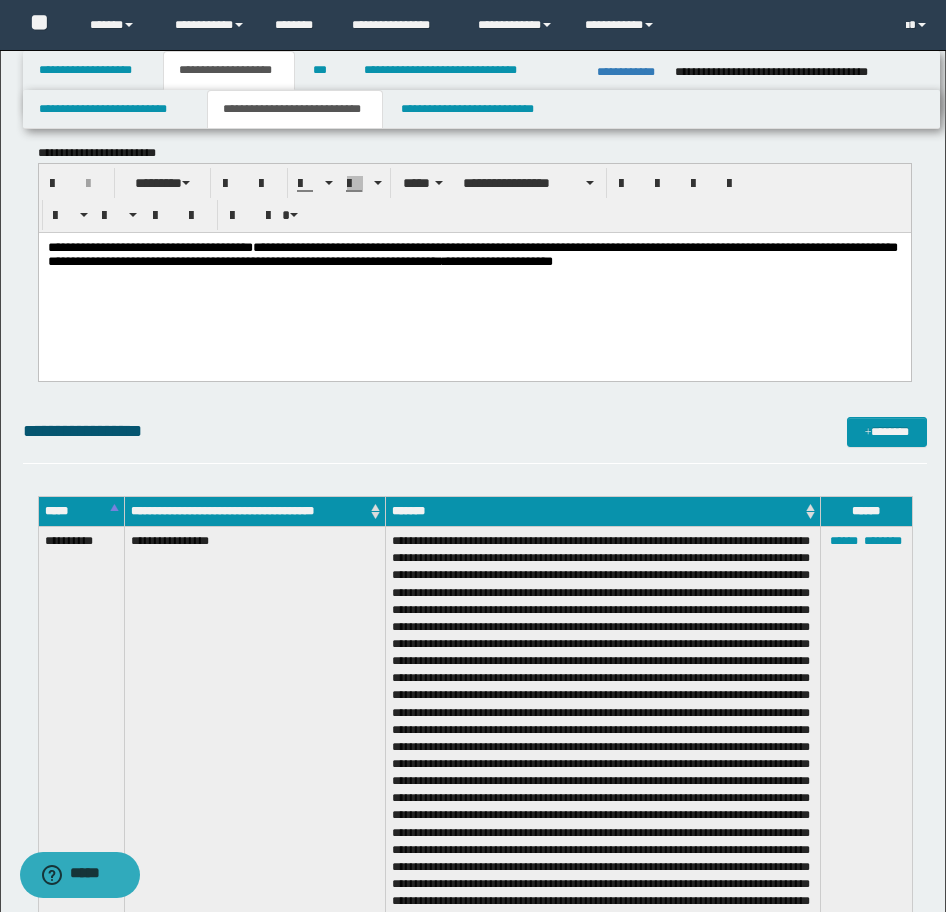 click on "**********" at bounding box center (473, -143) 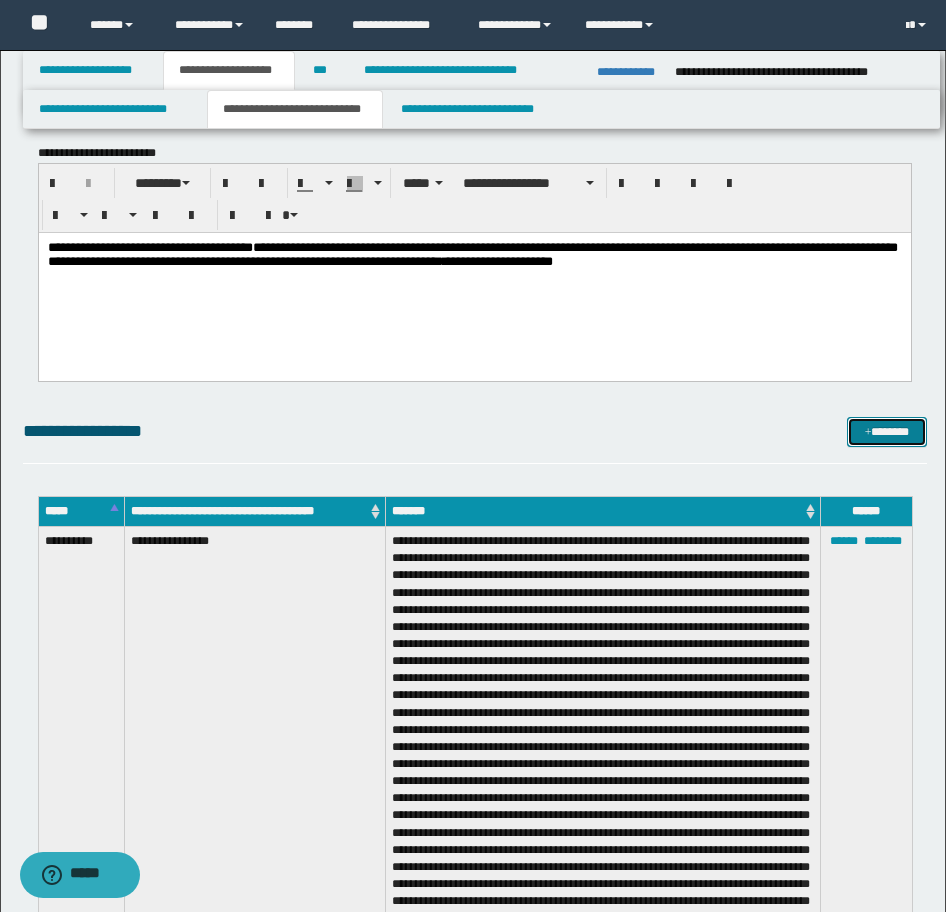 click on "*******" at bounding box center [887, 432] 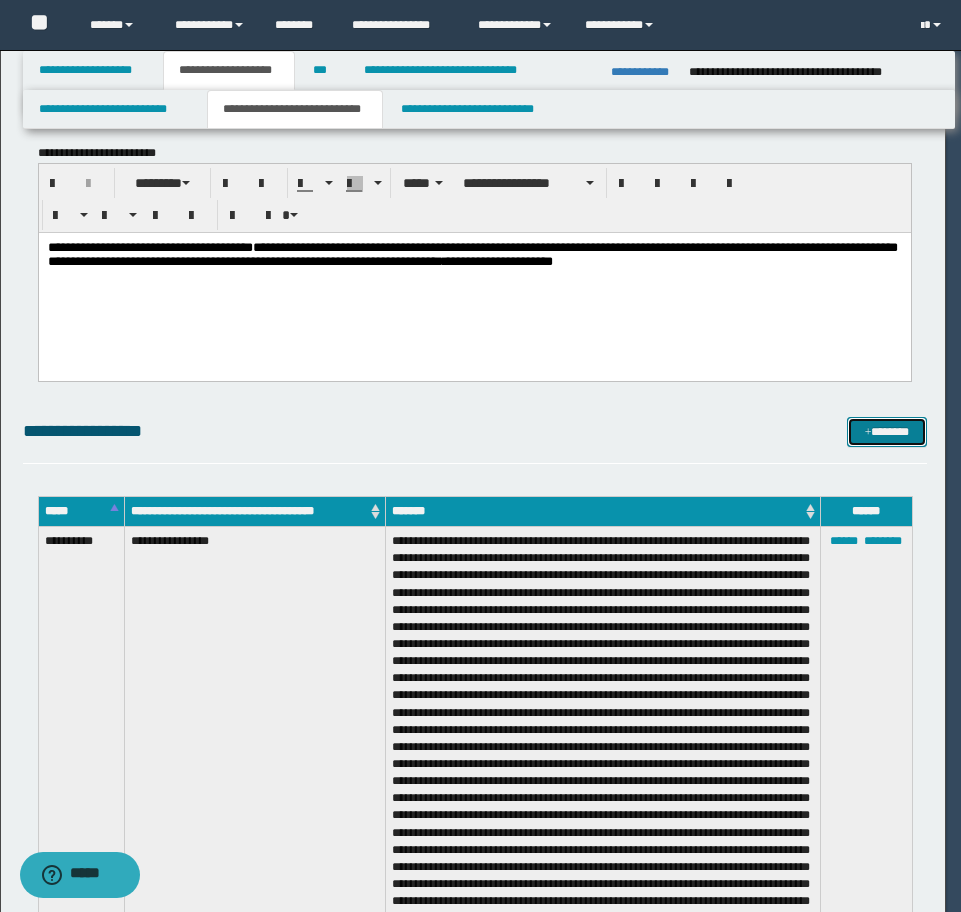 scroll, scrollTop: 0, scrollLeft: 0, axis: both 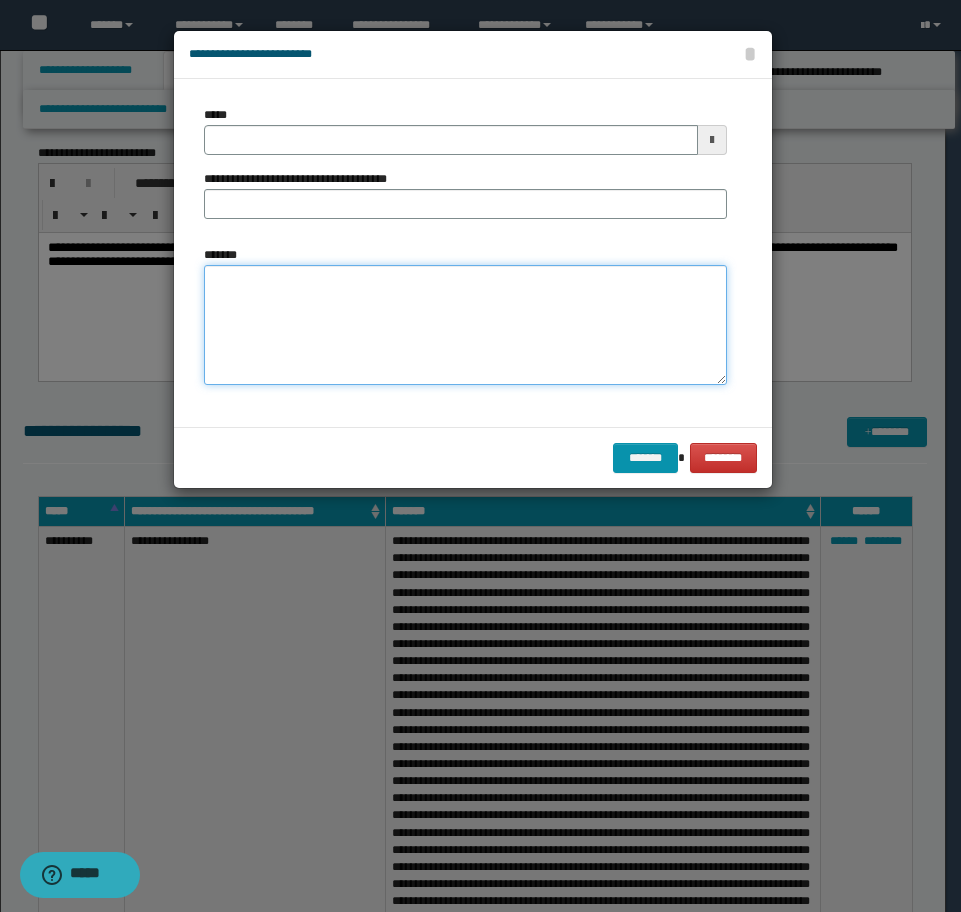 click on "*******" at bounding box center (465, 325) 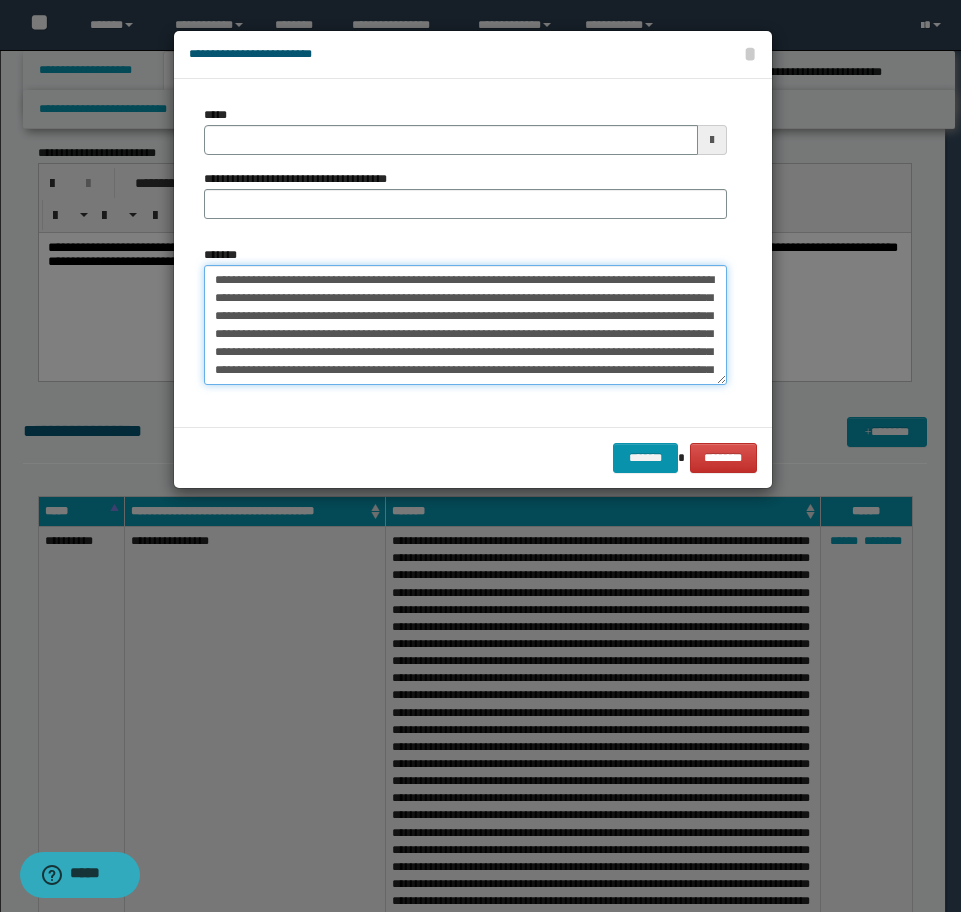 scroll, scrollTop: 48, scrollLeft: 0, axis: vertical 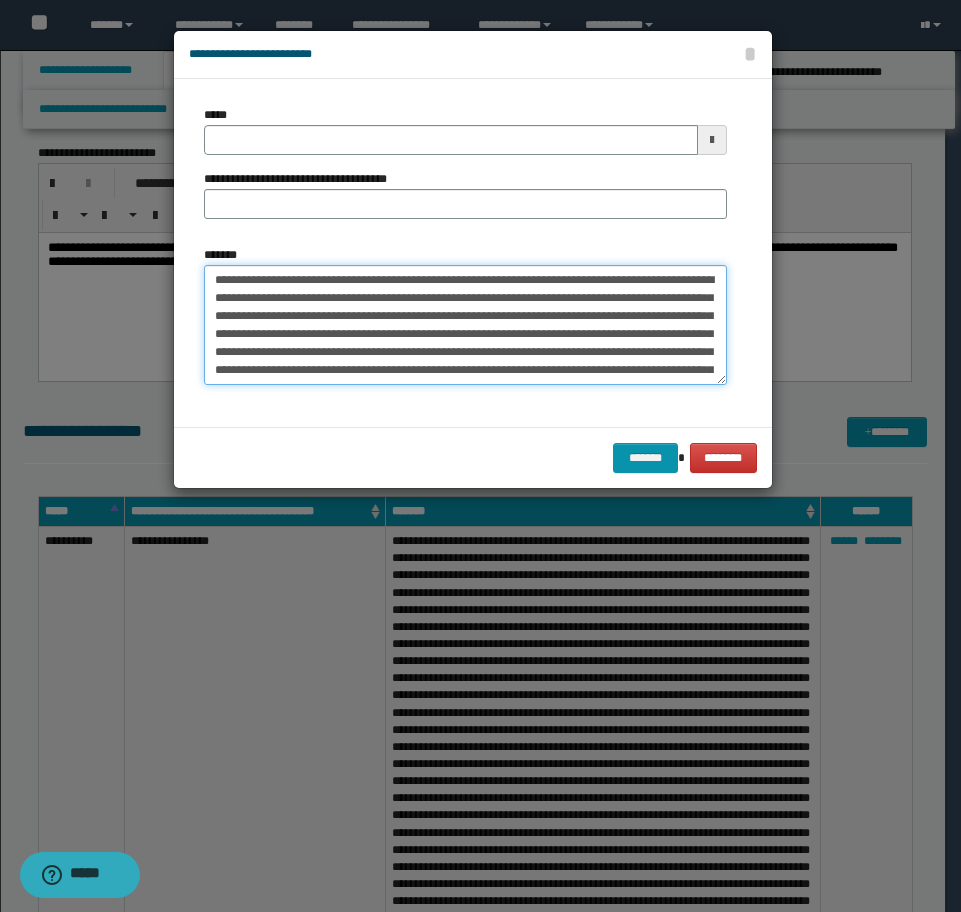 drag, startPoint x: 392, startPoint y: 282, endPoint x: 85, endPoint y: 269, distance: 307.27512 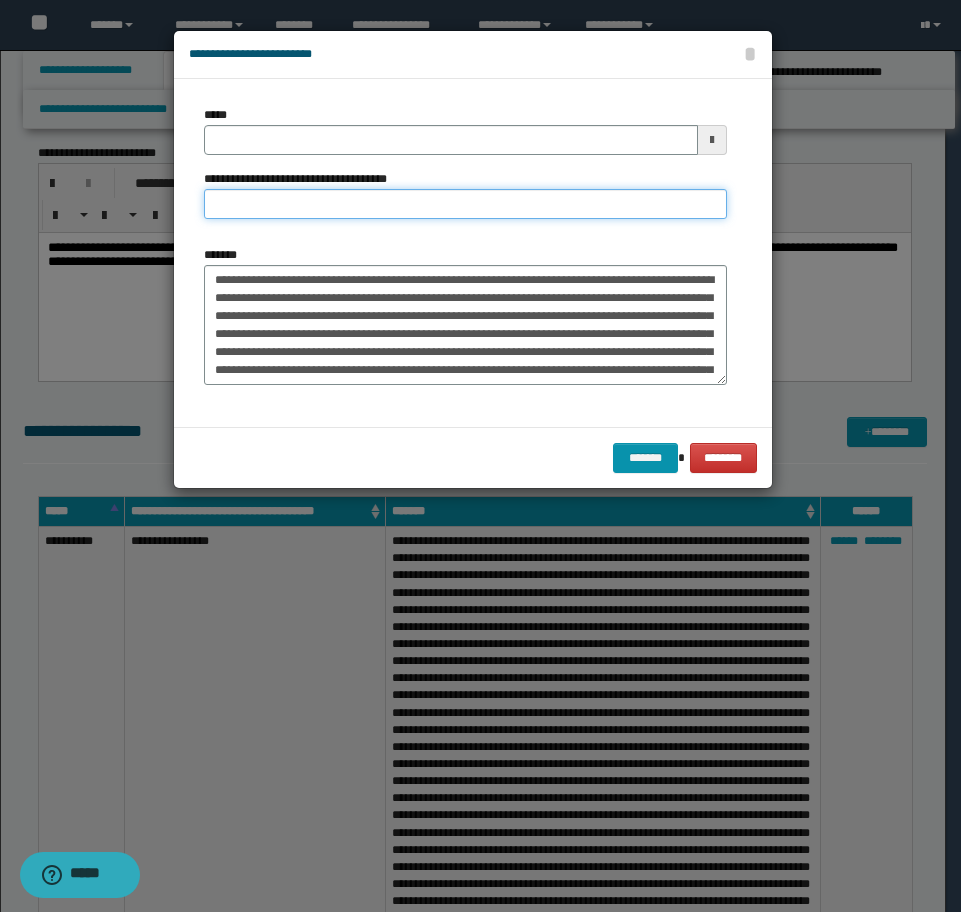 click on "**********" at bounding box center (465, 204) 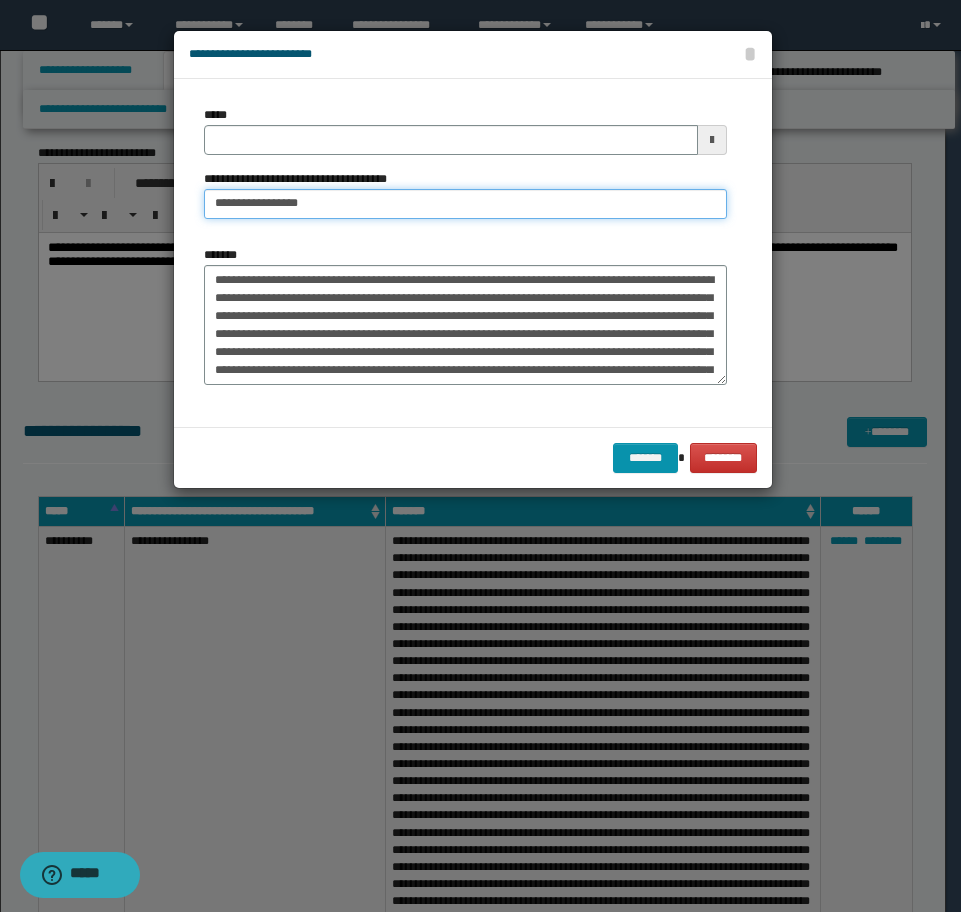 type on "**********" 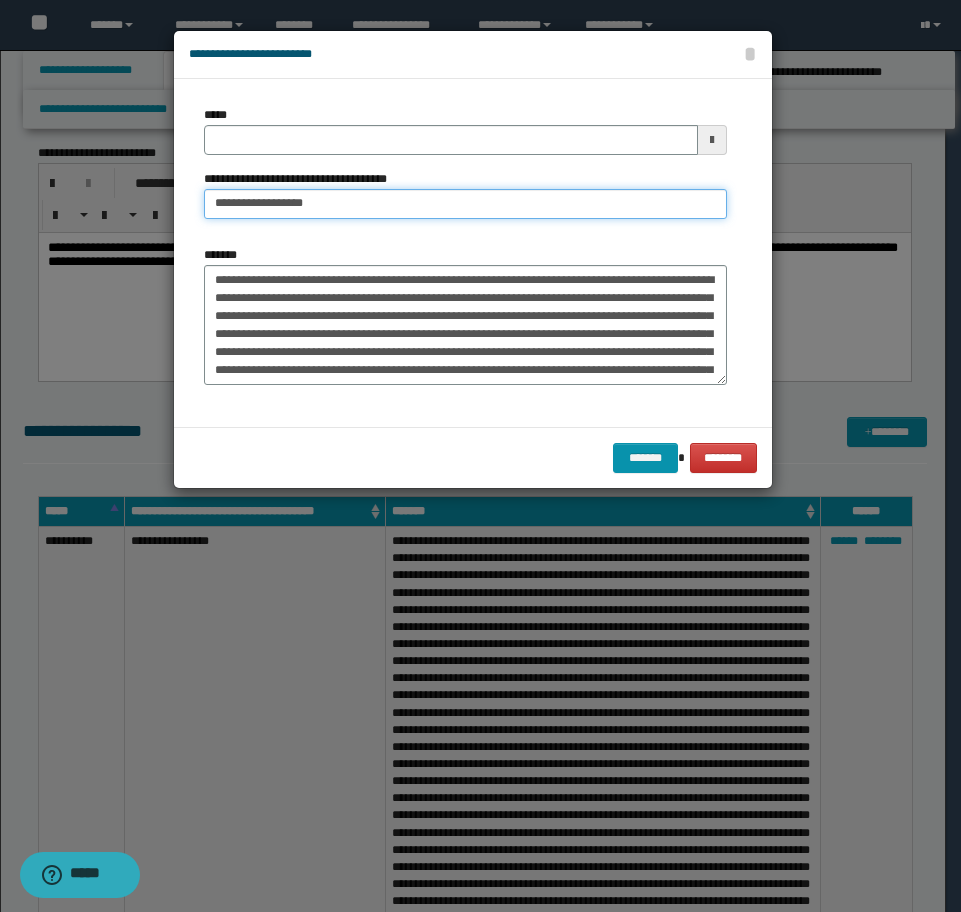 type 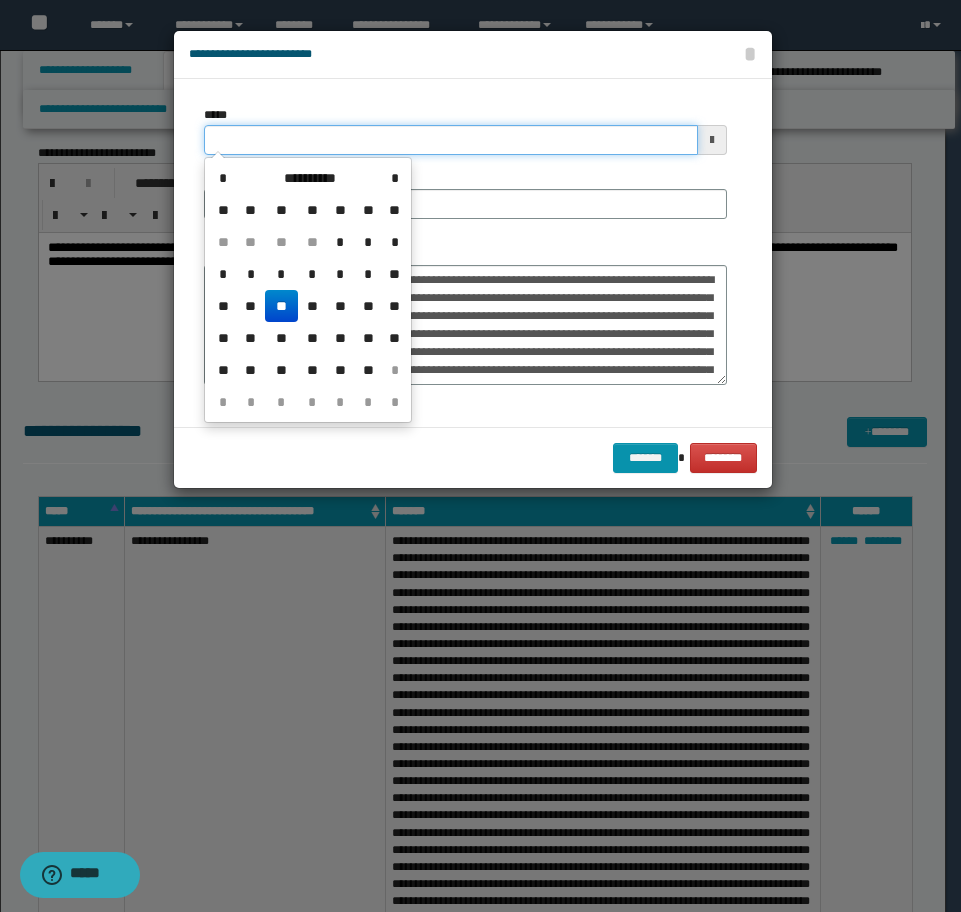 click on "*****" at bounding box center (451, 140) 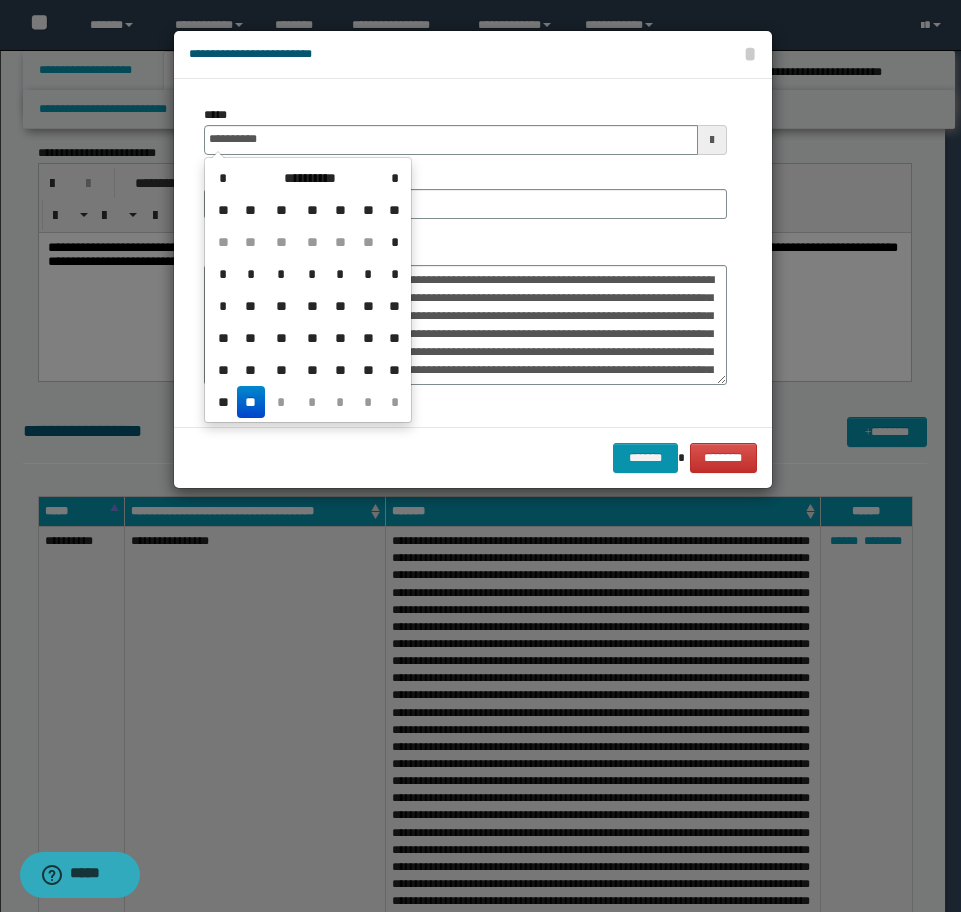 click on "**" at bounding box center (251, 402) 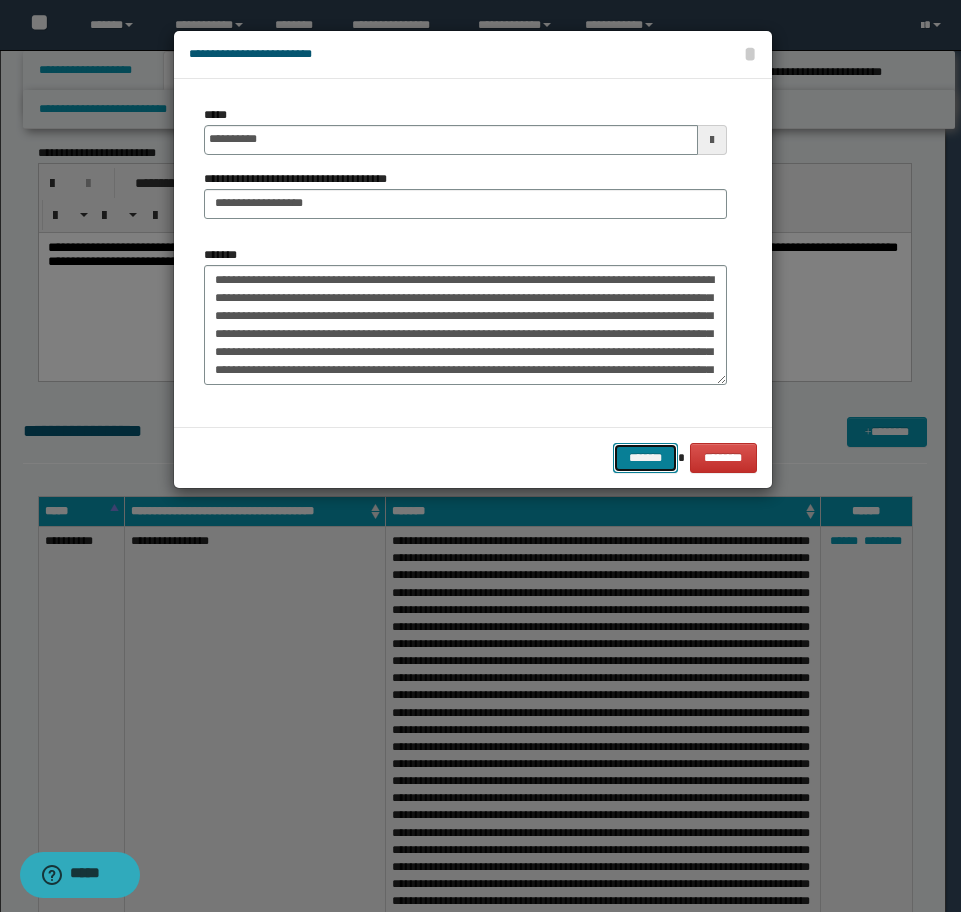 click on "*******" at bounding box center (645, 458) 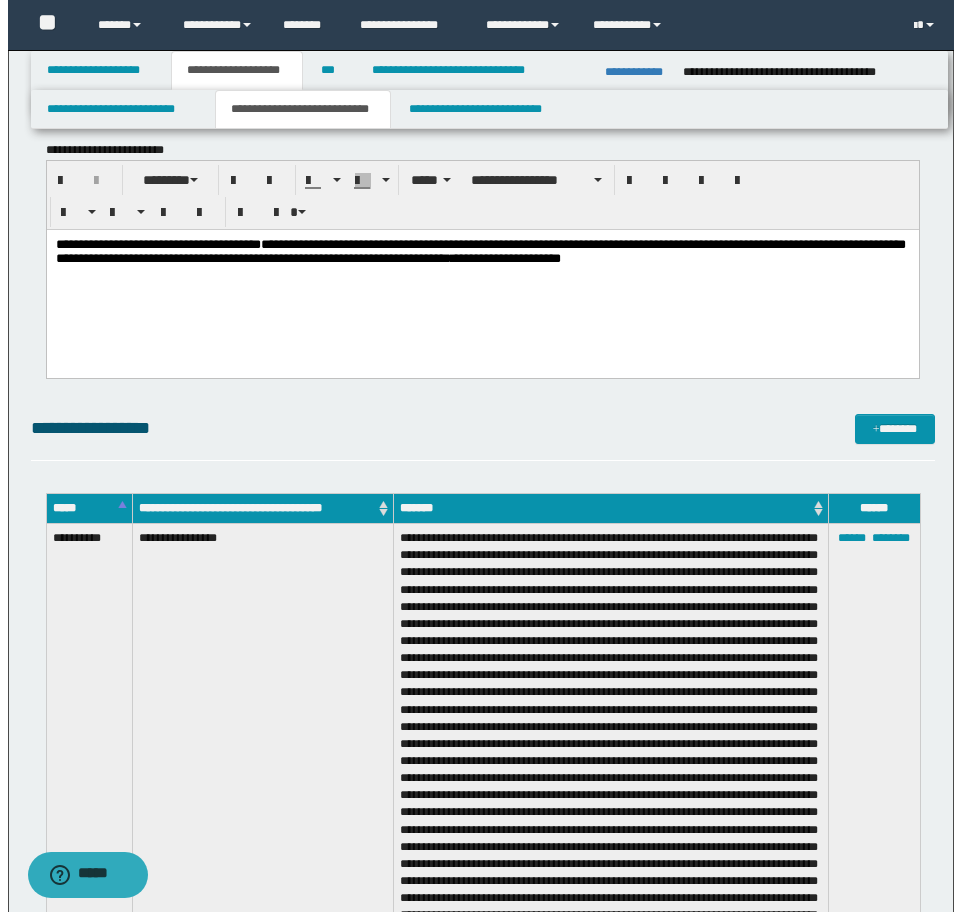 scroll, scrollTop: 2431, scrollLeft: 0, axis: vertical 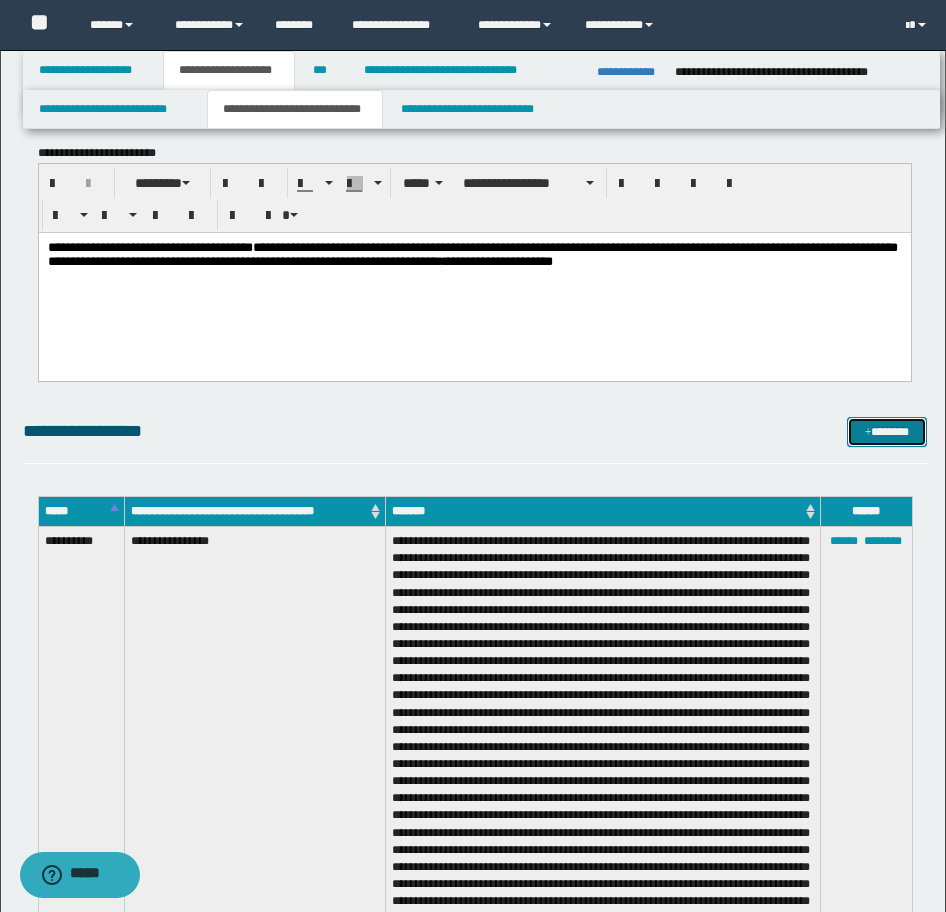 click at bounding box center (868, 433) 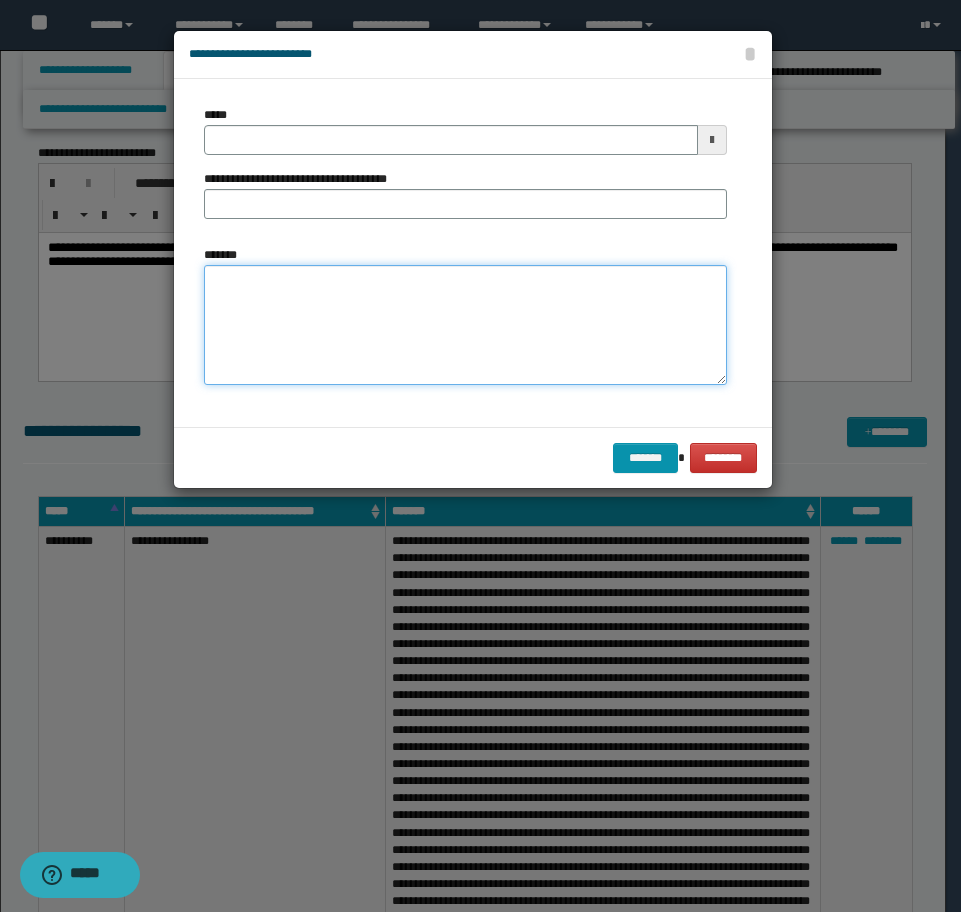 click on "*******" at bounding box center (465, 325) 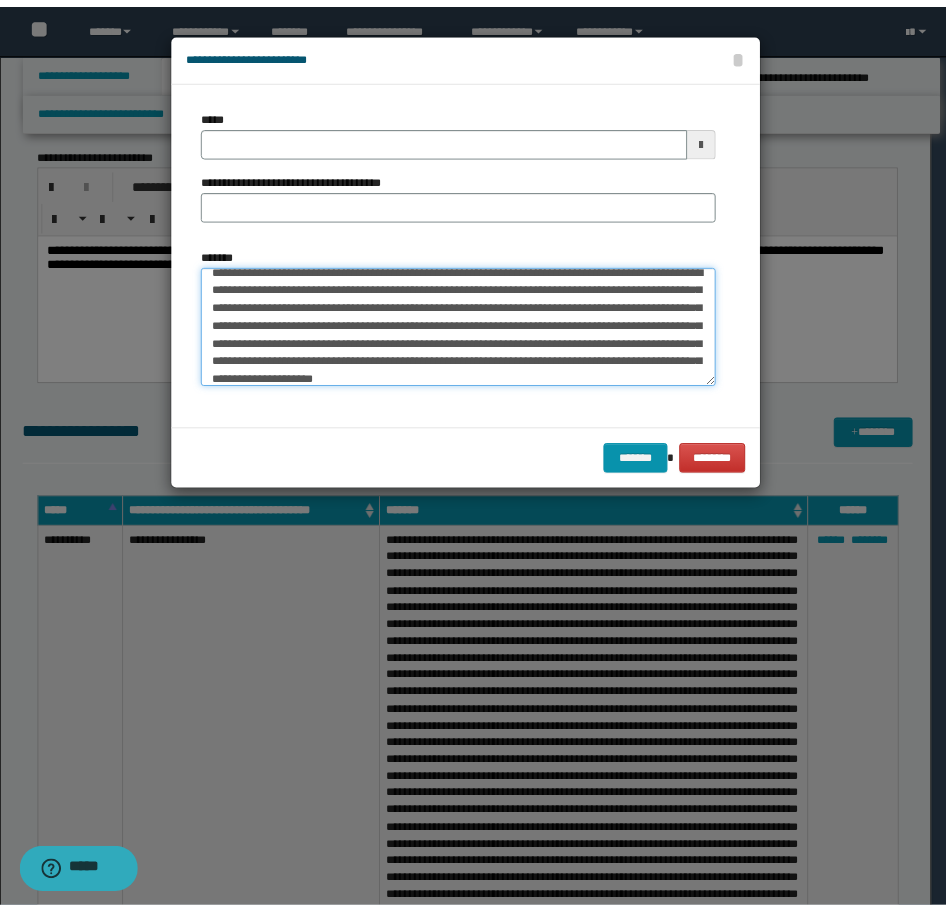 scroll, scrollTop: 0, scrollLeft: 0, axis: both 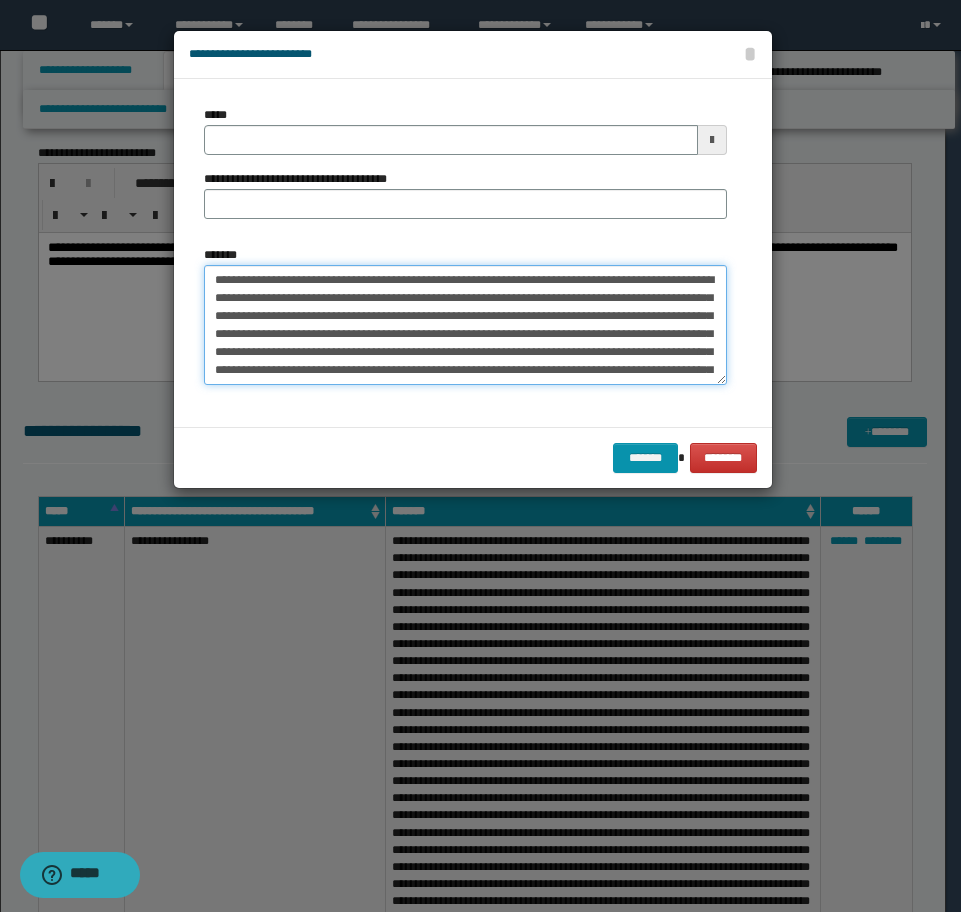 drag, startPoint x: 354, startPoint y: 273, endPoint x: 208, endPoint y: 275, distance: 146.0137 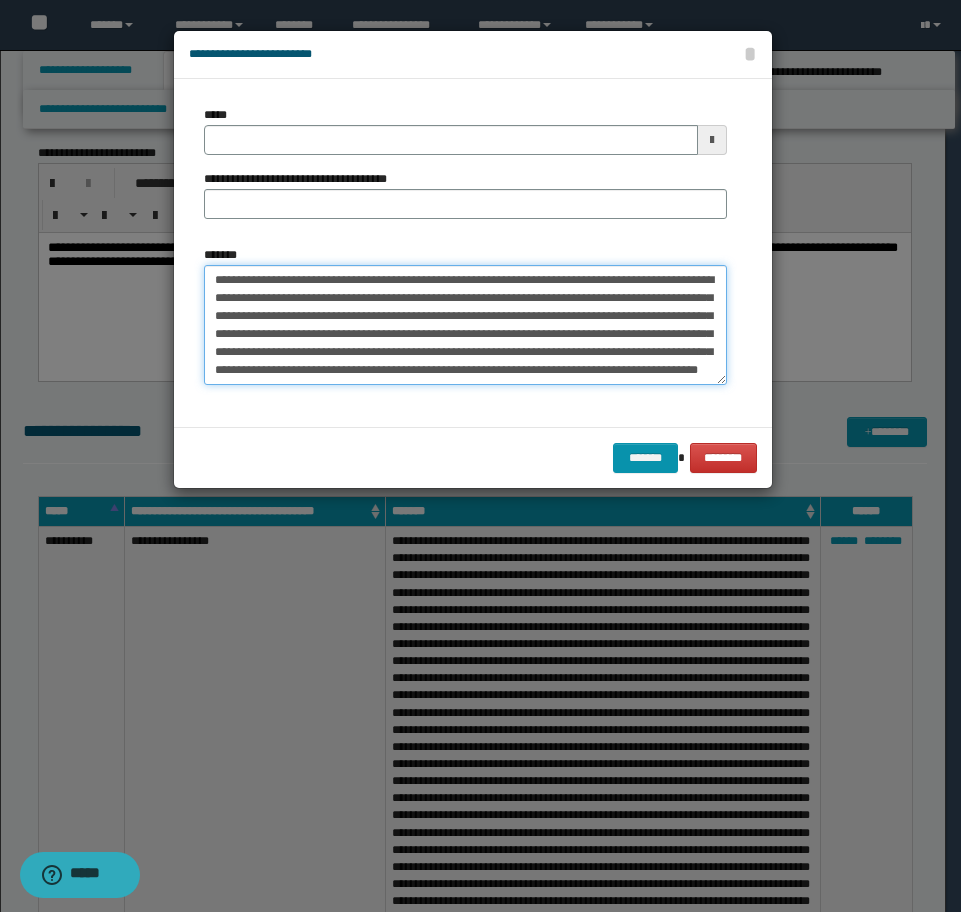 type on "**********" 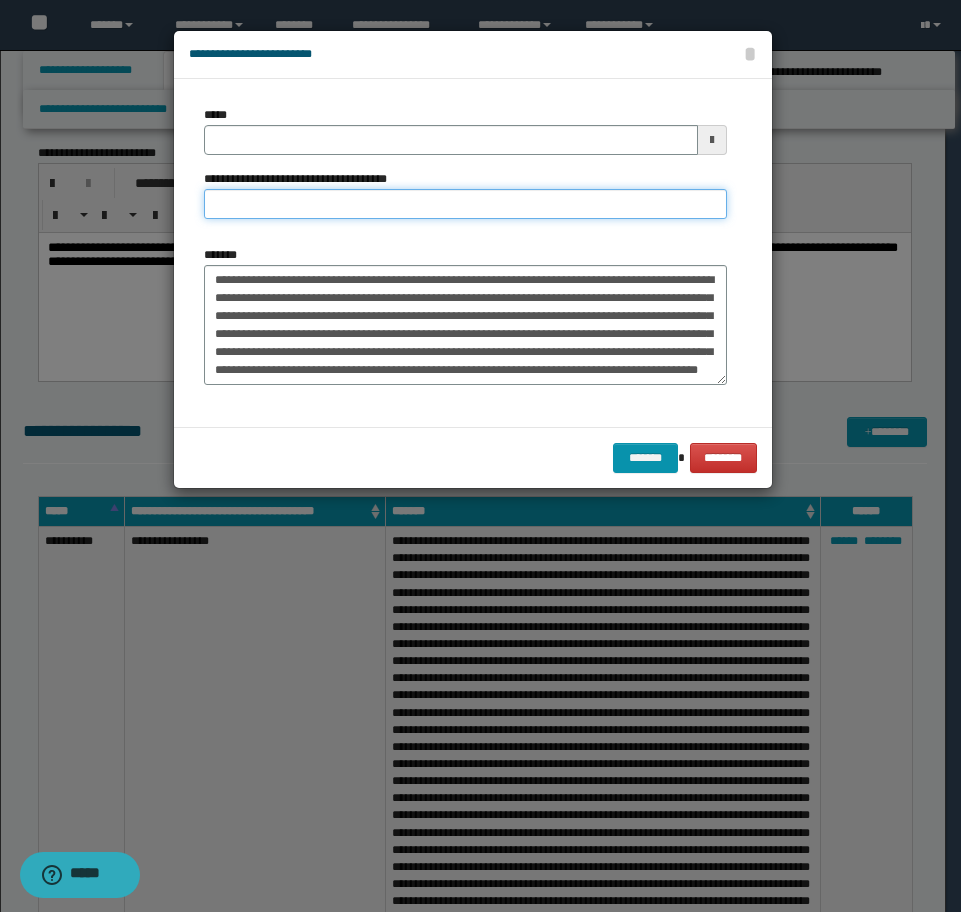 click on "**********" at bounding box center (465, 204) 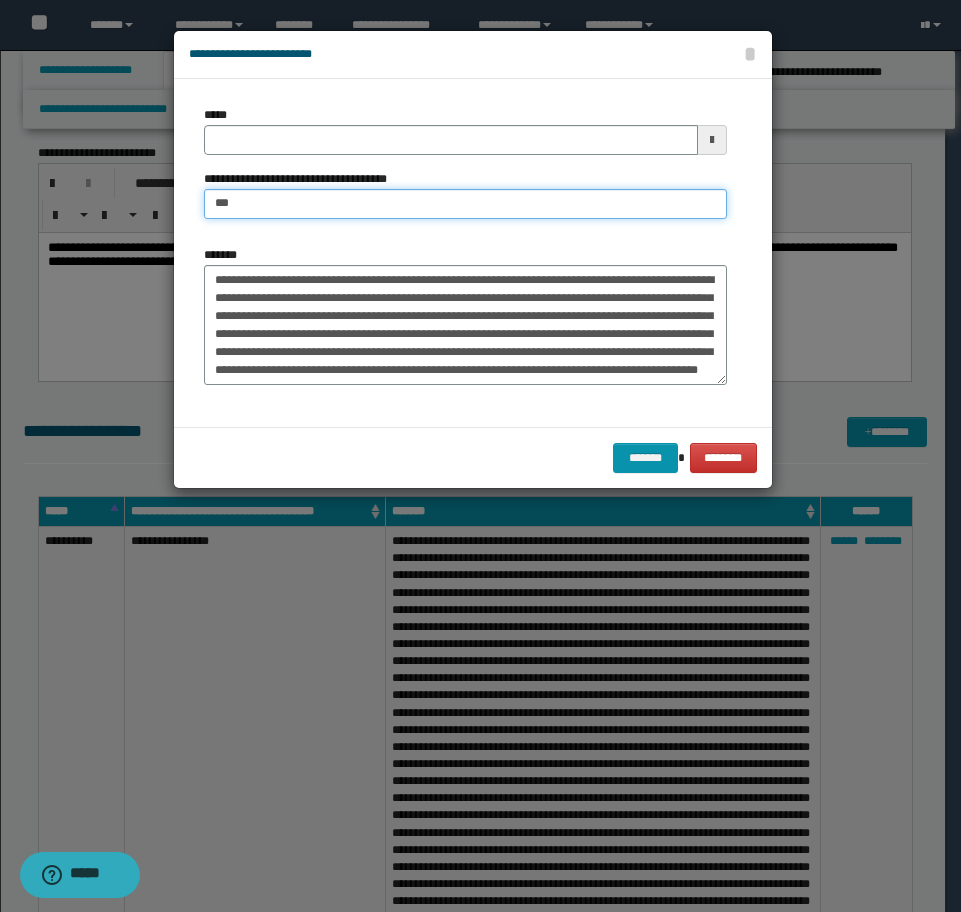 type on "**********" 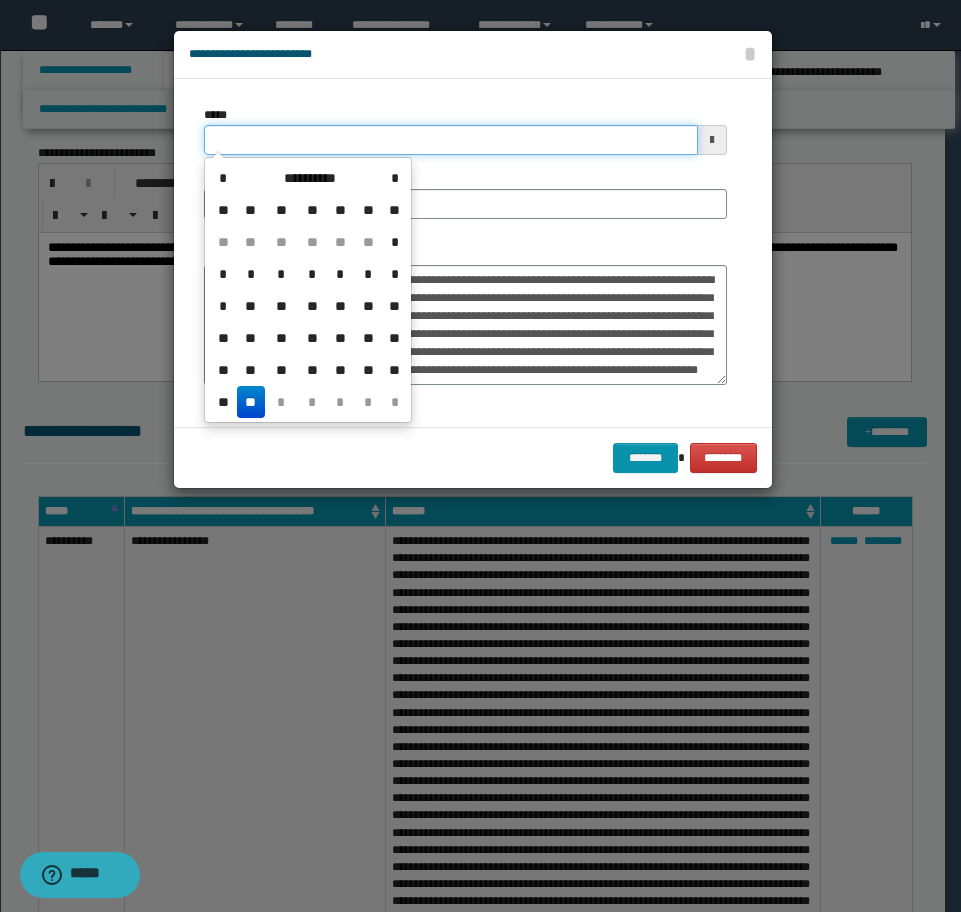 drag, startPoint x: 303, startPoint y: 142, endPoint x: 155, endPoint y: 144, distance: 148.01352 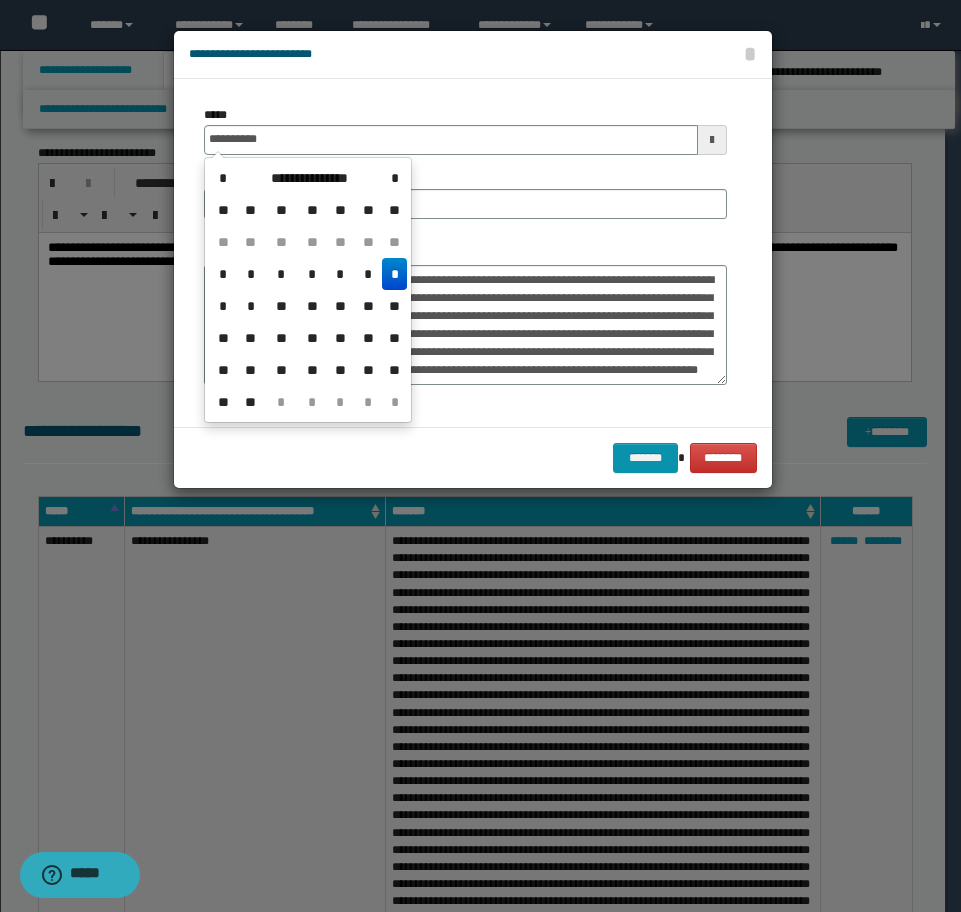 click on "*" at bounding box center (394, 274) 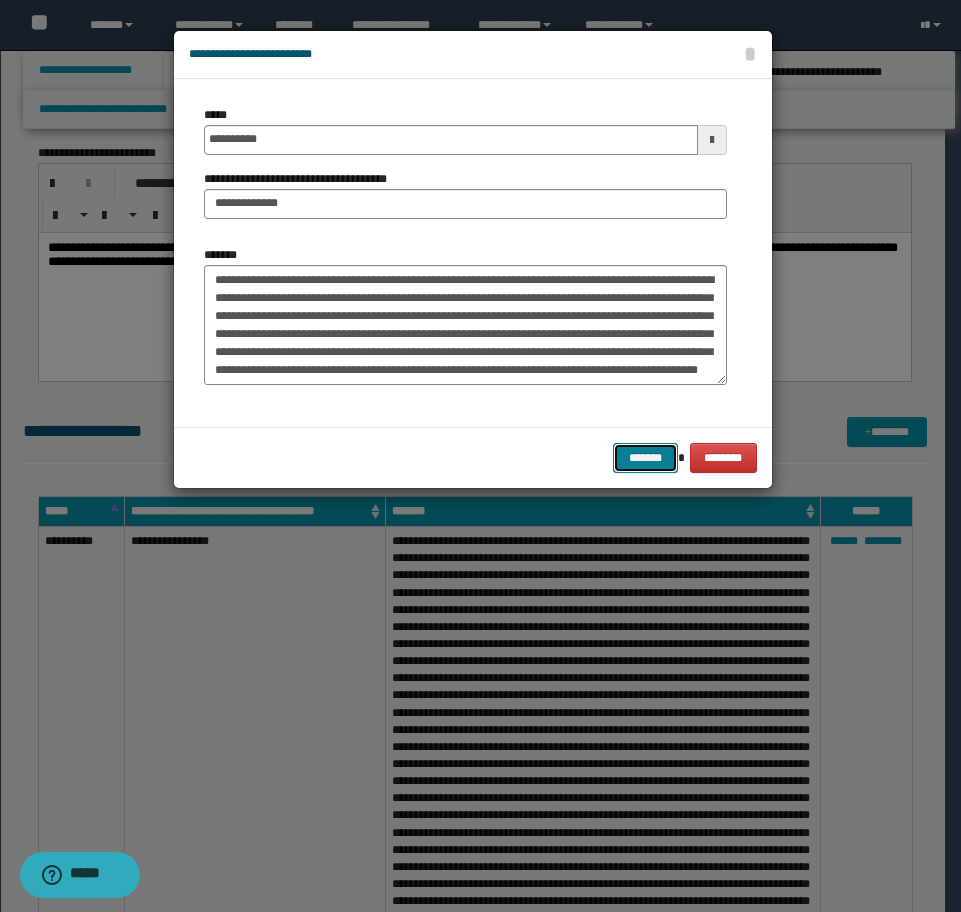 click on "*******" at bounding box center (645, 458) 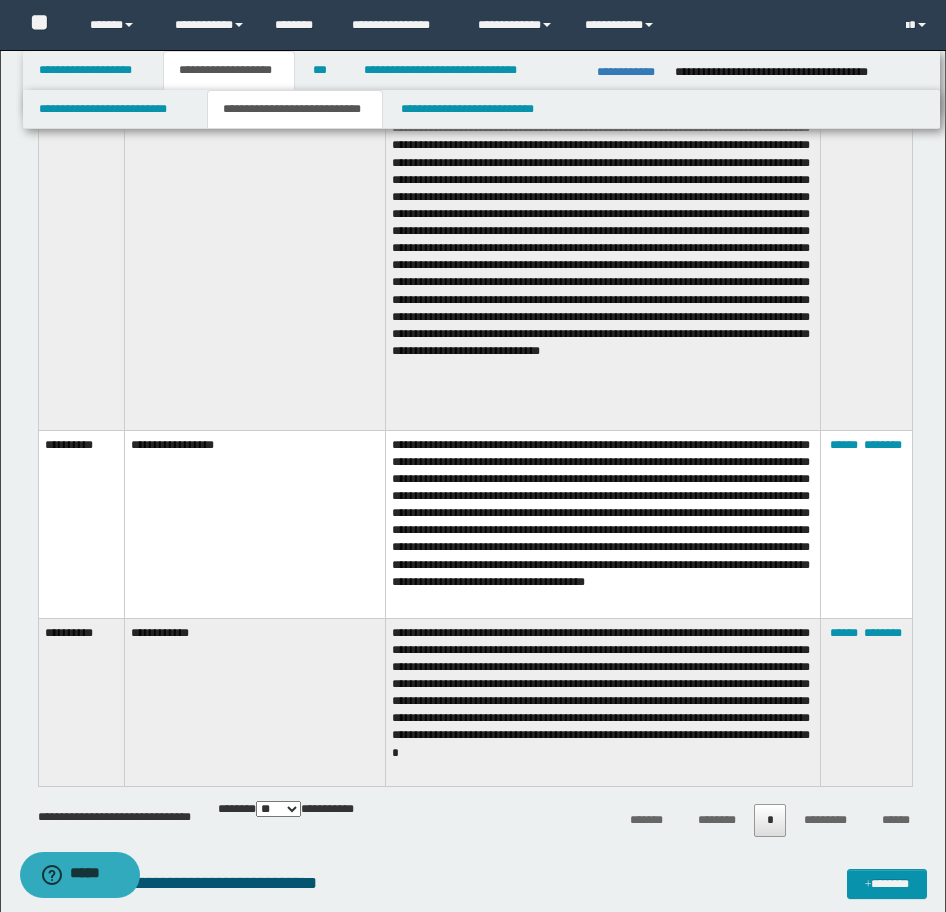scroll, scrollTop: 2831, scrollLeft: 0, axis: vertical 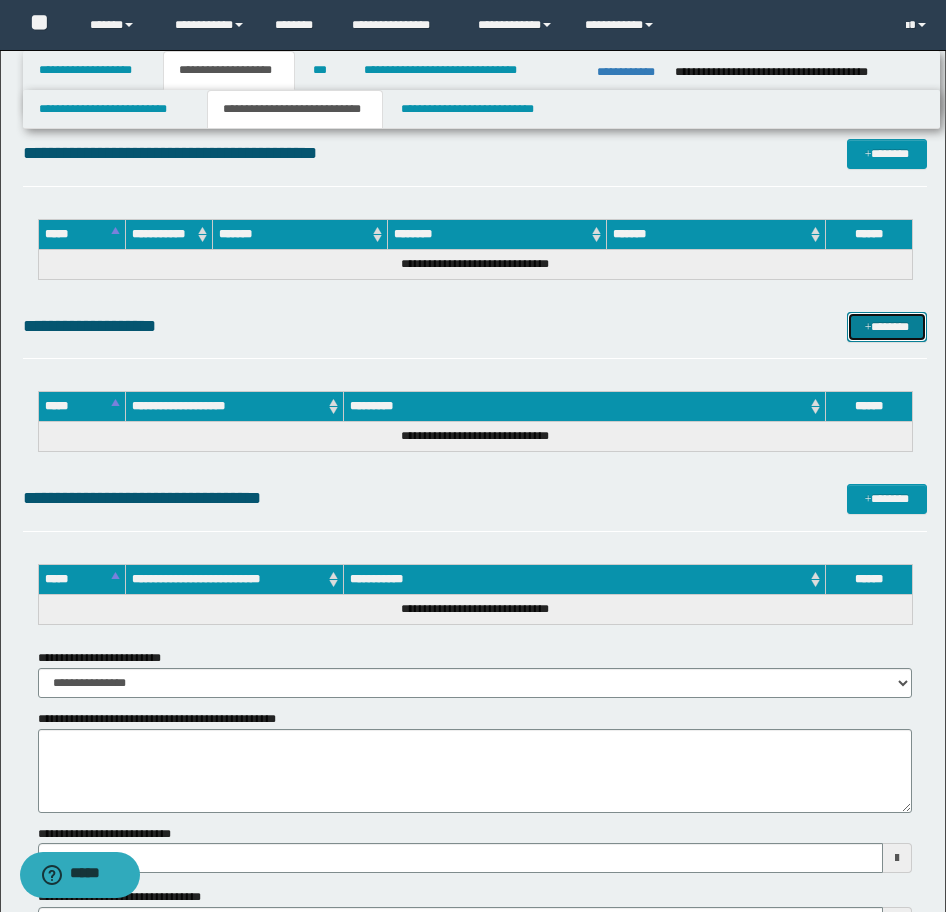click on "*******" at bounding box center (887, 327) 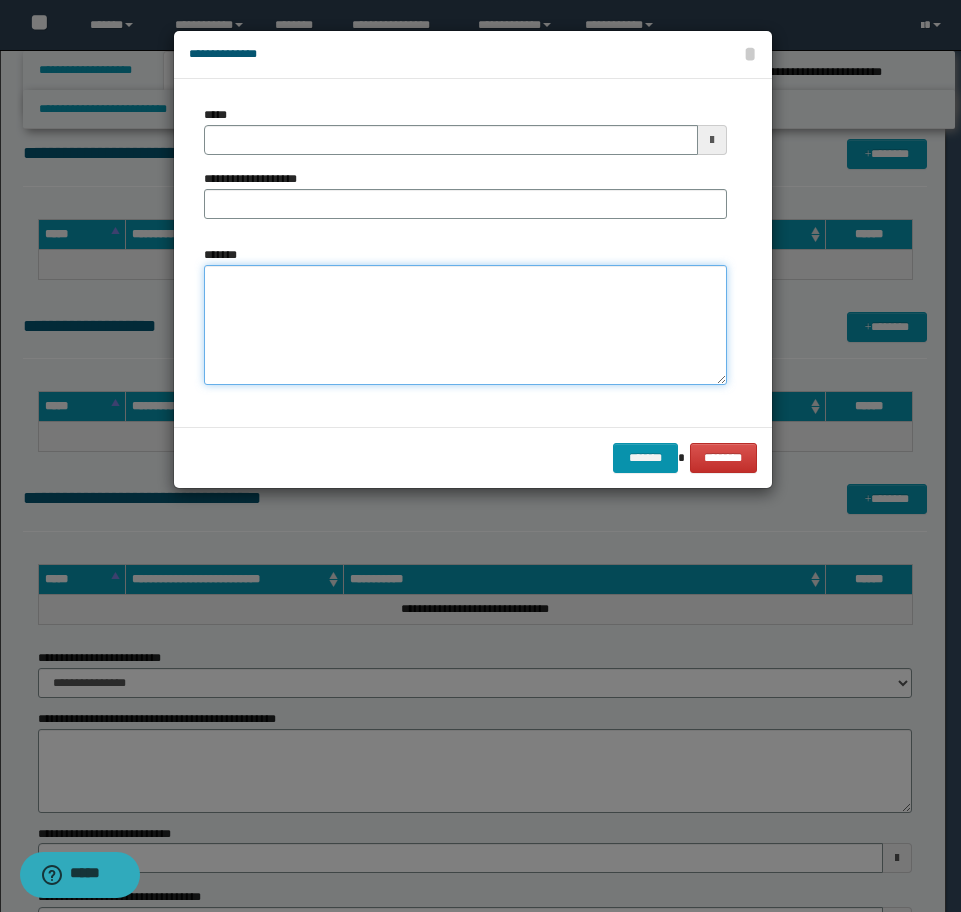 click on "*******" at bounding box center (465, 325) 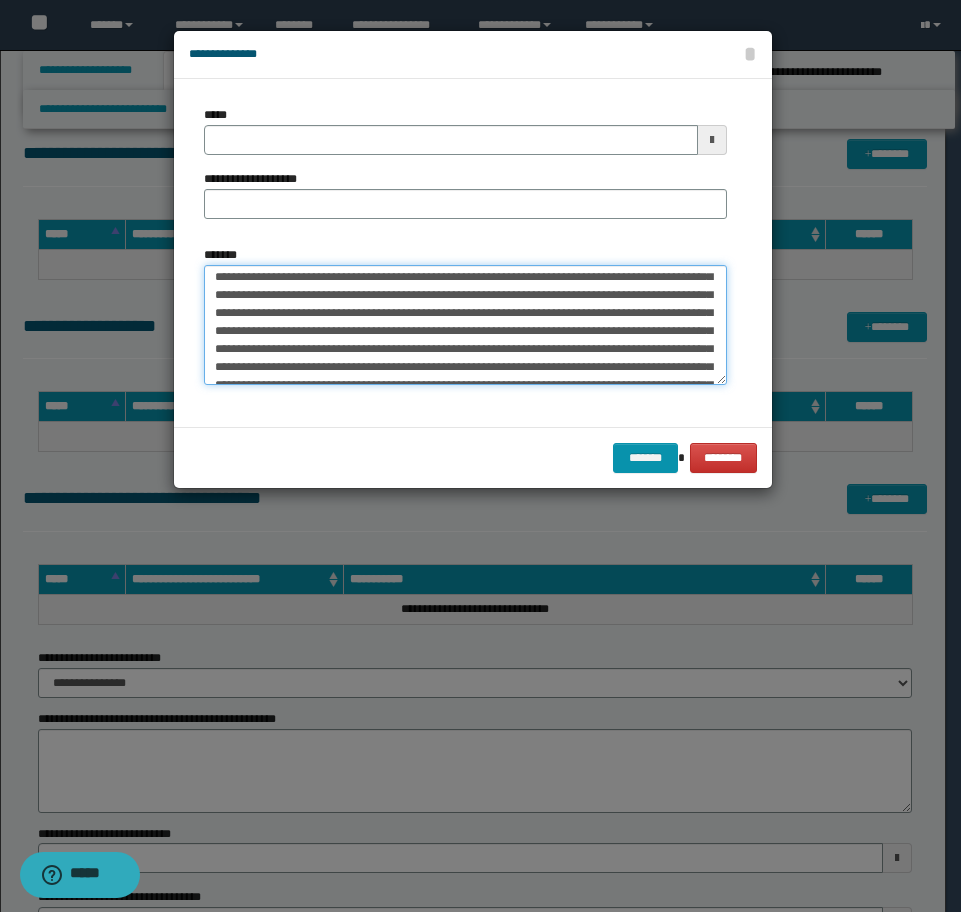 scroll, scrollTop: 0, scrollLeft: 0, axis: both 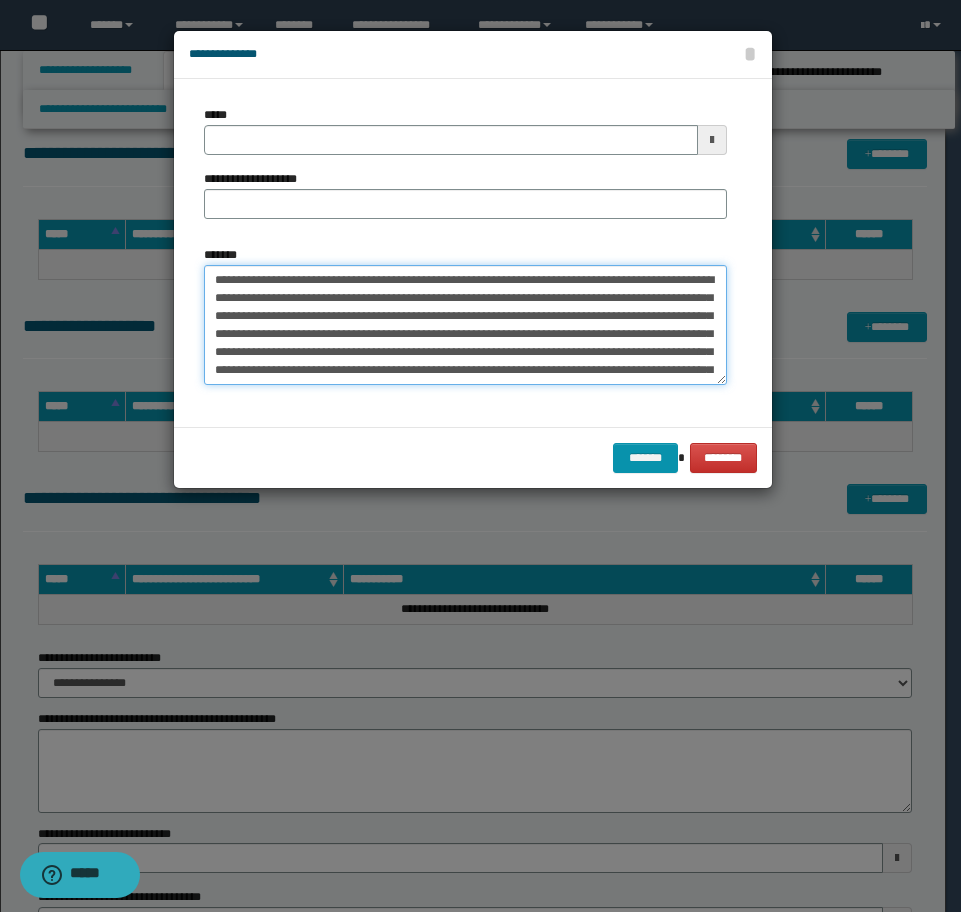drag, startPoint x: 323, startPoint y: 279, endPoint x: 125, endPoint y: 271, distance: 198.16154 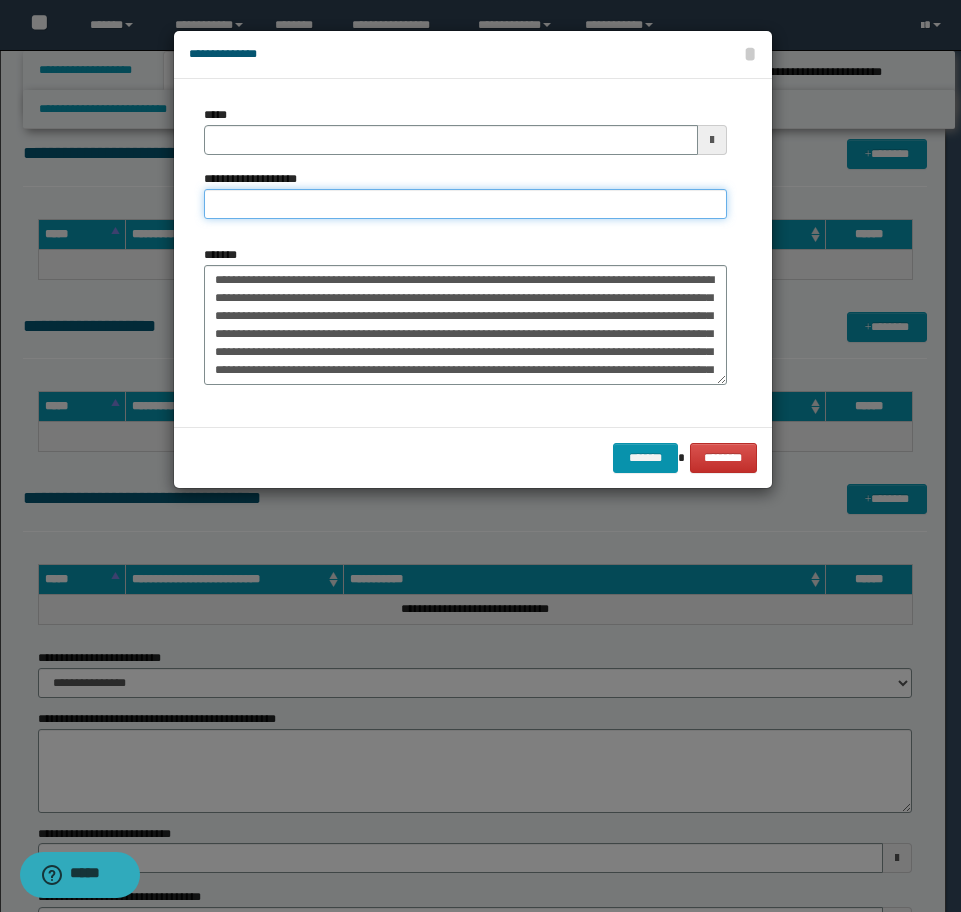 click on "**********" at bounding box center [465, 204] 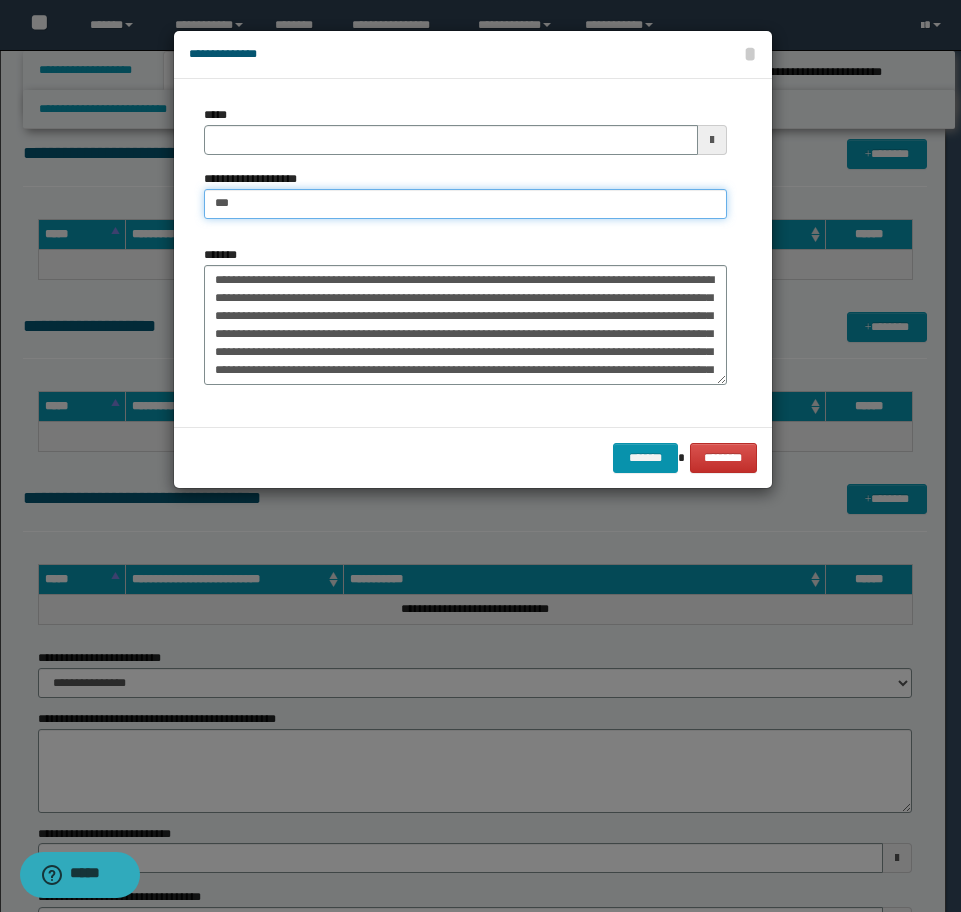 type on "******" 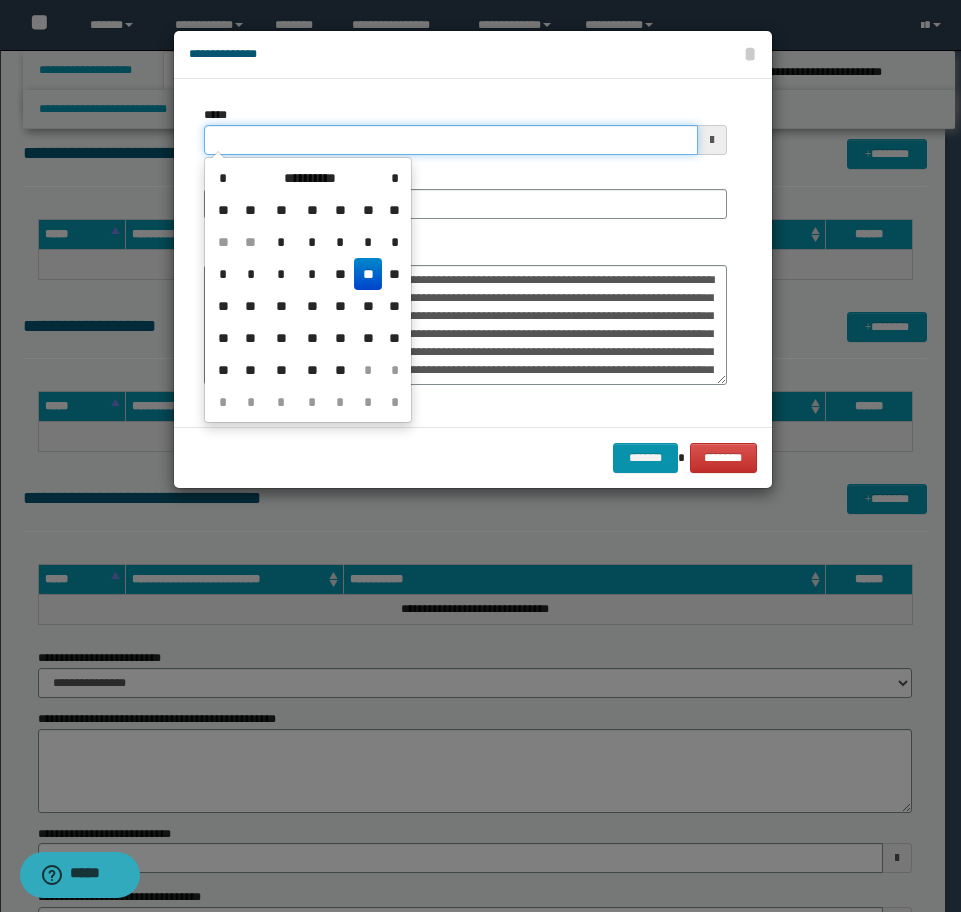 drag, startPoint x: 342, startPoint y: 127, endPoint x: 123, endPoint y: 143, distance: 219.5837 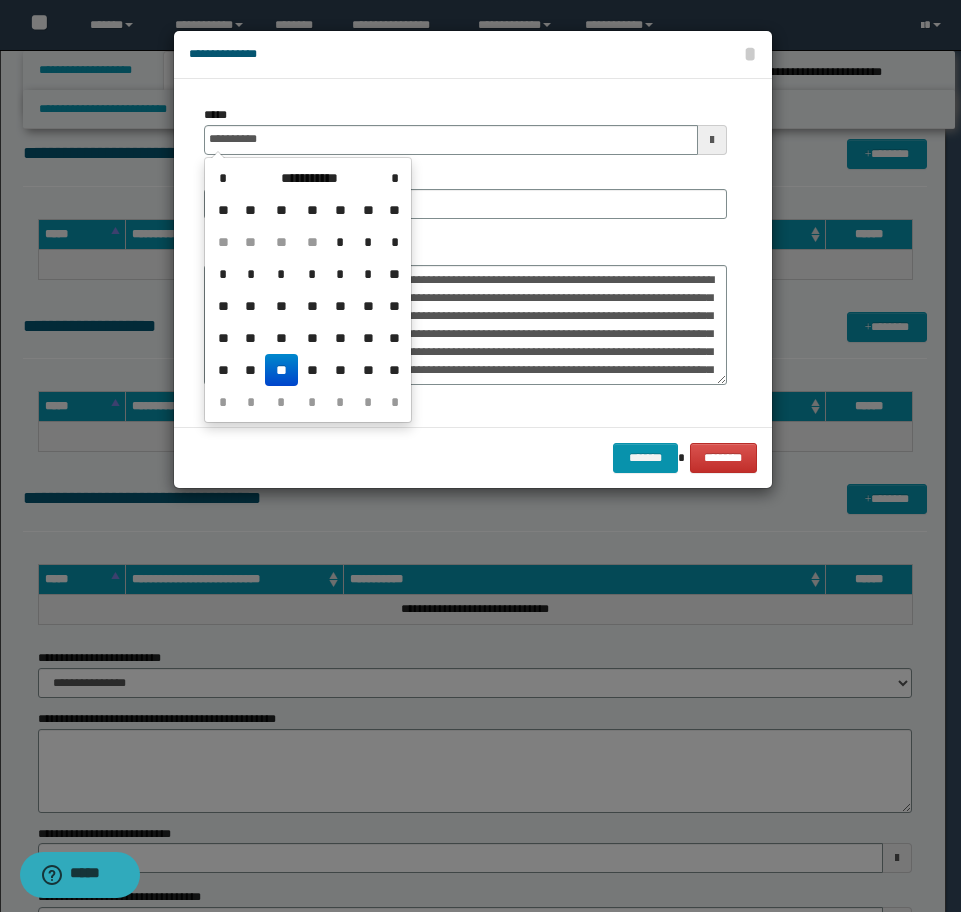 click on "**" at bounding box center (281, 370) 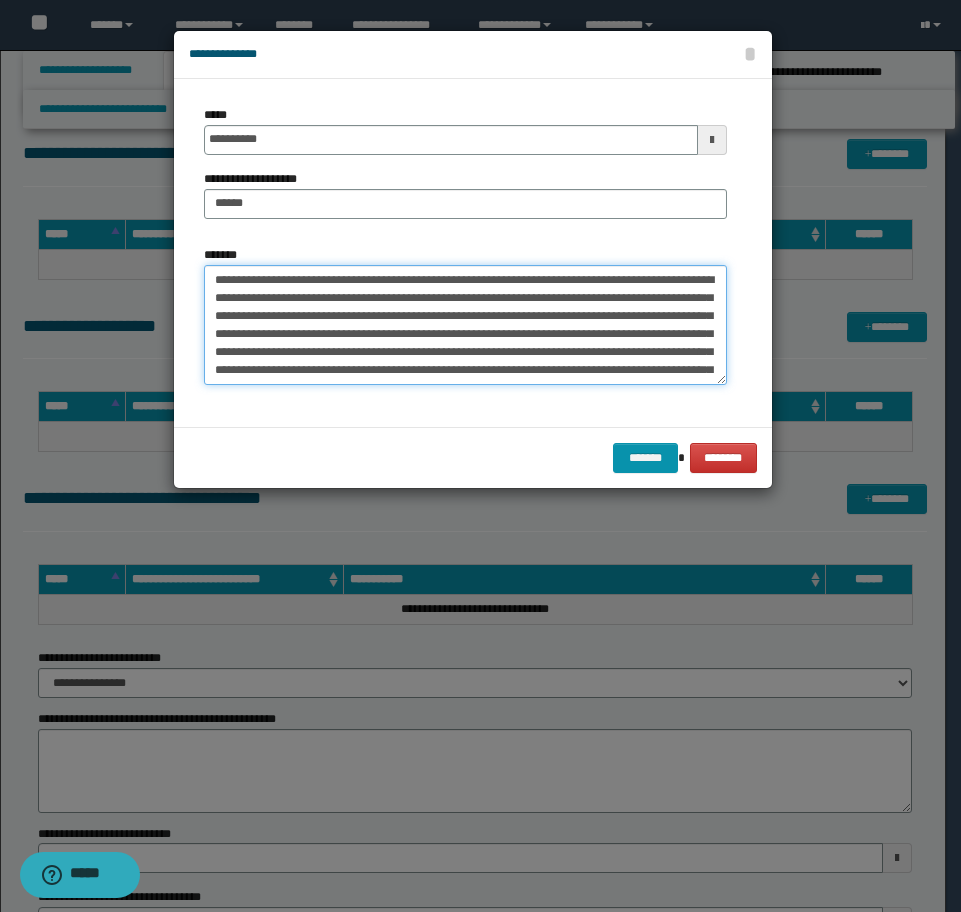 scroll, scrollTop: 72, scrollLeft: 0, axis: vertical 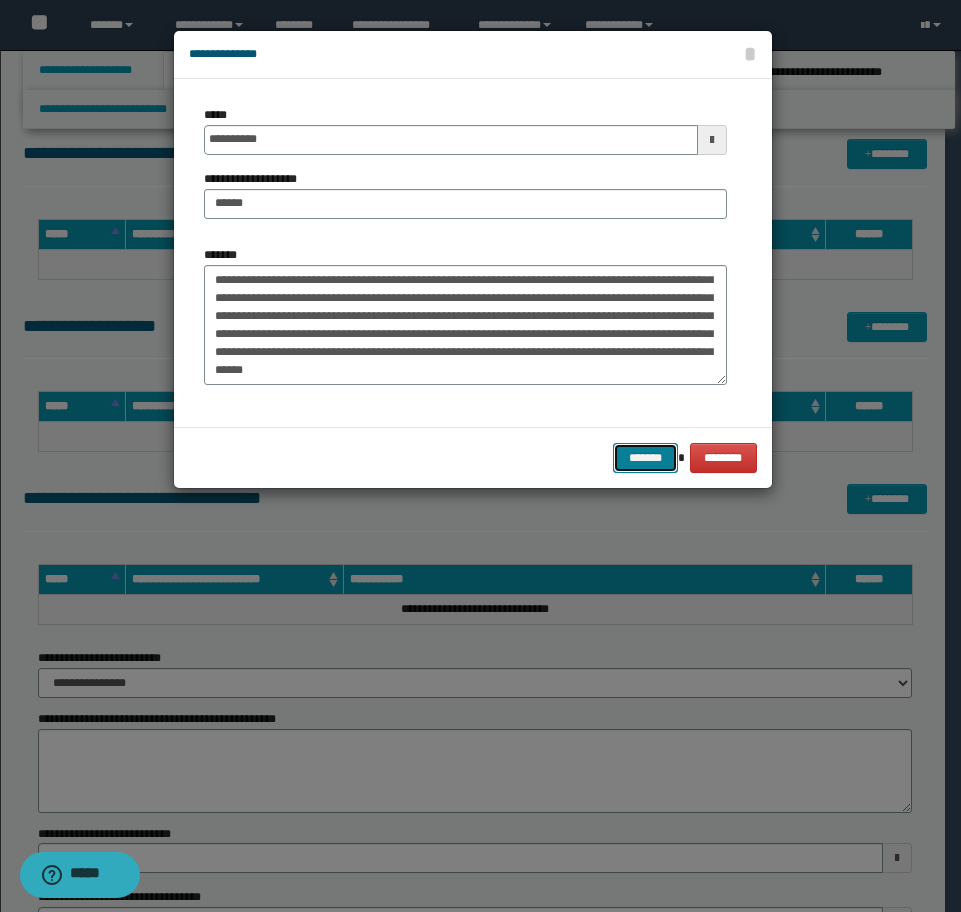click on "*******" at bounding box center [645, 458] 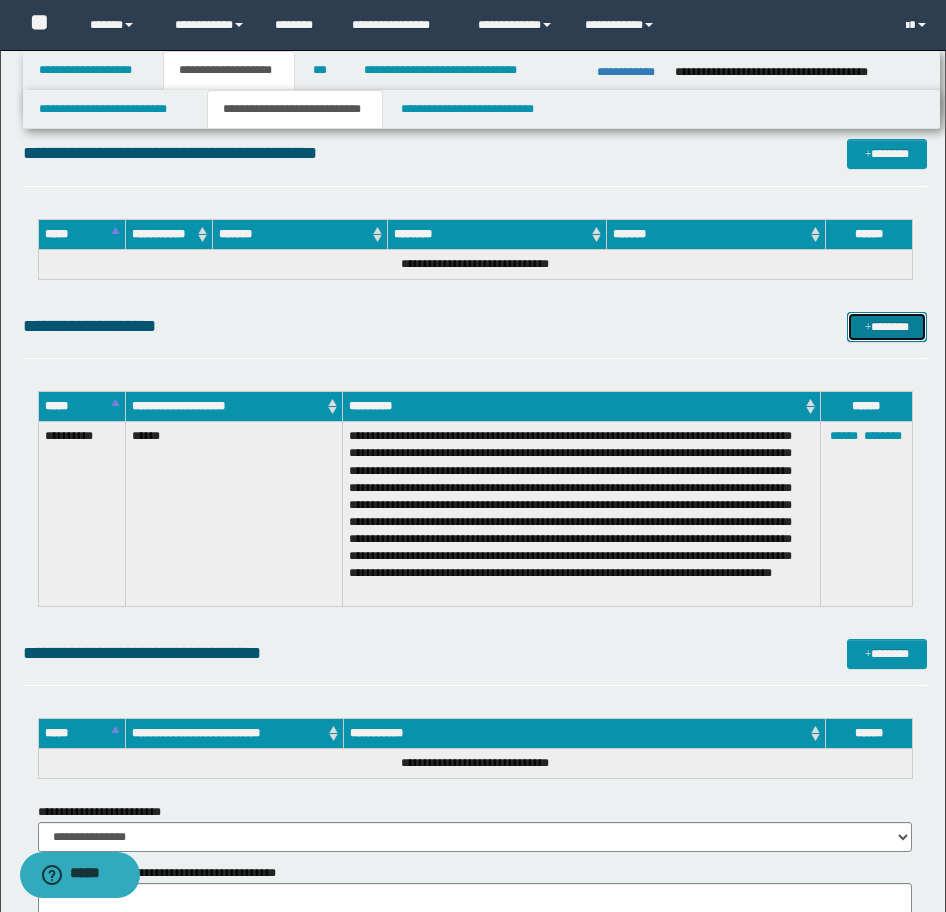 click on "*******" at bounding box center [887, 327] 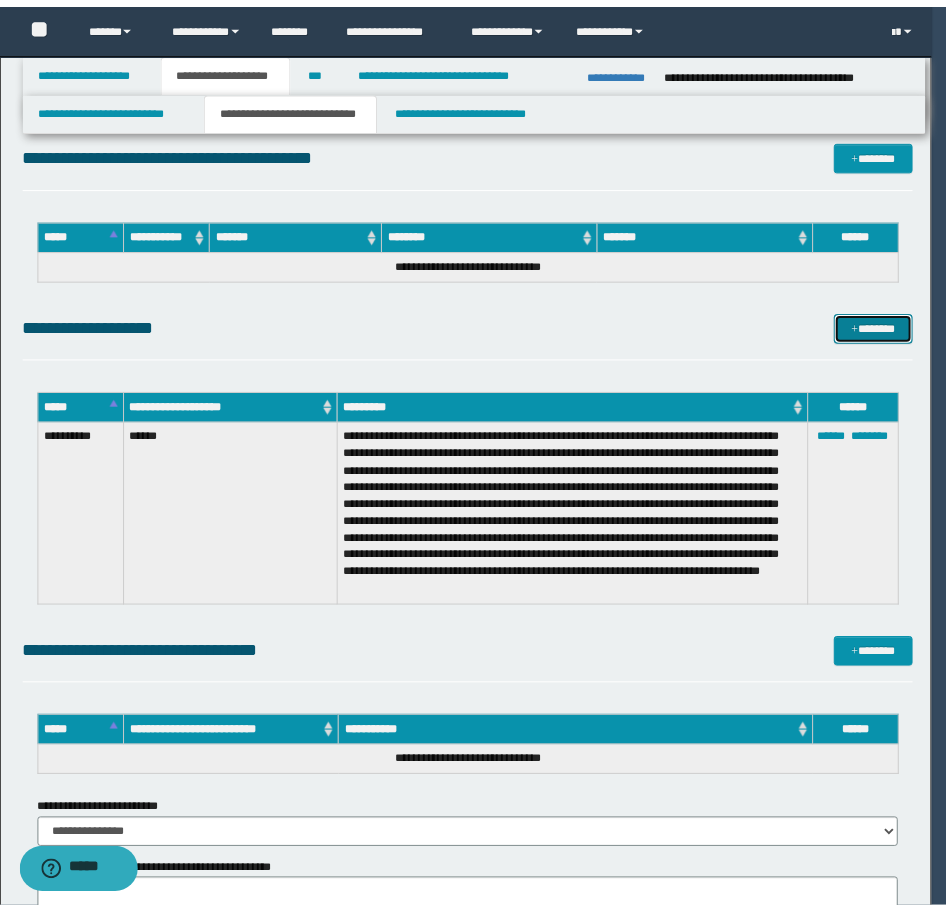 scroll, scrollTop: 0, scrollLeft: 0, axis: both 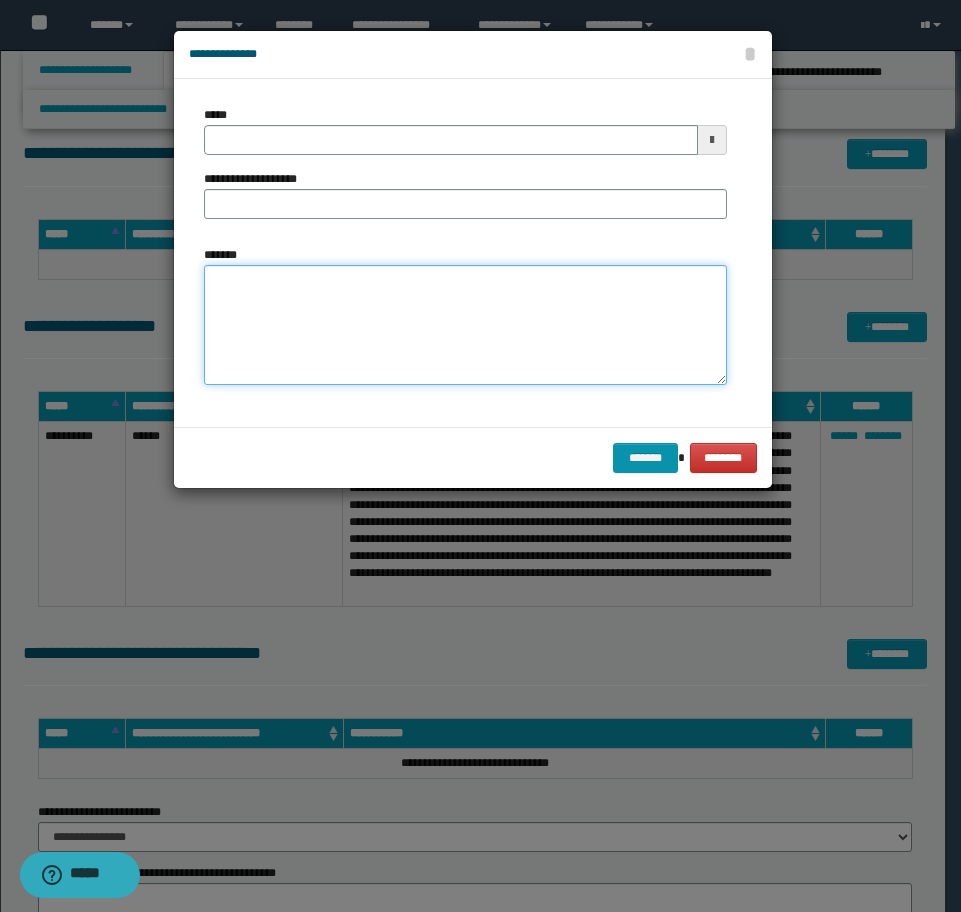 click on "*******" at bounding box center (465, 325) 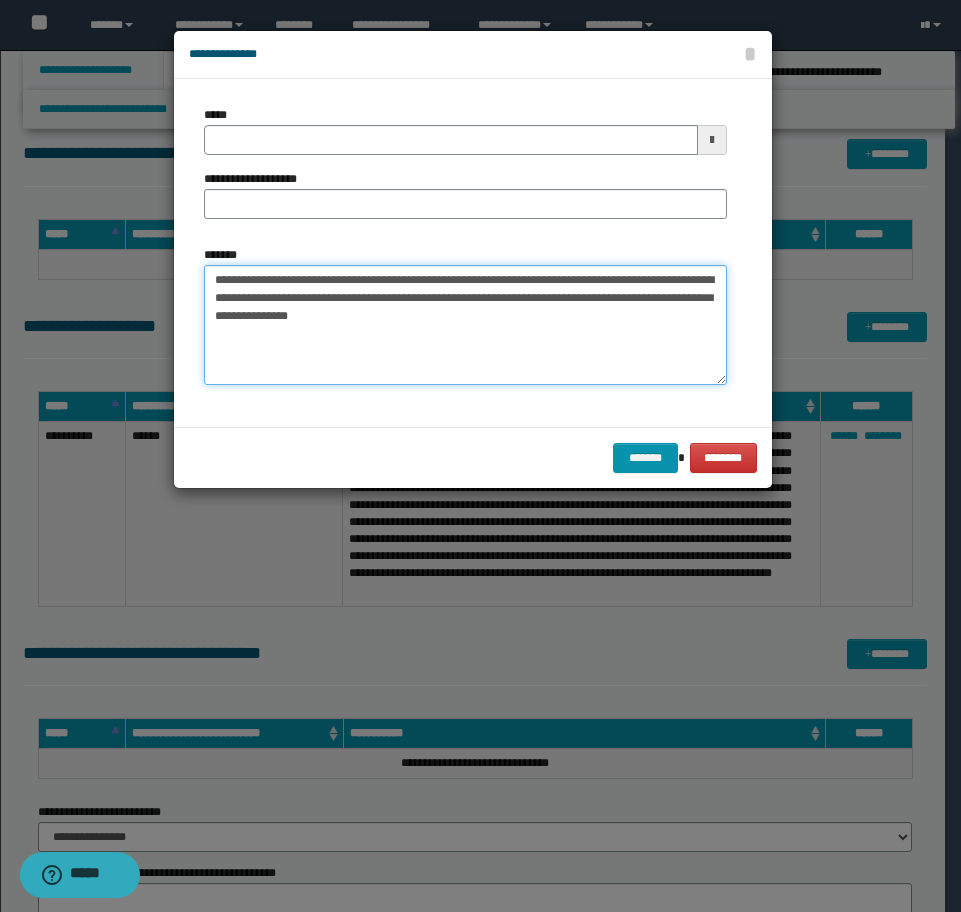 click on "**********" at bounding box center (465, 325) 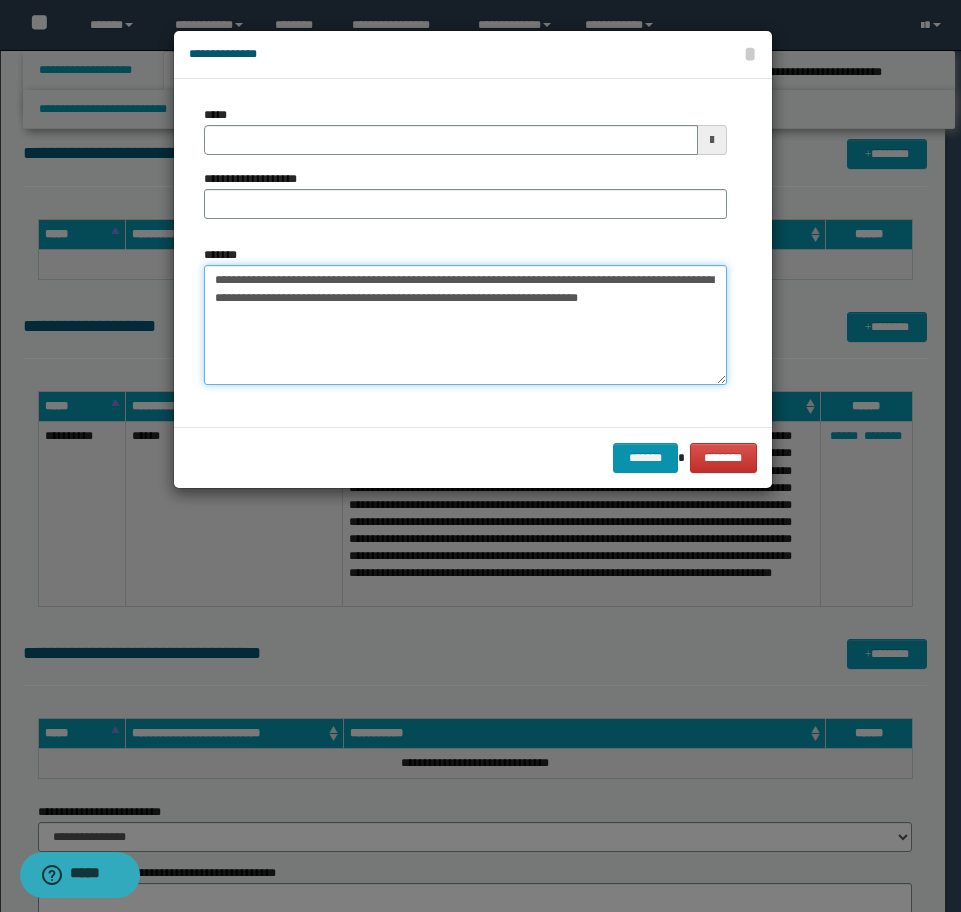 type on "**********" 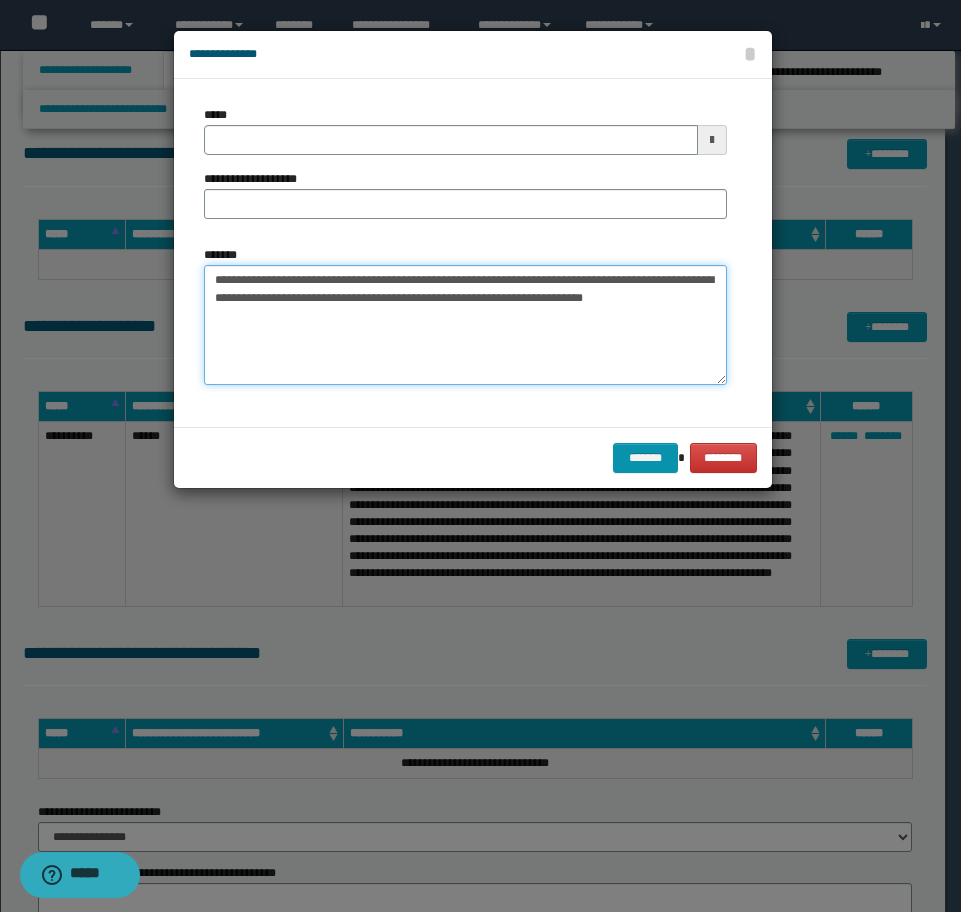 type 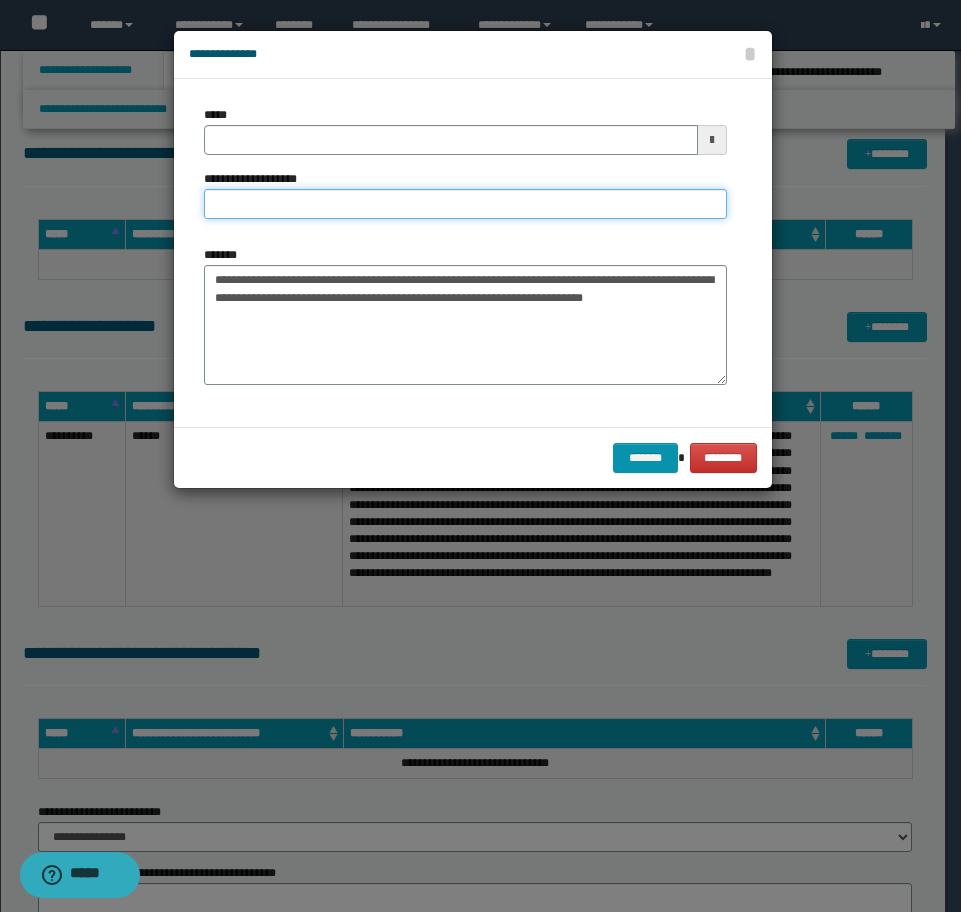 click on "**********" at bounding box center [465, 204] 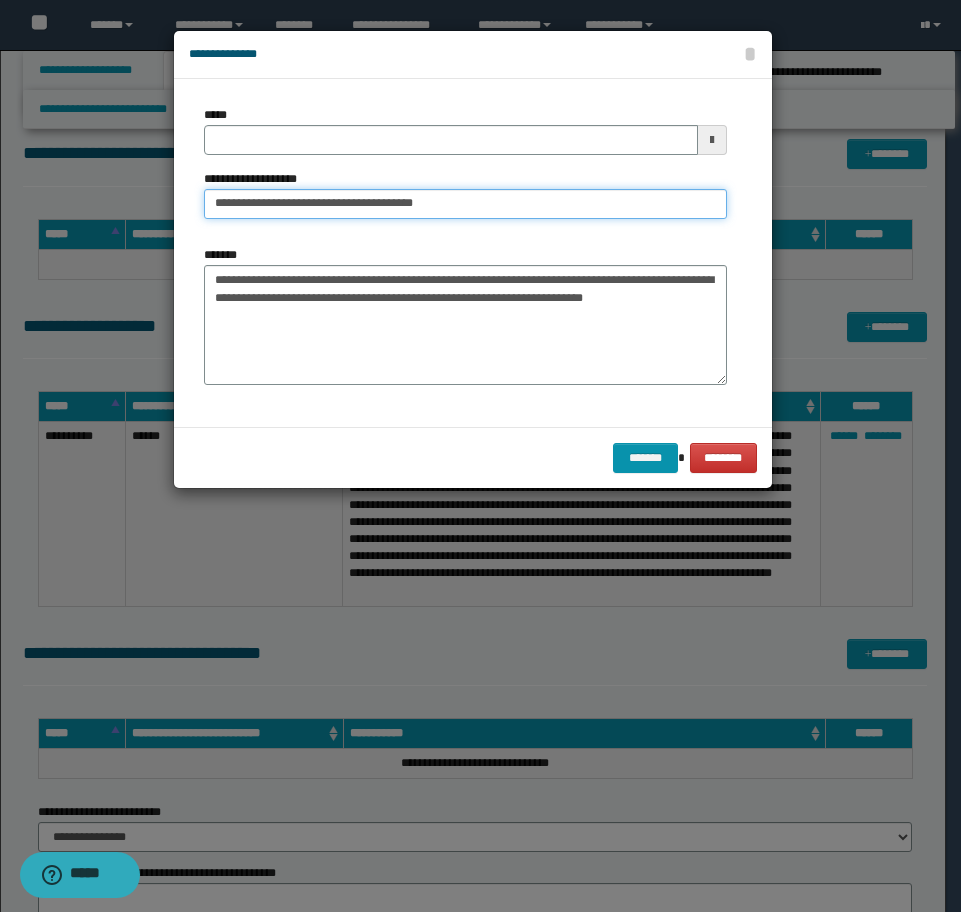 drag, startPoint x: 464, startPoint y: 202, endPoint x: 351, endPoint y: 197, distance: 113.110565 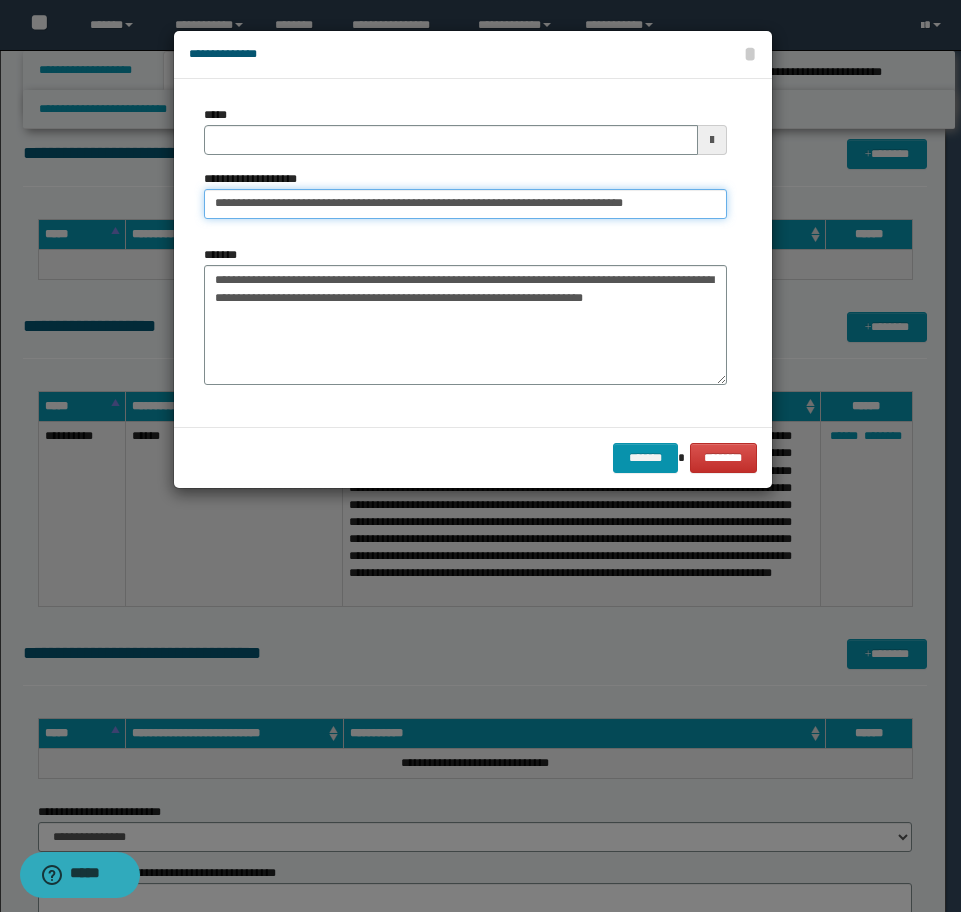 drag, startPoint x: 530, startPoint y: 202, endPoint x: 736, endPoint y: 202, distance: 206 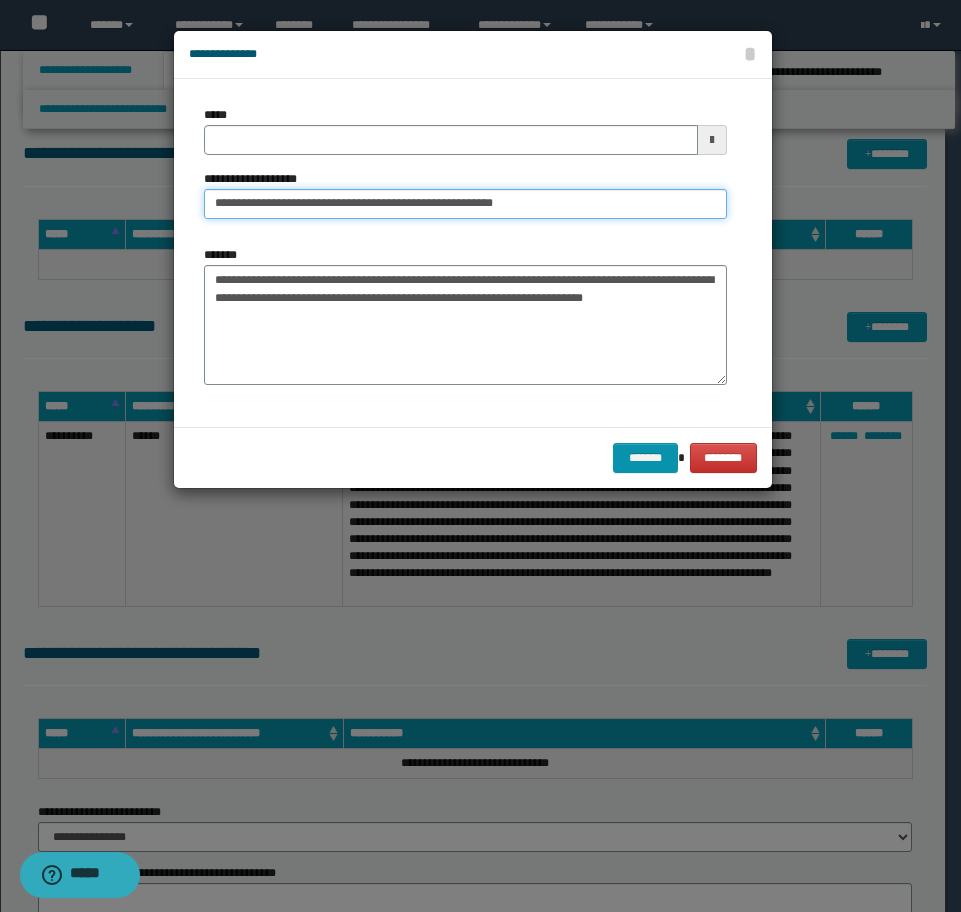 type 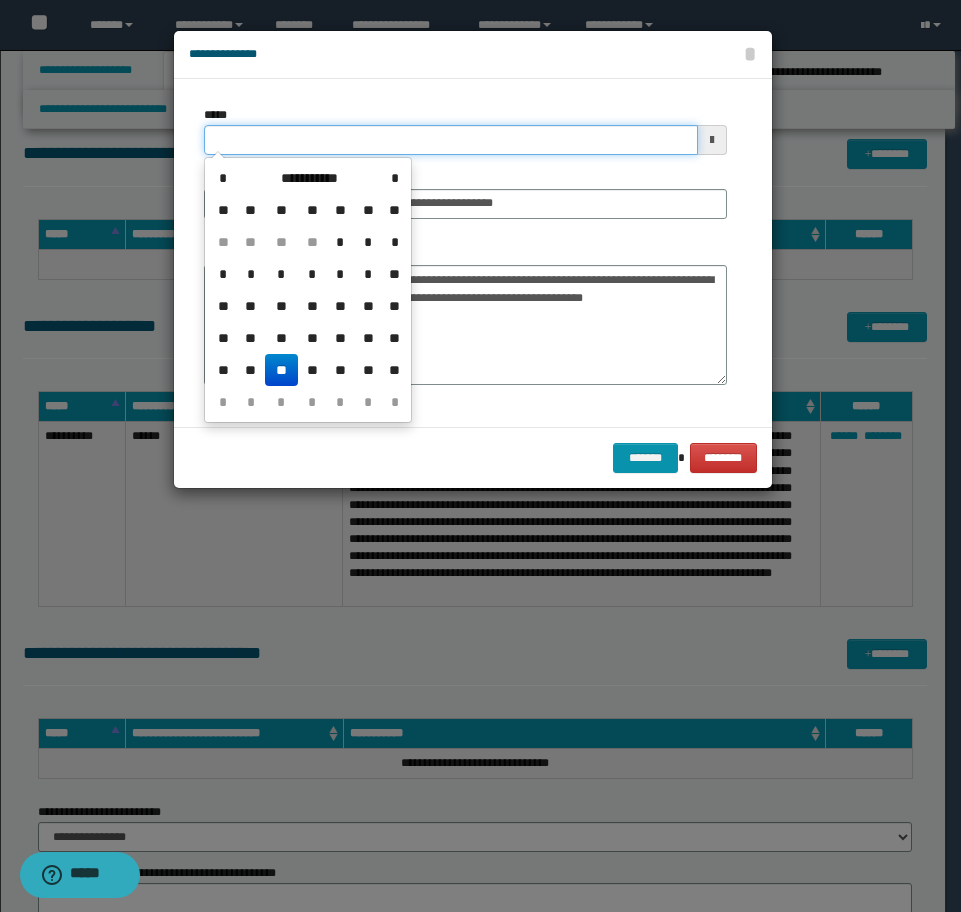 click on "*****" at bounding box center [451, 140] 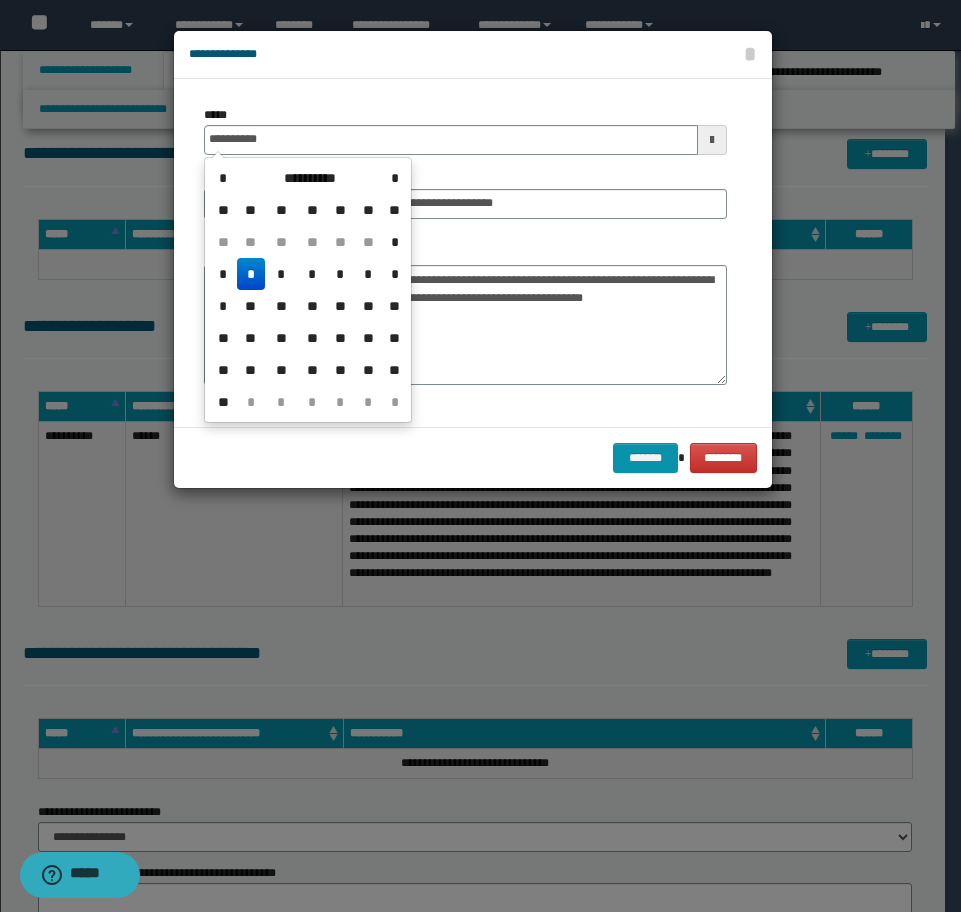 click on "*" at bounding box center [251, 274] 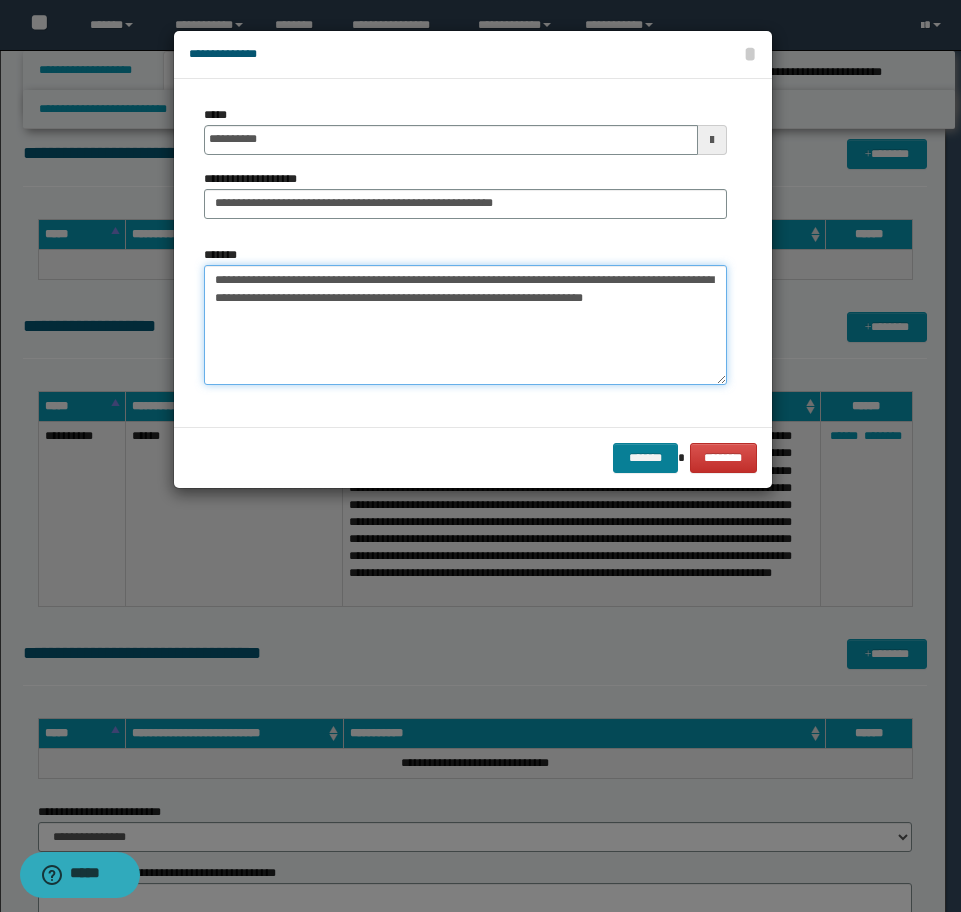 type on "**********" 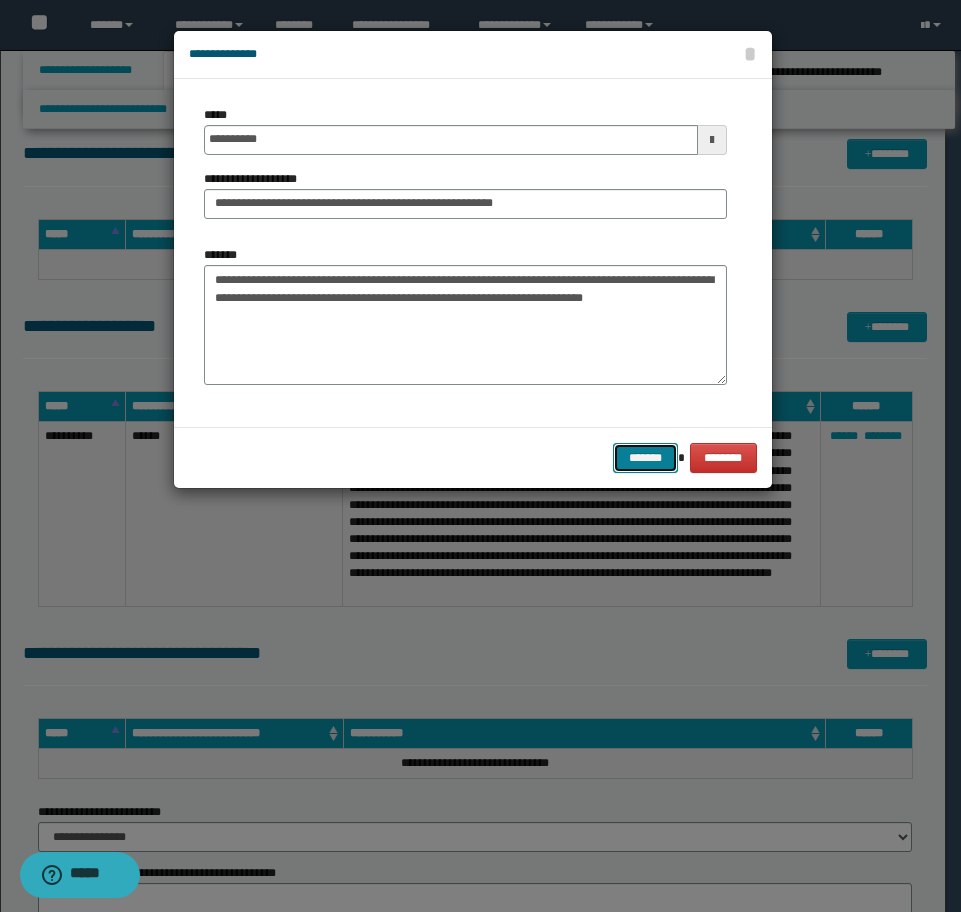 click on "*******" at bounding box center (645, 458) 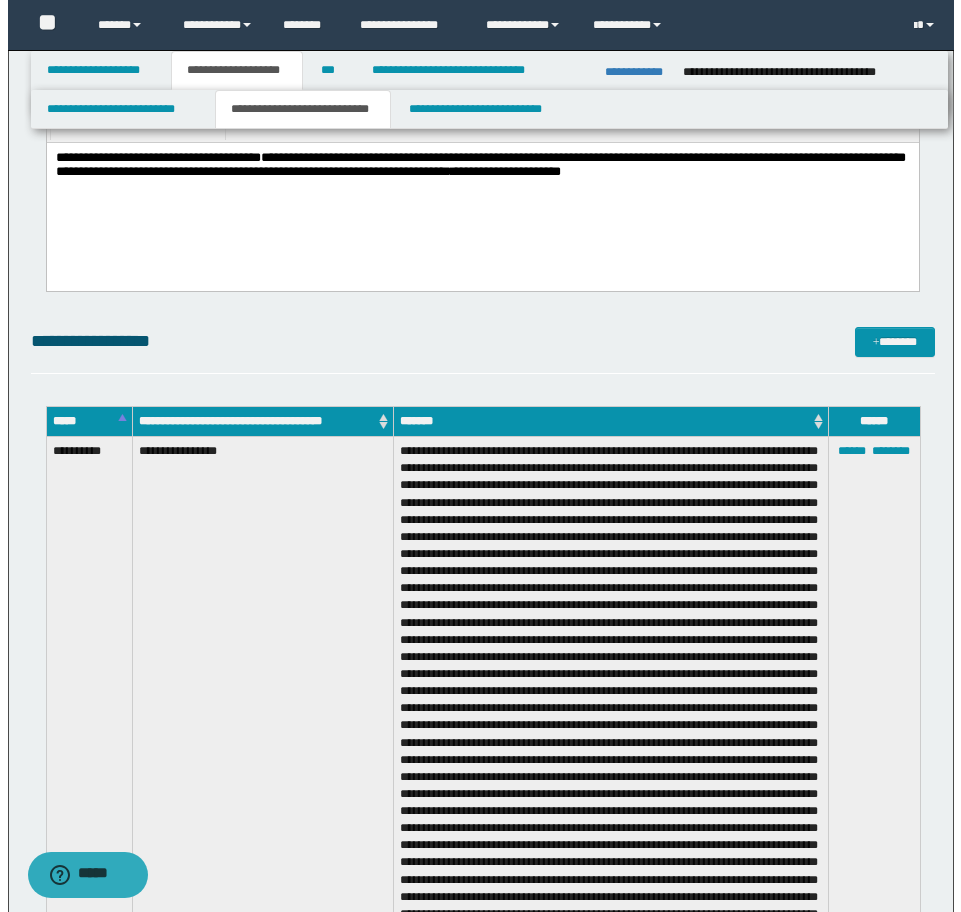 scroll, scrollTop: 2331, scrollLeft: 0, axis: vertical 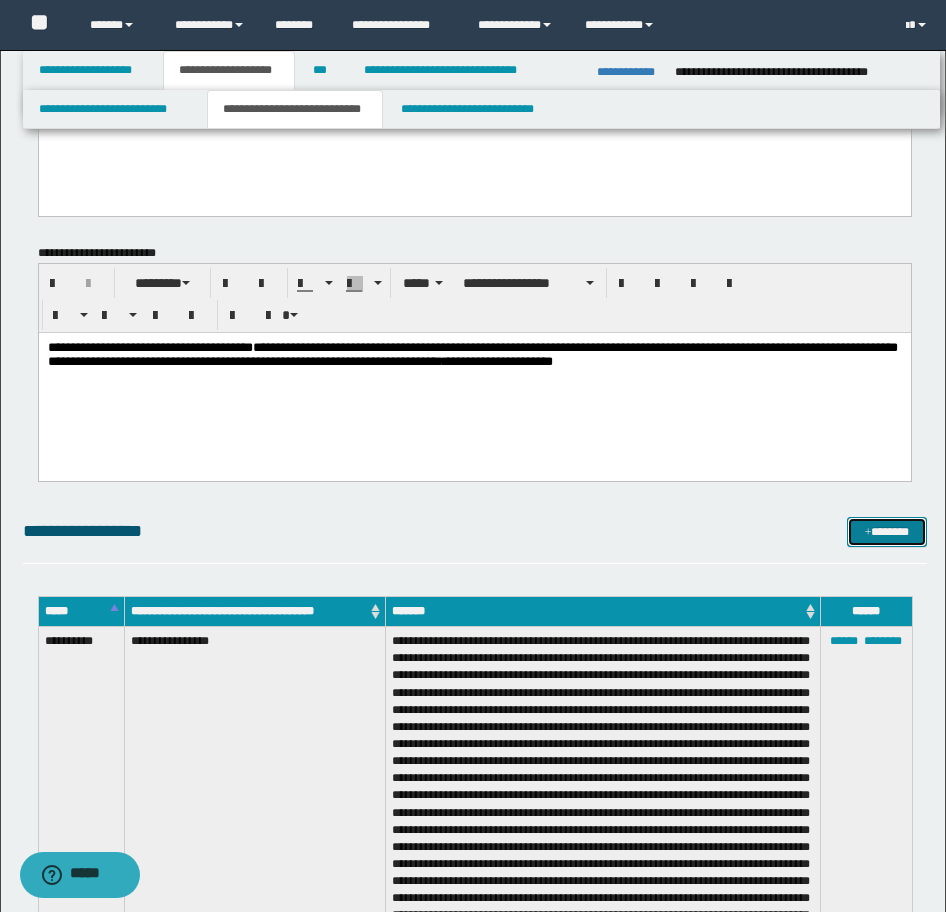 click on "*******" at bounding box center (887, 532) 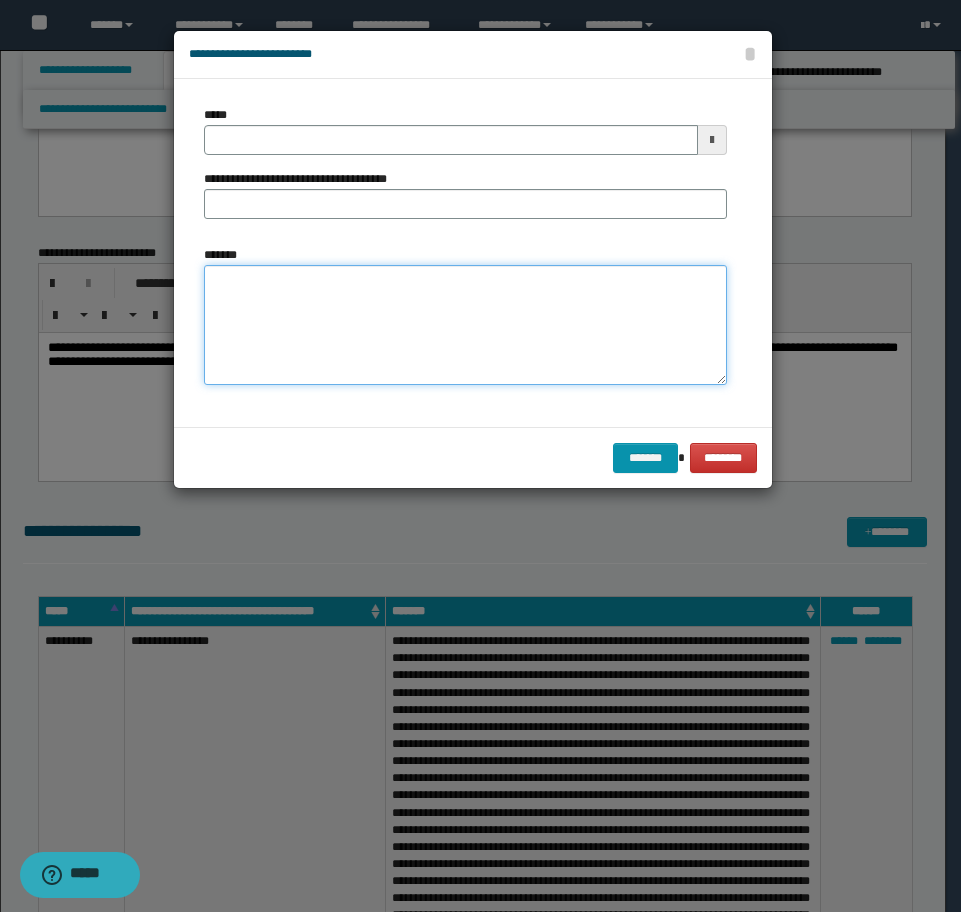 click on "*******" at bounding box center (465, 325) 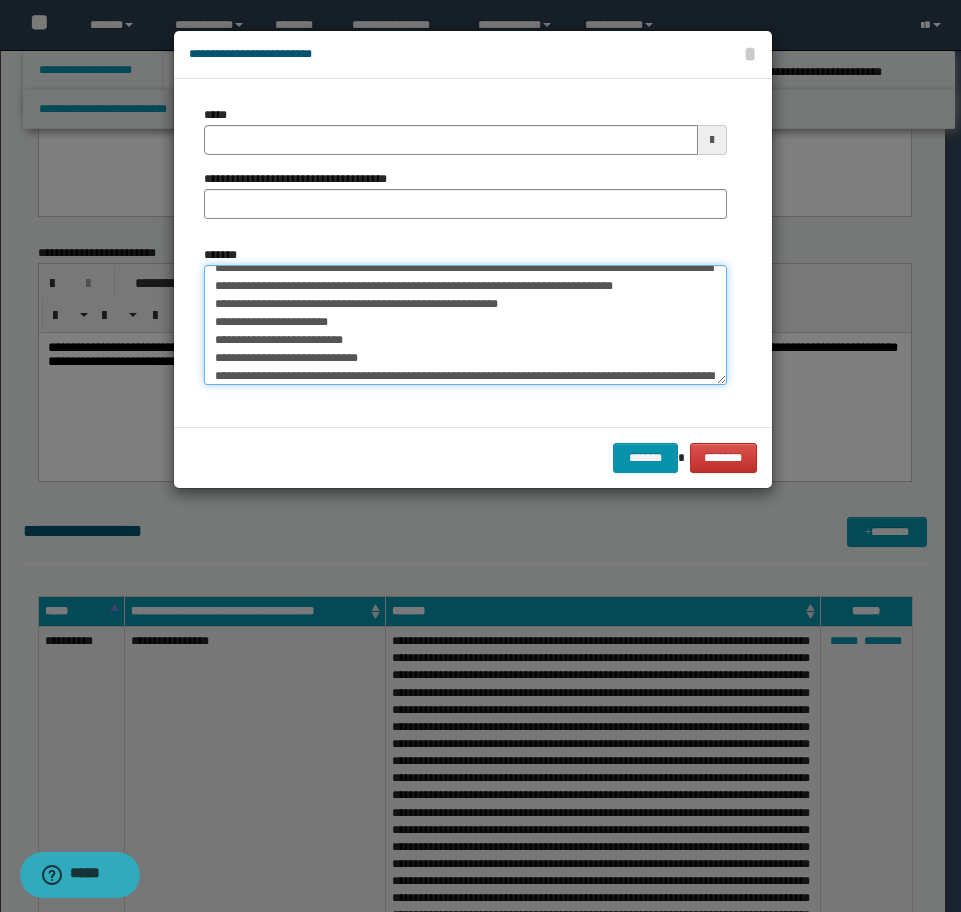 scroll, scrollTop: 200, scrollLeft: 0, axis: vertical 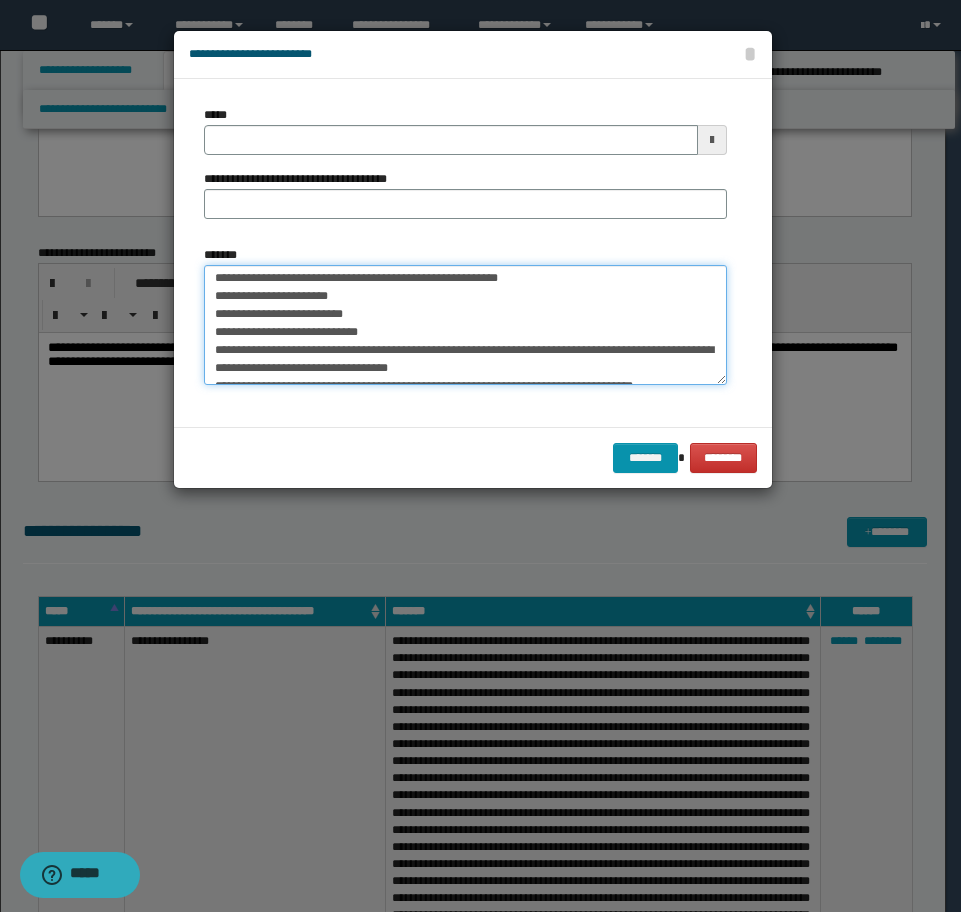 click on "*******" at bounding box center (465, 325) 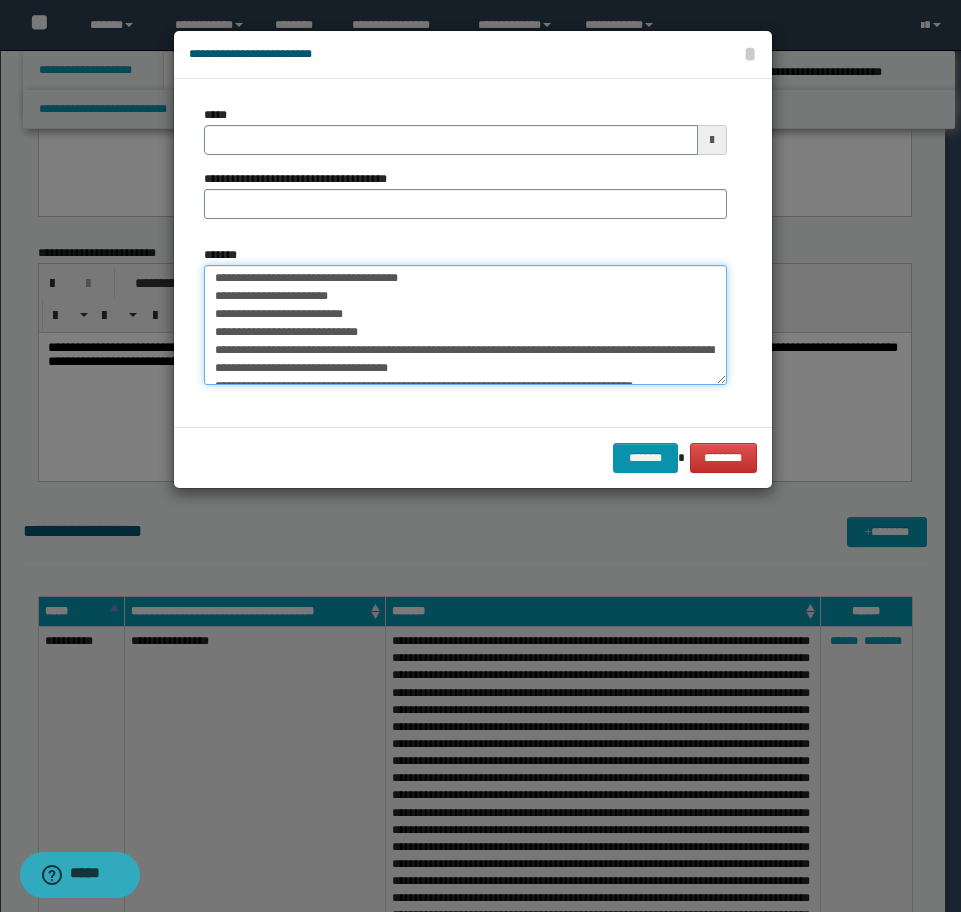 scroll, scrollTop: 182, scrollLeft: 0, axis: vertical 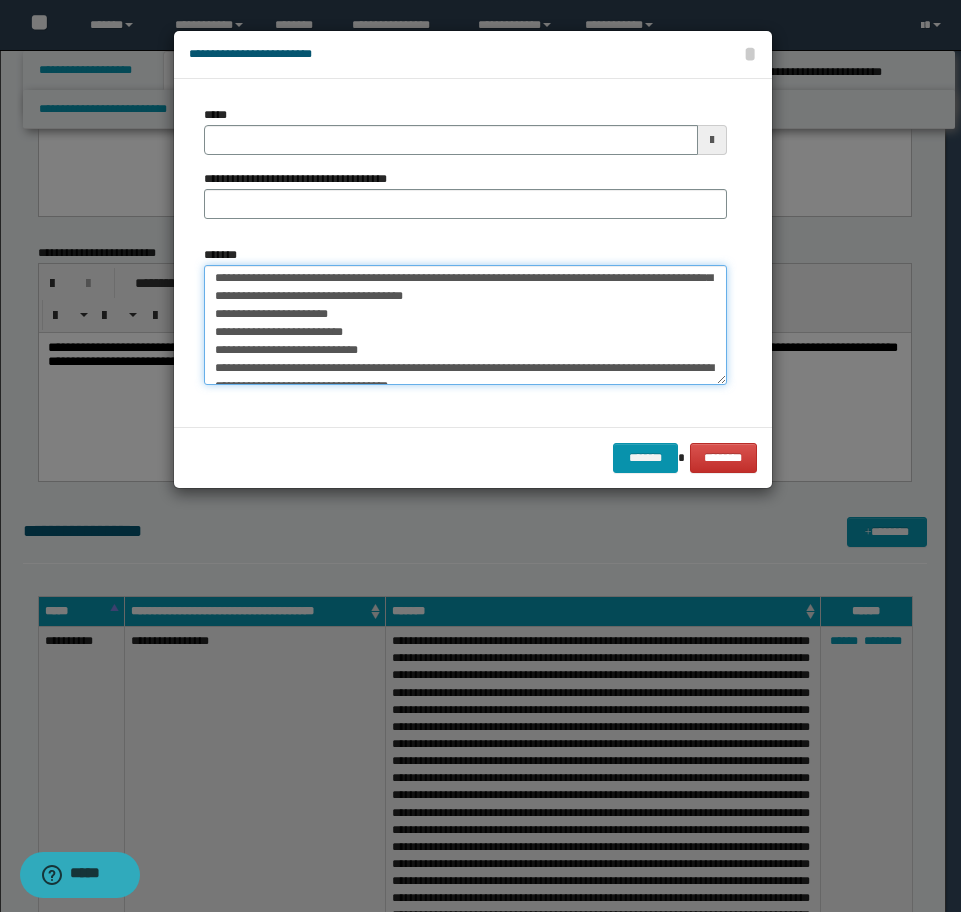 click on "*******" at bounding box center (465, 325) 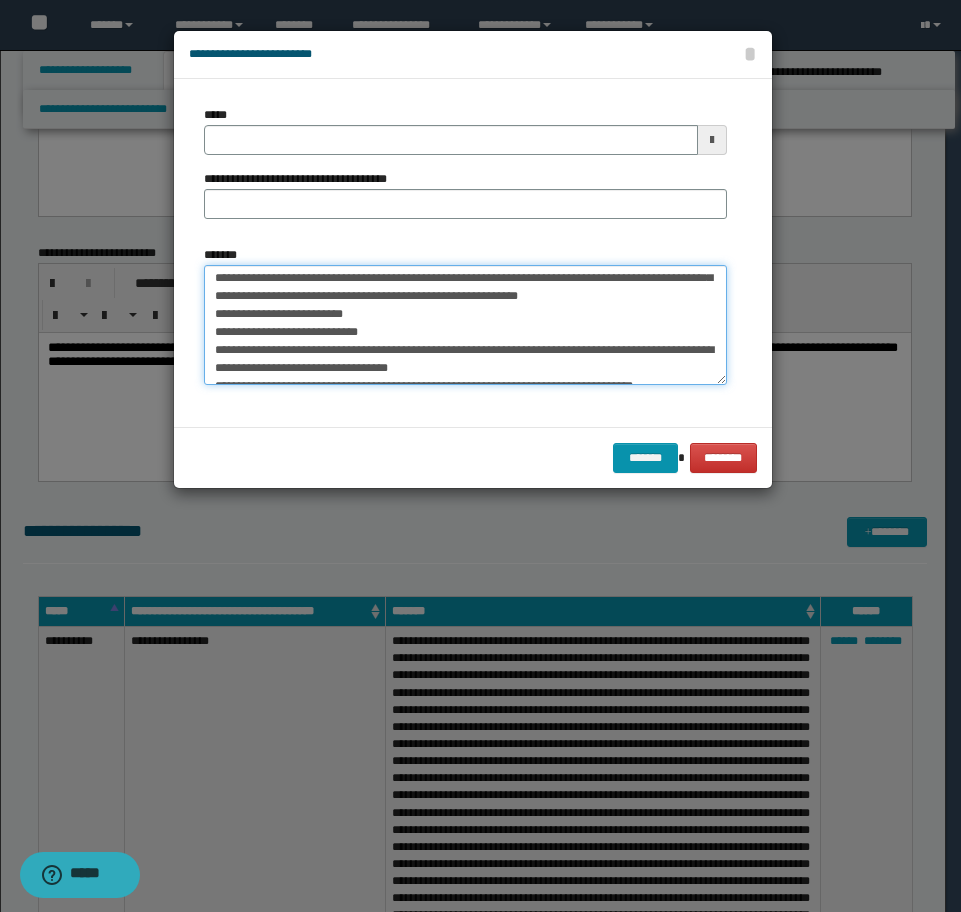scroll, scrollTop: 164, scrollLeft: 0, axis: vertical 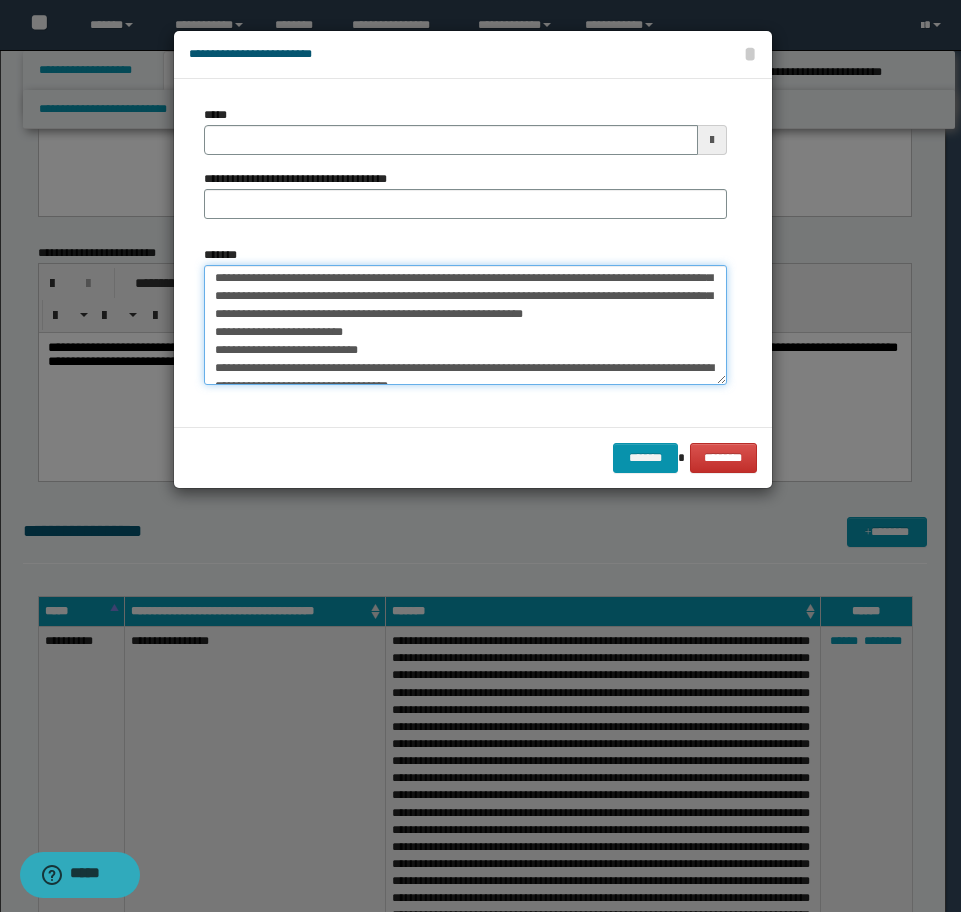 click on "*******" at bounding box center [465, 325] 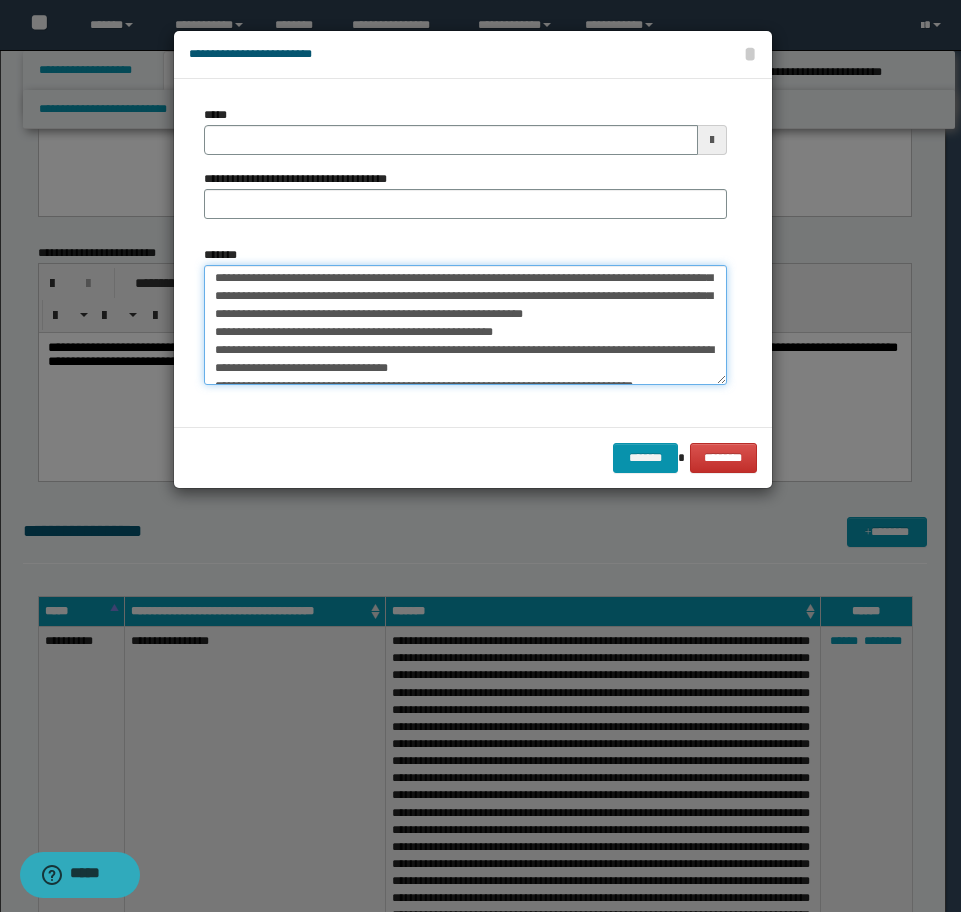 click on "*******" at bounding box center (465, 325) 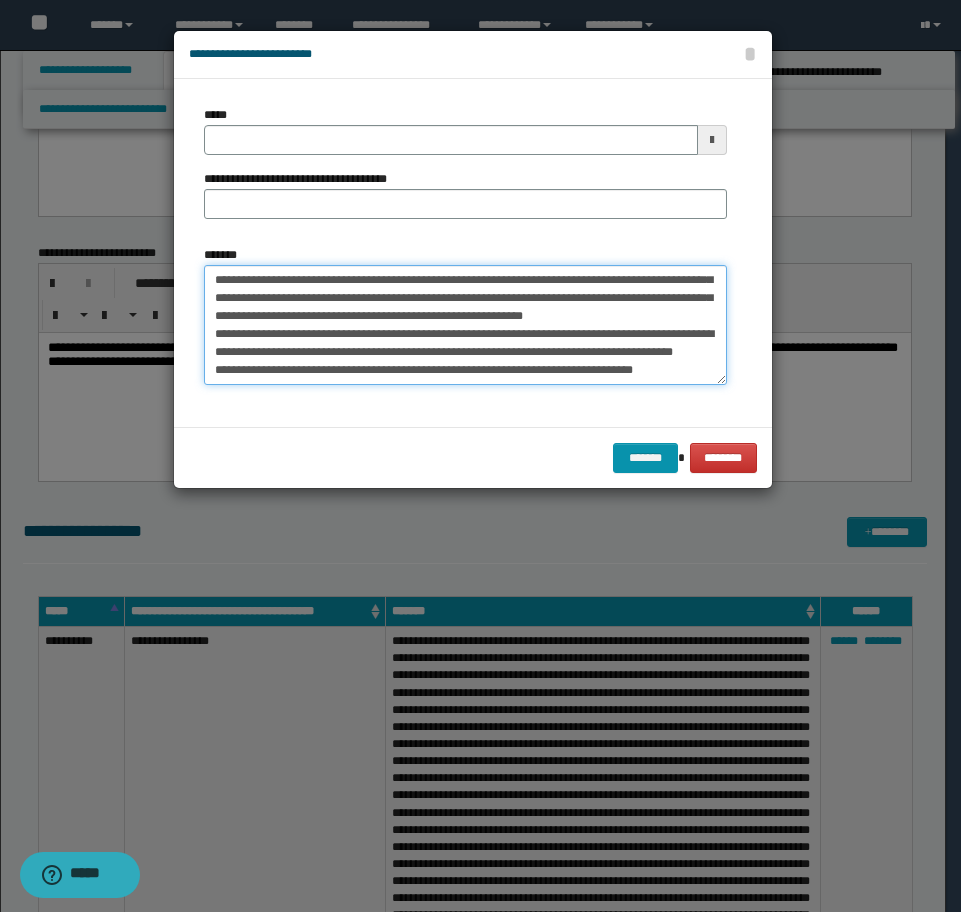 scroll, scrollTop: 198, scrollLeft: 0, axis: vertical 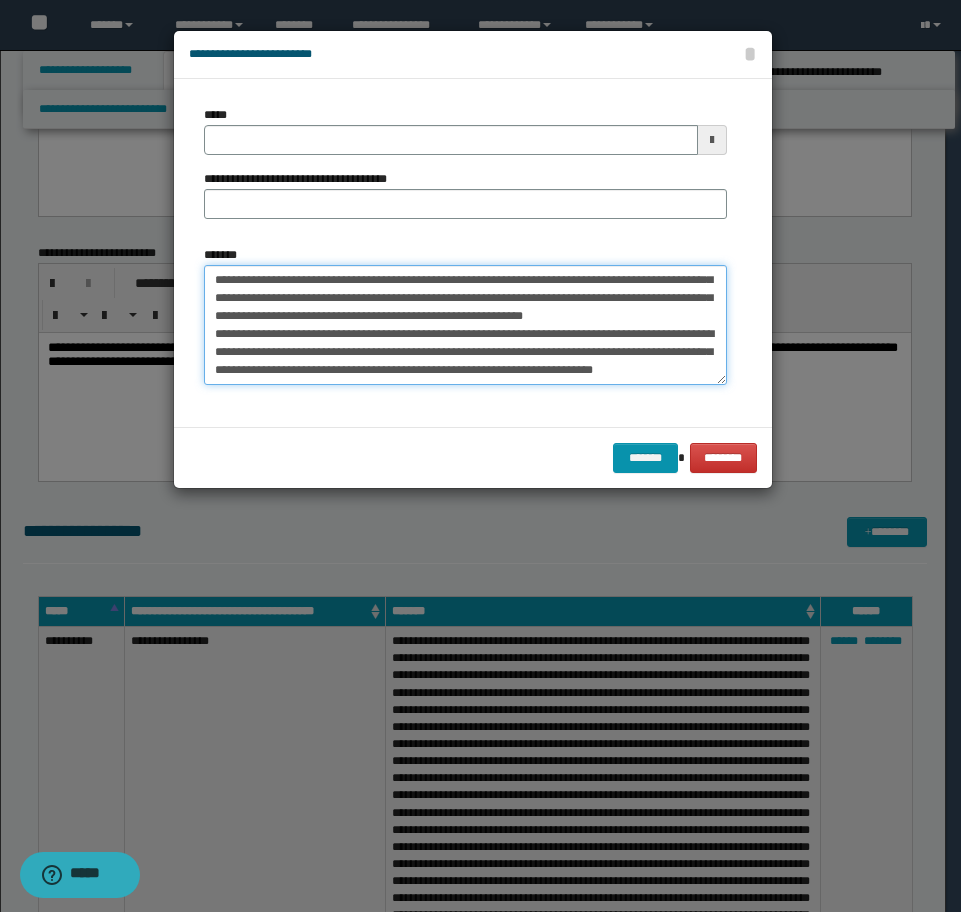 type on "**********" 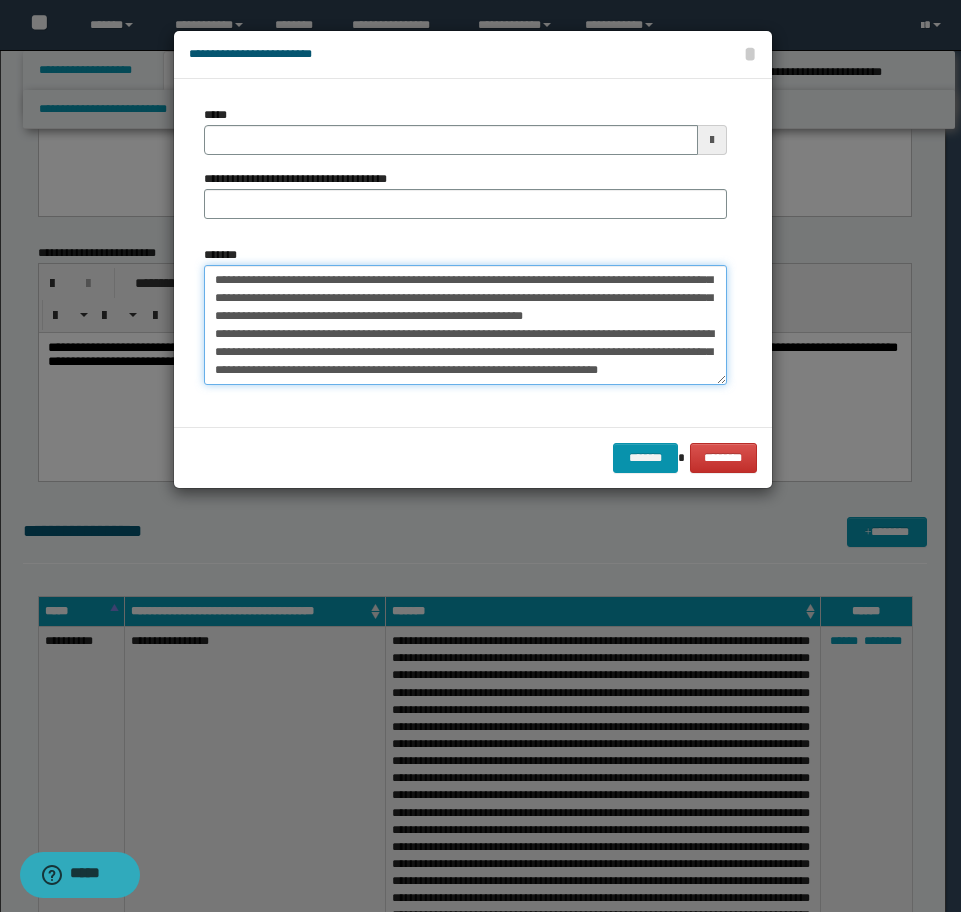 type 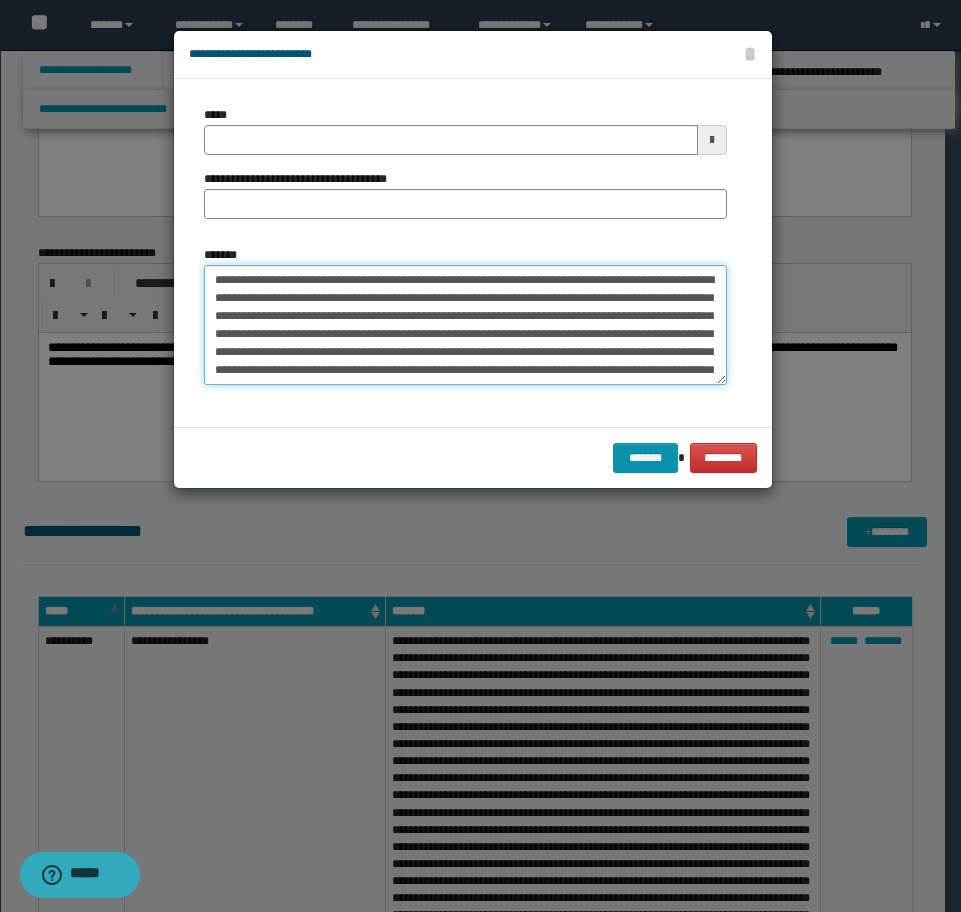 type 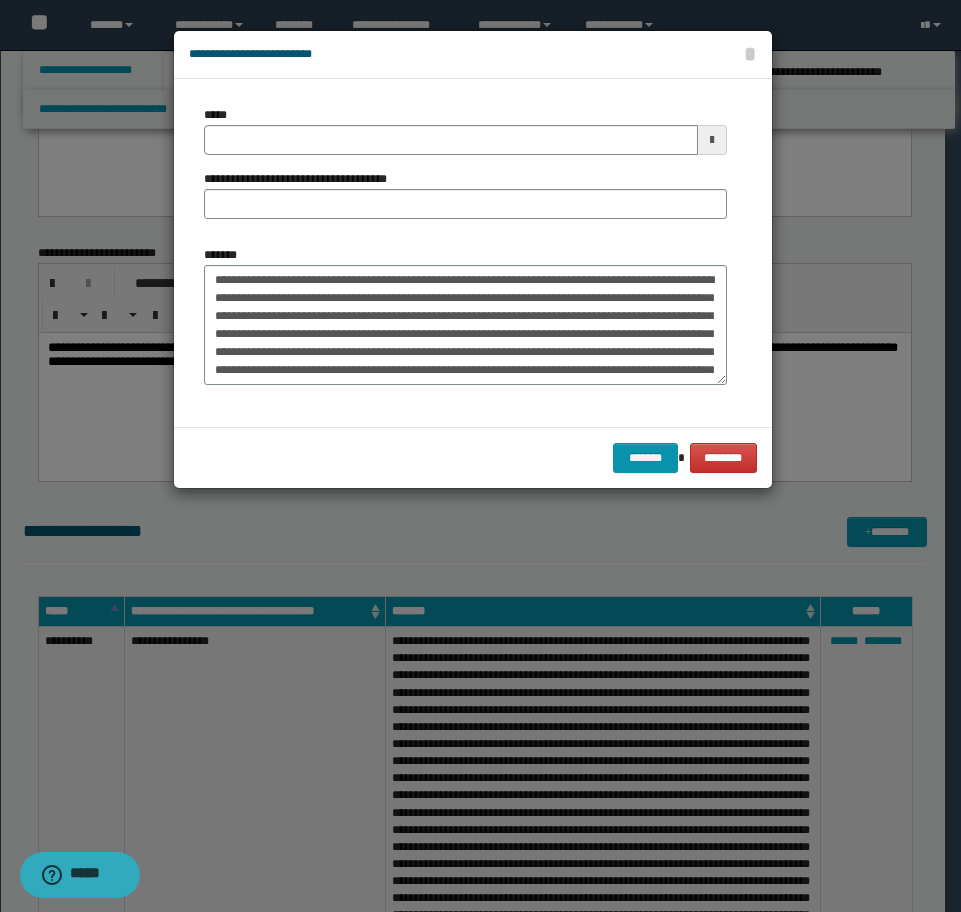 click on "**********" at bounding box center (465, 170) 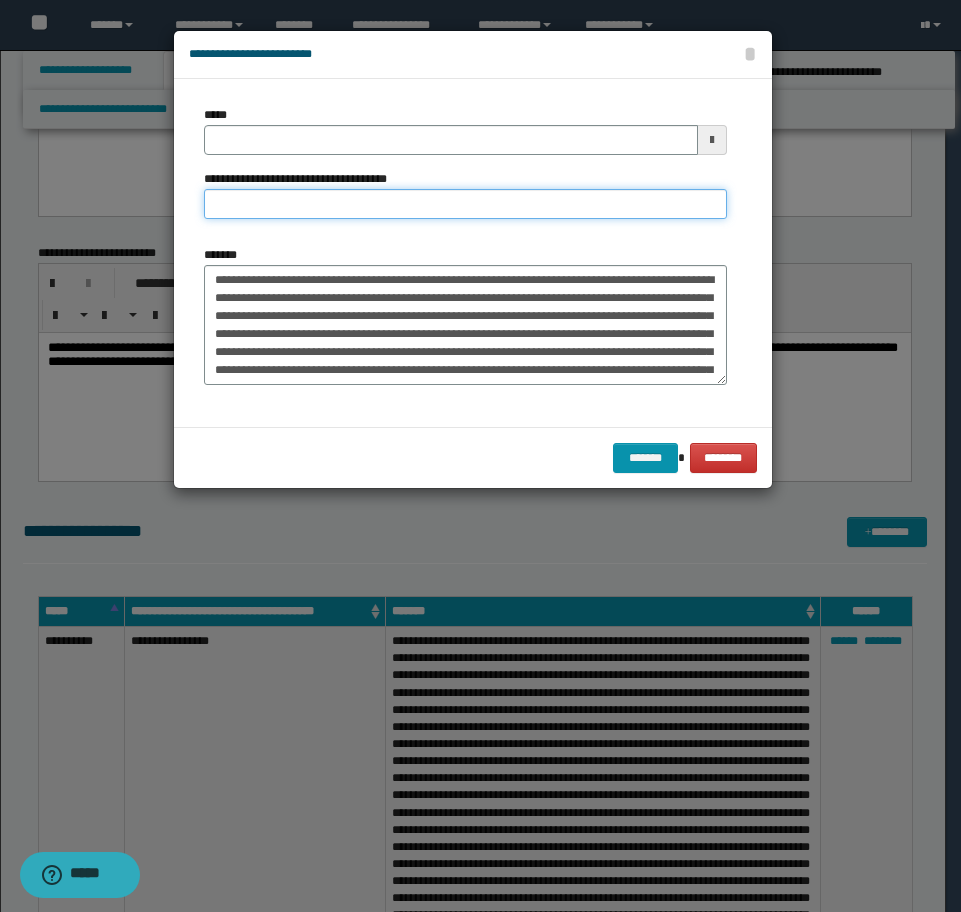click on "**********" at bounding box center (465, 204) 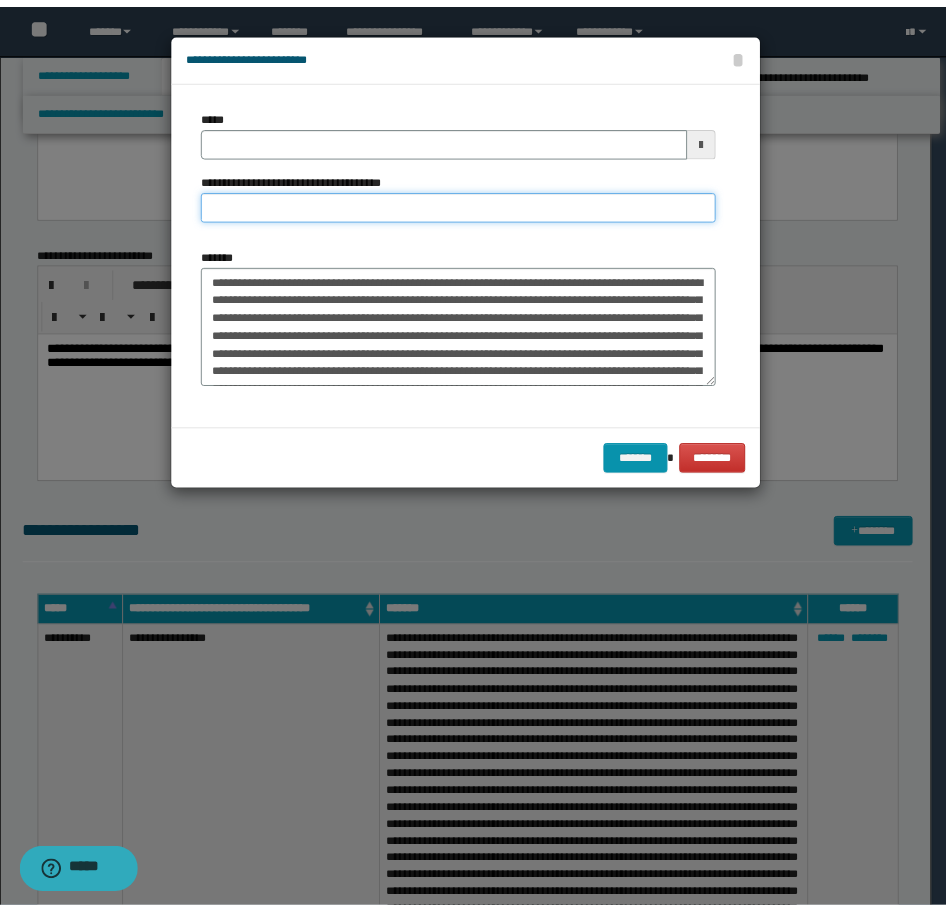 scroll, scrollTop: 198, scrollLeft: 0, axis: vertical 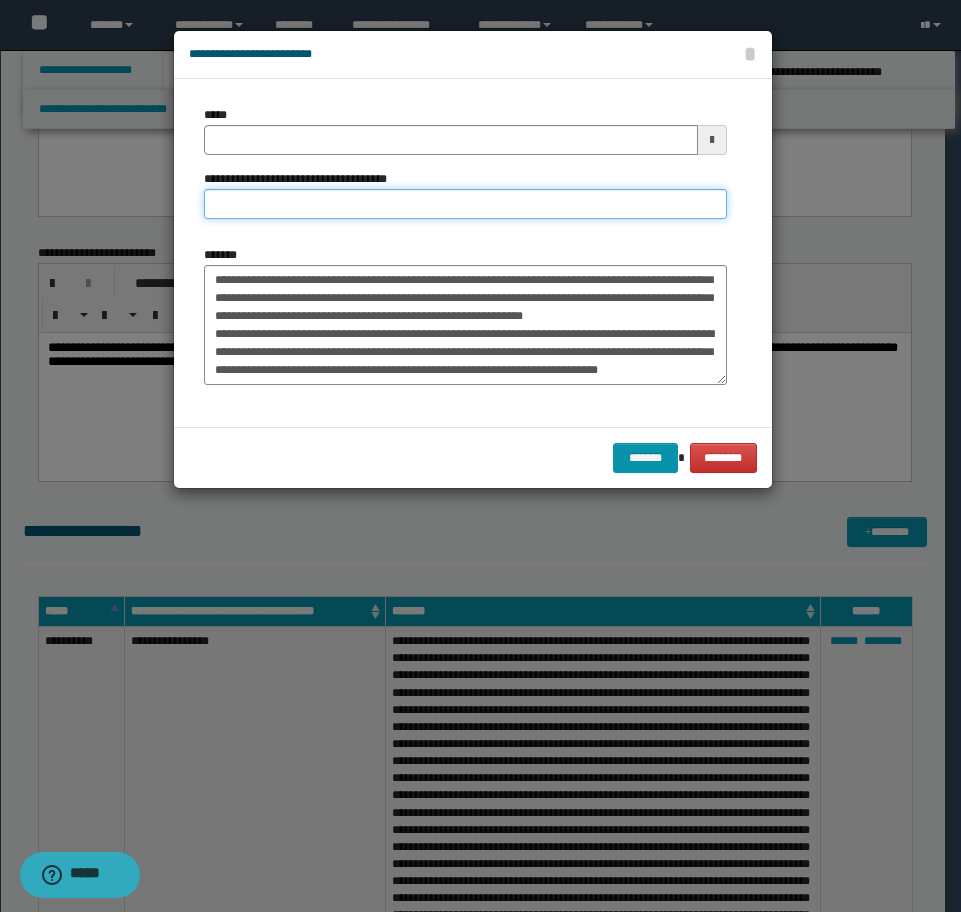 click on "**********" at bounding box center [465, 204] 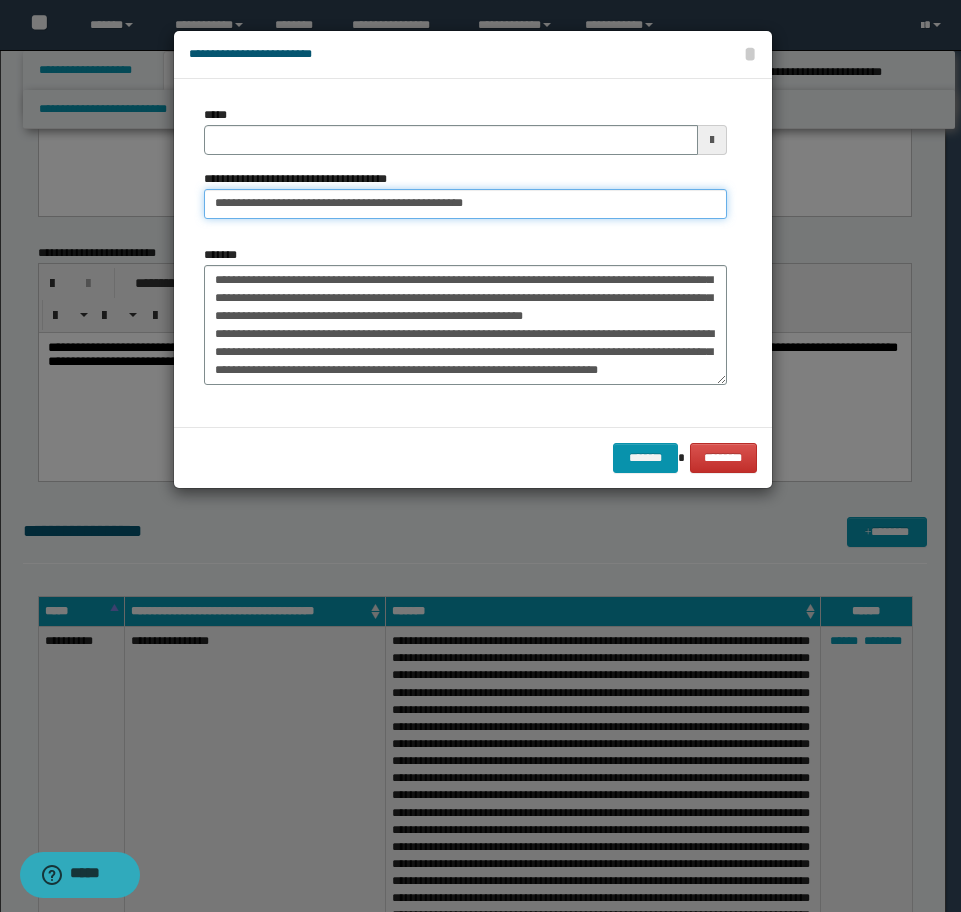 drag, startPoint x: 490, startPoint y: 210, endPoint x: 306, endPoint y: 207, distance: 184.02446 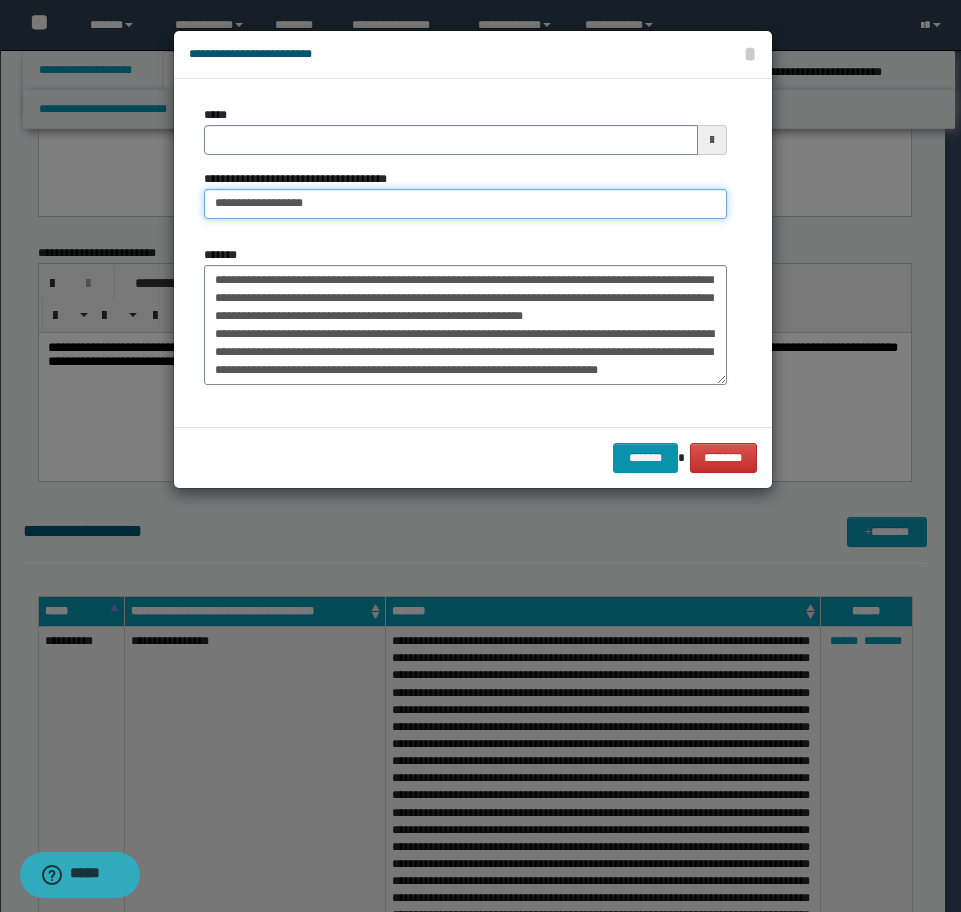type on "**********" 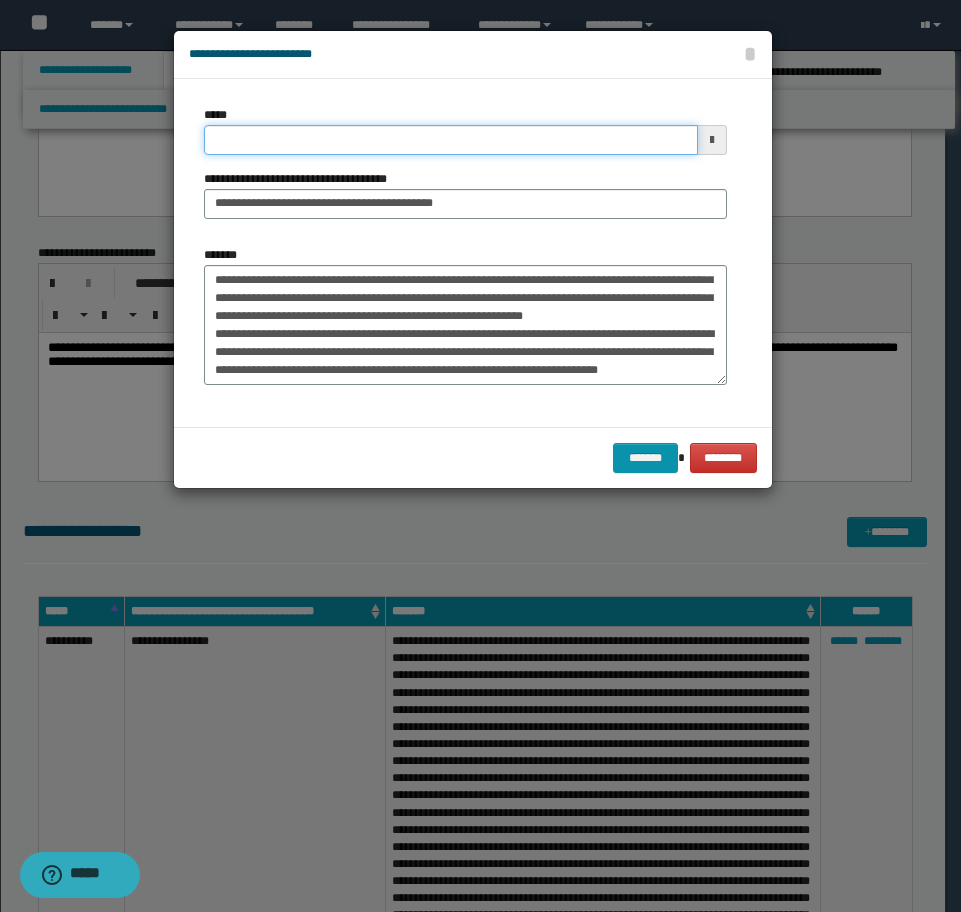 click on "*****" at bounding box center (451, 140) 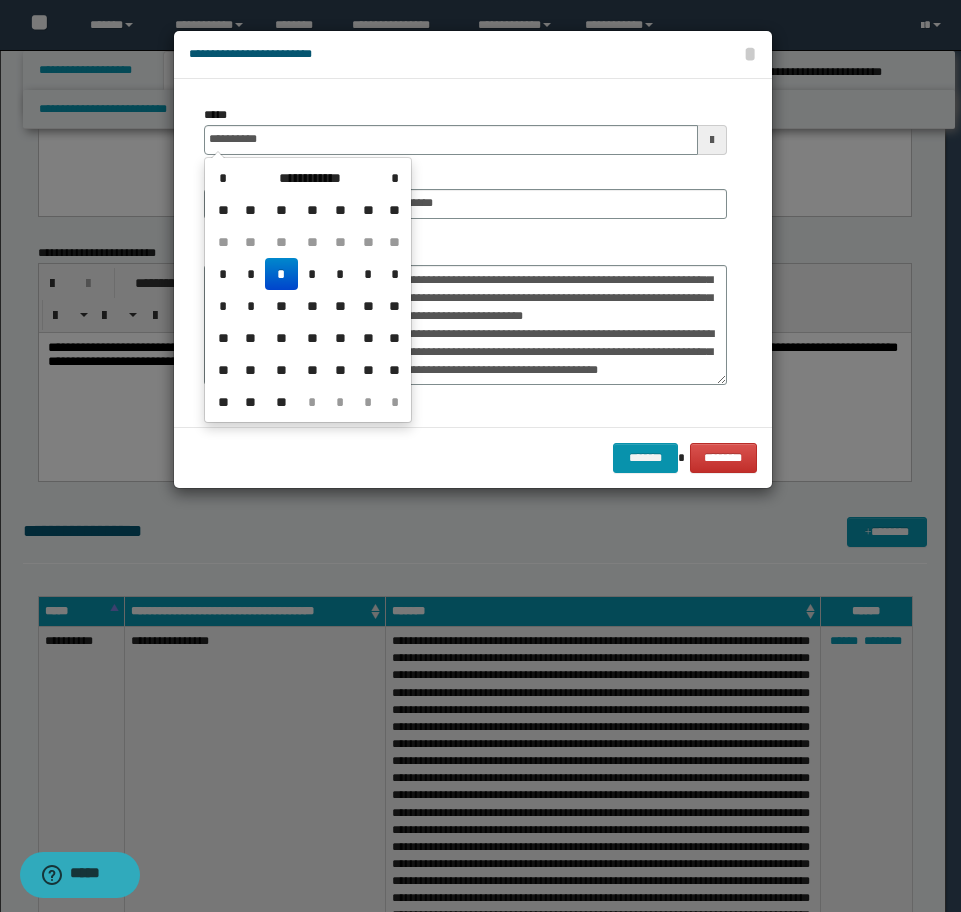 click on "*" at bounding box center [281, 274] 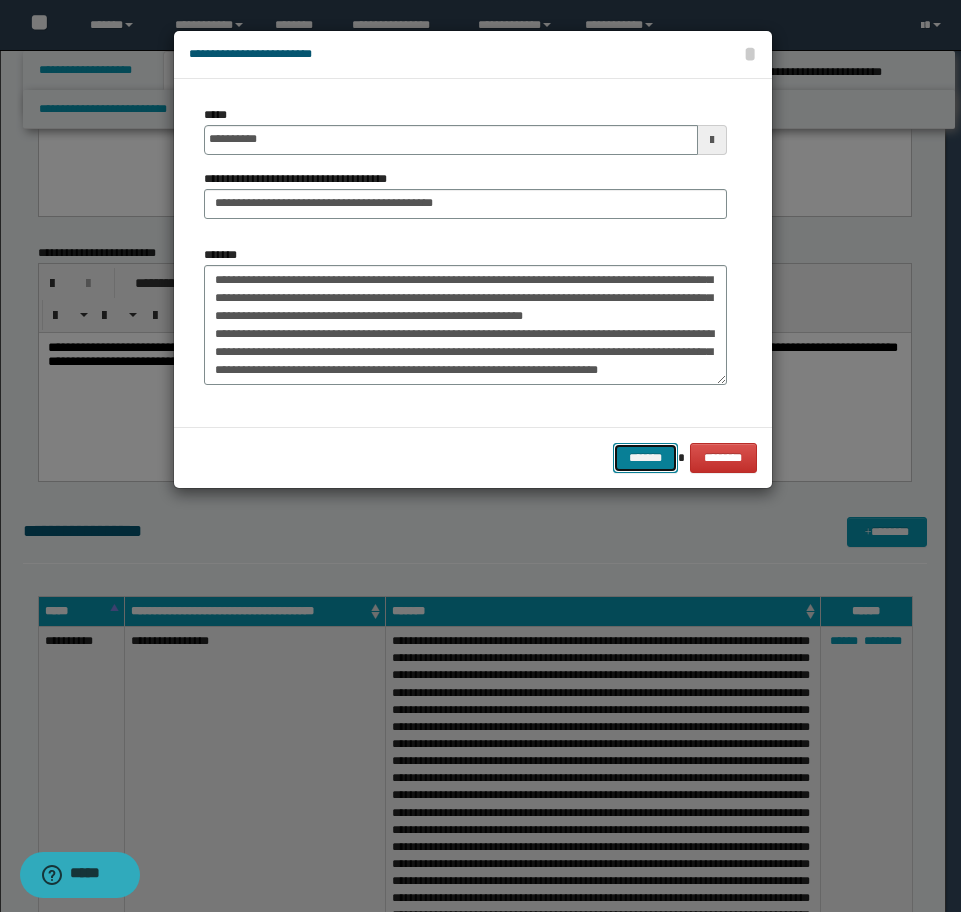 click on "*******" at bounding box center (645, 458) 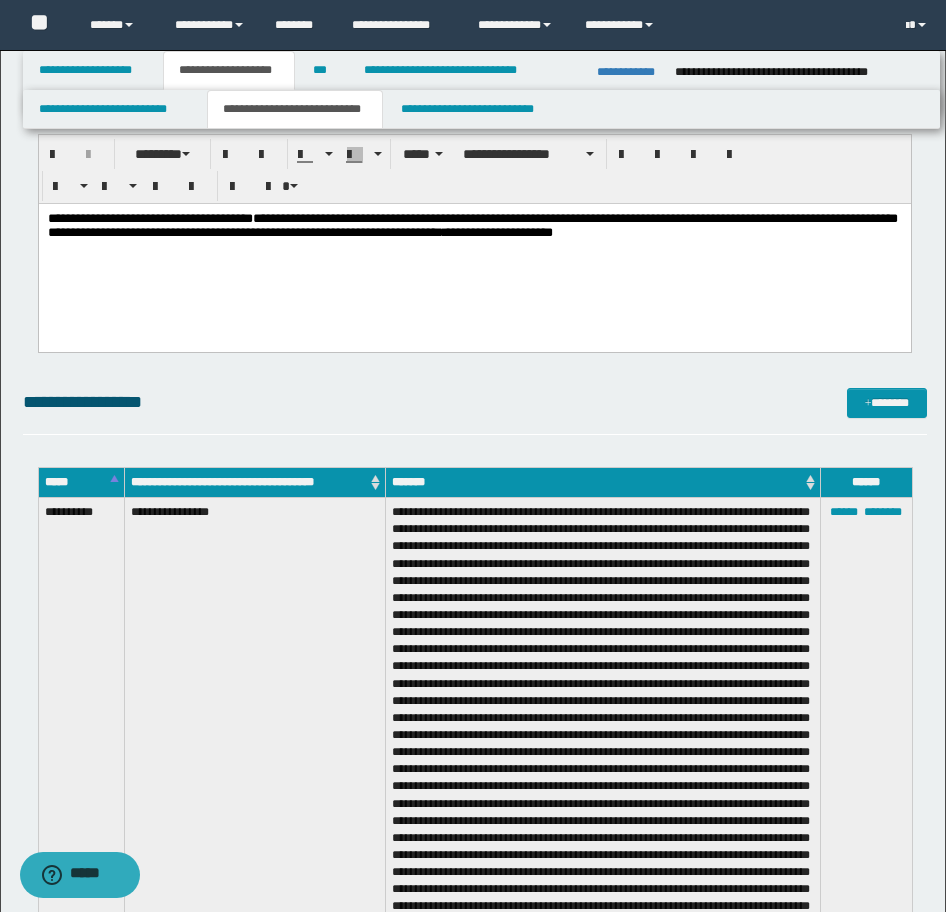 scroll, scrollTop: 2731, scrollLeft: 0, axis: vertical 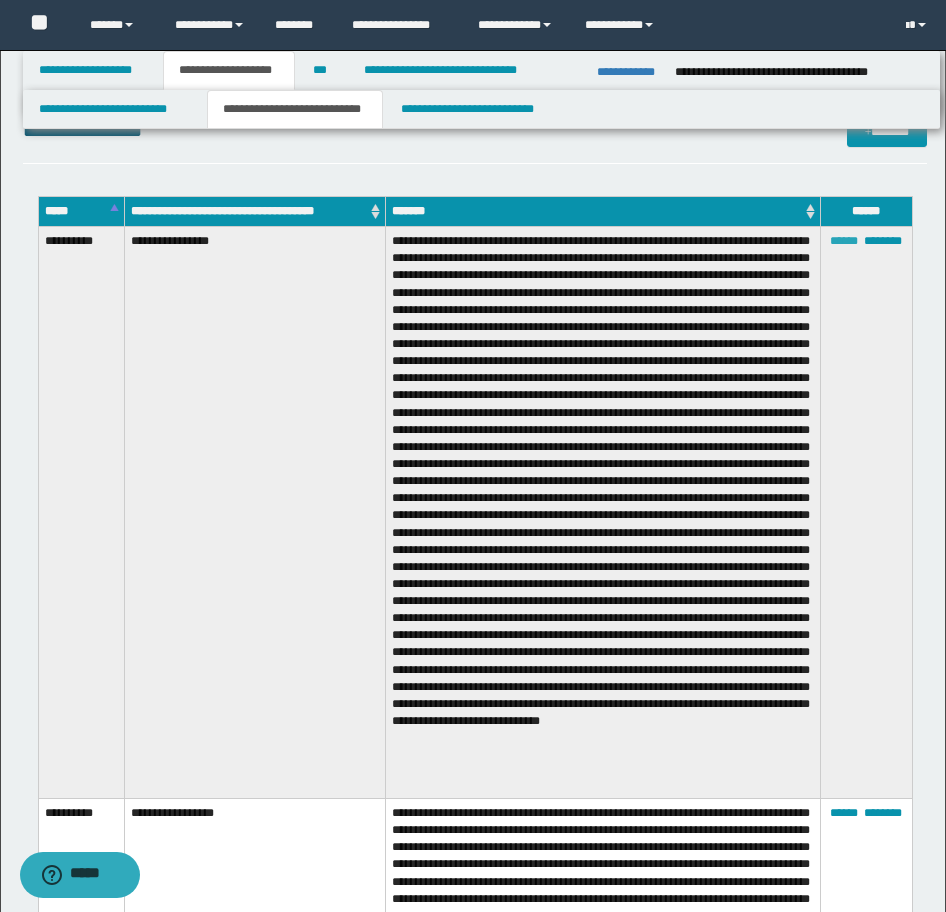 click on "******" at bounding box center [844, 241] 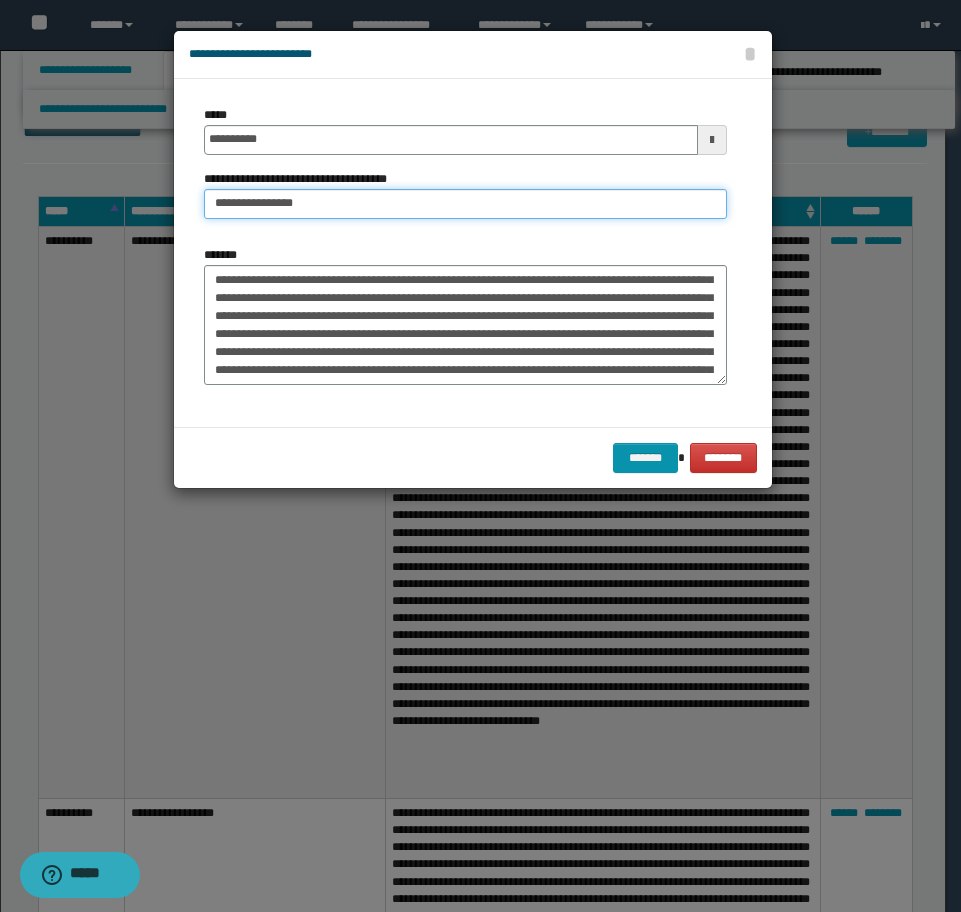 click on "**********" at bounding box center (465, 204) 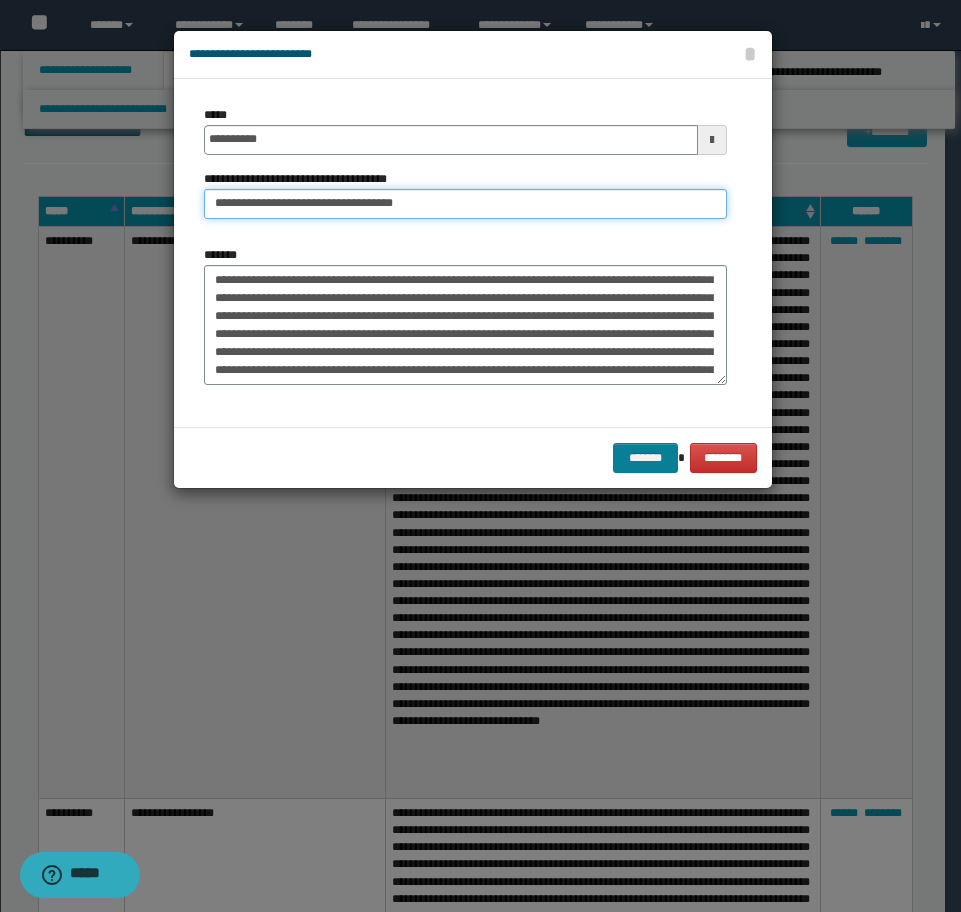 type on "**********" 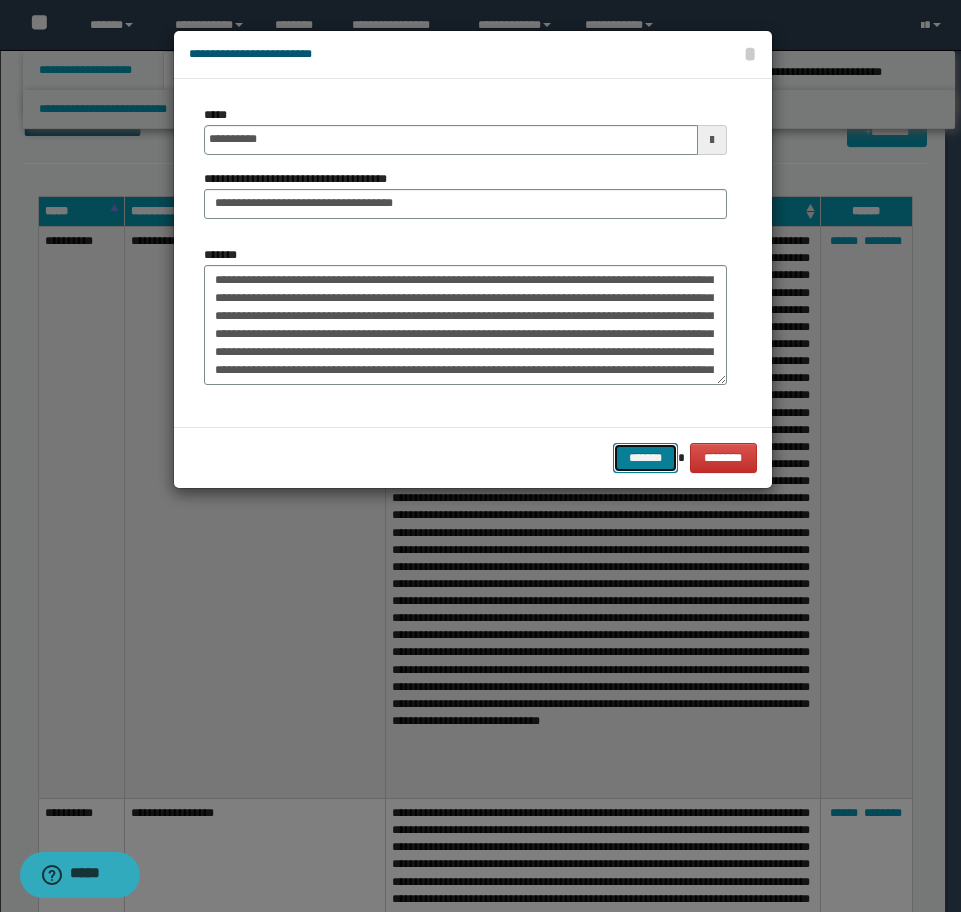 click on "*******" at bounding box center (645, 458) 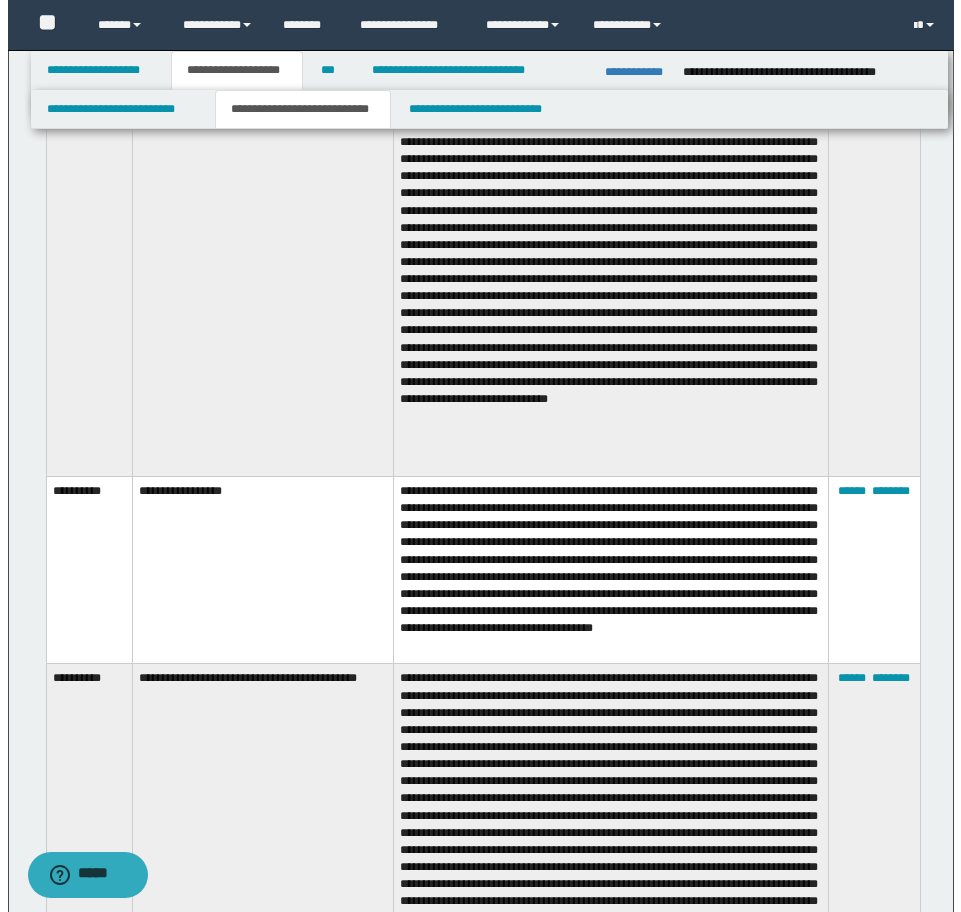 scroll, scrollTop: 3131, scrollLeft: 0, axis: vertical 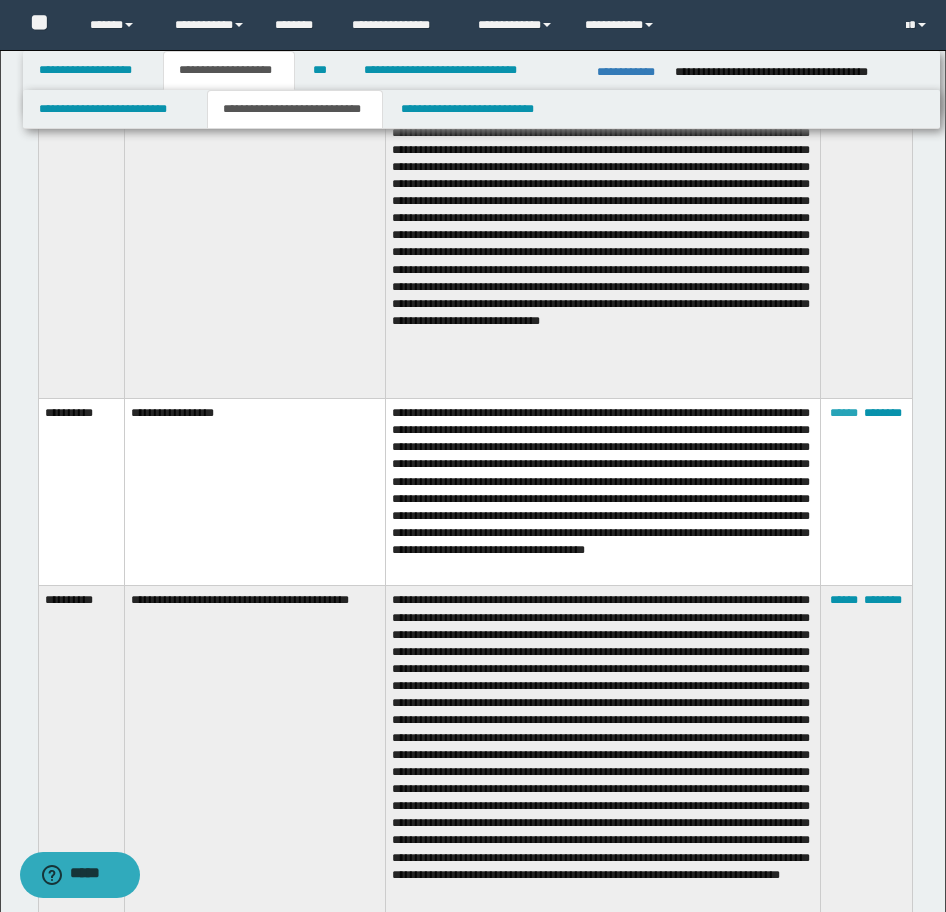 click on "******" at bounding box center (844, 413) 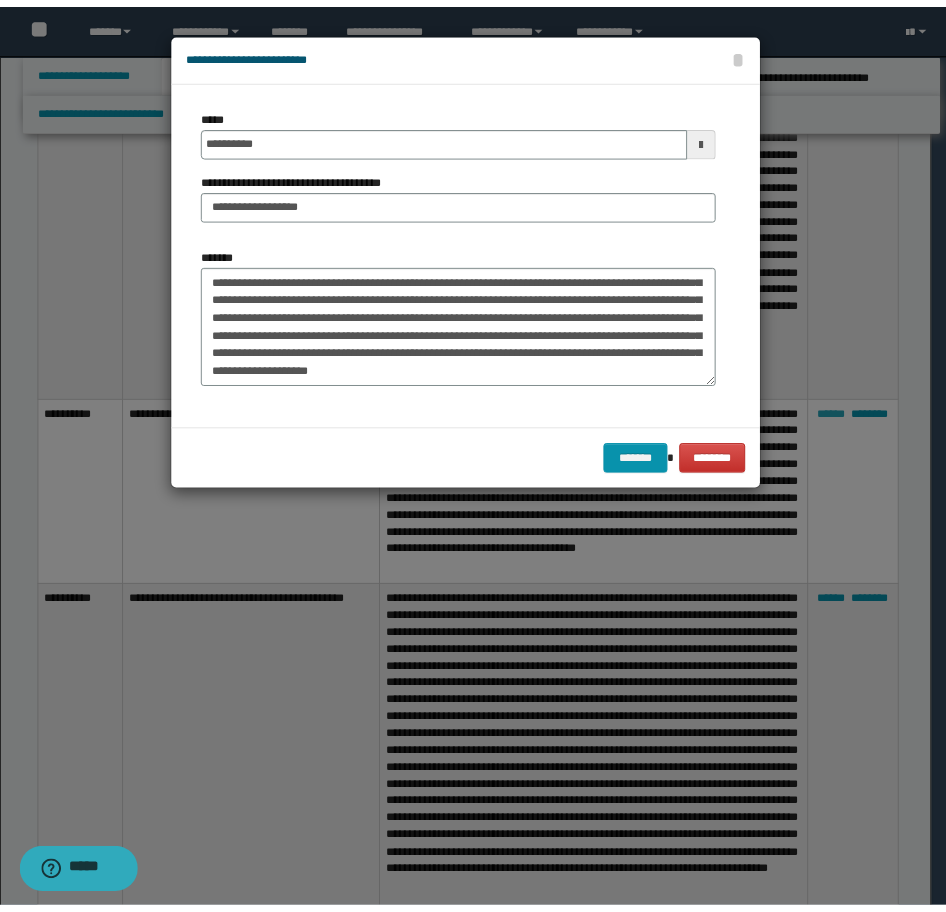 scroll, scrollTop: 54, scrollLeft: 0, axis: vertical 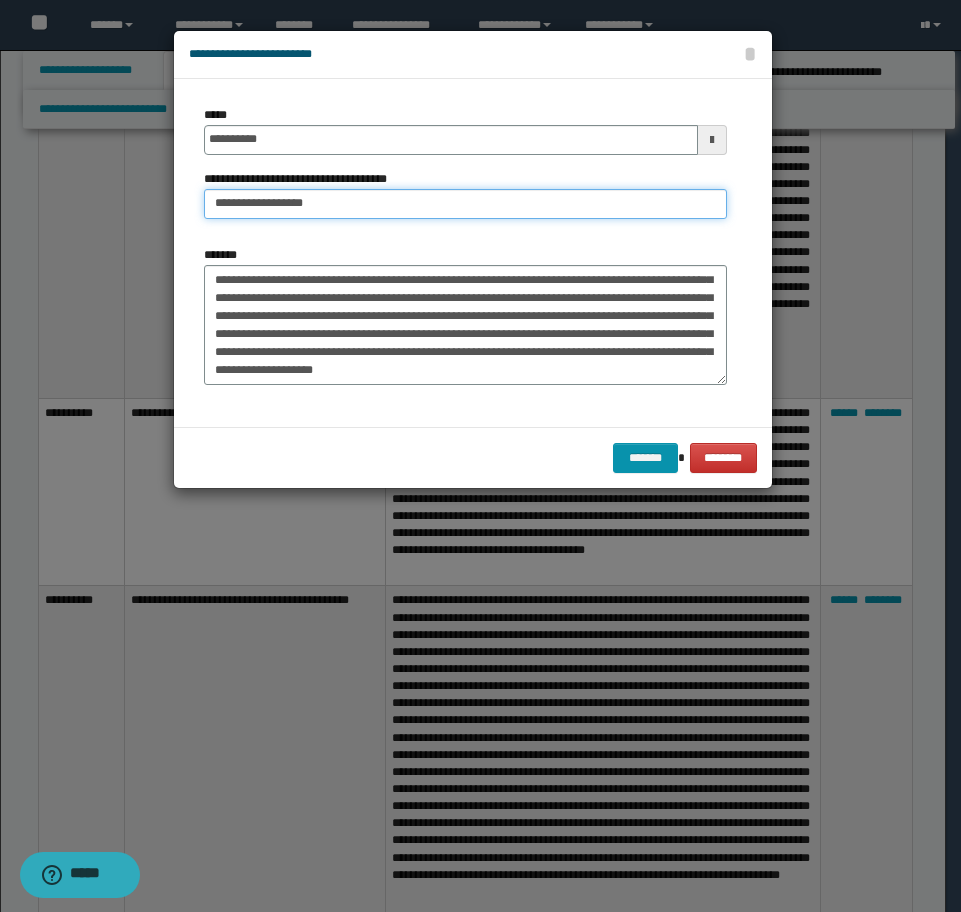 click on "**********" at bounding box center [465, 204] 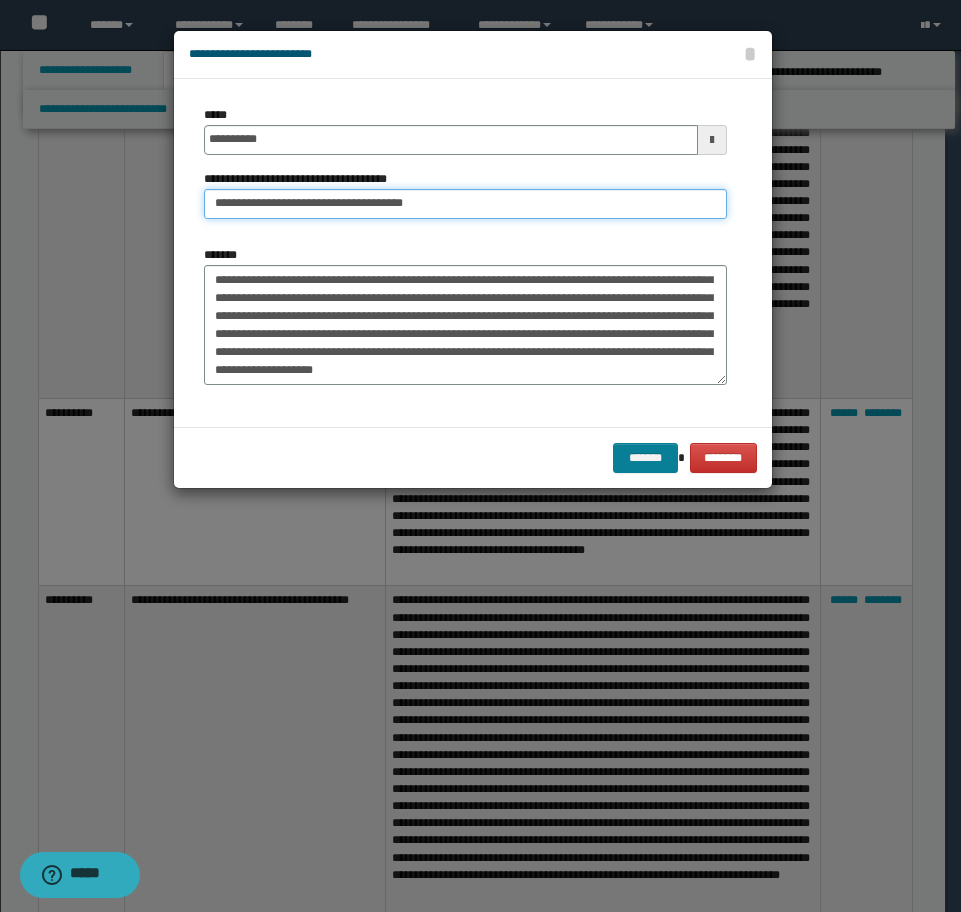 type on "**********" 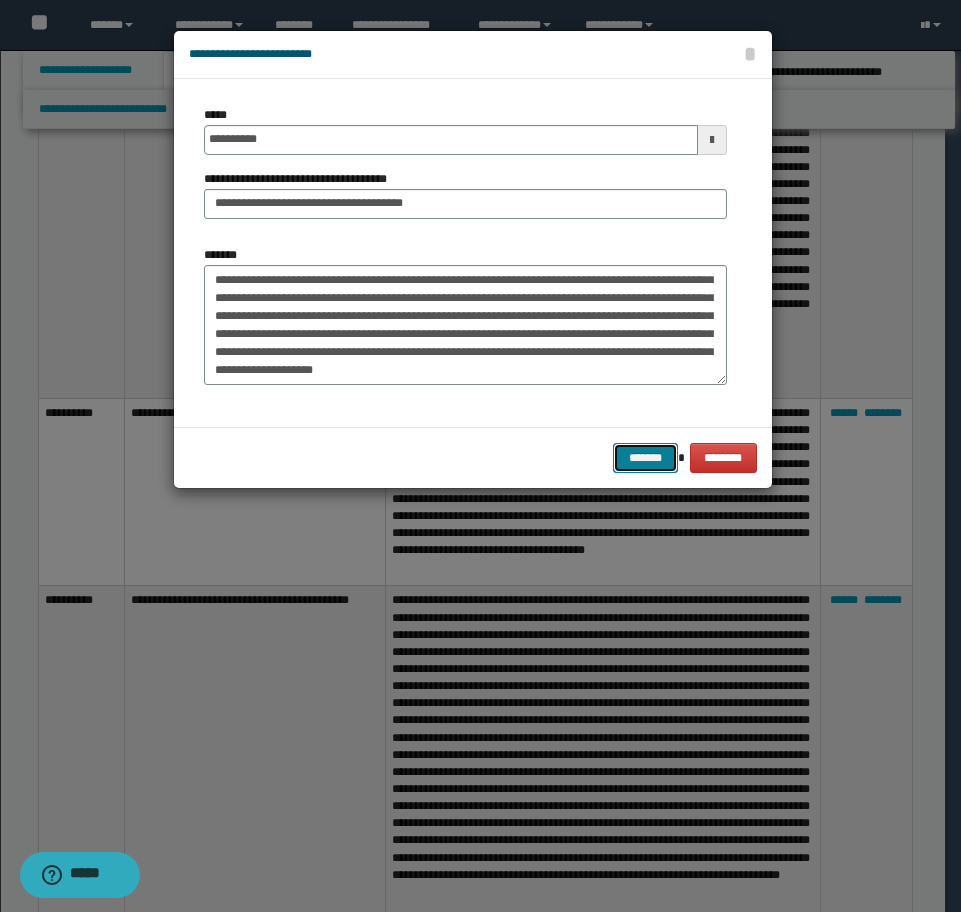 click on "*******" at bounding box center [645, 458] 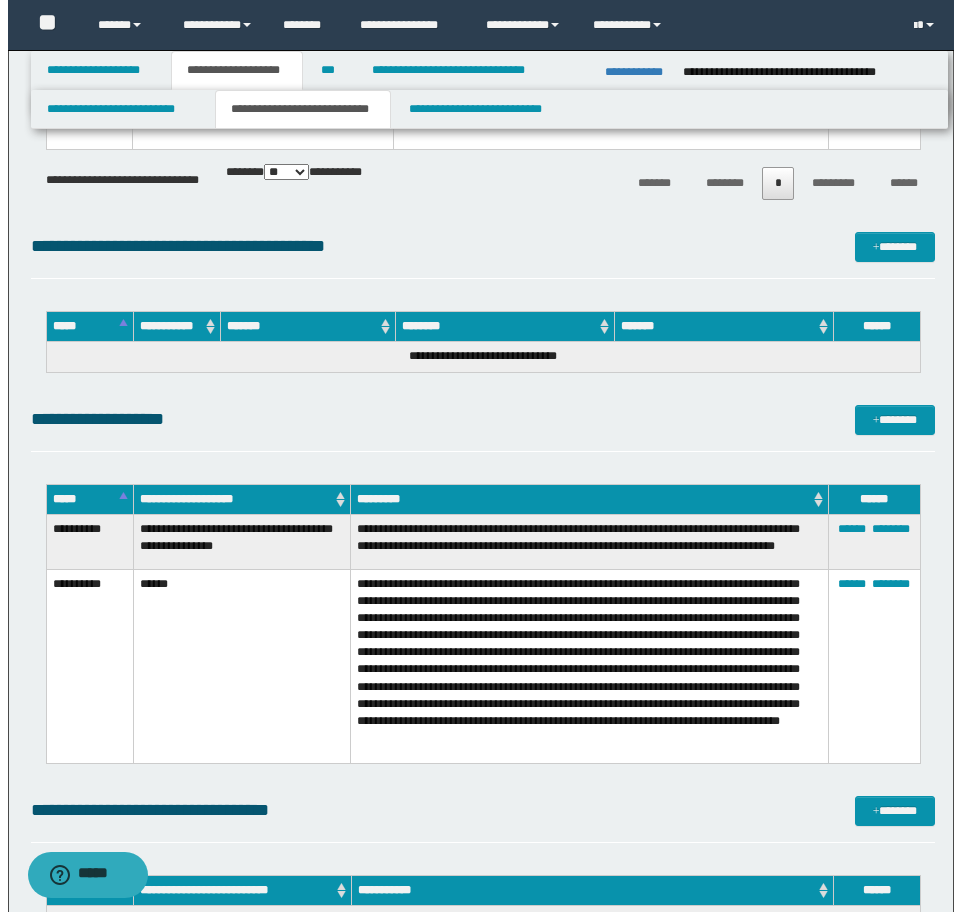 scroll, scrollTop: 4031, scrollLeft: 0, axis: vertical 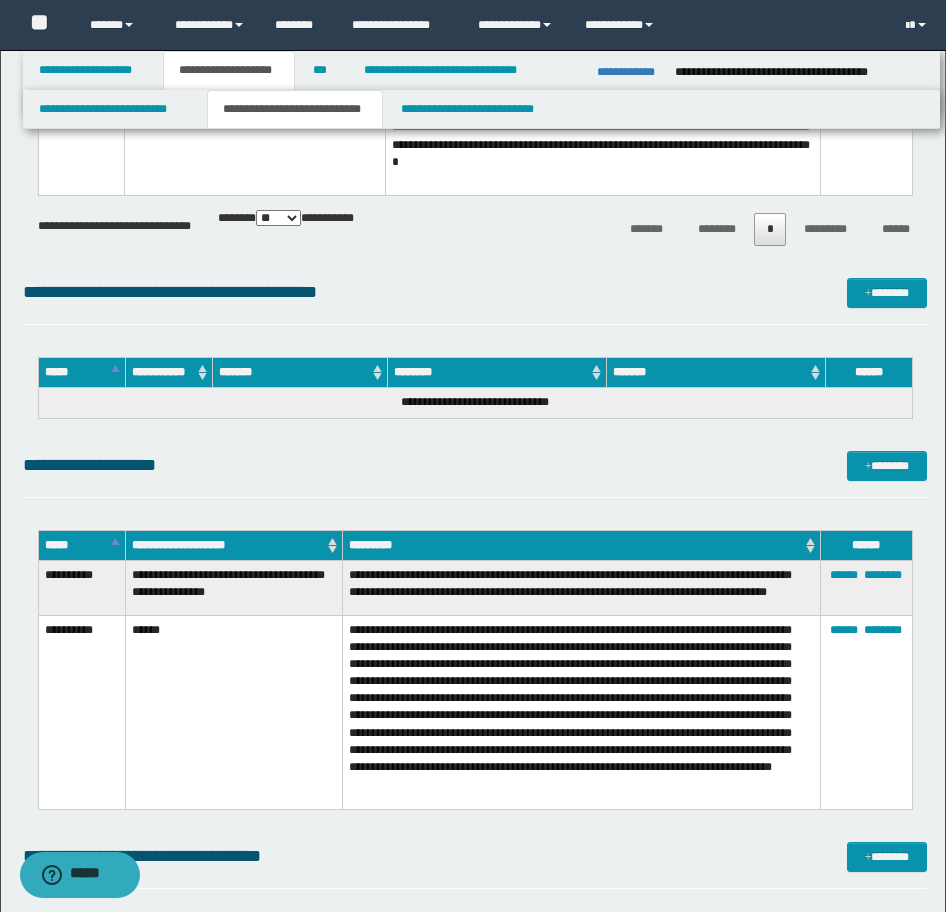 click on "**********" at bounding box center (475, 474) 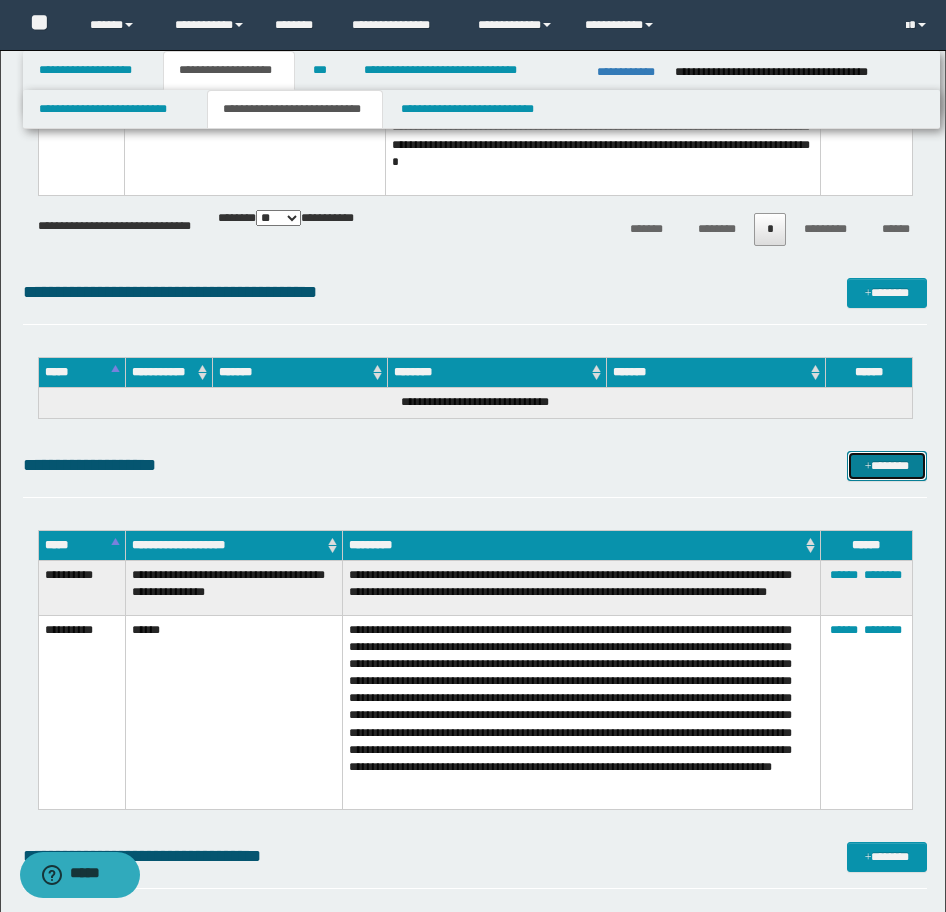 click on "*******" at bounding box center (887, 466) 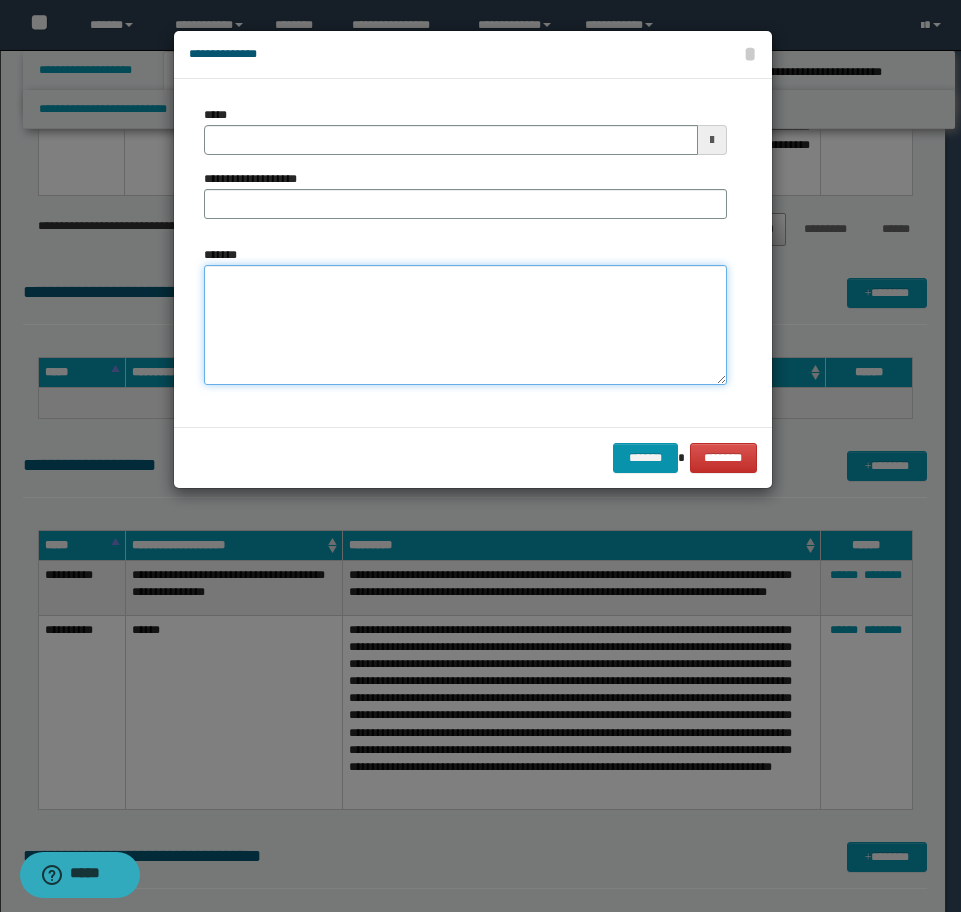 click on "*******" at bounding box center [465, 325] 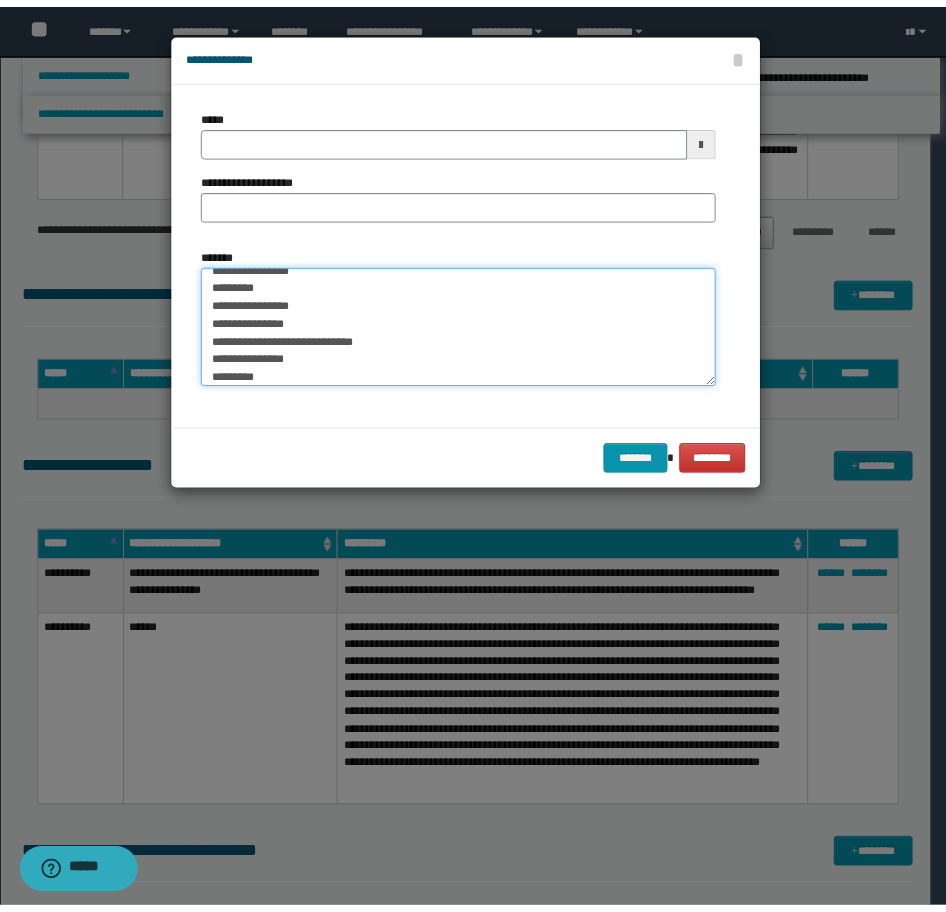 scroll, scrollTop: 0, scrollLeft: 0, axis: both 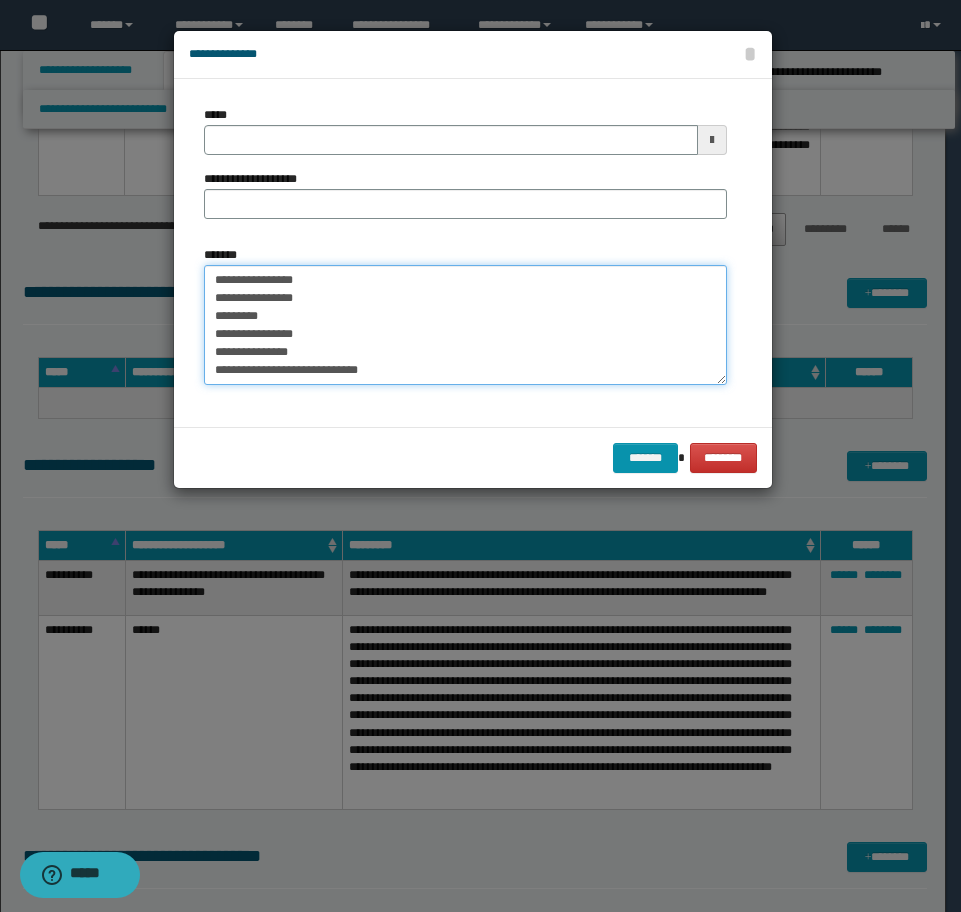 click on "**********" at bounding box center (465, 325) 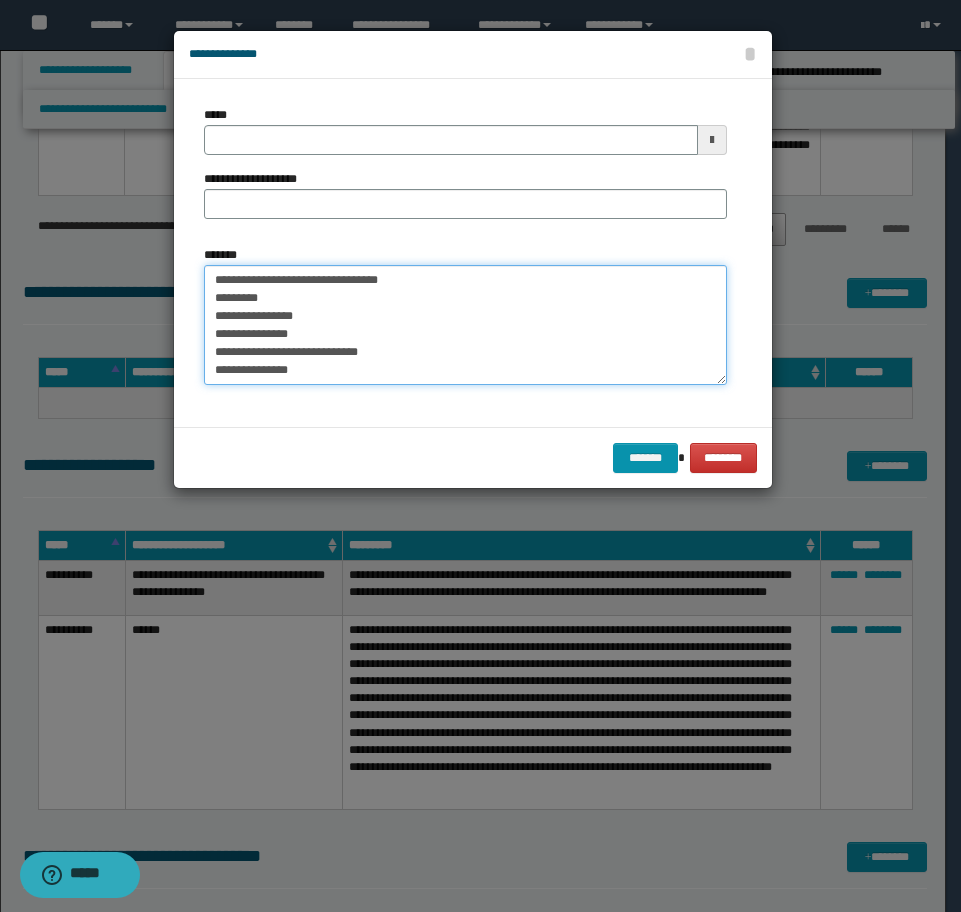 click on "**********" at bounding box center (465, 325) 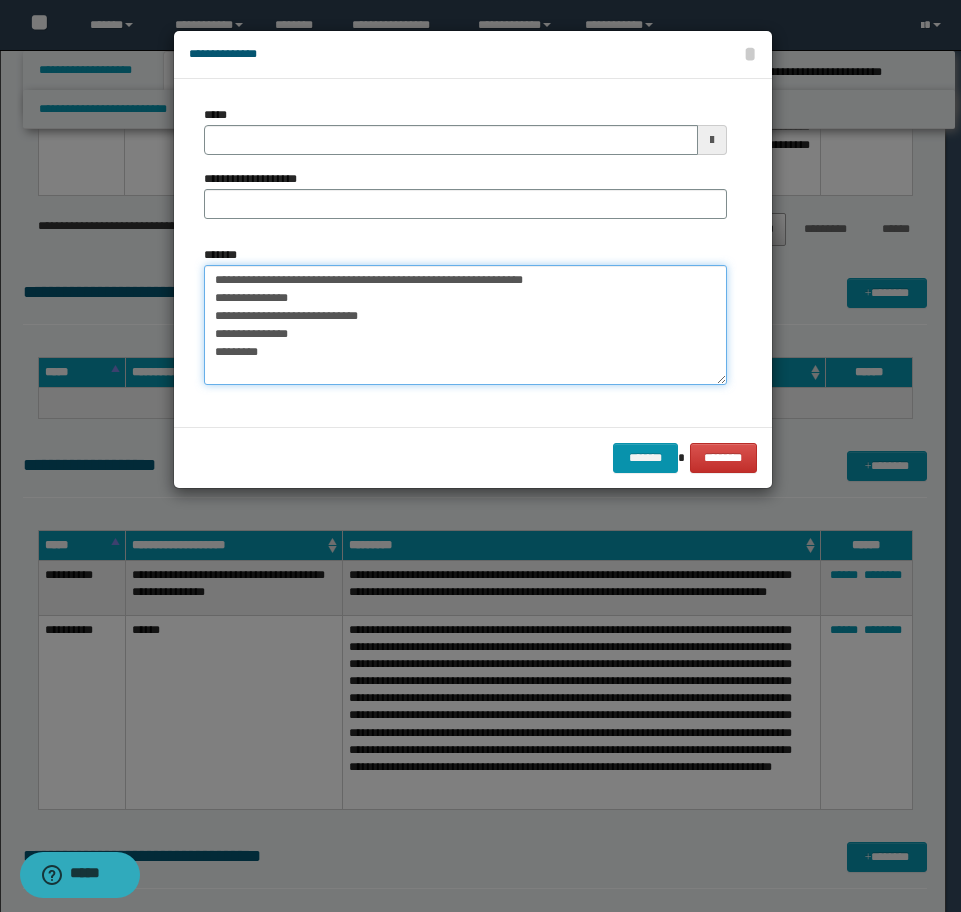click on "**********" at bounding box center [465, 325] 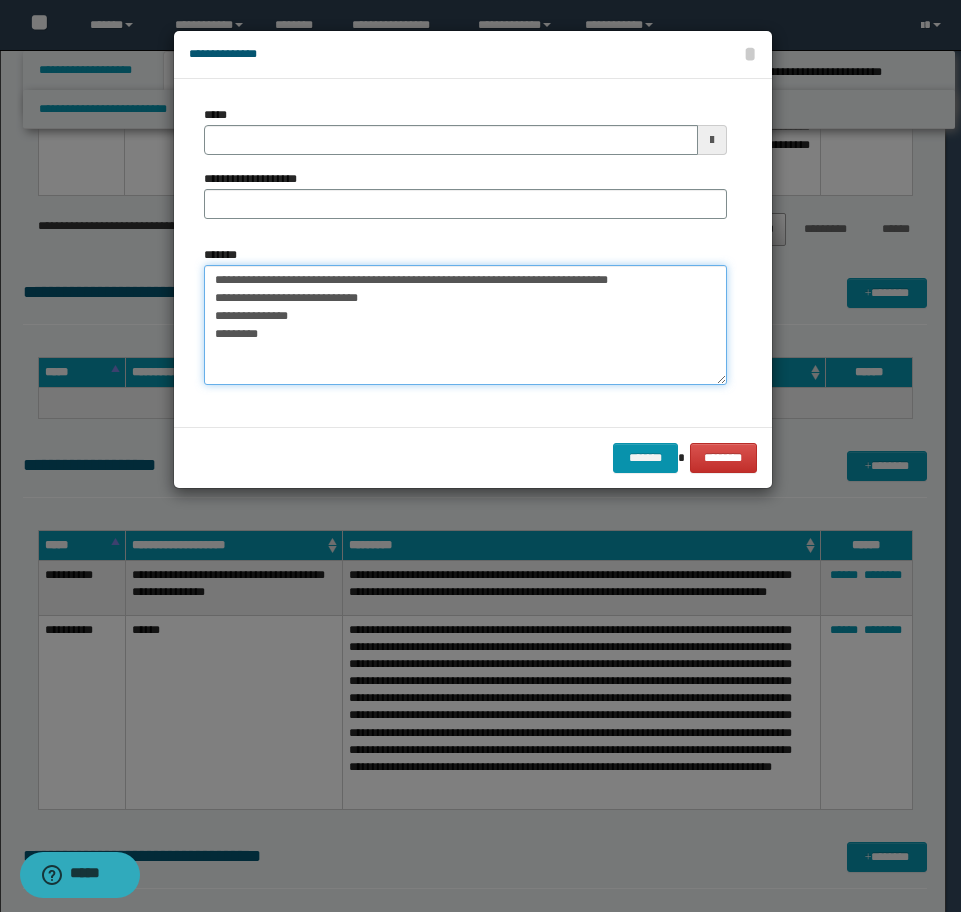click on "**********" at bounding box center (465, 325) 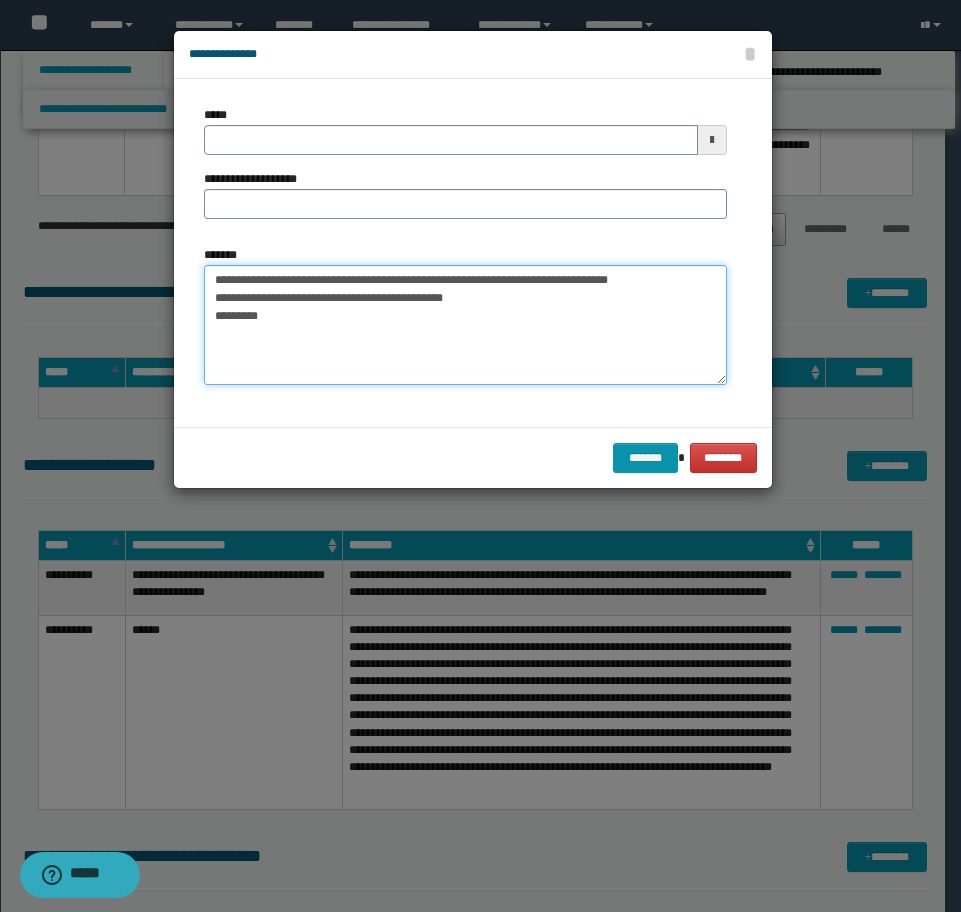 click on "**********" at bounding box center (465, 325) 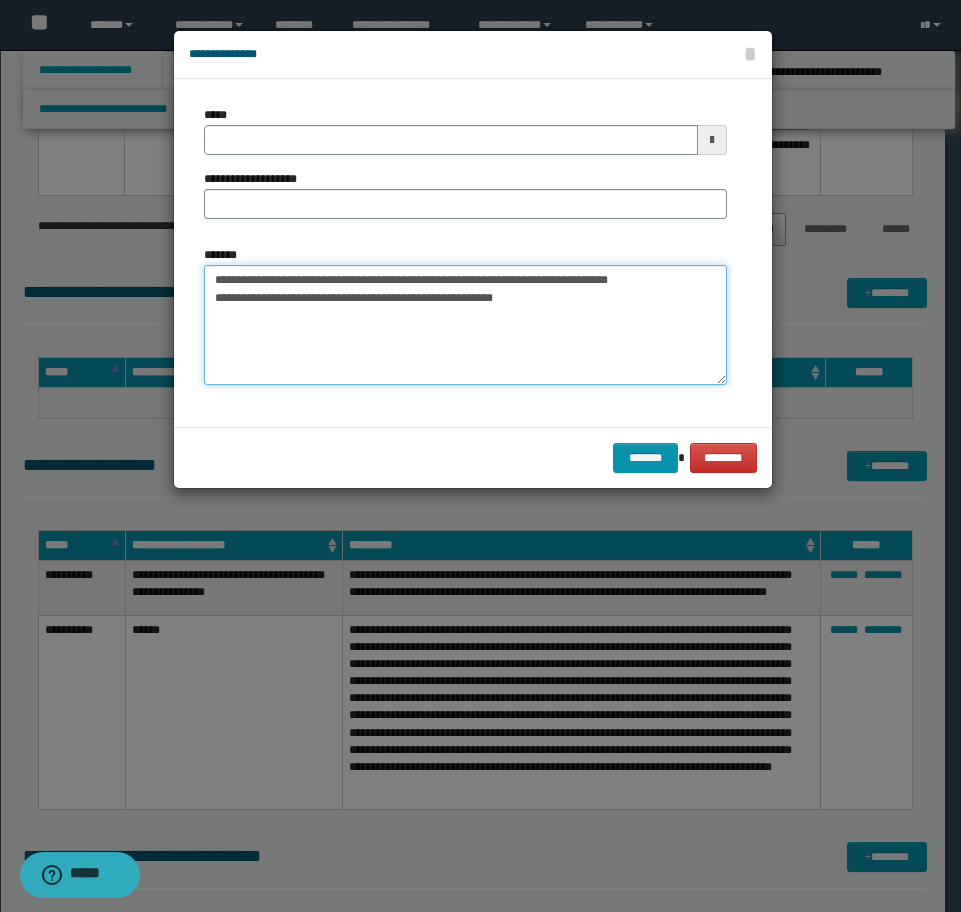 type on "**********" 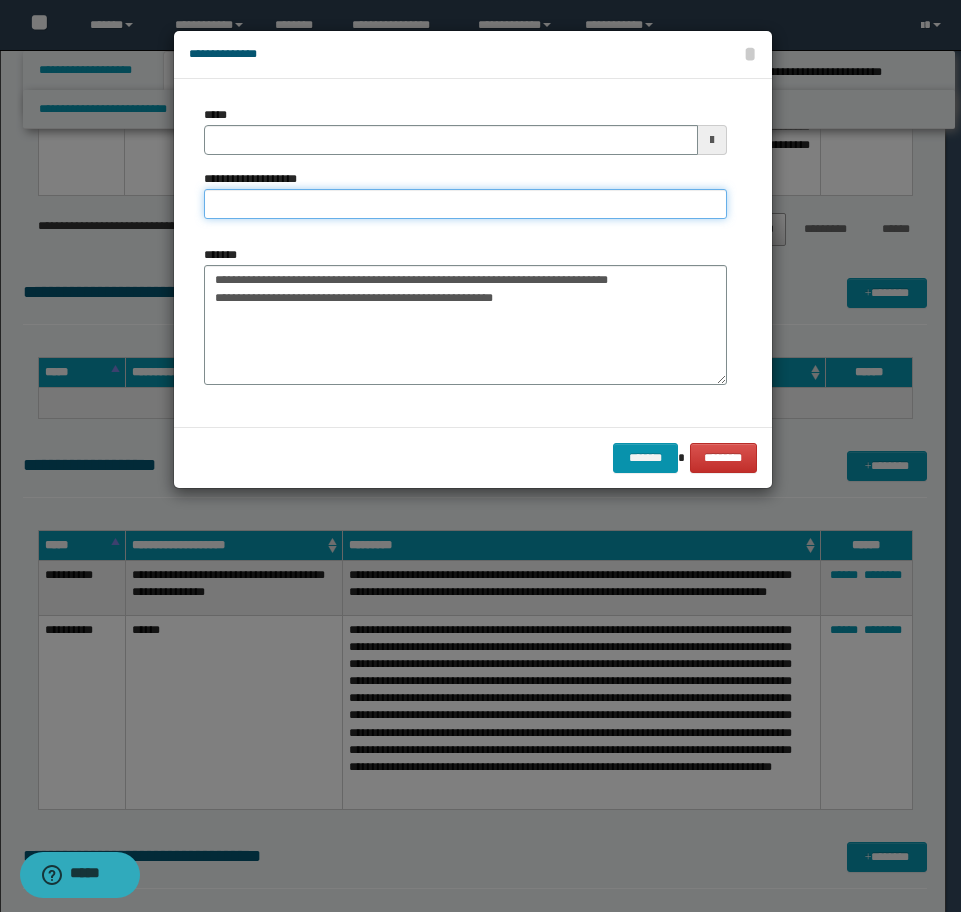 click on "**********" at bounding box center (465, 204) 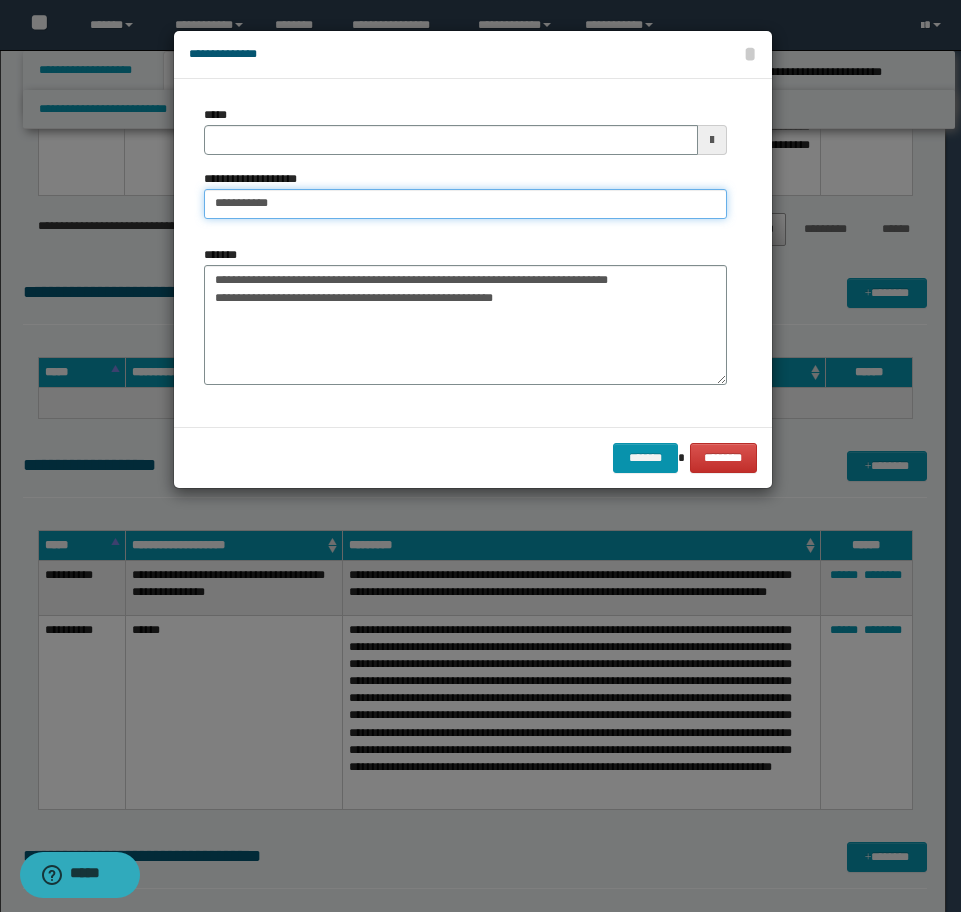 type on "**********" 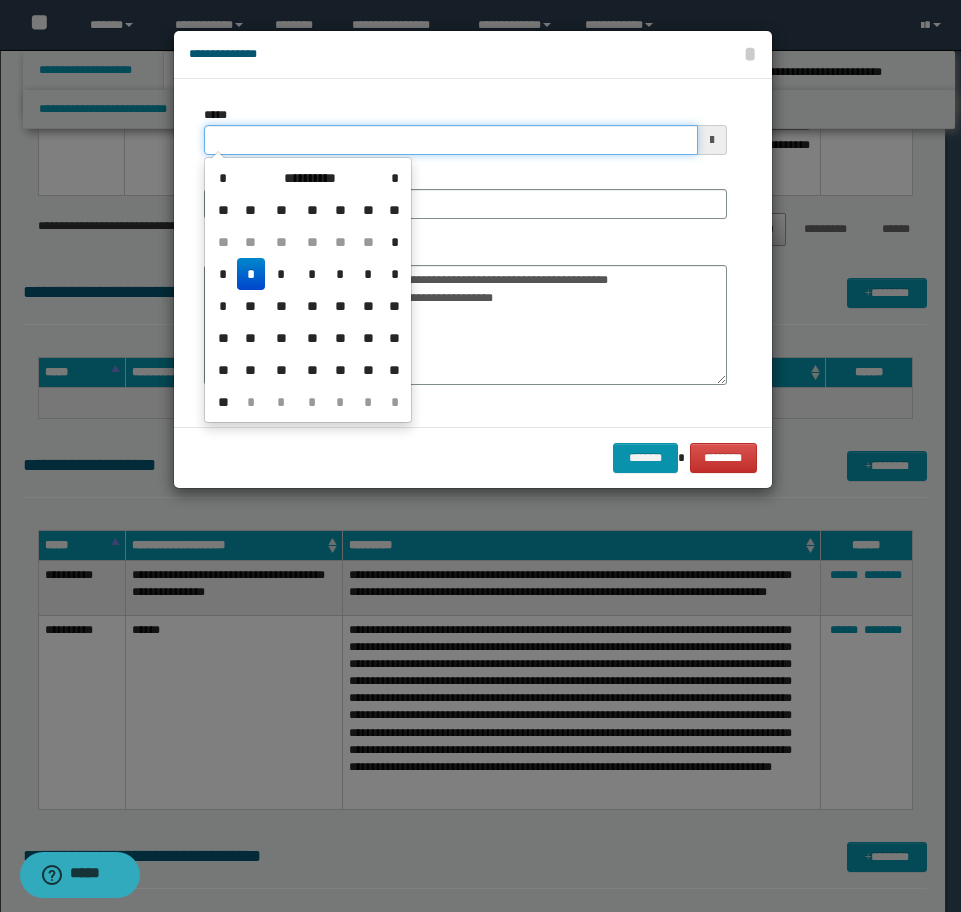 drag, startPoint x: 374, startPoint y: 133, endPoint x: 16, endPoint y: 136, distance: 358.01257 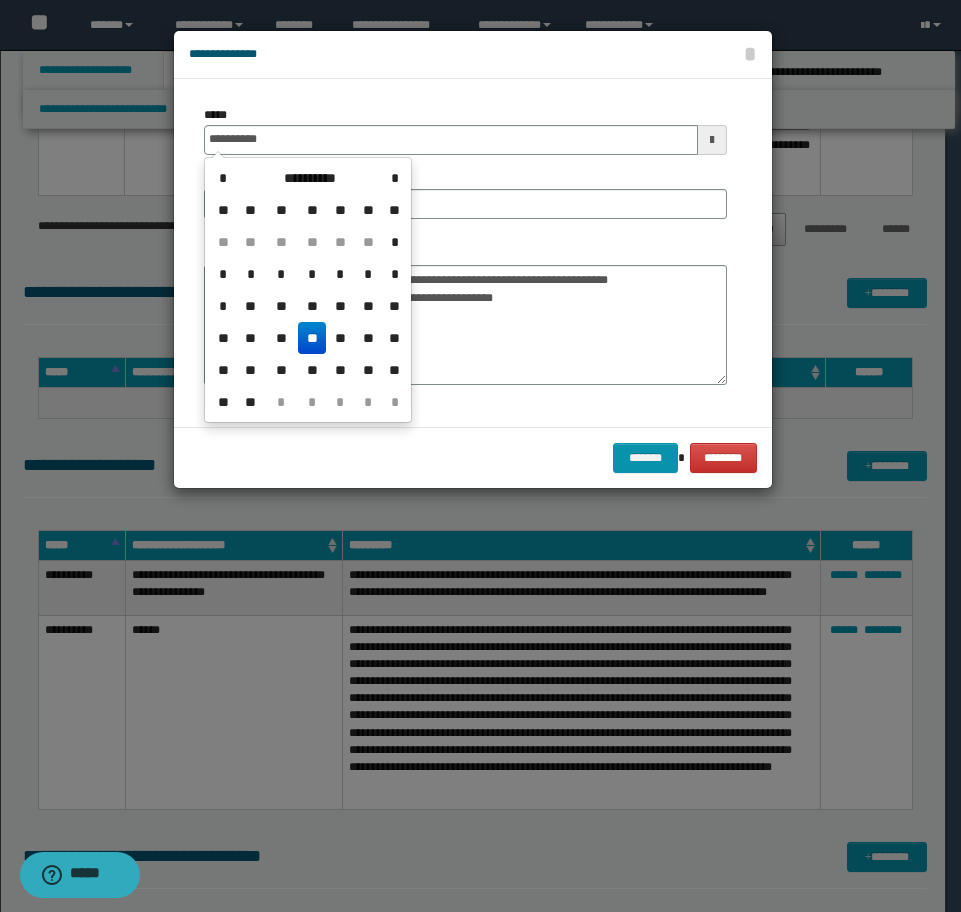 click on "**" at bounding box center (312, 338) 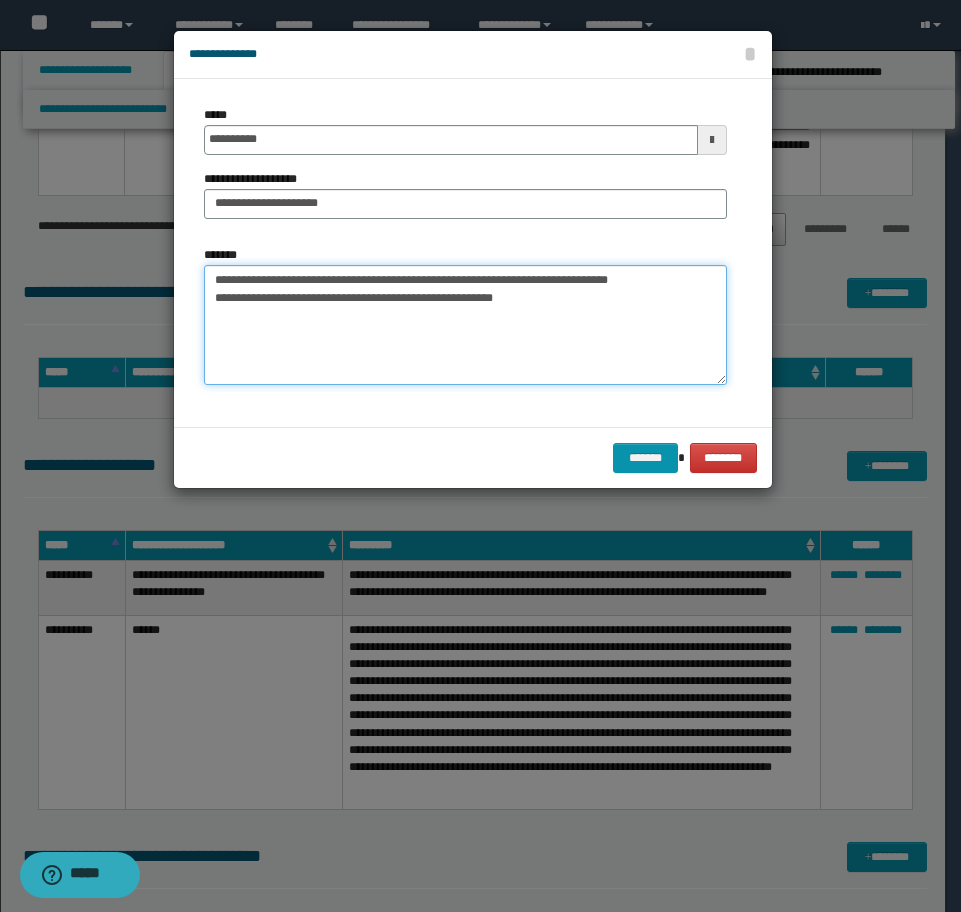 type on "**********" 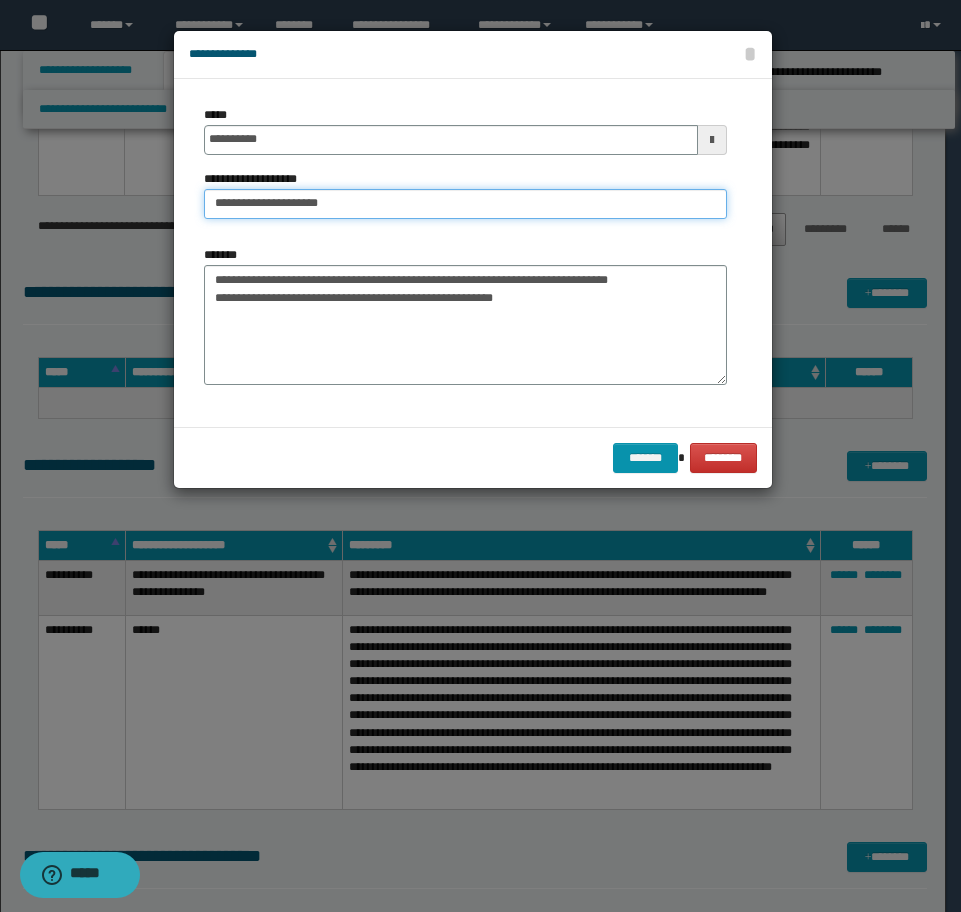 click on "**********" at bounding box center [465, 204] 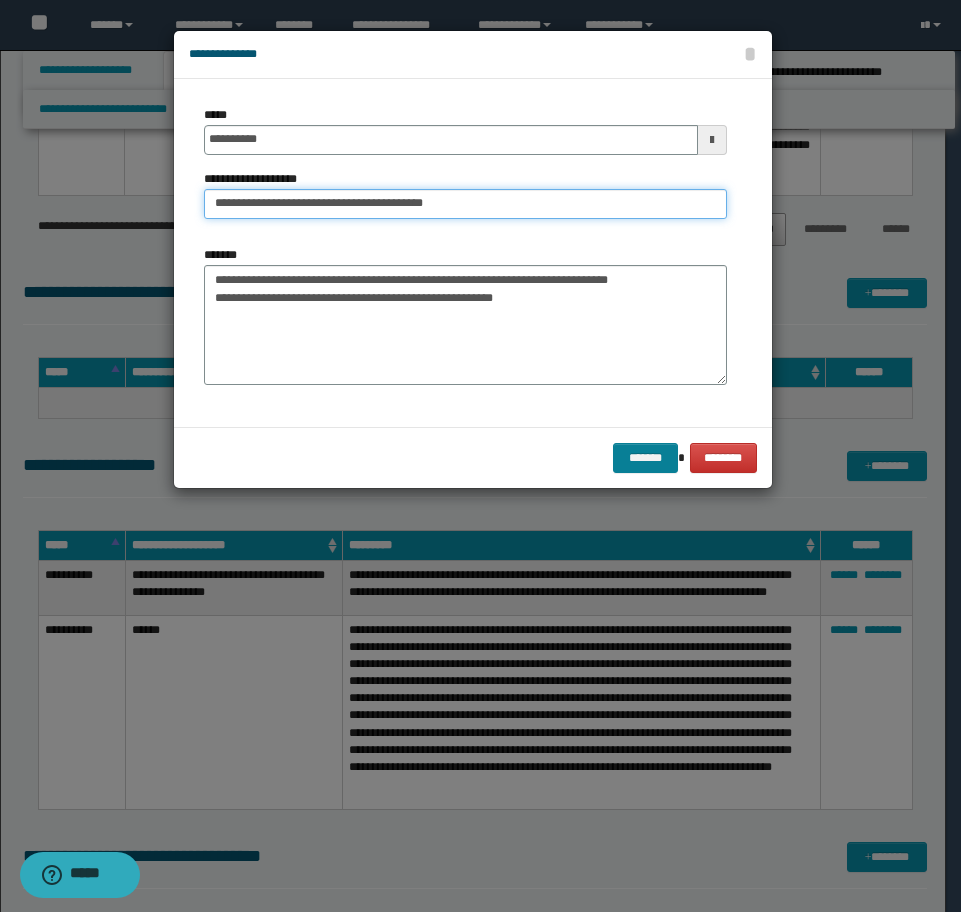type on "**********" 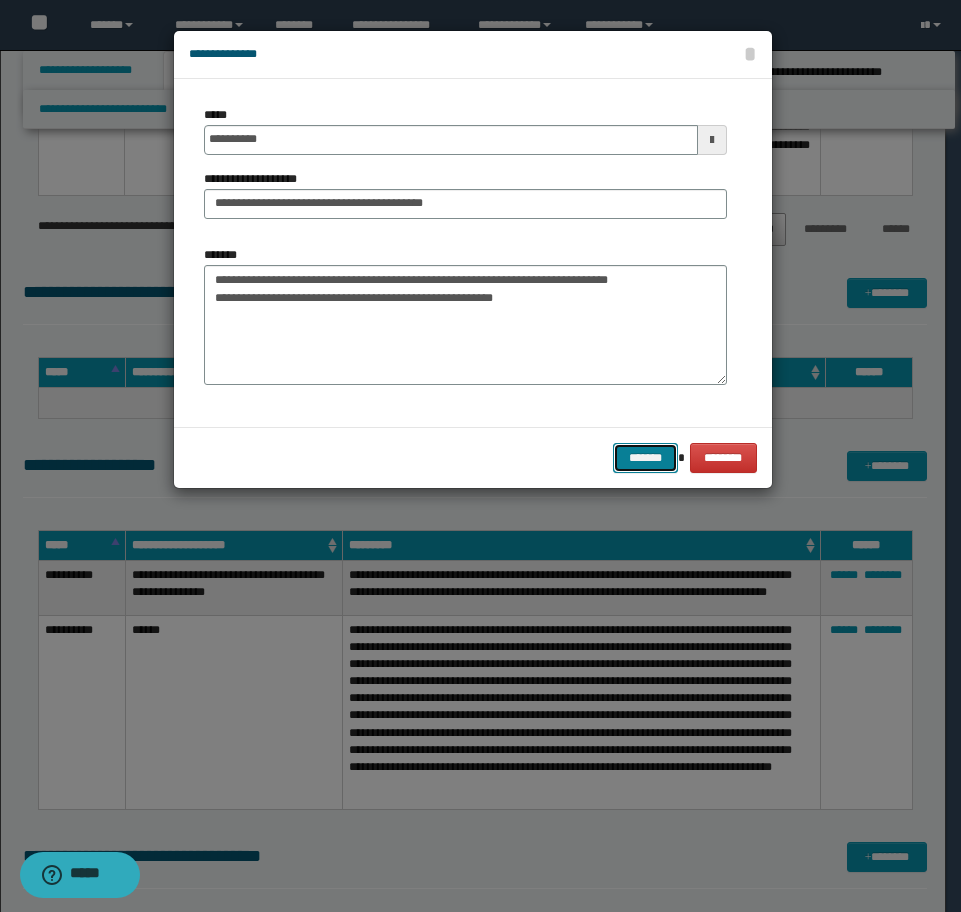 click on "*******" at bounding box center [645, 458] 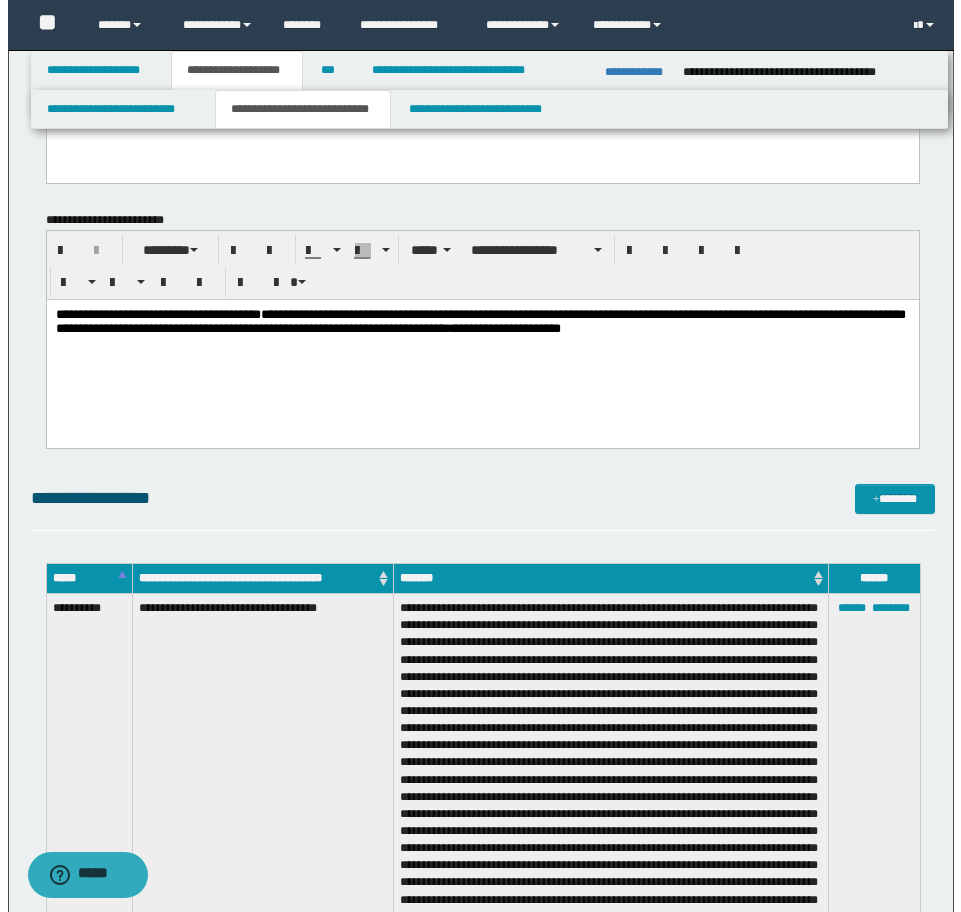 scroll, scrollTop: 2431, scrollLeft: 0, axis: vertical 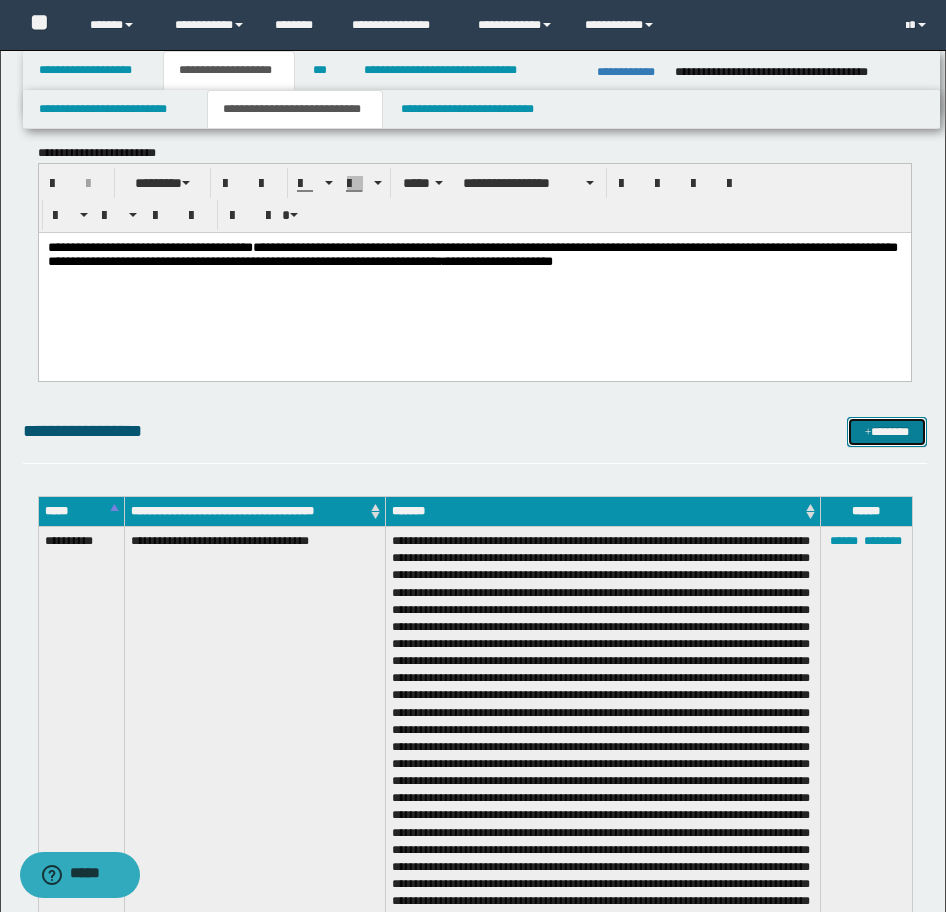 click on "*******" at bounding box center [887, 432] 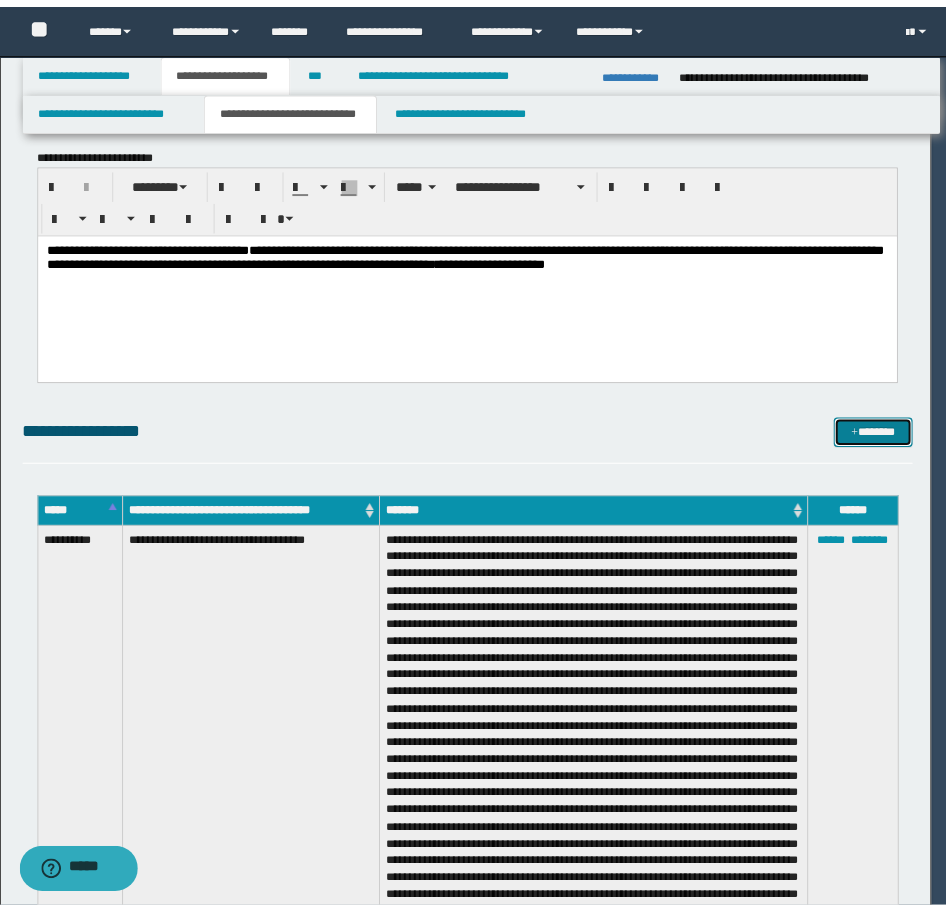 scroll, scrollTop: 0, scrollLeft: 0, axis: both 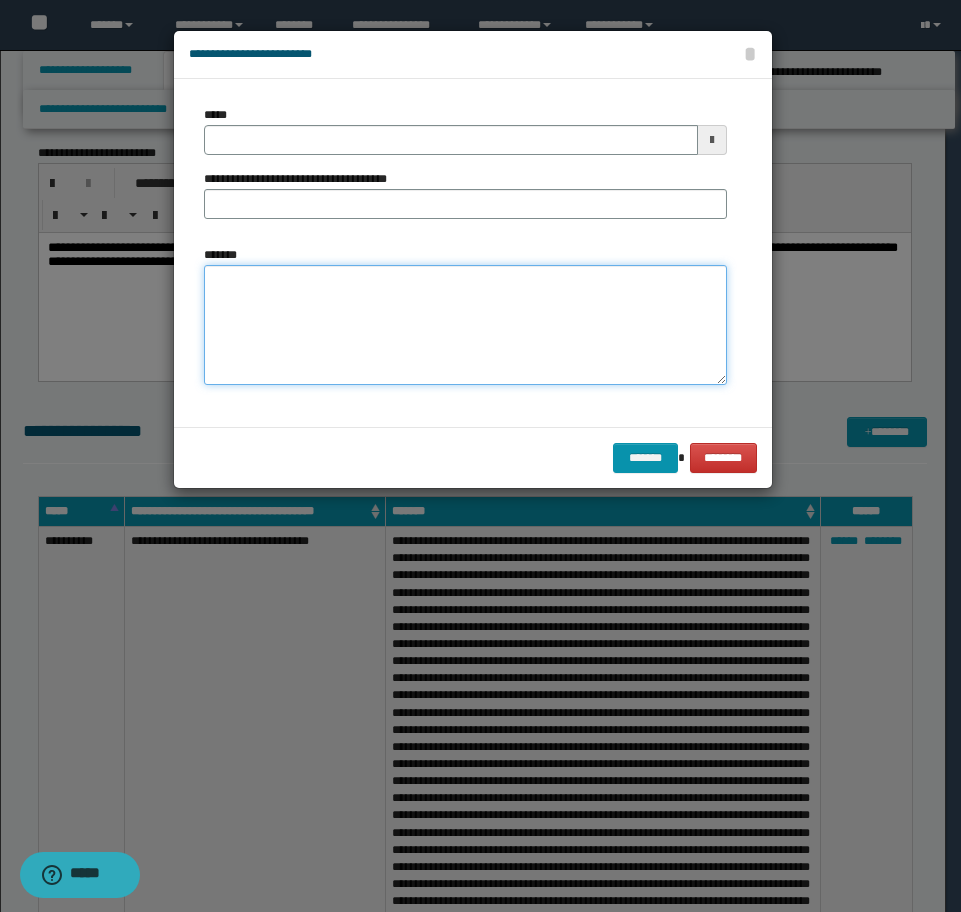 click on "*******" at bounding box center [465, 325] 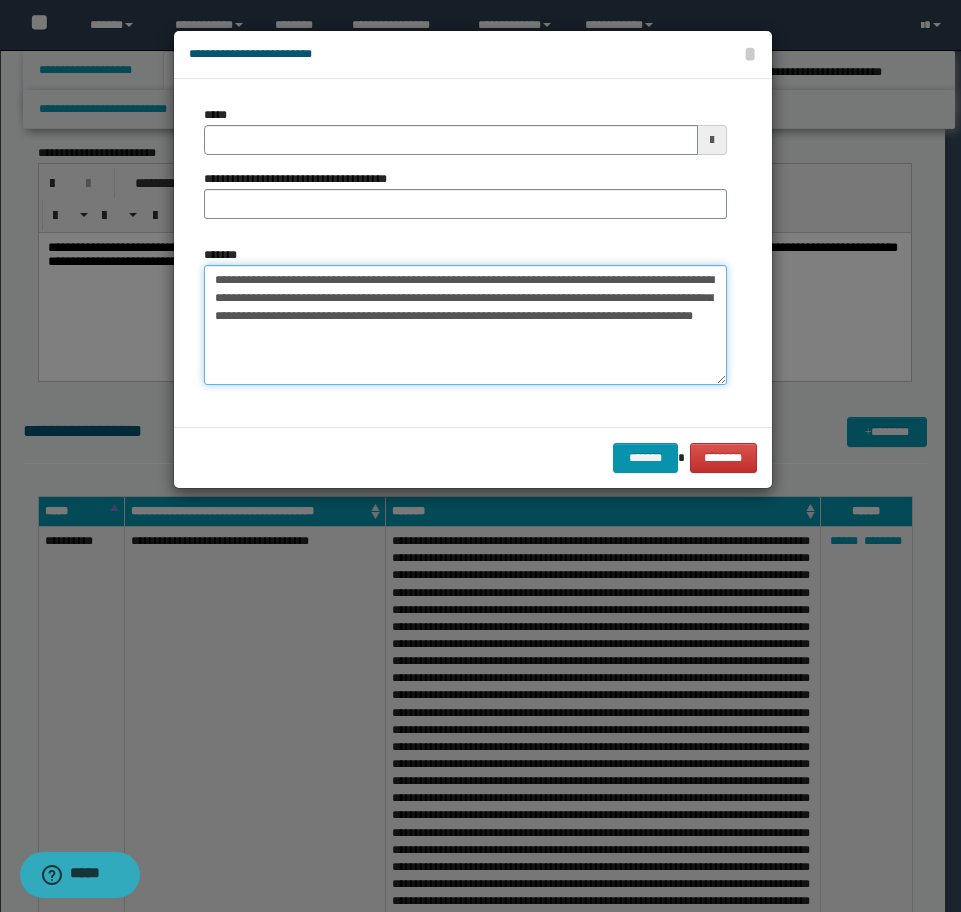 drag, startPoint x: 285, startPoint y: 276, endPoint x: 0, endPoint y: 254, distance: 285.84787 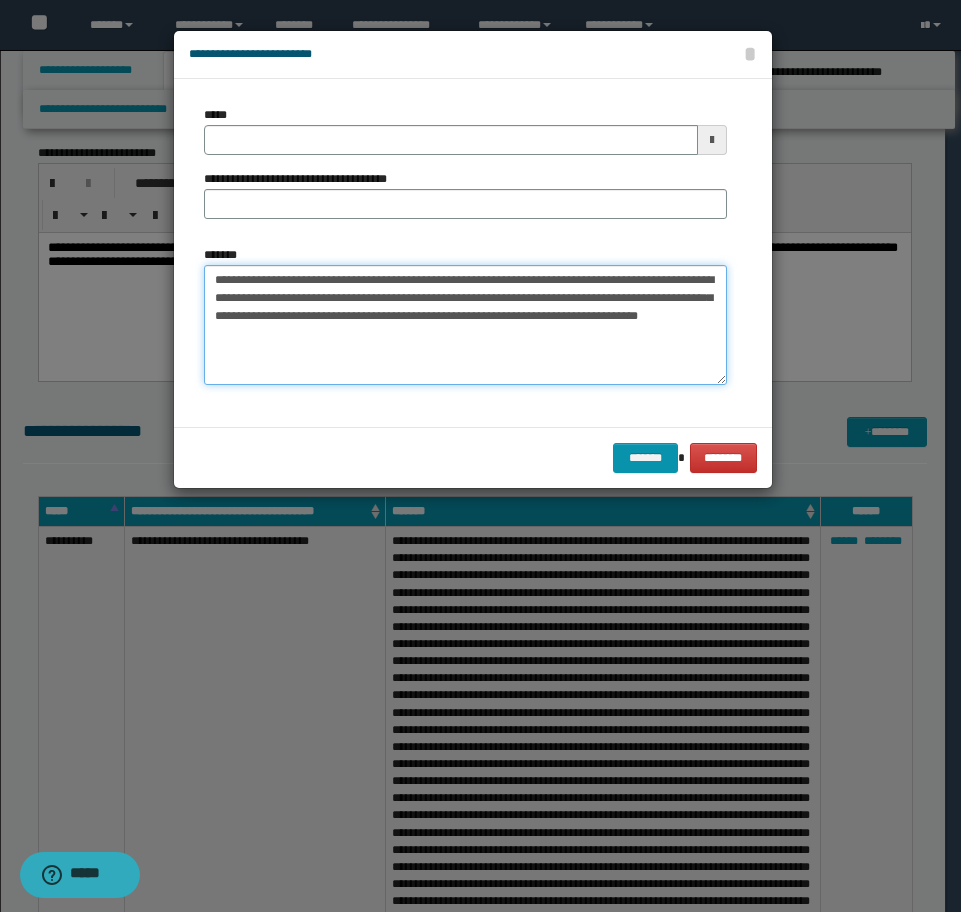 type on "**********" 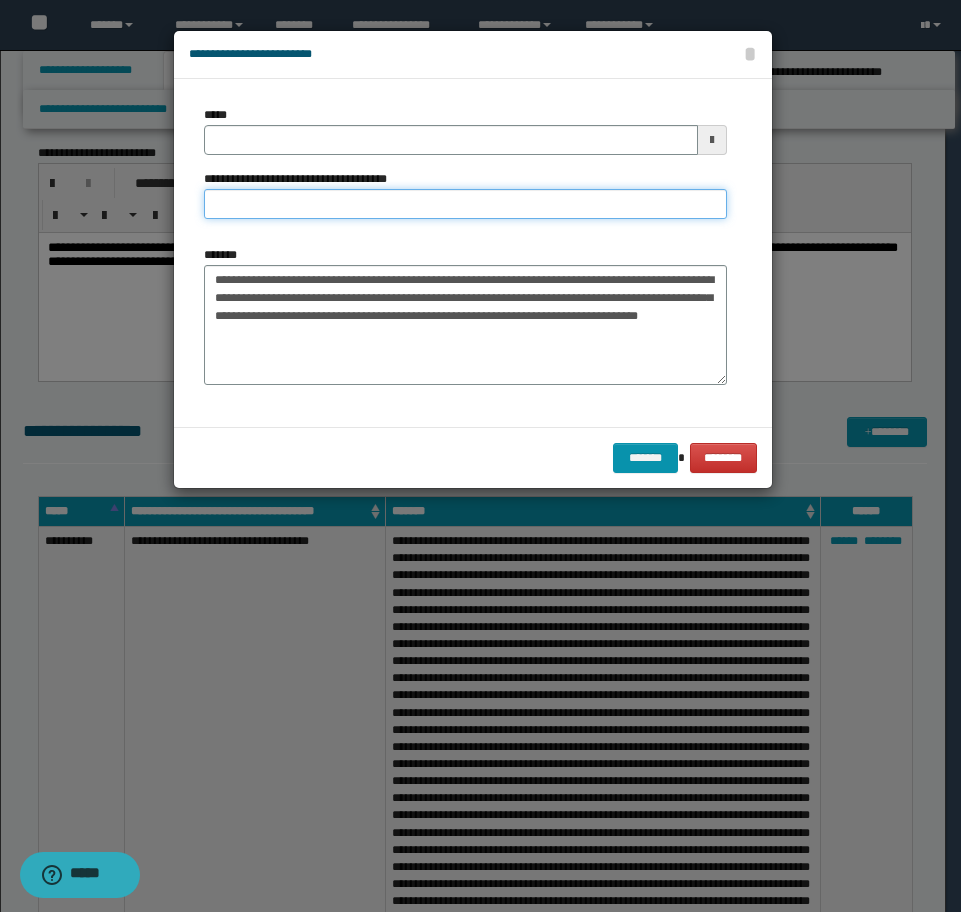 click on "**********" at bounding box center (465, 204) 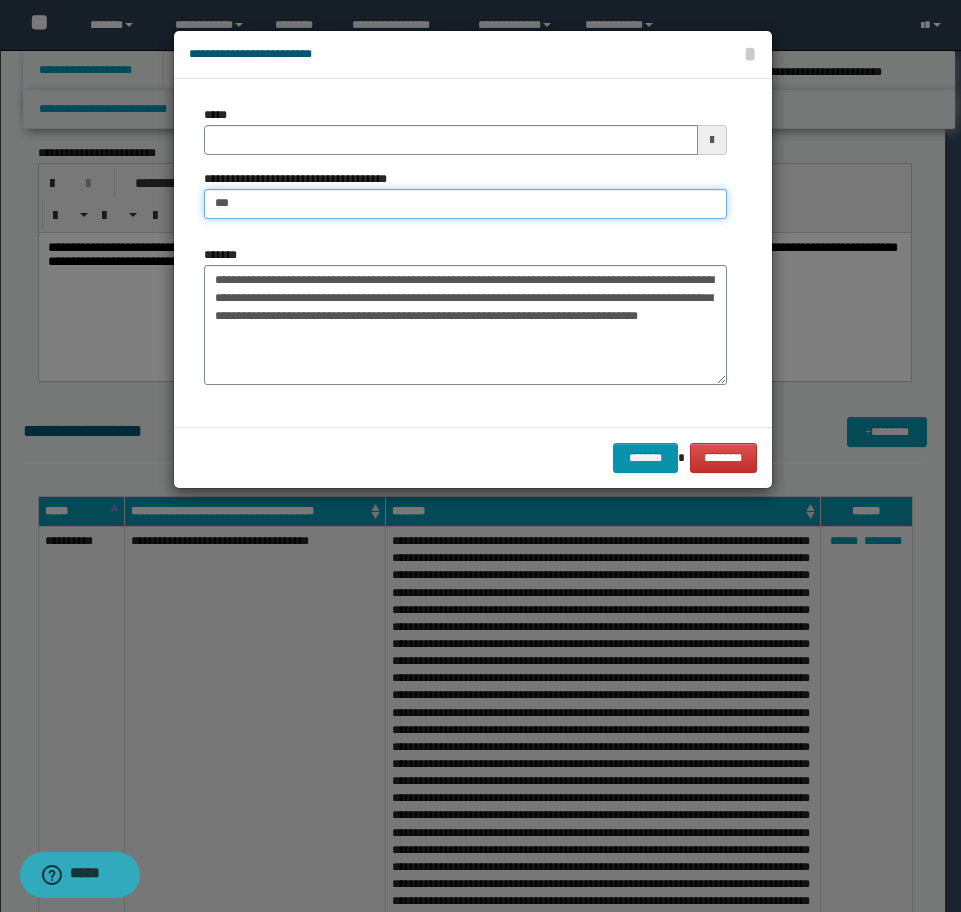 type on "**********" 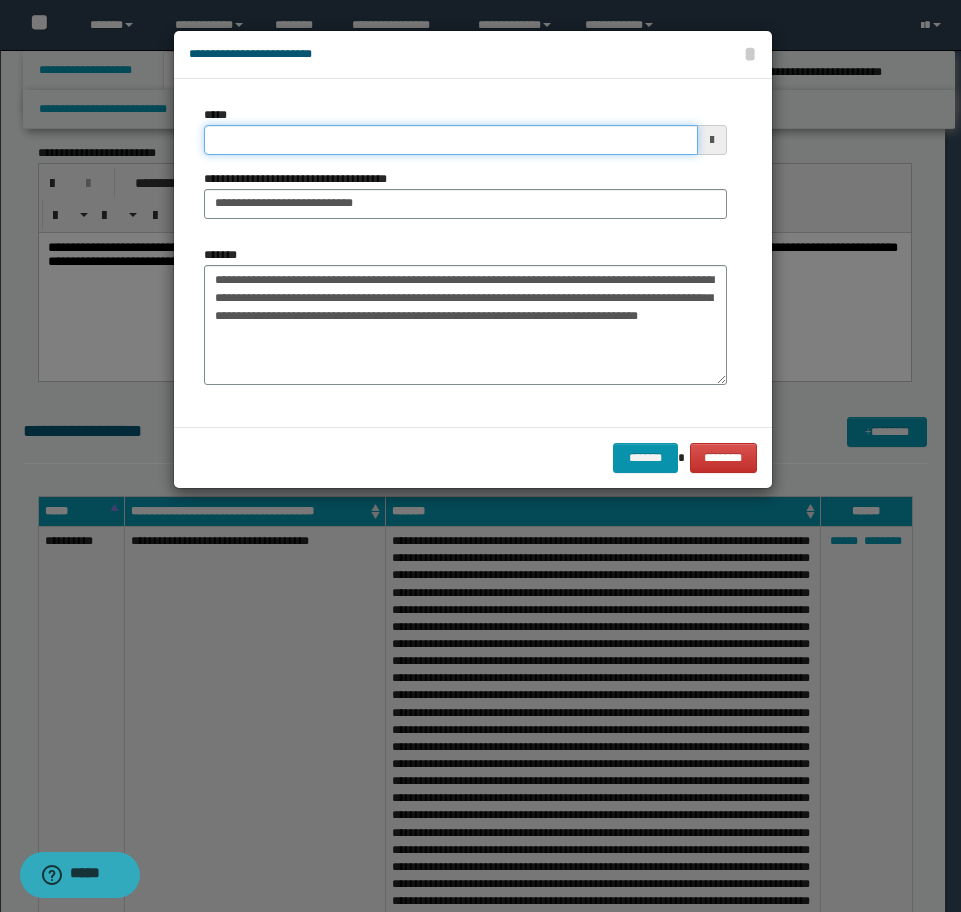 click on "*****" at bounding box center (451, 140) 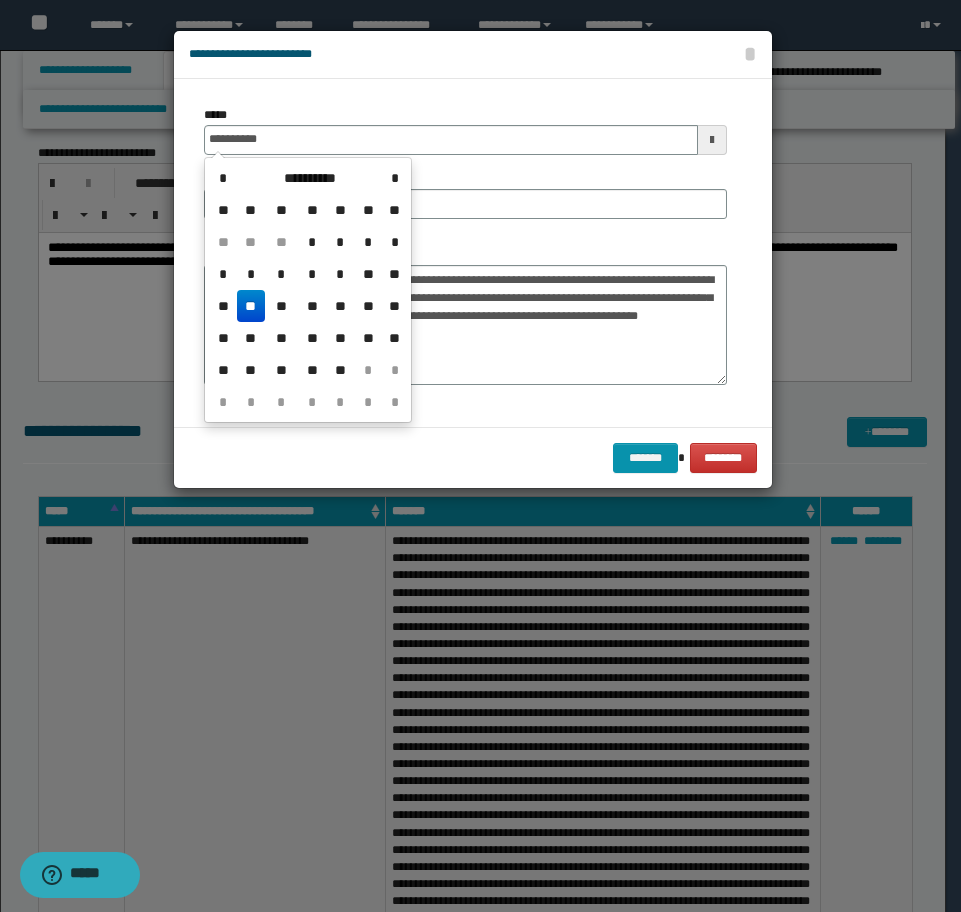 click on "**" at bounding box center [251, 306] 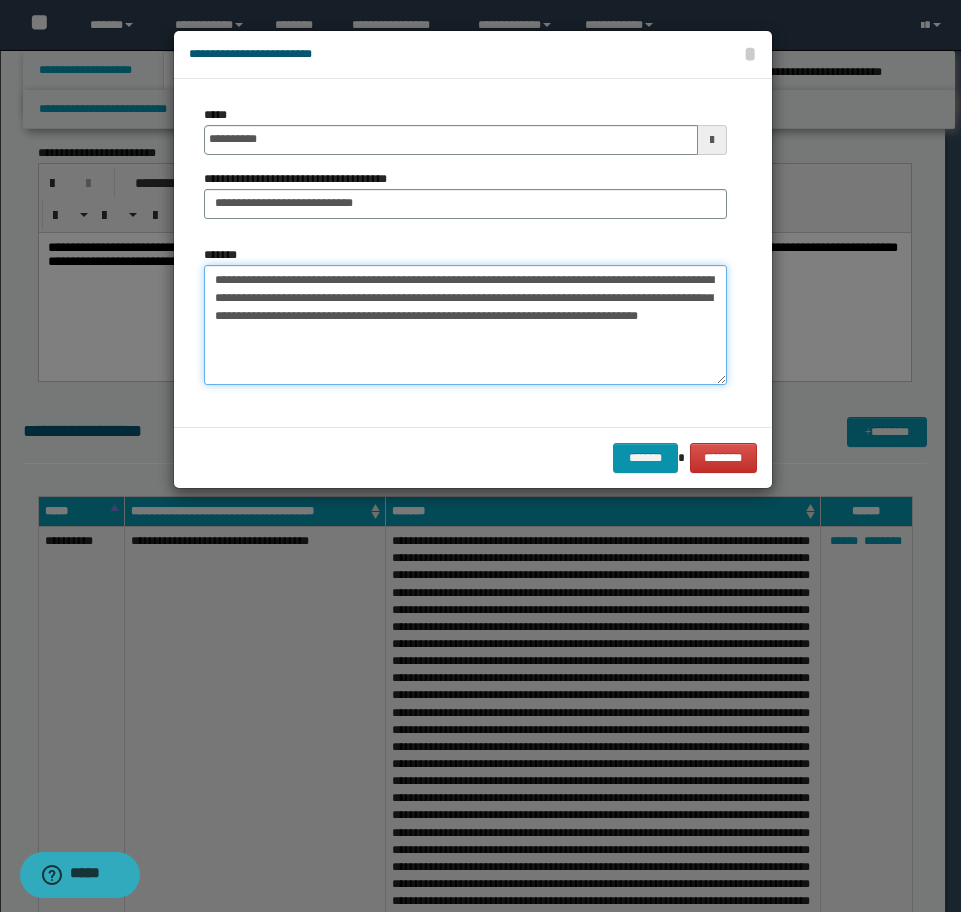 drag, startPoint x: 444, startPoint y: 353, endPoint x: 409, endPoint y: 345, distance: 35.902645 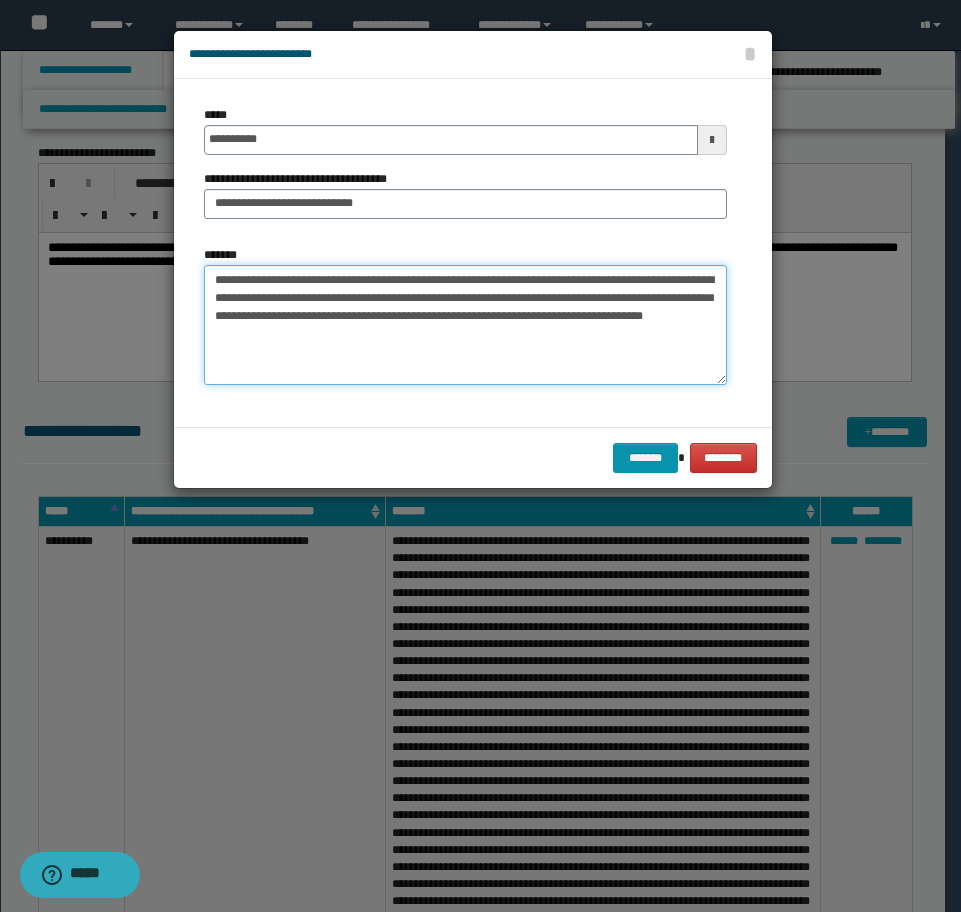 paste on "**********" 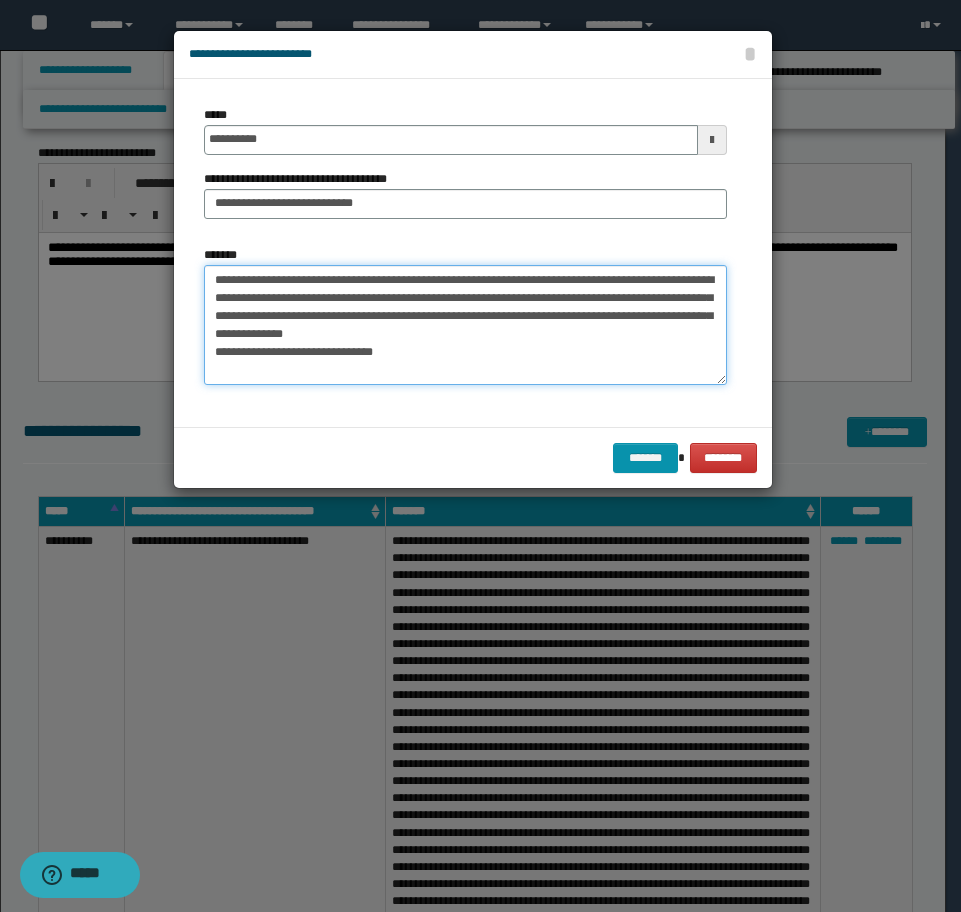 drag, startPoint x: 344, startPoint y: 330, endPoint x: 547, endPoint y: 333, distance: 203.02217 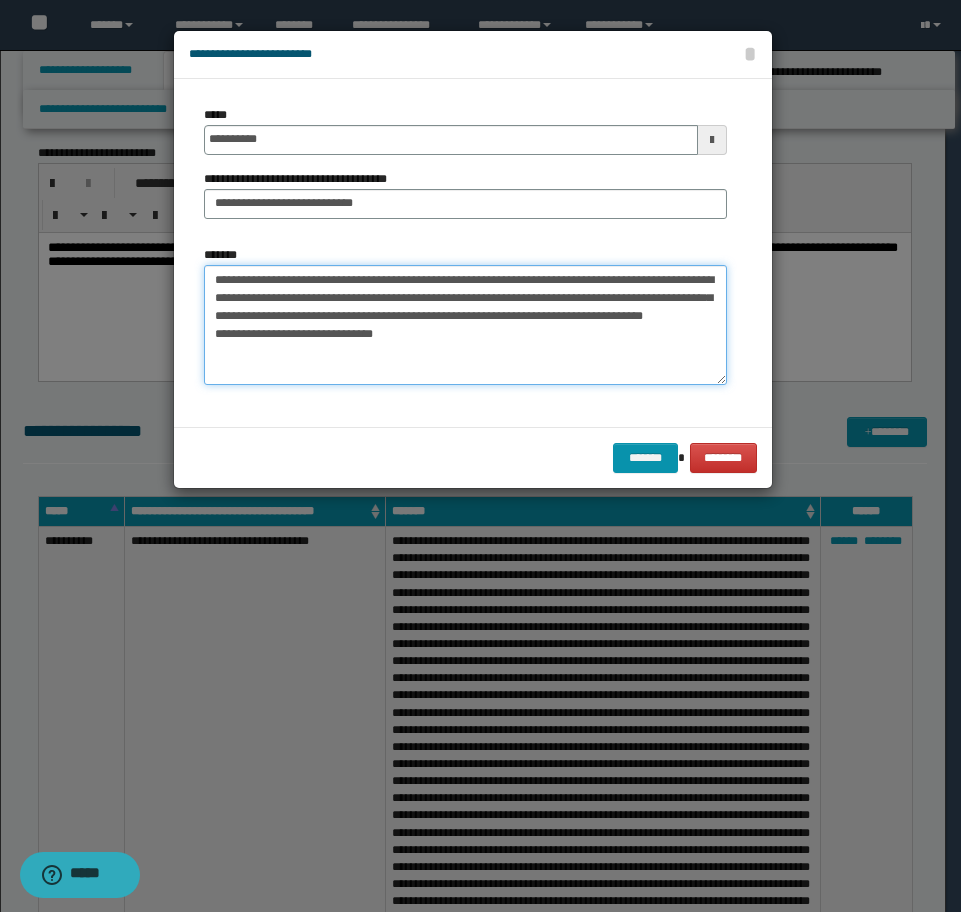click on "**********" at bounding box center (465, 325) 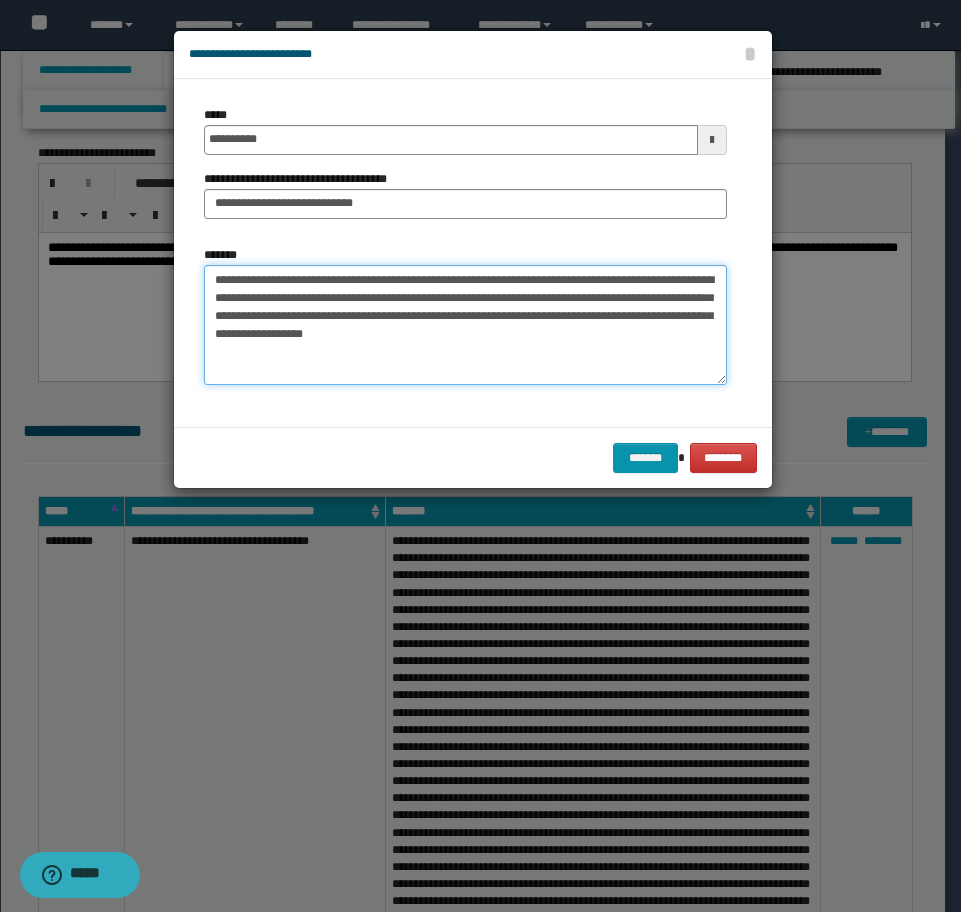 click on "**********" at bounding box center (465, 325) 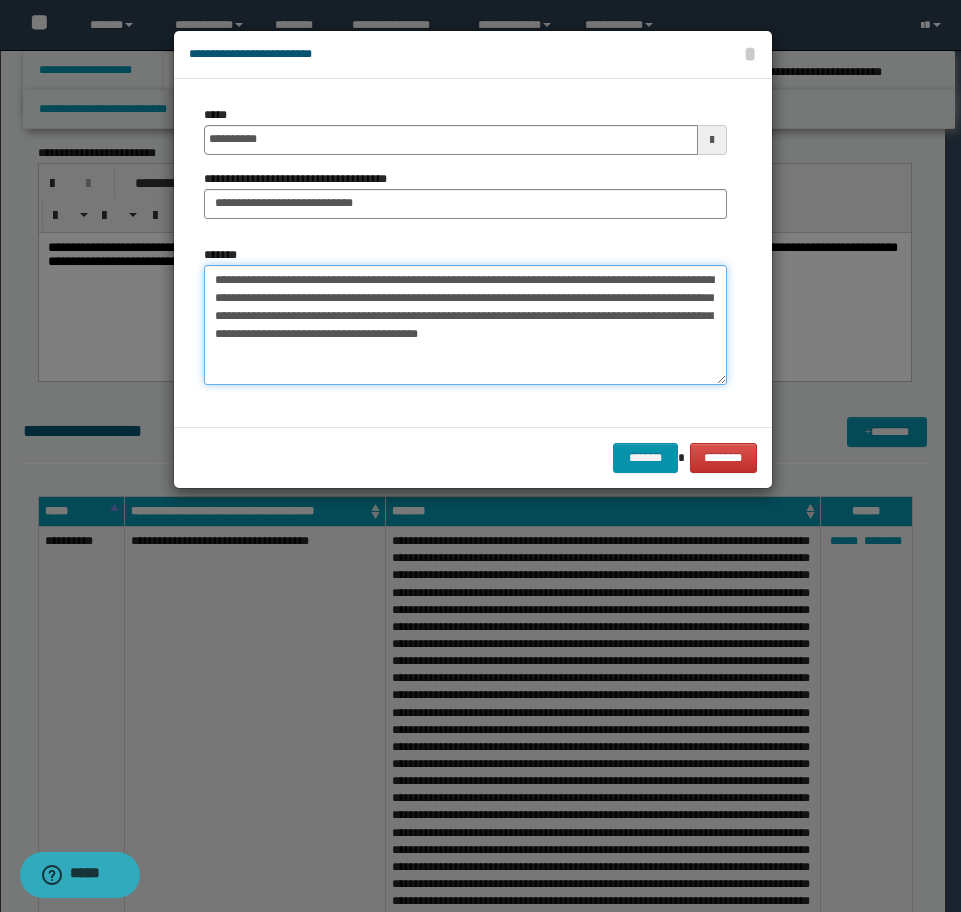 type on "**********" 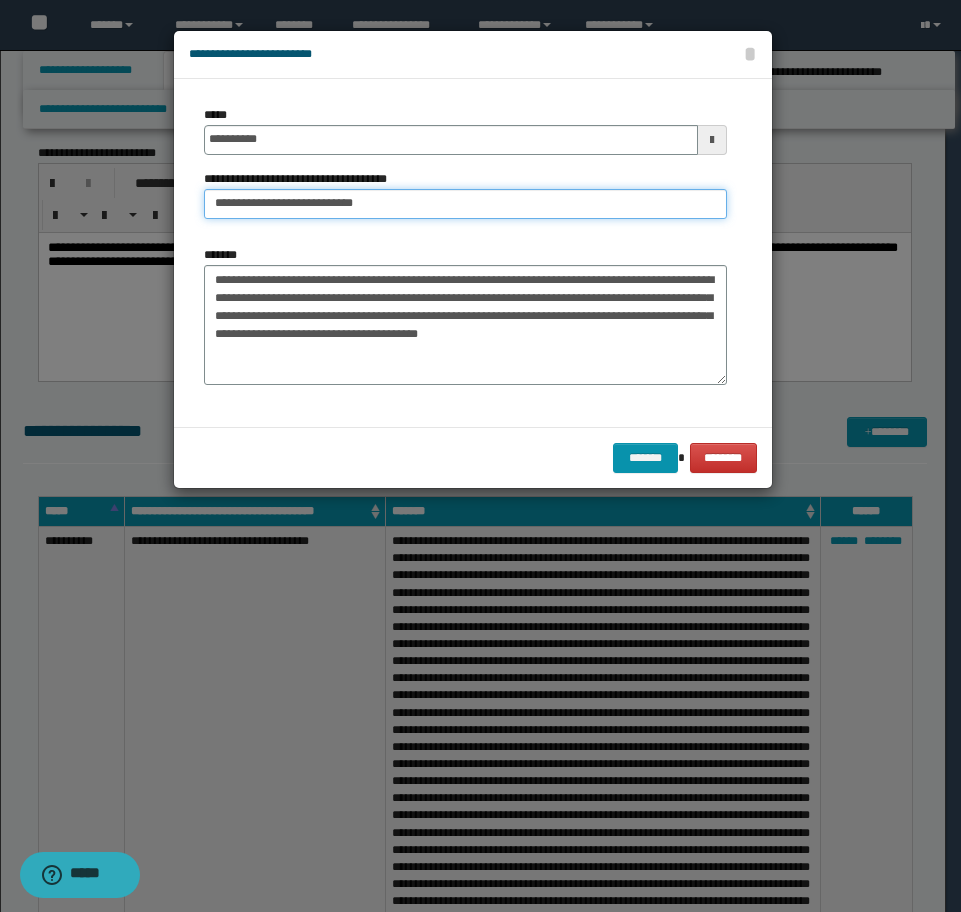 click on "**********" at bounding box center [465, 204] 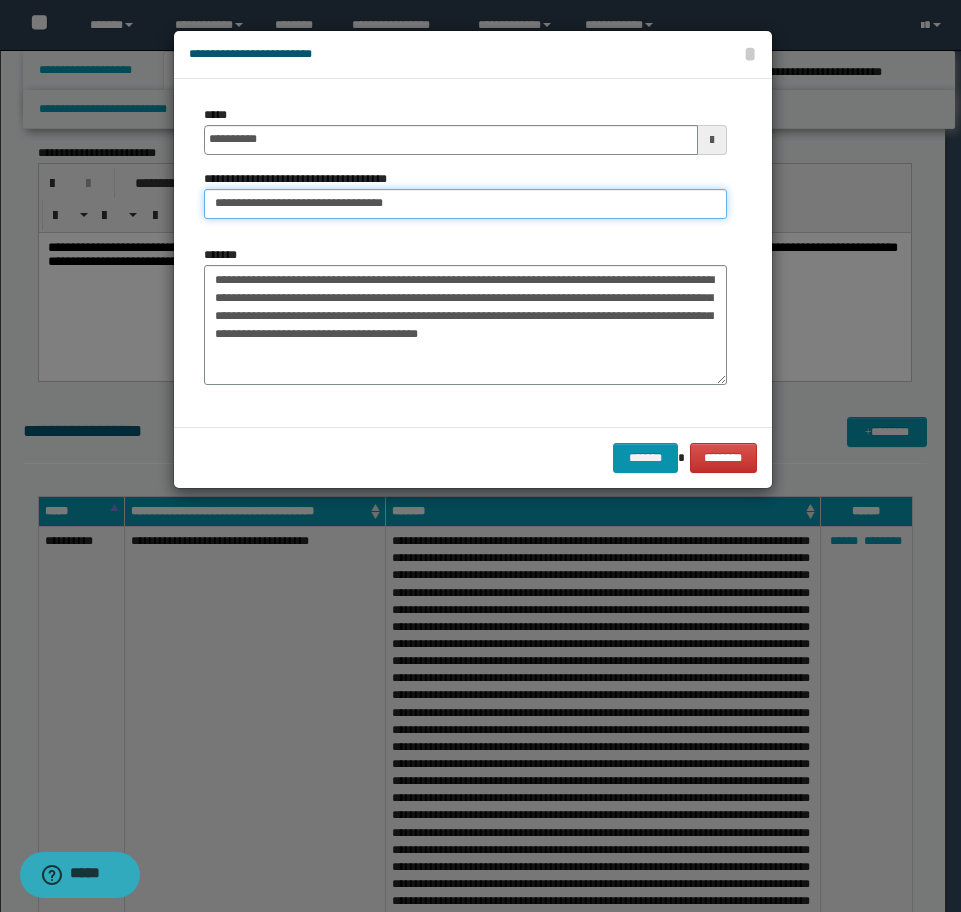 type on "**********" 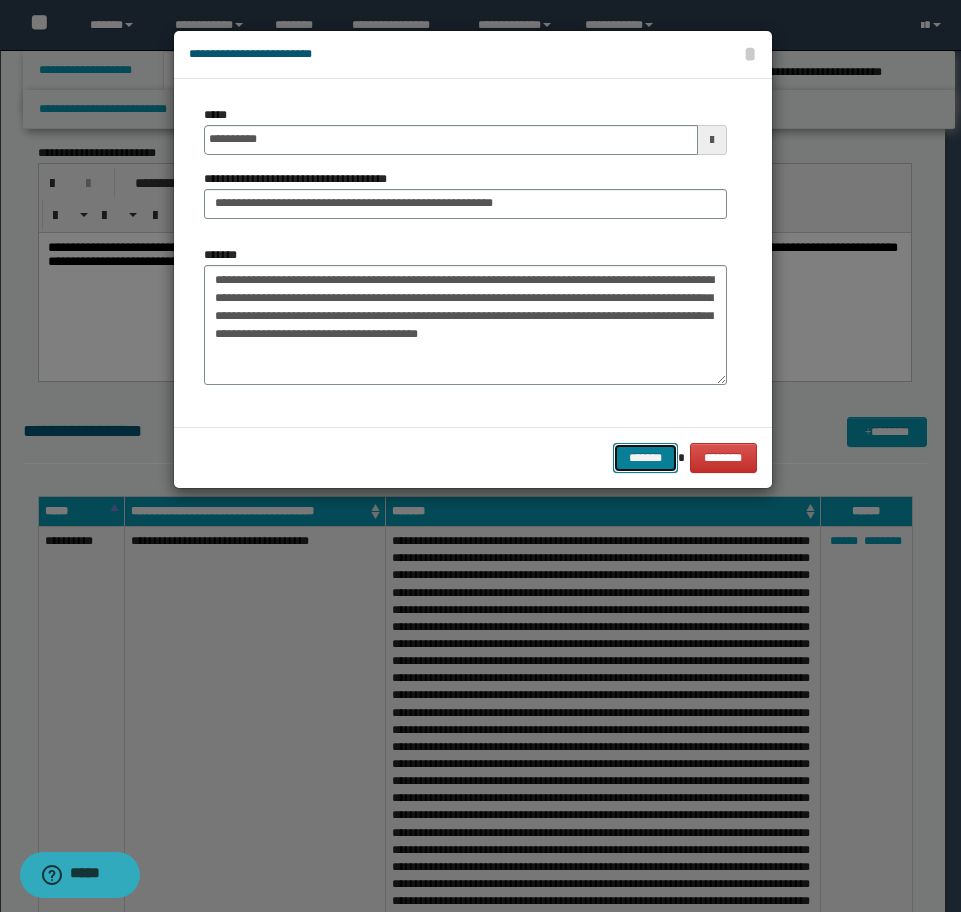 click on "*******" at bounding box center [645, 458] 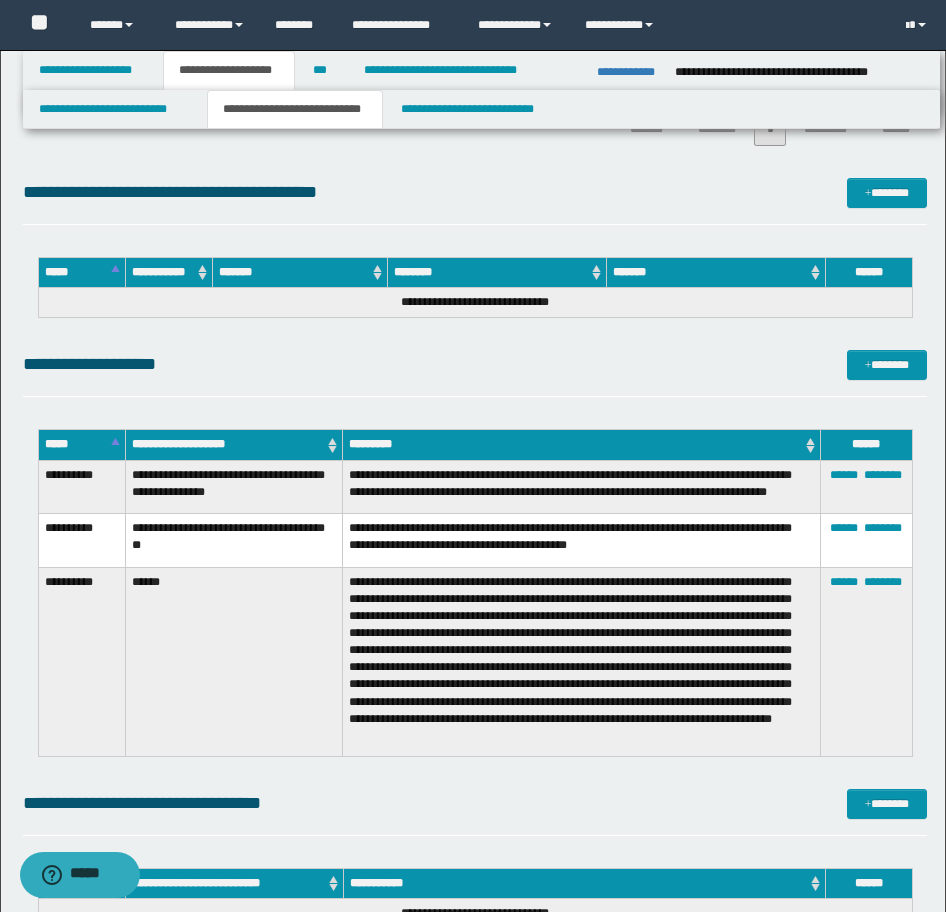 scroll, scrollTop: 4231, scrollLeft: 0, axis: vertical 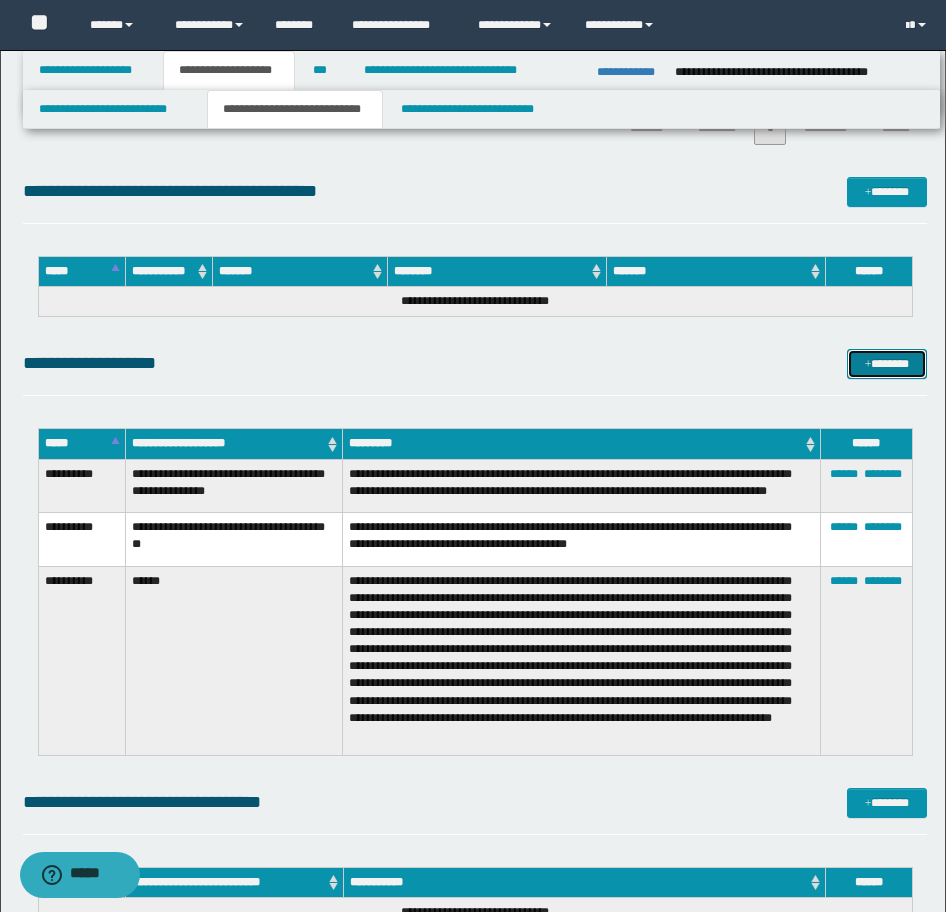 click on "*******" at bounding box center [887, 364] 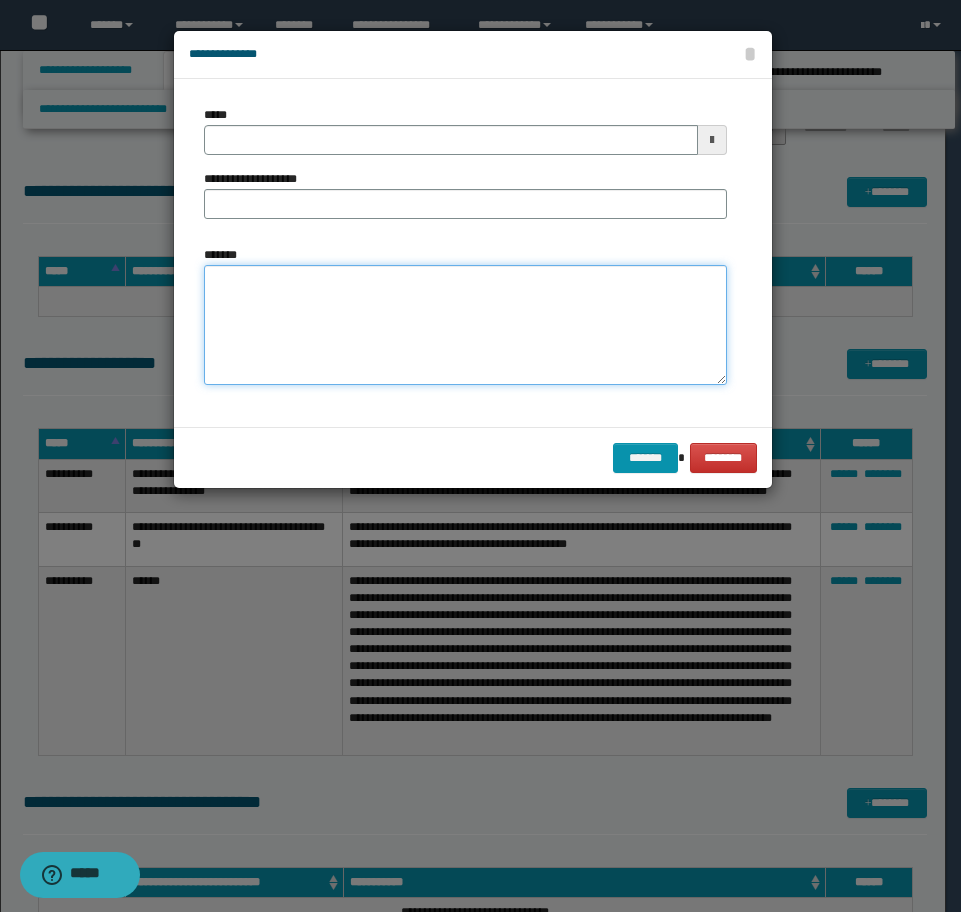 click on "*******" at bounding box center [465, 325] 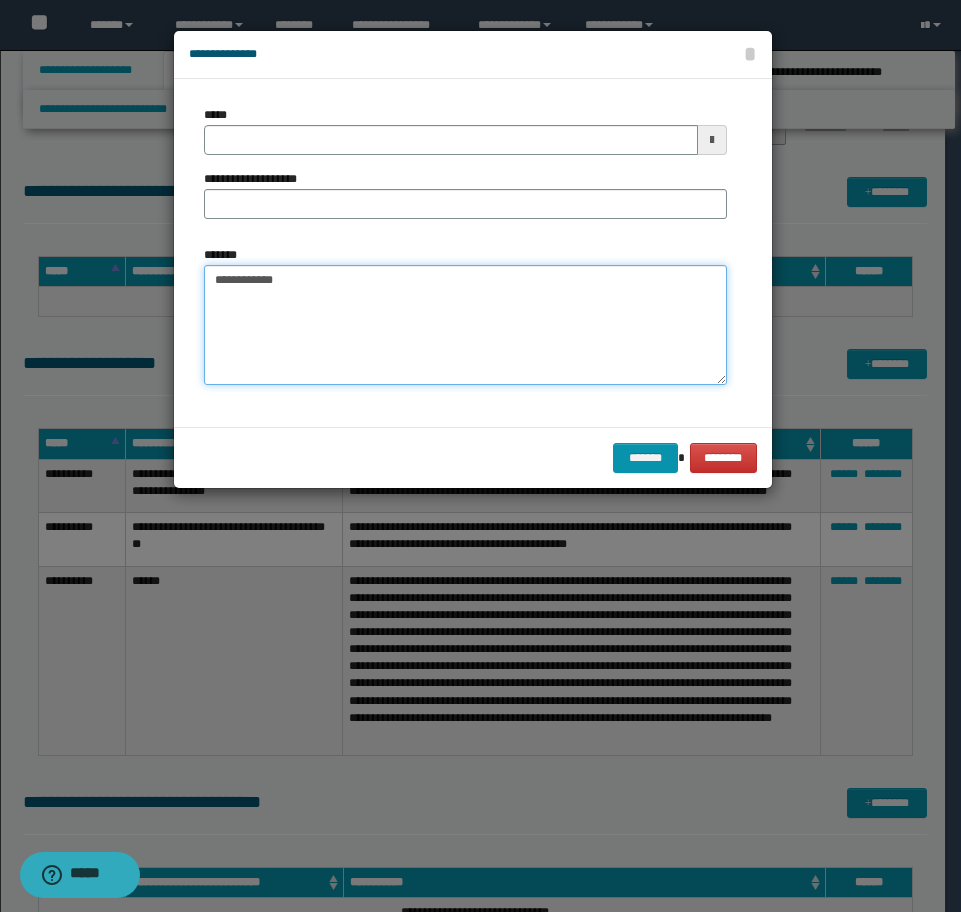 paste on "**********" 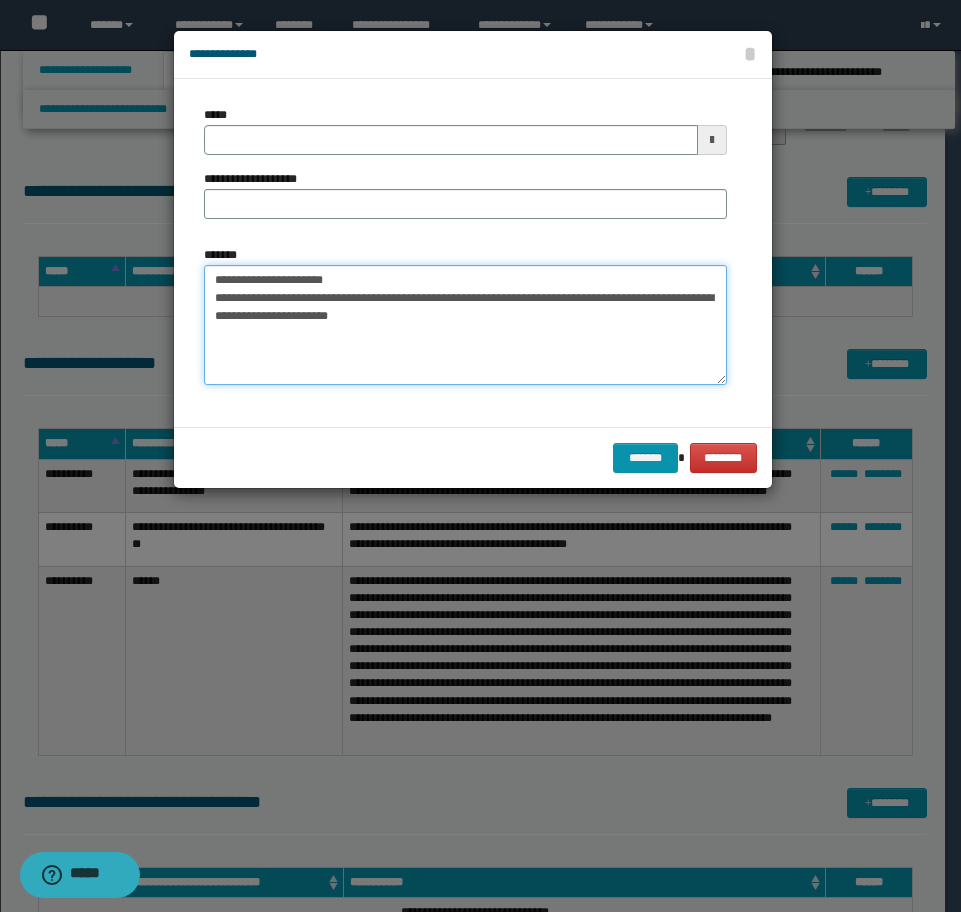 drag, startPoint x: 279, startPoint y: 275, endPoint x: 459, endPoint y: 276, distance: 180.00278 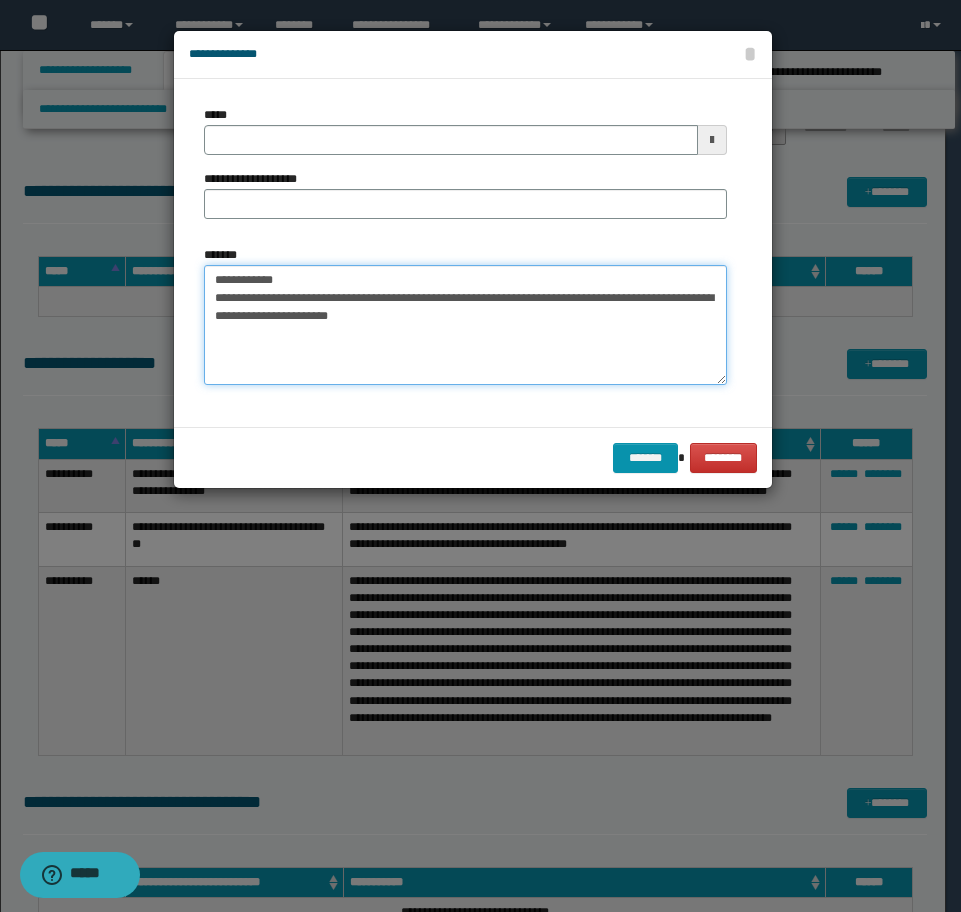 click on "**********" at bounding box center [465, 325] 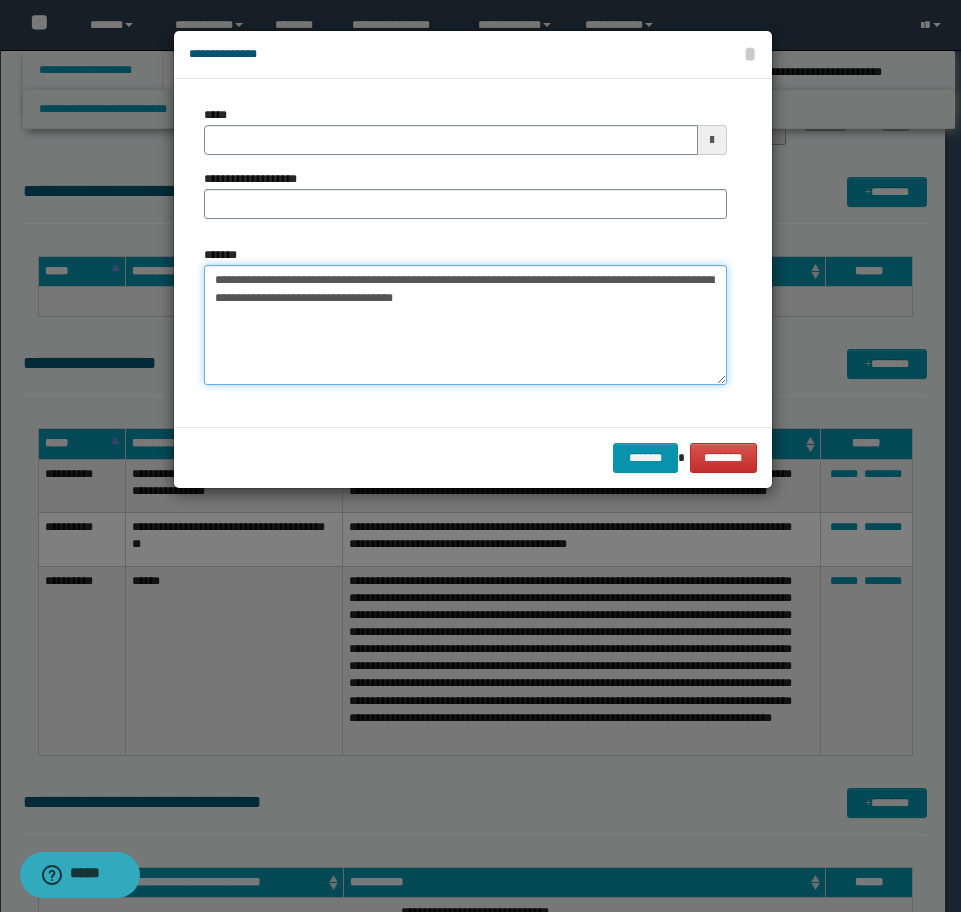 click on "**********" at bounding box center (465, 325) 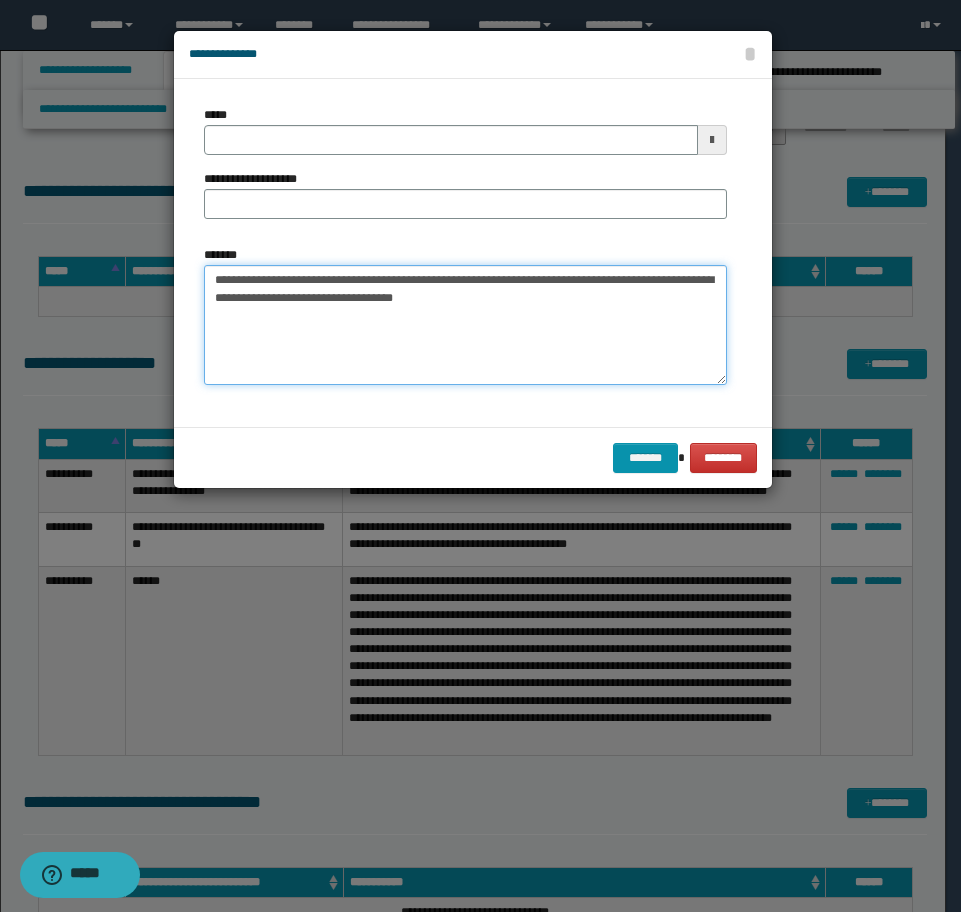 type on "**********" 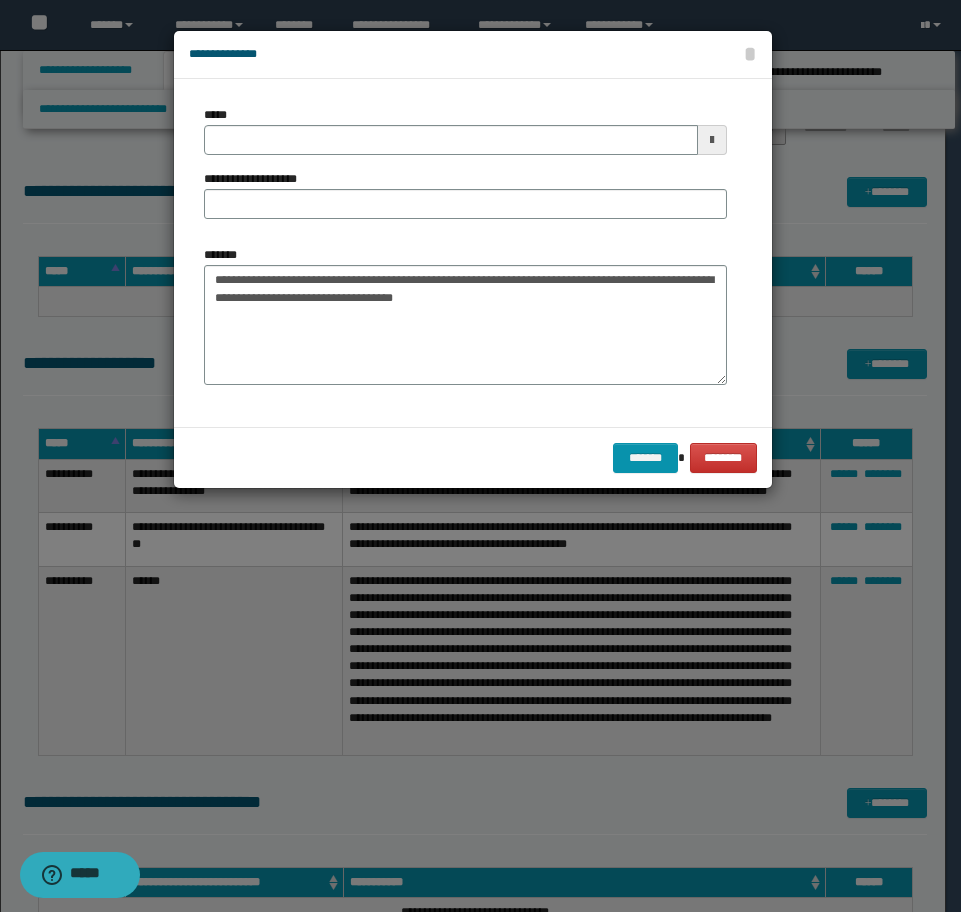 click on "**********" at bounding box center [465, 194] 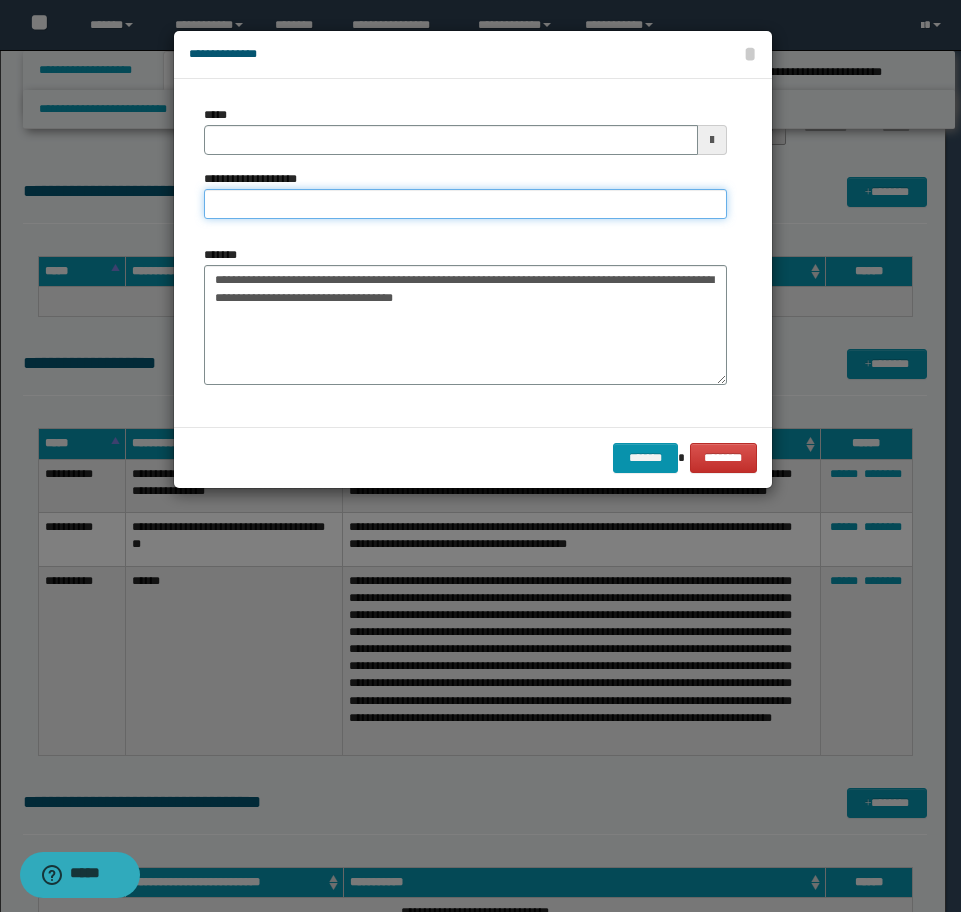 click on "**********" at bounding box center (465, 204) 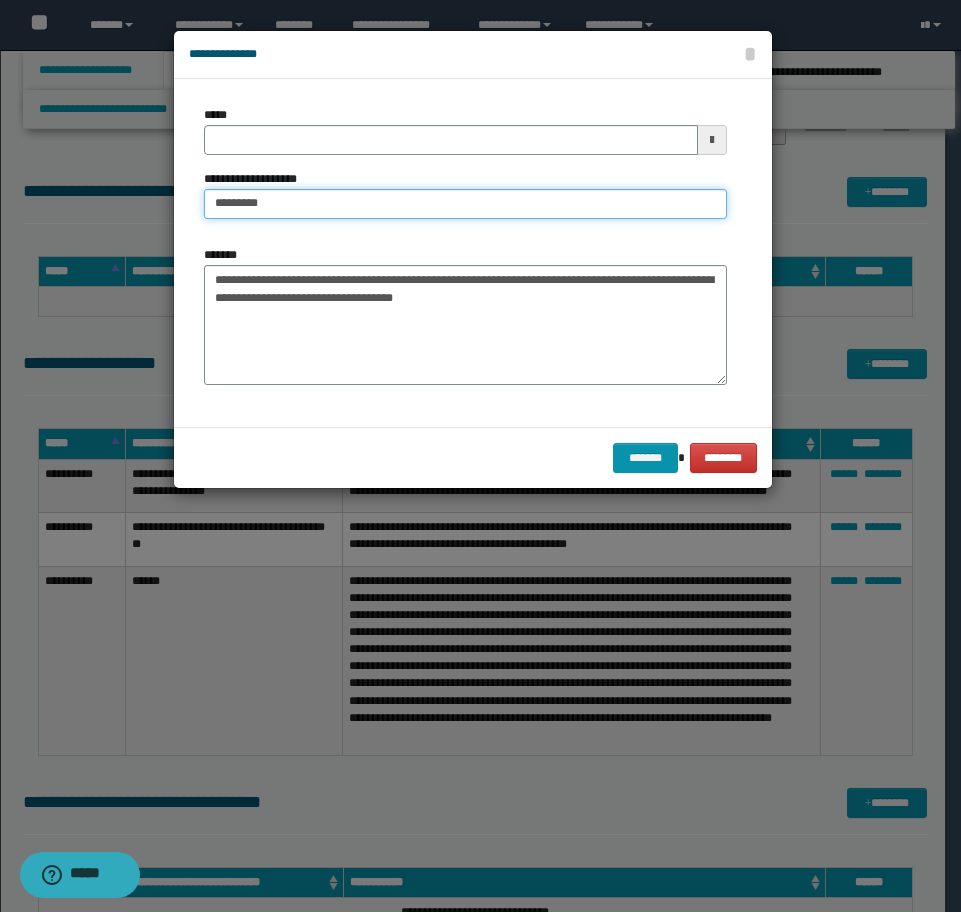 type on "**********" 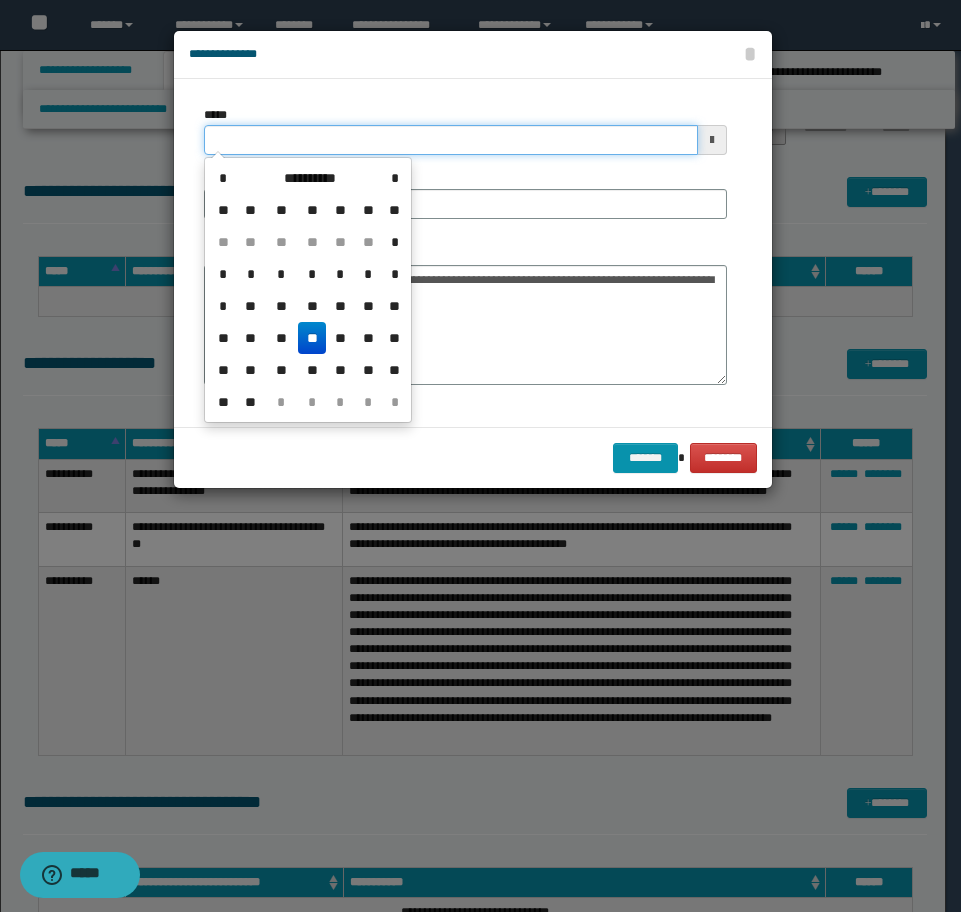 click on "*****" at bounding box center (451, 140) 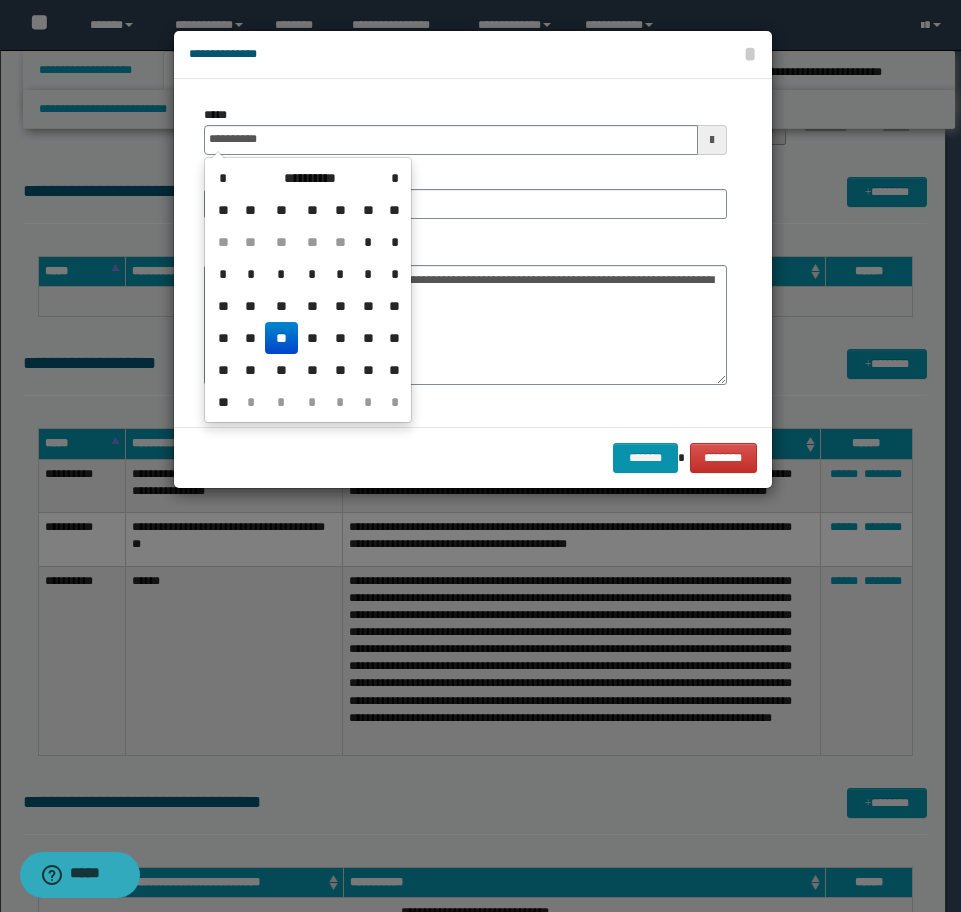 click on "**" at bounding box center (281, 338) 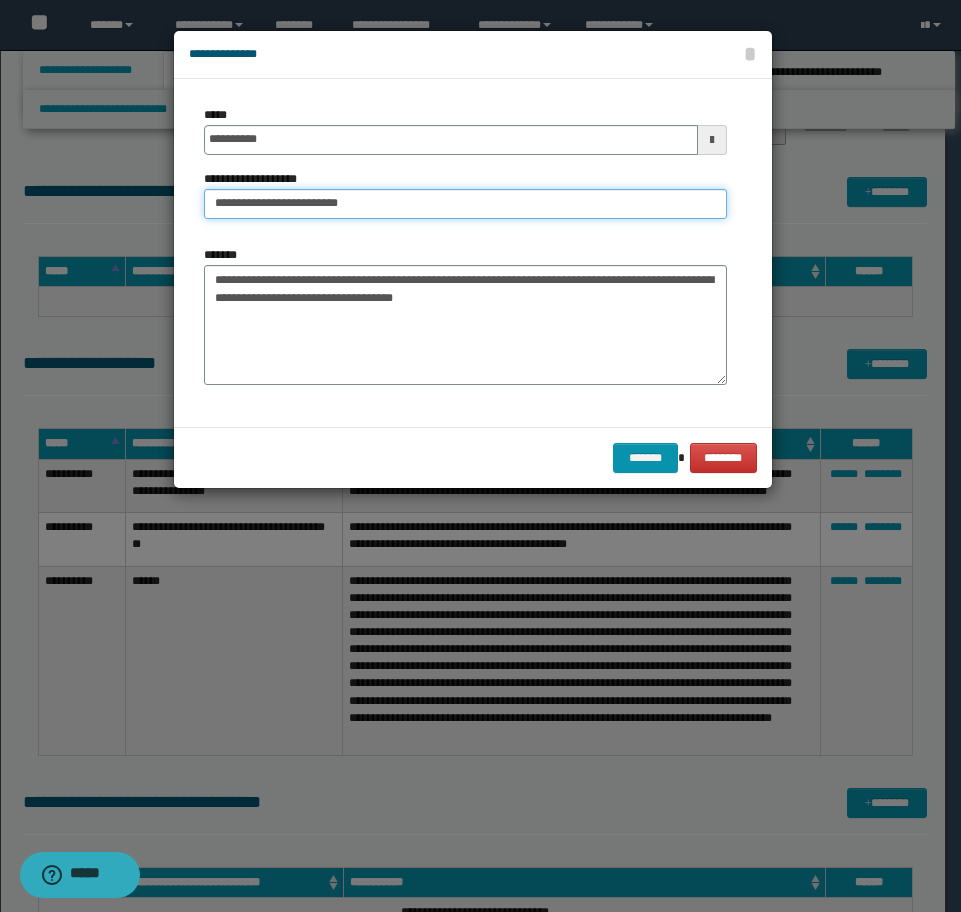 click on "**********" at bounding box center [465, 204] 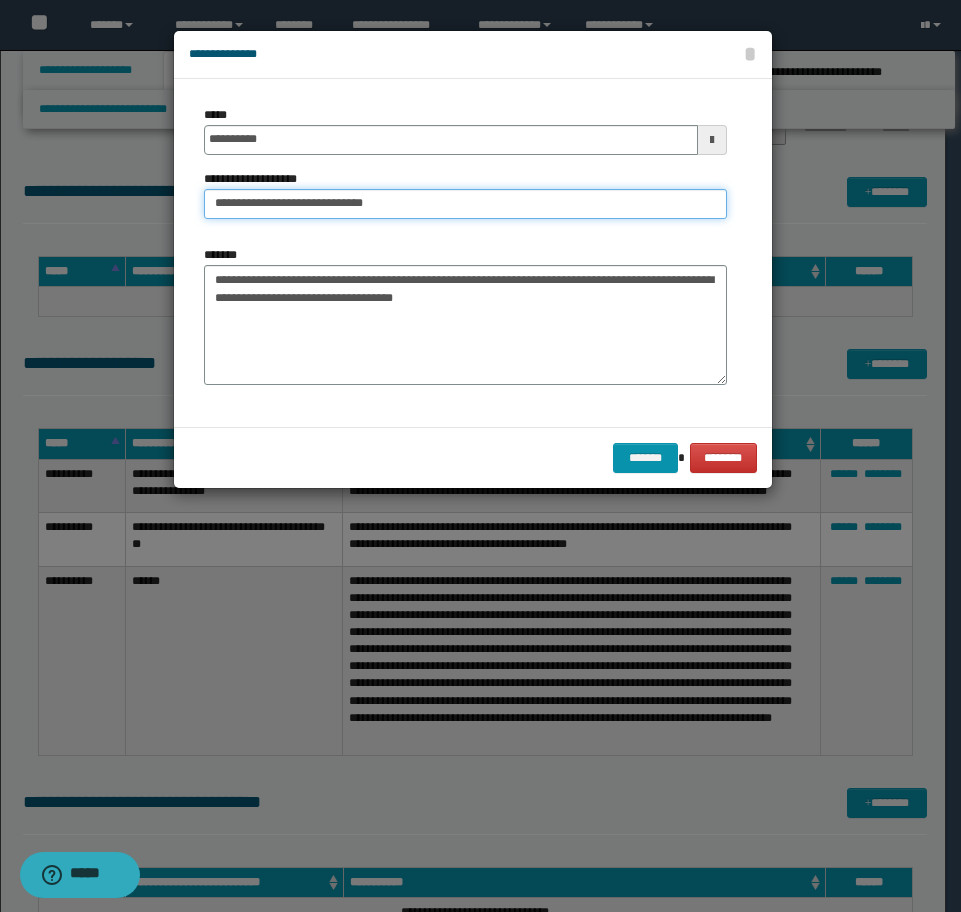 paste on "**********" 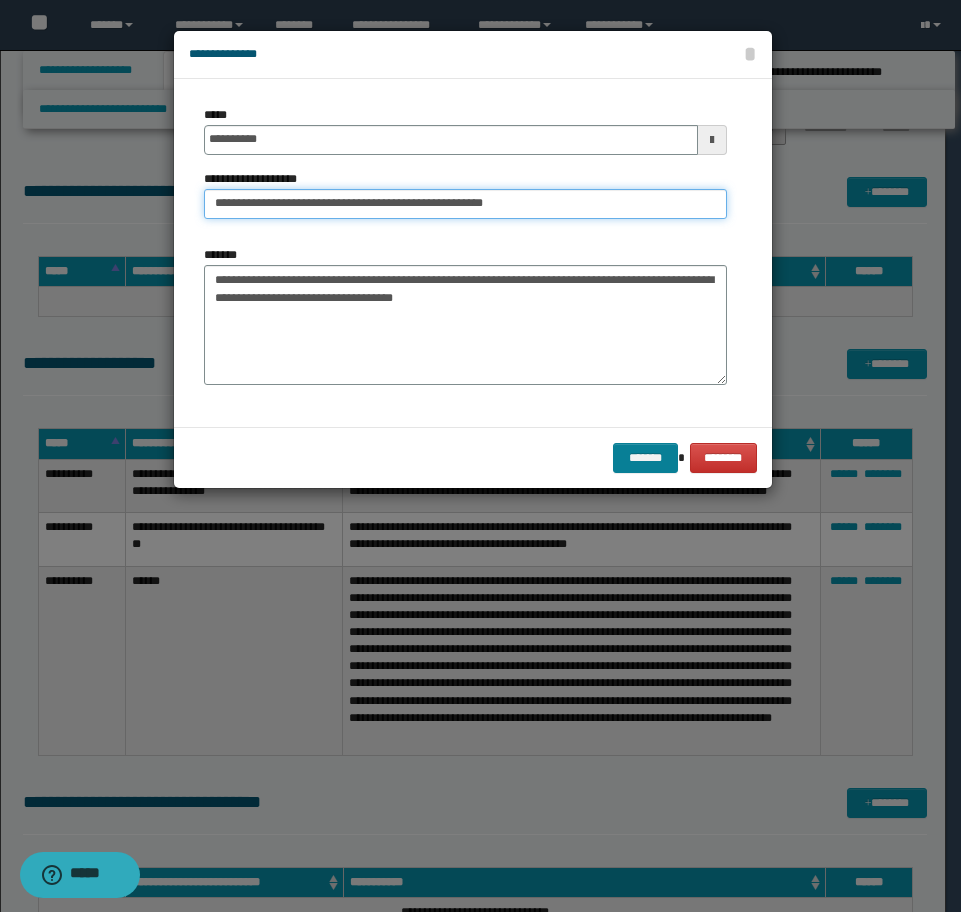 type on "**********" 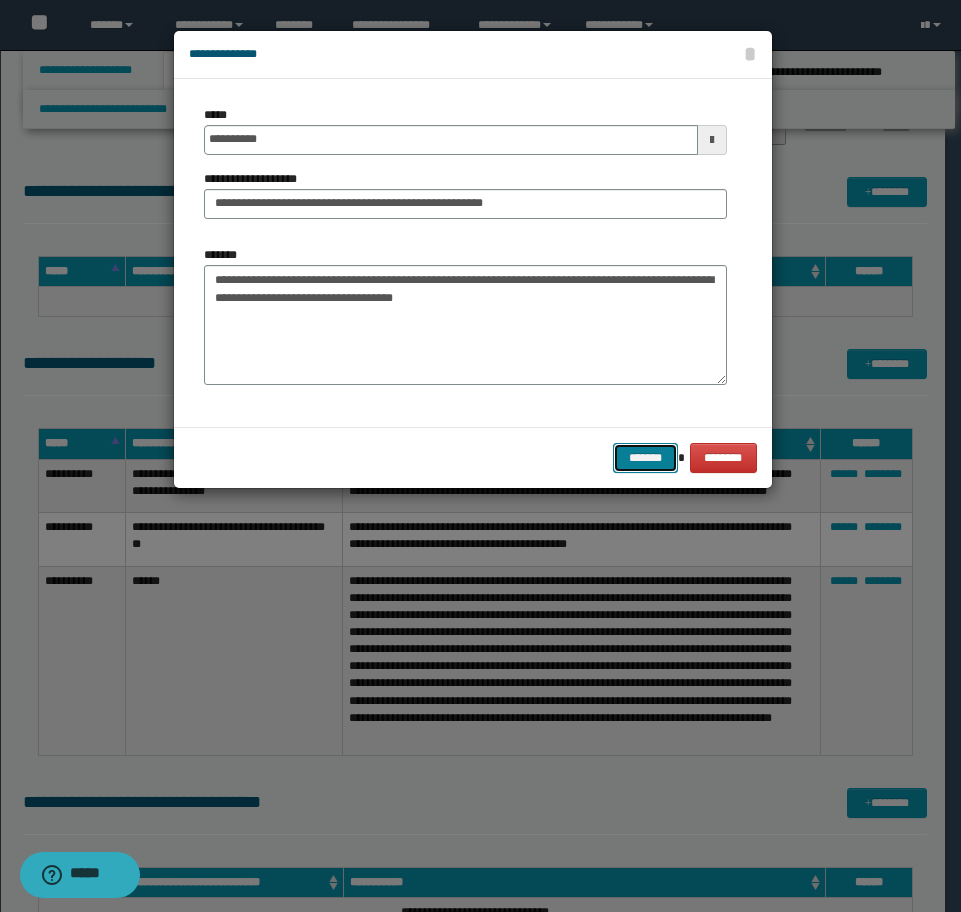 click on "*******" at bounding box center [645, 458] 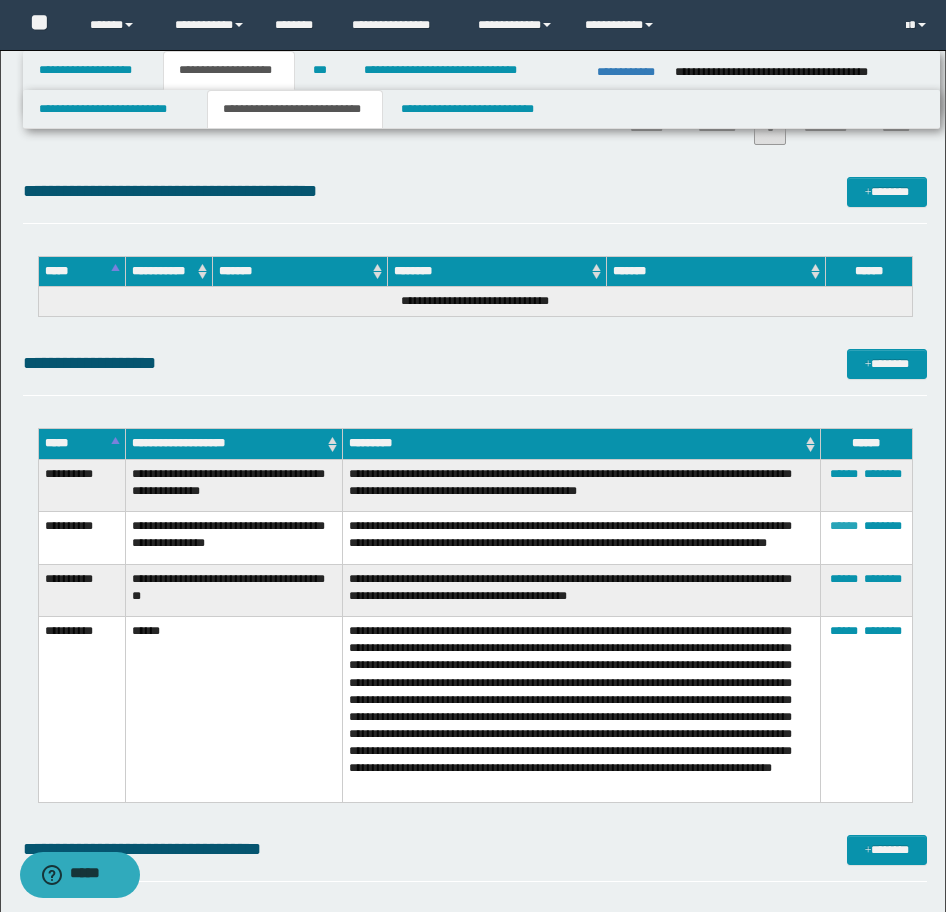 click on "******" at bounding box center (844, 526) 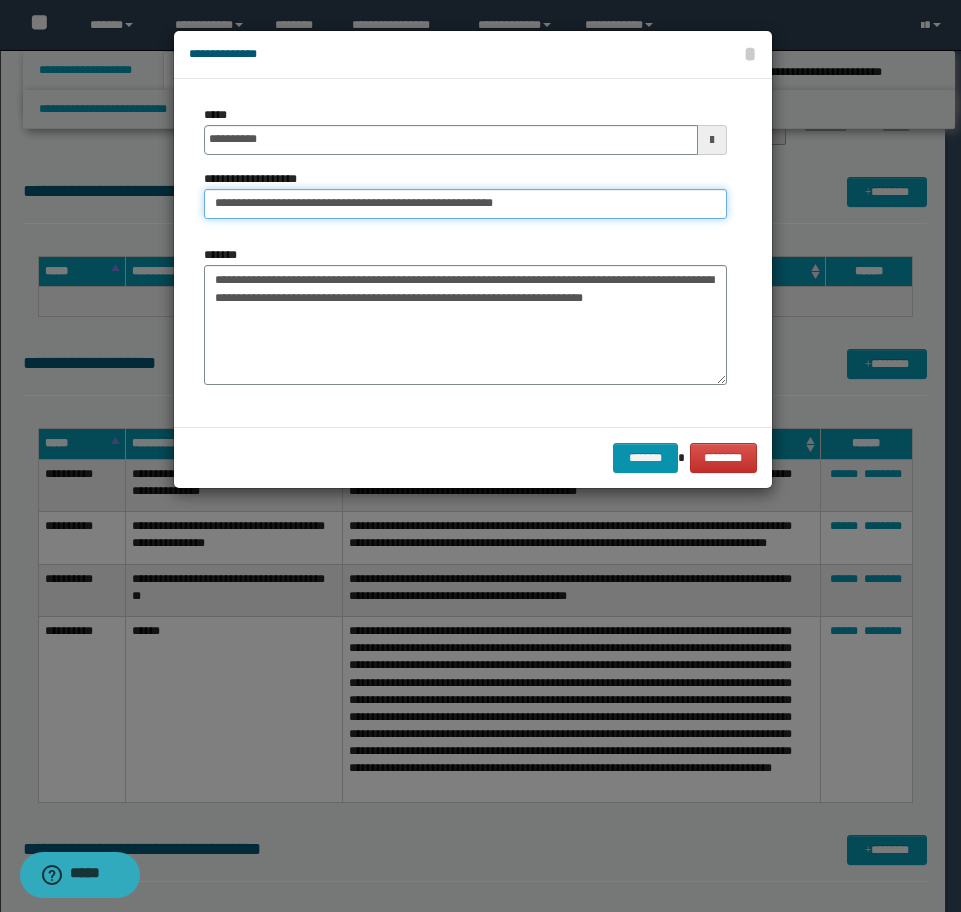 click on "**********" at bounding box center (465, 204) 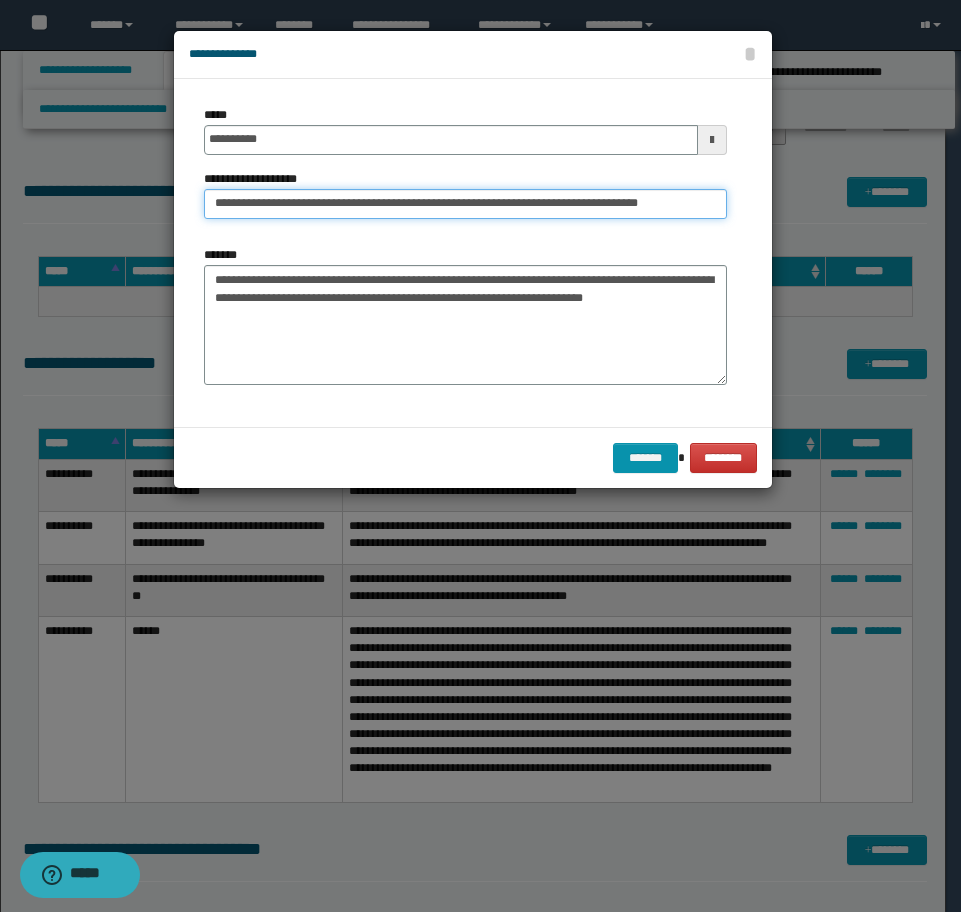 type on "**********" 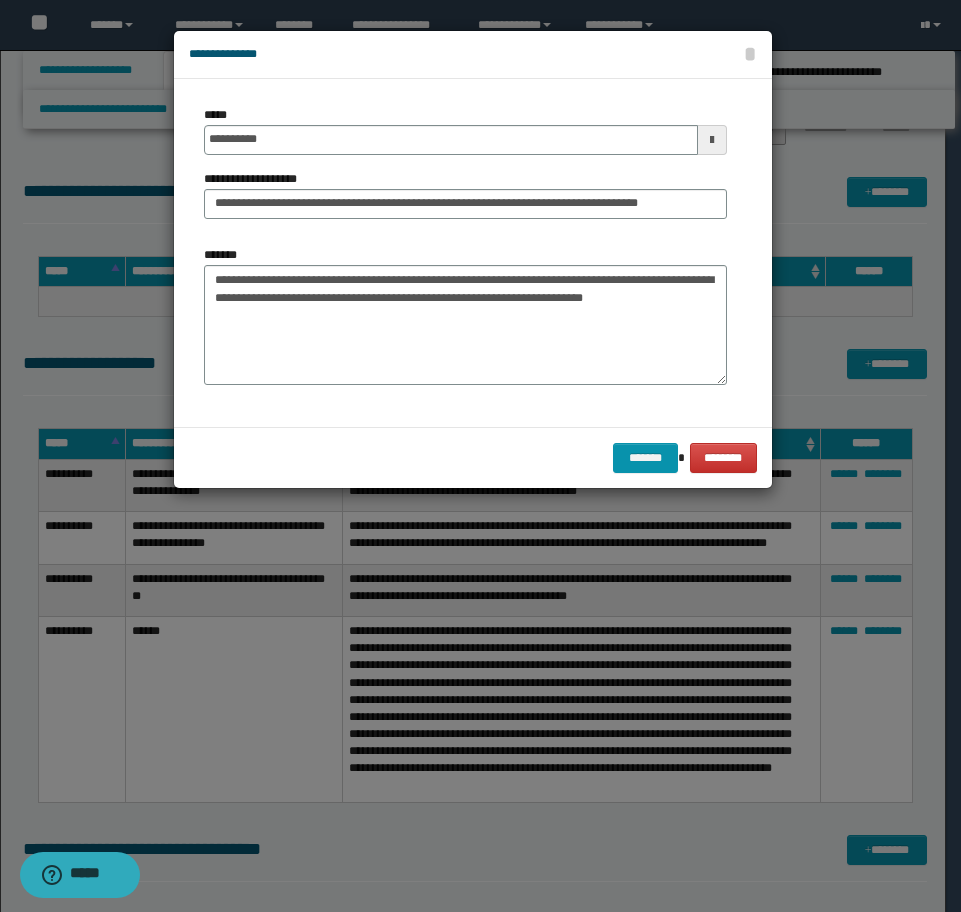 click on "*******
********" at bounding box center (473, 457) 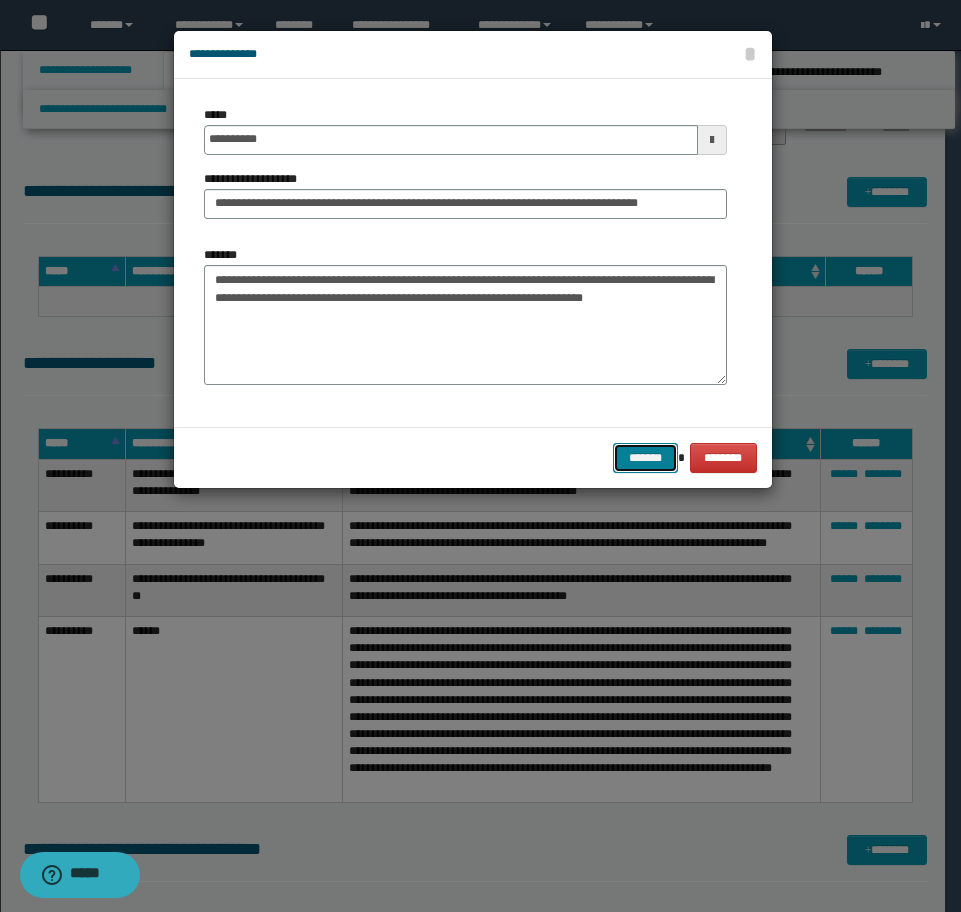 click on "*******" at bounding box center (645, 458) 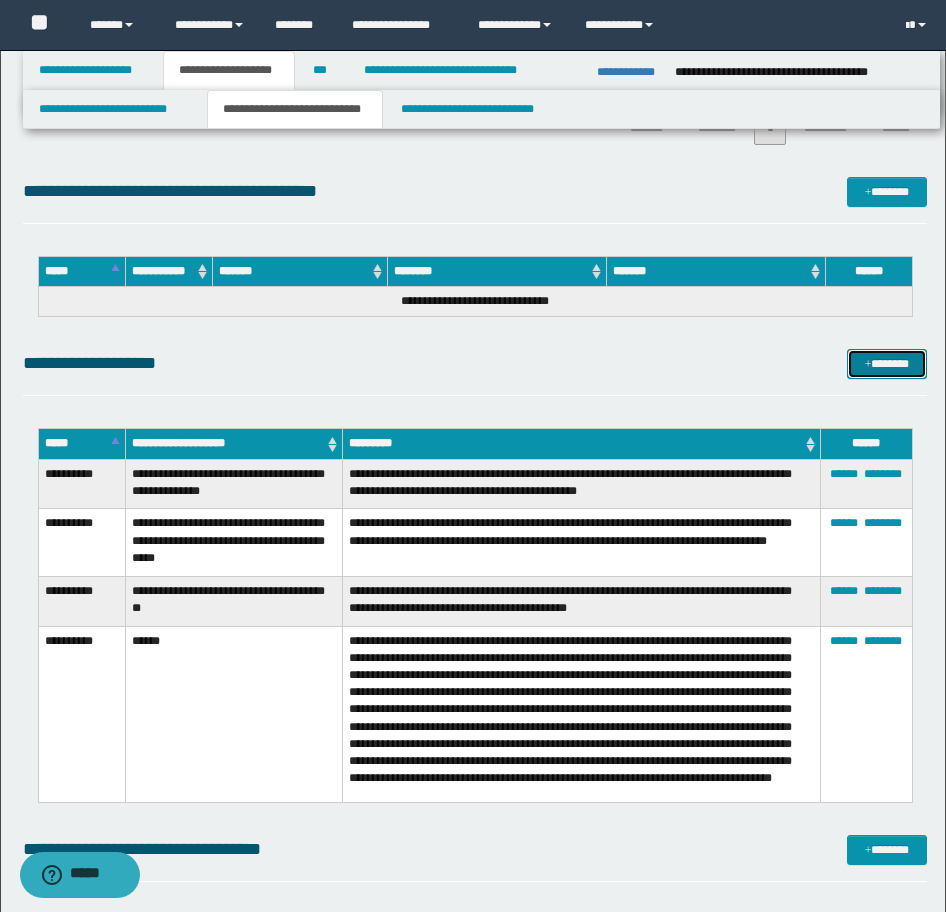 click on "*******" at bounding box center [887, 364] 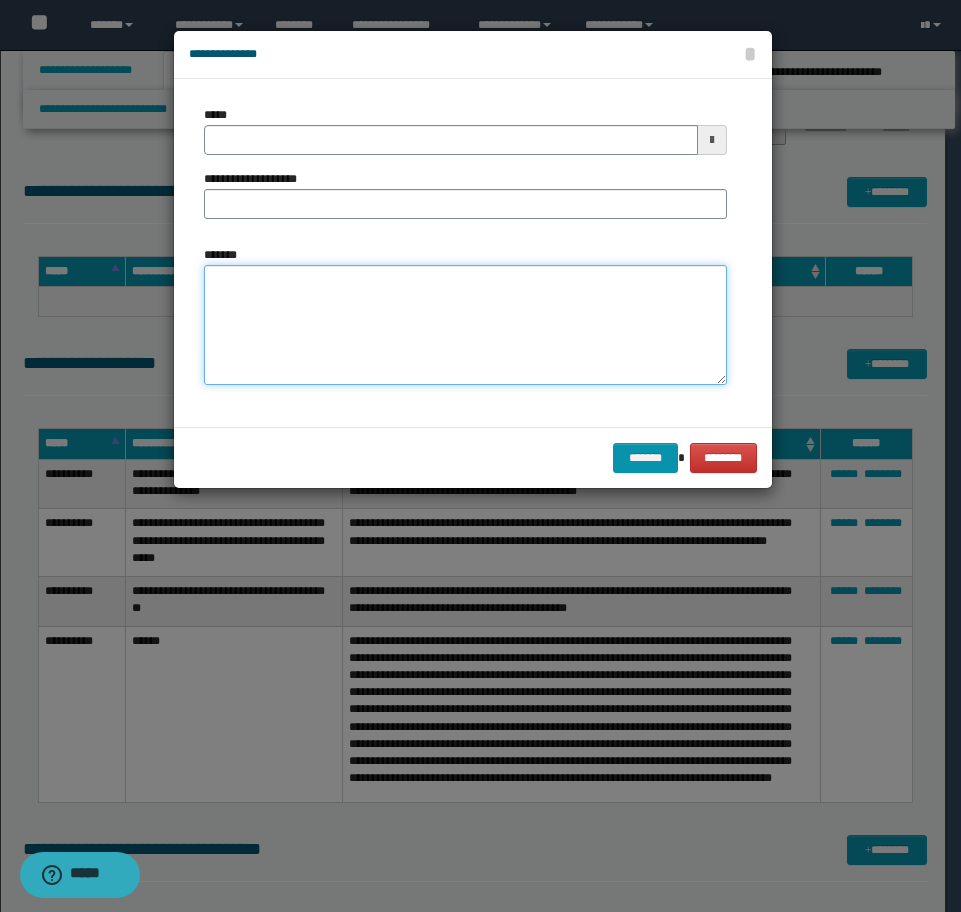click on "*******" at bounding box center (465, 325) 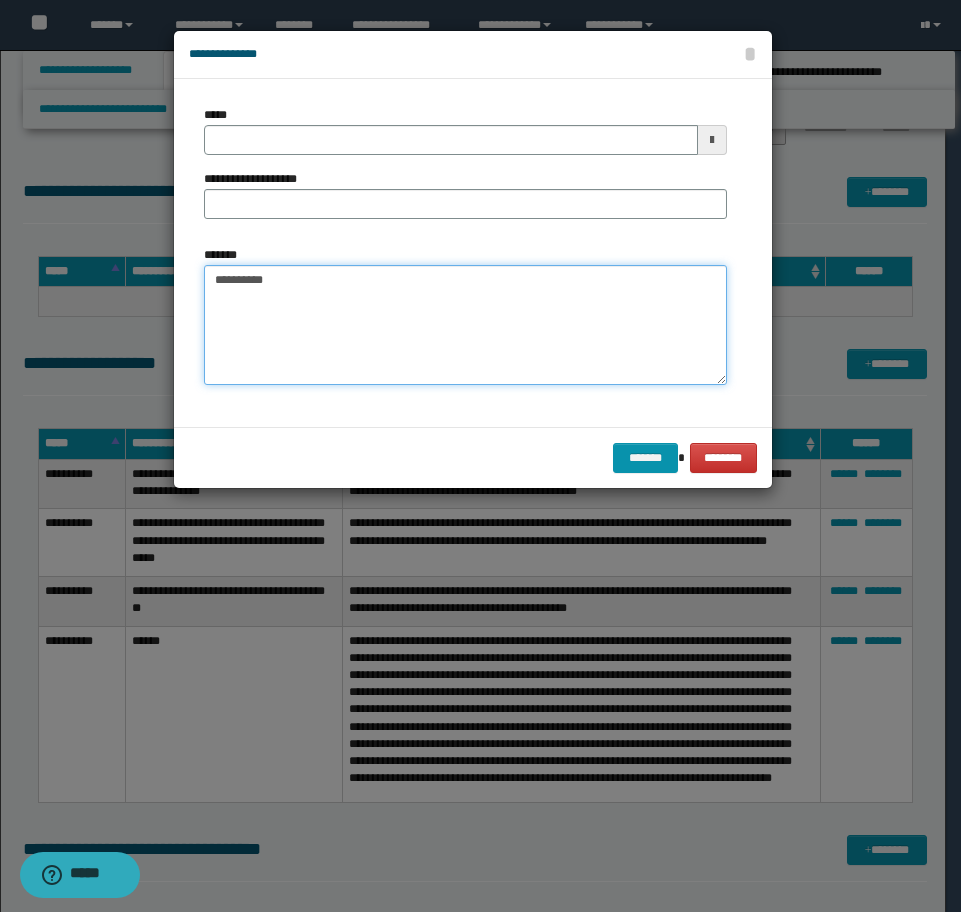 paste on "**********" 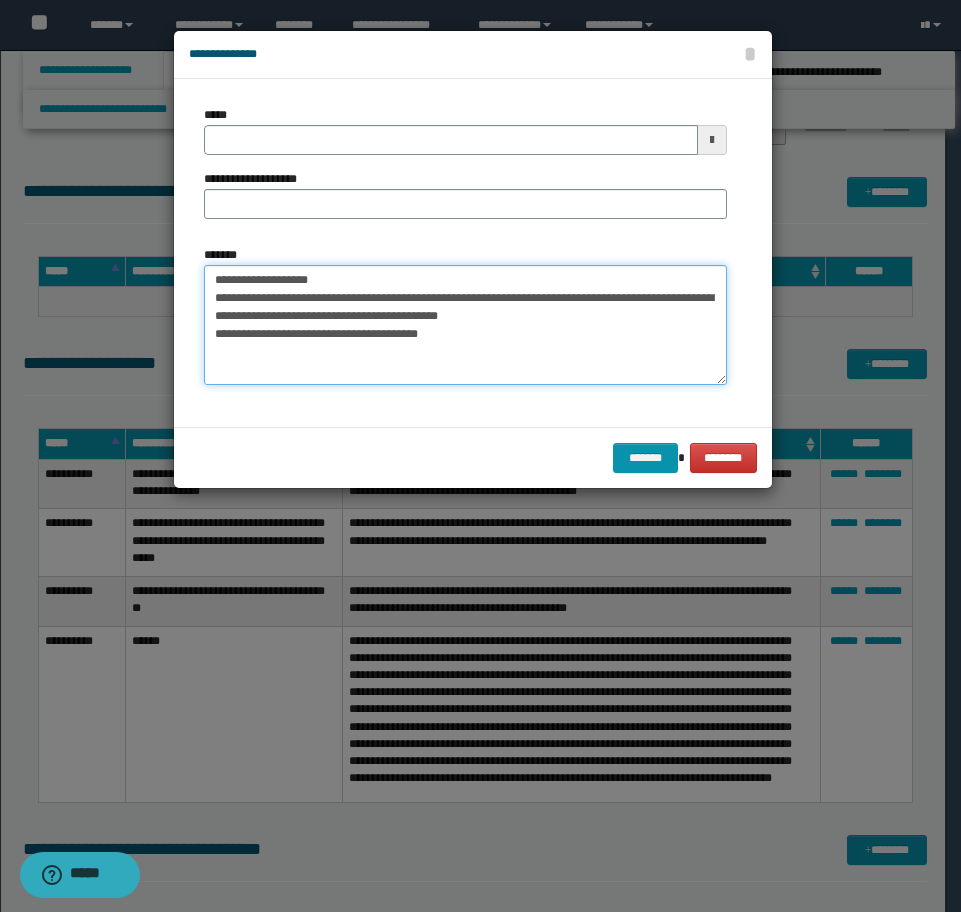click on "**********" at bounding box center (465, 325) 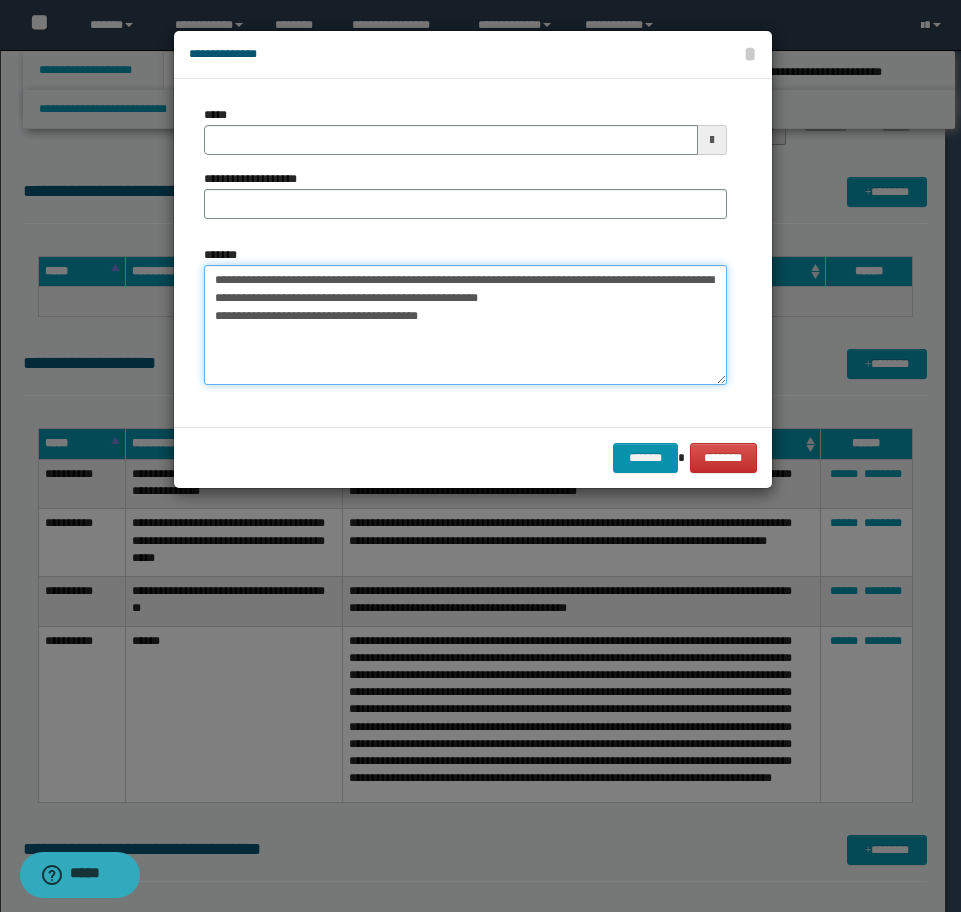 click on "**********" at bounding box center [465, 325] 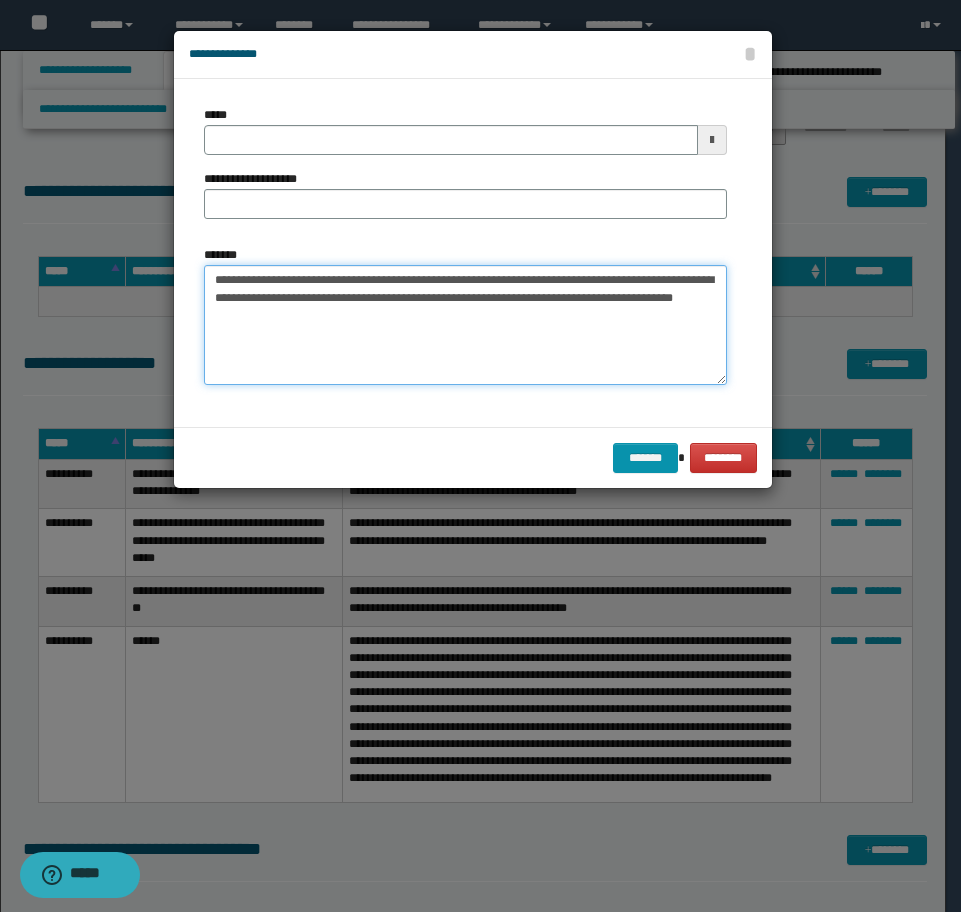 drag, startPoint x: 267, startPoint y: 315, endPoint x: 220, endPoint y: 315, distance: 47 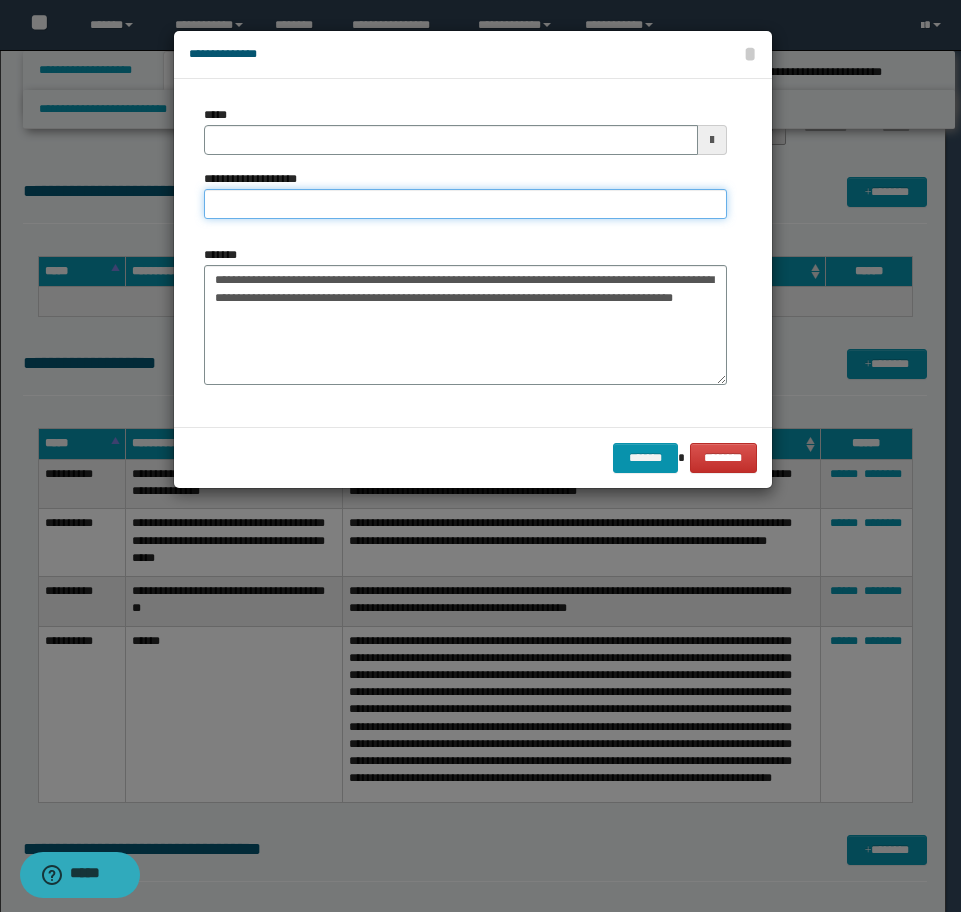 click on "**********" at bounding box center (465, 204) 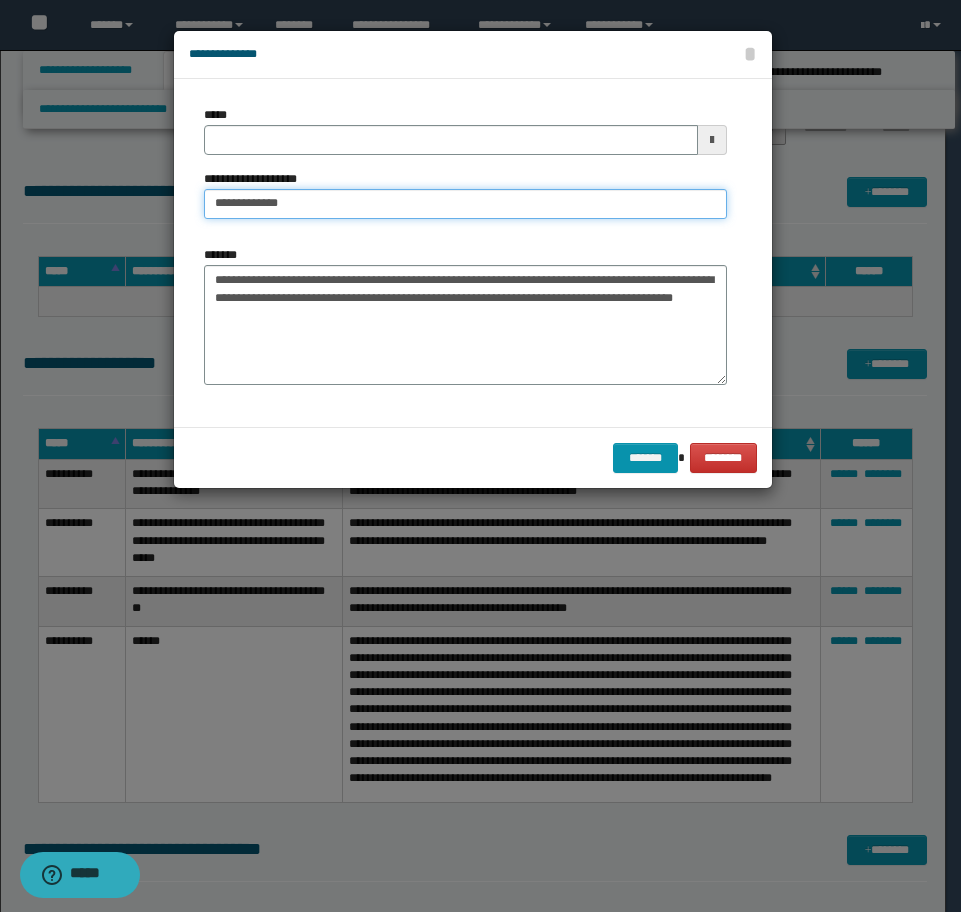 click on "**********" at bounding box center [465, 204] 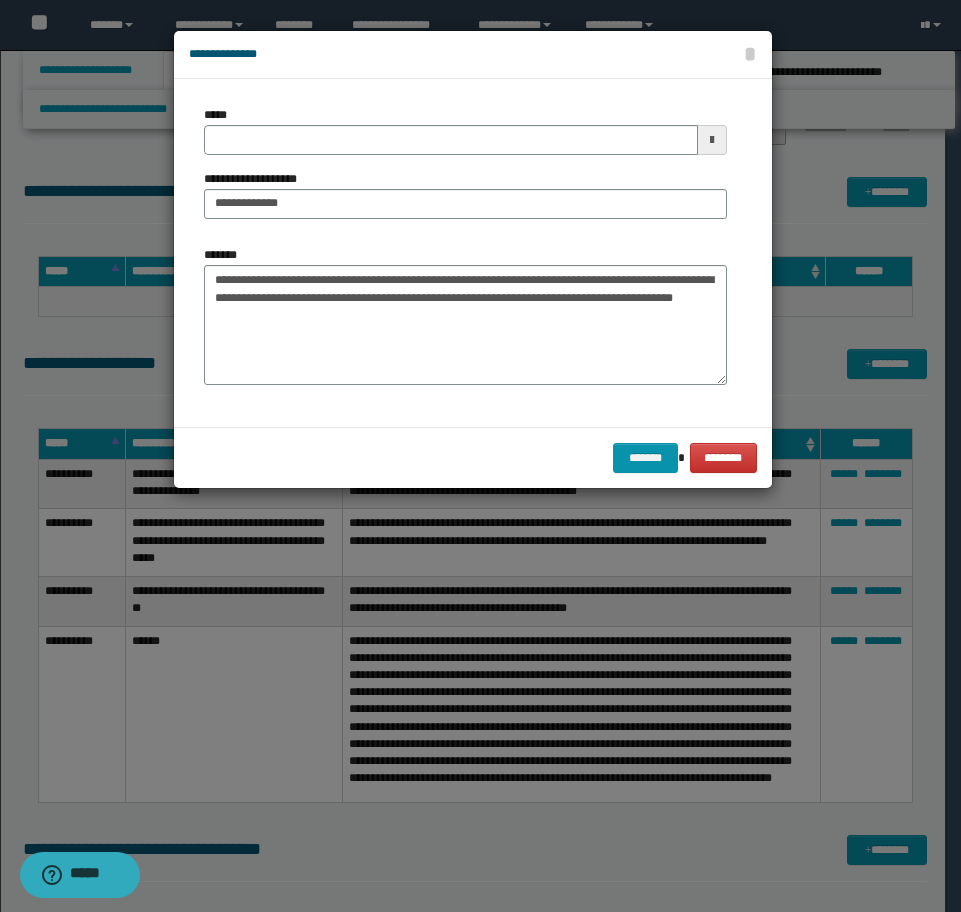 type on "**********" 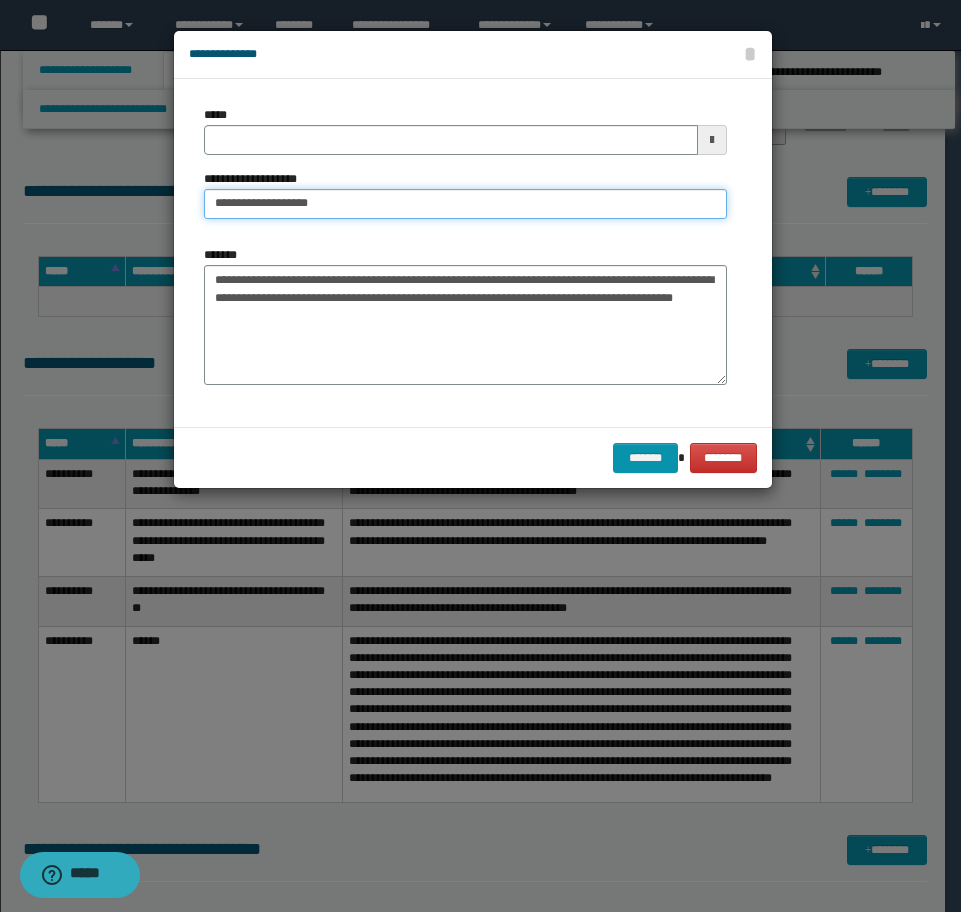 type on "**********" 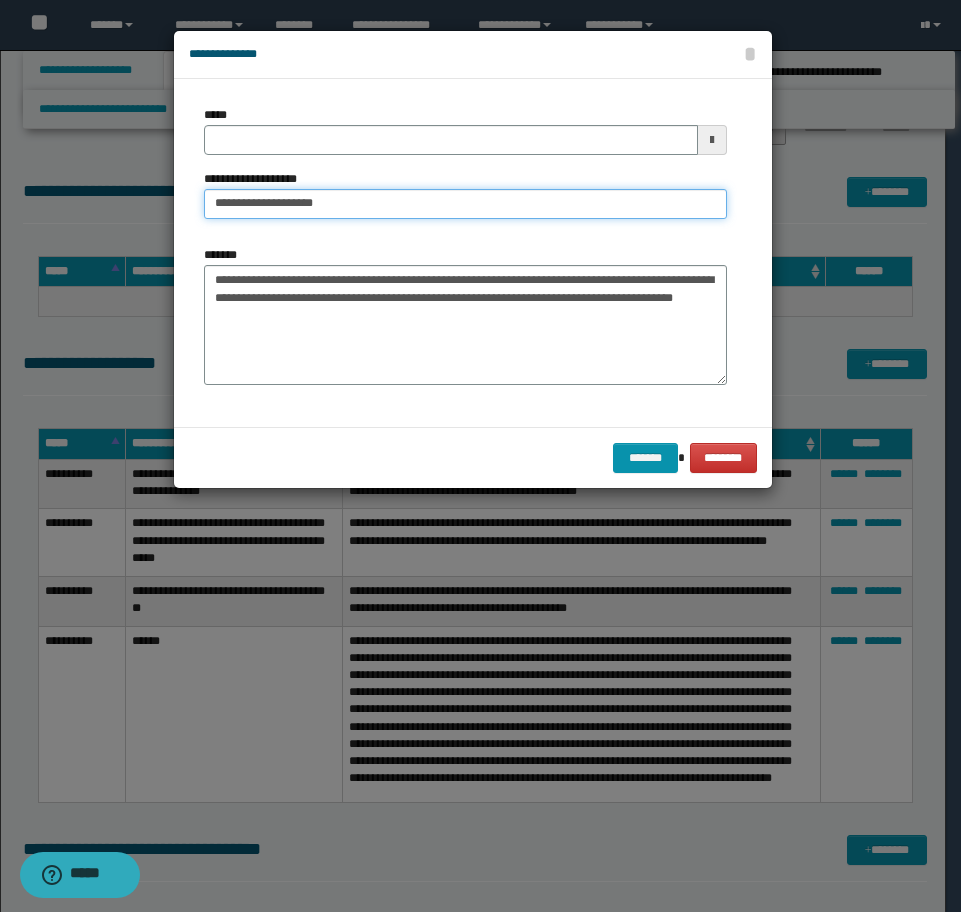 type 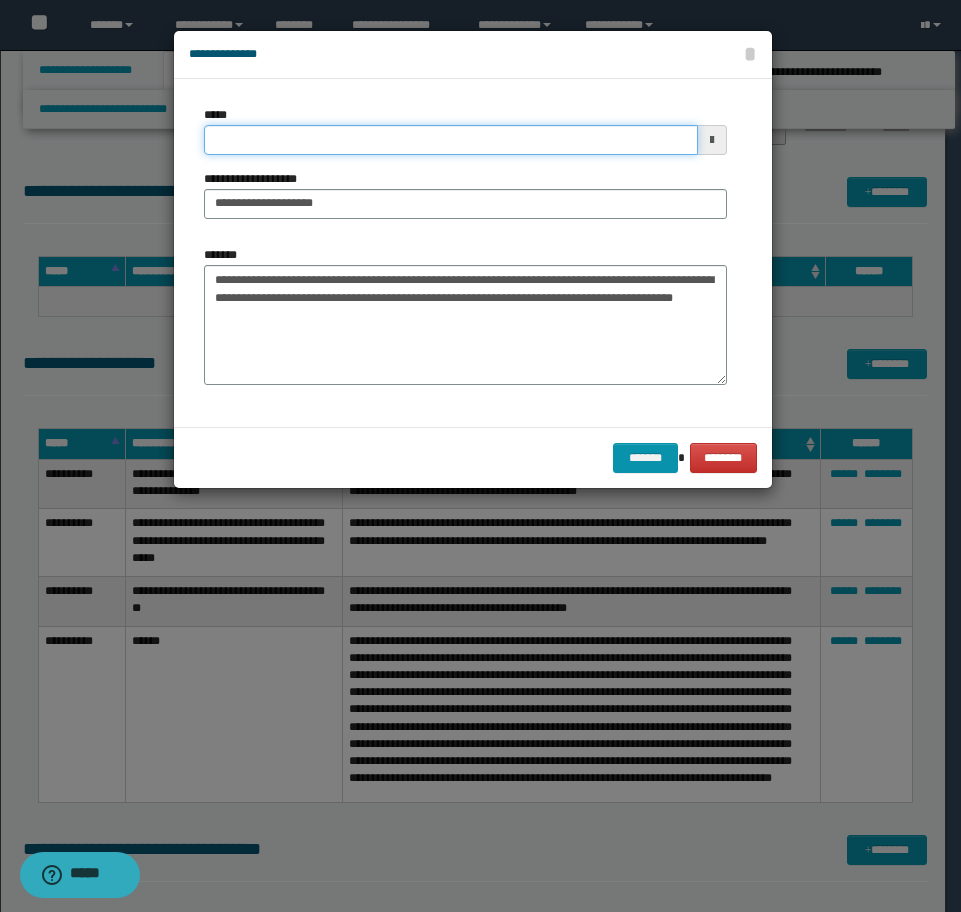 click on "*****" at bounding box center [451, 140] 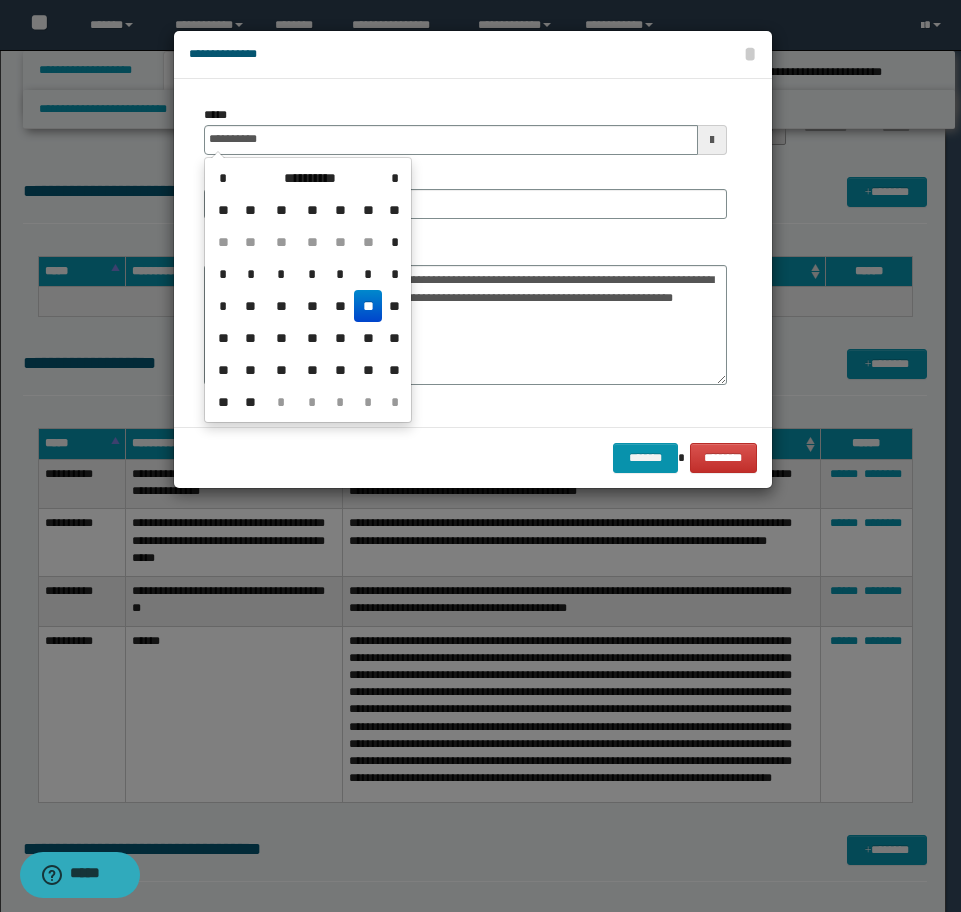 click on "**" at bounding box center [368, 306] 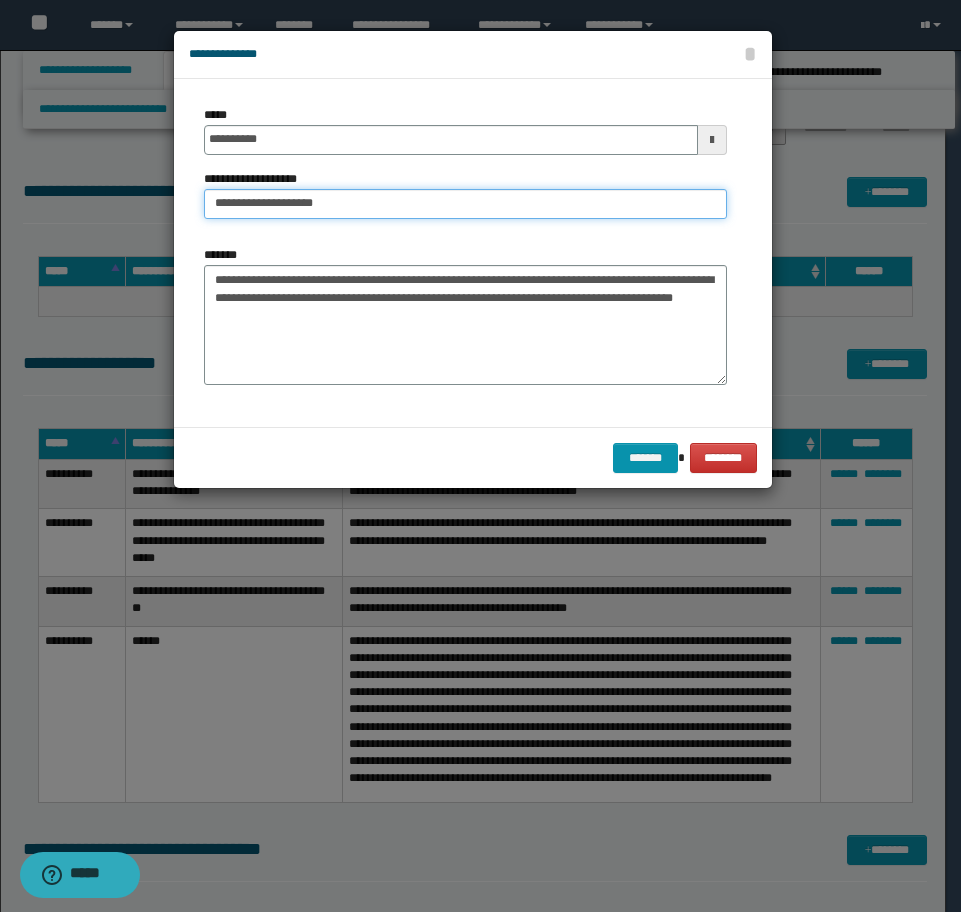 click on "**********" at bounding box center [465, 204] 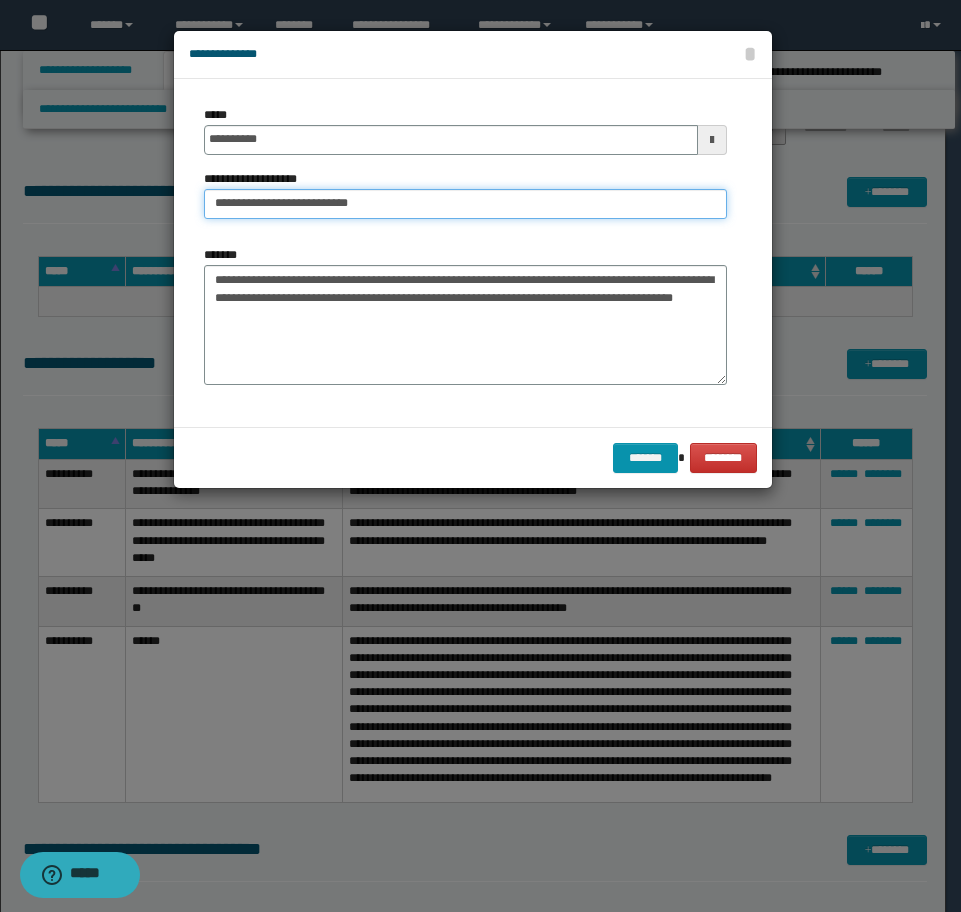 type on "**********" 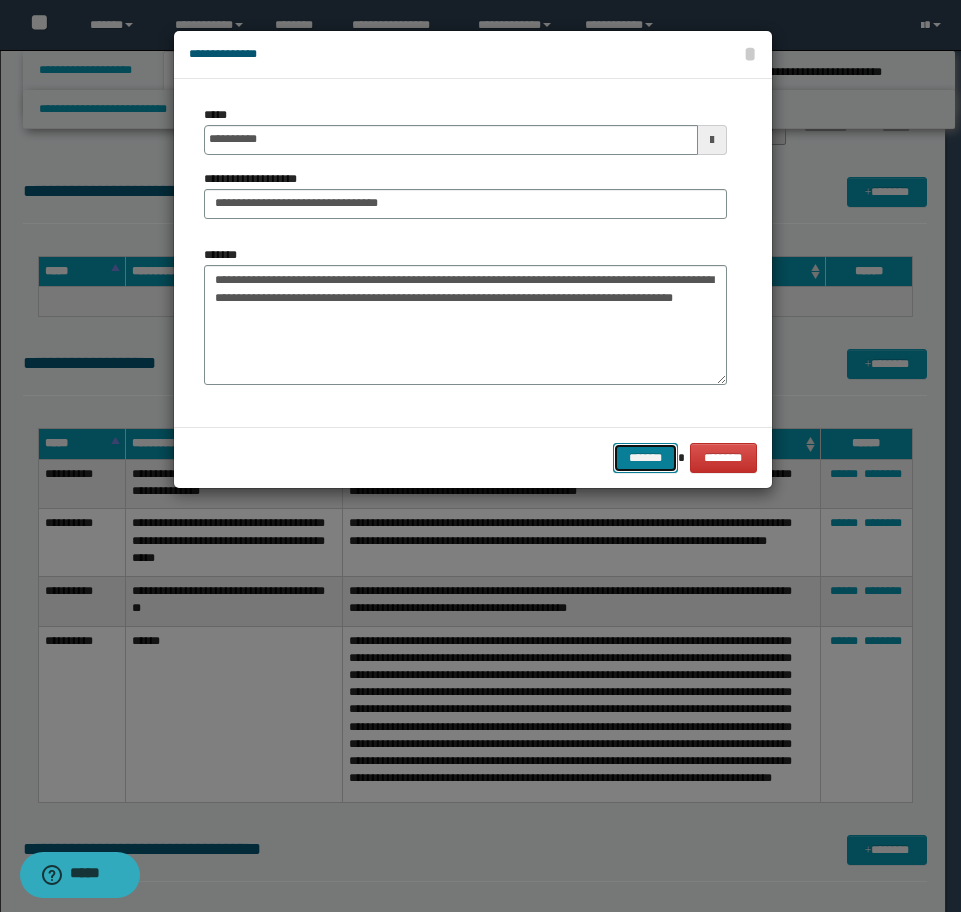 click on "*******" at bounding box center (645, 458) 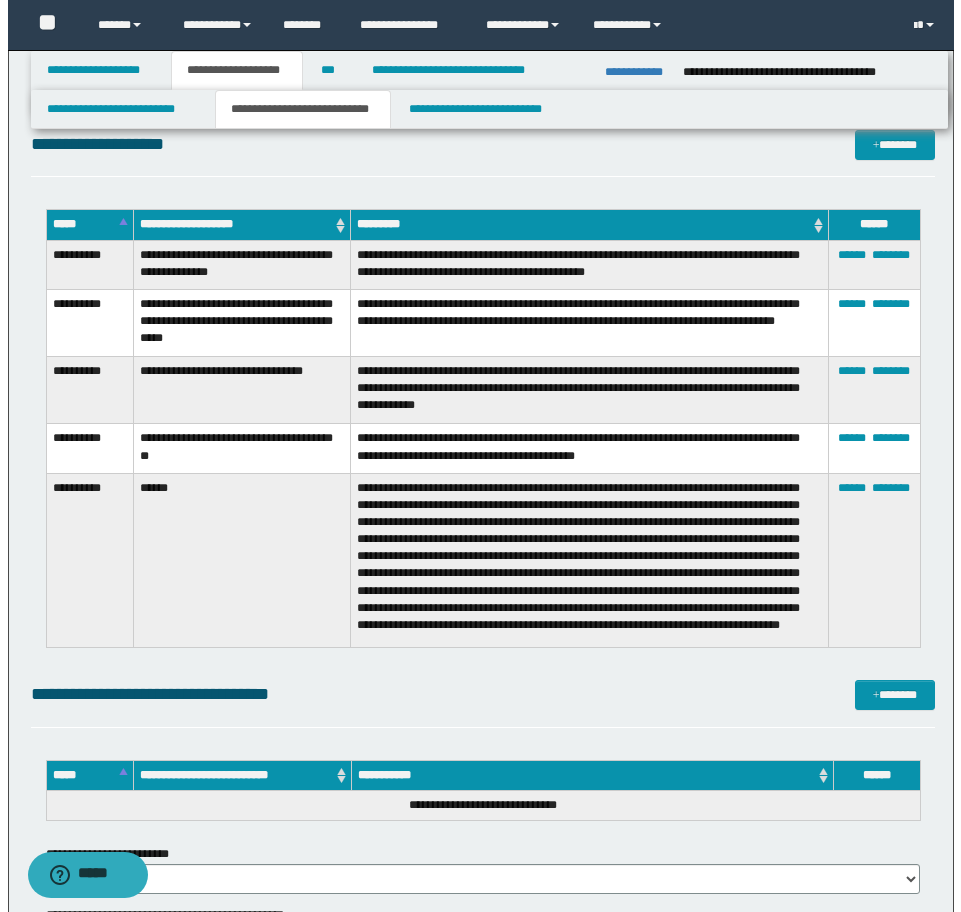 scroll, scrollTop: 4259, scrollLeft: 0, axis: vertical 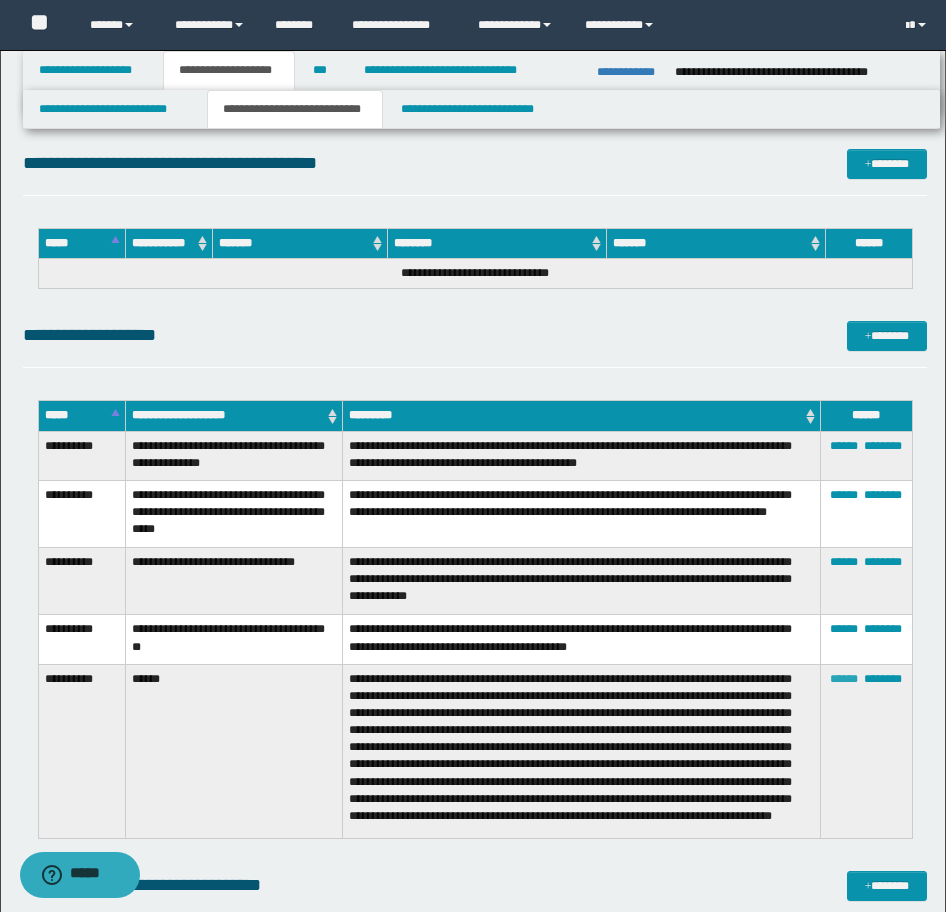 click on "******" at bounding box center (844, 679) 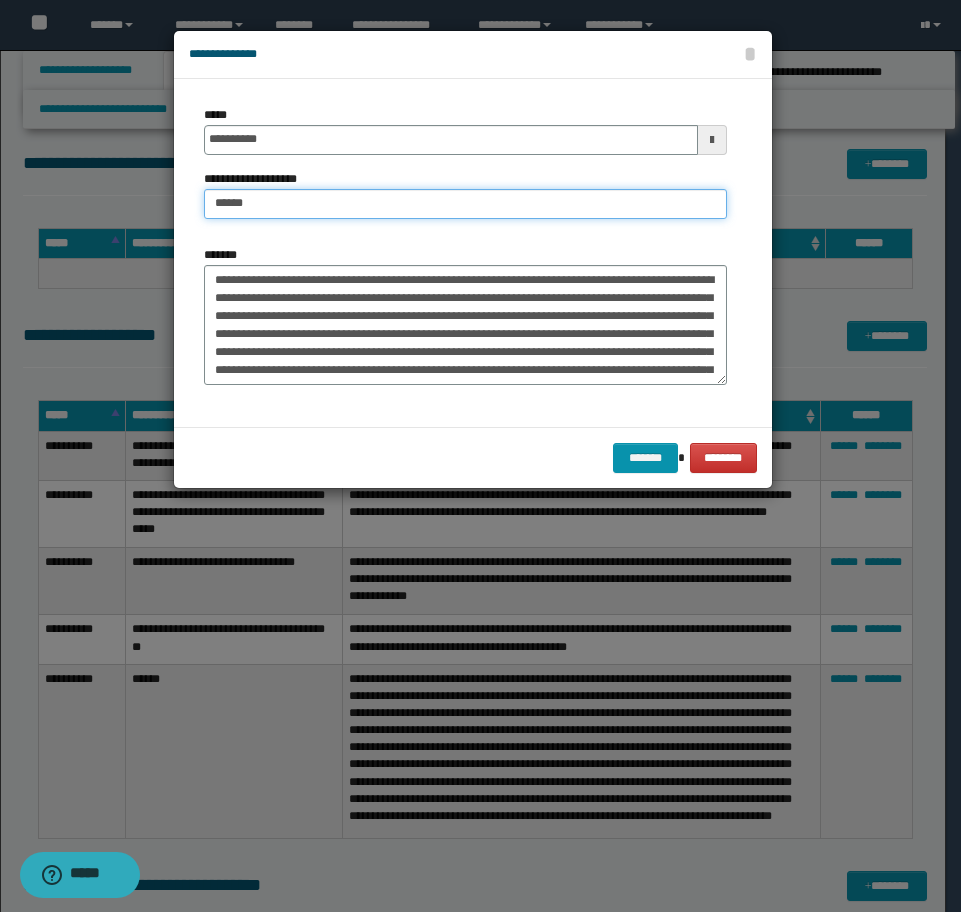 click on "******" at bounding box center [465, 204] 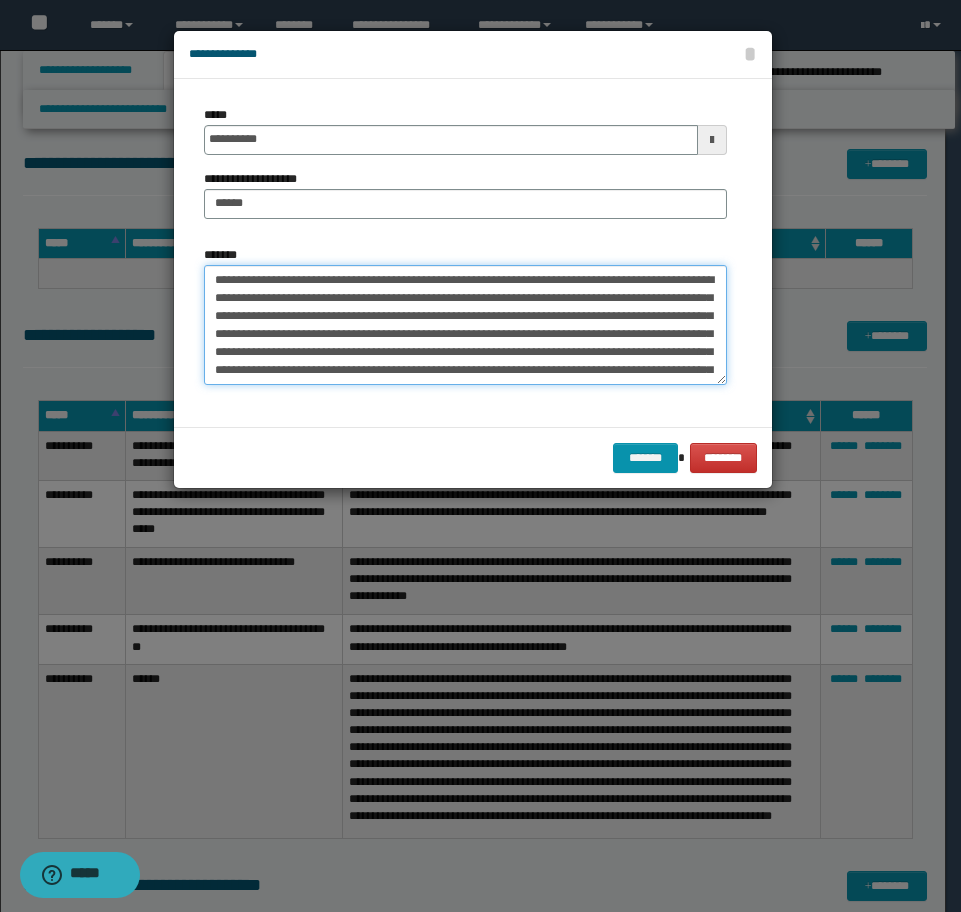 click on "**********" at bounding box center [465, 325] 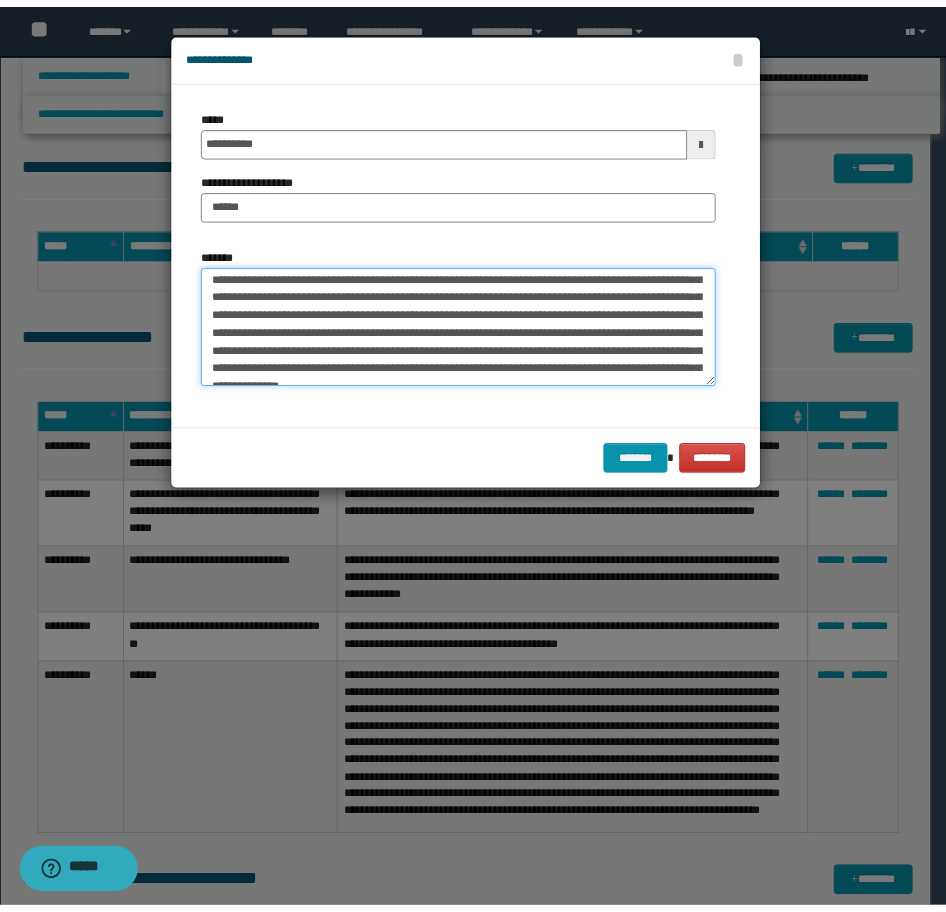 scroll, scrollTop: 72, scrollLeft: 0, axis: vertical 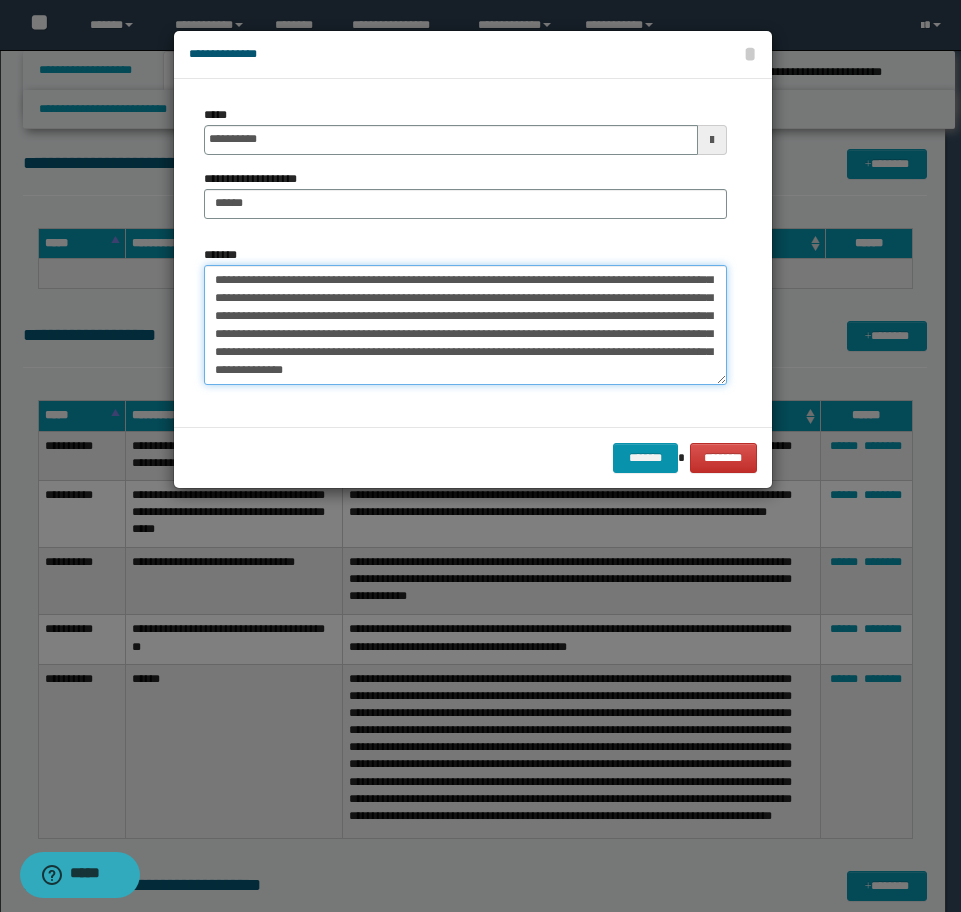 type on "**********" 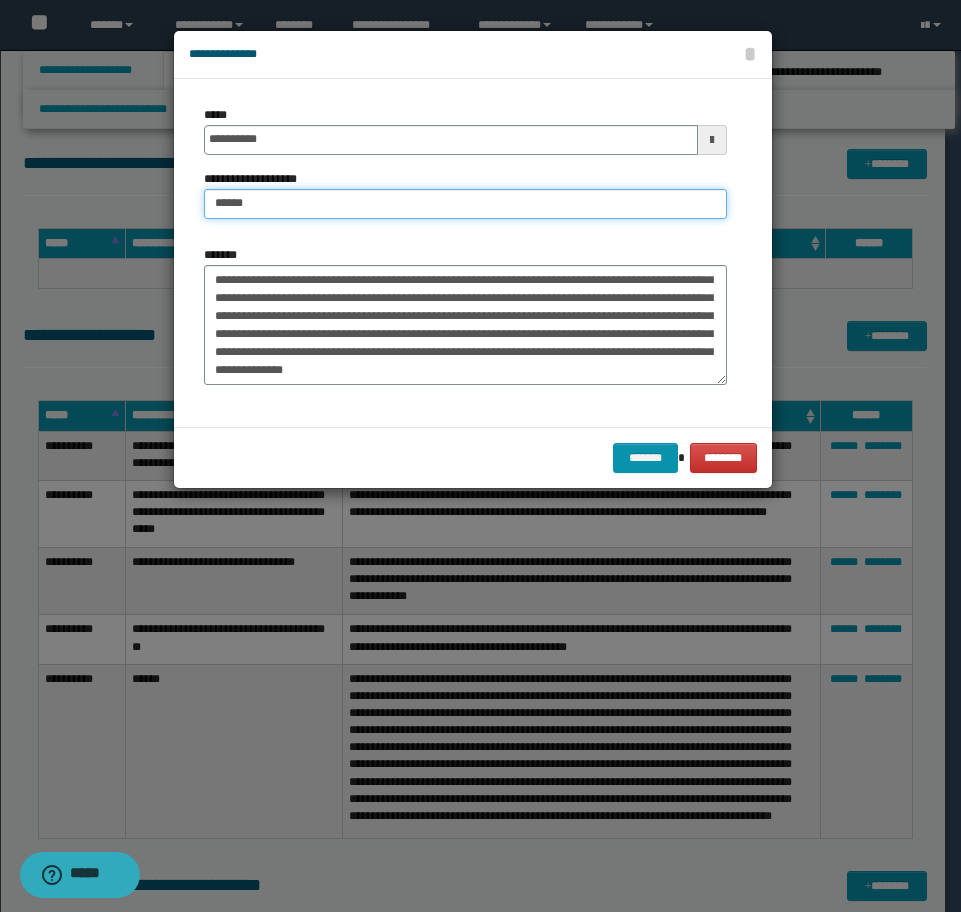 click on "******" at bounding box center (465, 204) 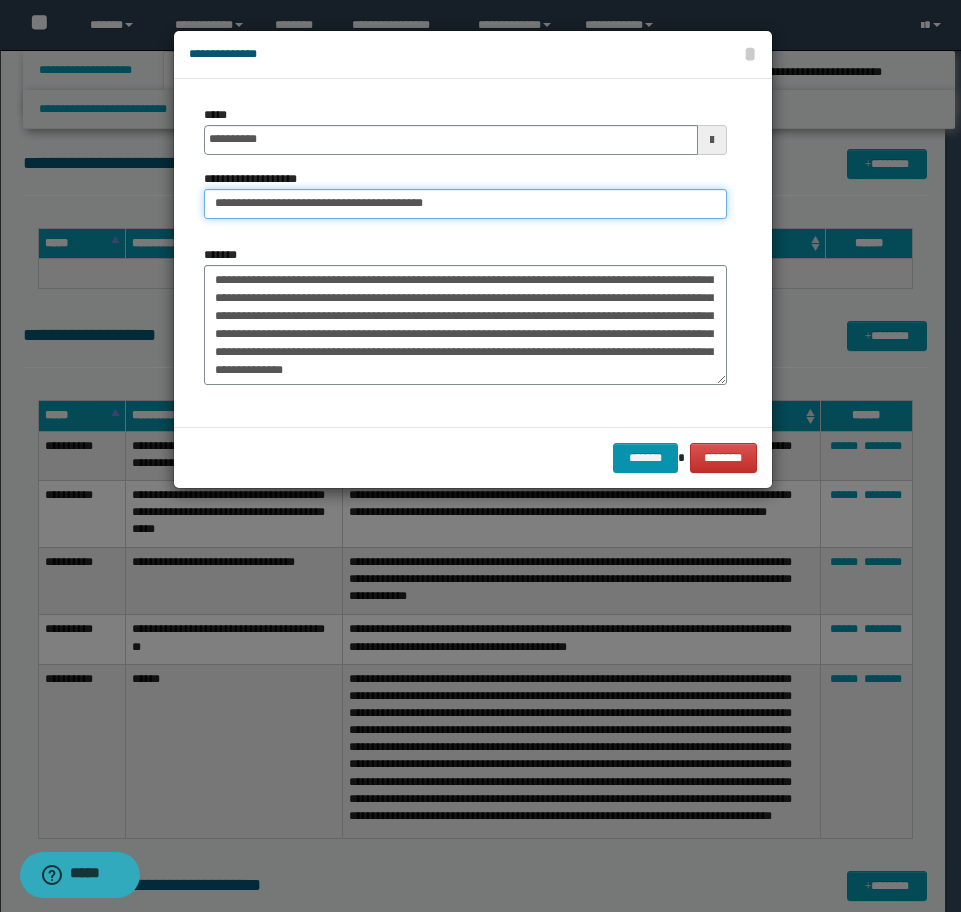 click on "**********" at bounding box center (465, 204) 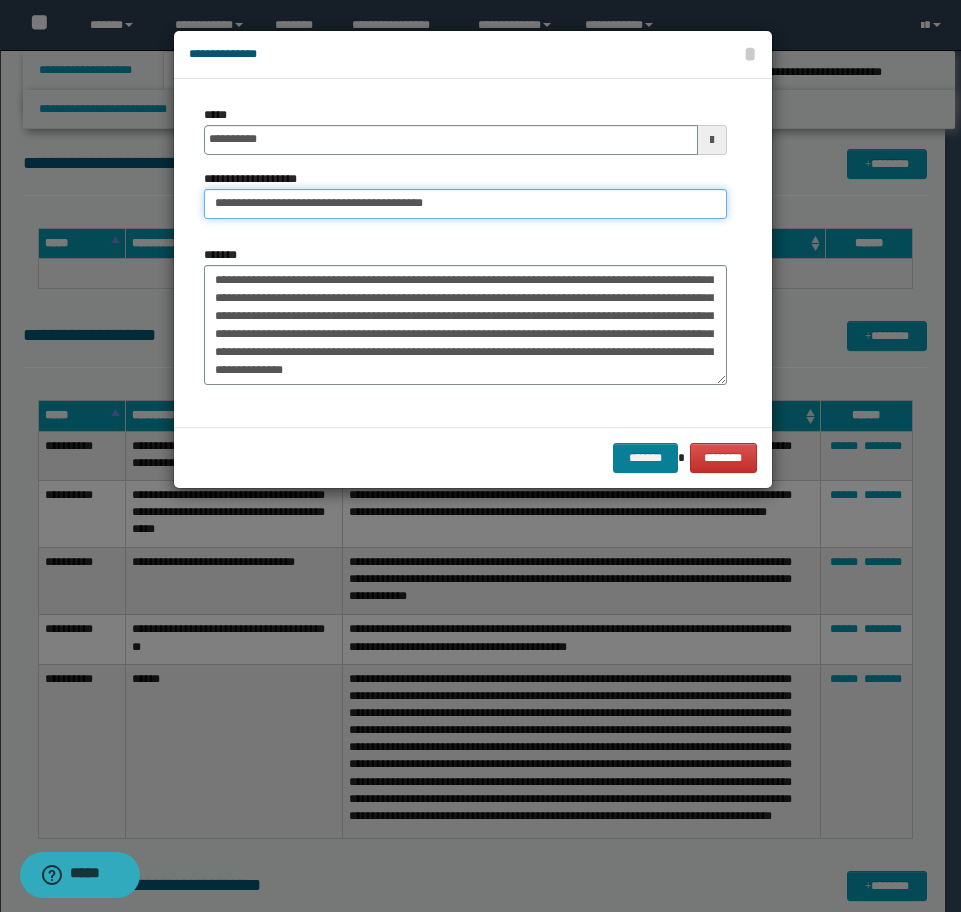 type on "**********" 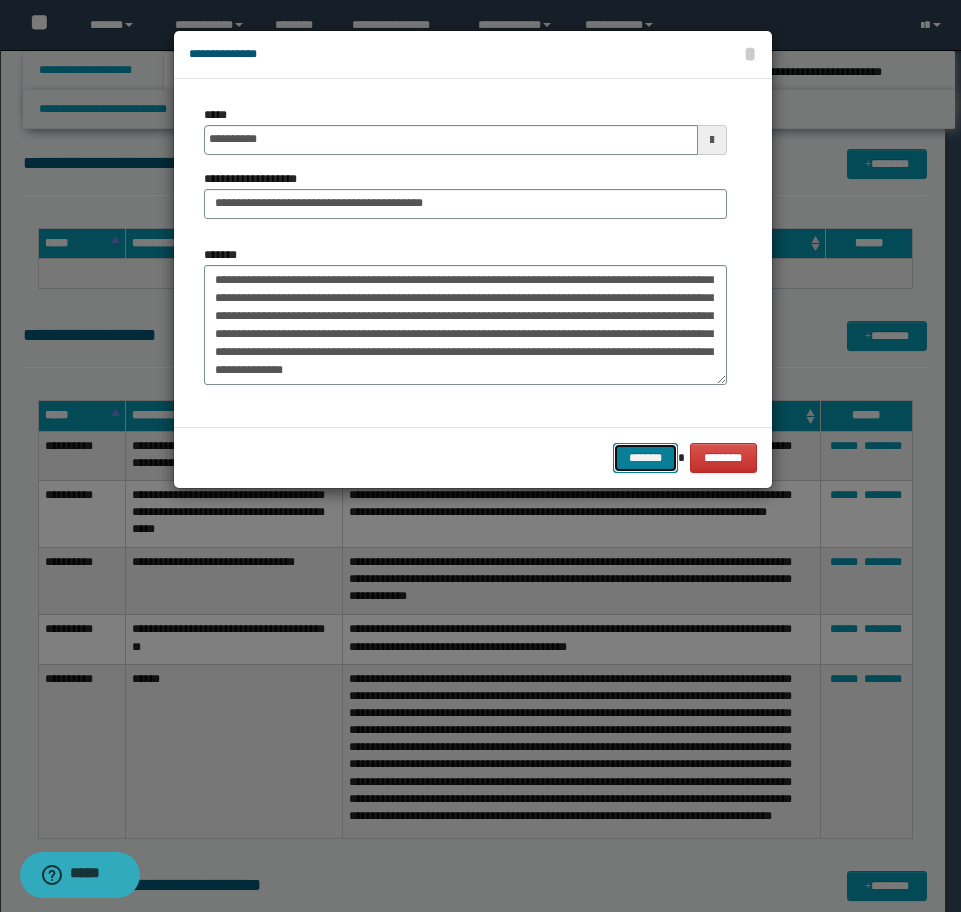 click on "*******" at bounding box center (645, 458) 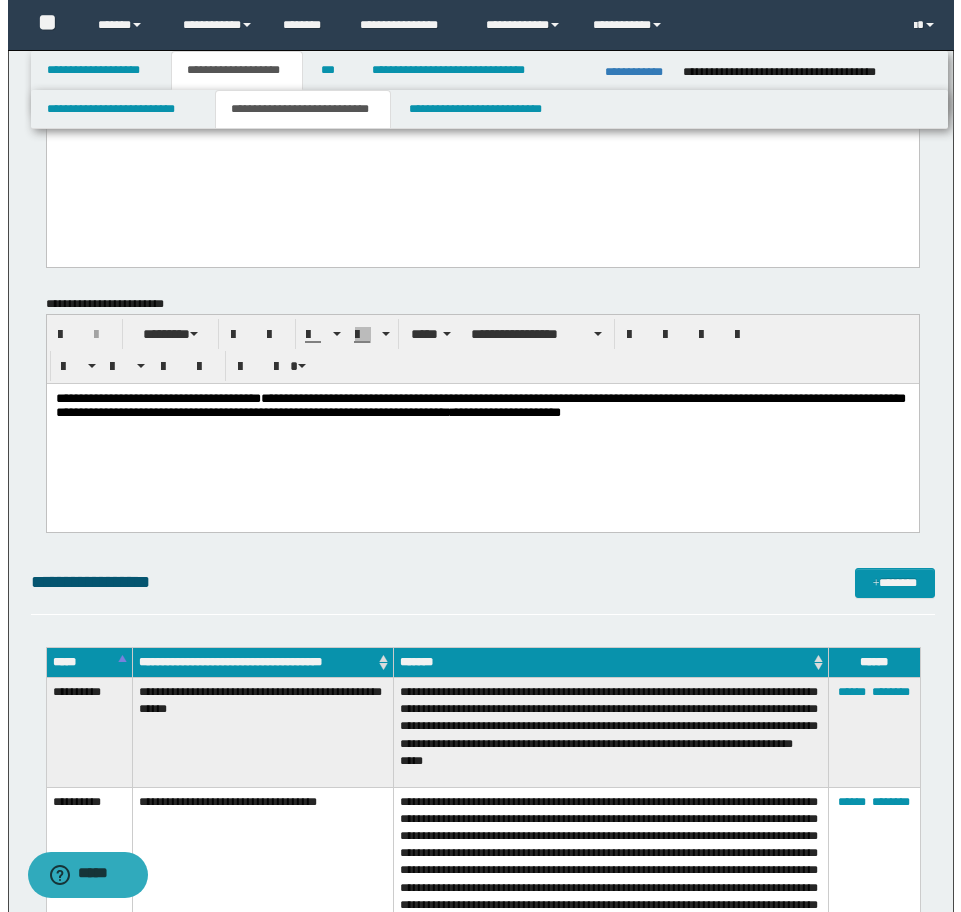 scroll, scrollTop: 2259, scrollLeft: 0, axis: vertical 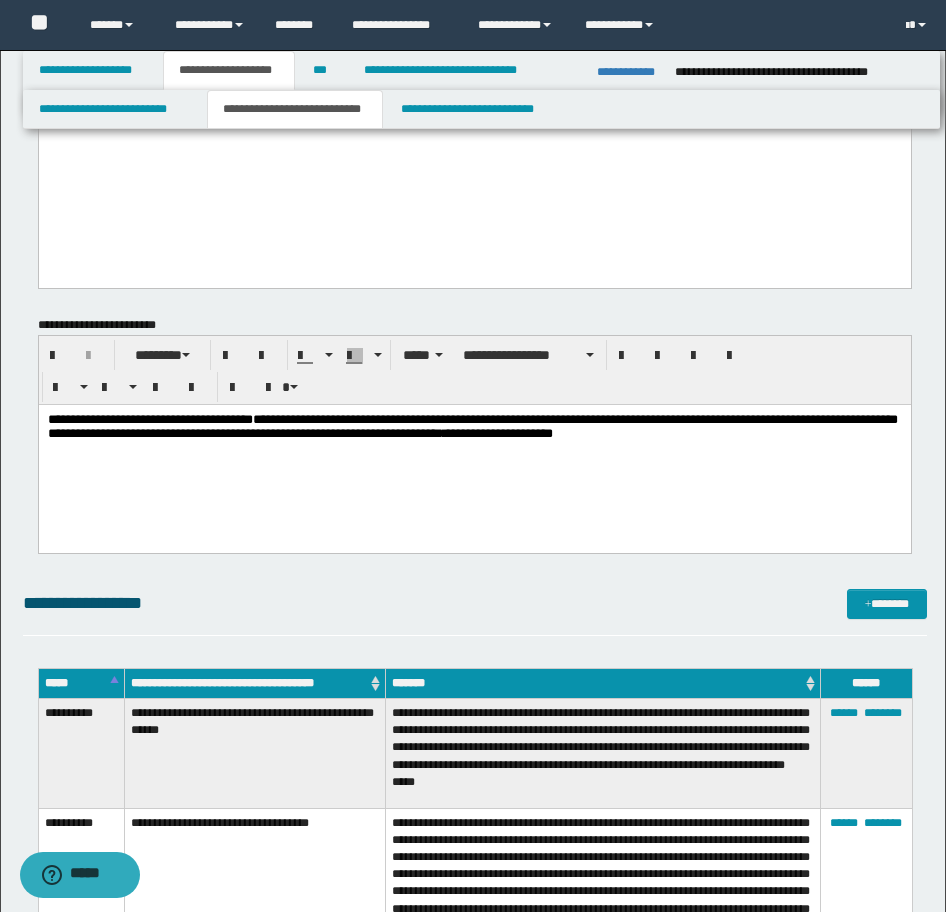 click on "**********" at bounding box center [475, 612] 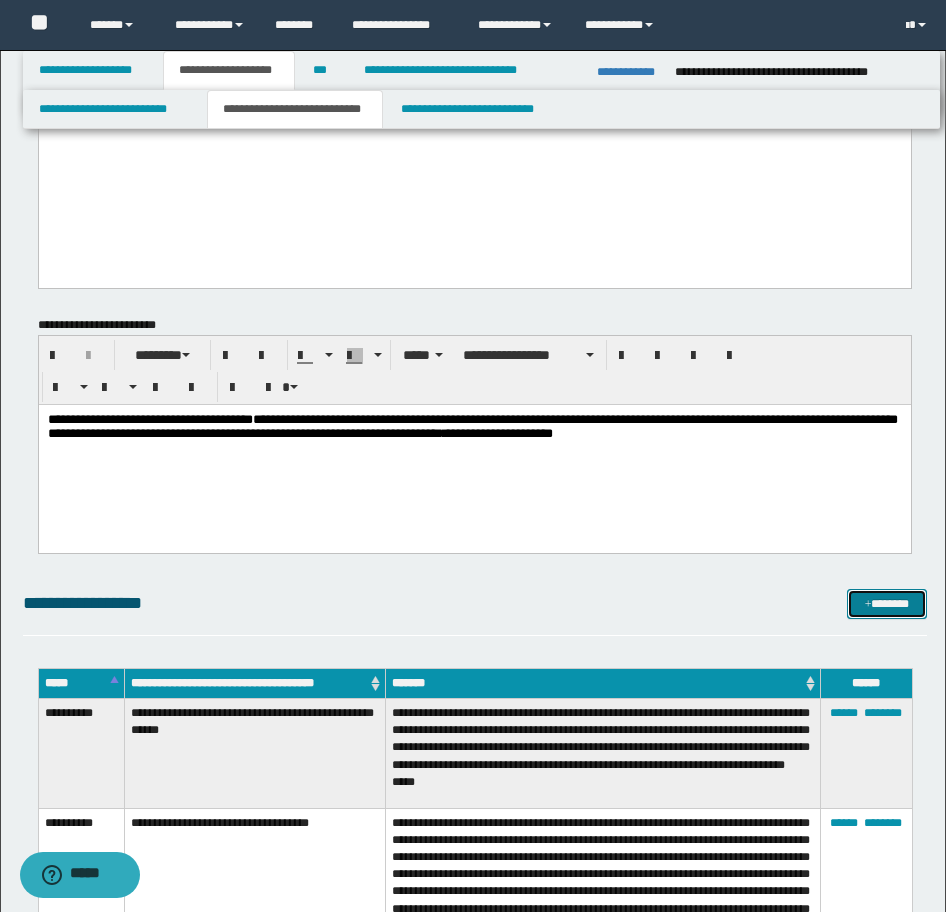 click on "*******" at bounding box center (887, 604) 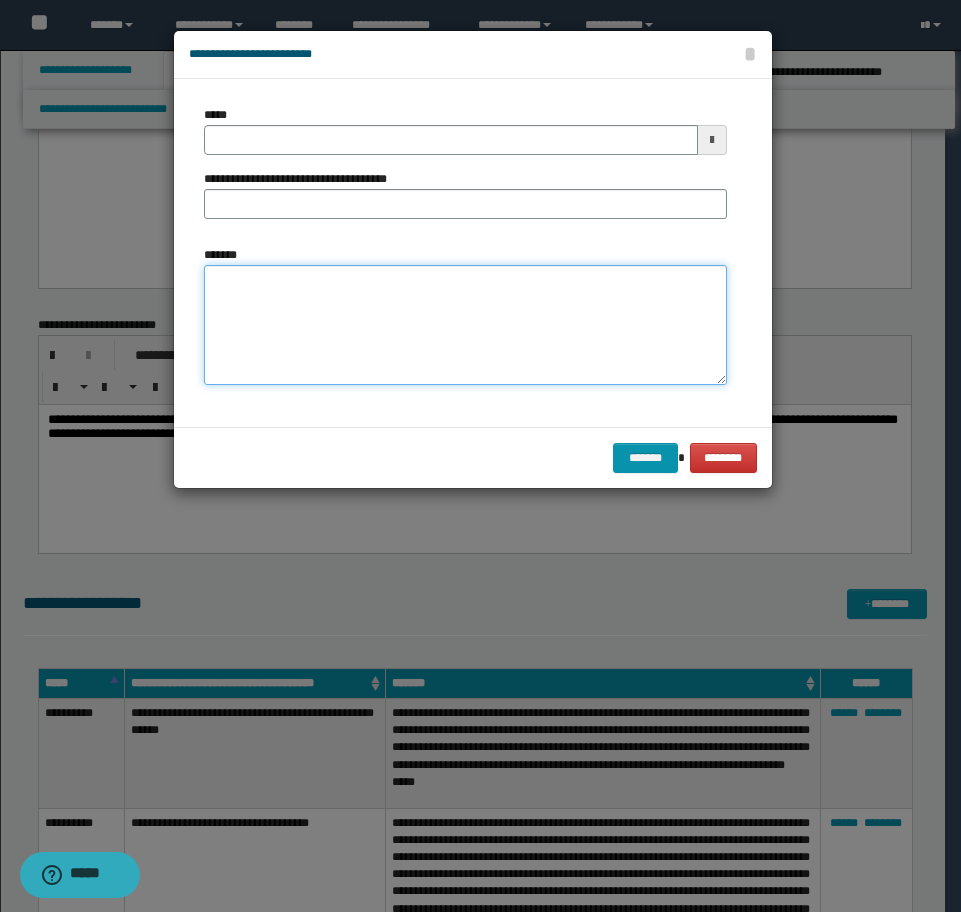 click on "*******" at bounding box center (465, 325) 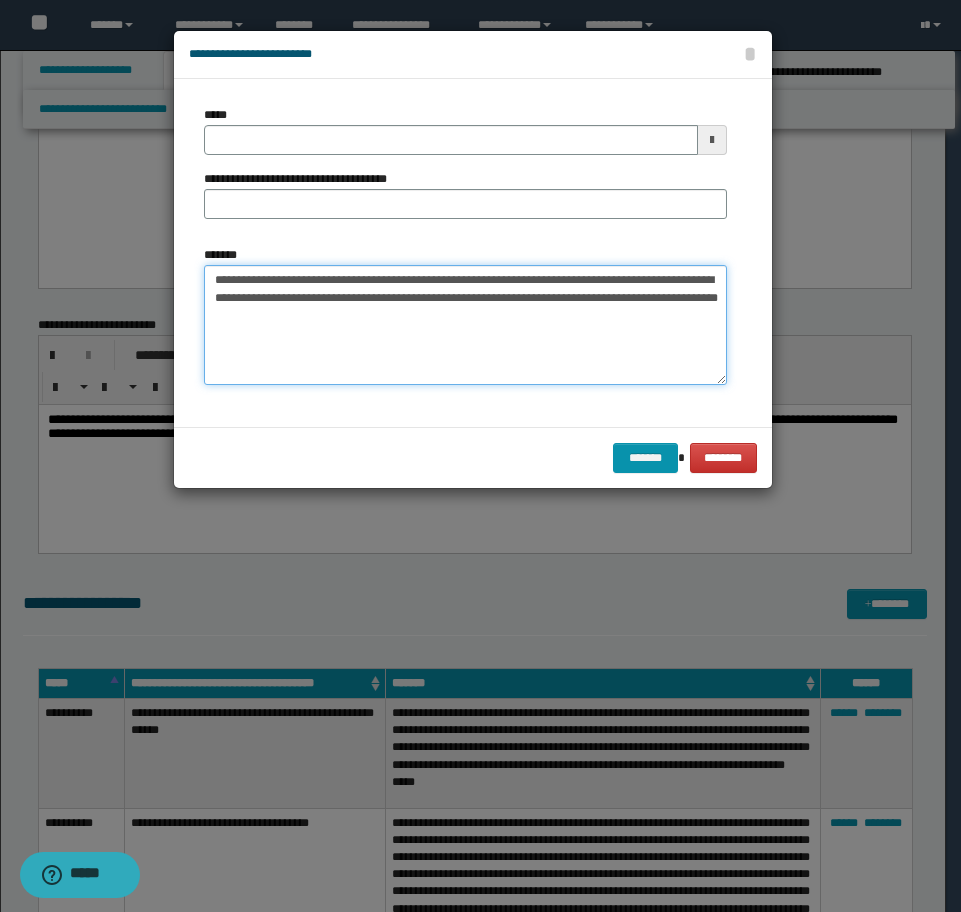 click on "**********" at bounding box center [465, 325] 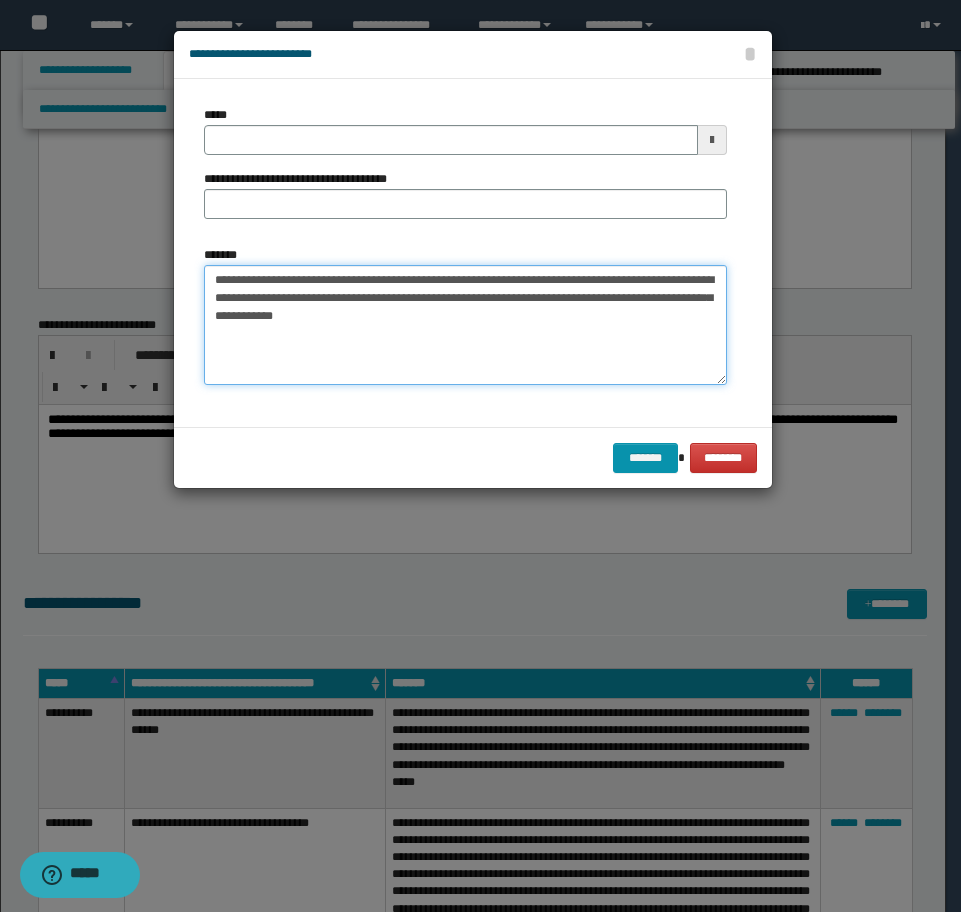 paste on "**********" 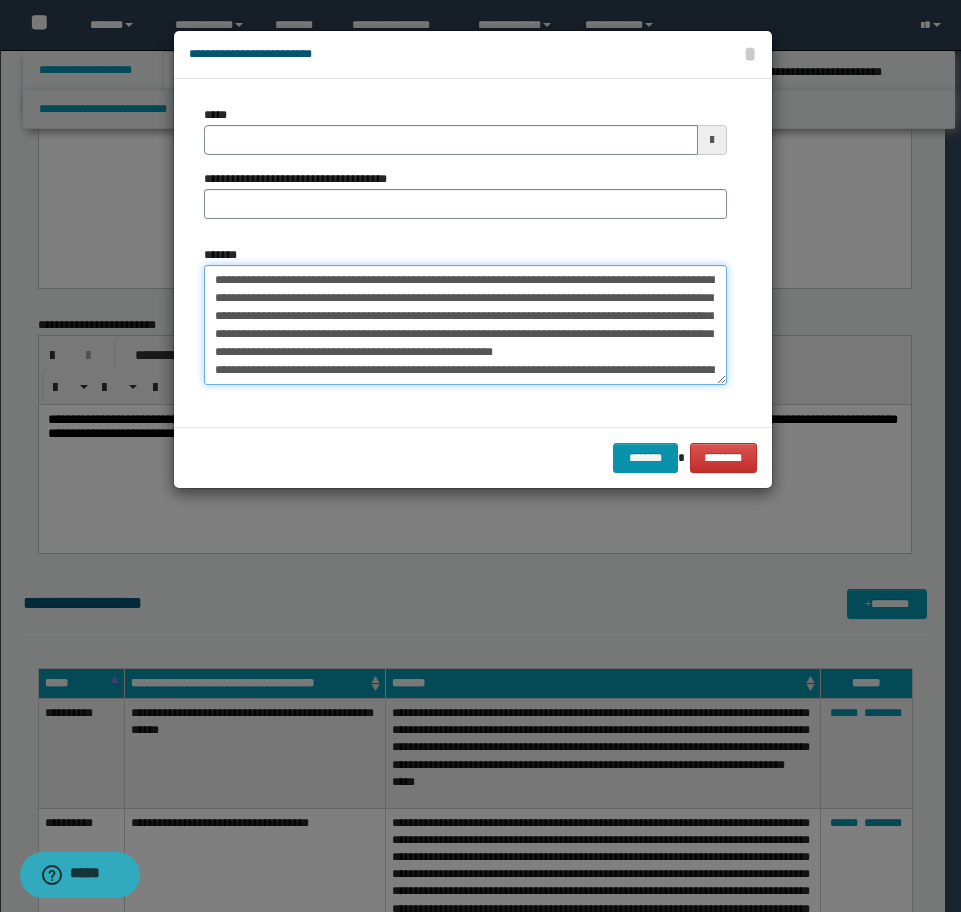 scroll, scrollTop: 30, scrollLeft: 0, axis: vertical 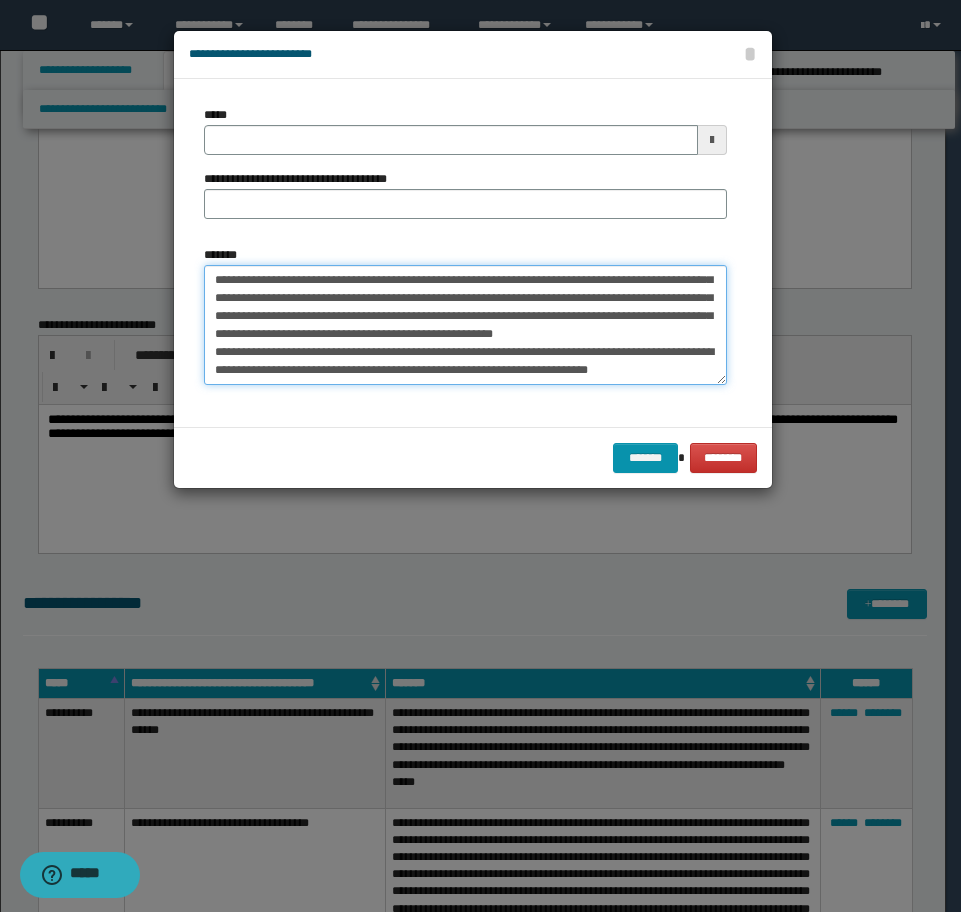 drag, startPoint x: 328, startPoint y: 289, endPoint x: 433, endPoint y: 285, distance: 105.076164 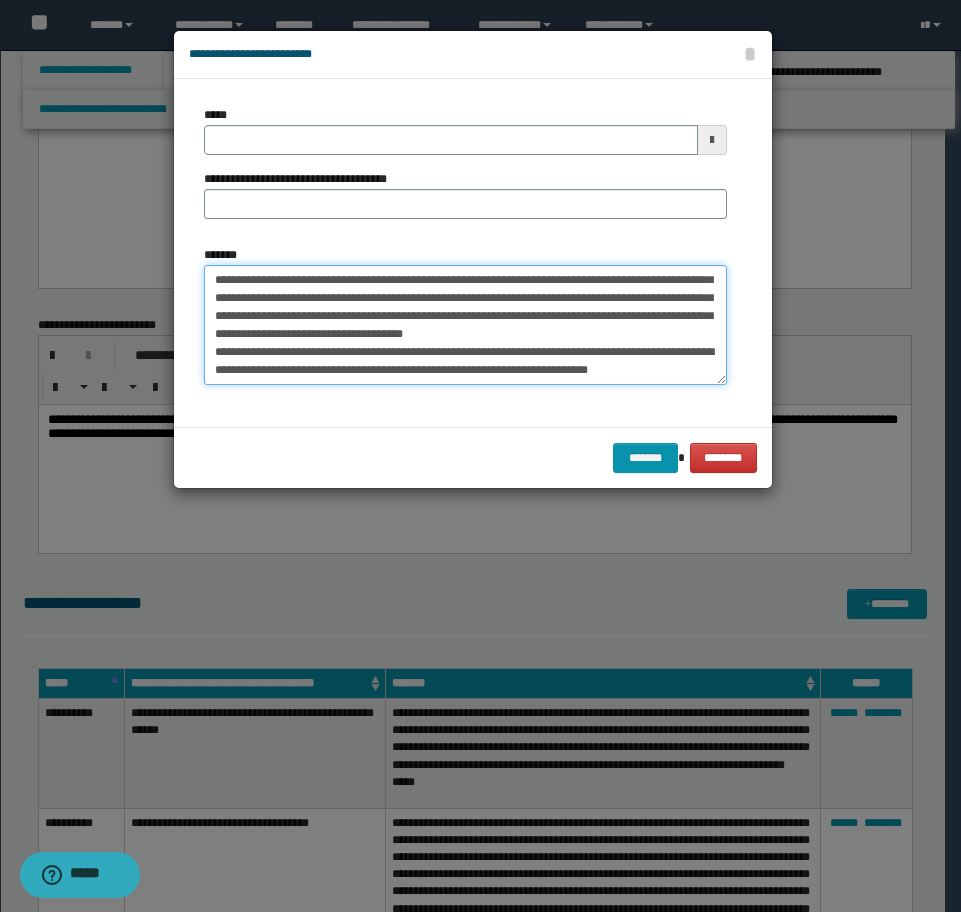 scroll, scrollTop: 18, scrollLeft: 0, axis: vertical 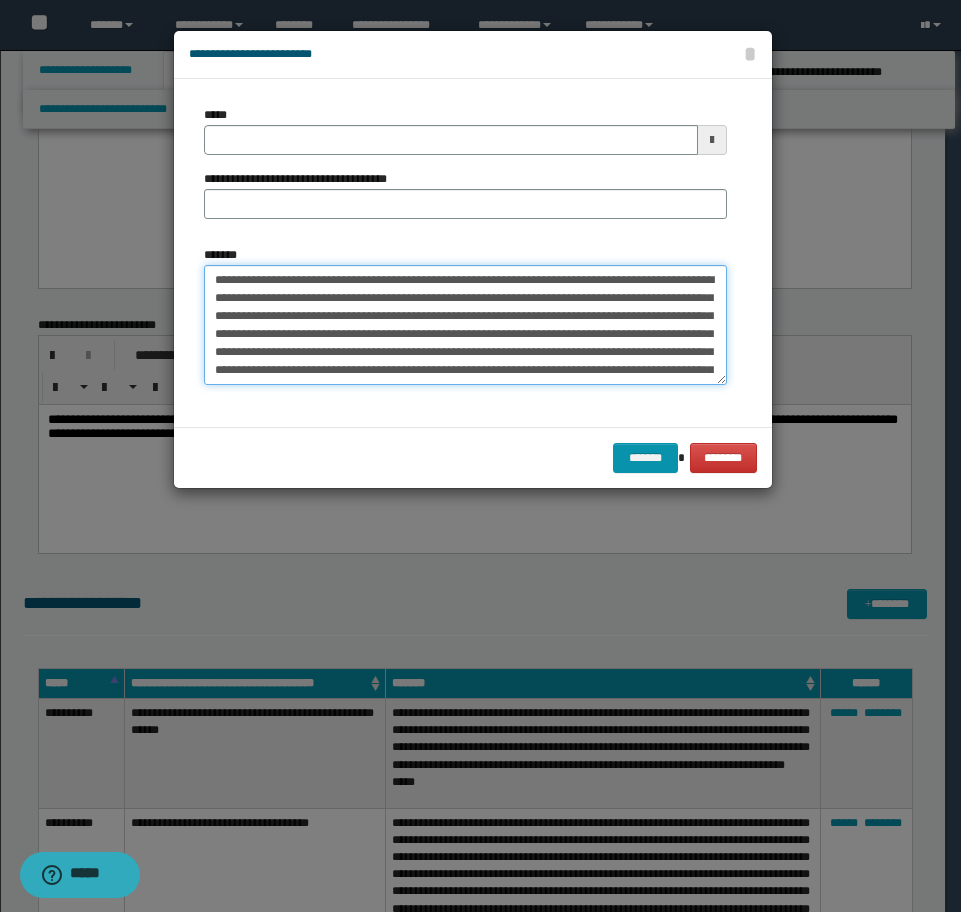 click on "**********" at bounding box center (465, 325) 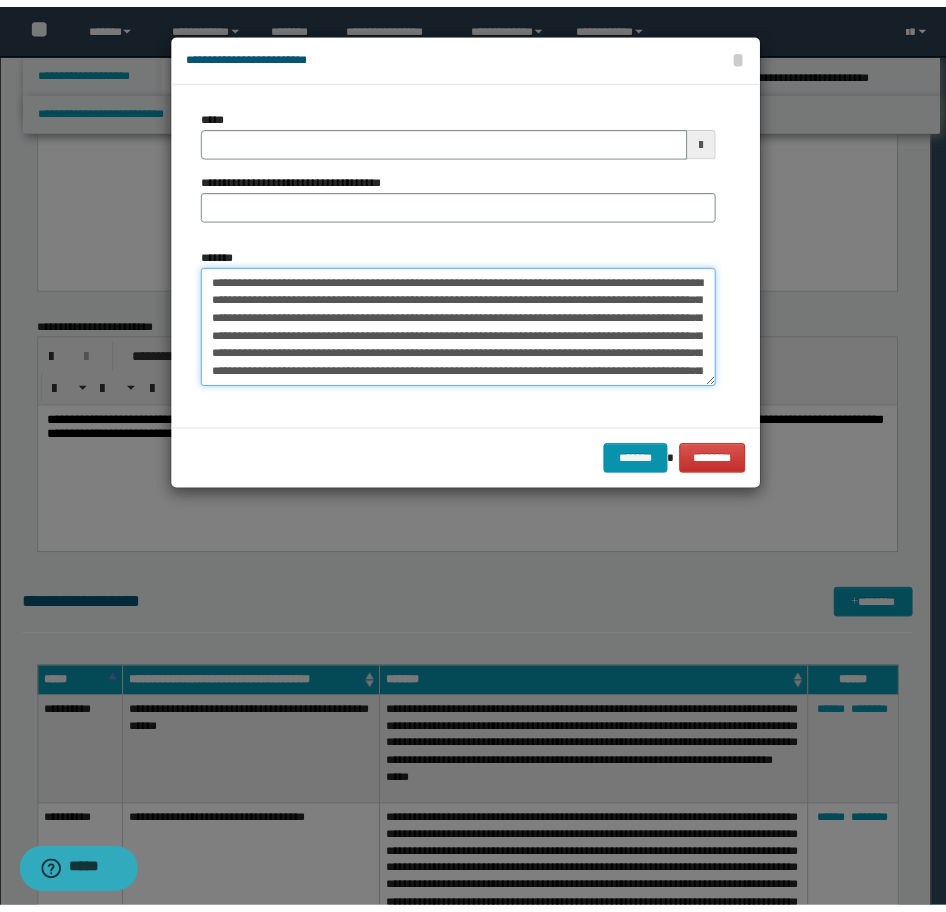 scroll, scrollTop: 18, scrollLeft: 0, axis: vertical 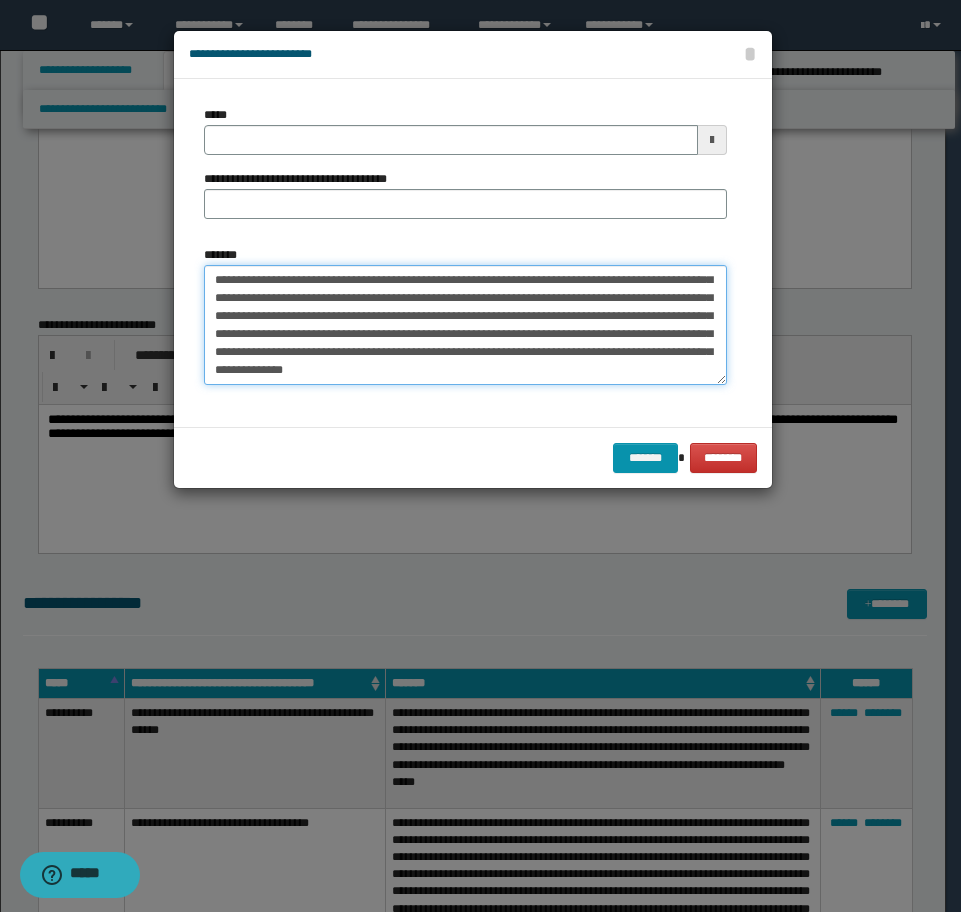 type on "**********" 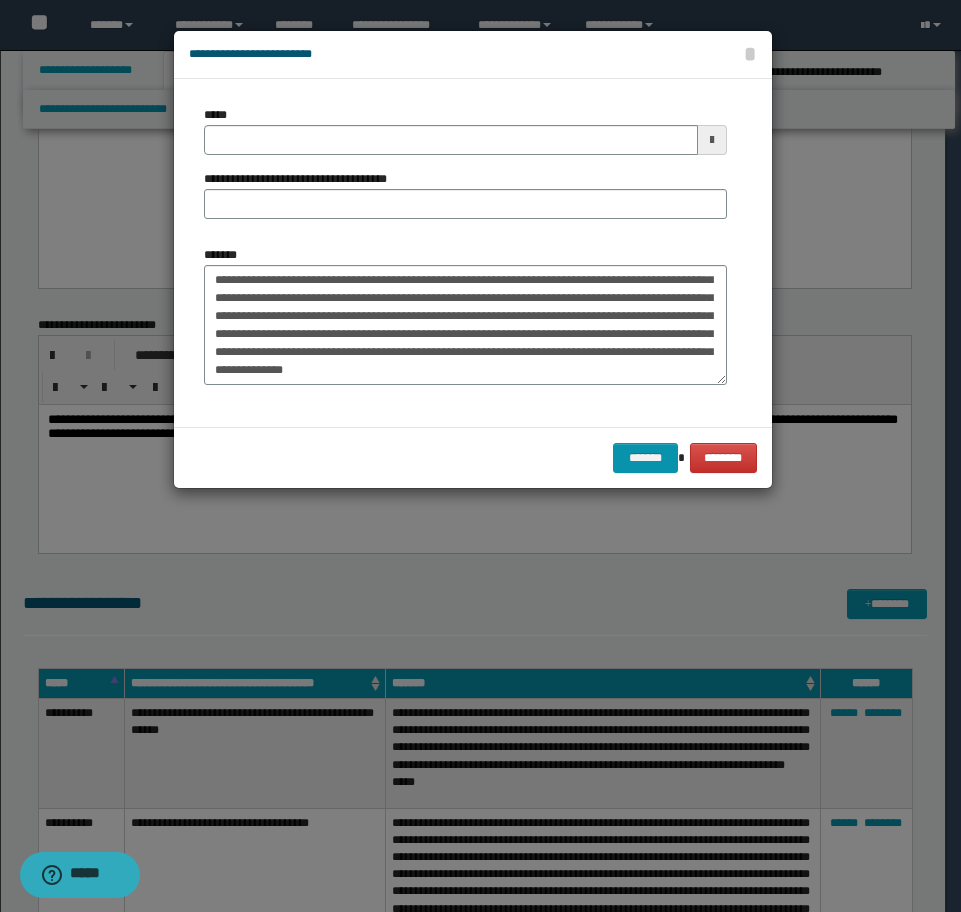 click on "*****" at bounding box center [465, 130] 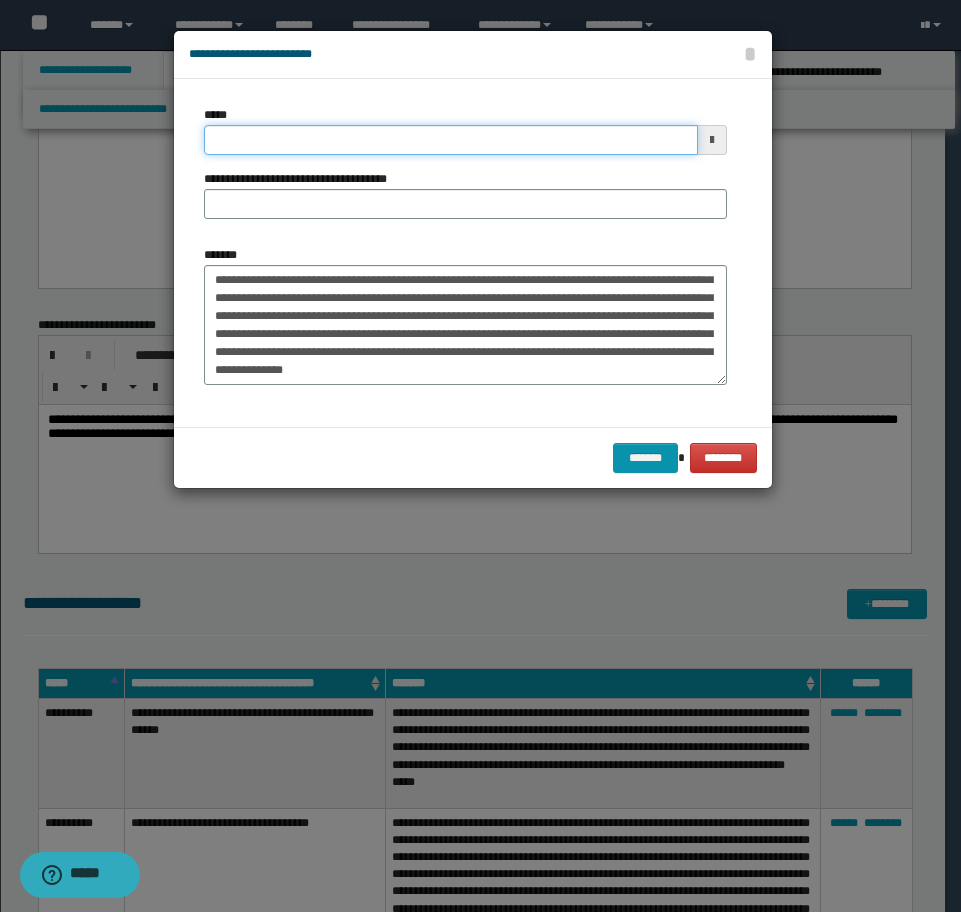 click on "*****" at bounding box center (451, 140) 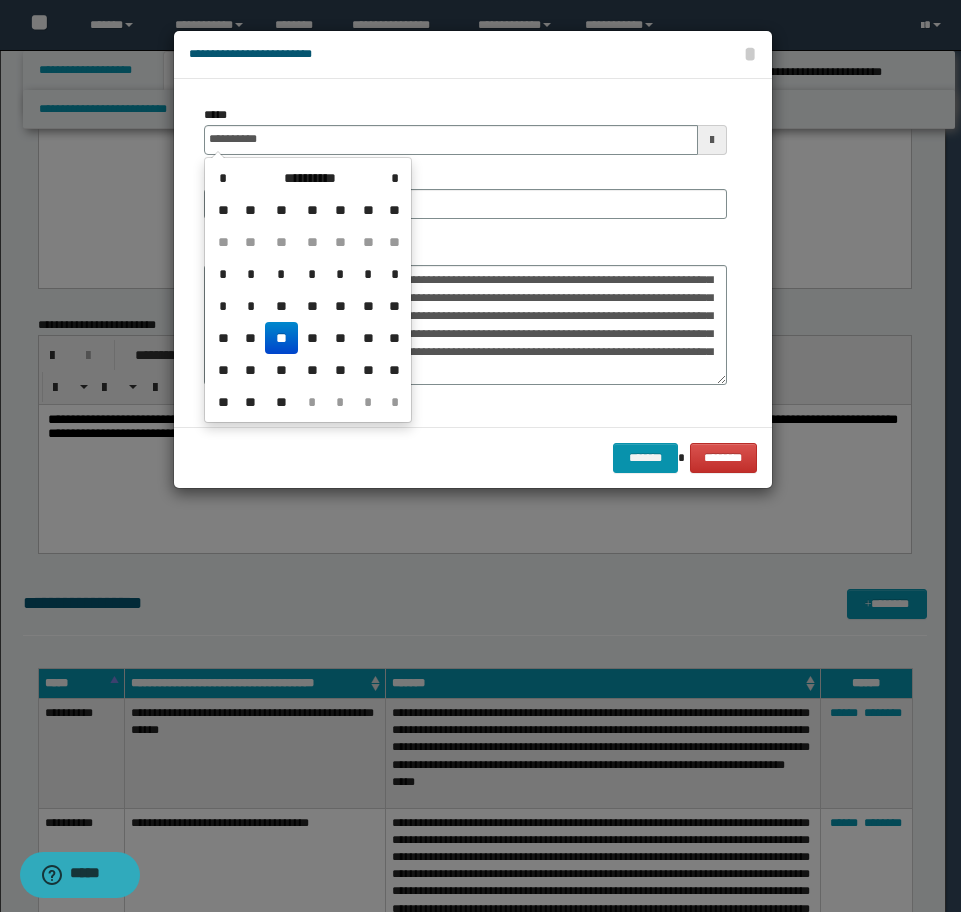 click on "**" at bounding box center (281, 338) 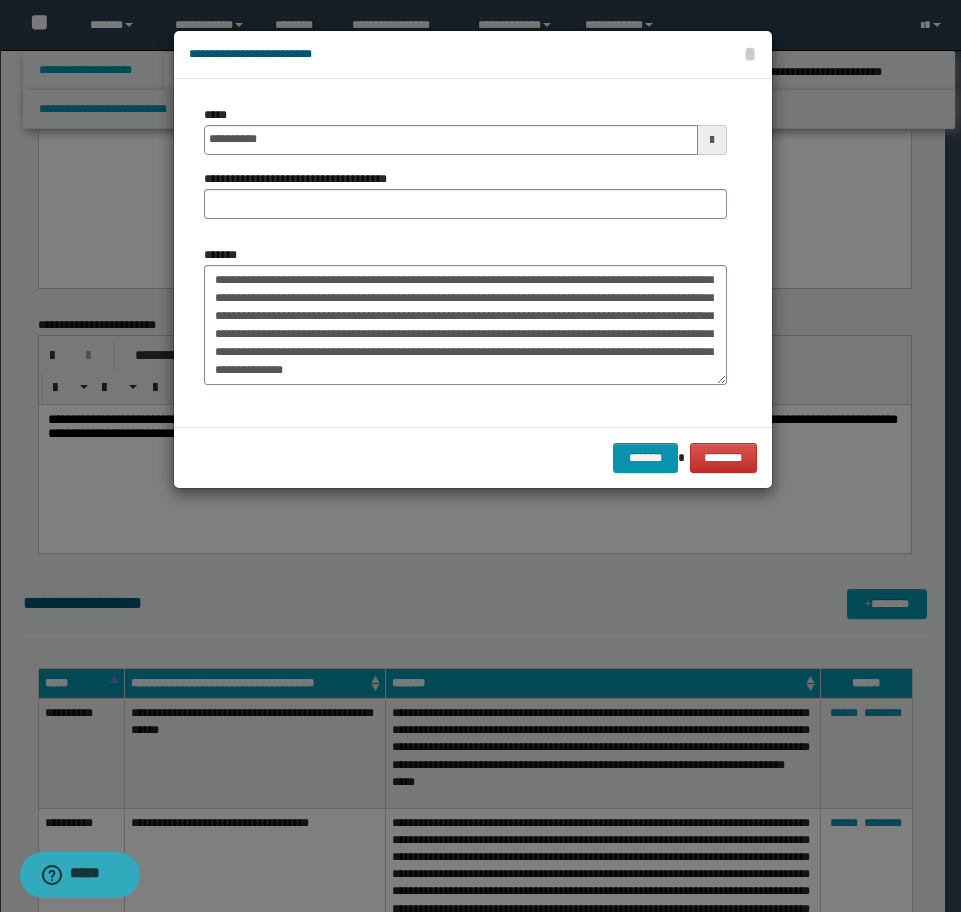 click on "**********" at bounding box center [465, 170] 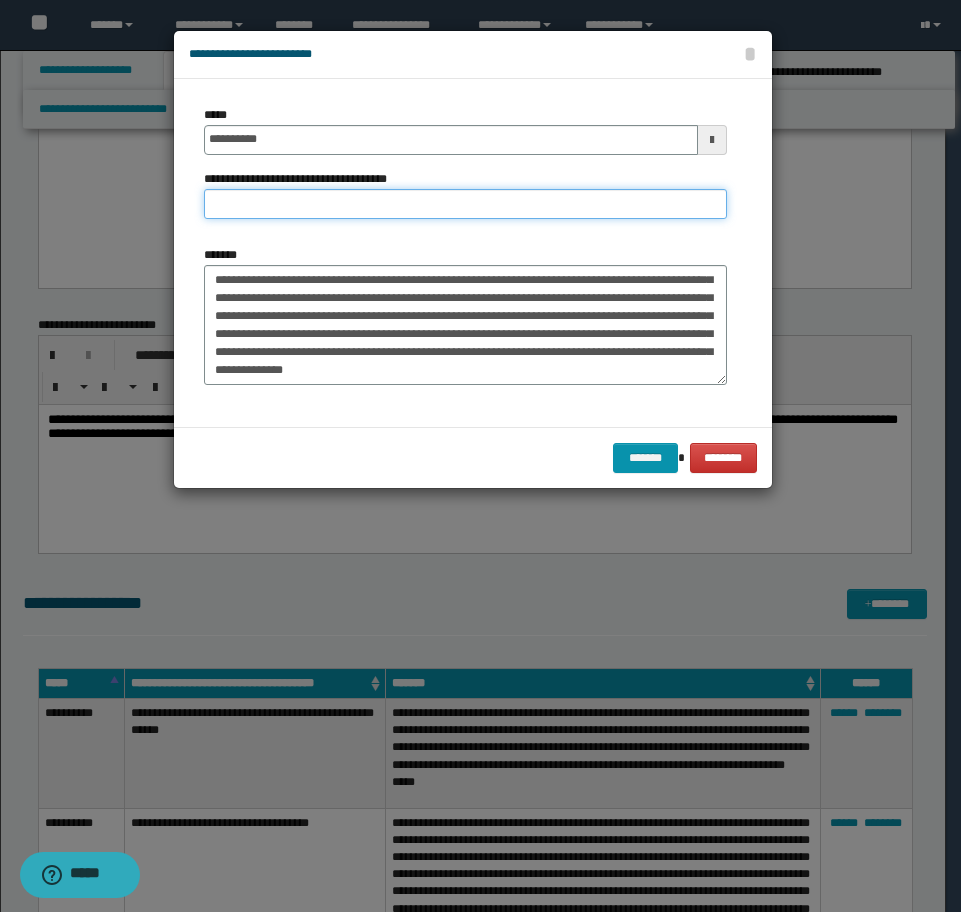 click on "**********" at bounding box center (465, 204) 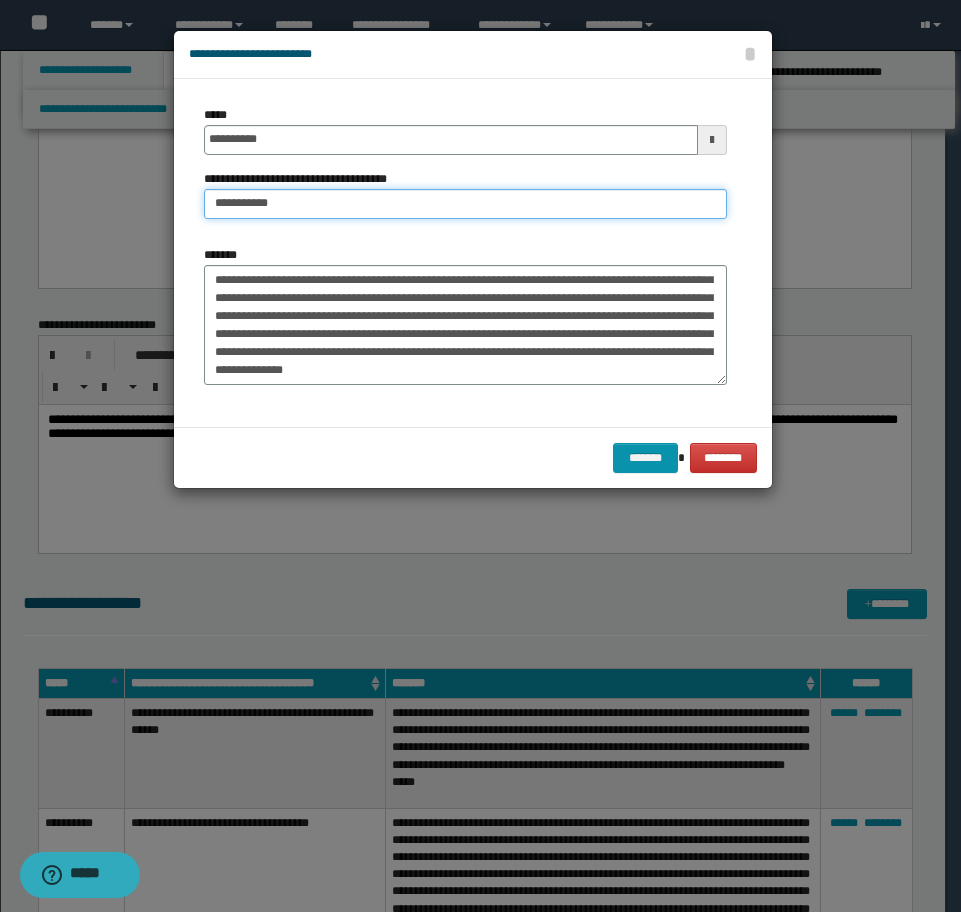 click on "**********" at bounding box center (465, 204) 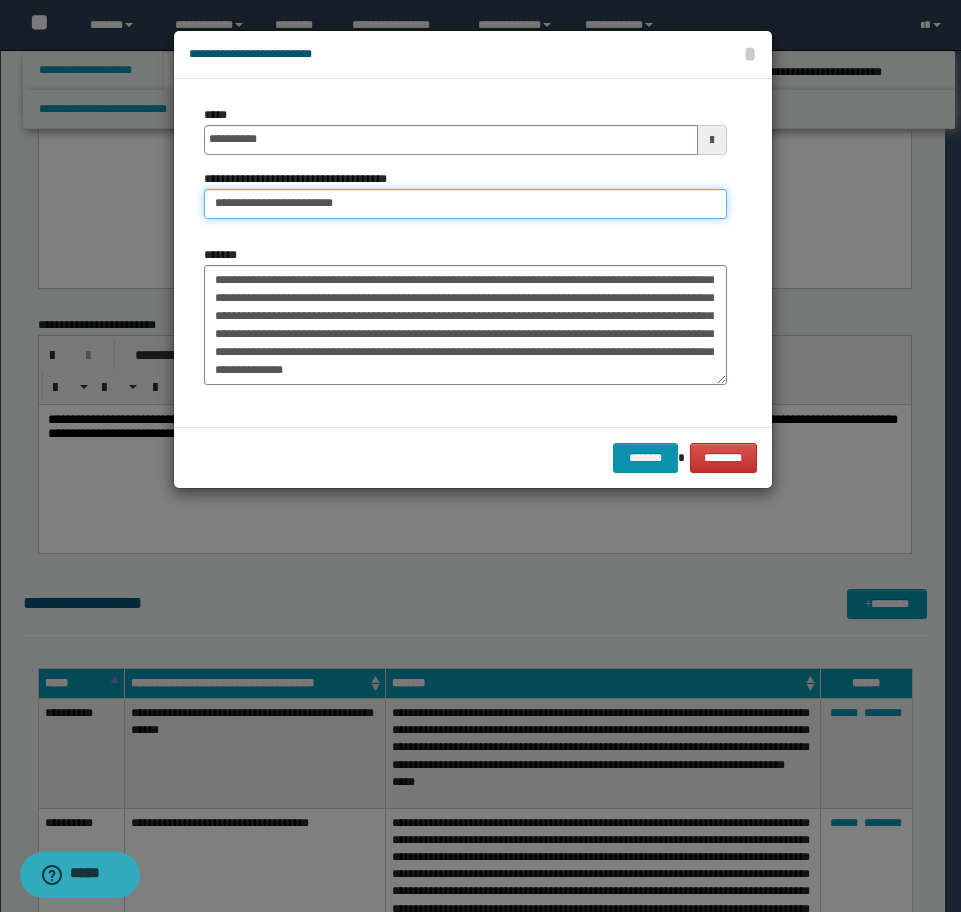 type on "**********" 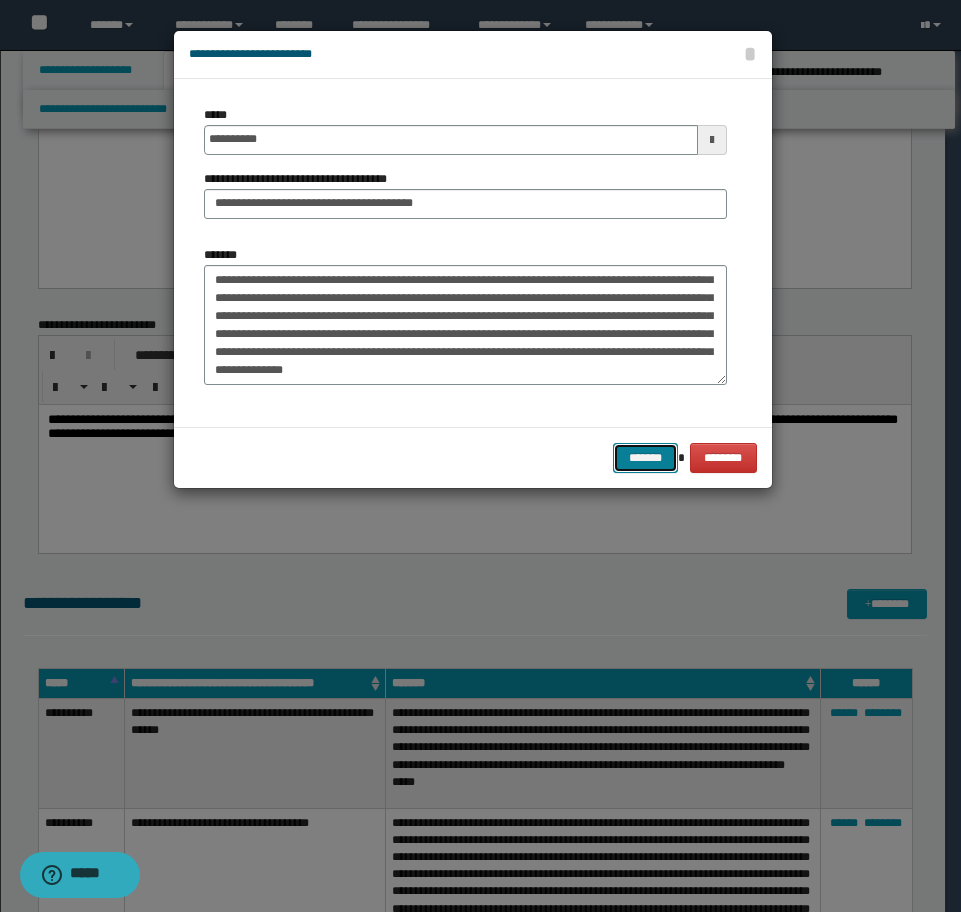 click on "*******" at bounding box center [645, 458] 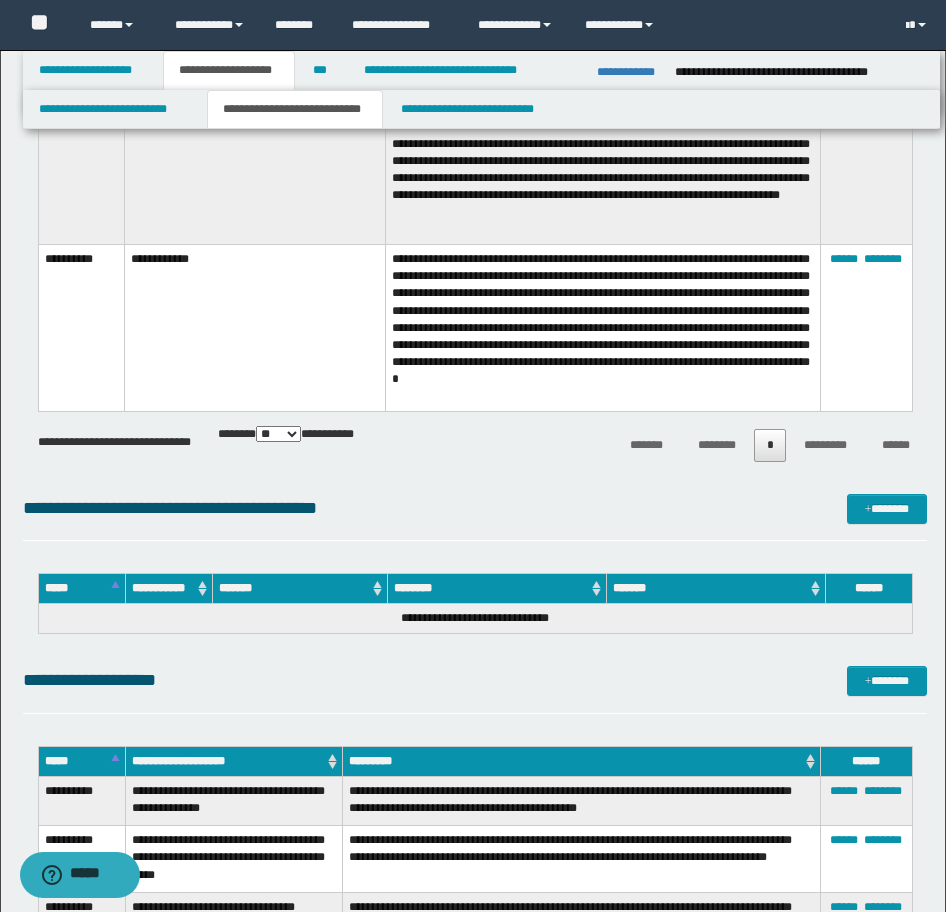 scroll, scrollTop: 3959, scrollLeft: 0, axis: vertical 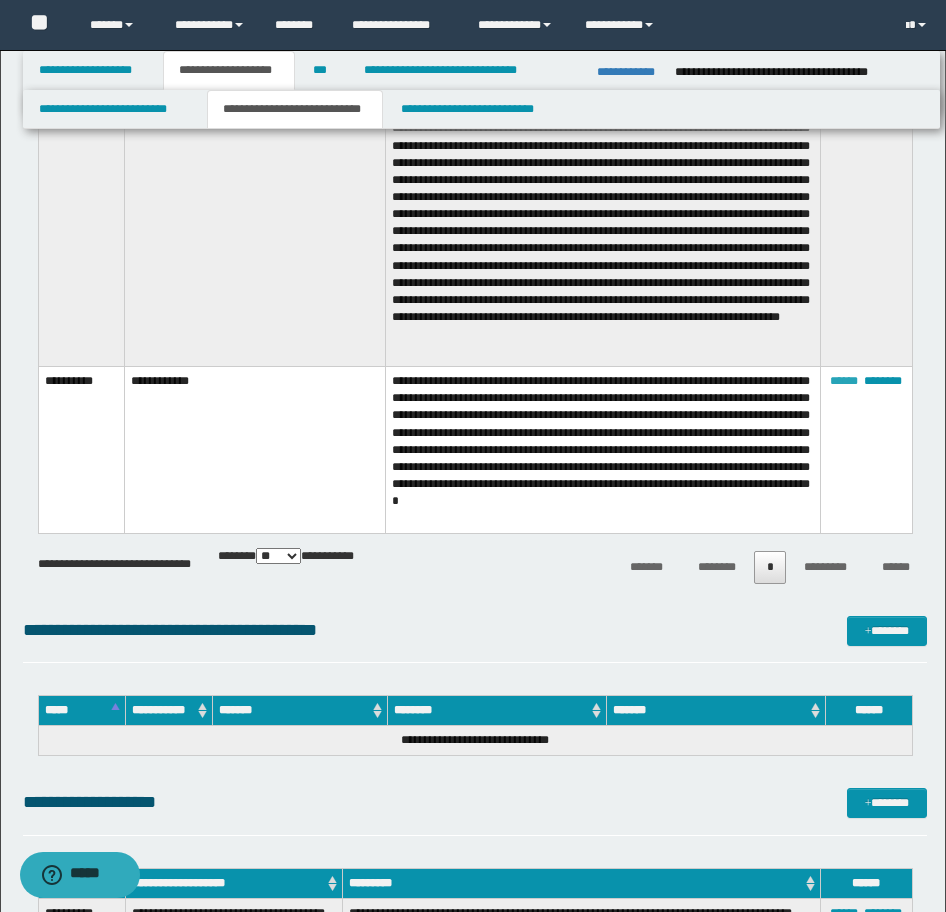 click on "******" at bounding box center (844, 381) 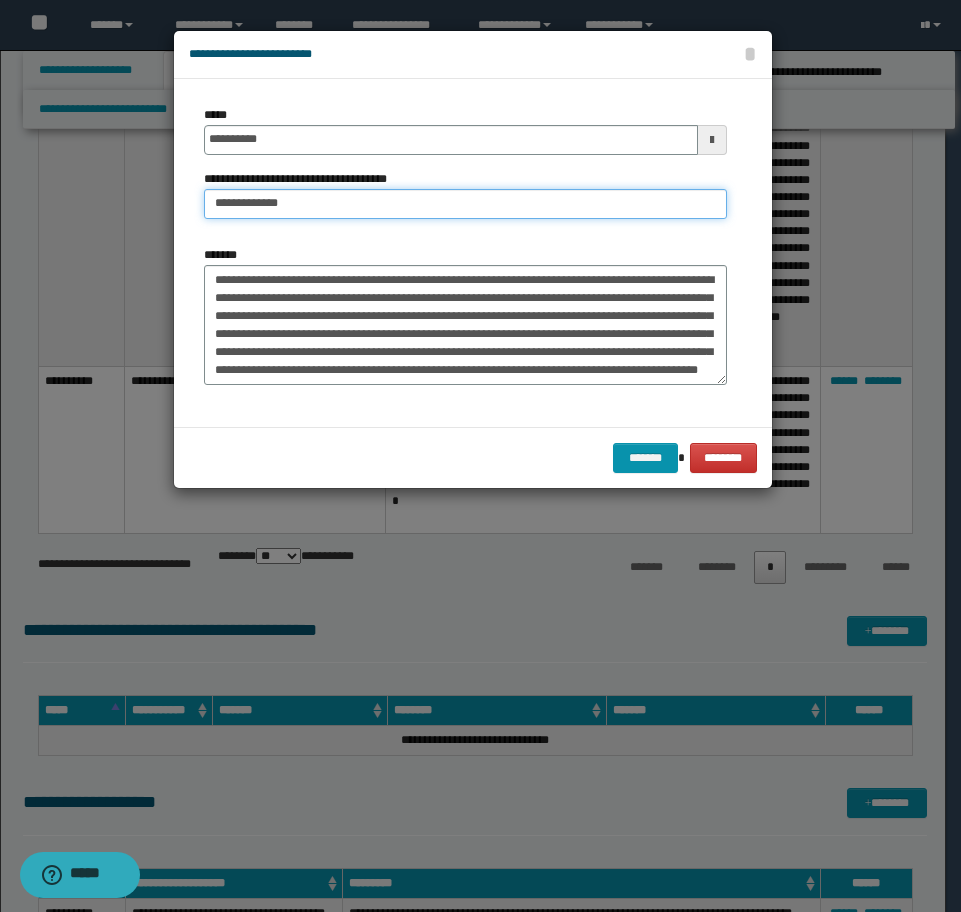 click on "**********" at bounding box center (465, 204) 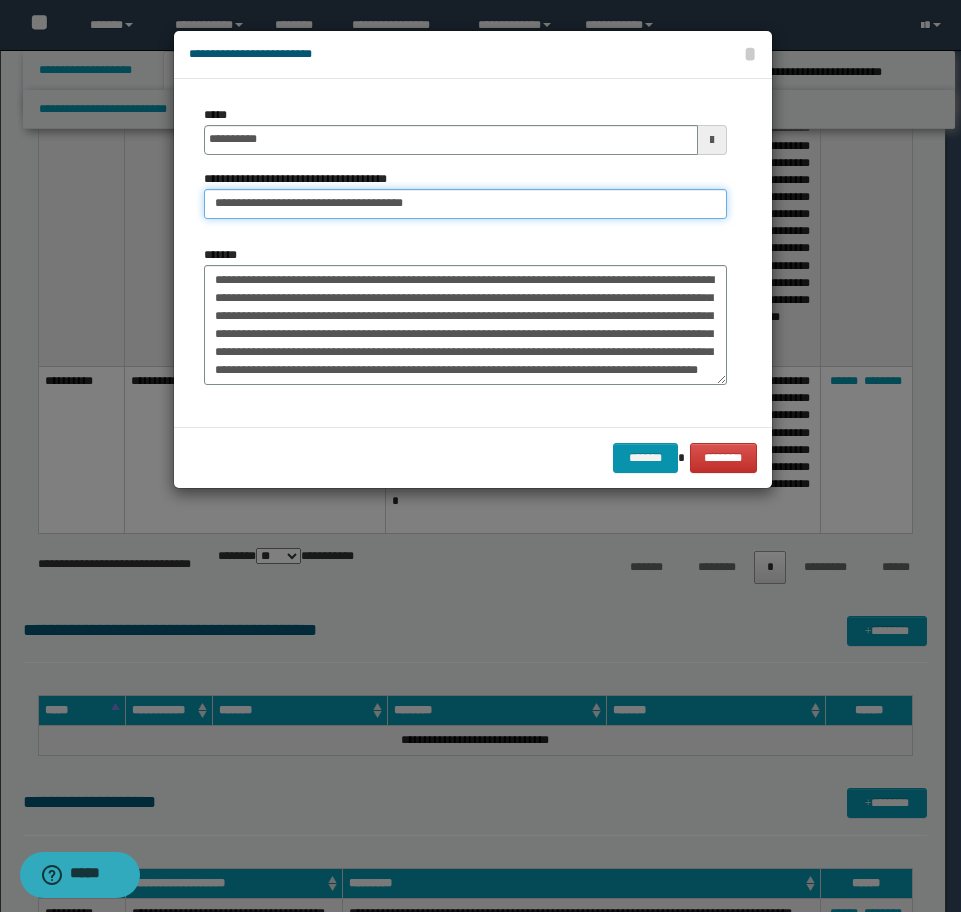 type on "**********" 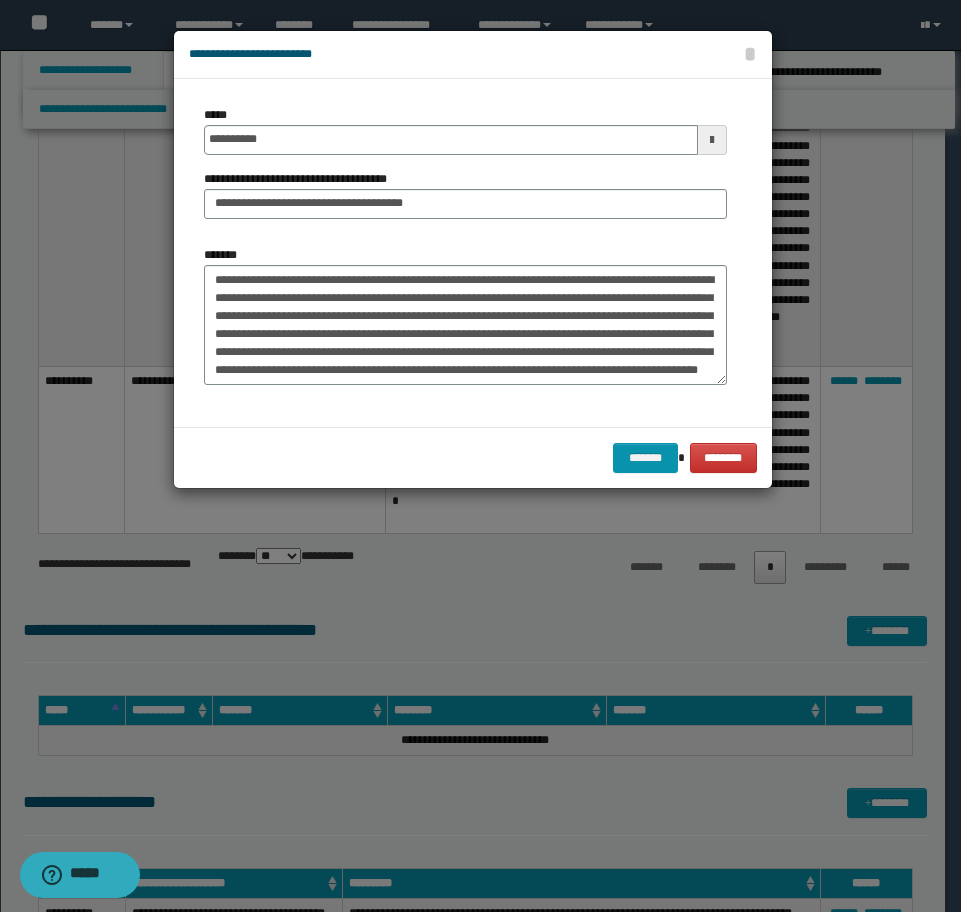 click on "*******
********" at bounding box center [473, 457] 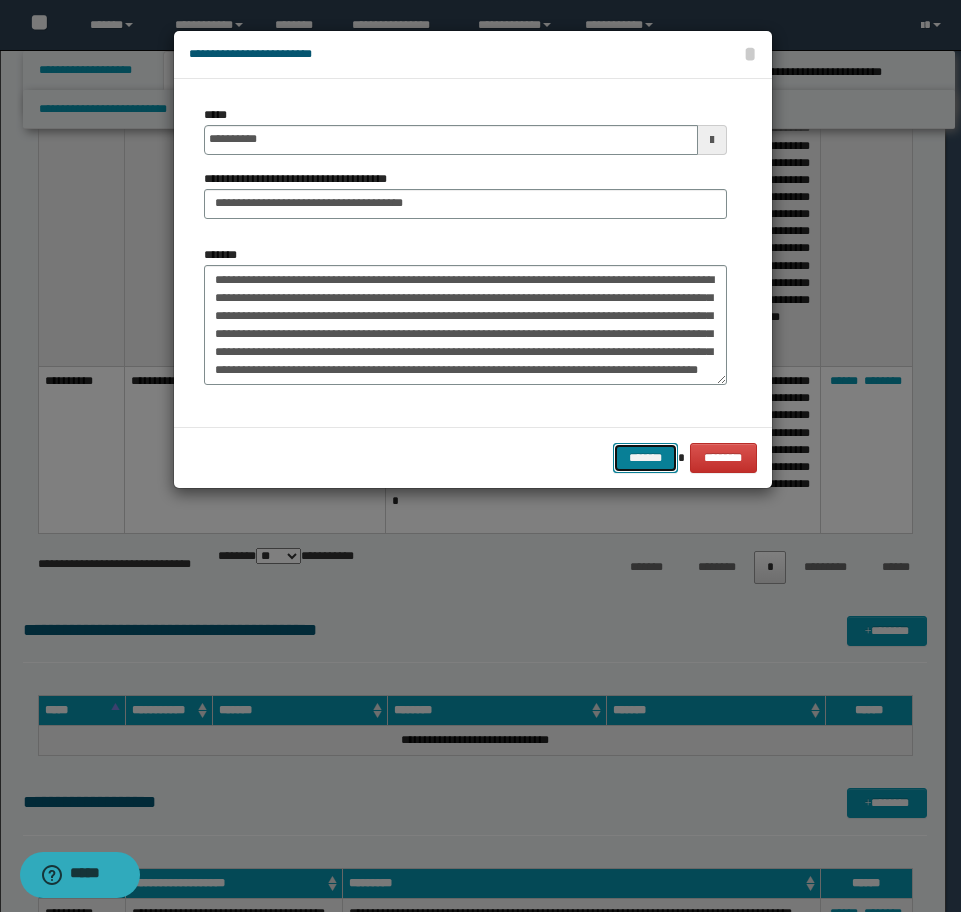 click on "*******" at bounding box center (645, 458) 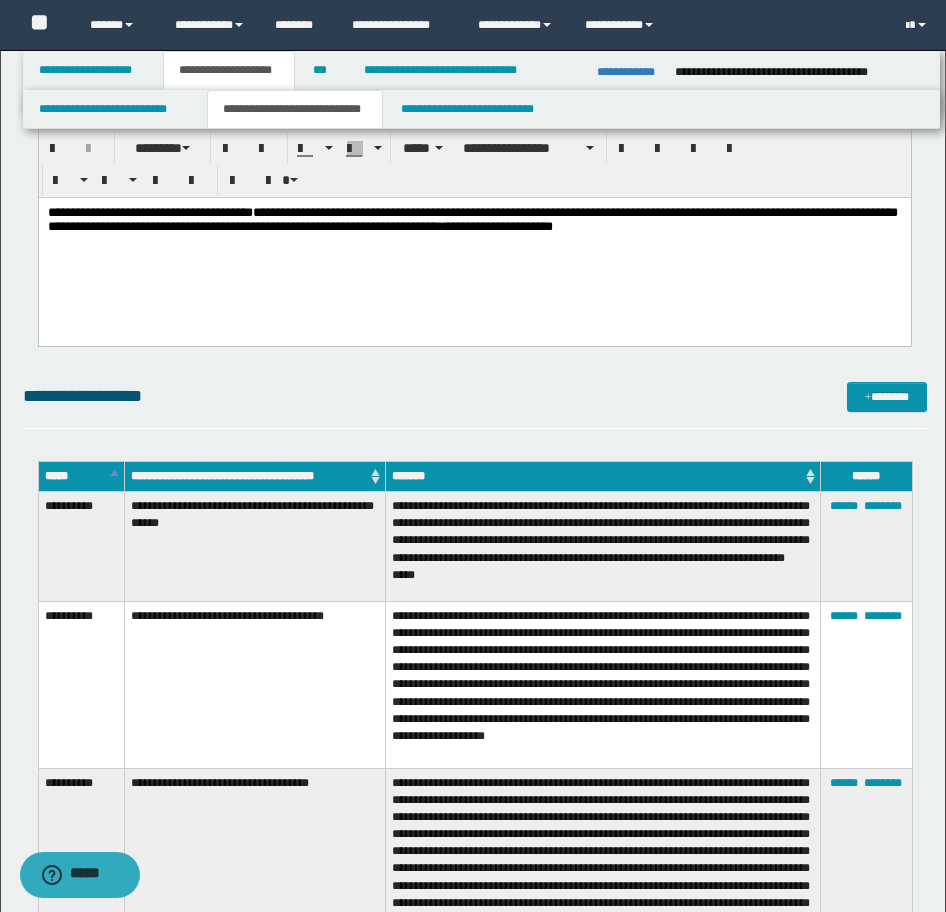 scroll, scrollTop: 2359, scrollLeft: 0, axis: vertical 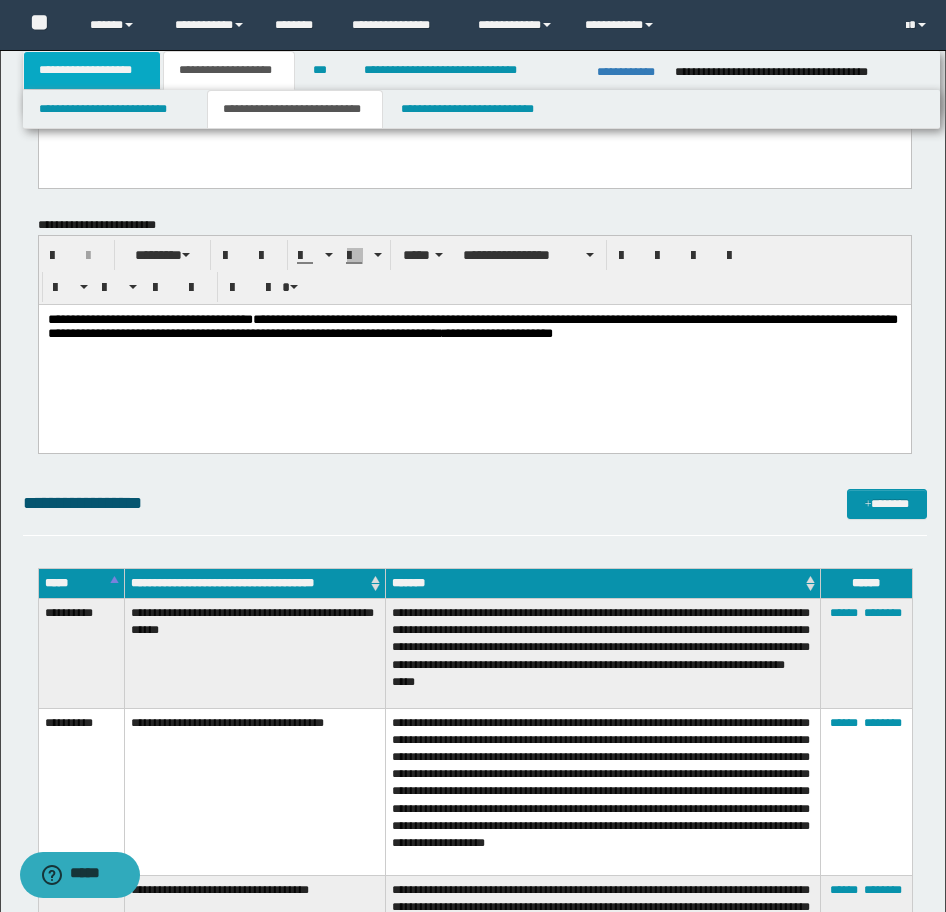 click on "**********" at bounding box center (92, 70) 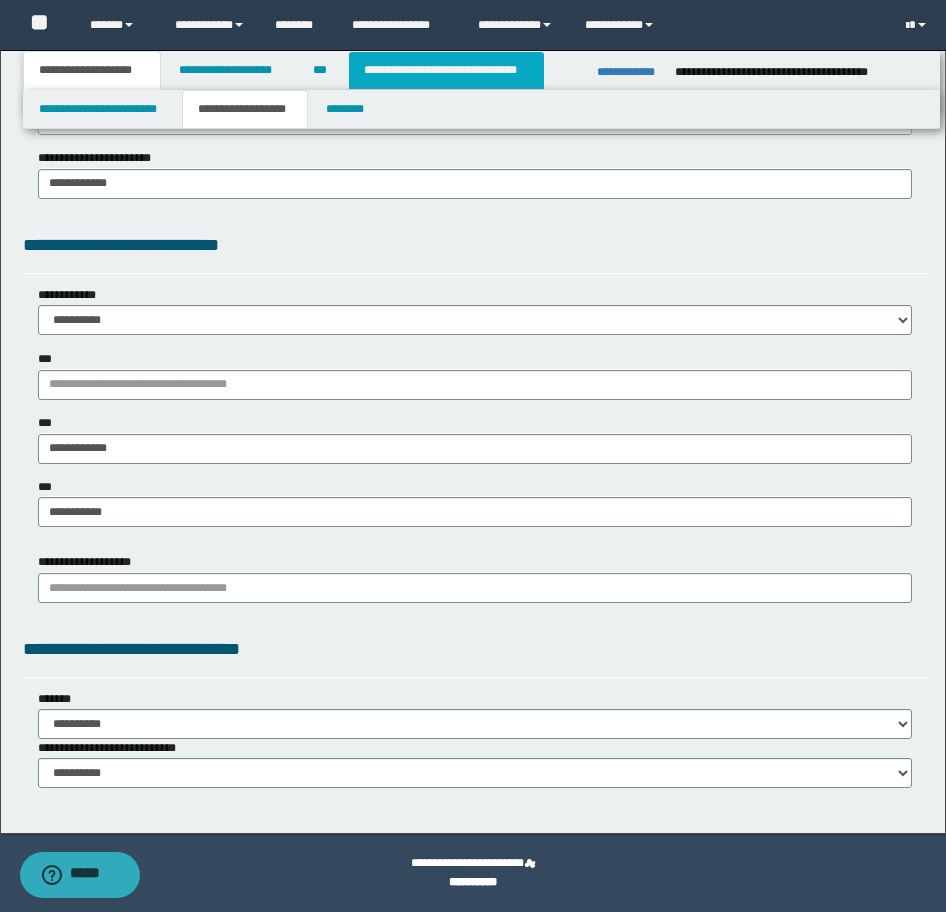 click on "**********" at bounding box center (446, 70) 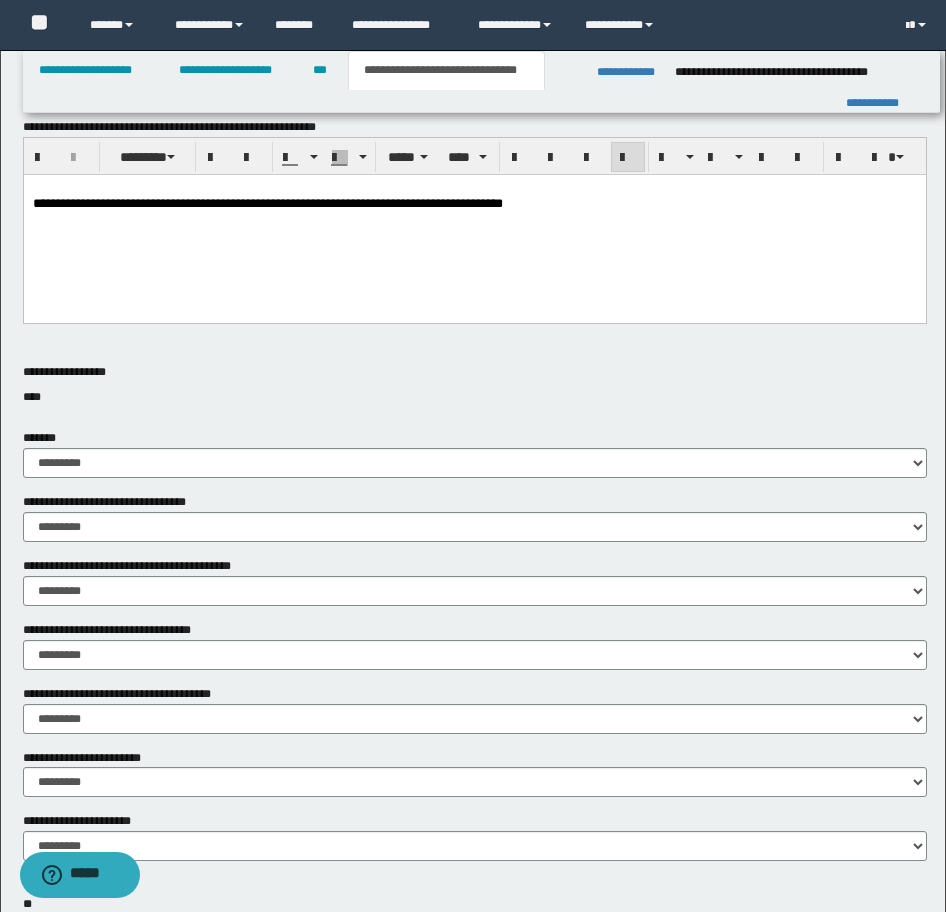 scroll, scrollTop: 125, scrollLeft: 0, axis: vertical 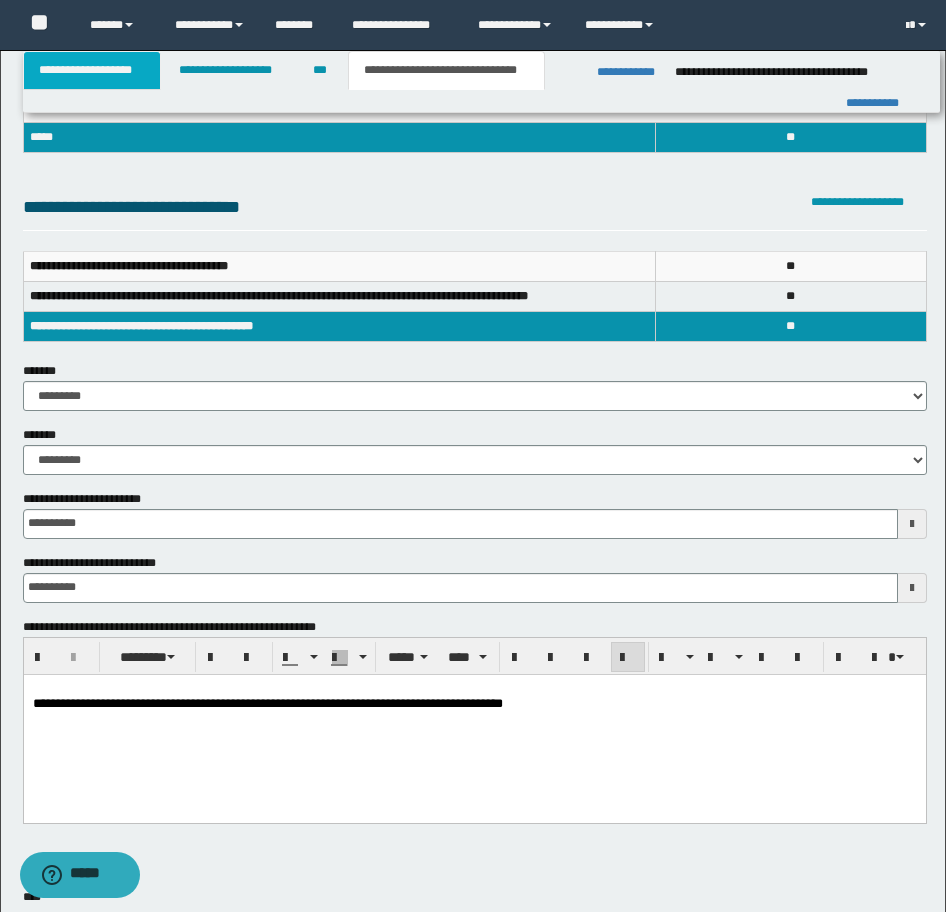 click on "**********" at bounding box center [92, 70] 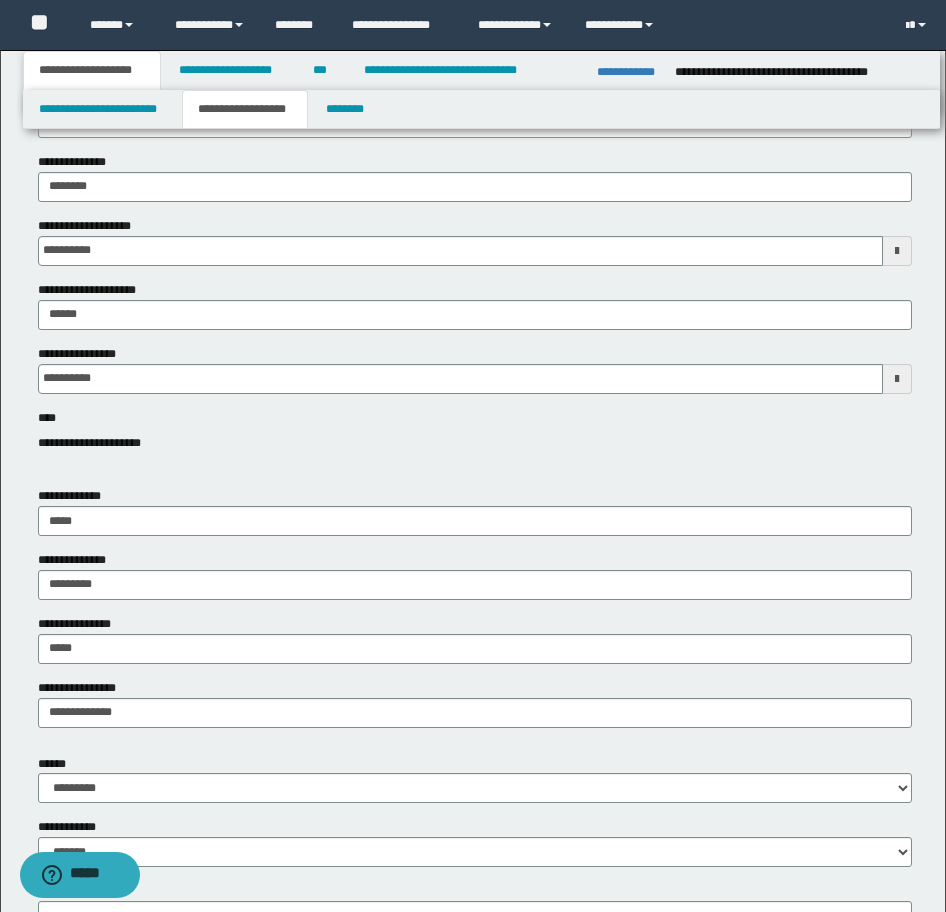 scroll, scrollTop: 156, scrollLeft: 0, axis: vertical 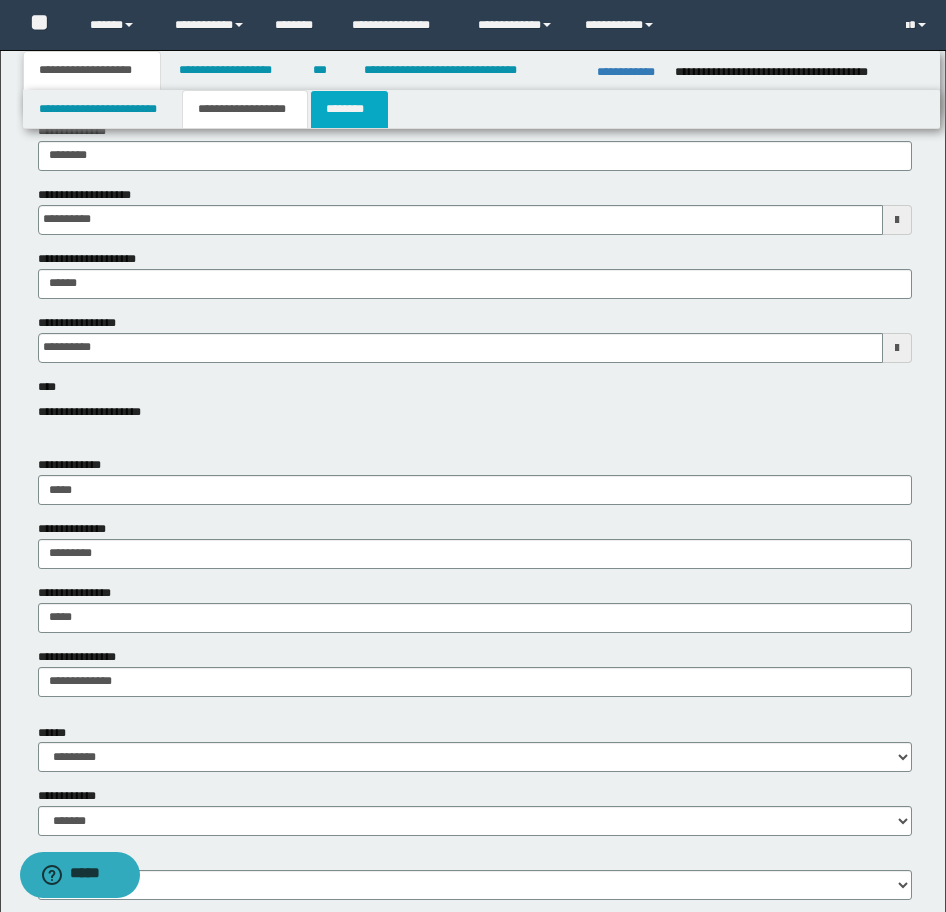click on "********" at bounding box center [349, 109] 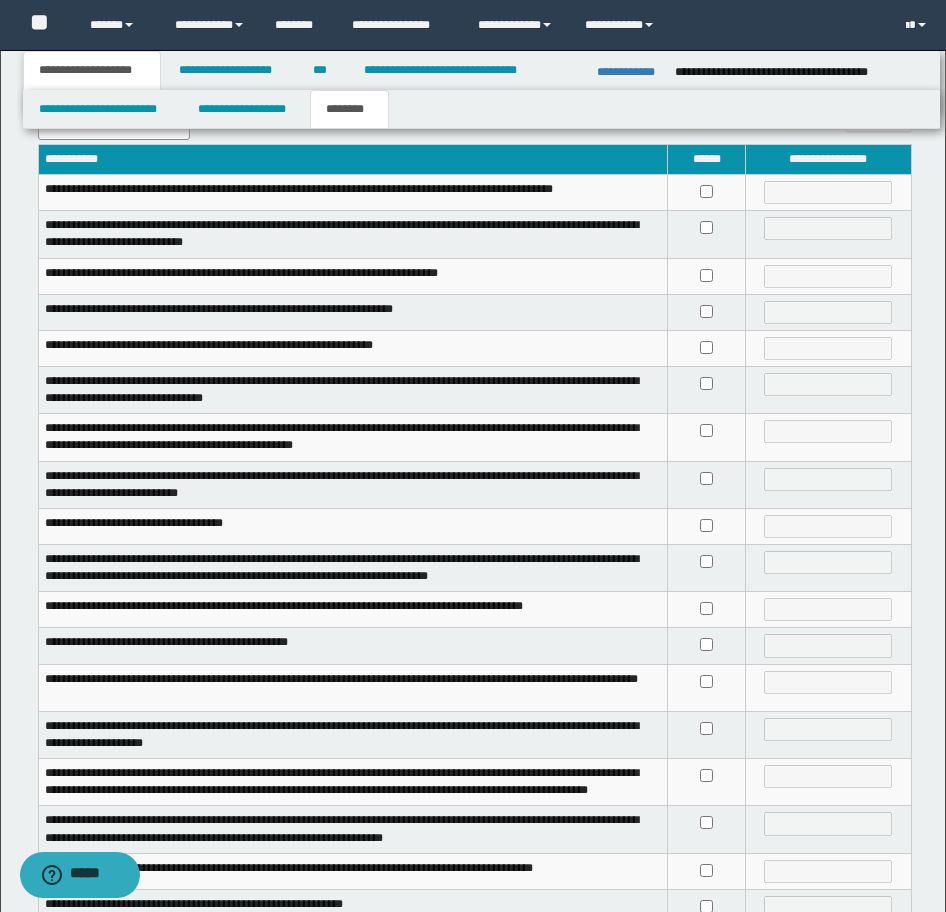 scroll, scrollTop: 200, scrollLeft: 0, axis: vertical 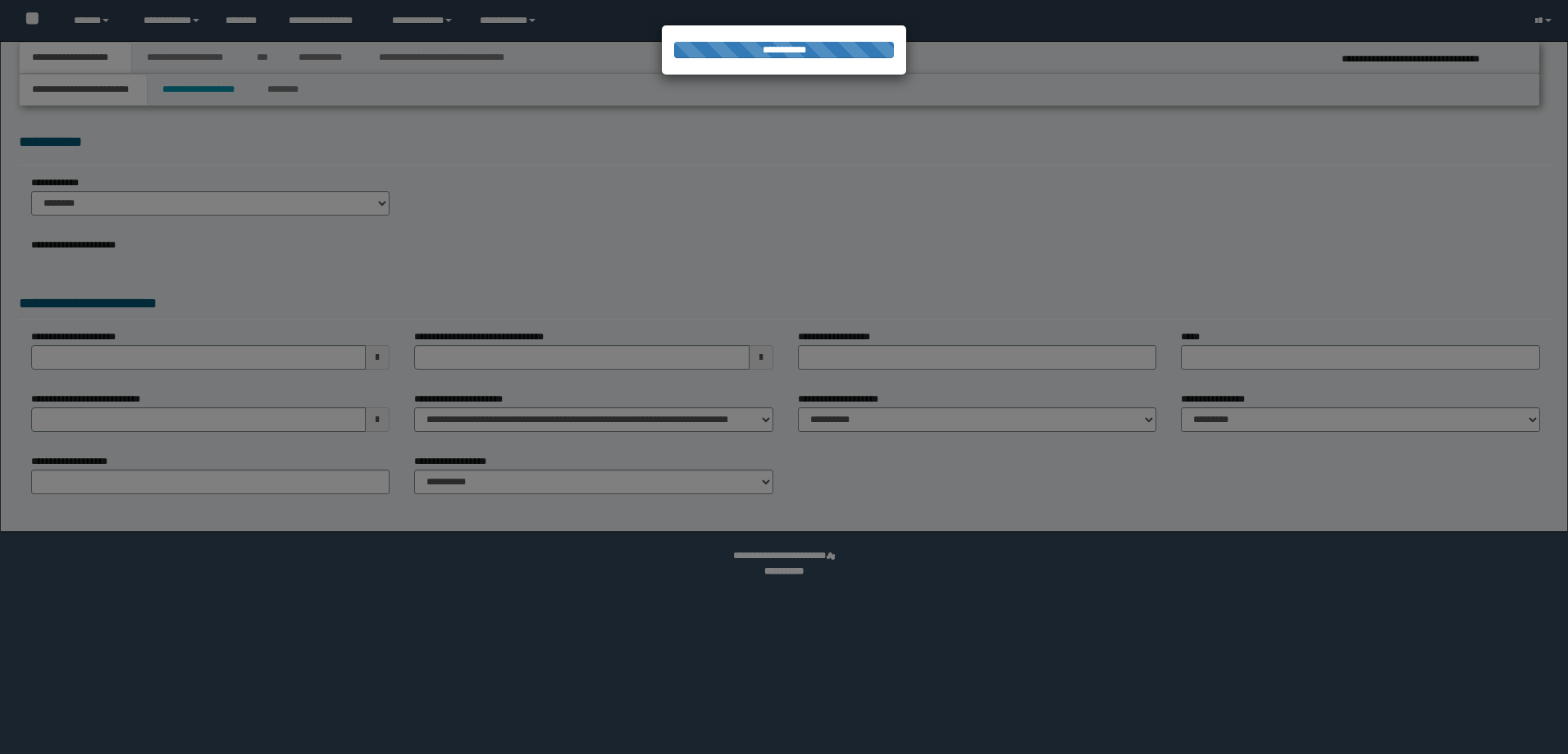 select on "*" 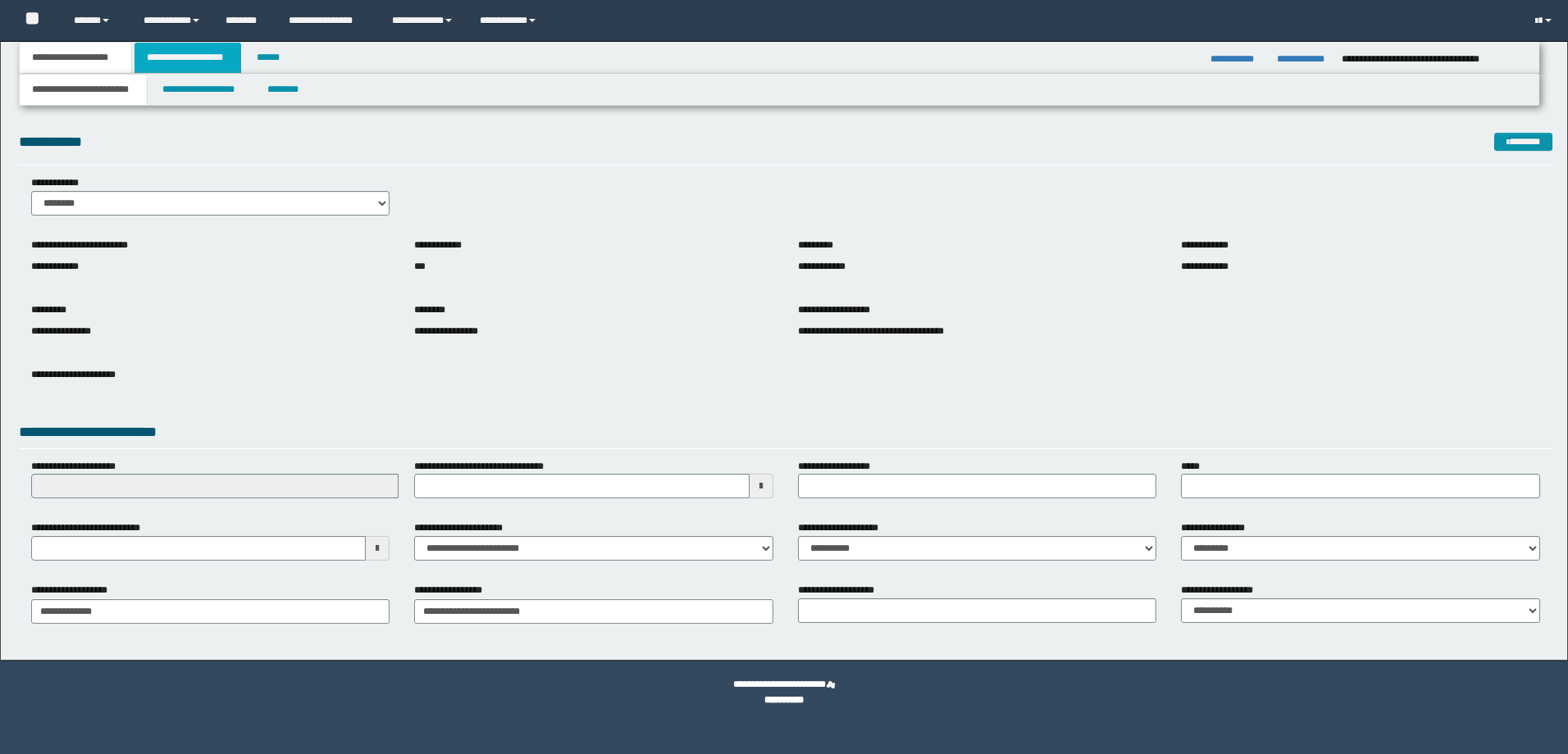 click on "**********" at bounding box center (188, 57) 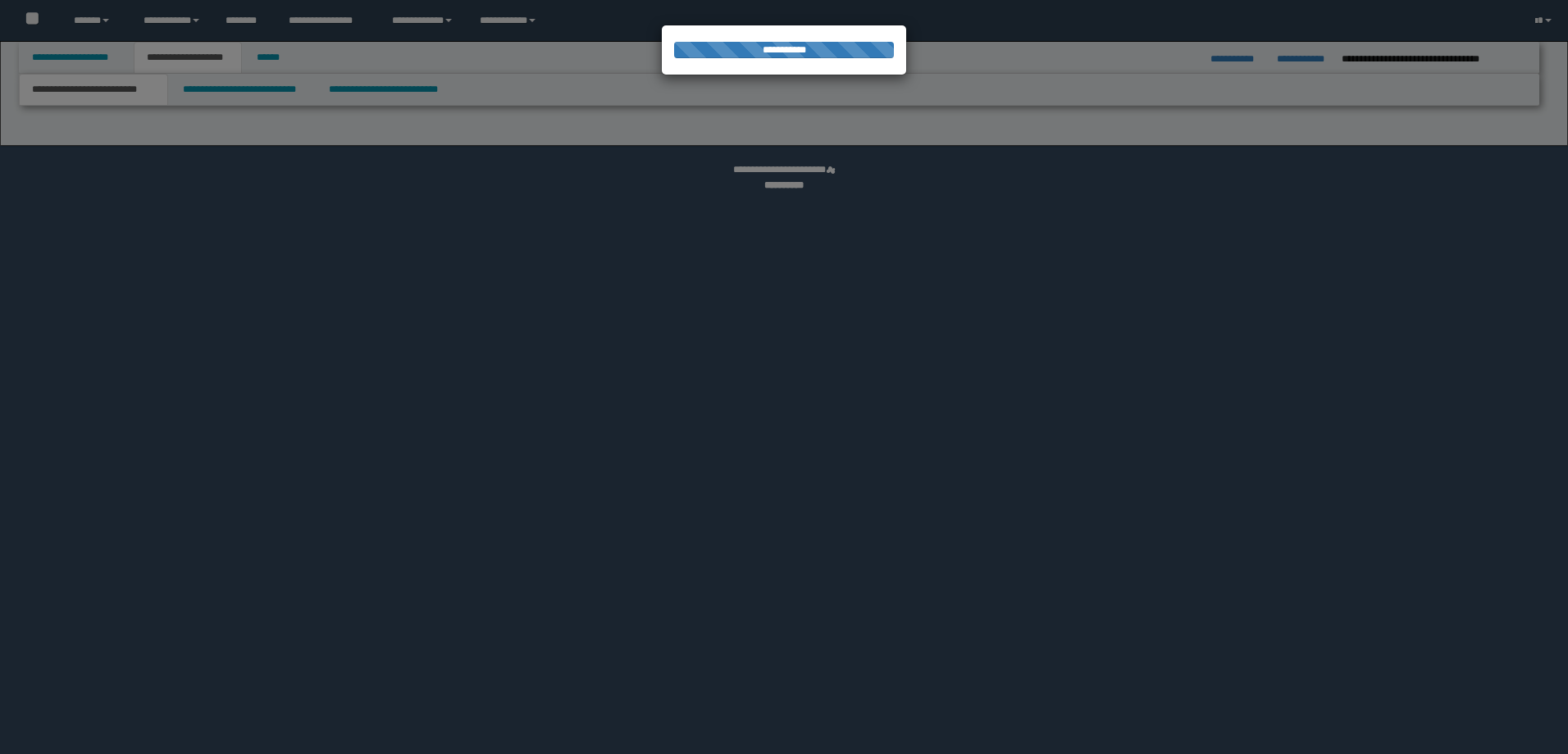 scroll, scrollTop: 0, scrollLeft: 0, axis: both 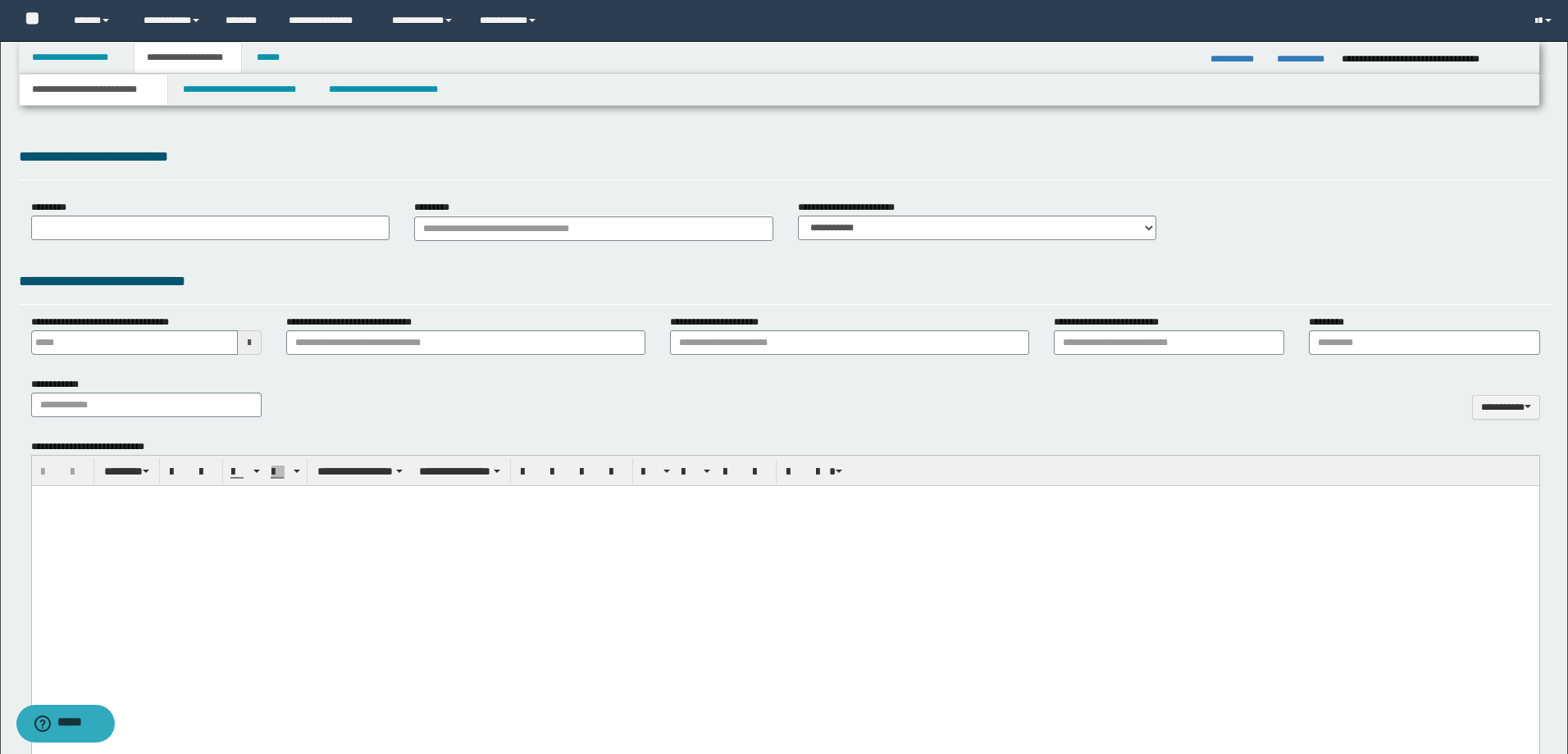 type on "**********" 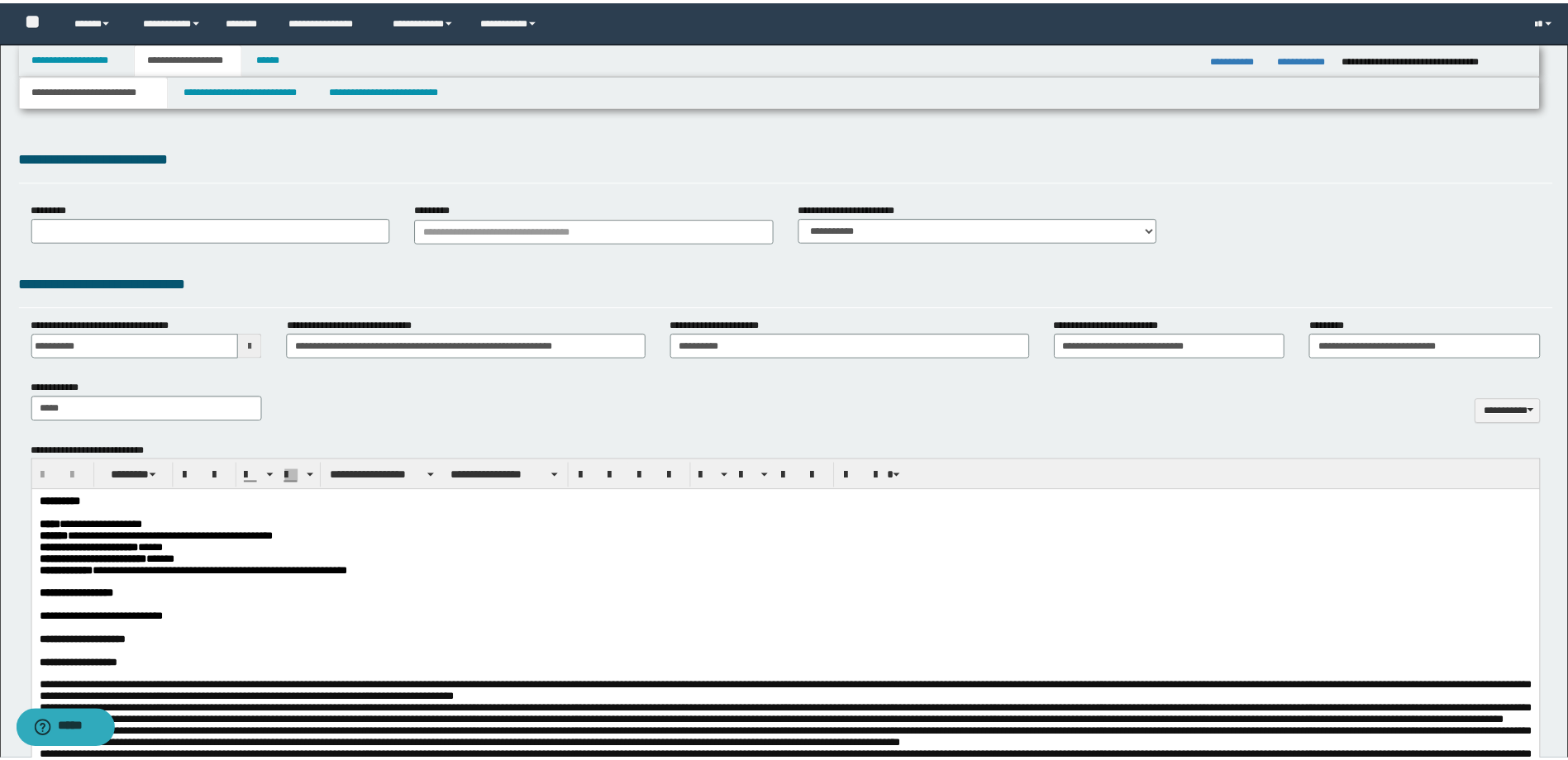 scroll, scrollTop: 0, scrollLeft: 0, axis: both 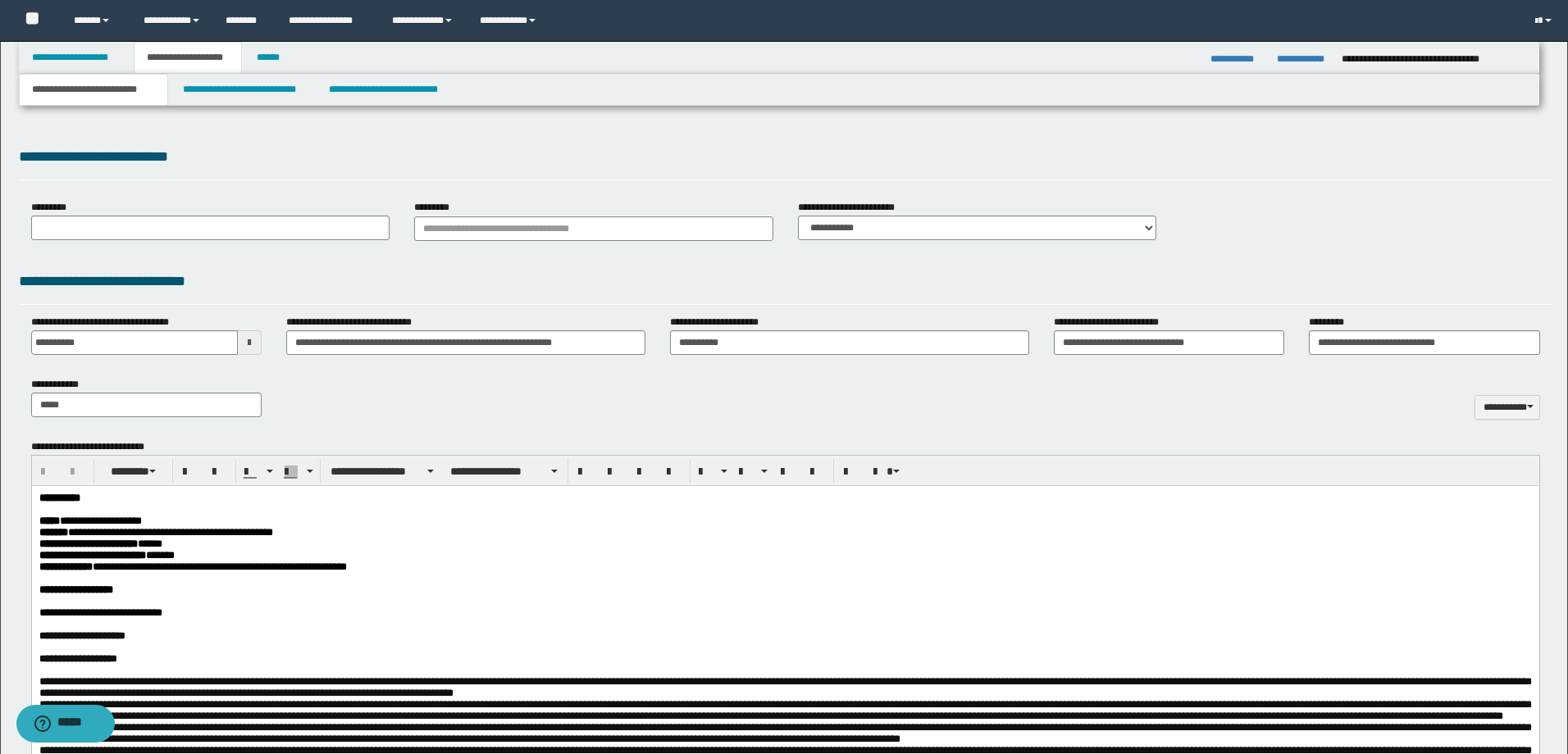 select on "*" 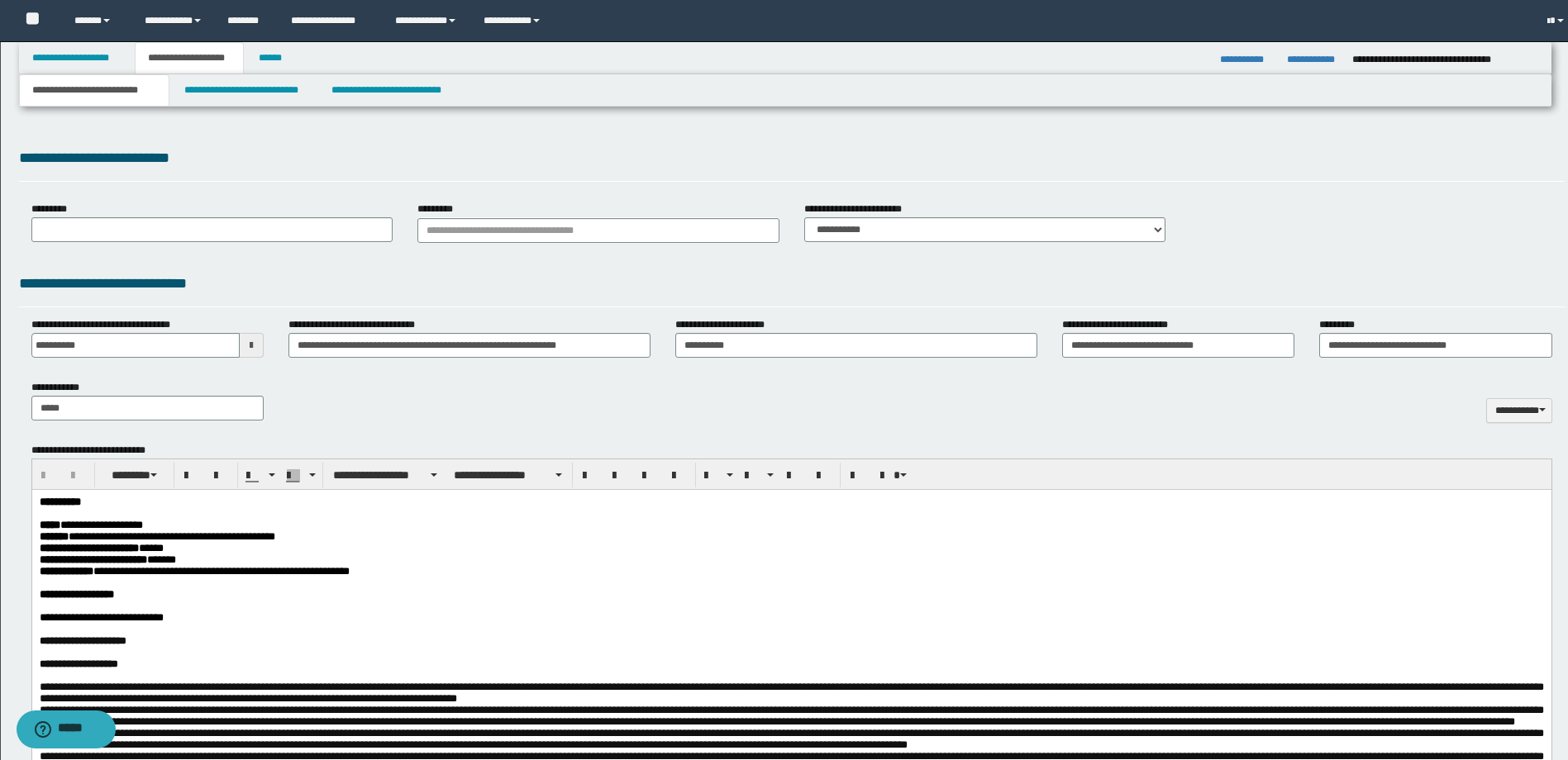 type 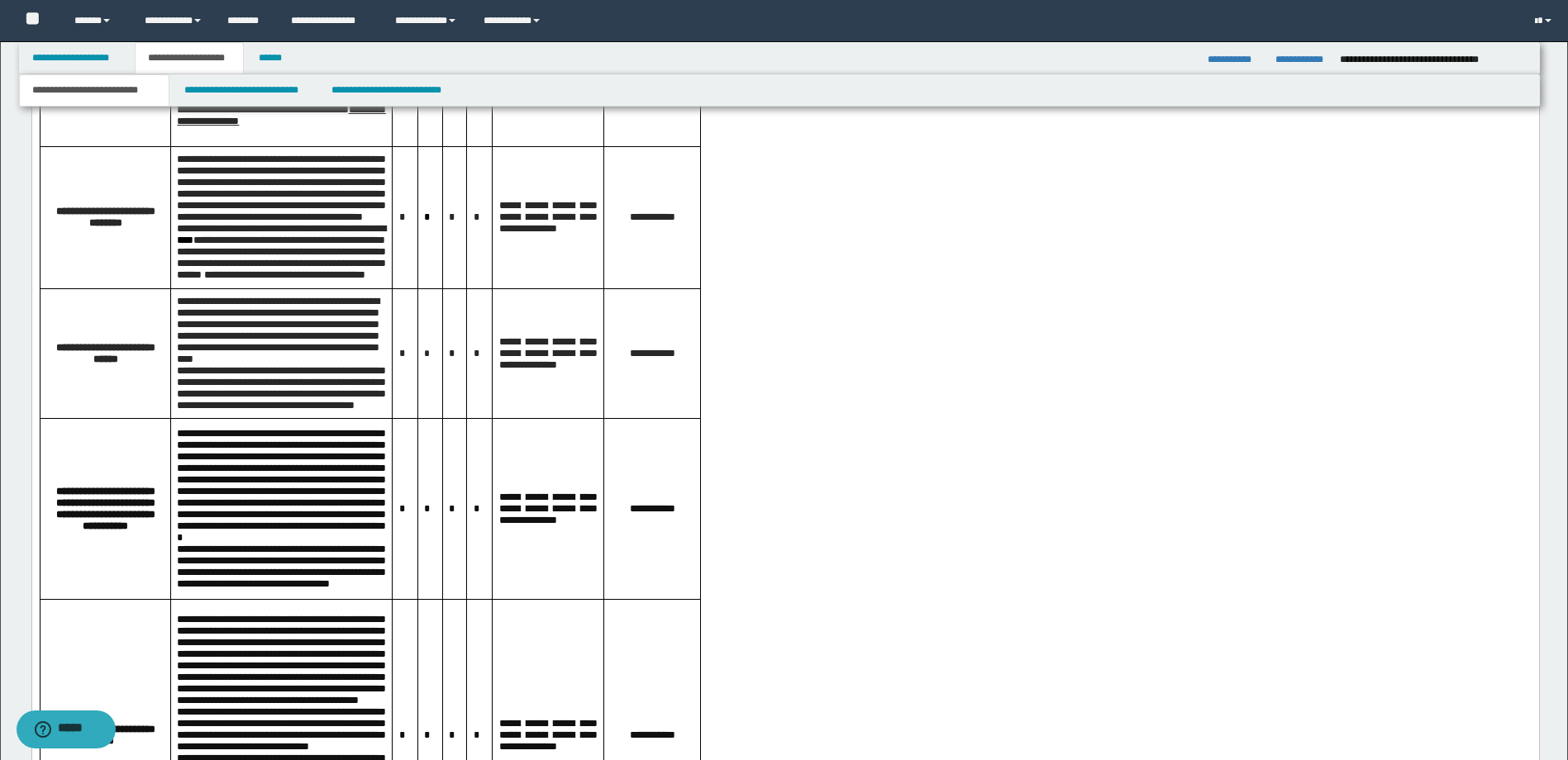 scroll, scrollTop: 3470, scrollLeft: 0, axis: vertical 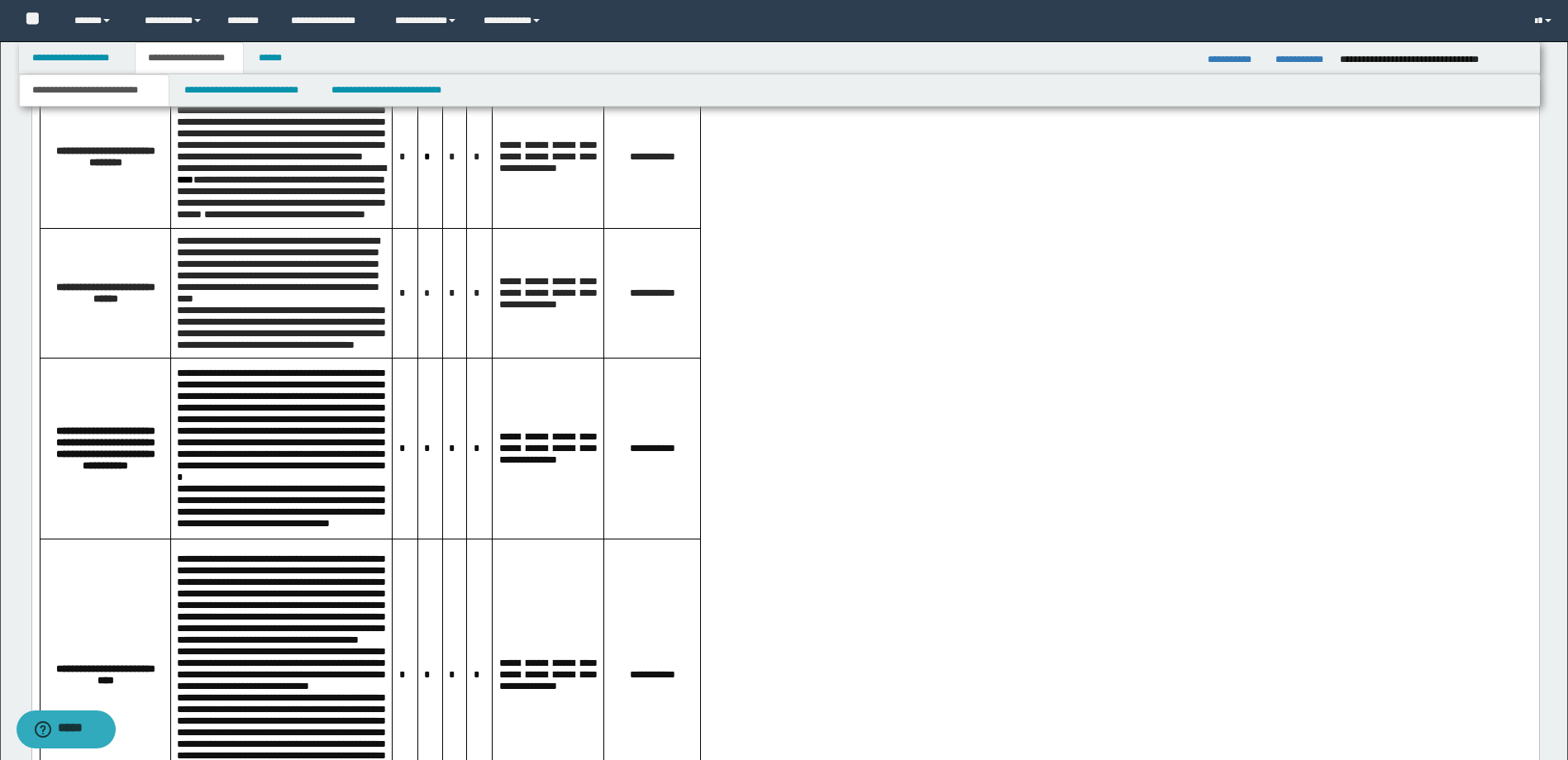 click on "**********" at bounding box center [277, 270] 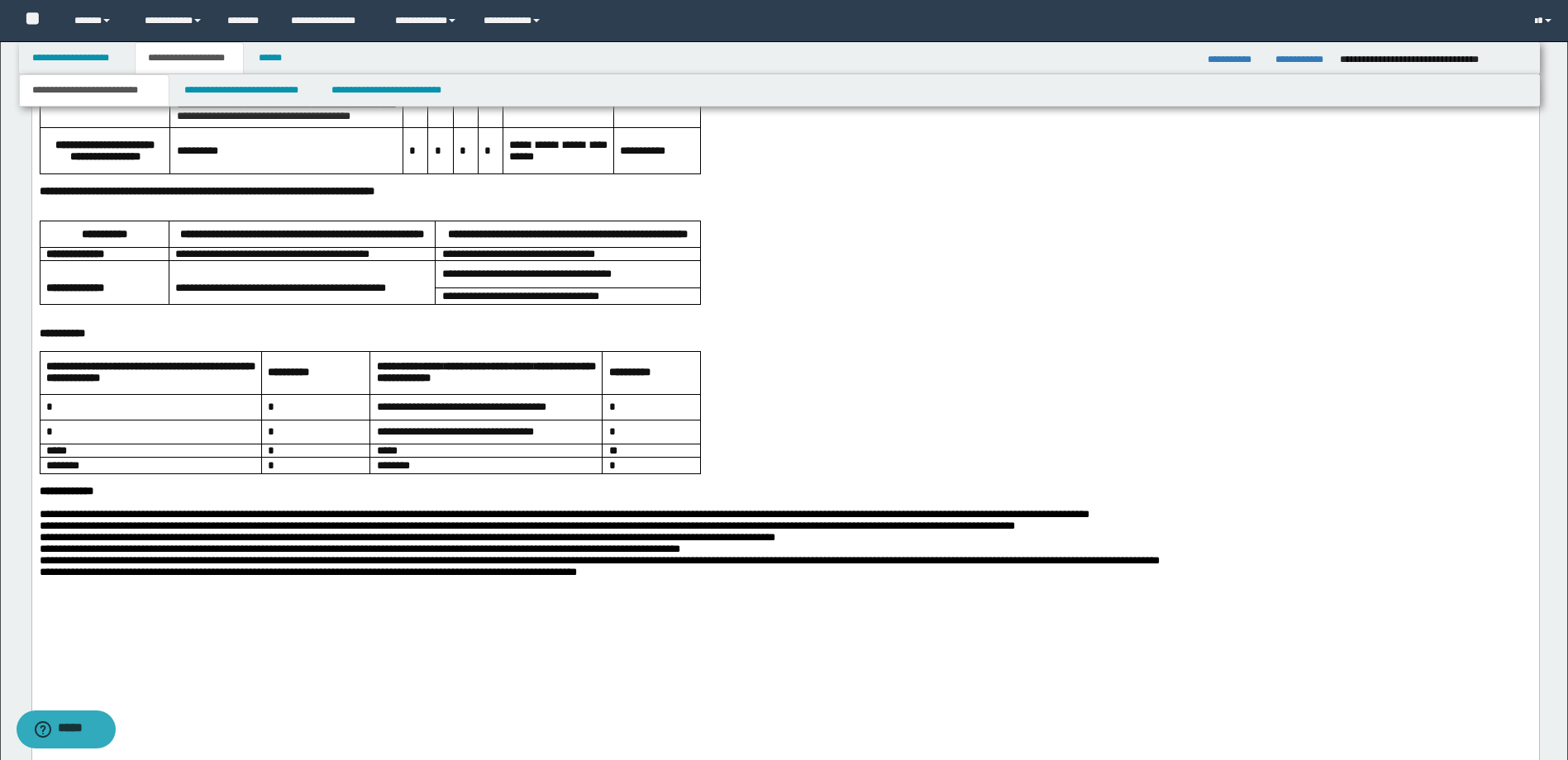 scroll, scrollTop: 5535, scrollLeft: 0, axis: vertical 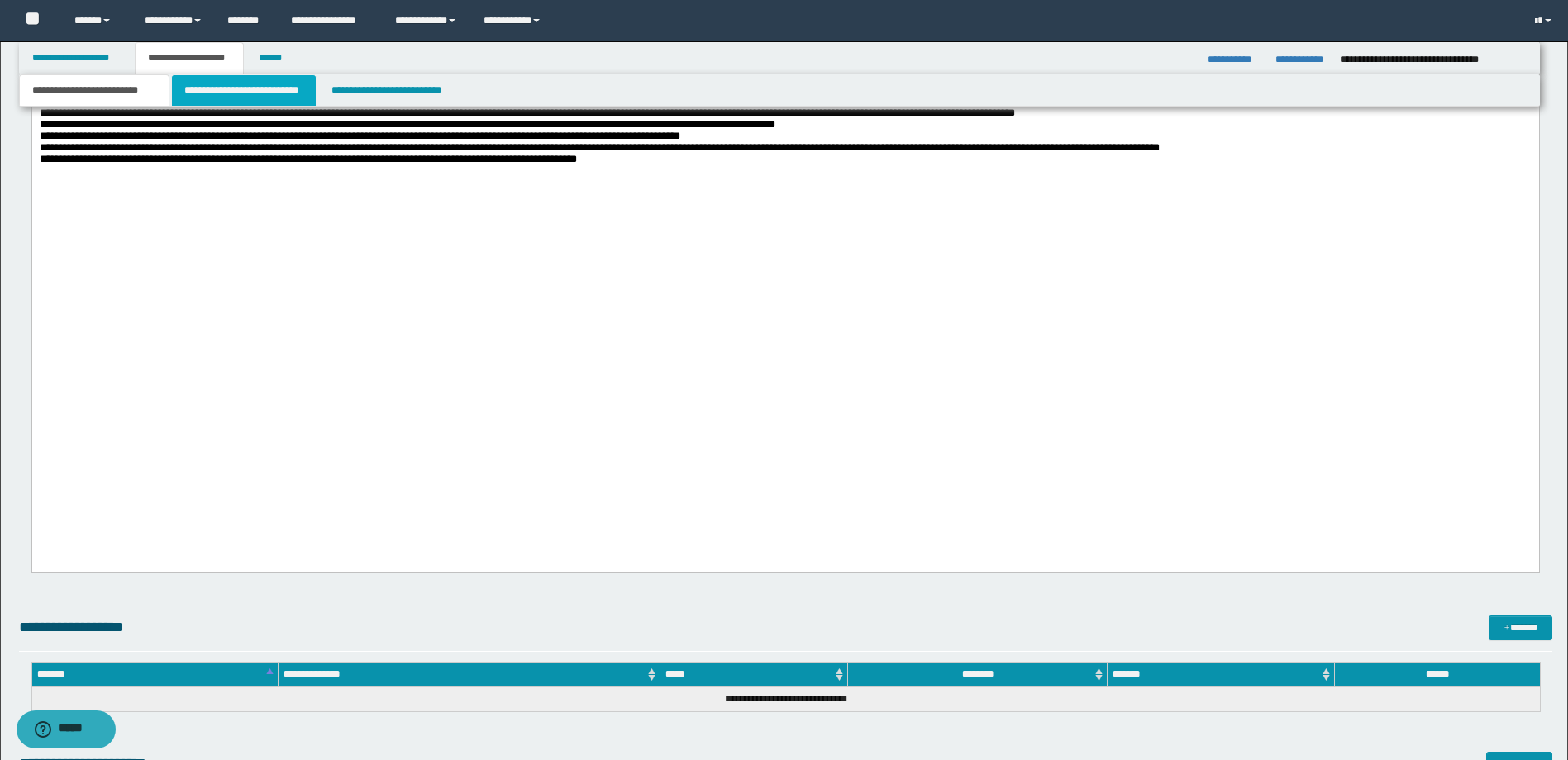 click on "**********" at bounding box center [244, 90] 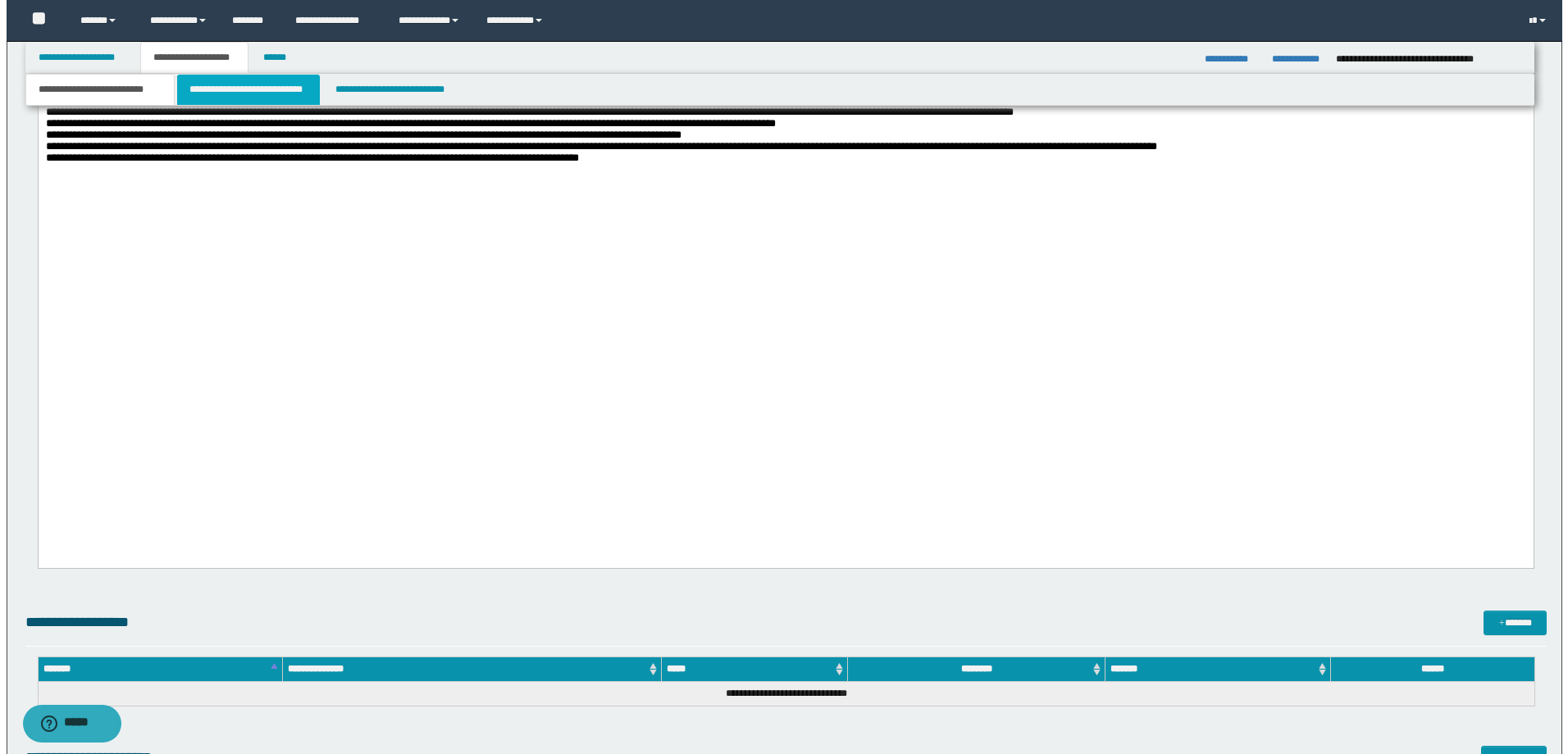 scroll, scrollTop: 0, scrollLeft: 0, axis: both 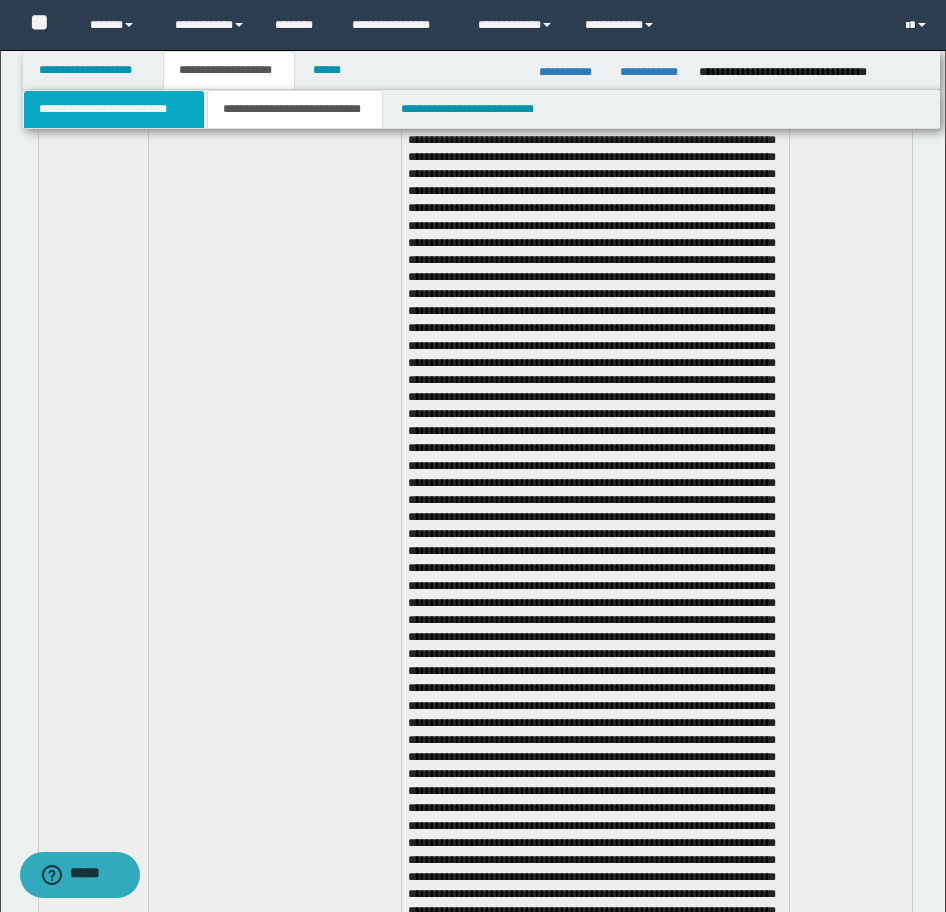 click on "**********" at bounding box center [114, 109] 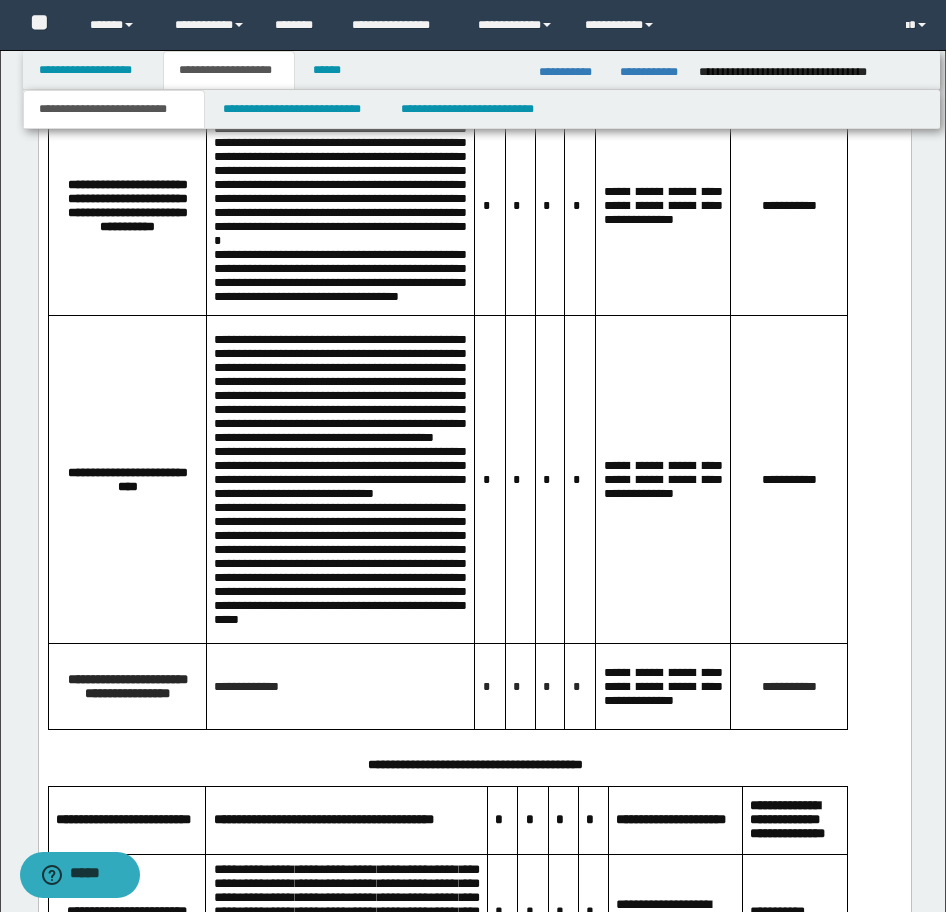 scroll, scrollTop: 5144, scrollLeft: 0, axis: vertical 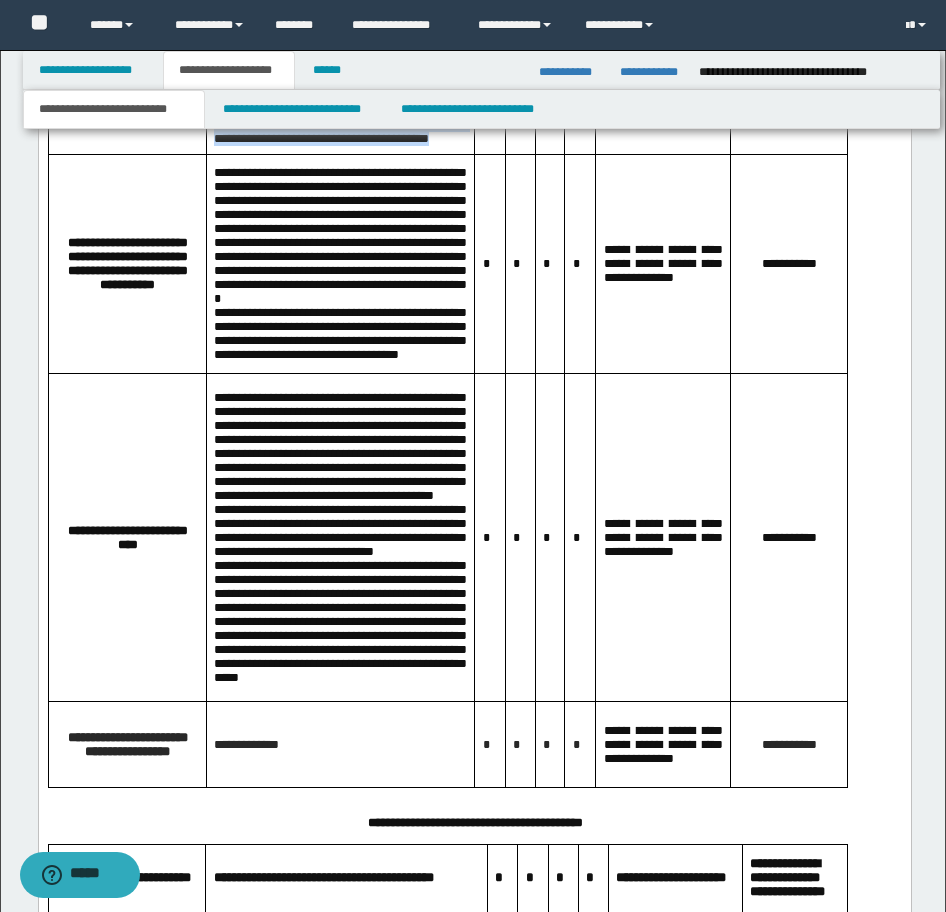 drag, startPoint x: 398, startPoint y: 499, endPoint x: 216, endPoint y: 353, distance: 233.3238 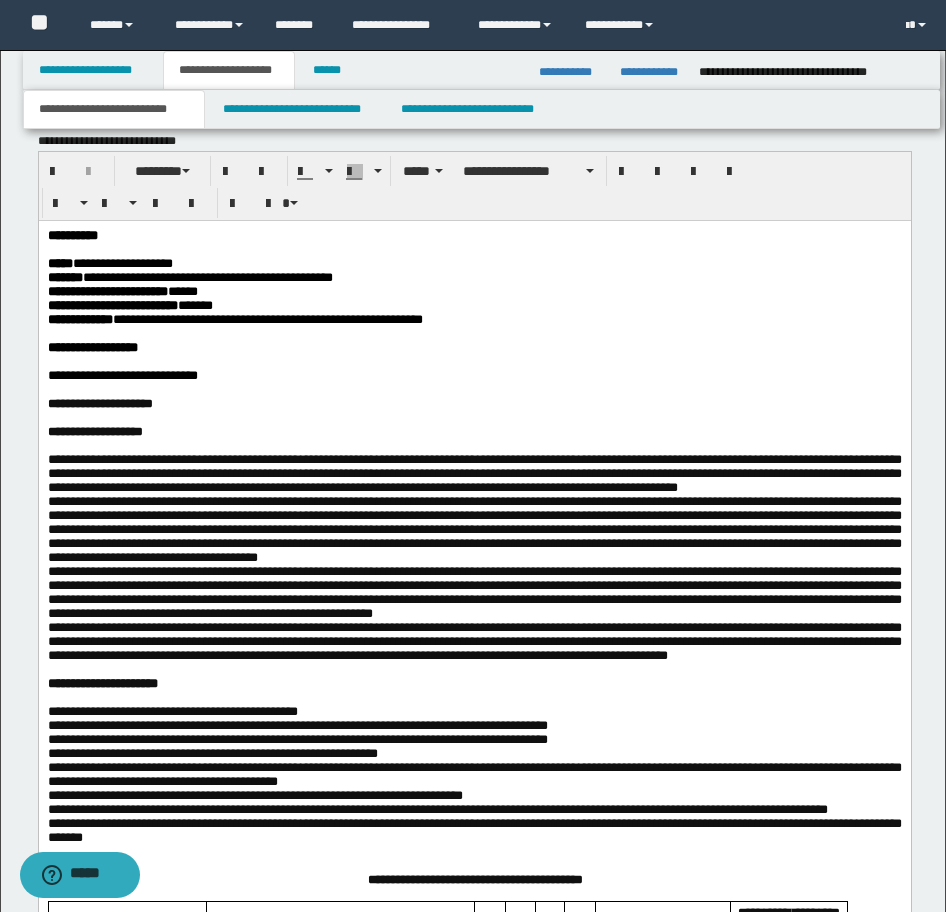 scroll, scrollTop: 1244, scrollLeft: 0, axis: vertical 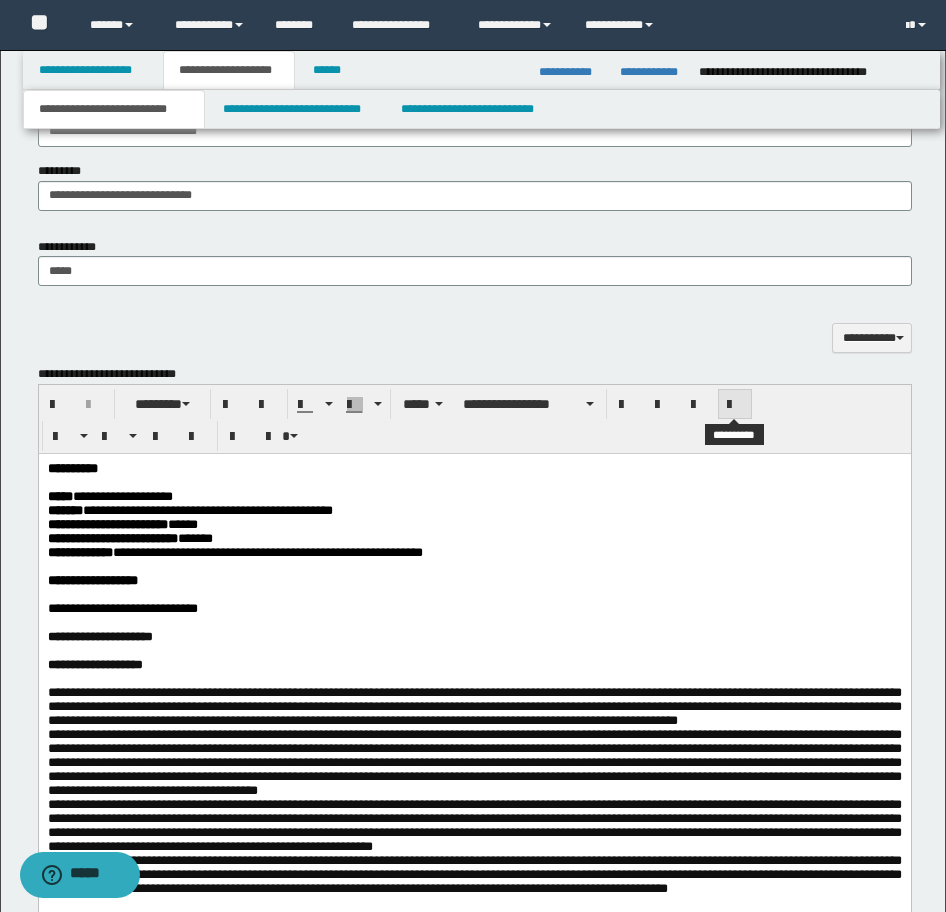 click at bounding box center (735, 405) 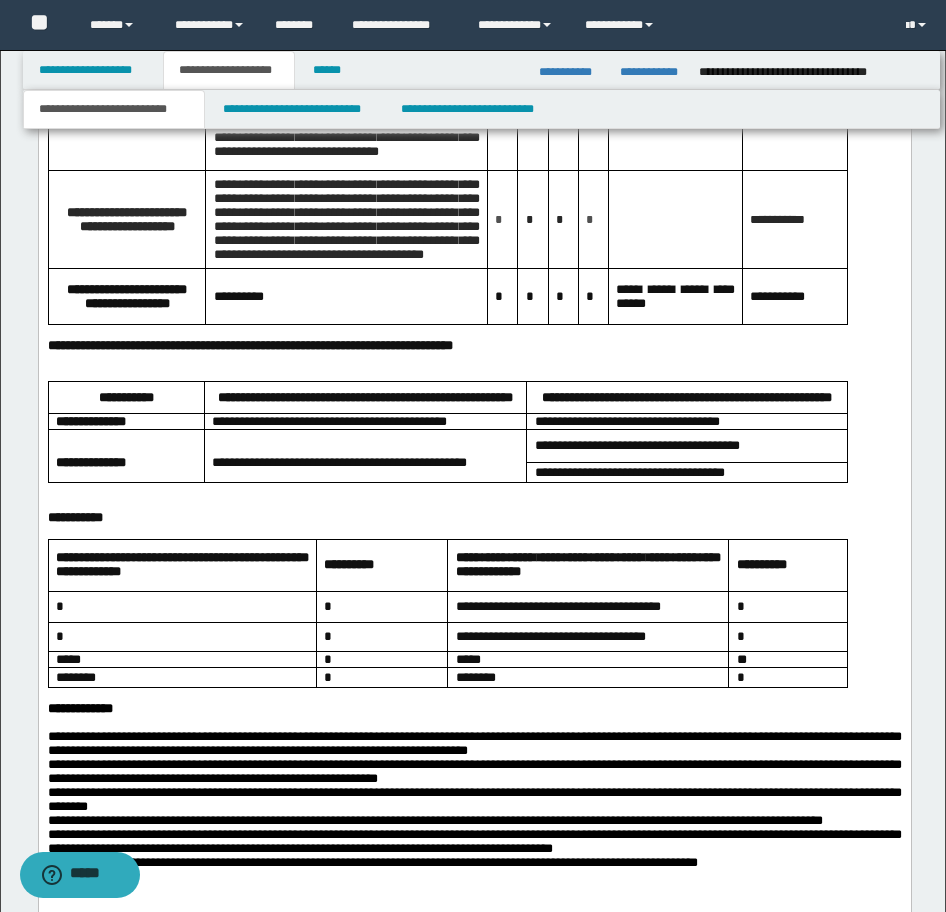 scroll, scrollTop: 6844, scrollLeft: 0, axis: vertical 